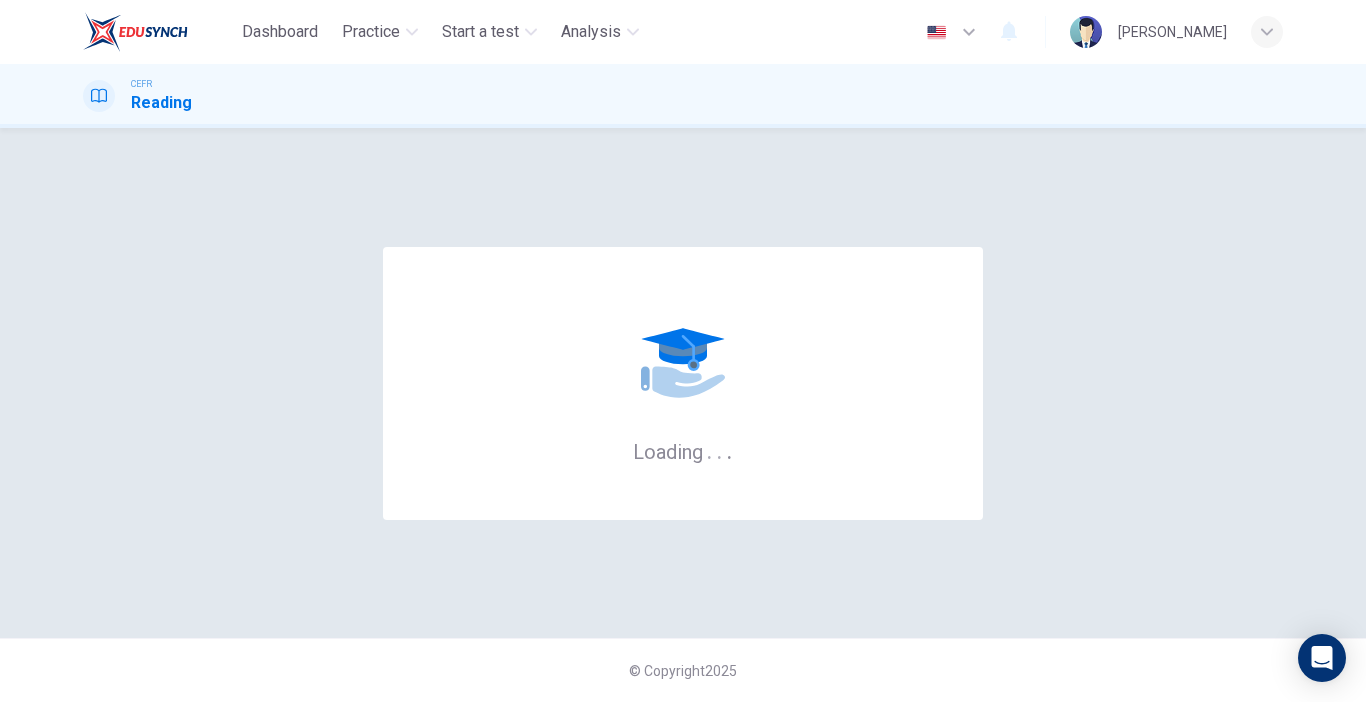 scroll, scrollTop: 0, scrollLeft: 0, axis: both 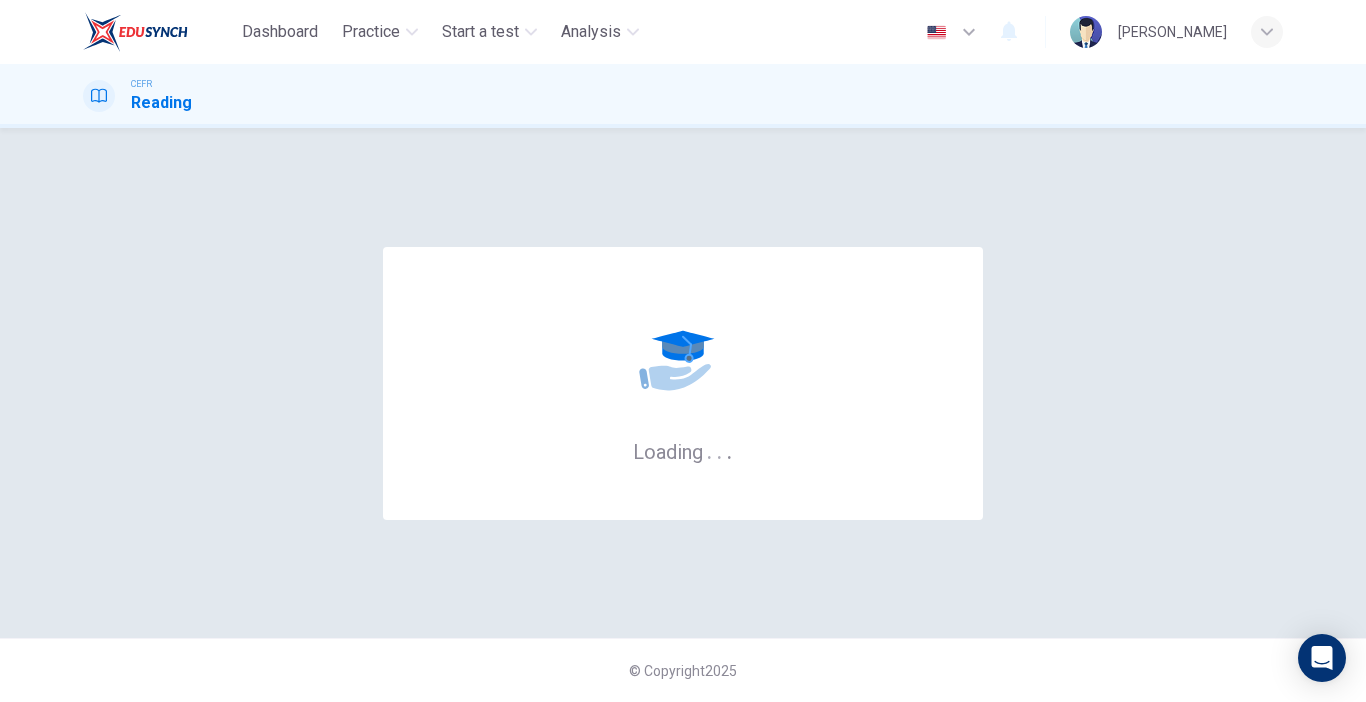 click on "Loading . . ." at bounding box center (683, 383) 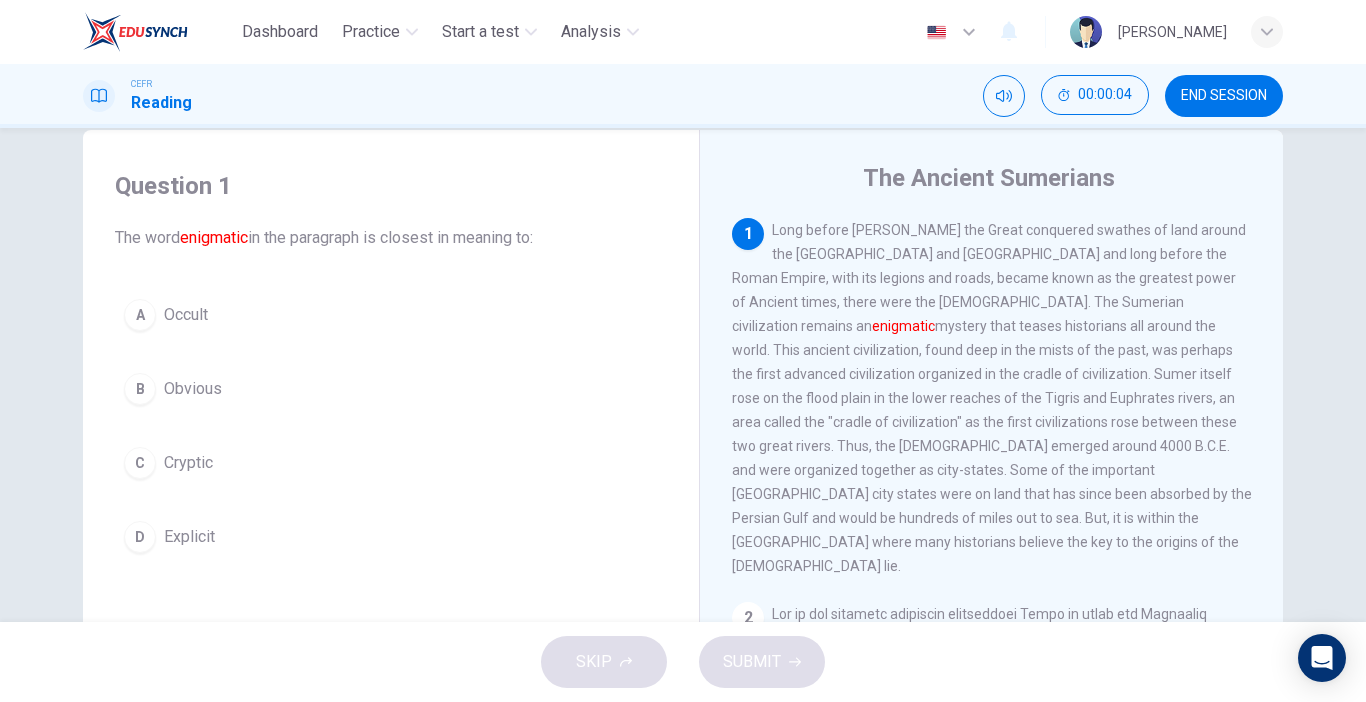 scroll, scrollTop: 40, scrollLeft: 0, axis: vertical 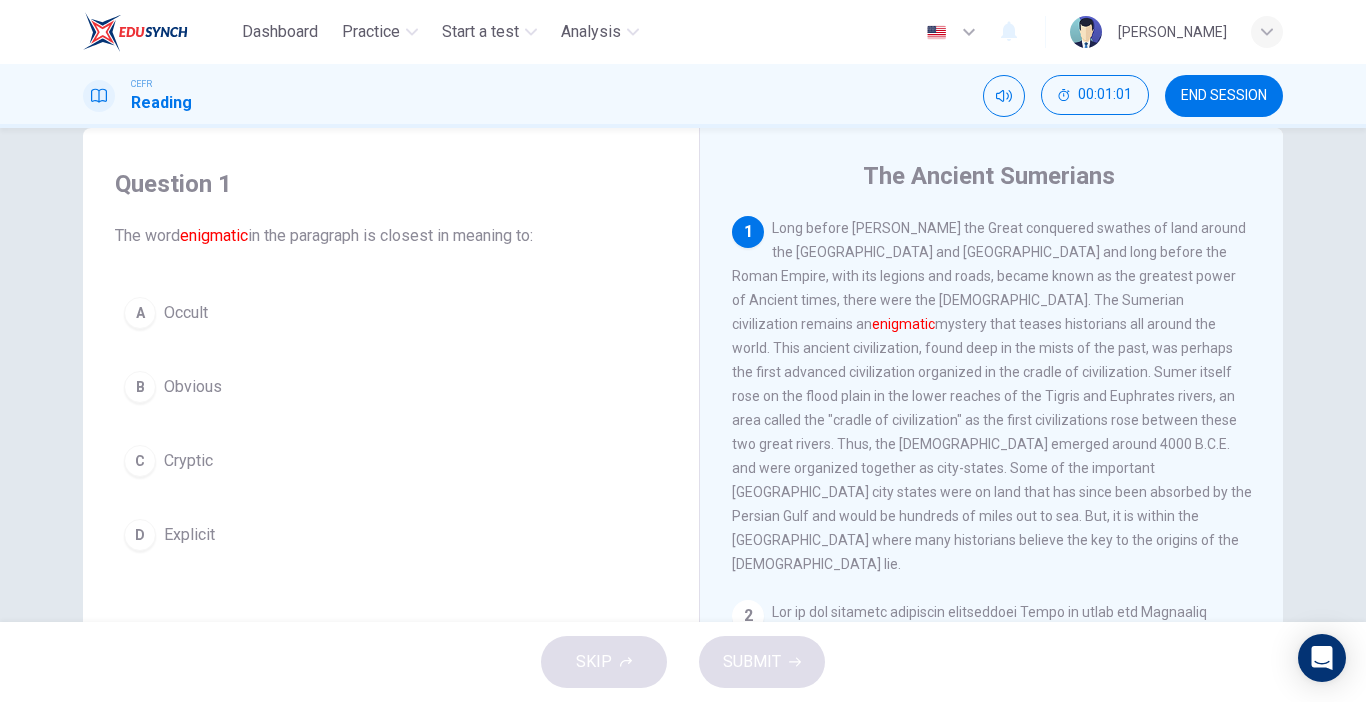 click on "A Occult" at bounding box center [391, 313] 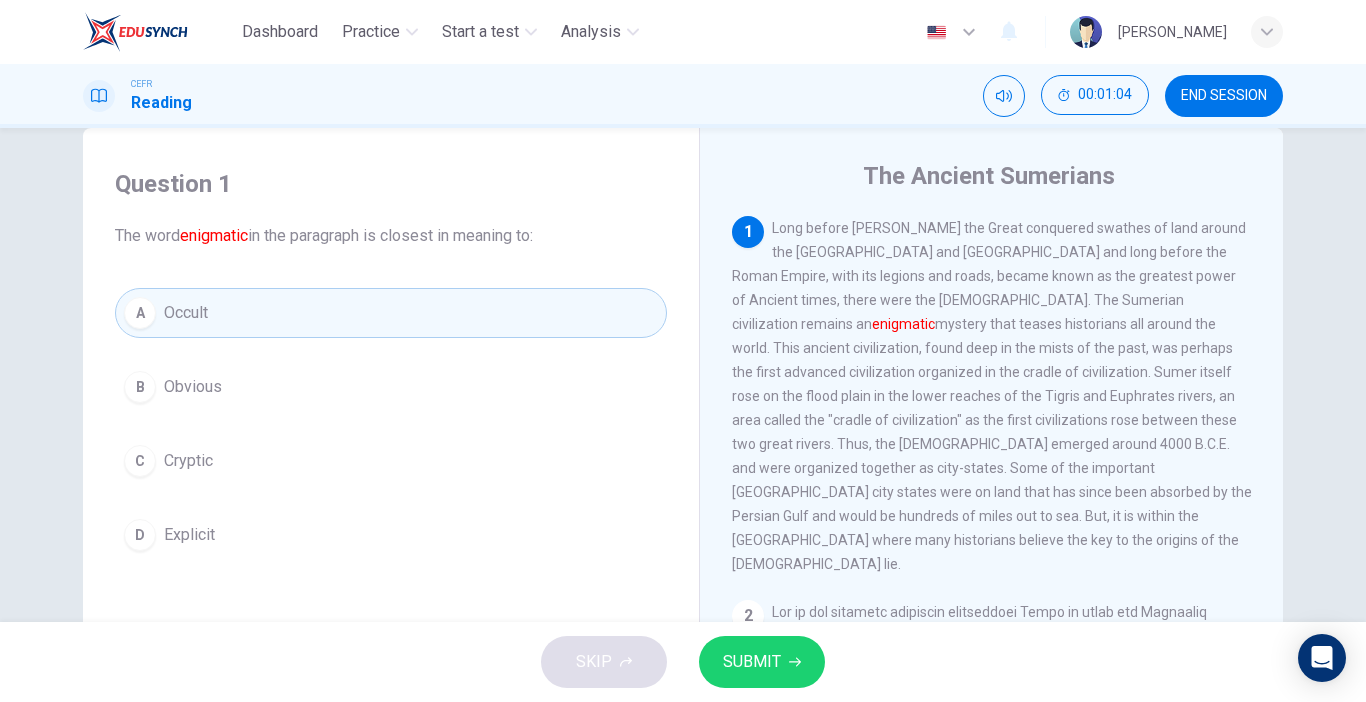 click on "SUBMIT" at bounding box center (752, 662) 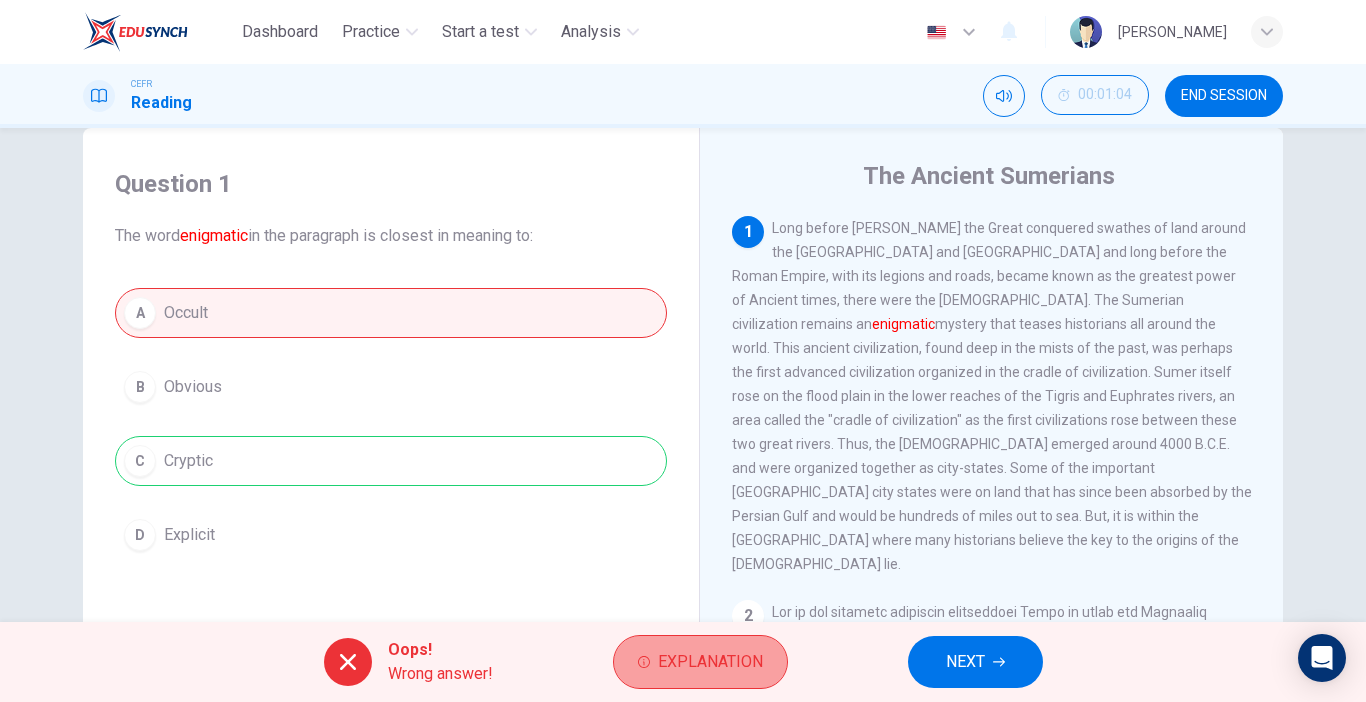 click on "Explanation" at bounding box center [710, 662] 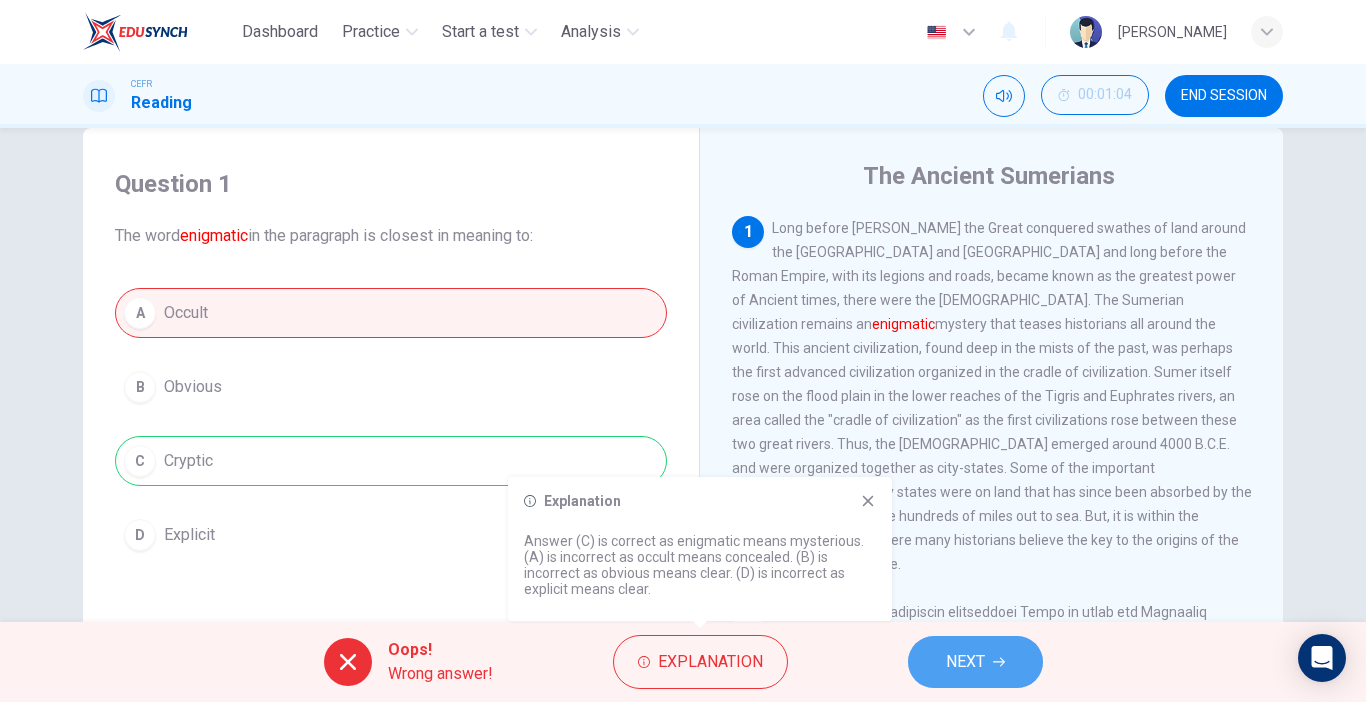click on "NEXT" at bounding box center (975, 662) 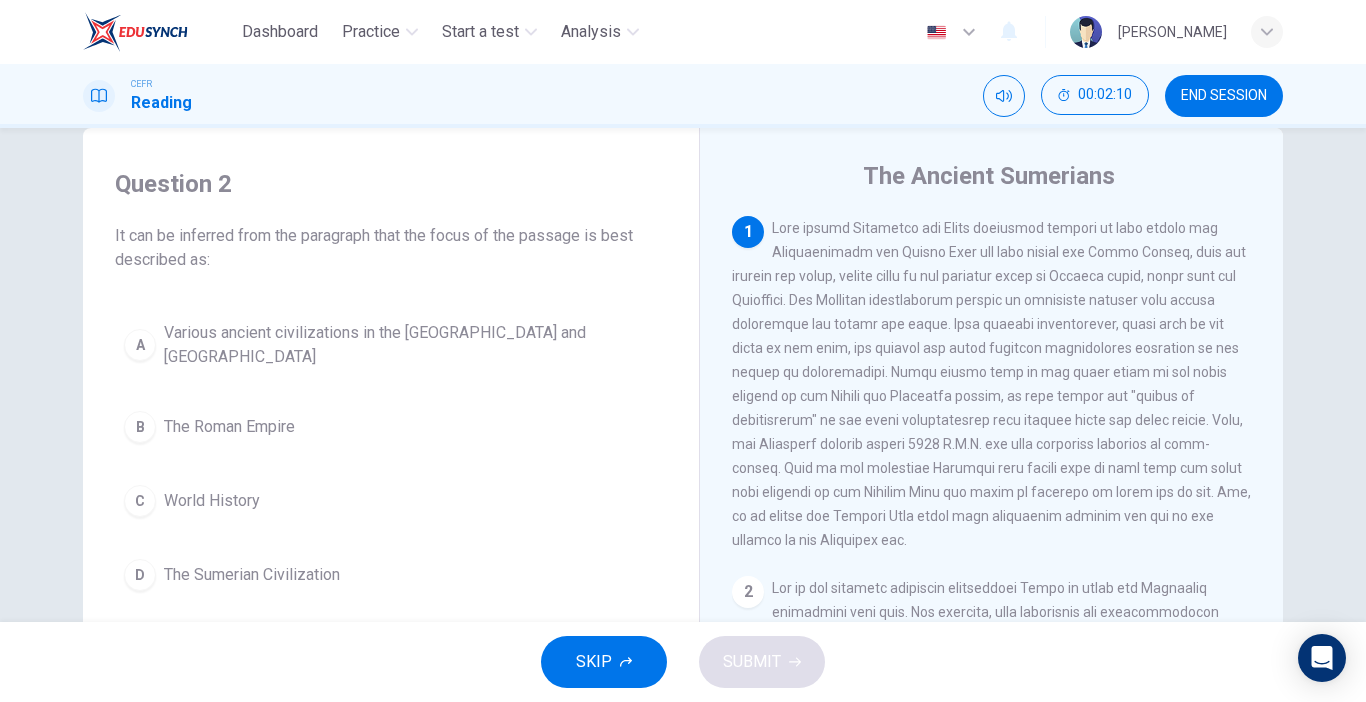 click on "D The Sumerian Civilization" at bounding box center (391, 575) 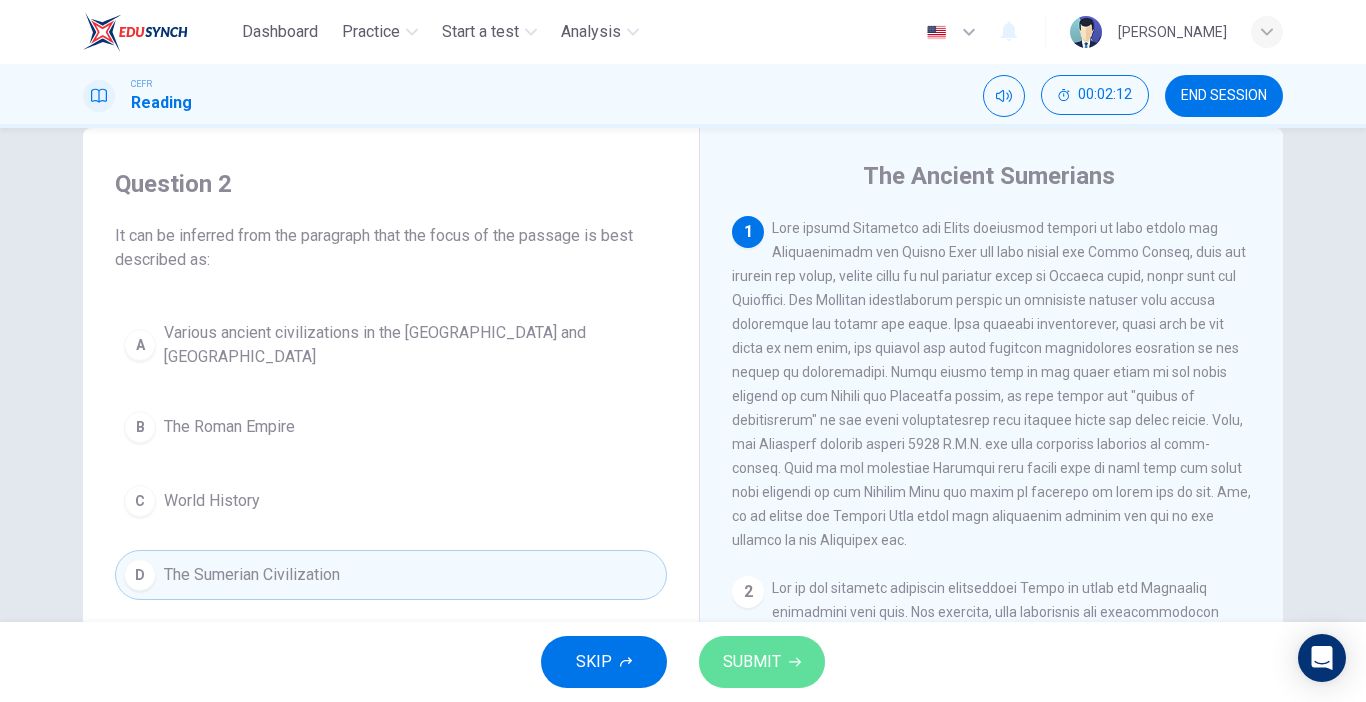 click on "SUBMIT" at bounding box center [752, 662] 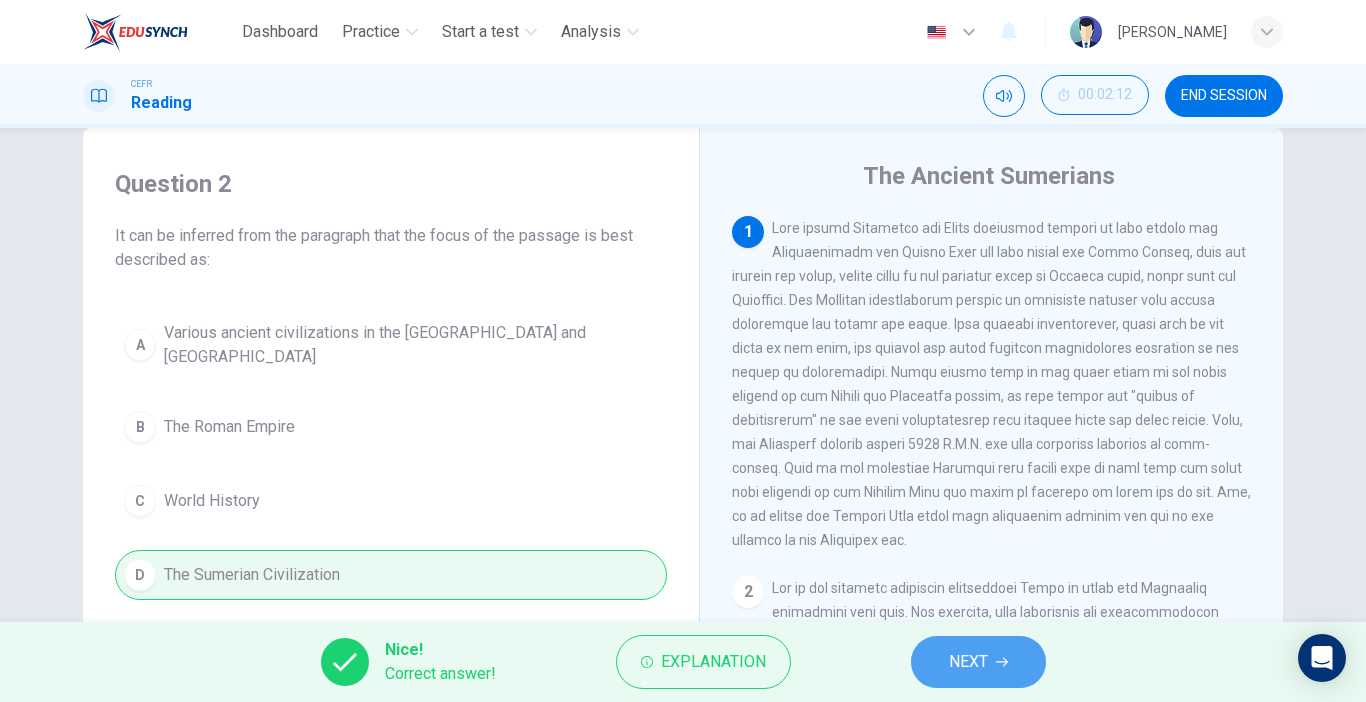 click on "NEXT" at bounding box center [968, 662] 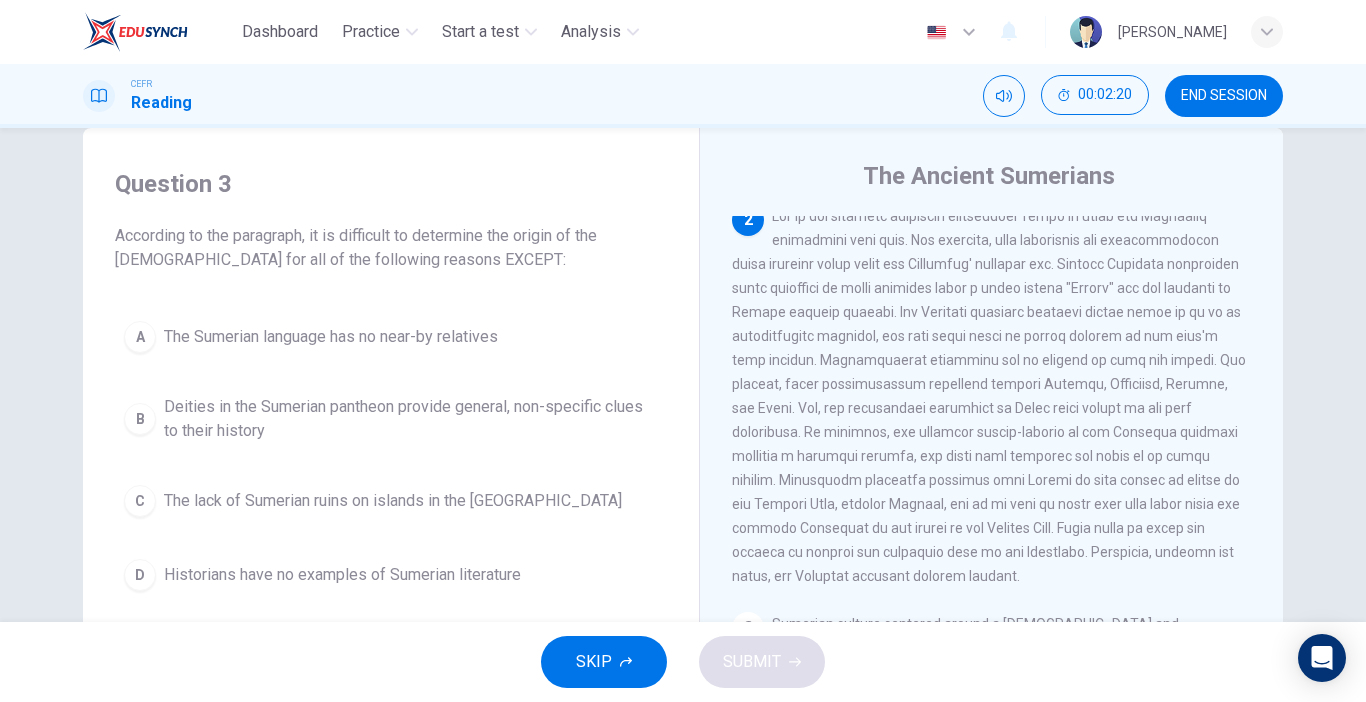 scroll, scrollTop: 366, scrollLeft: 0, axis: vertical 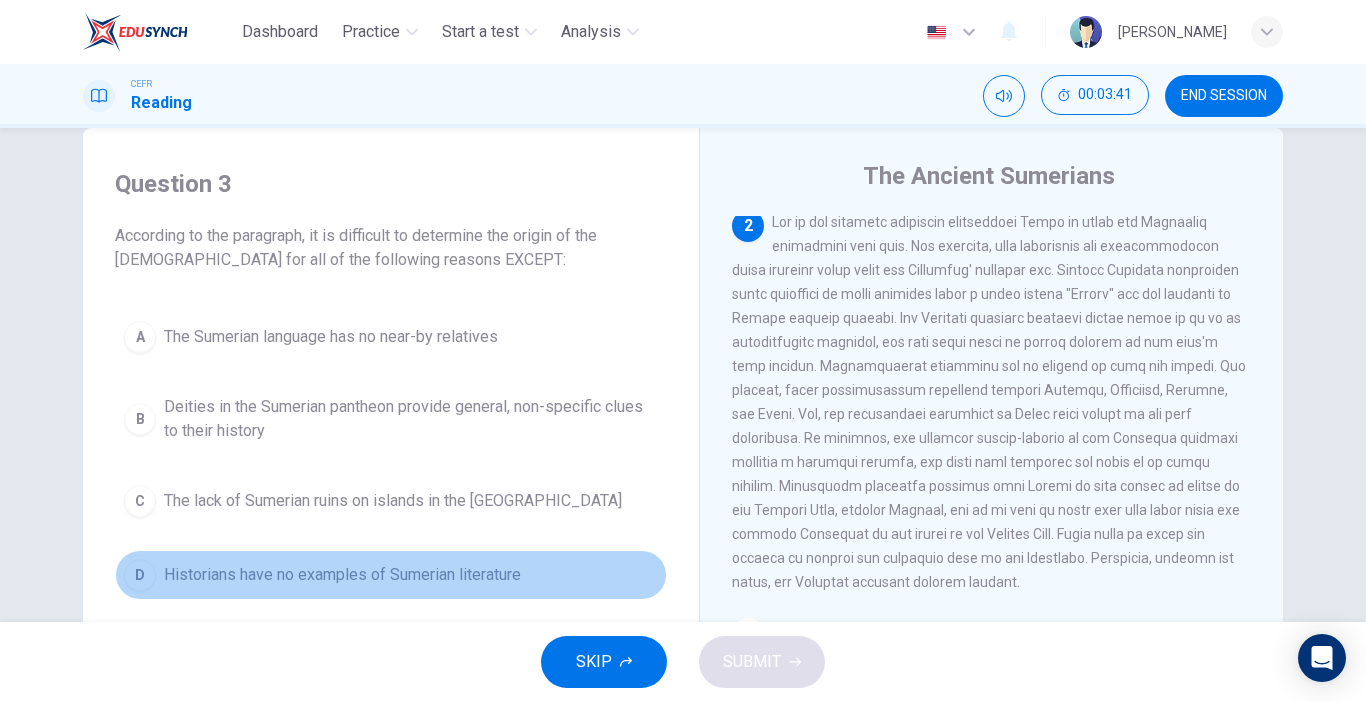 click on "D Historians have no examples of Sumerian literature" at bounding box center (391, 575) 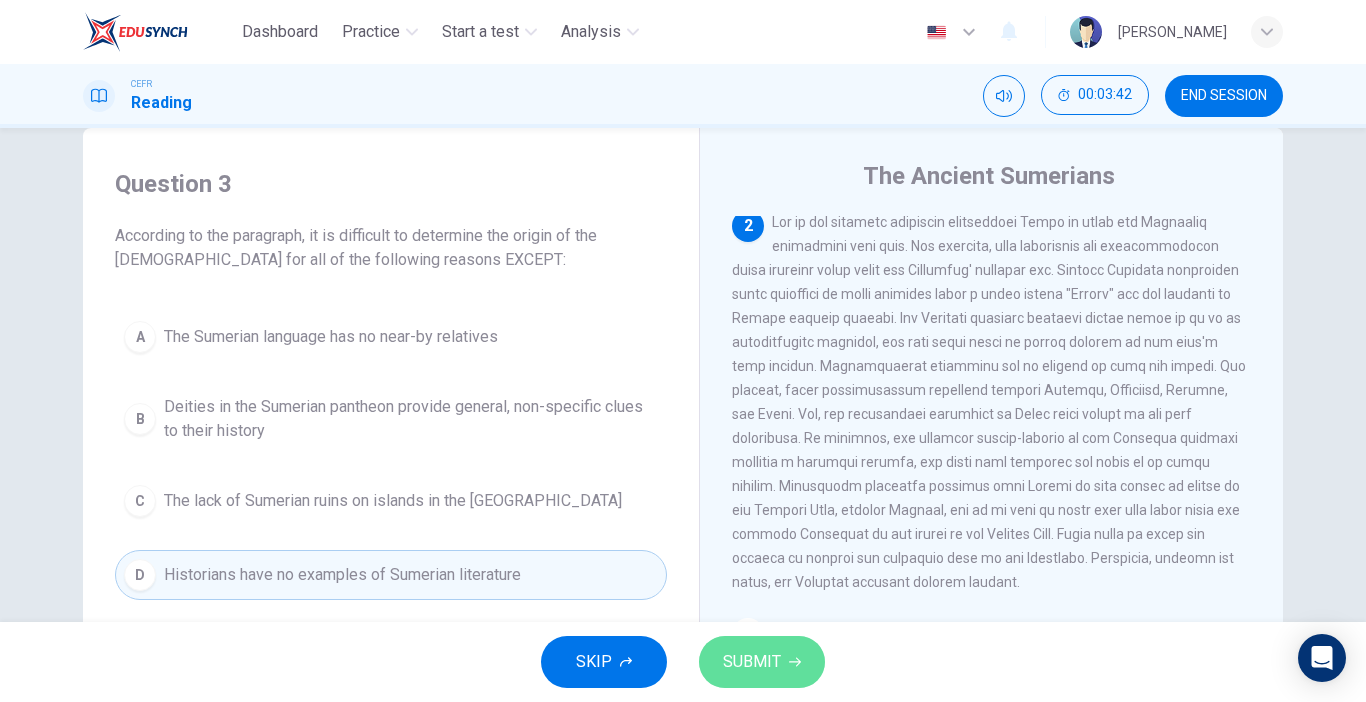 click on "SUBMIT" at bounding box center [752, 662] 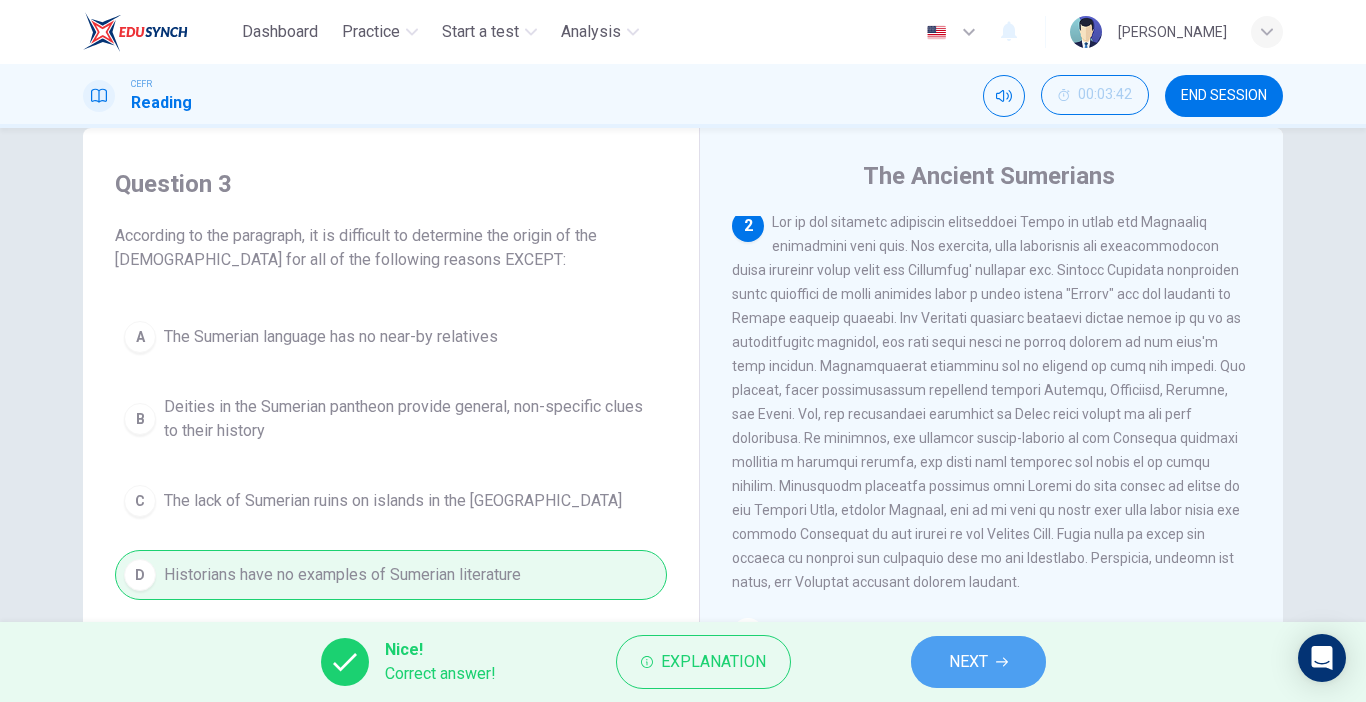 click on "NEXT" at bounding box center [968, 662] 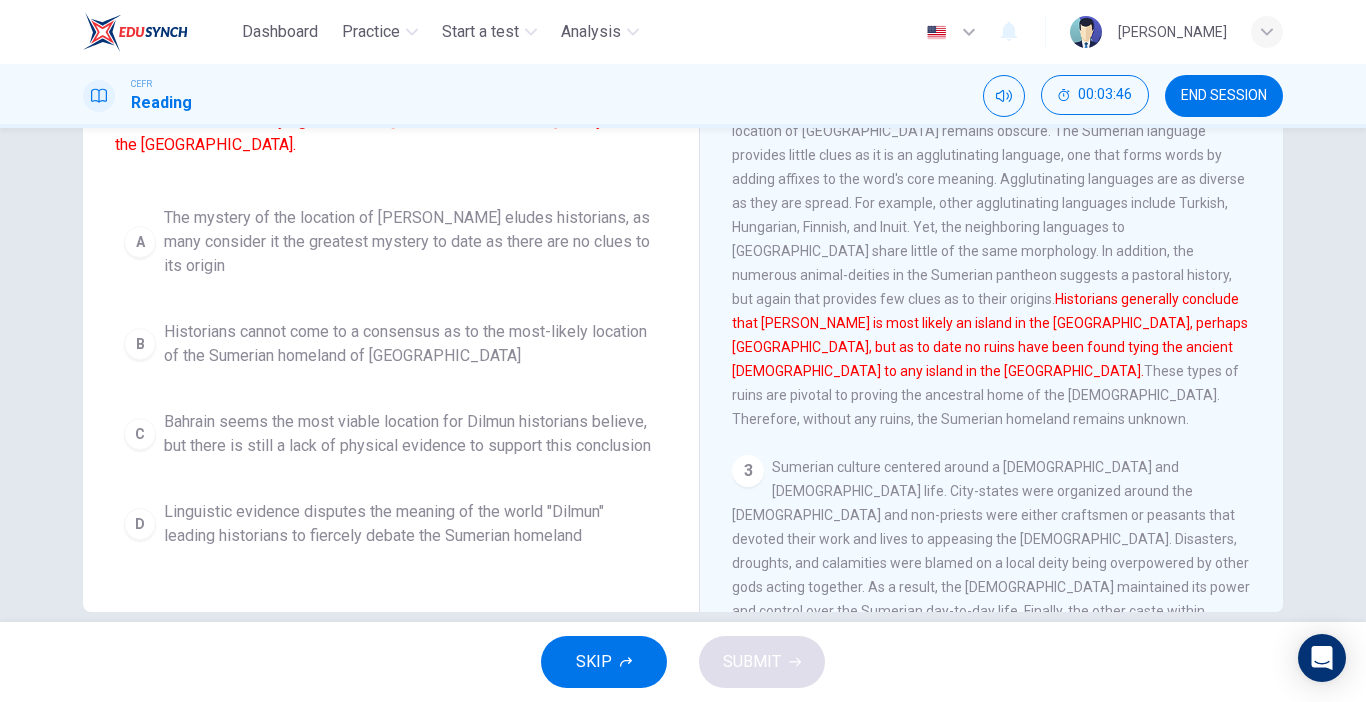 scroll, scrollTop: 253, scrollLeft: 0, axis: vertical 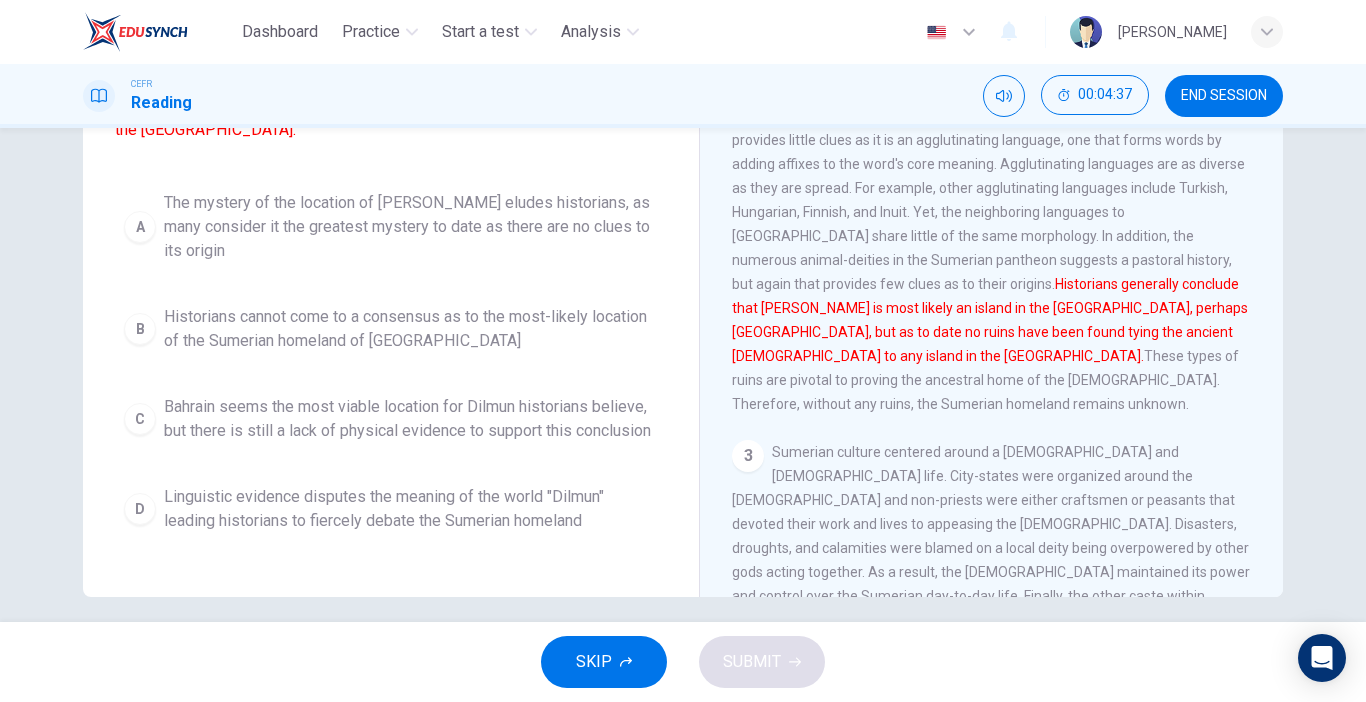 click on "Bahrain seems the most viable location for Dilmun historians believe, but there is still a lack of physical evidence to support this conclusion" at bounding box center (411, 419) 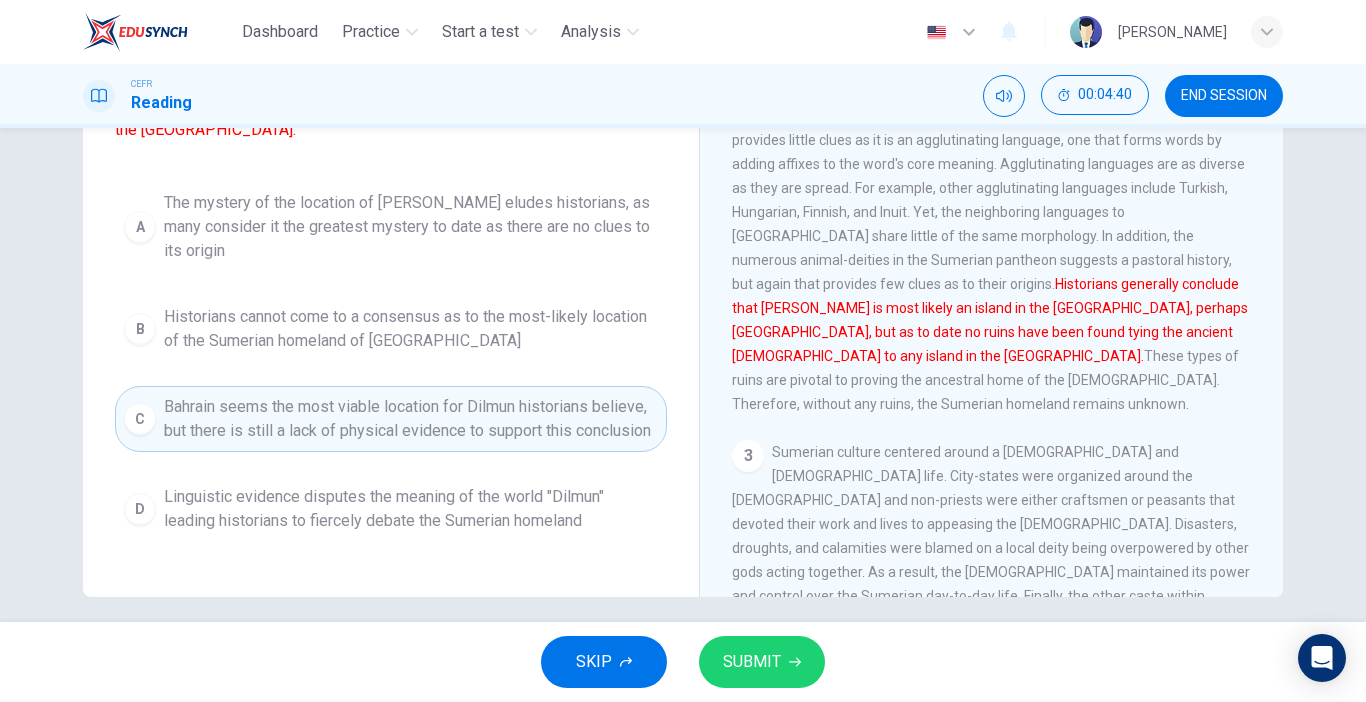 click on "SUBMIT" at bounding box center [752, 662] 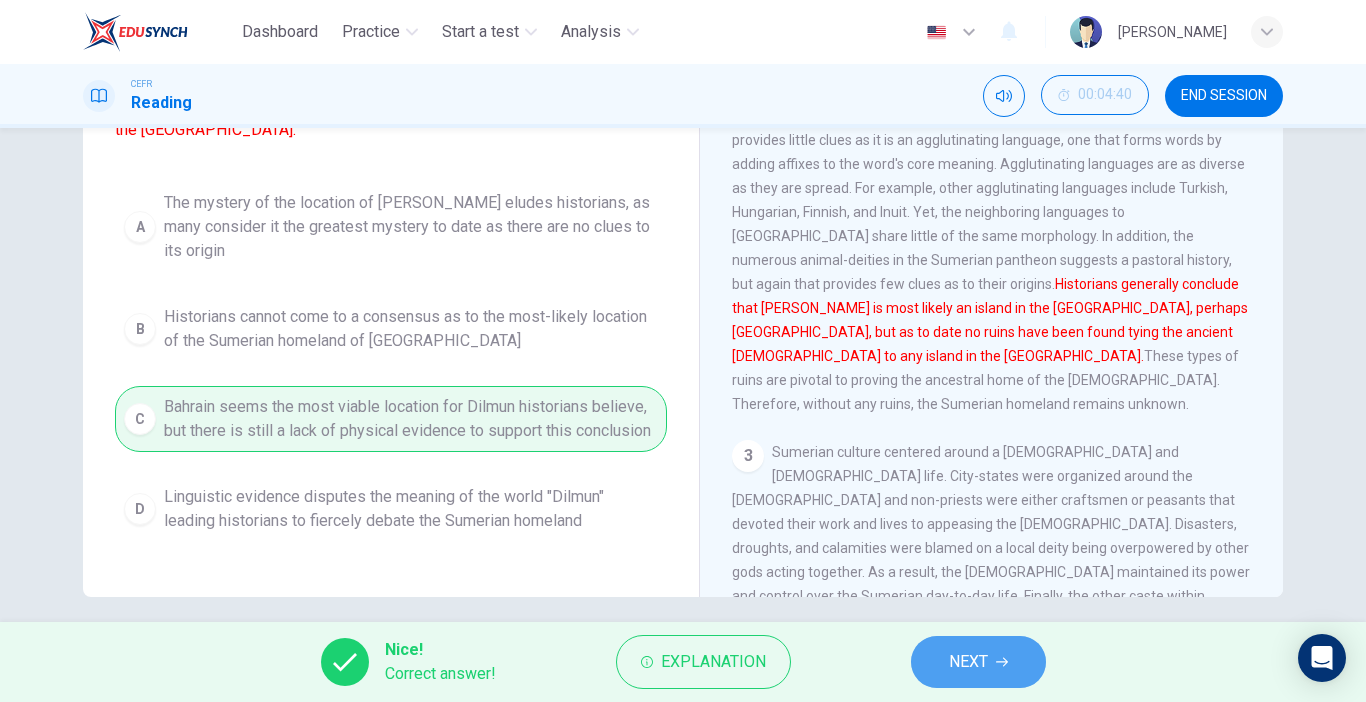 click on "NEXT" at bounding box center [968, 662] 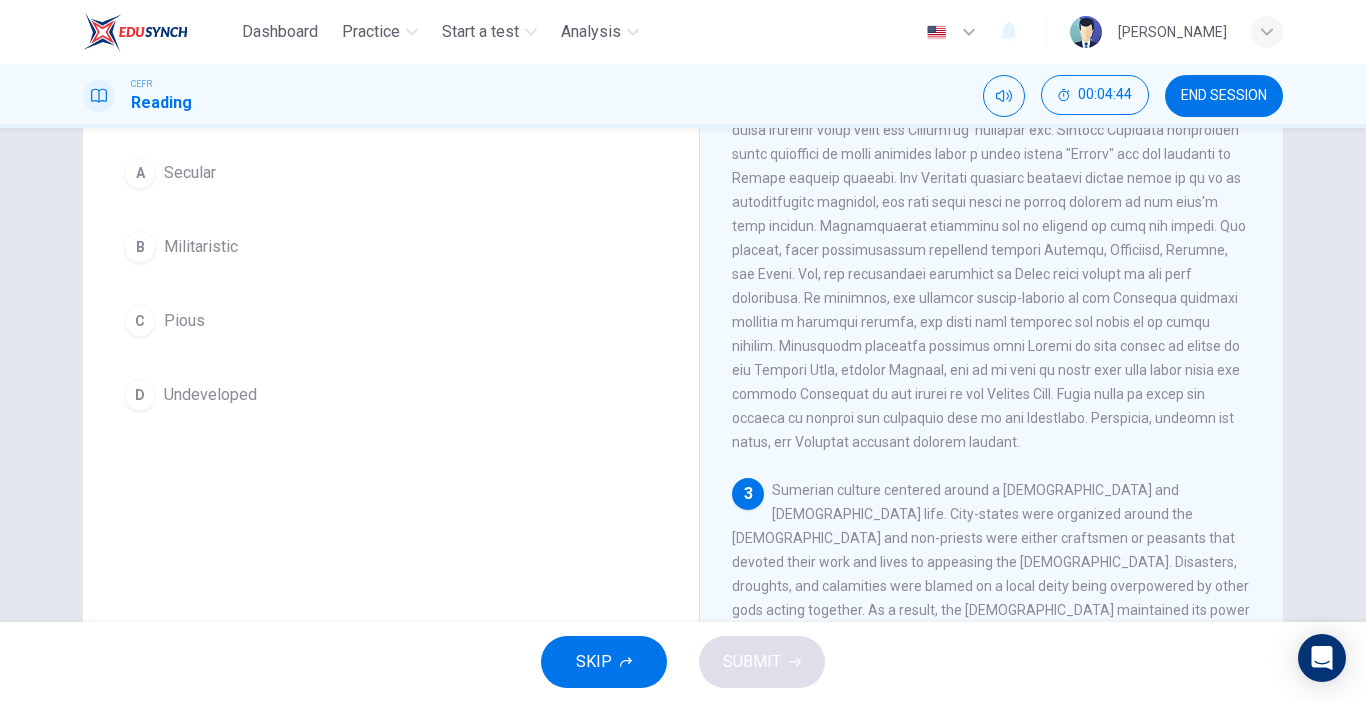 scroll, scrollTop: 193, scrollLeft: 0, axis: vertical 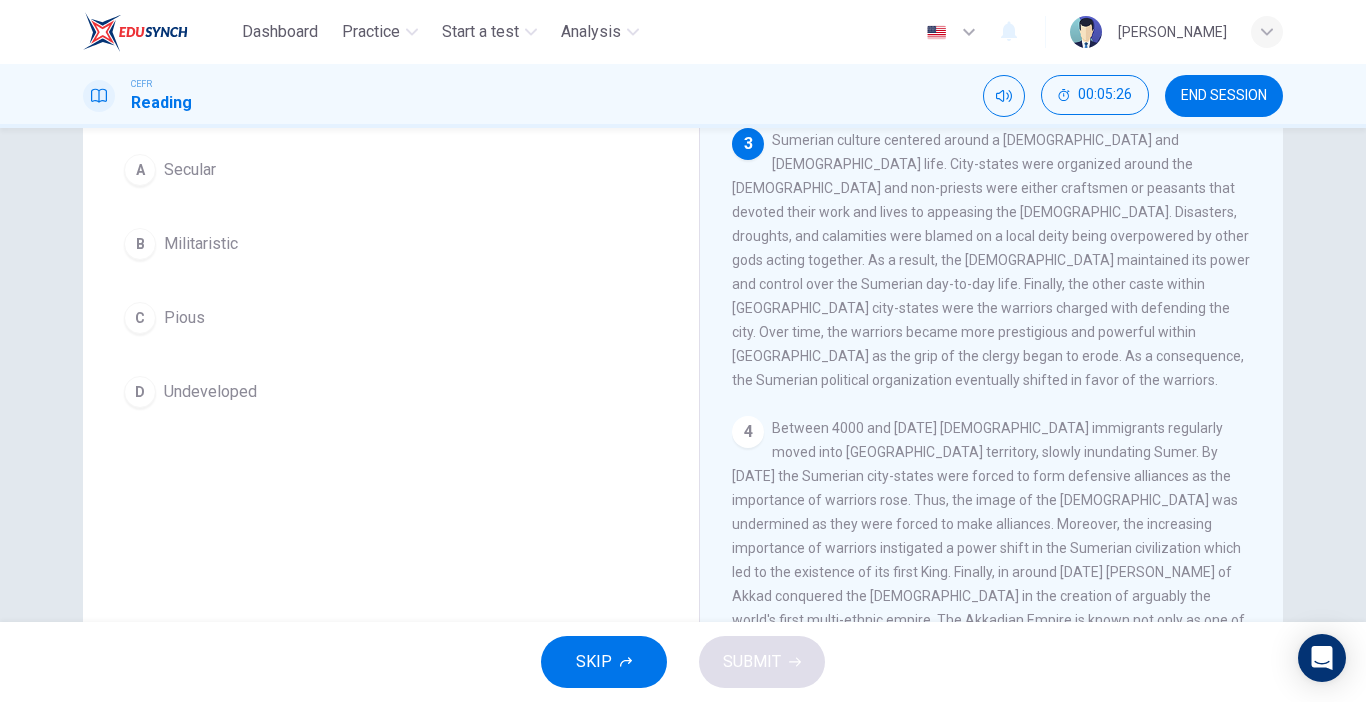 click on "B Militaristic" at bounding box center (391, 244) 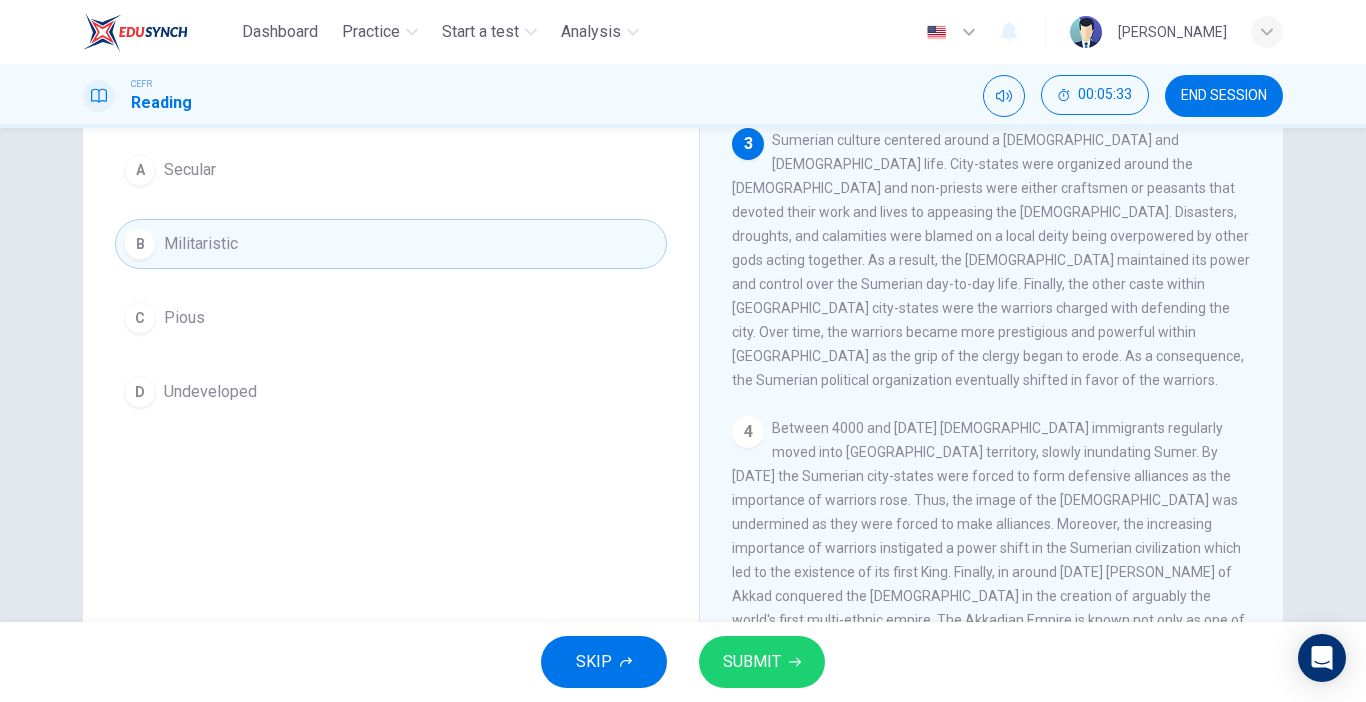 click on "A Secular B Militaristic C Pious D Undeveloped" at bounding box center [391, 281] 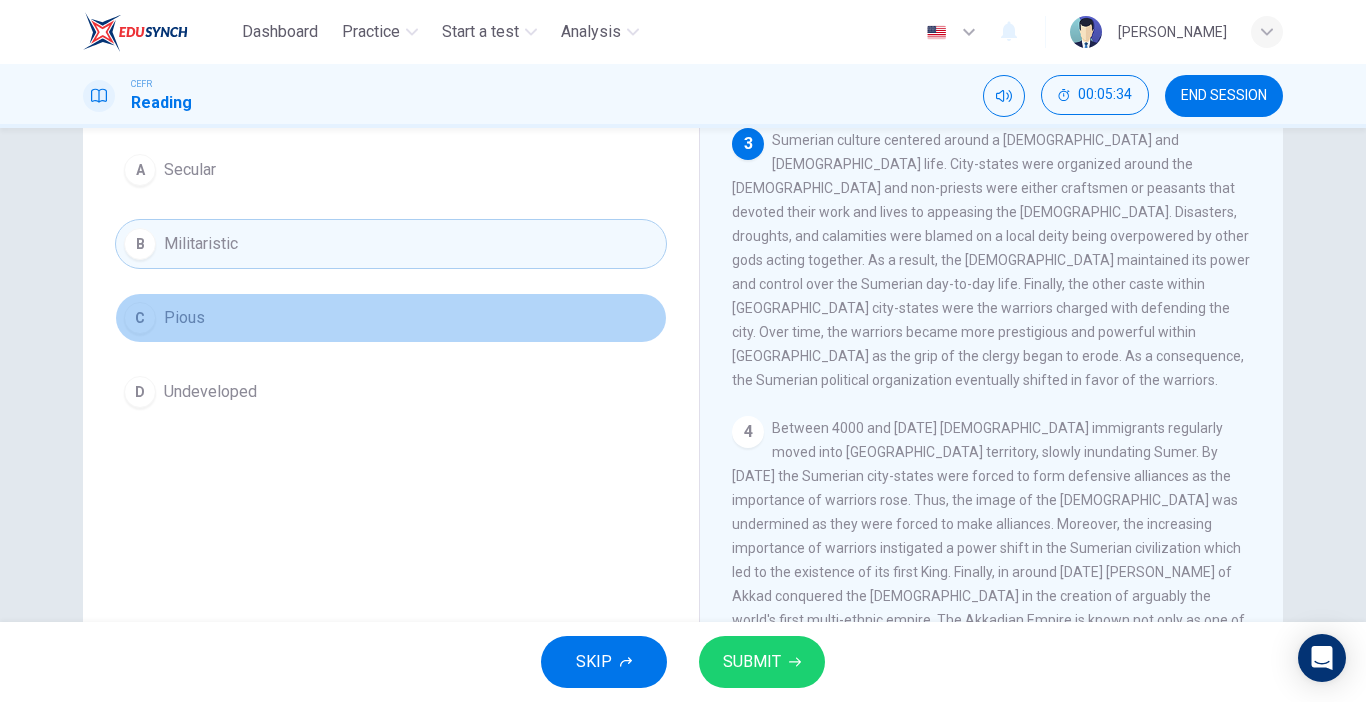 click on "C Pious" at bounding box center [391, 318] 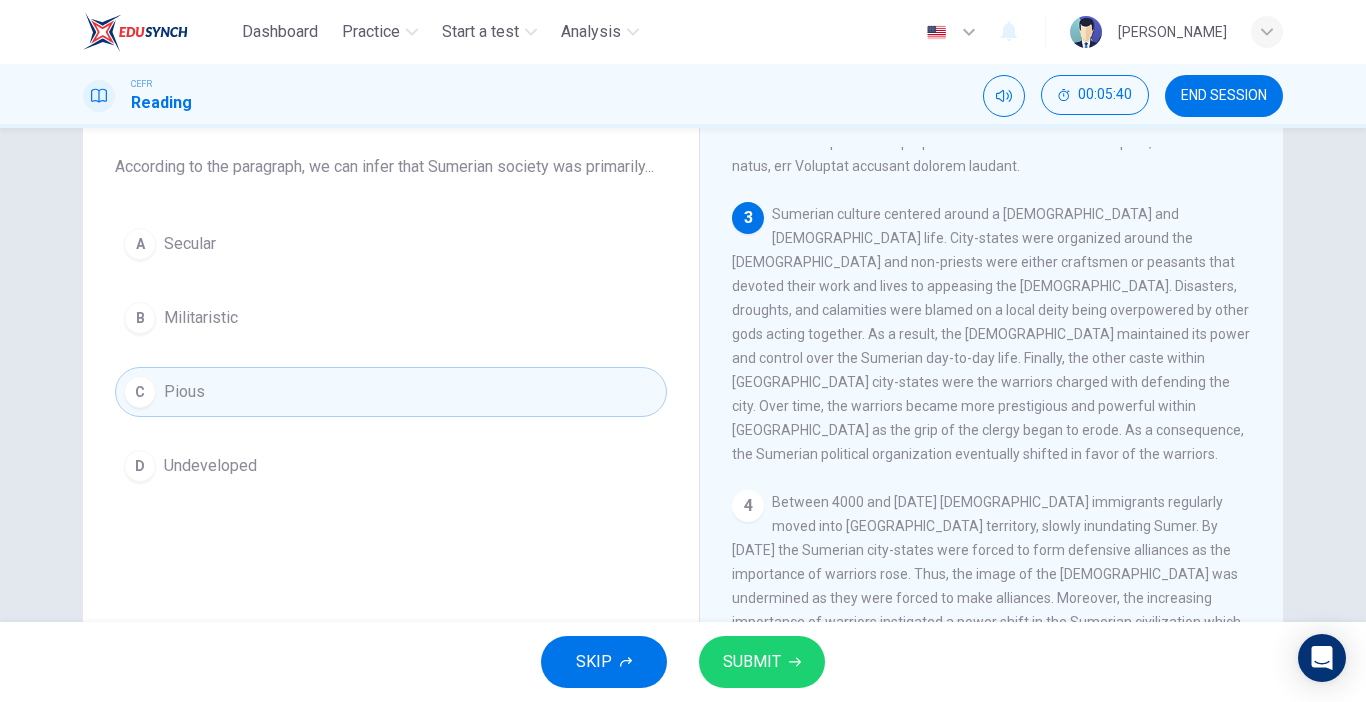 scroll, scrollTop: 116, scrollLeft: 0, axis: vertical 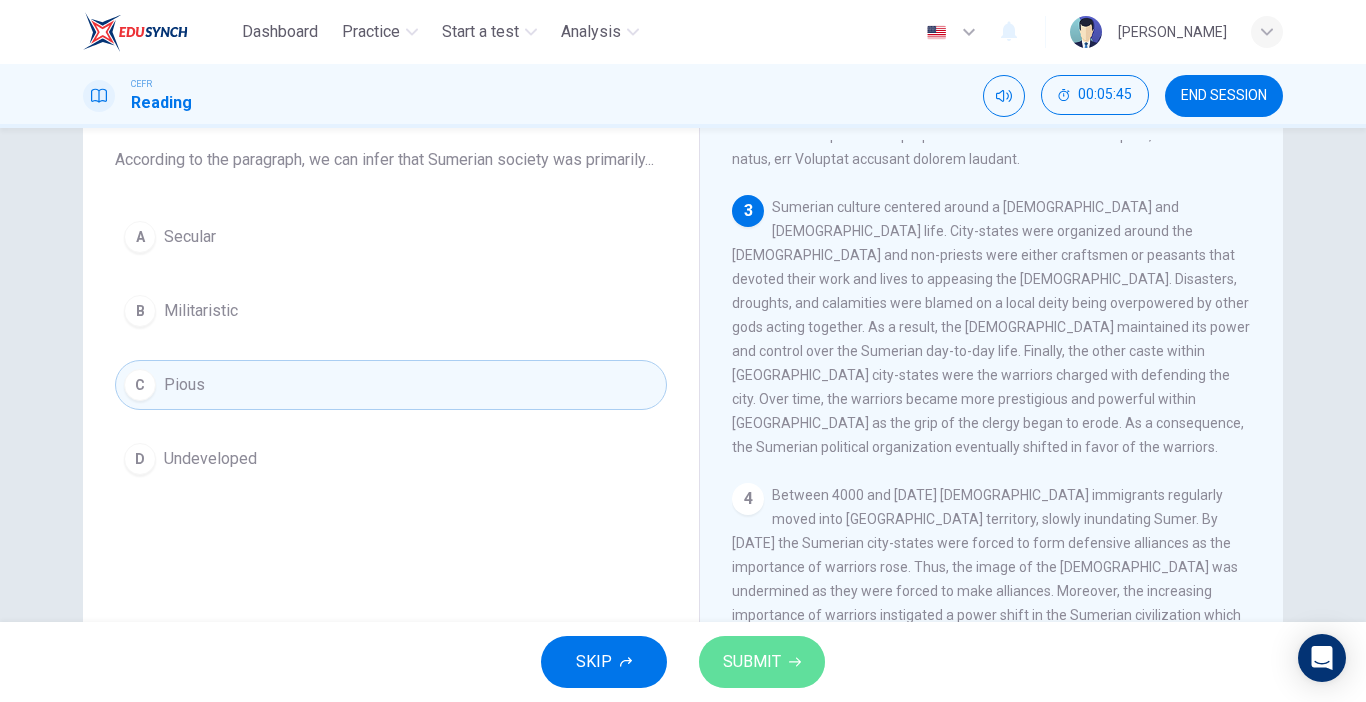 click on "SUBMIT" at bounding box center (752, 662) 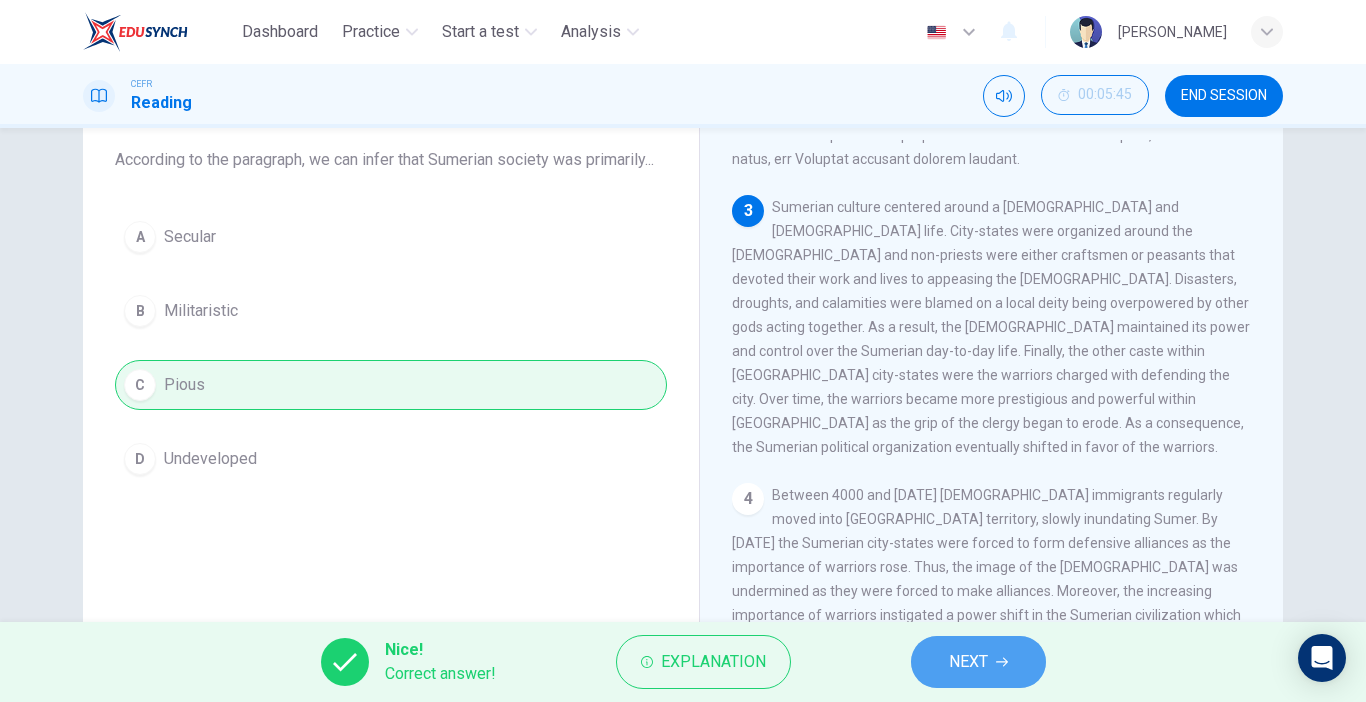 click on "NEXT" at bounding box center [978, 662] 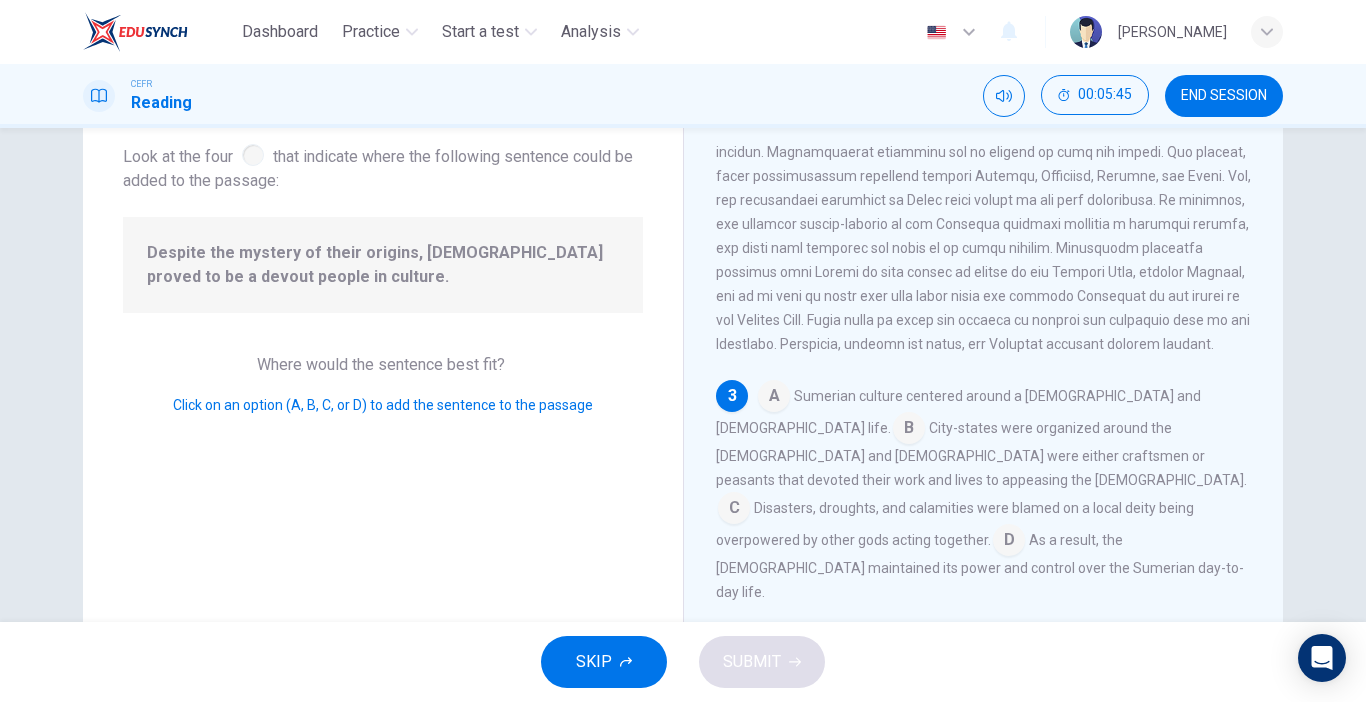 scroll, scrollTop: 541, scrollLeft: 0, axis: vertical 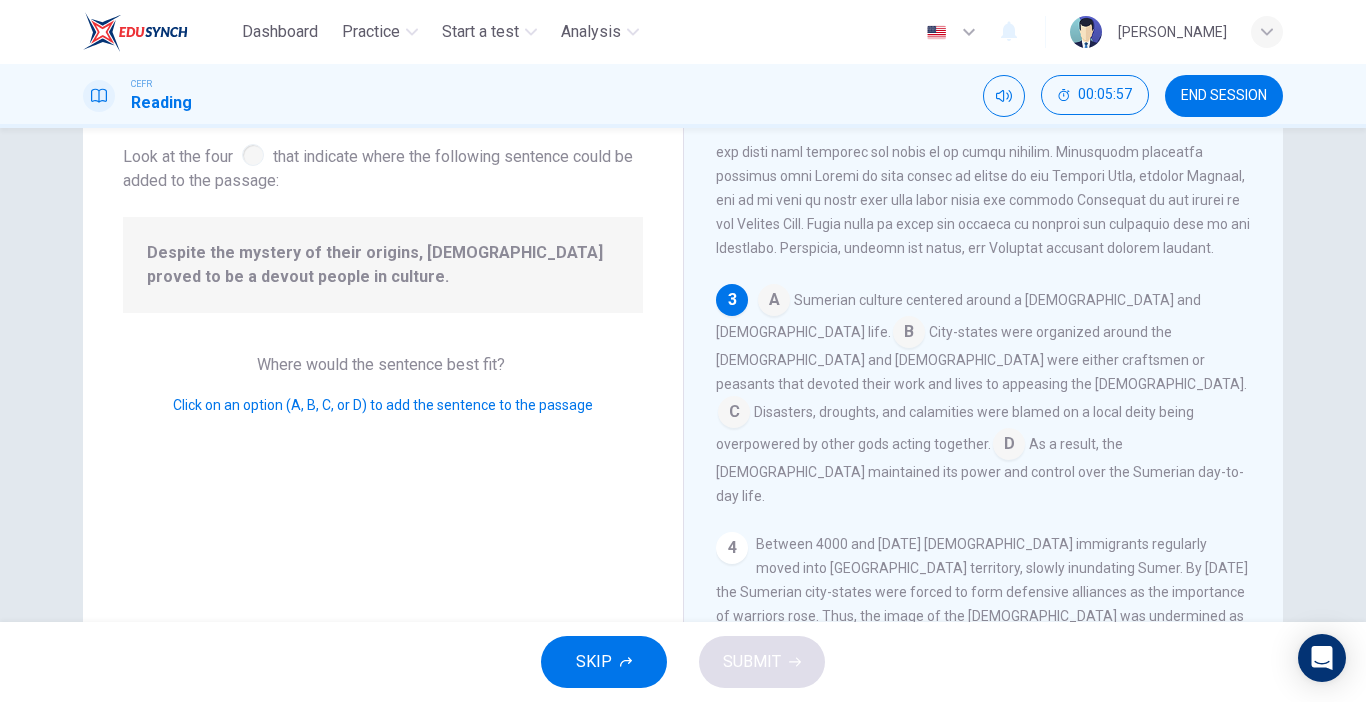 click at bounding box center [774, 302] 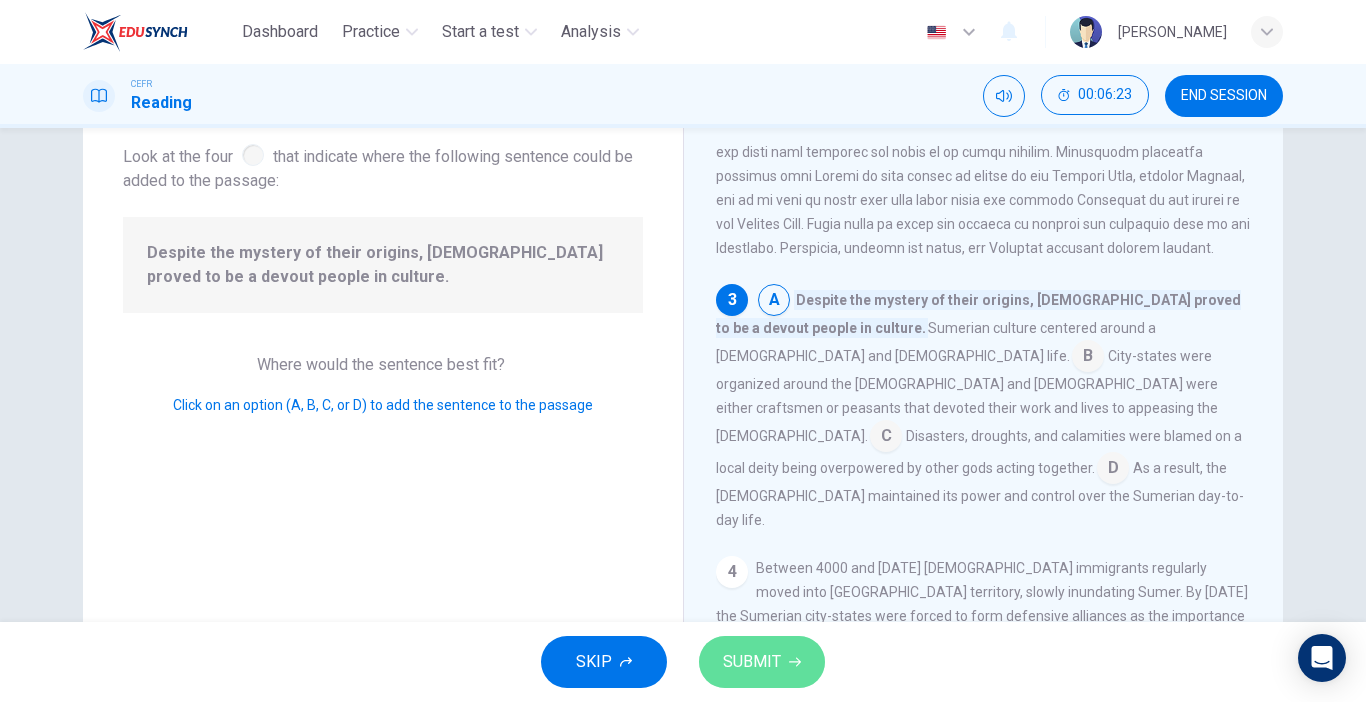 click on "SUBMIT" at bounding box center [762, 662] 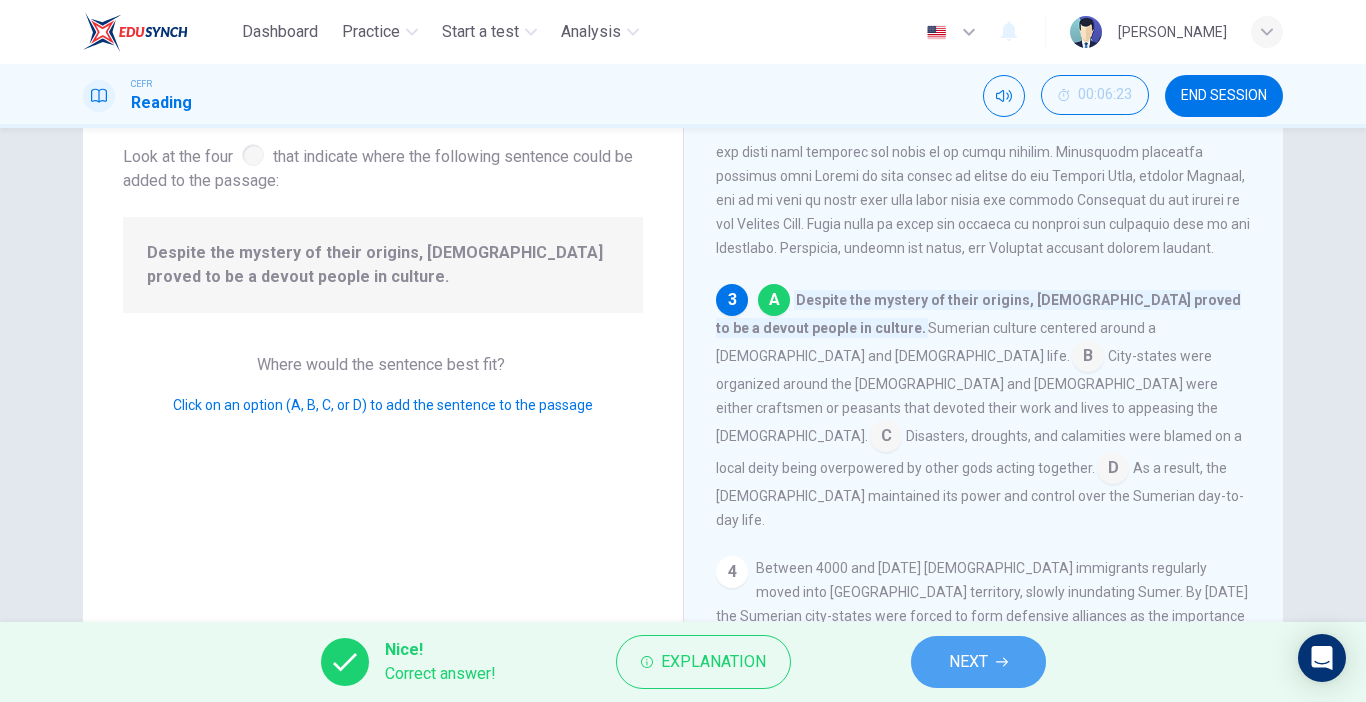 click on "NEXT" at bounding box center (968, 662) 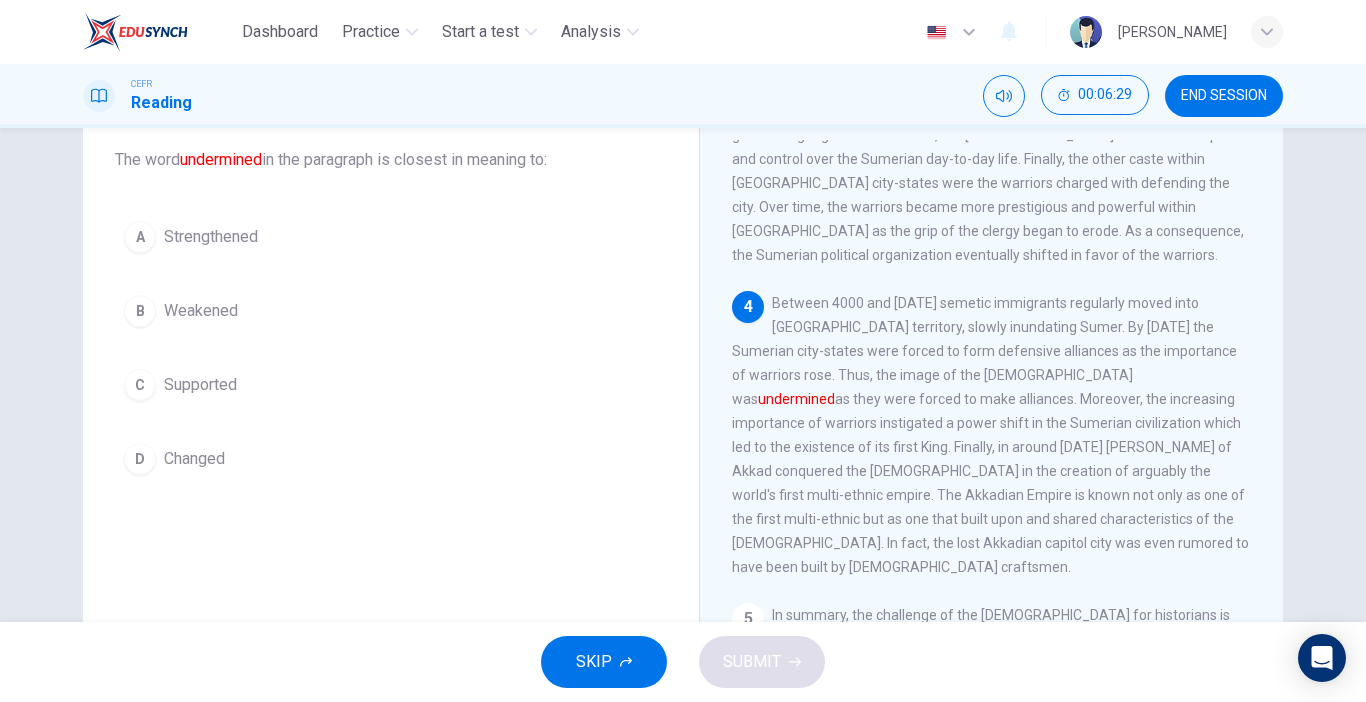 scroll, scrollTop: 930, scrollLeft: 0, axis: vertical 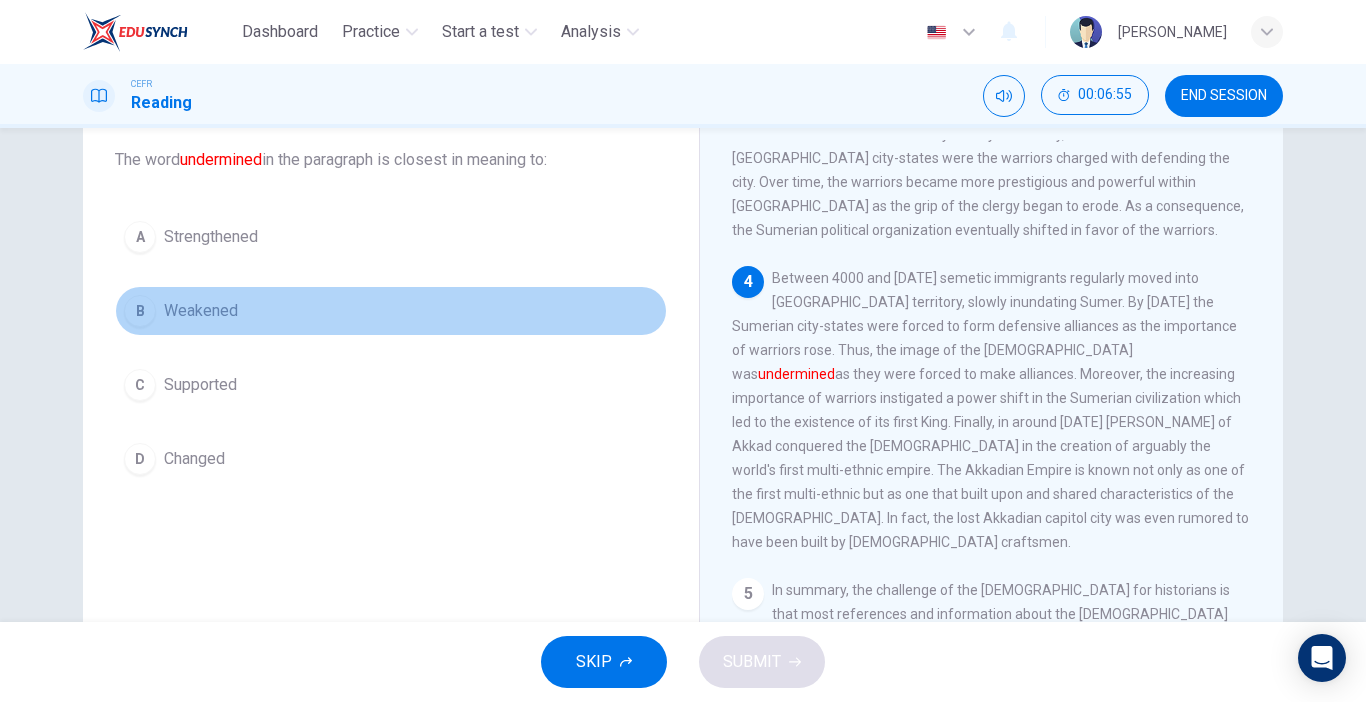 click on "B Weakened" at bounding box center (391, 311) 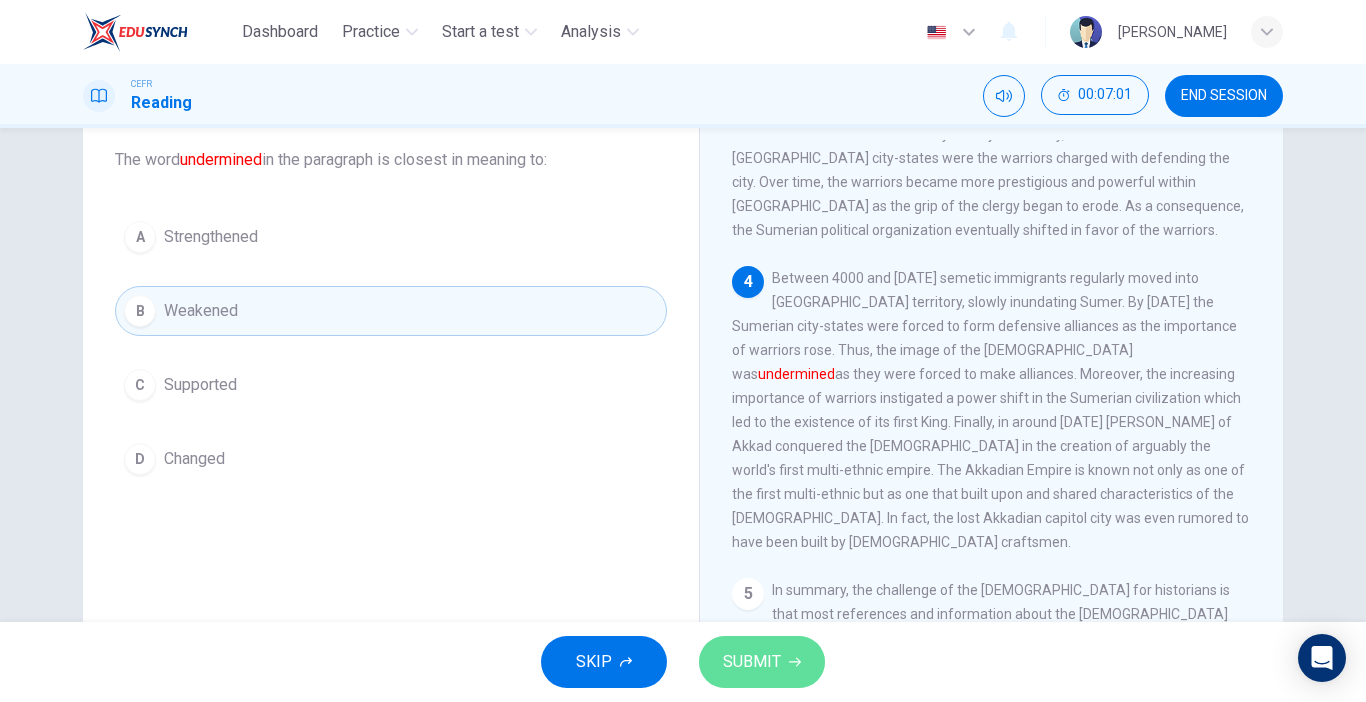 click on "SUBMIT" at bounding box center [752, 662] 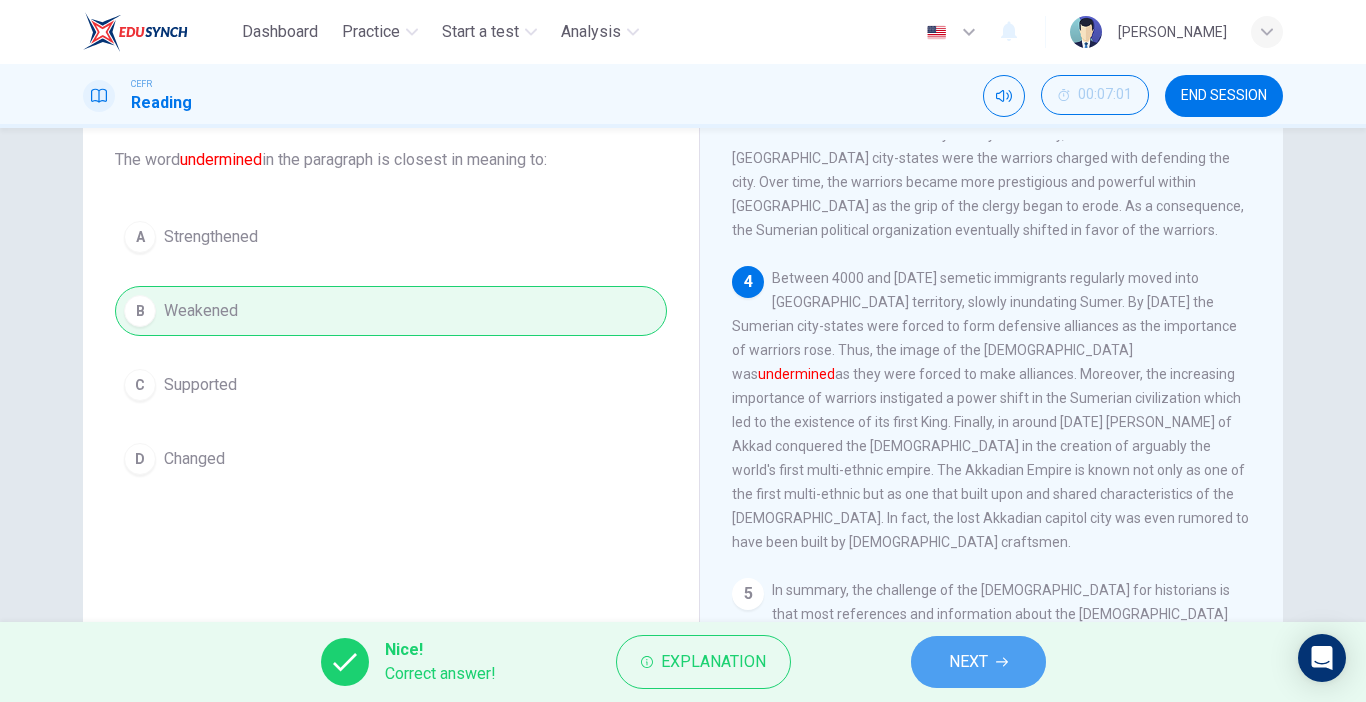 click on "NEXT" at bounding box center (978, 662) 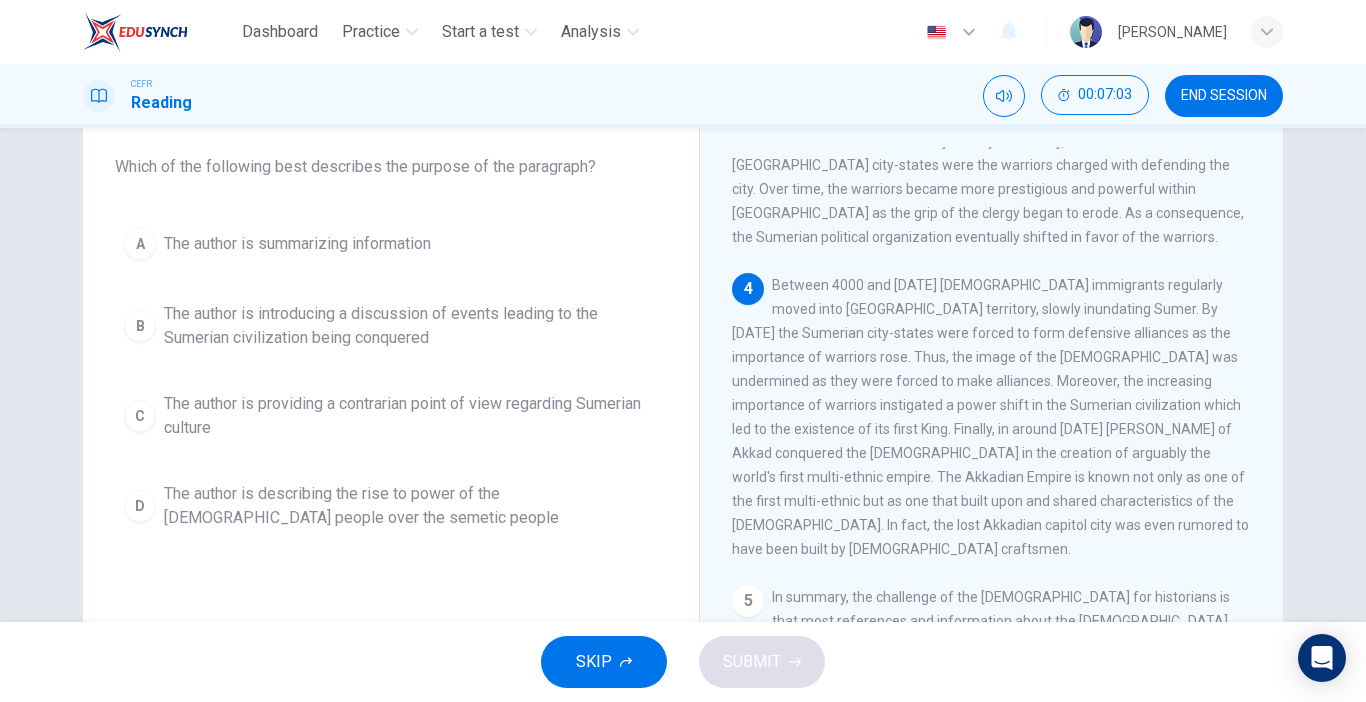 scroll, scrollTop: 112, scrollLeft: 0, axis: vertical 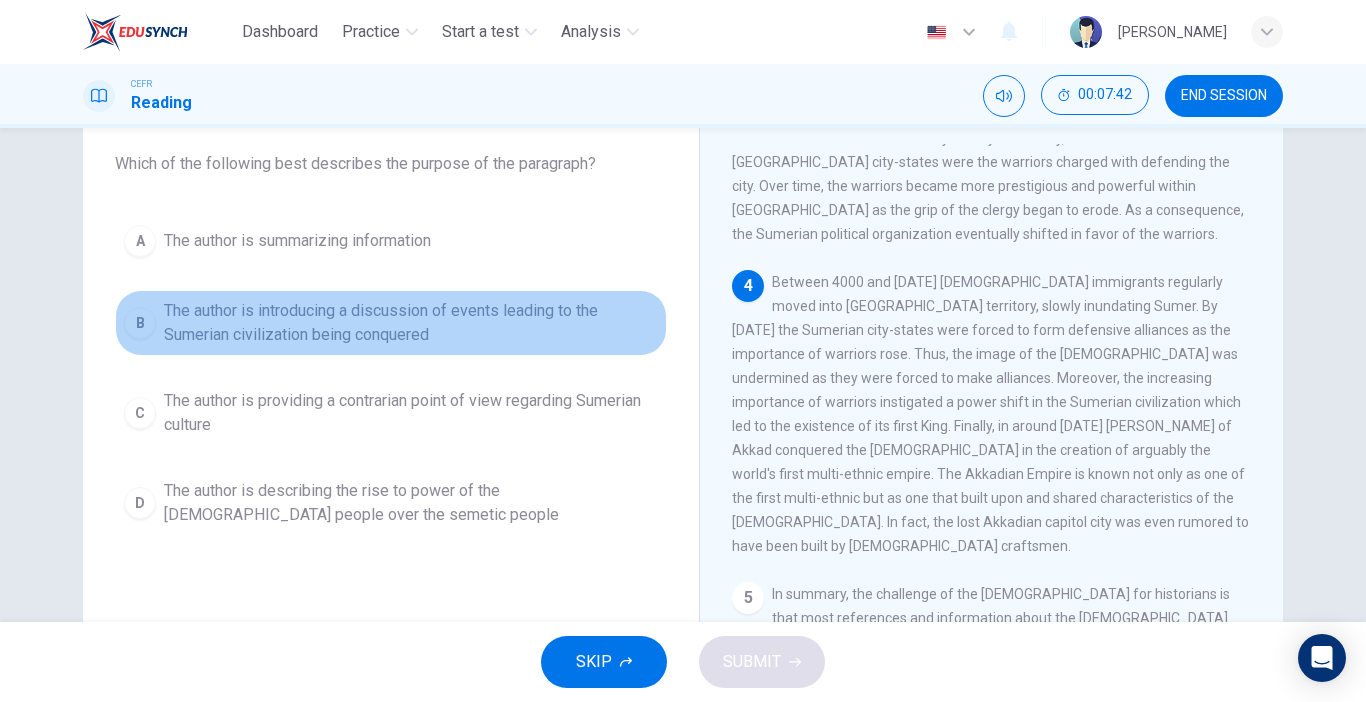 click on "The author is introducing a discussion of events leading to the Sumerian civilization being conquered" at bounding box center [411, 323] 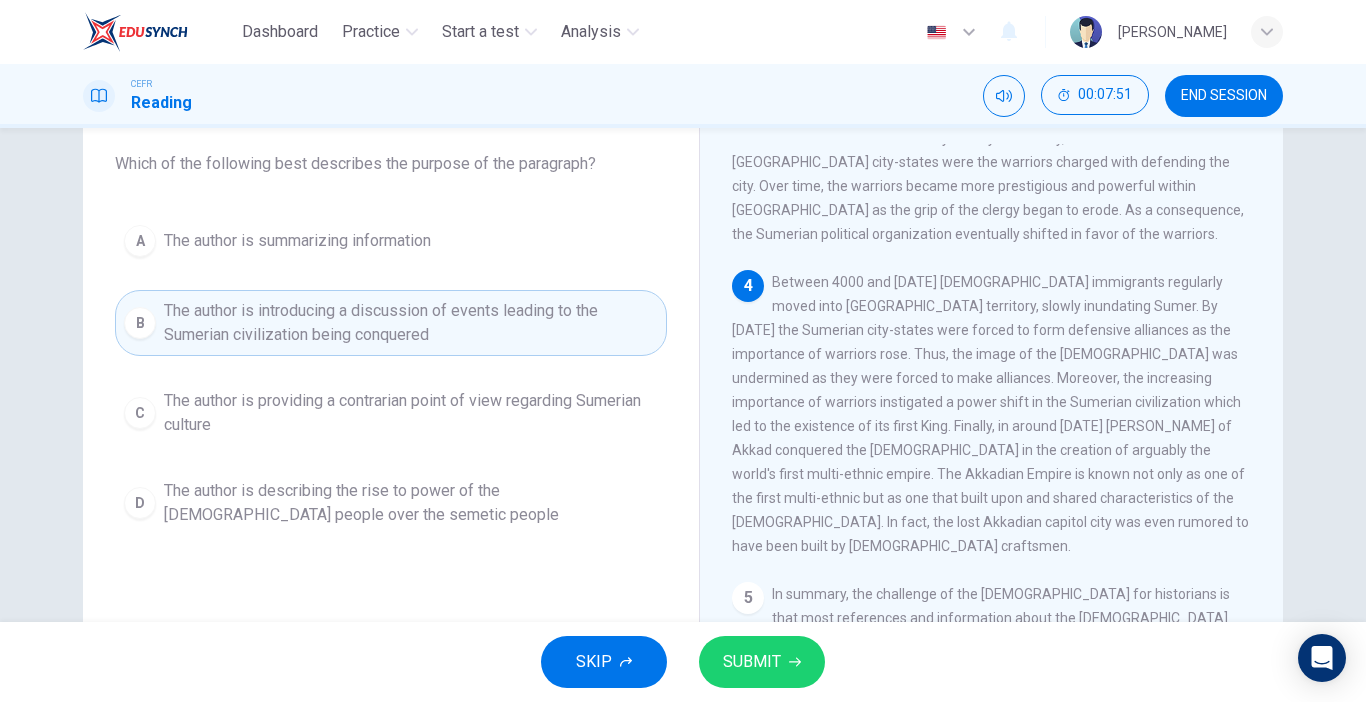 click on "SUBMIT" at bounding box center (752, 662) 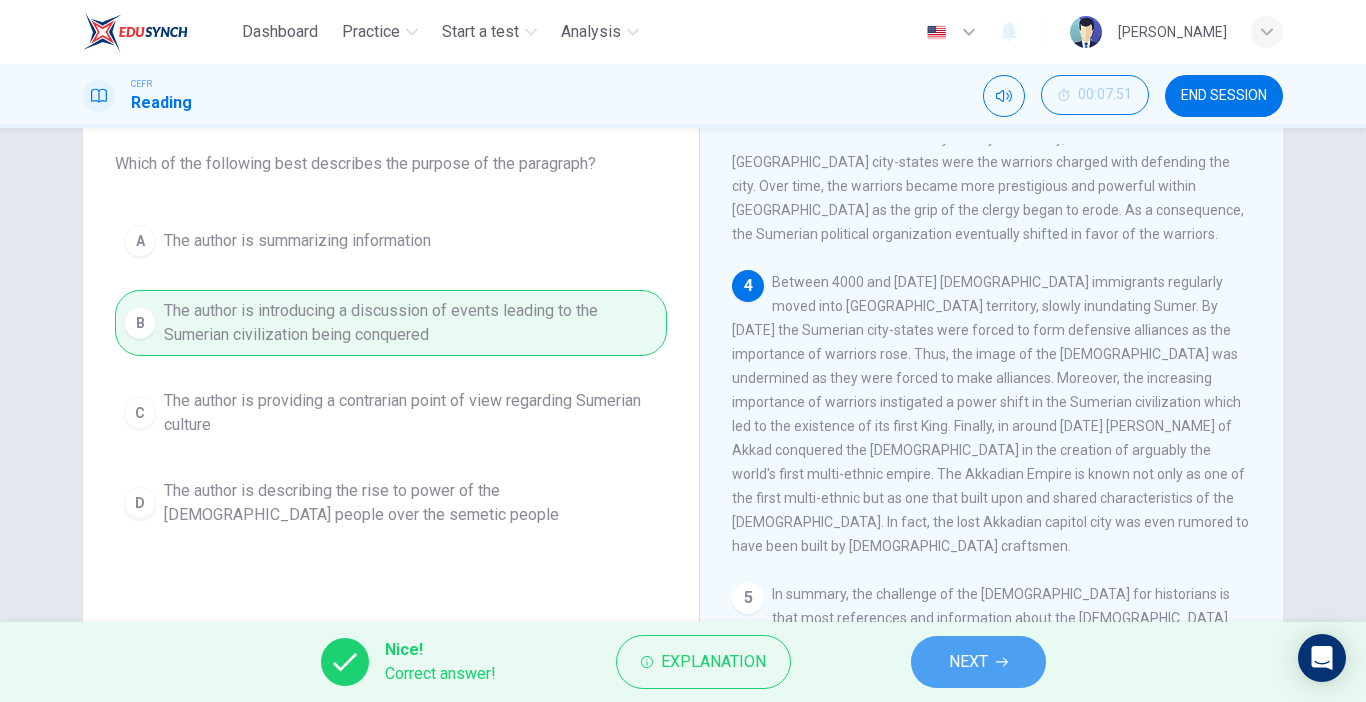 click on "NEXT" at bounding box center [978, 662] 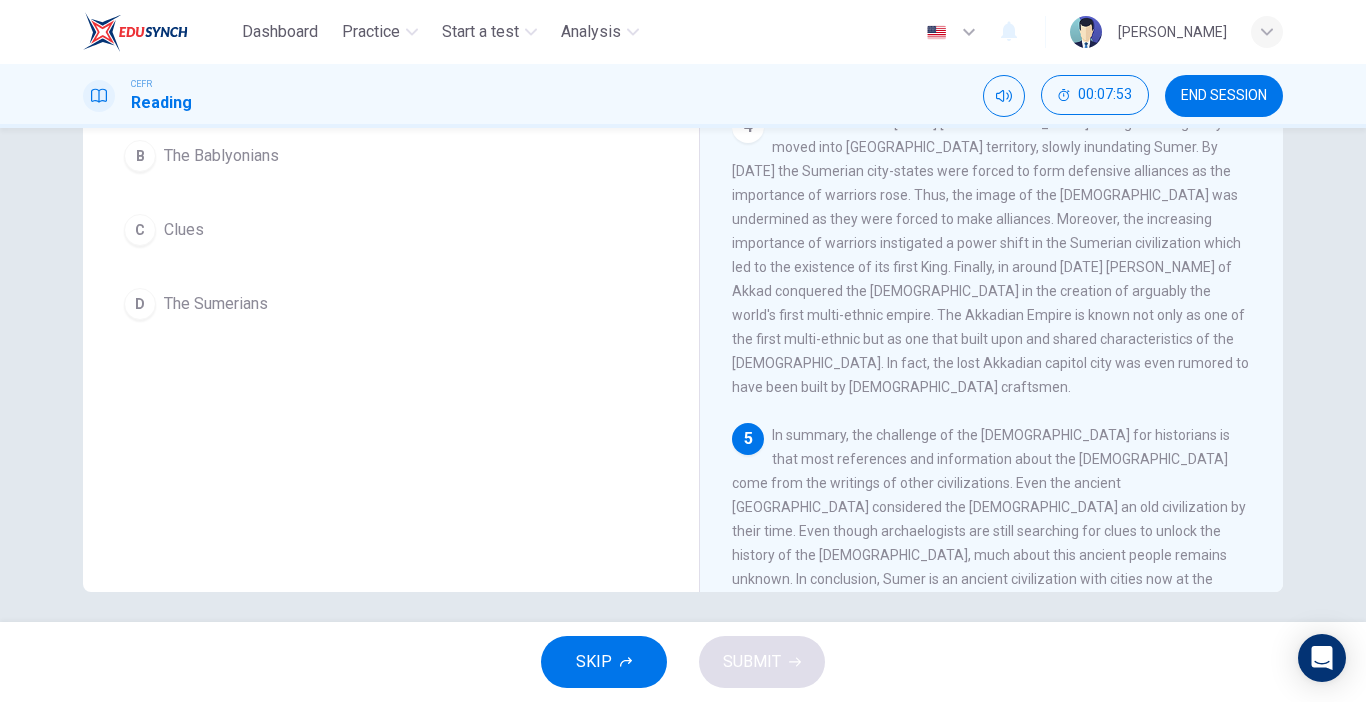 scroll, scrollTop: 281, scrollLeft: 0, axis: vertical 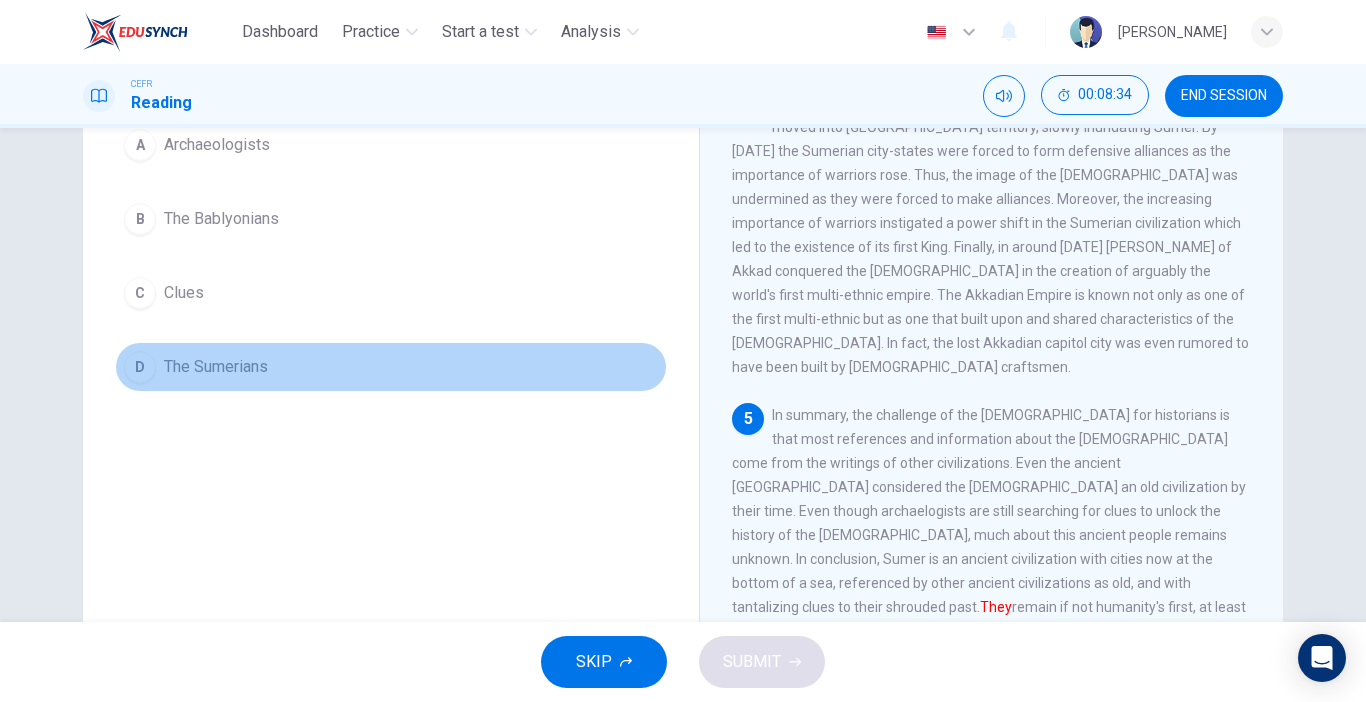click on "D The Sumerians" at bounding box center [391, 367] 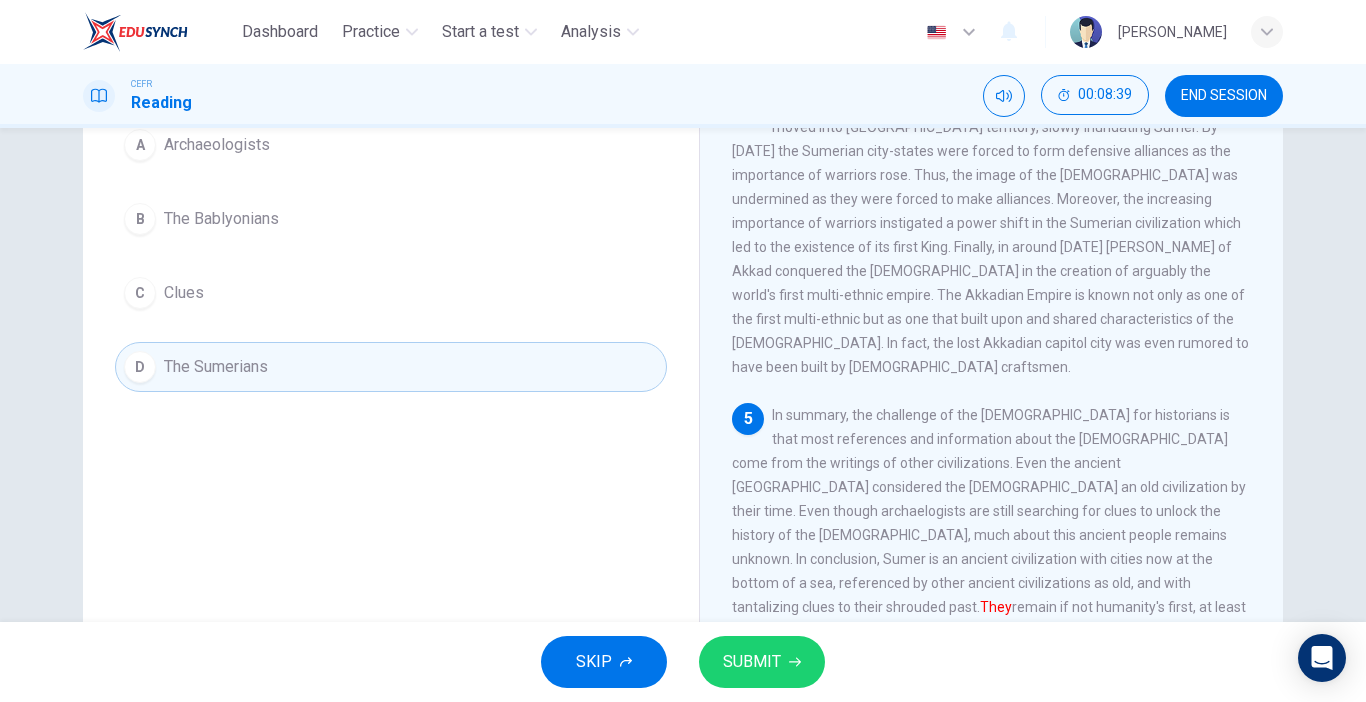 click on "In summary, the challenge of the Sumerians for historians is that most references and information about the Sumerians come from the writings of other civilizations. Even the ancient Bablyonians considered the Sumerians an old civilization by their time. Even though archaelogists are still searching for clues to unlock the history of the Sumerians, much about this ancient people remains unknown. In conclusion, Sumer is an ancient civilization with cities now at the bottom of a sea, referenced by other ancient civilizations as old, and with tantalizing clues to their shrouded past.  They  remain if not humanity's first, at least our most mysterious civilization." at bounding box center (989, 523) 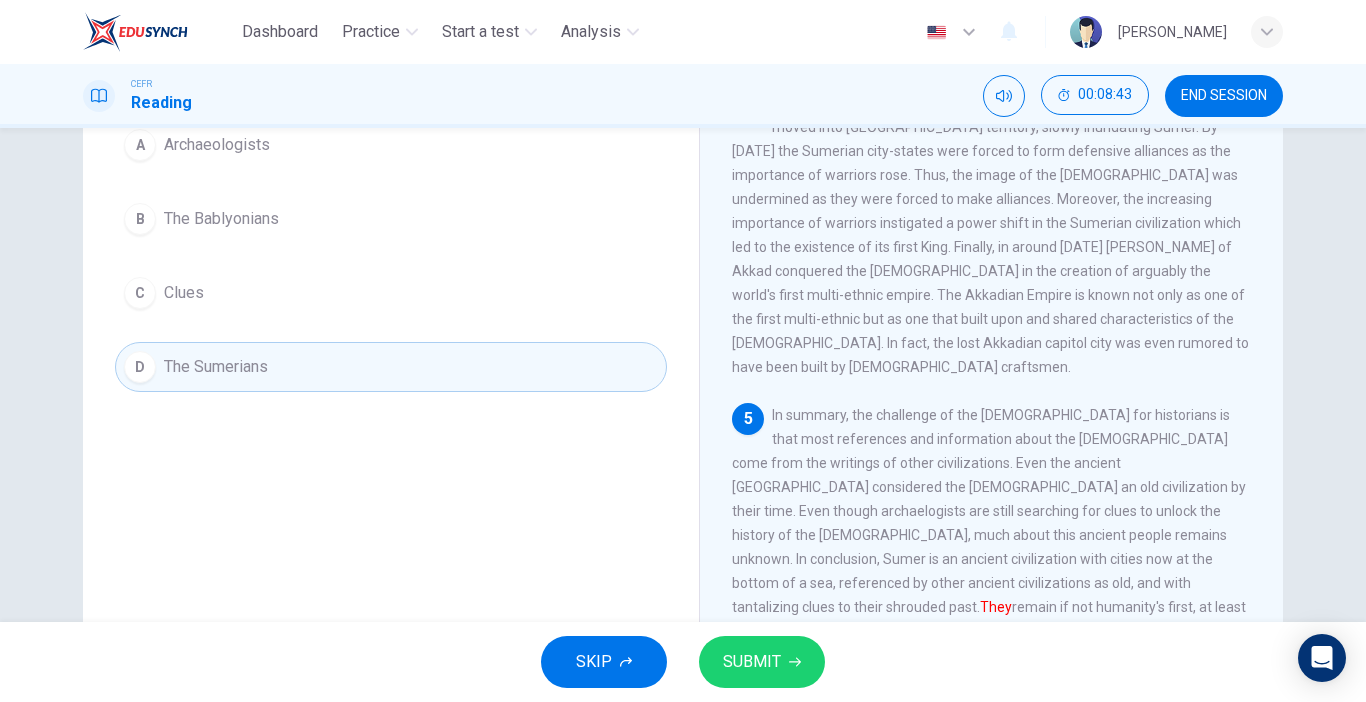 click on "SUBMIT" at bounding box center [762, 662] 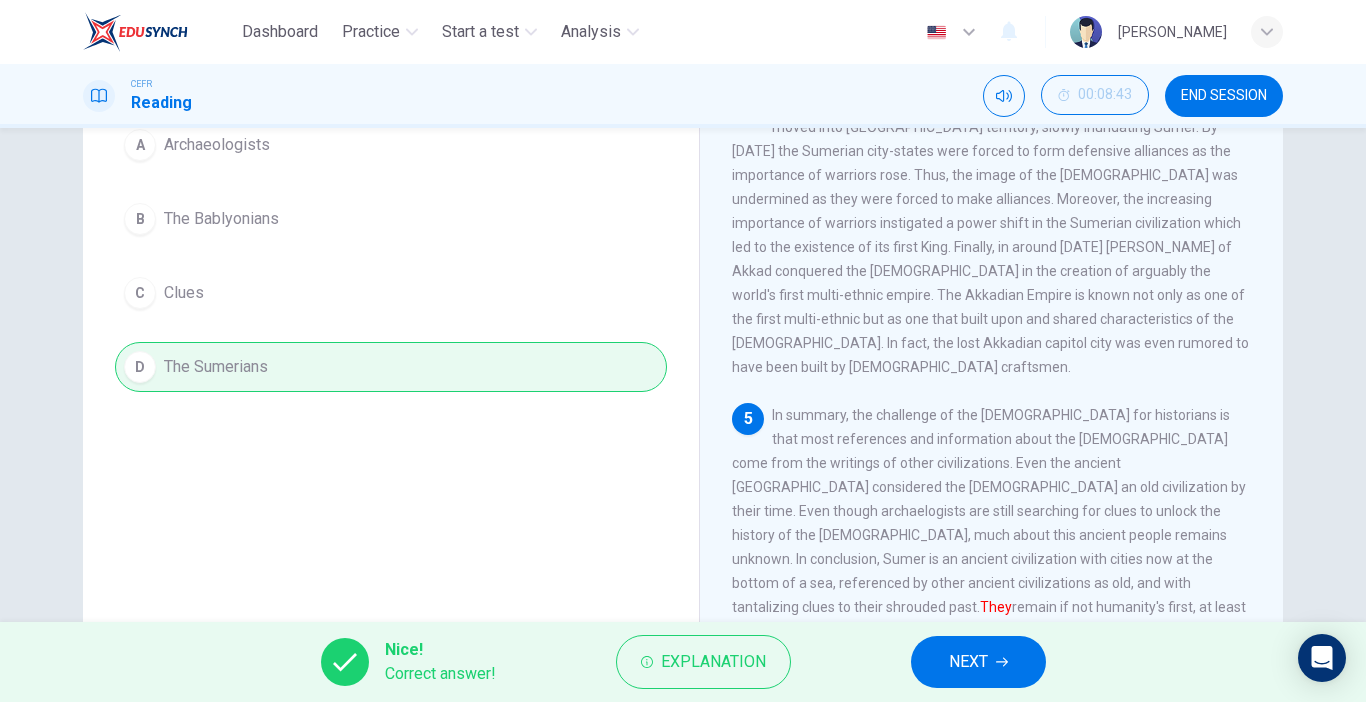 click on "NEXT" at bounding box center (968, 662) 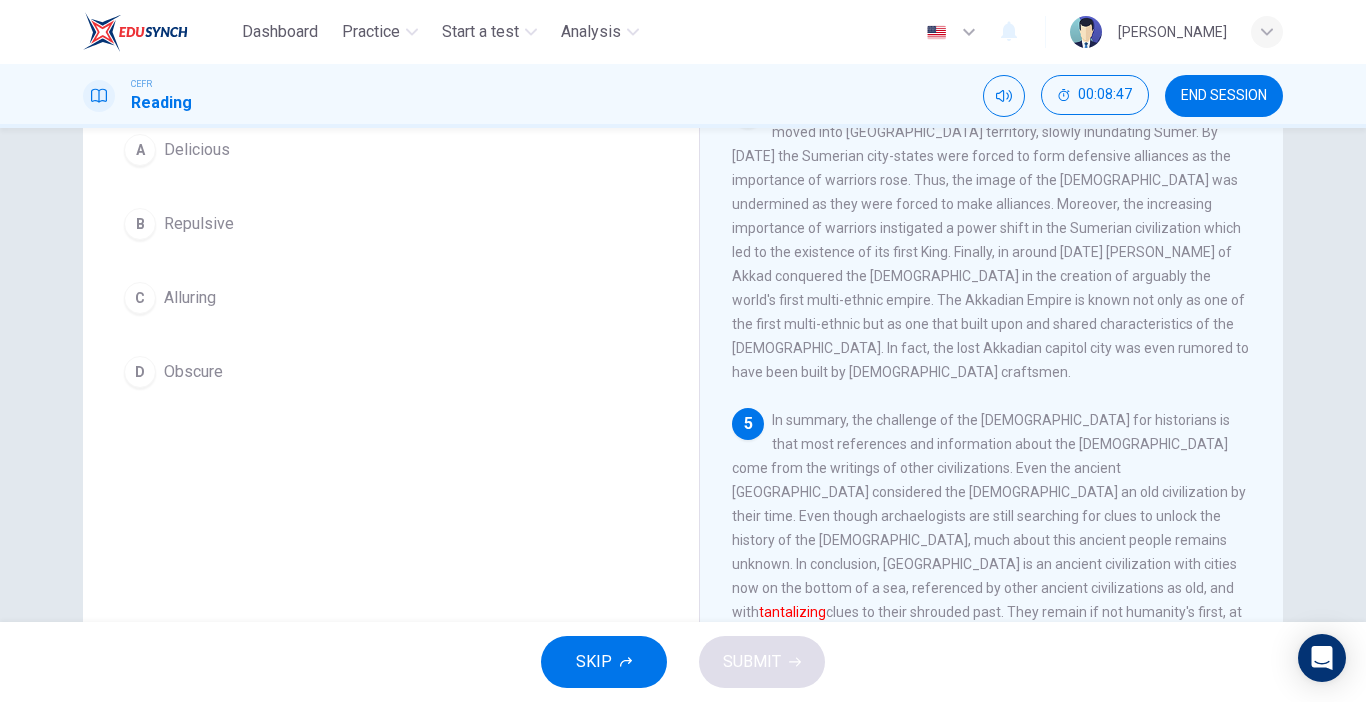 scroll, scrollTop: 202, scrollLeft: 0, axis: vertical 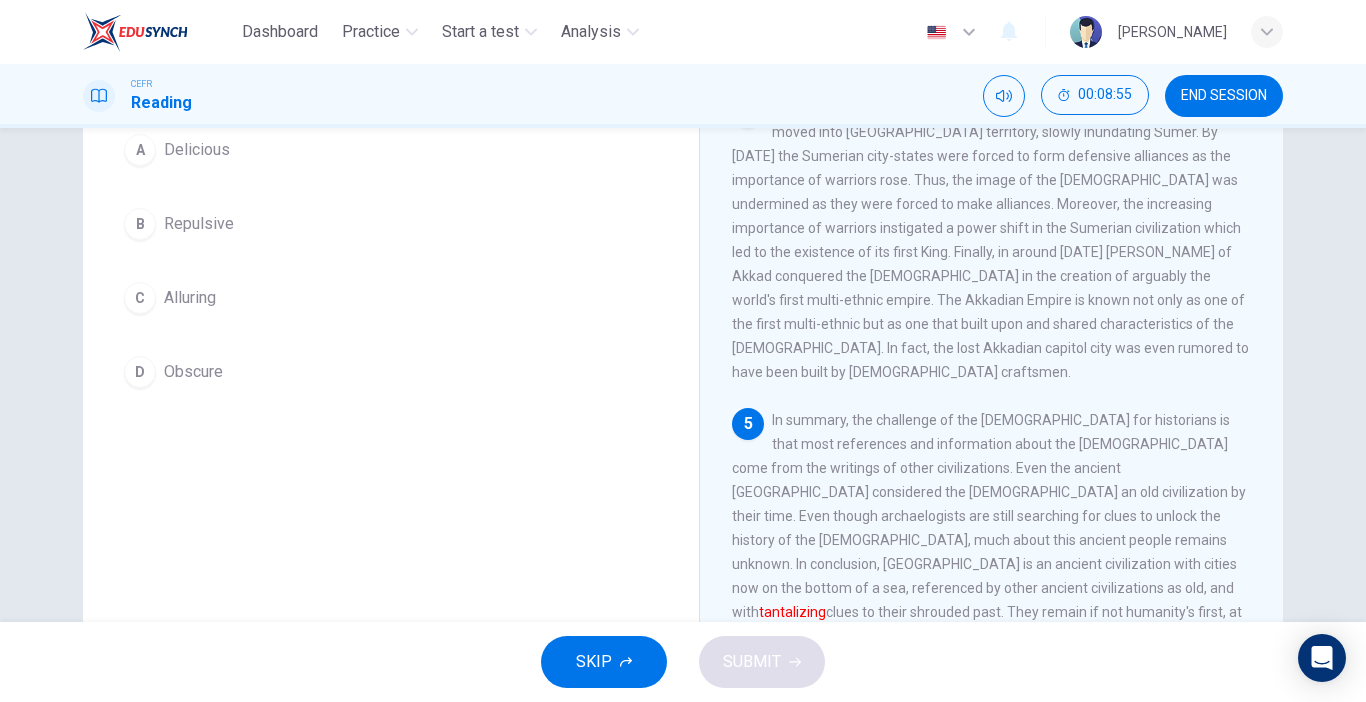 click on "D Obscure" at bounding box center (391, 372) 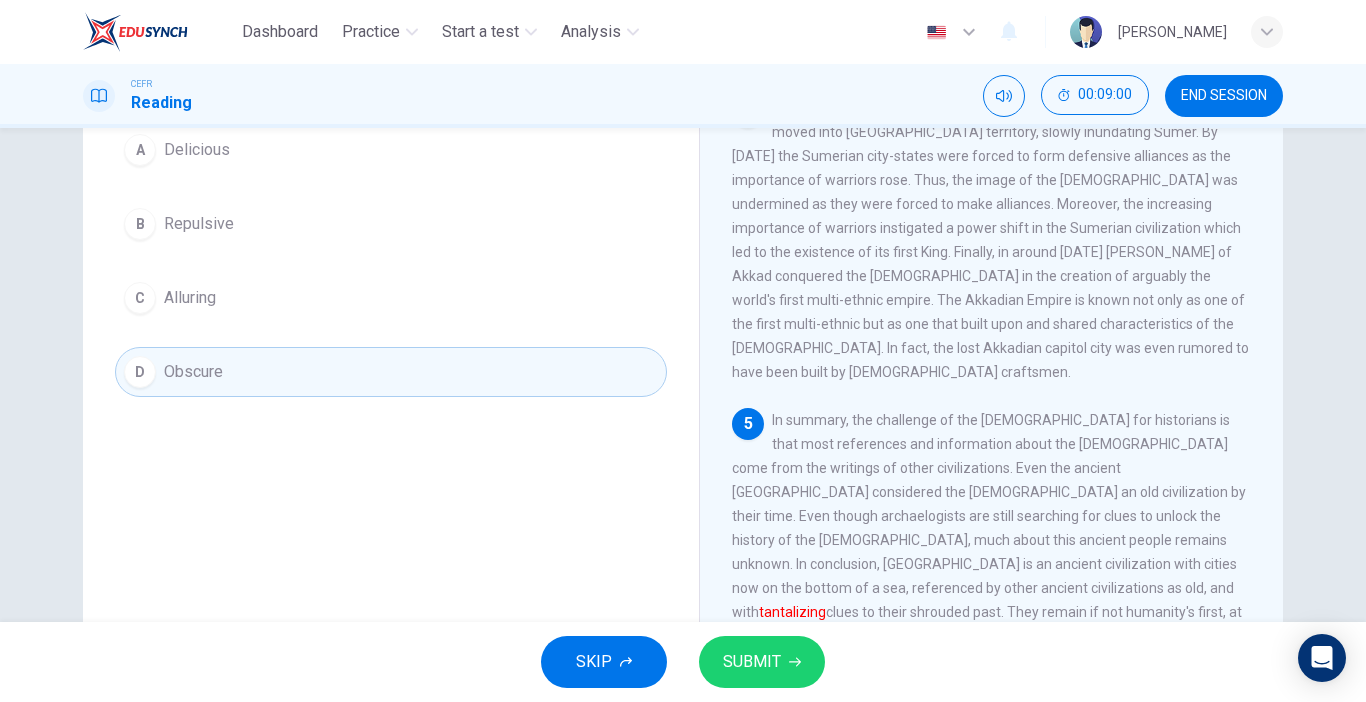 click on "In summary, the challenge of the Sumerians for historians is that most references and information about the Sumerians come from the writings of other civilizations. Even the ancient Bablyonians considered the Sumerians an old civilization by their time. Even though archaelogists are still searching for clues to unlock the history of the Sumerians, much about this ancient people remains unknown. In conclusion, Sumer is an ancient civilization with cities now on the bottom of a sea, referenced by other ancient civilizations as old, and with  tantalizing  clues to their shrouded past. They remain if not humanity's first, at least our most mysterious civilization." at bounding box center (989, 528) 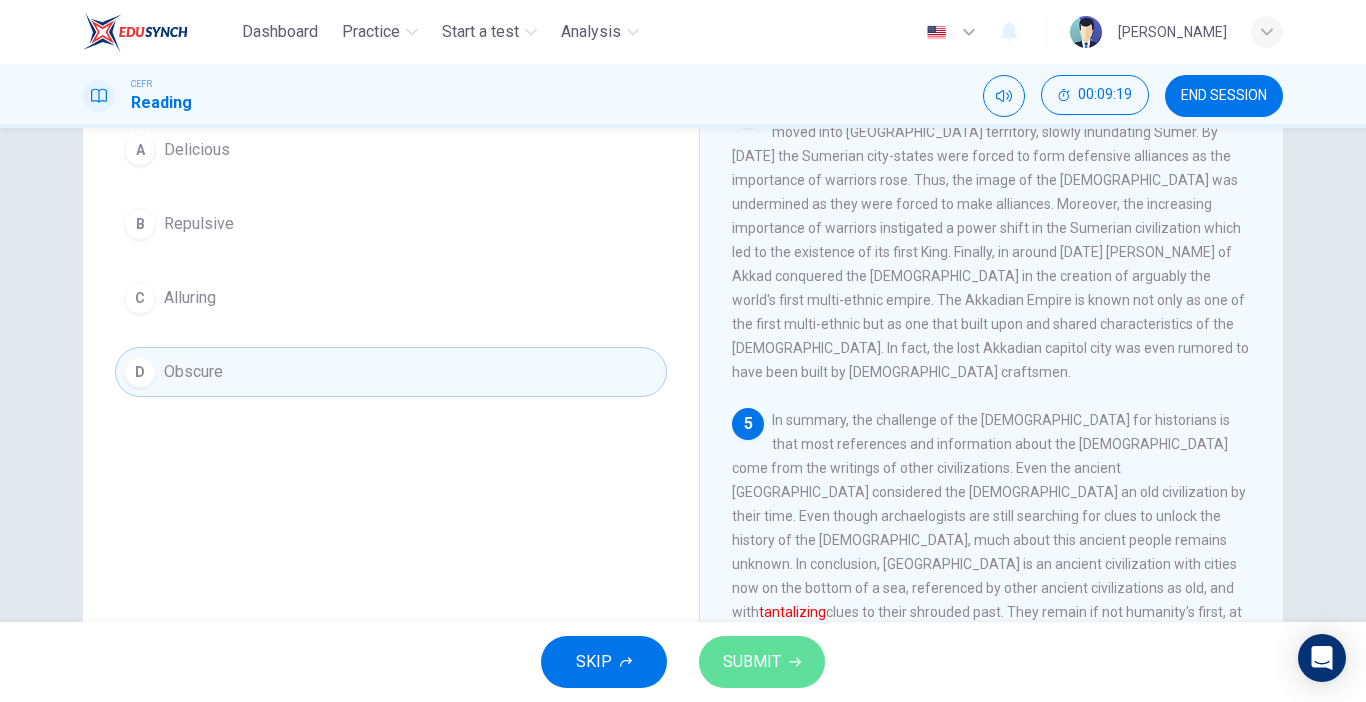 click 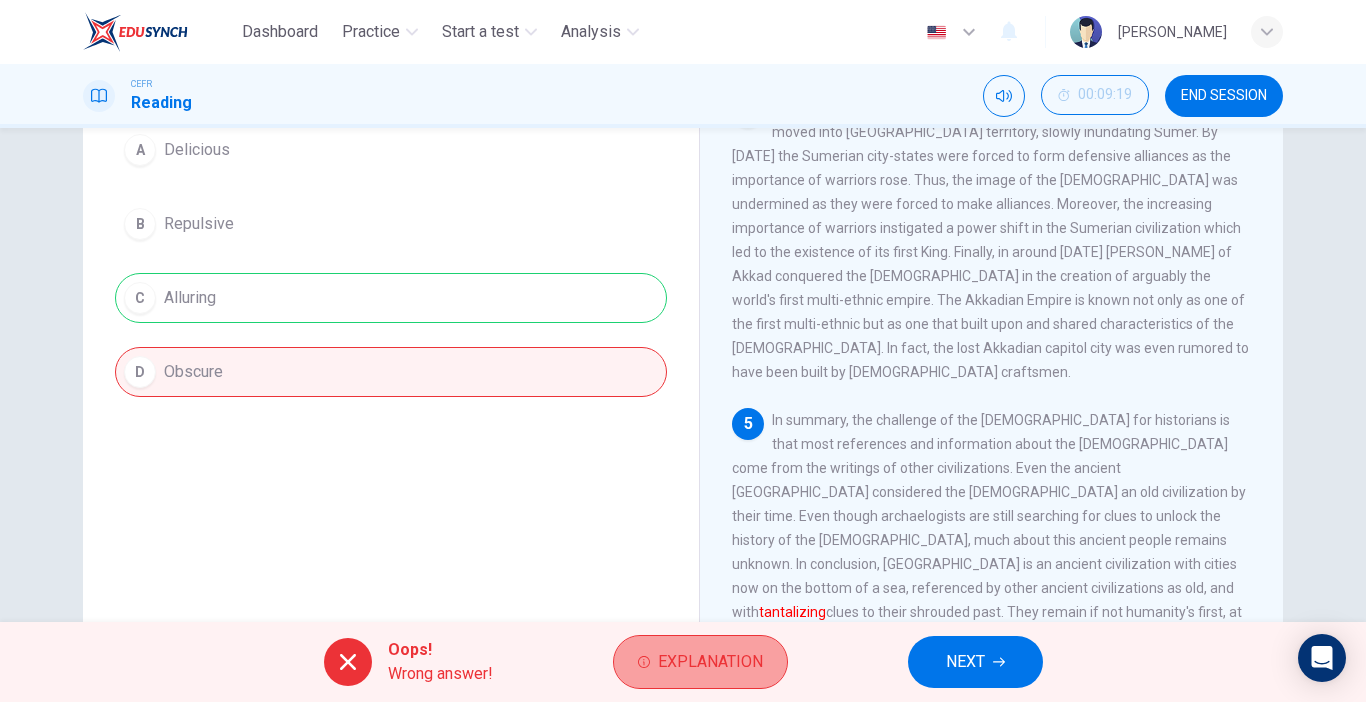 click on "Explanation" at bounding box center (710, 662) 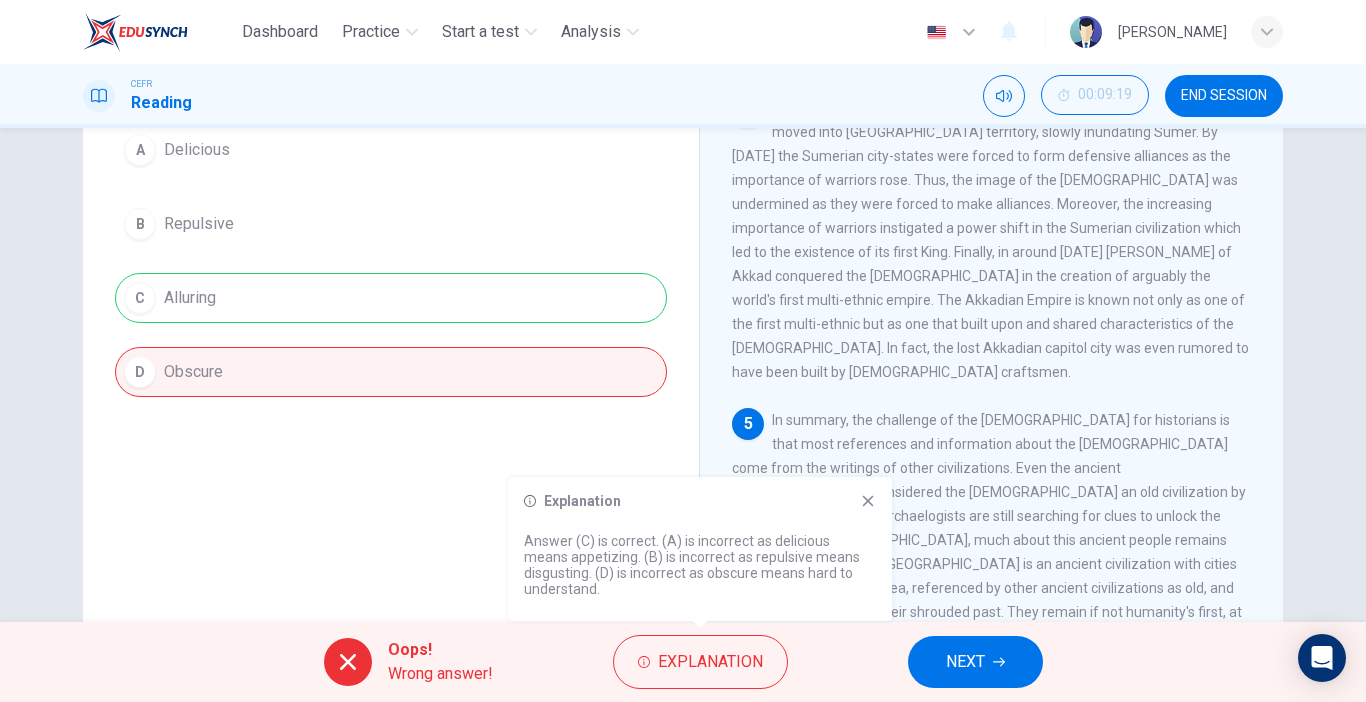 click on "NEXT" at bounding box center [975, 662] 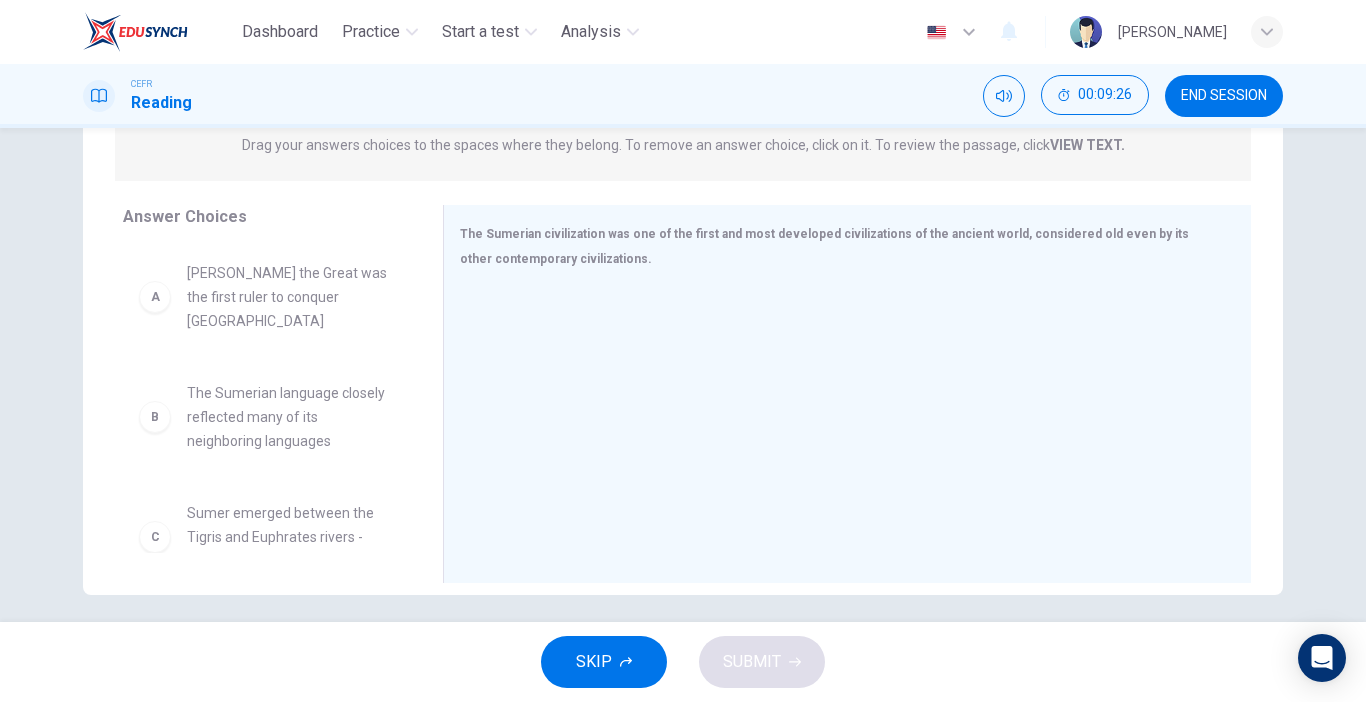 scroll, scrollTop: 273, scrollLeft: 0, axis: vertical 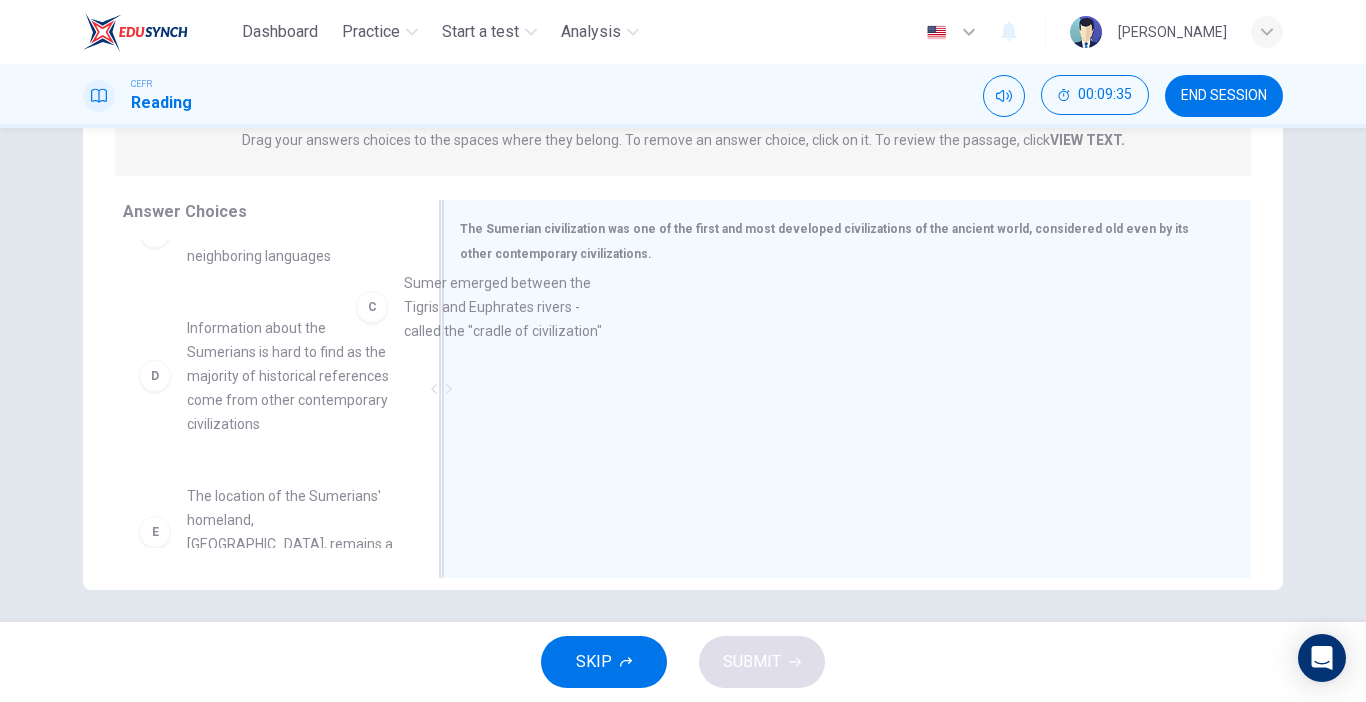 drag, startPoint x: 326, startPoint y: 328, endPoint x: 569, endPoint y: 338, distance: 243.20567 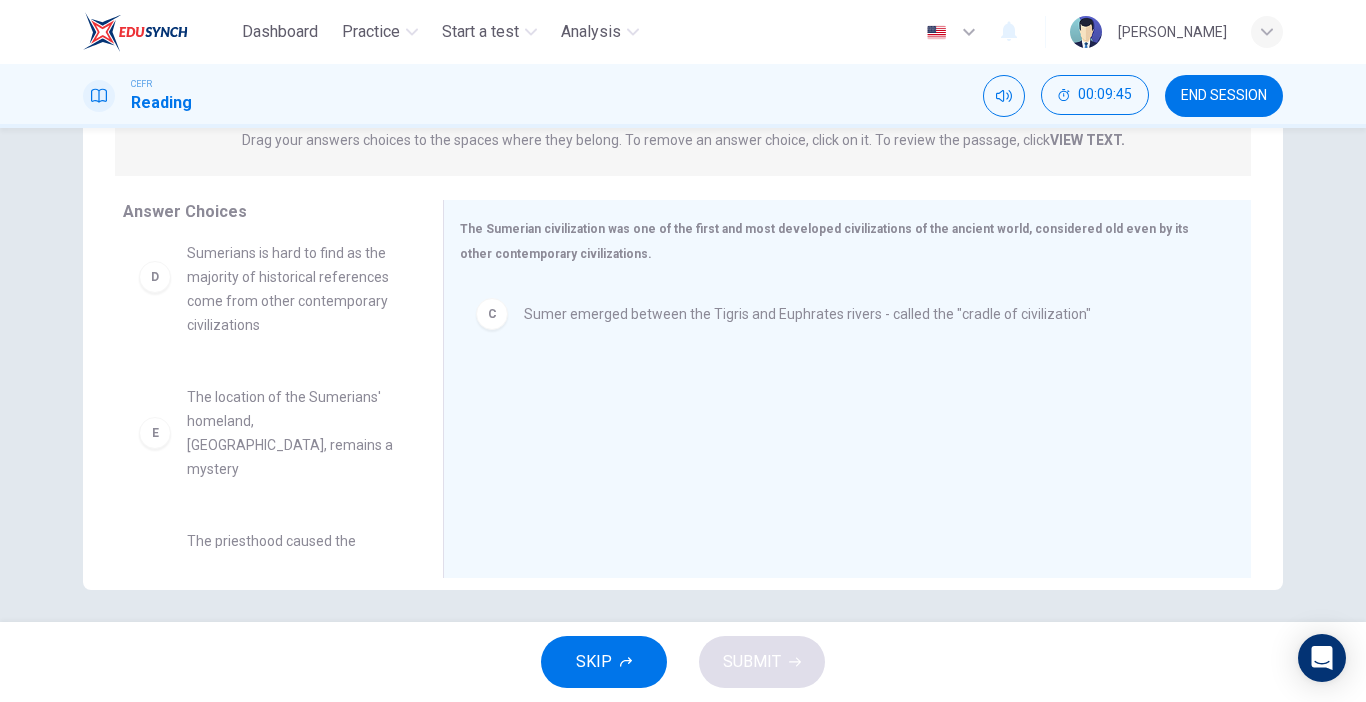 scroll, scrollTop: 300, scrollLeft: 0, axis: vertical 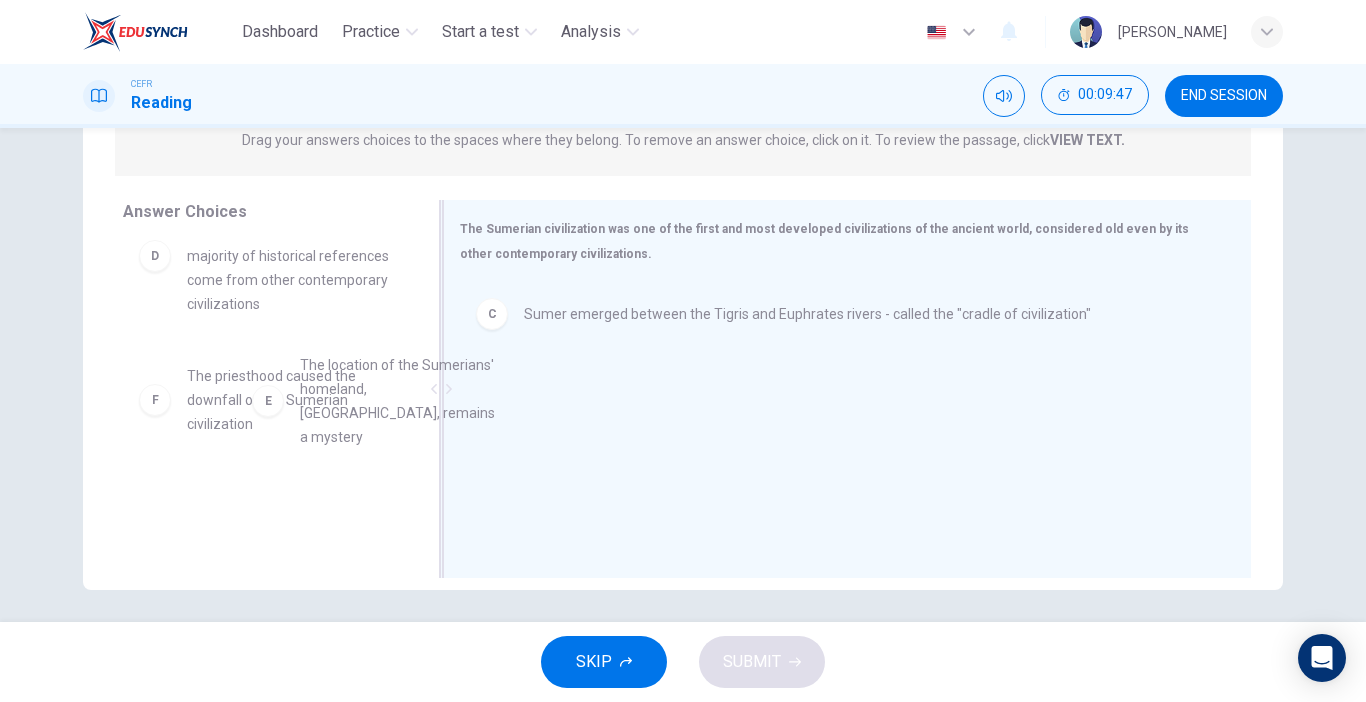 drag, startPoint x: 321, startPoint y: 405, endPoint x: 646, endPoint y: 411, distance: 325.0554 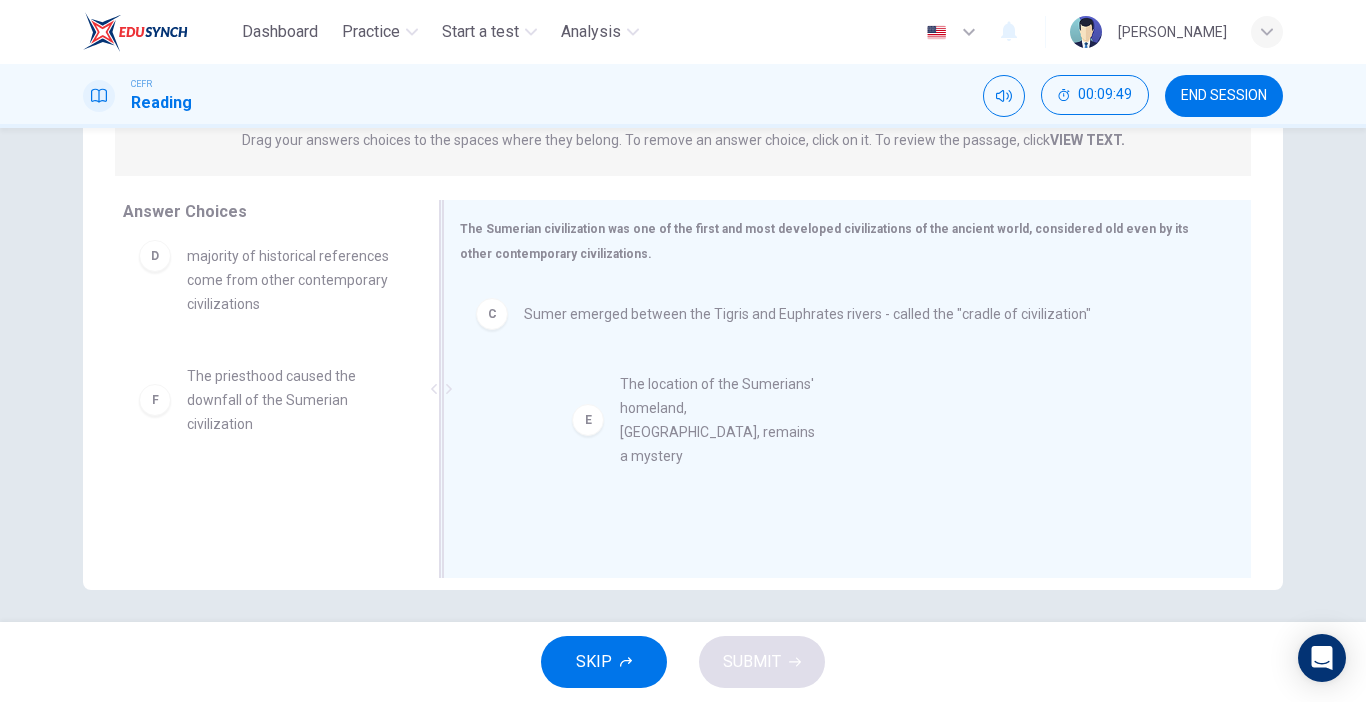 drag, startPoint x: 245, startPoint y: 364, endPoint x: 691, endPoint y: 396, distance: 447.1465 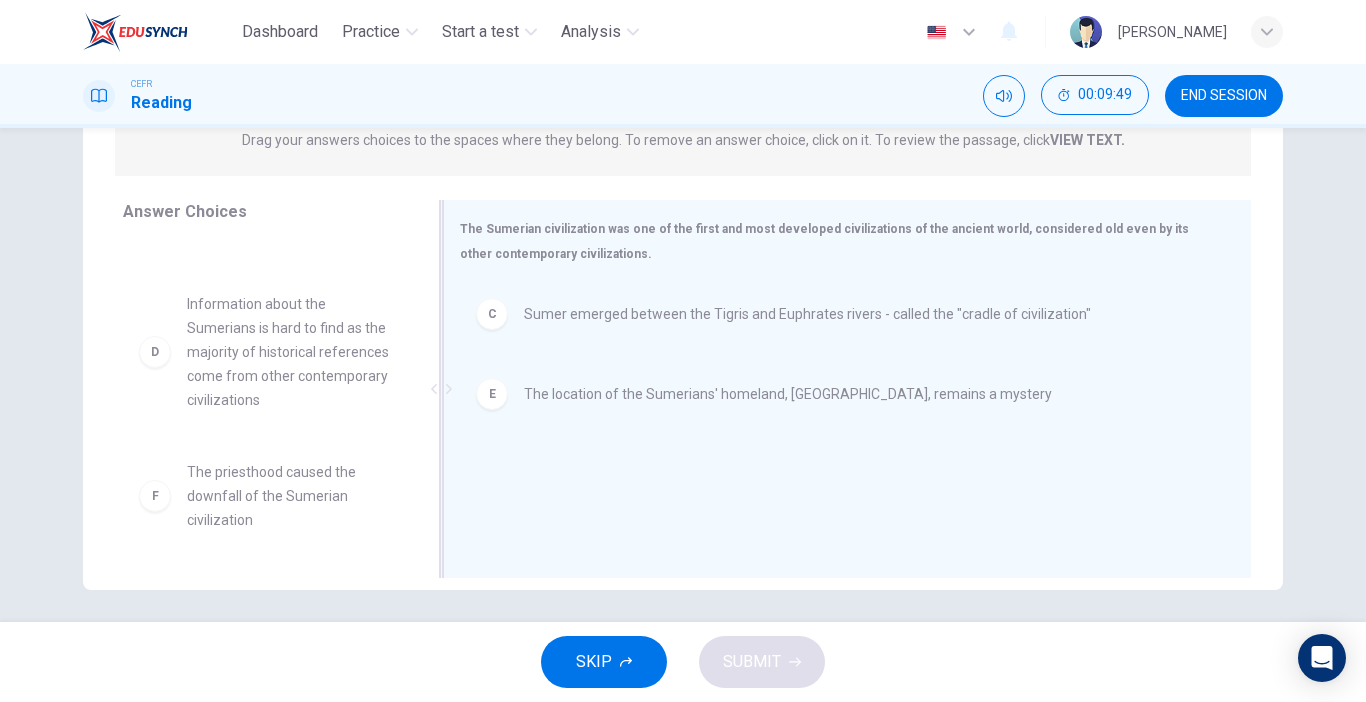 scroll, scrollTop: 180, scrollLeft: 0, axis: vertical 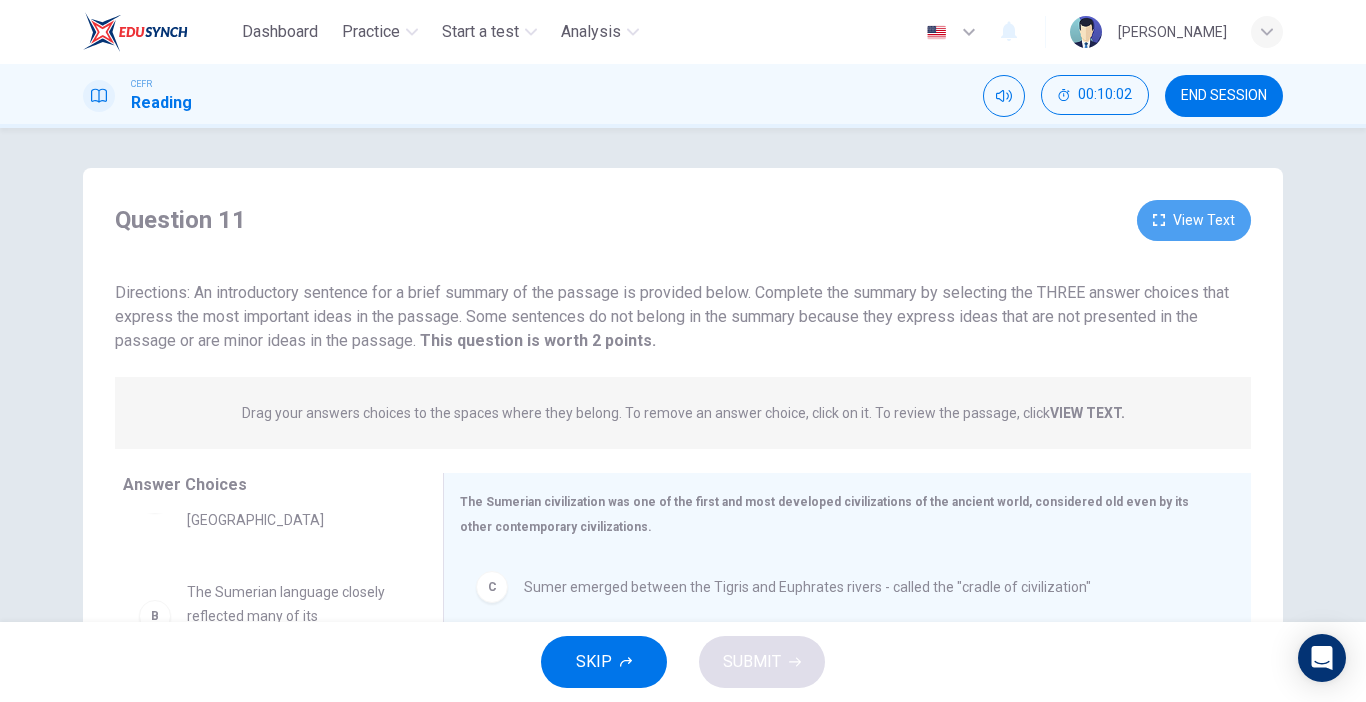 click on "View Text" at bounding box center [1194, 220] 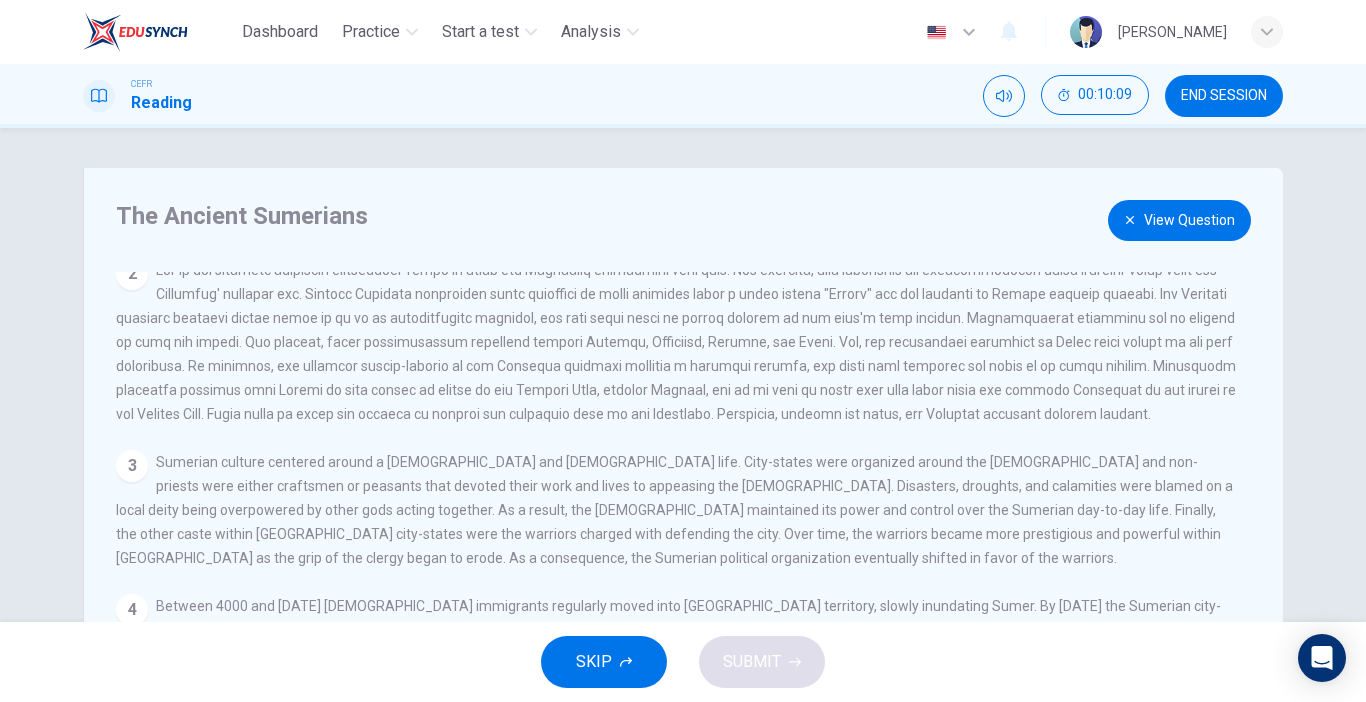 scroll, scrollTop: 220, scrollLeft: 0, axis: vertical 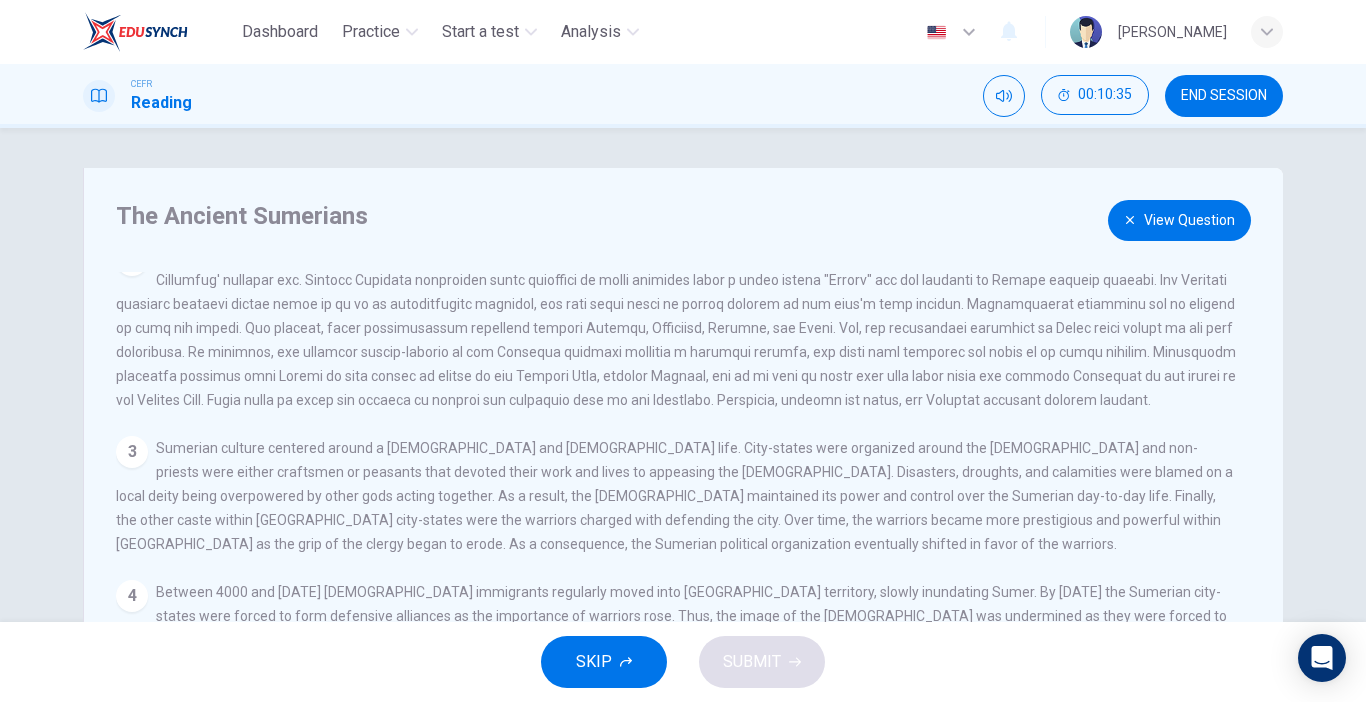click on "View Question" at bounding box center (1179, 220) 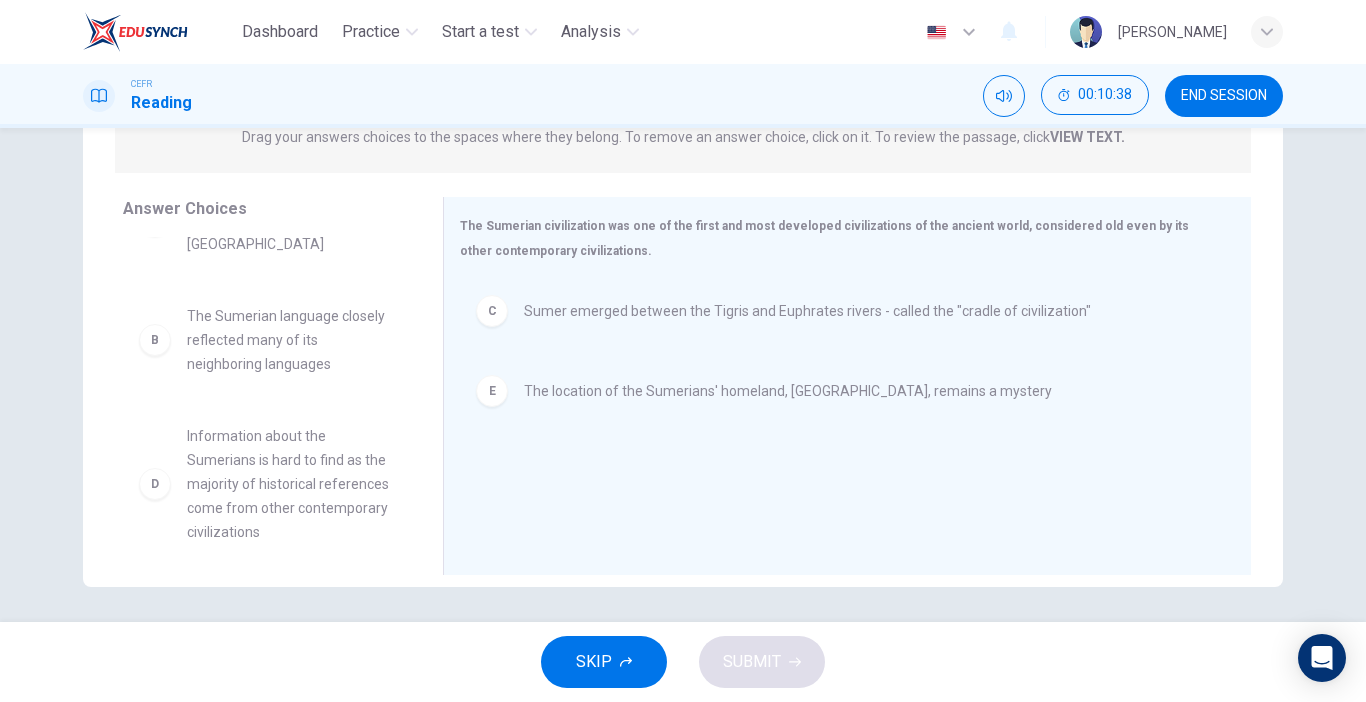 scroll, scrollTop: 281, scrollLeft: 0, axis: vertical 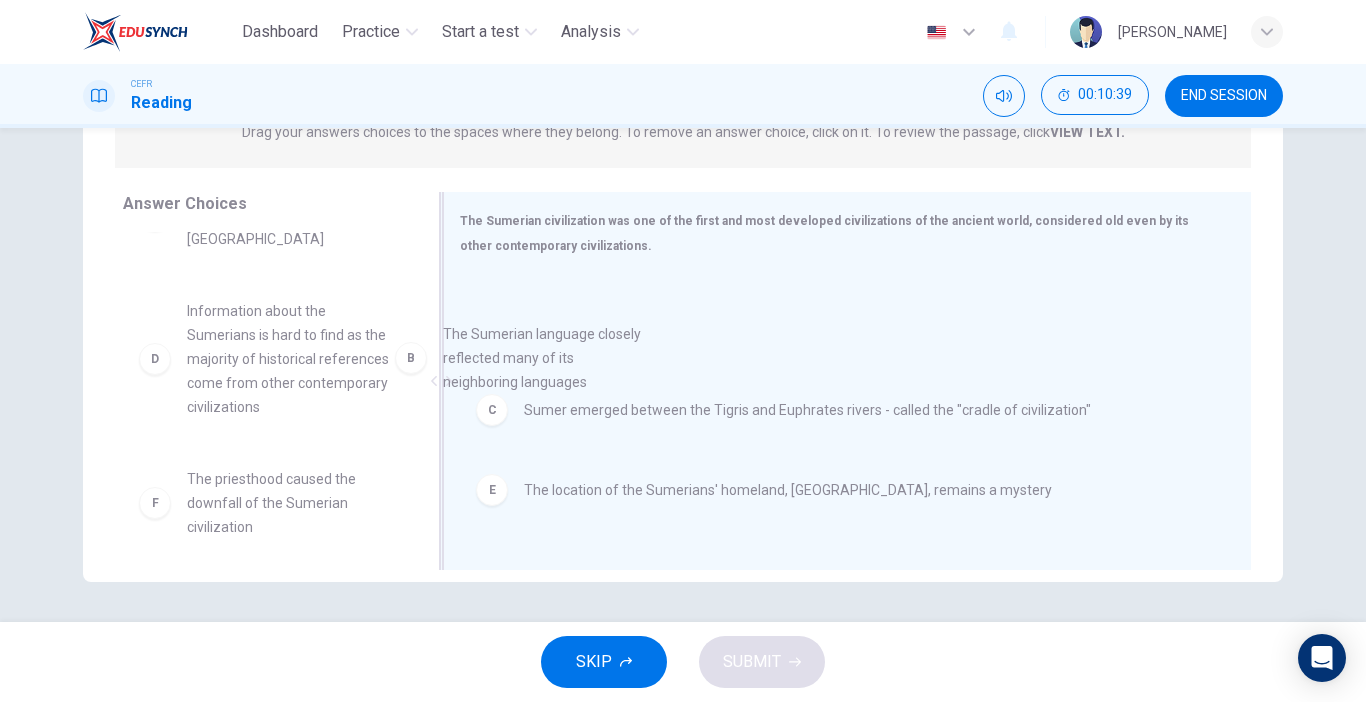 drag, startPoint x: 289, startPoint y: 325, endPoint x: 636, endPoint y: 405, distance: 356.1025 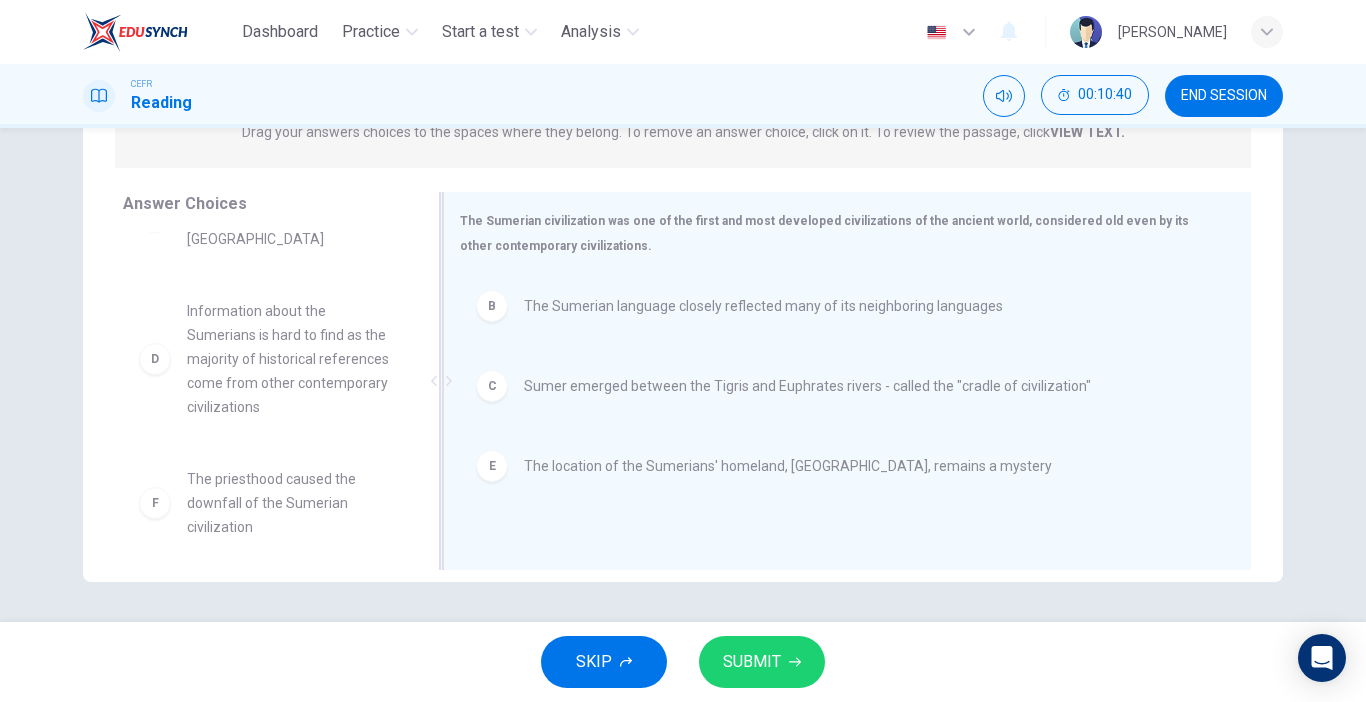 scroll, scrollTop: 60, scrollLeft: 0, axis: vertical 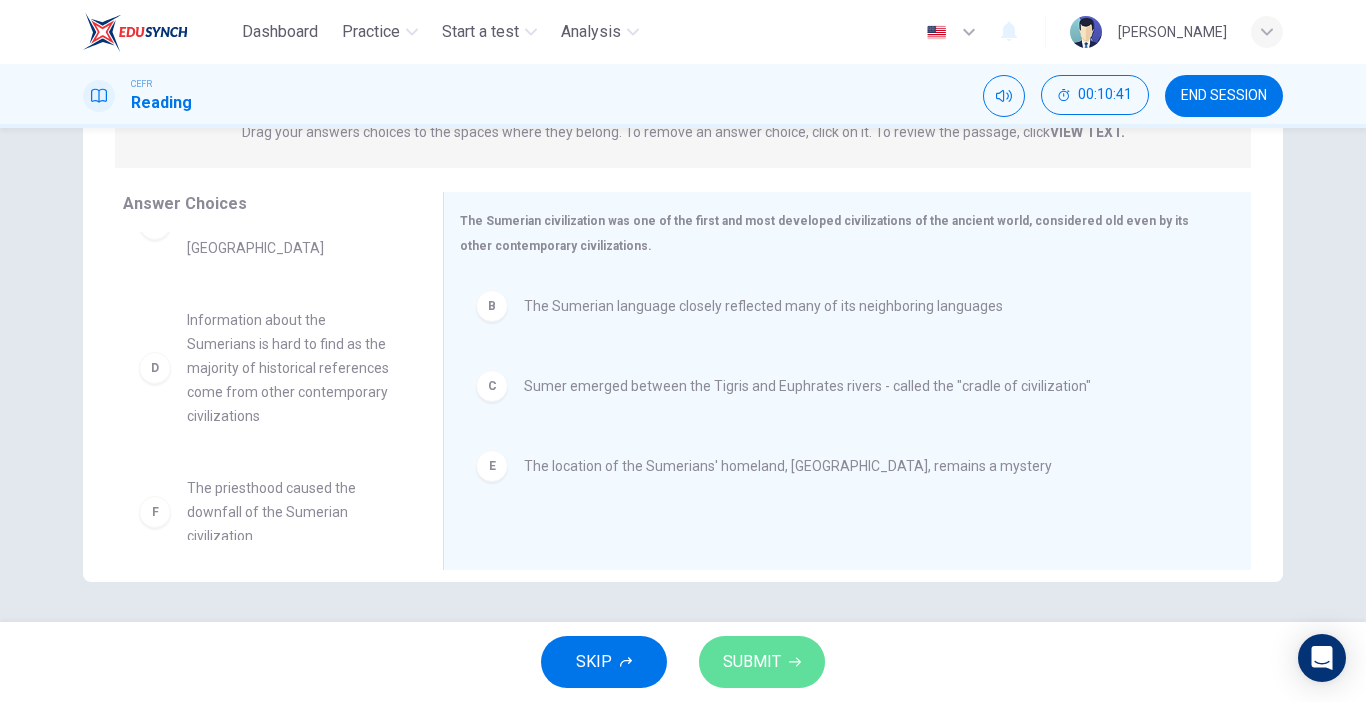click on "SUBMIT" at bounding box center [762, 662] 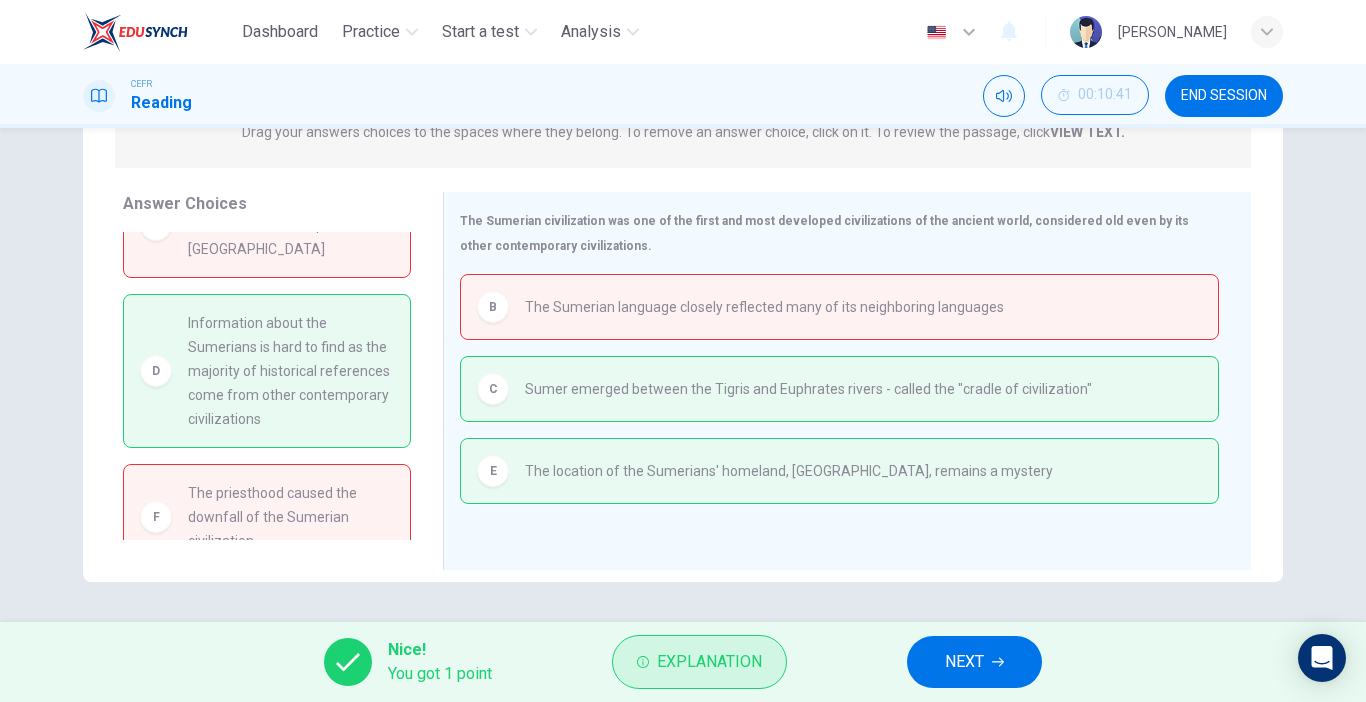 click on "Explanation" at bounding box center (709, 662) 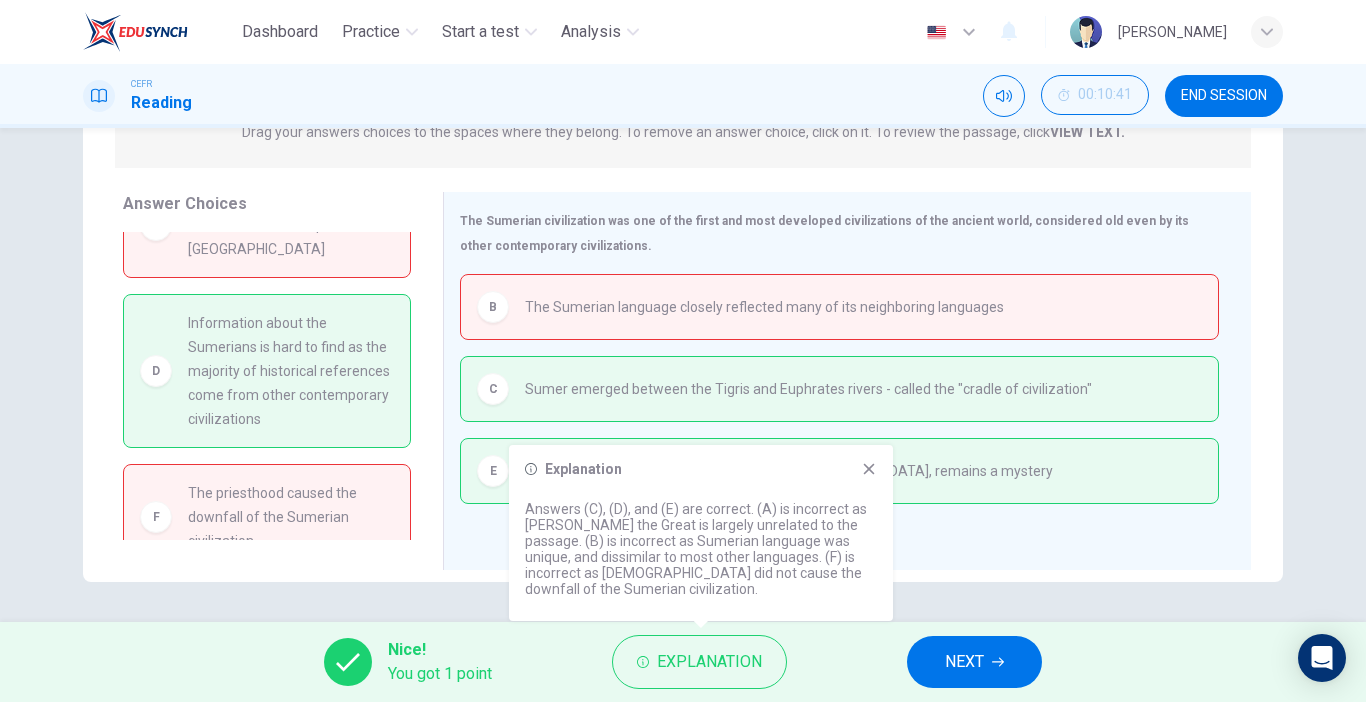 click 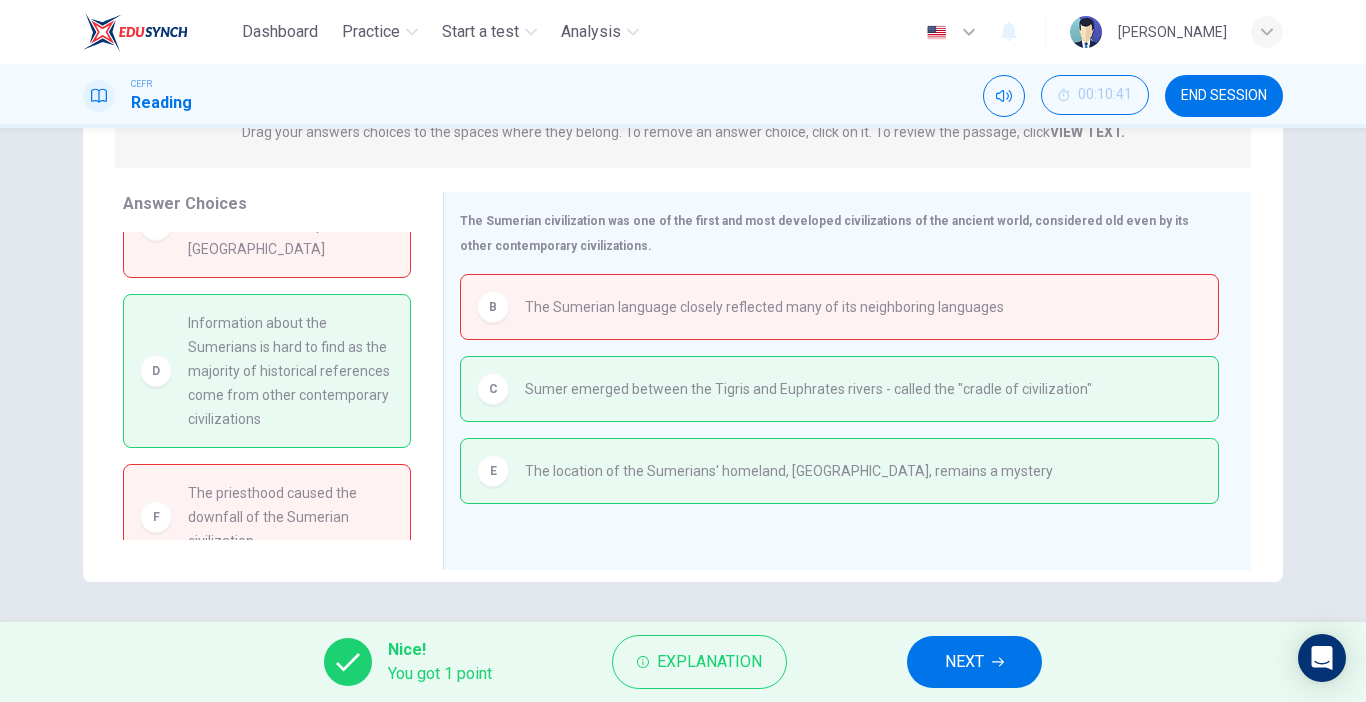 click on "NEXT" at bounding box center (964, 662) 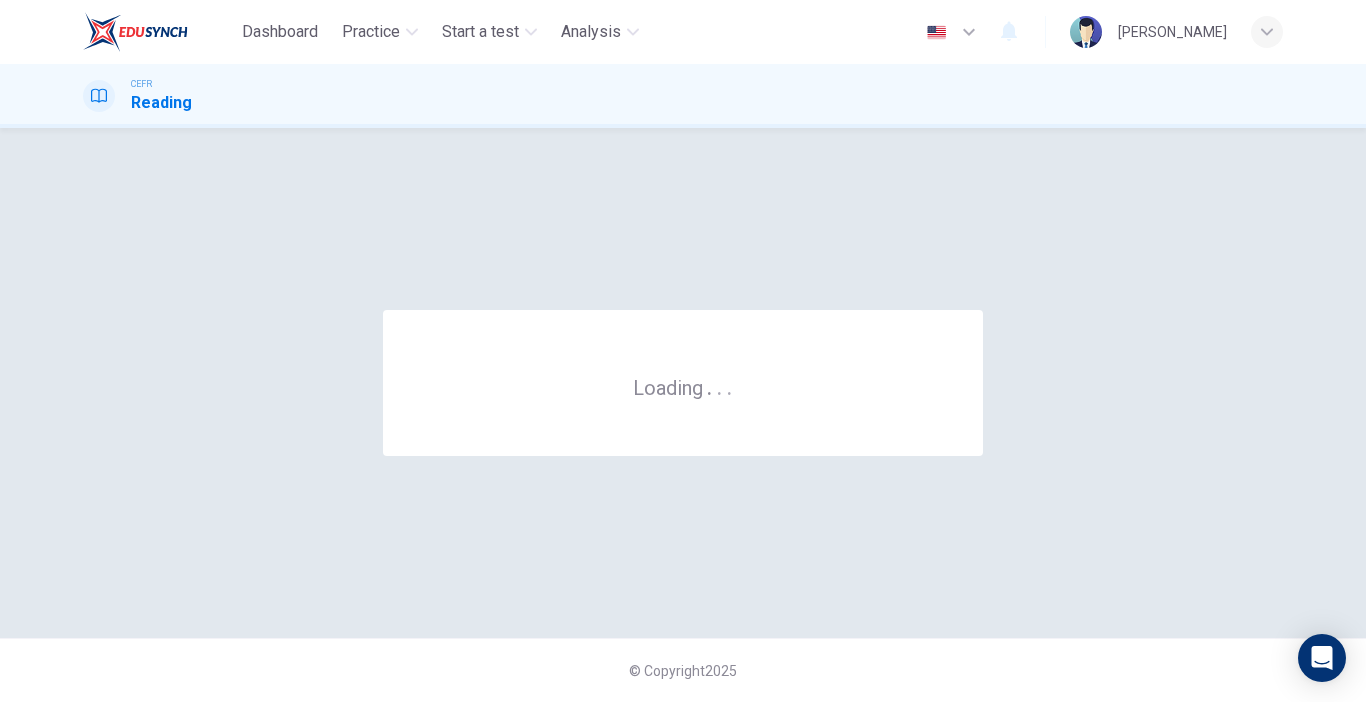 scroll, scrollTop: 0, scrollLeft: 0, axis: both 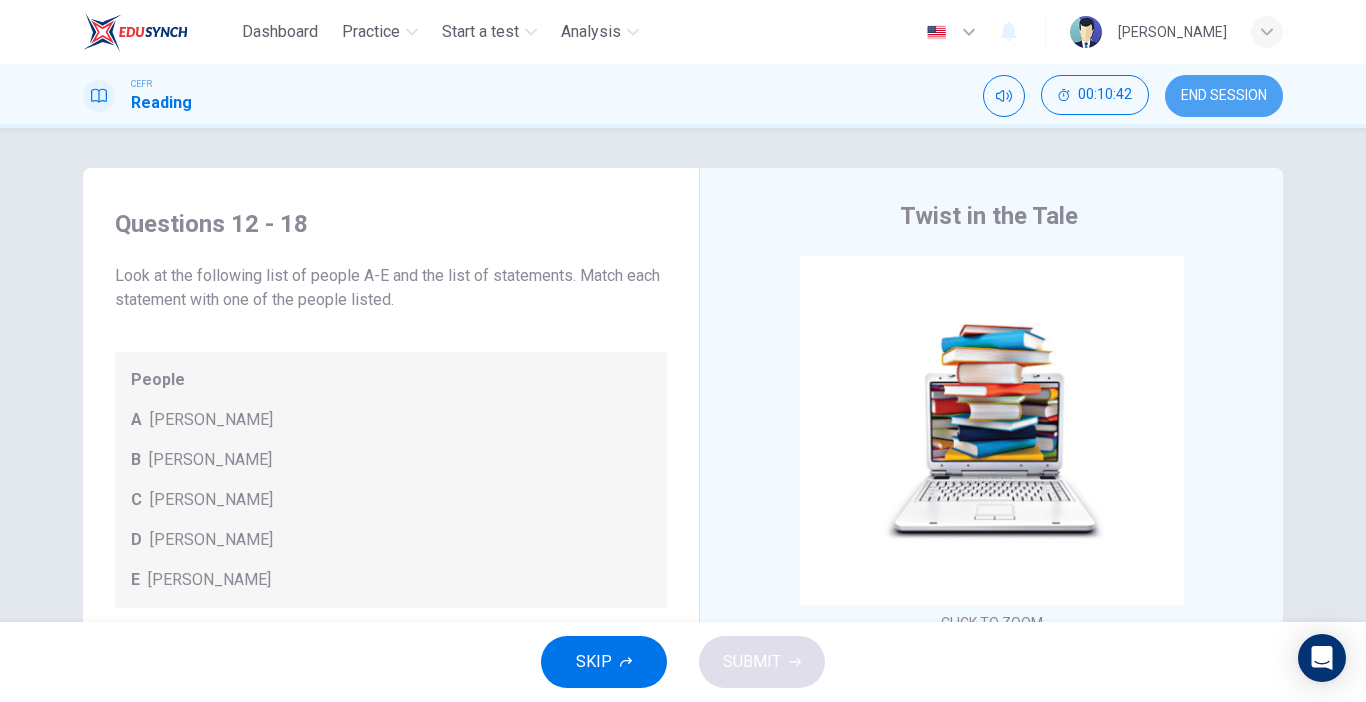click on "END SESSION" at bounding box center (1224, 96) 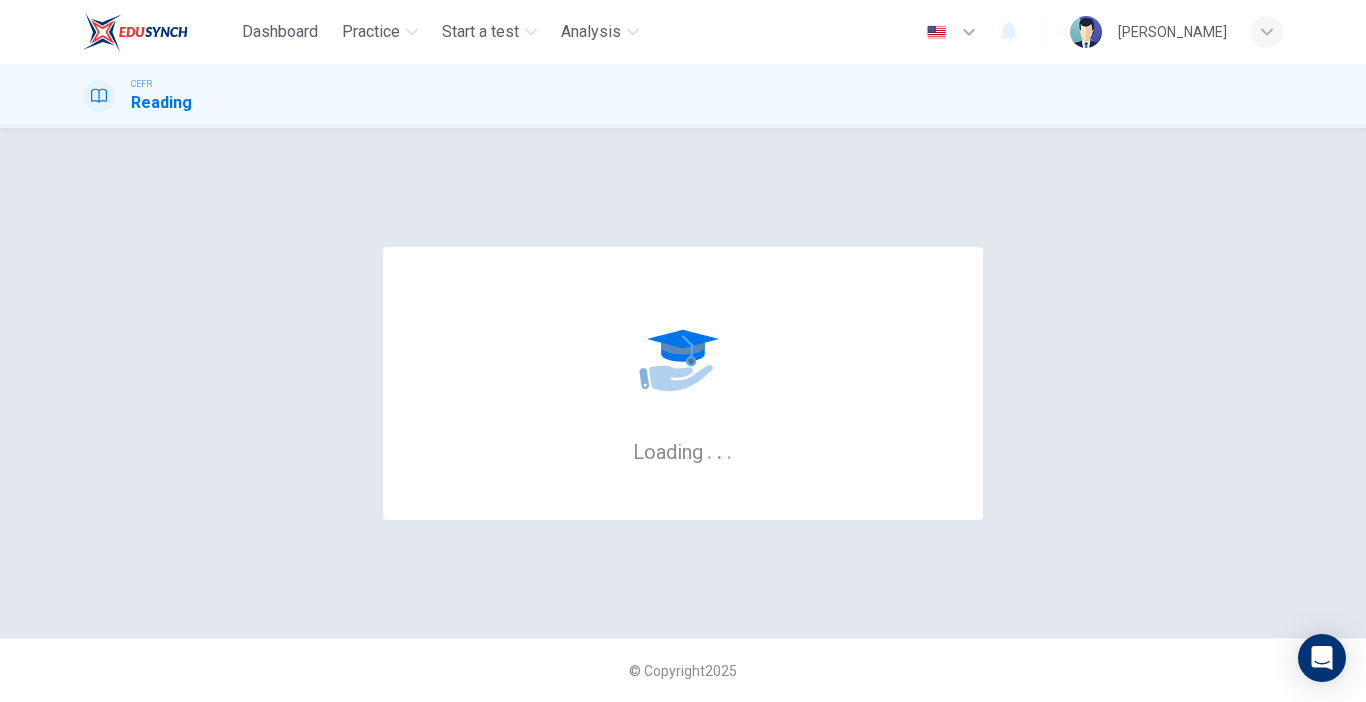 scroll, scrollTop: 0, scrollLeft: 0, axis: both 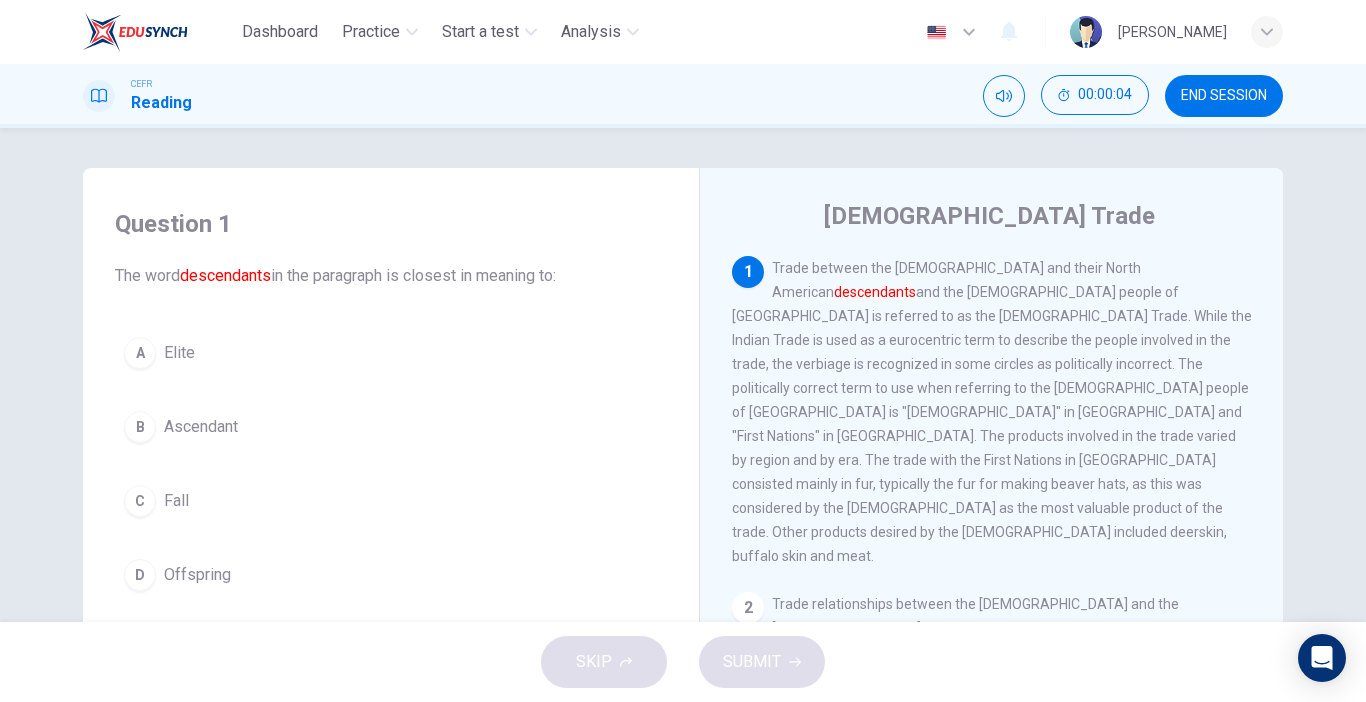 click on "D Offspring" at bounding box center (391, 575) 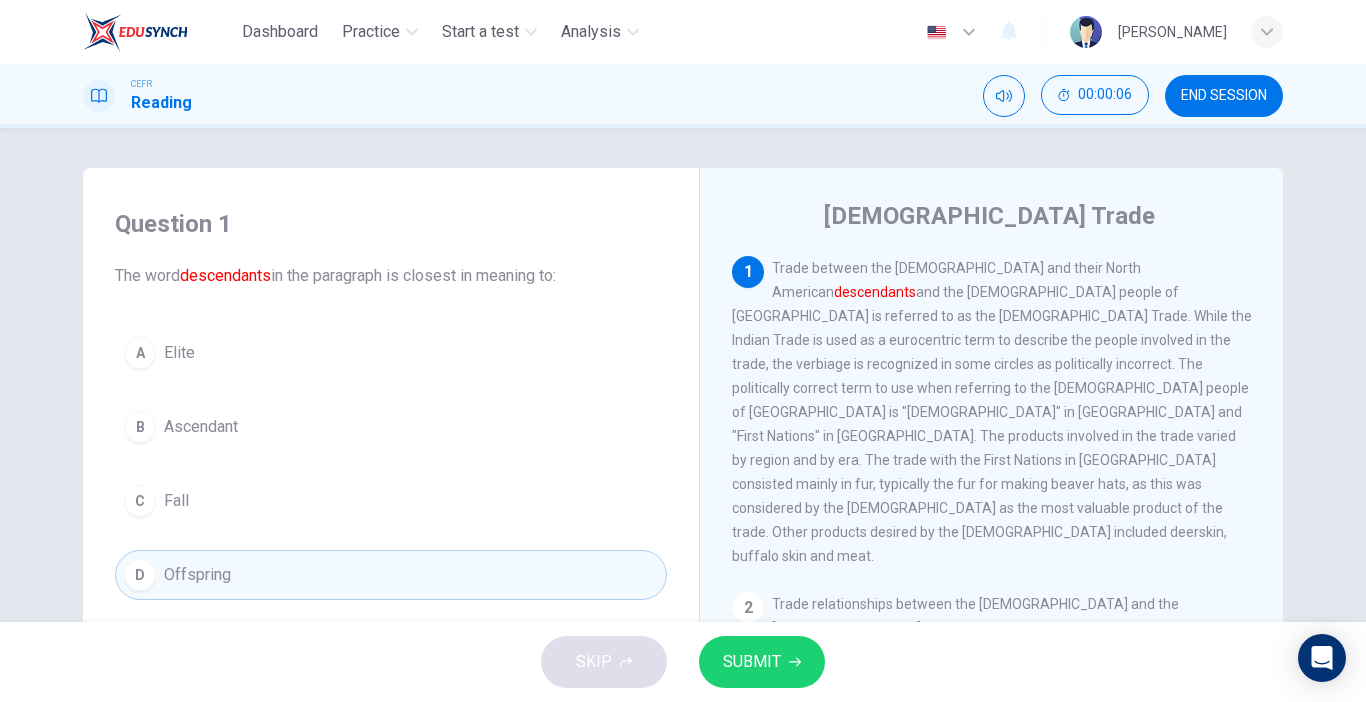 click on "SUBMIT" at bounding box center [762, 662] 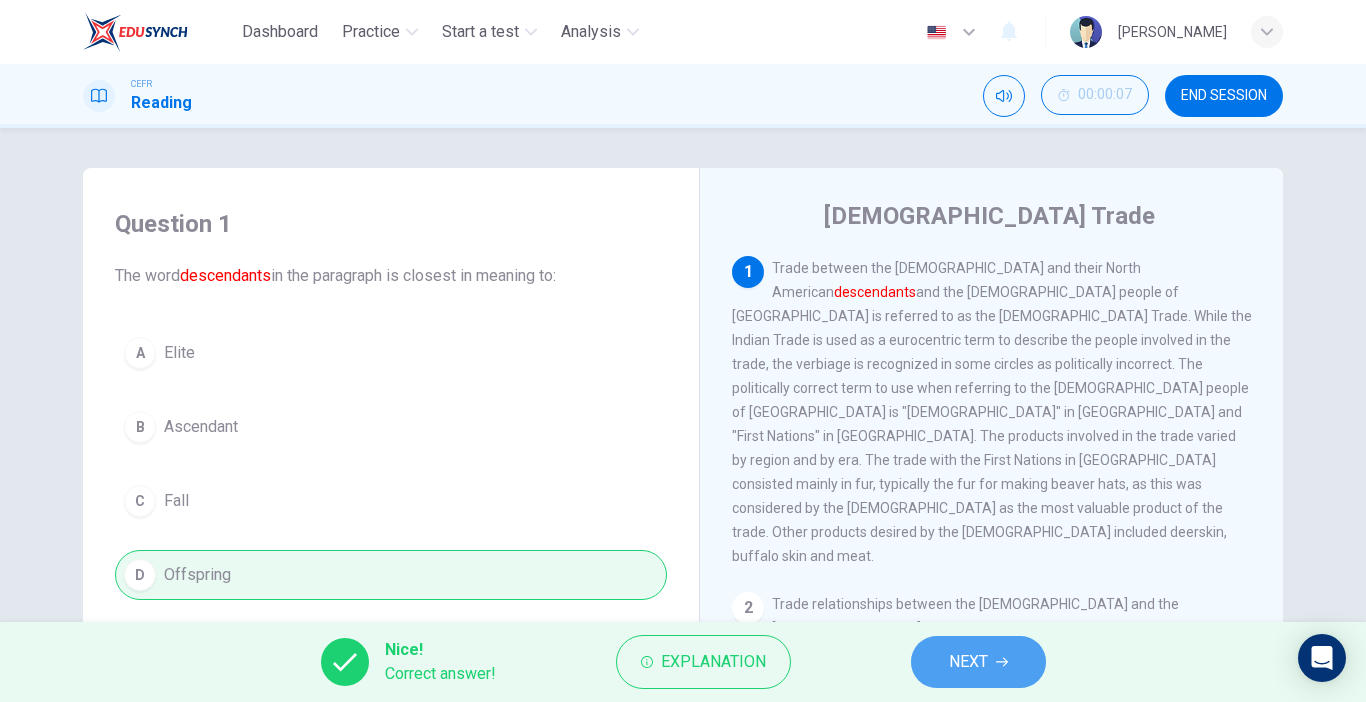 click on "NEXT" at bounding box center [968, 662] 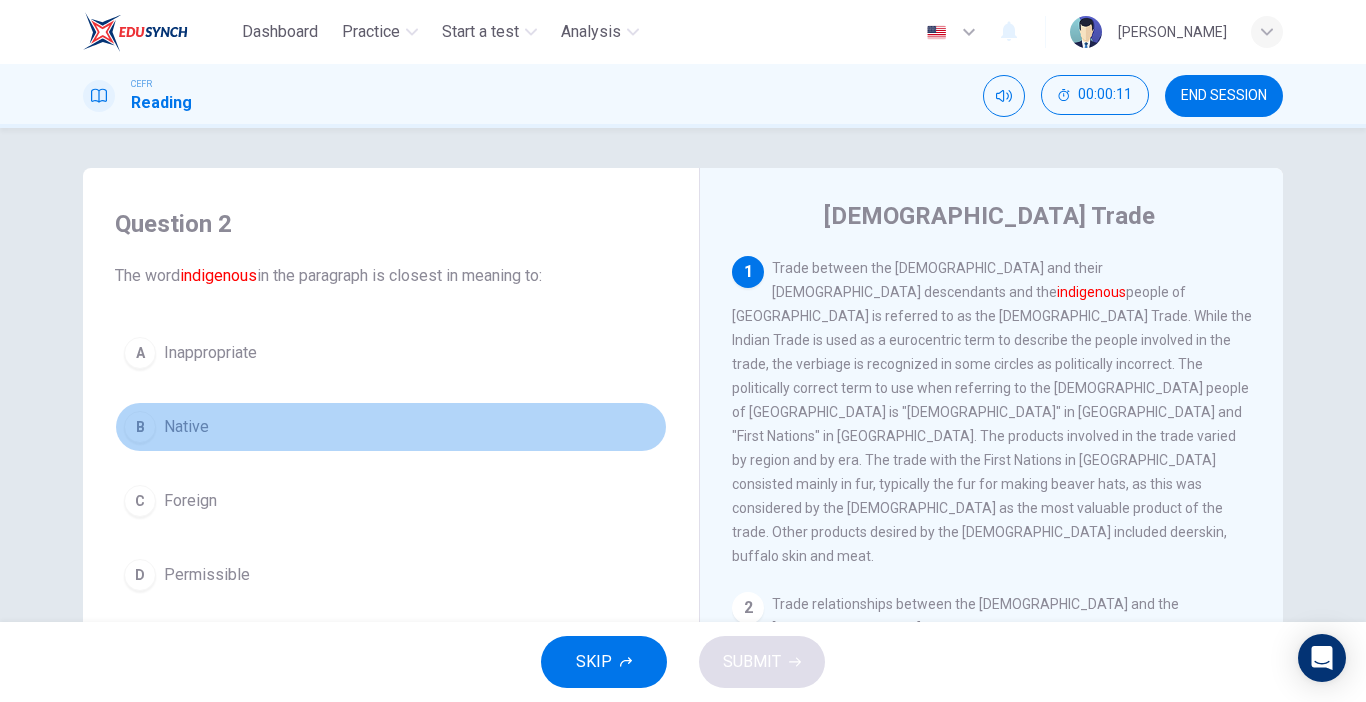 click on "B Native" at bounding box center [391, 427] 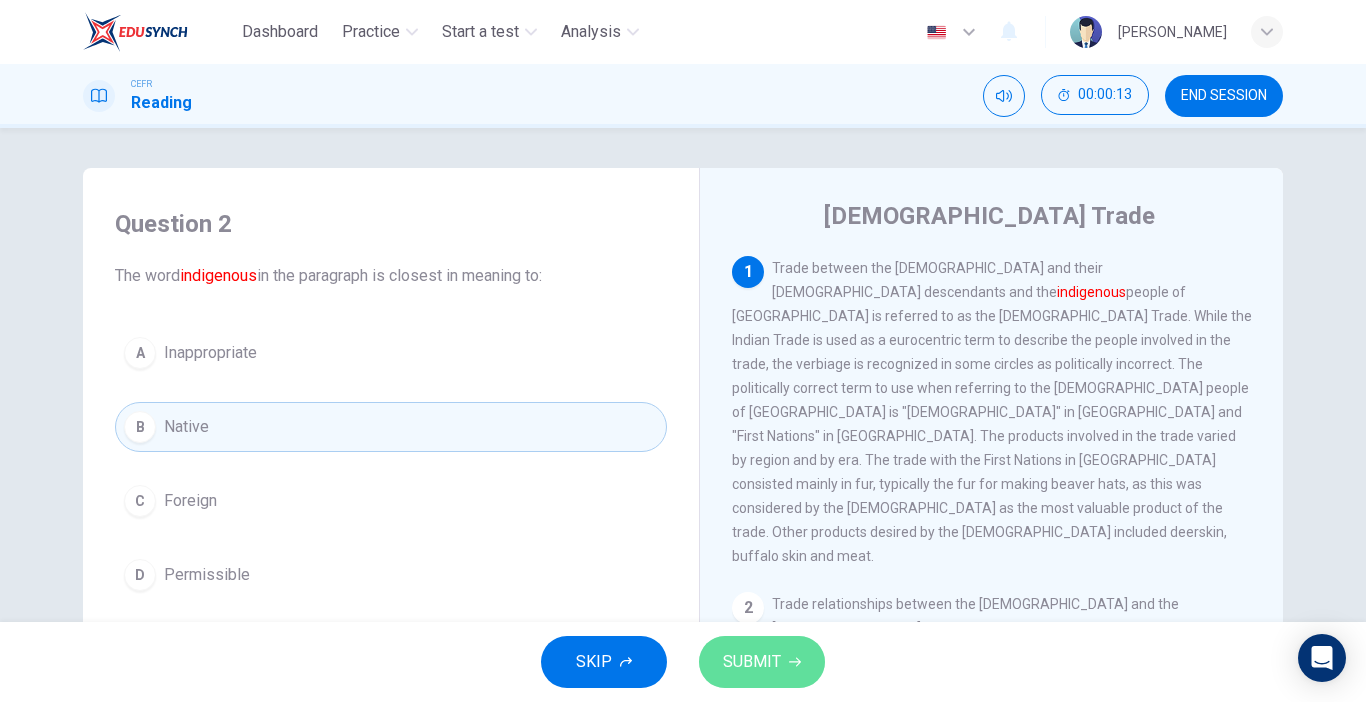 click on "SUBMIT" at bounding box center [752, 662] 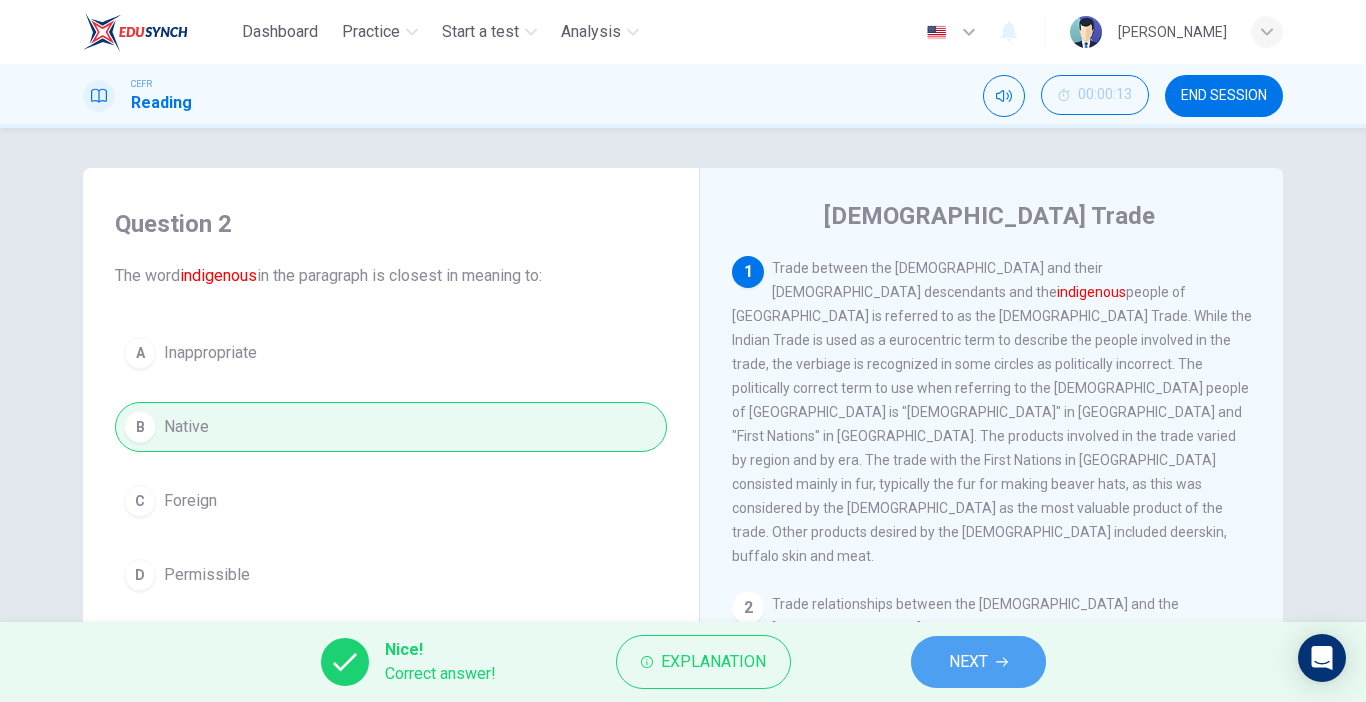click on "NEXT" at bounding box center [968, 662] 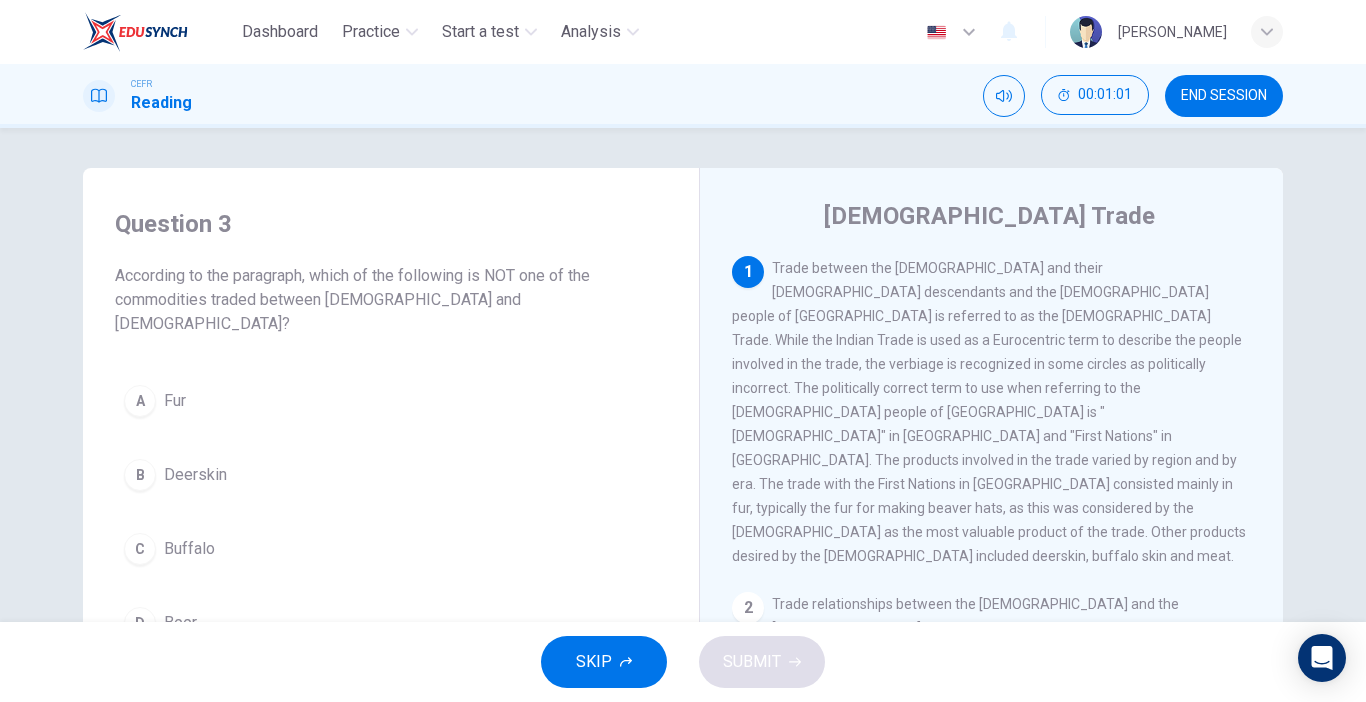 click on "D Beer" at bounding box center [391, 623] 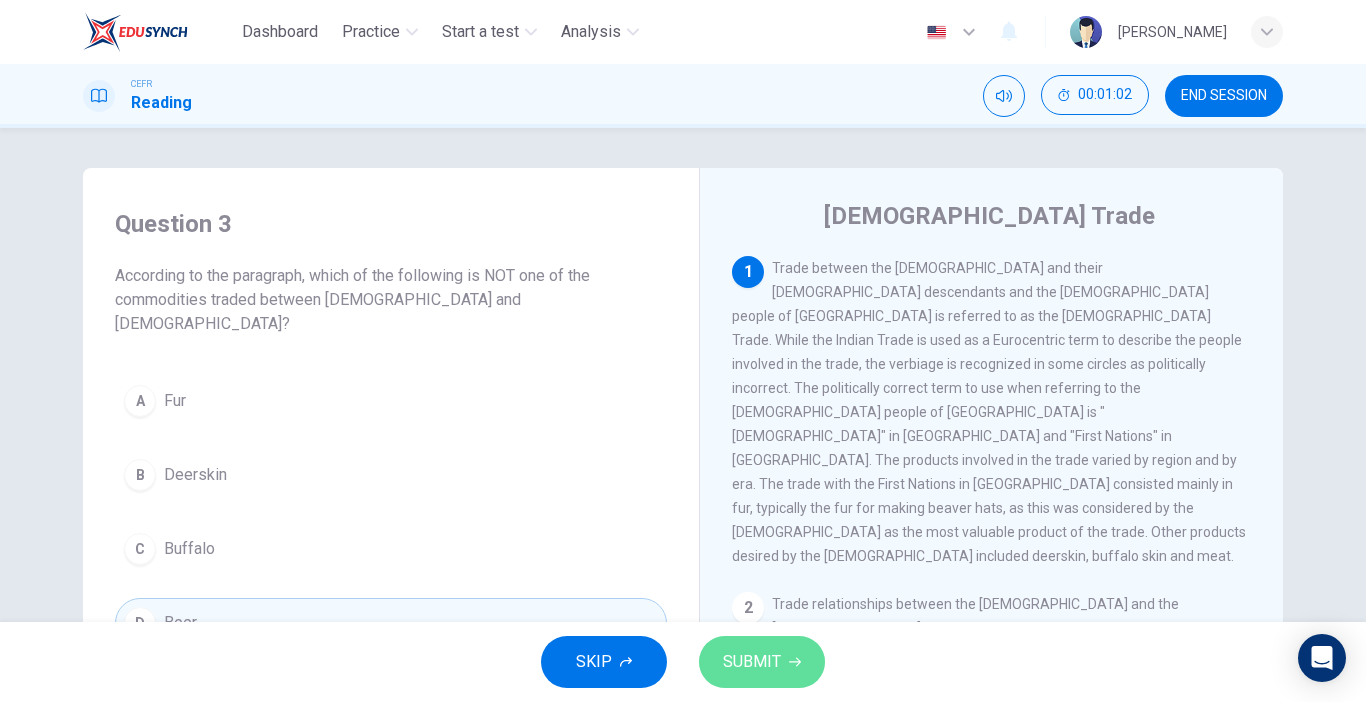 click on "SUBMIT" at bounding box center [752, 662] 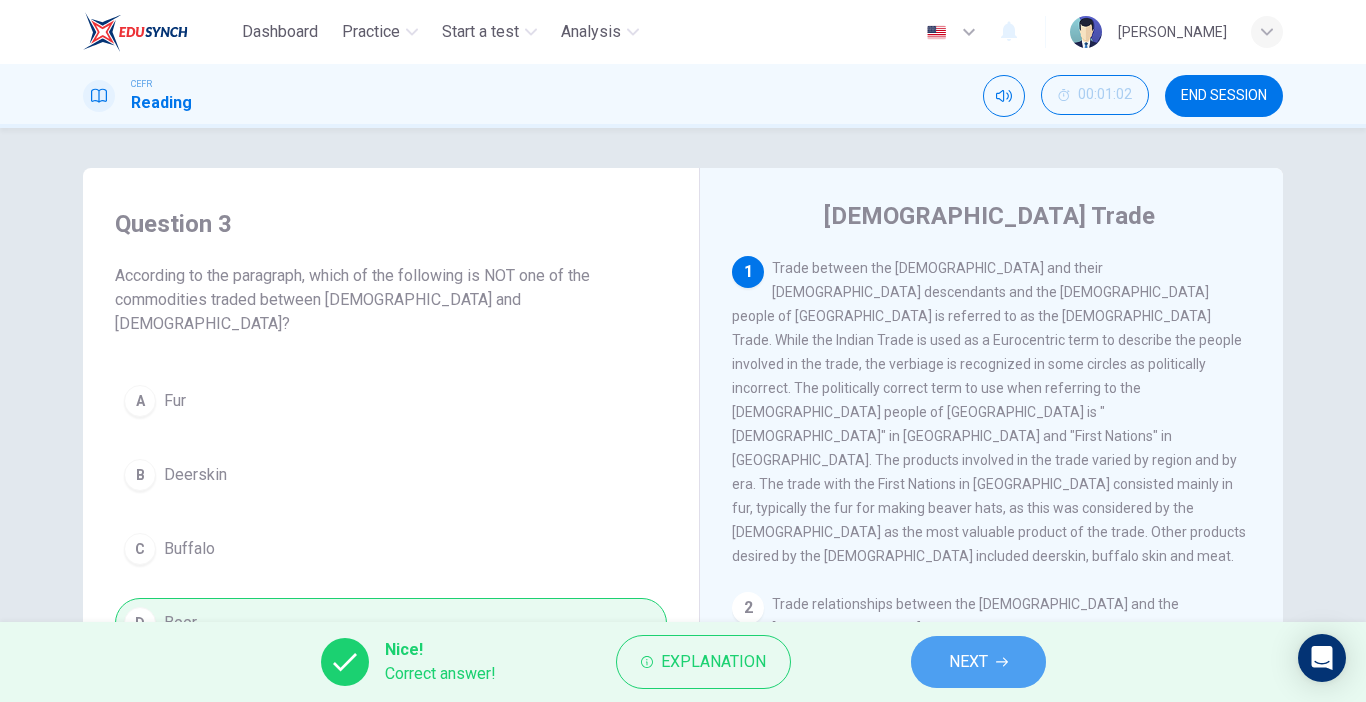 click on "NEXT" at bounding box center (968, 662) 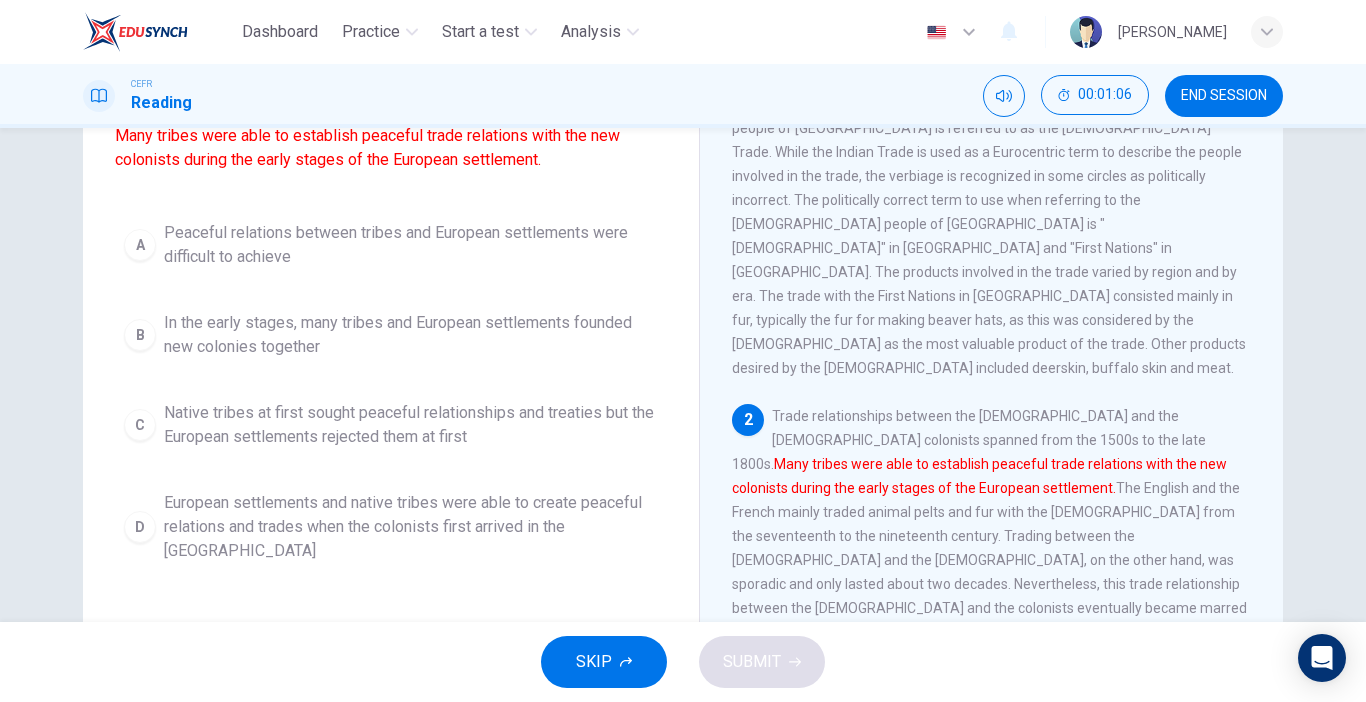 scroll, scrollTop: 192, scrollLeft: 0, axis: vertical 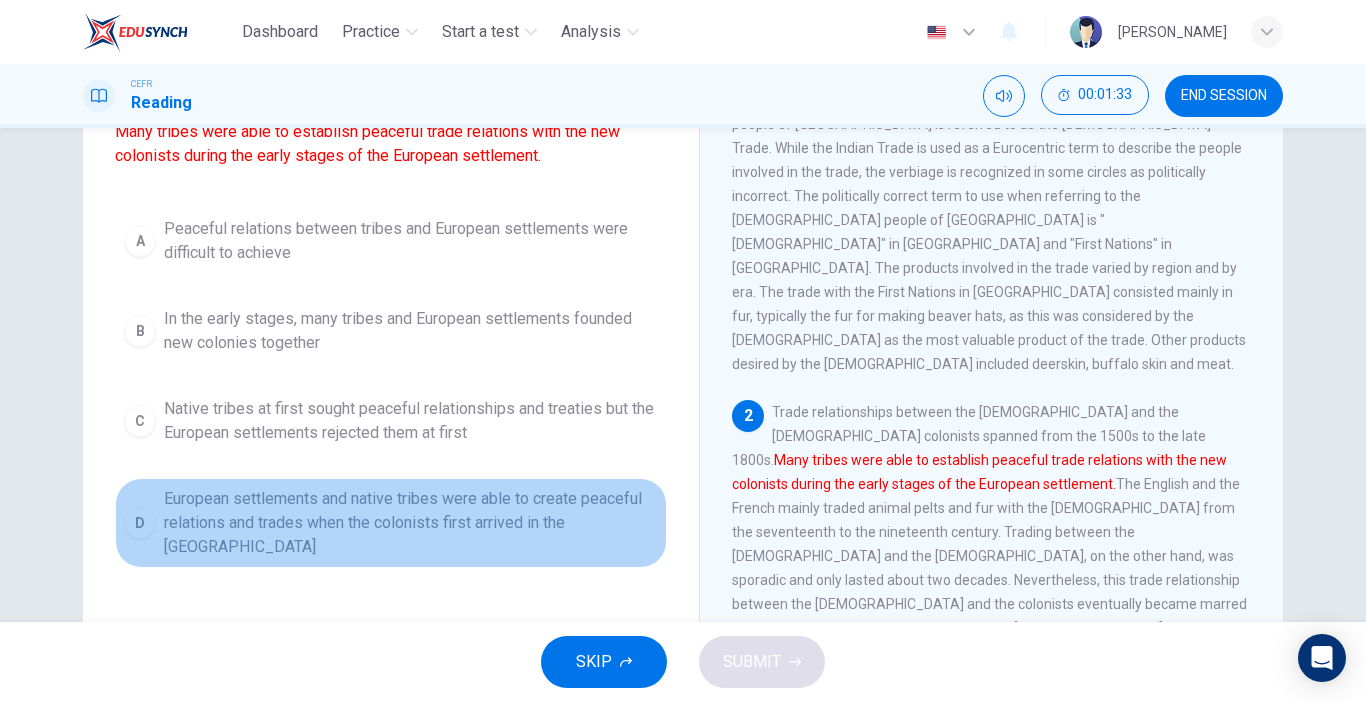 click on "European settlements and native tribes were able to create peaceful relations and trades when the colonists first arrived in the [GEOGRAPHIC_DATA]" at bounding box center (411, 523) 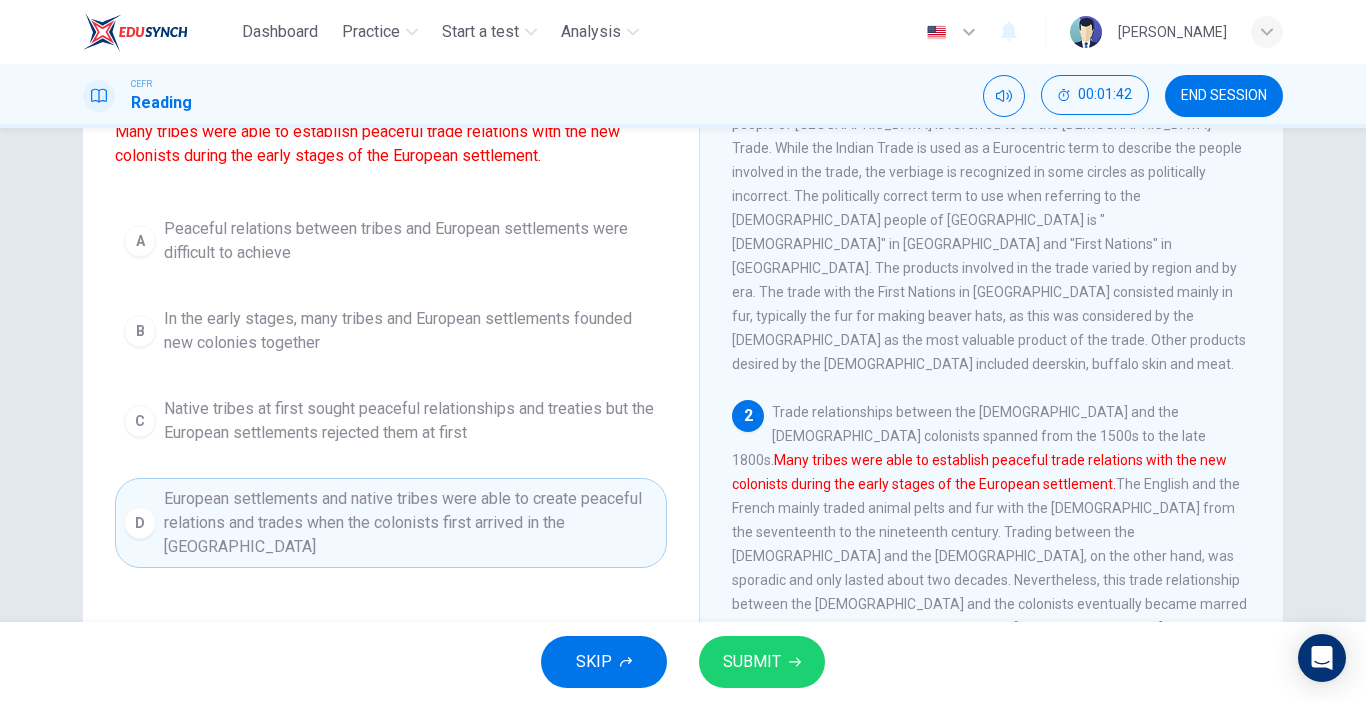 click on "SUBMIT" at bounding box center (752, 662) 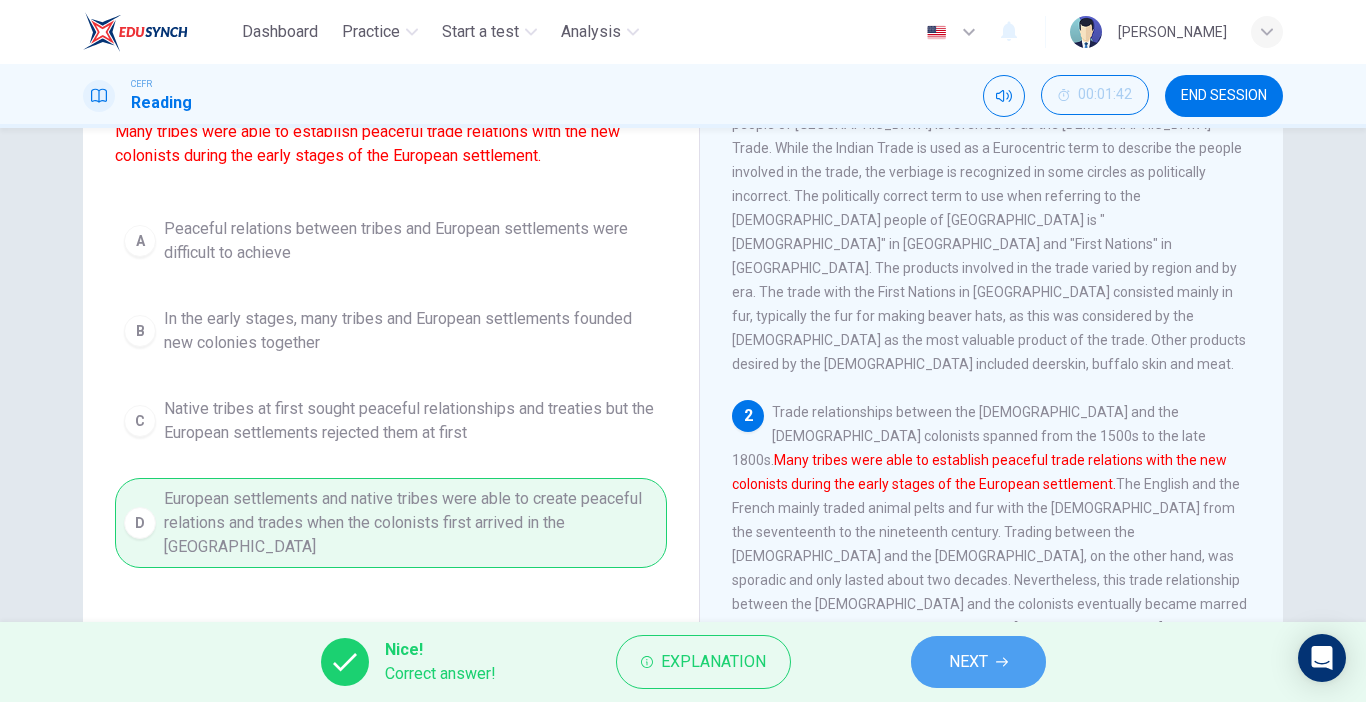 click on "NEXT" at bounding box center [978, 662] 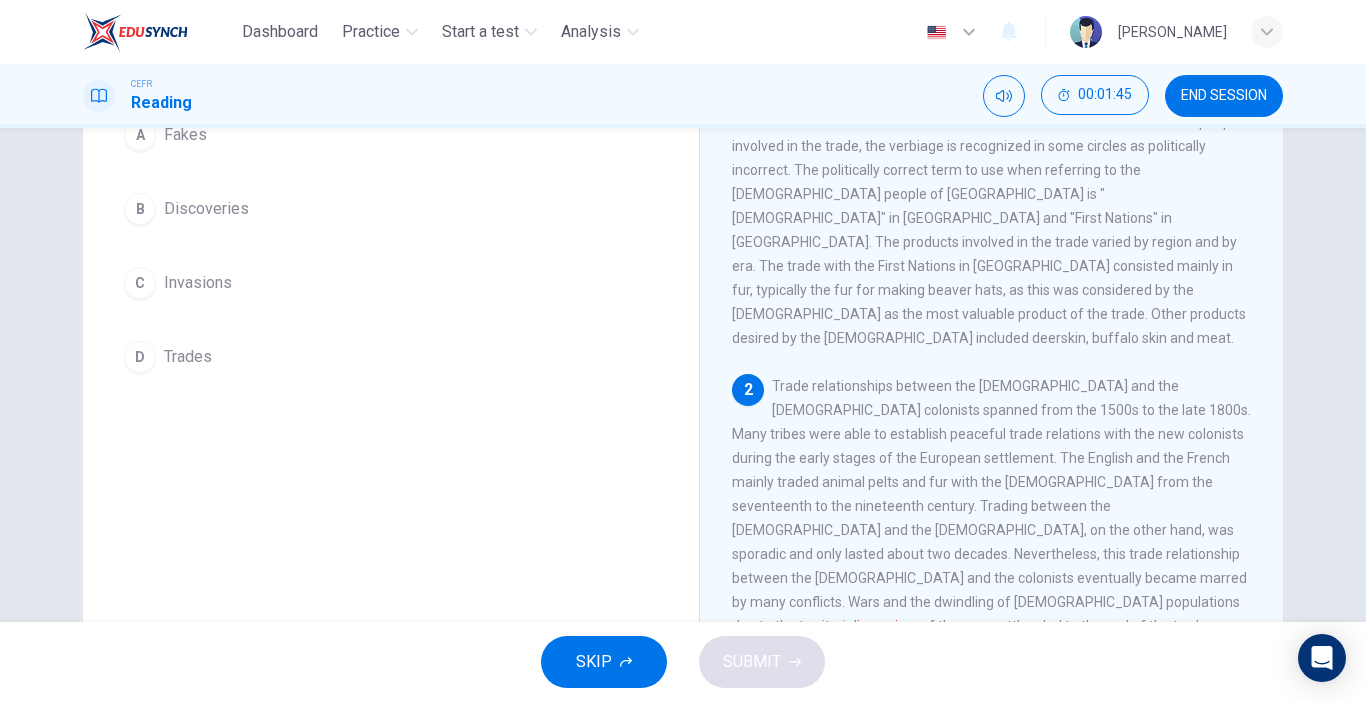 scroll, scrollTop: 221, scrollLeft: 0, axis: vertical 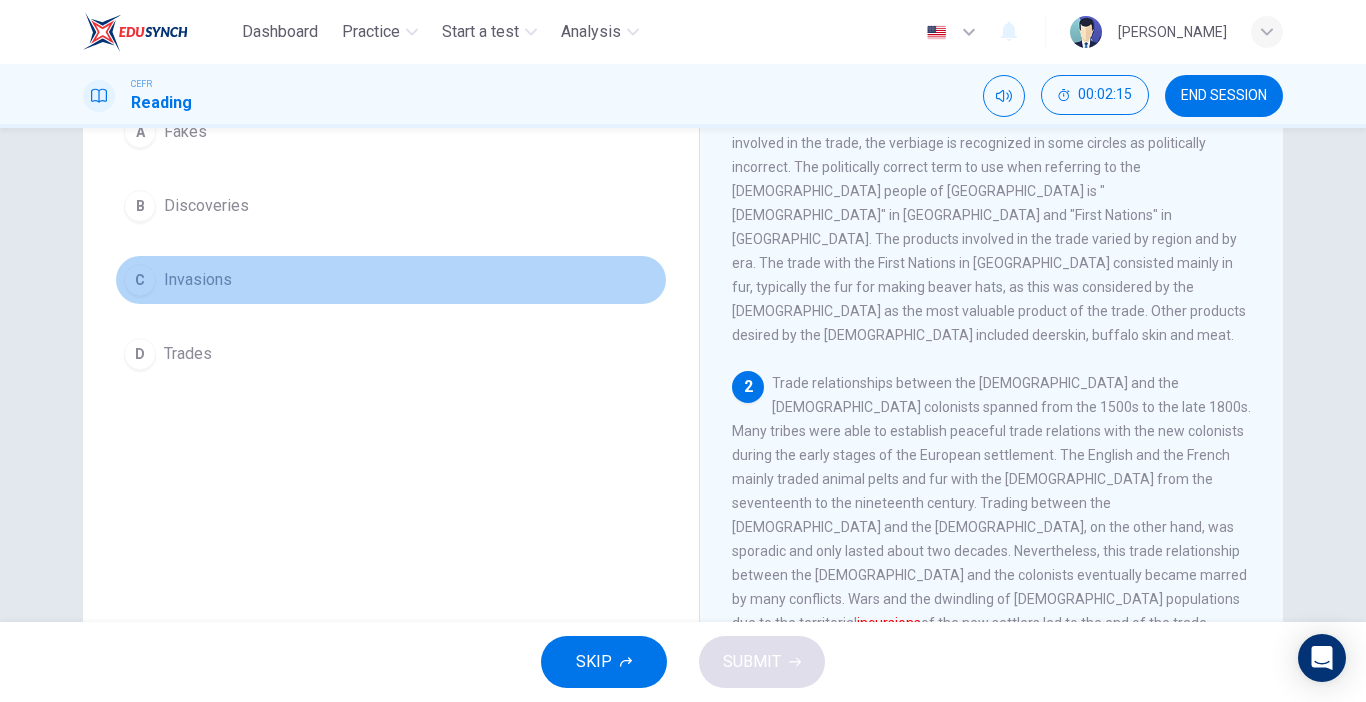 click on "C Invasions" at bounding box center [391, 280] 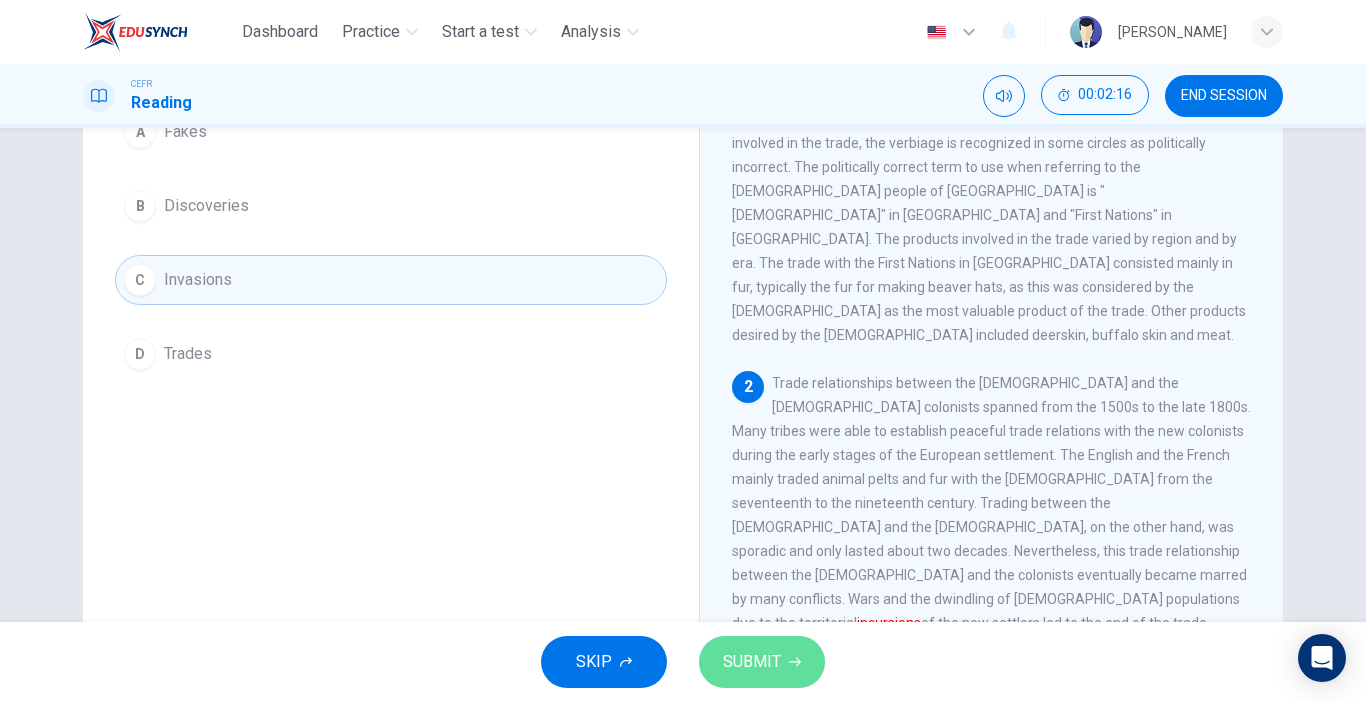 click on "SUBMIT" at bounding box center [752, 662] 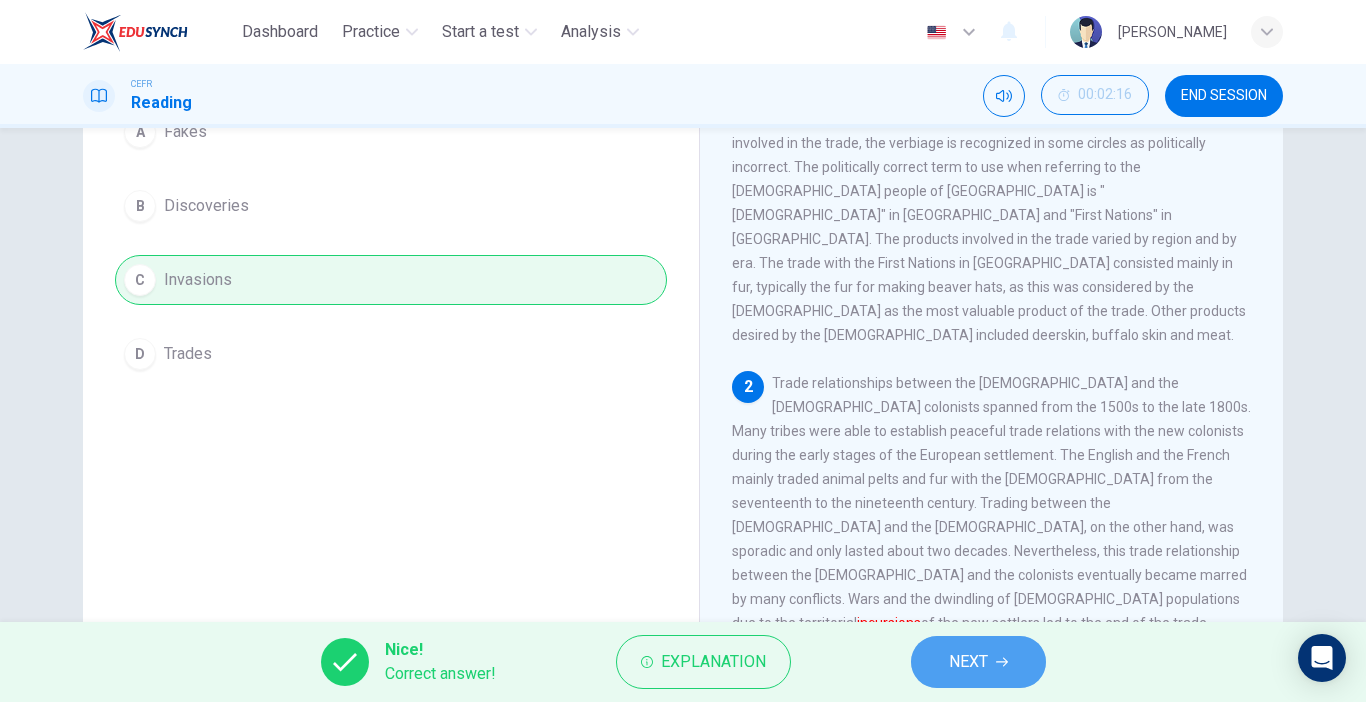 click on "NEXT" at bounding box center (978, 662) 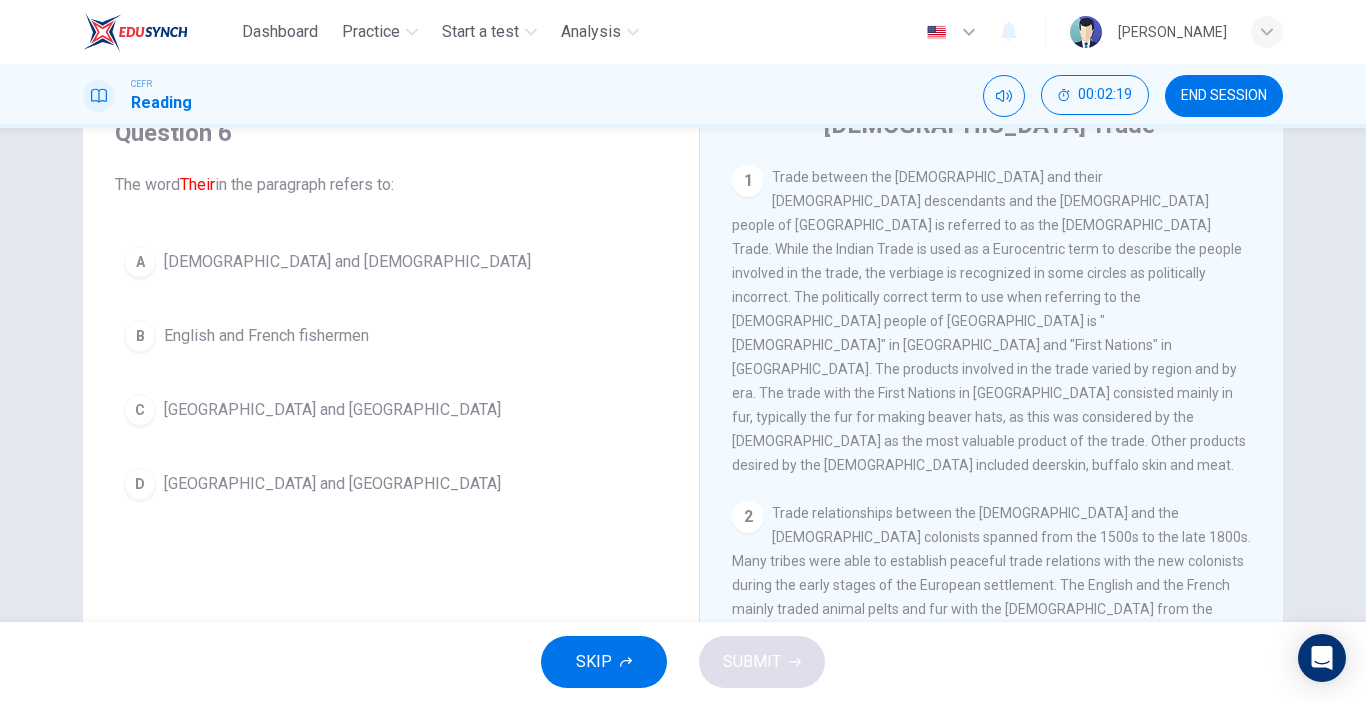 scroll, scrollTop: 78, scrollLeft: 0, axis: vertical 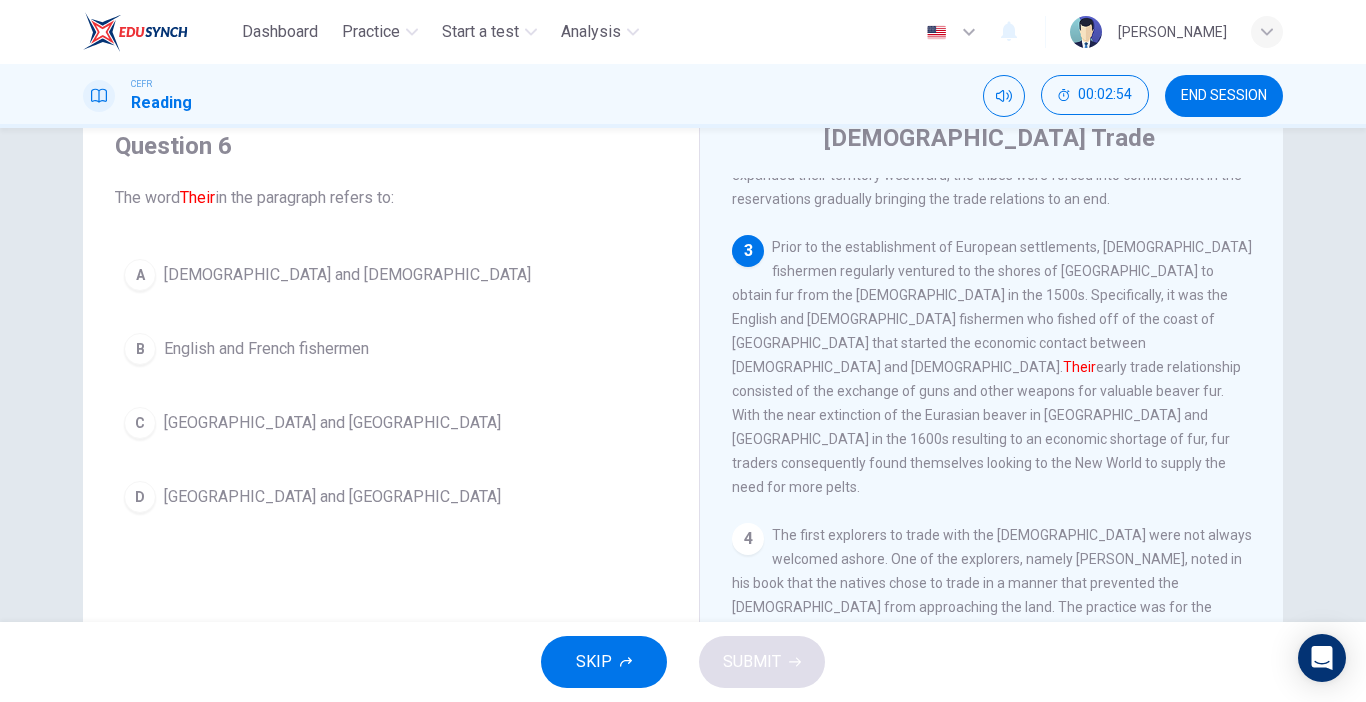 click on "A [DEMOGRAPHIC_DATA] and [DEMOGRAPHIC_DATA] B English and [DEMOGRAPHIC_DATA] fishermen C [GEOGRAPHIC_DATA] and [GEOGRAPHIC_DATA] D [GEOGRAPHIC_DATA] and [GEOGRAPHIC_DATA]" at bounding box center [391, 386] 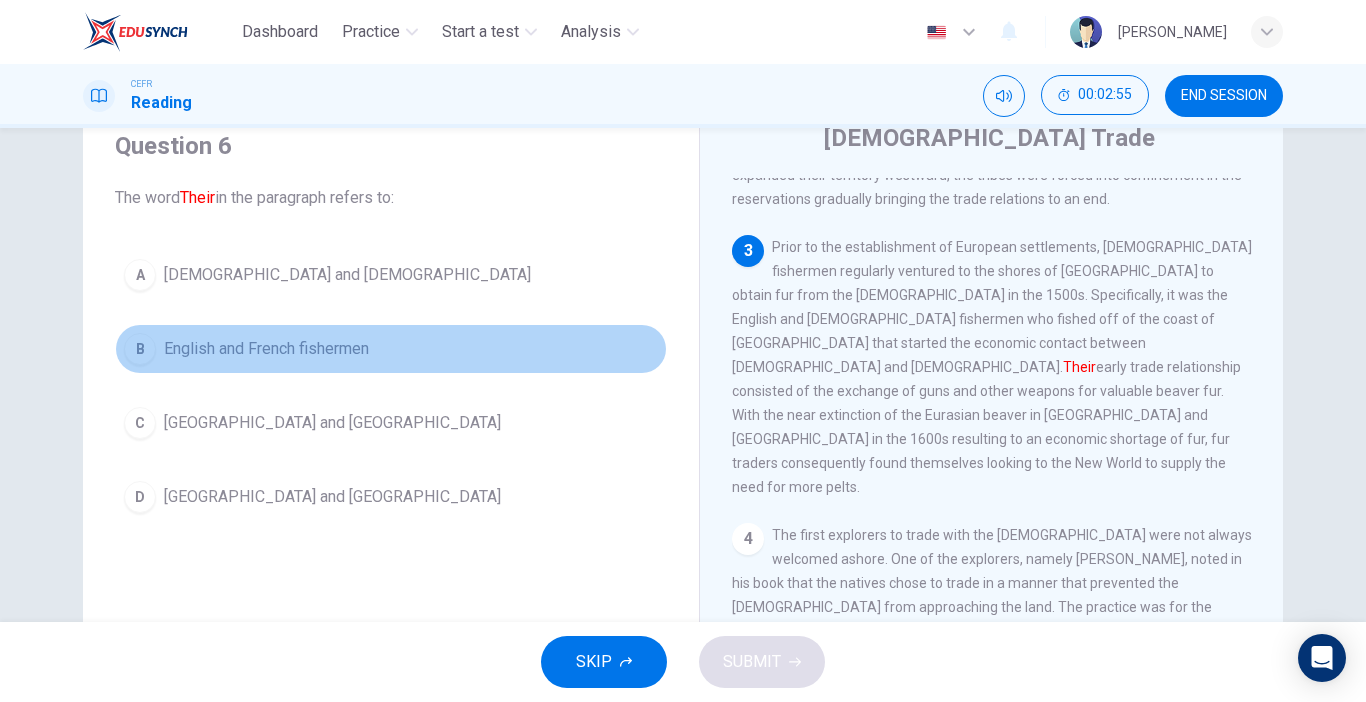 click on "English and French fishermen" at bounding box center [266, 349] 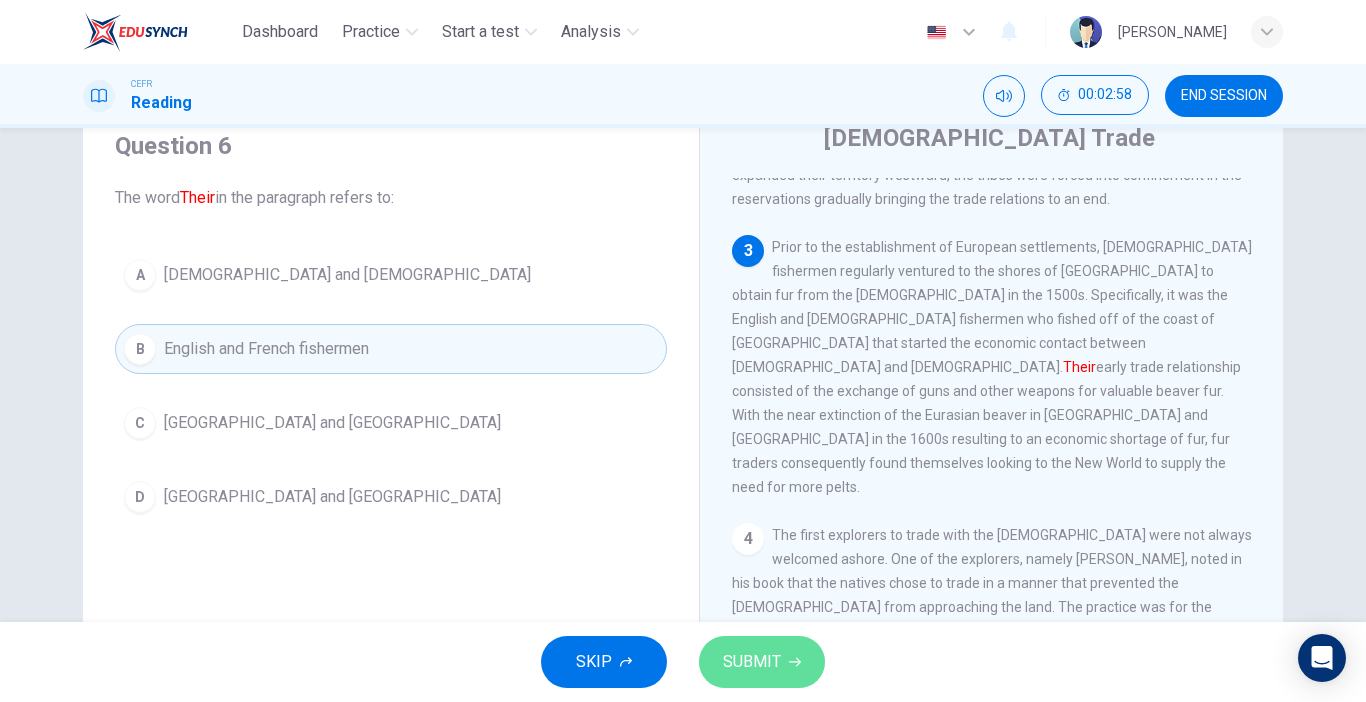 click on "SUBMIT" at bounding box center [752, 662] 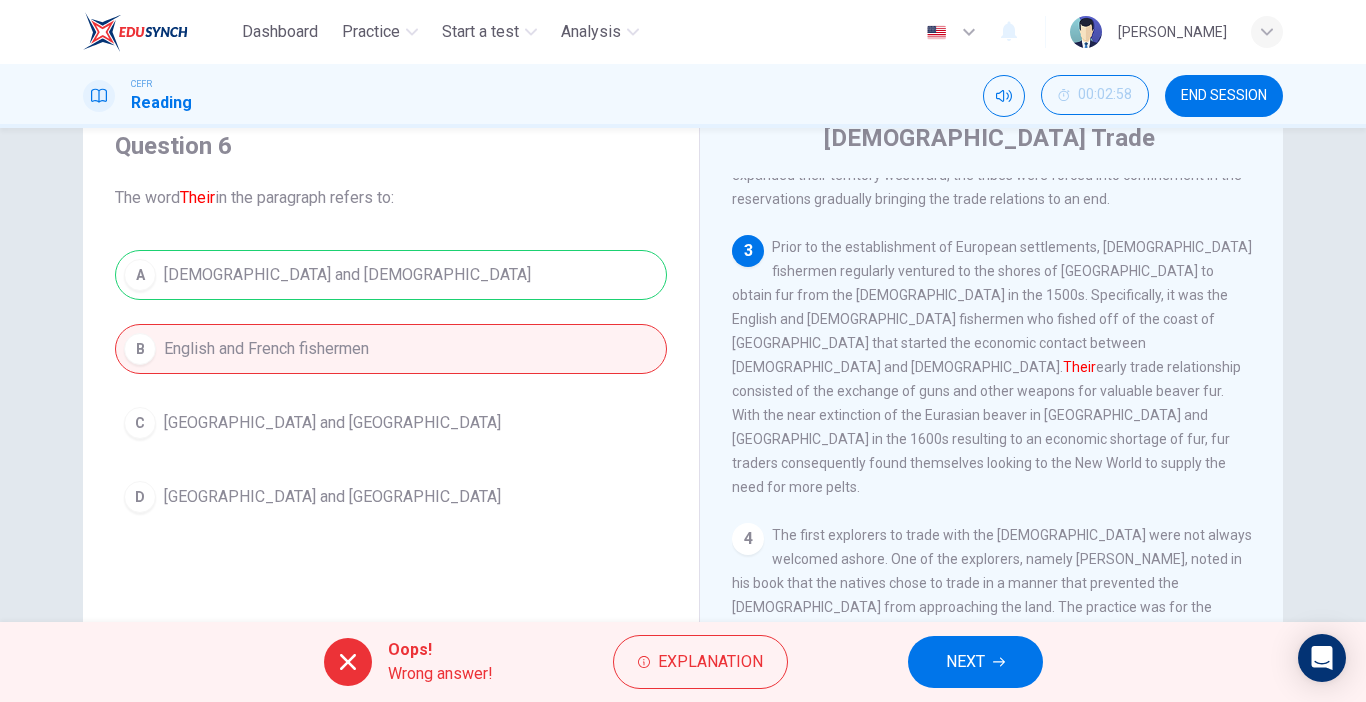 click on "NEXT" at bounding box center [975, 662] 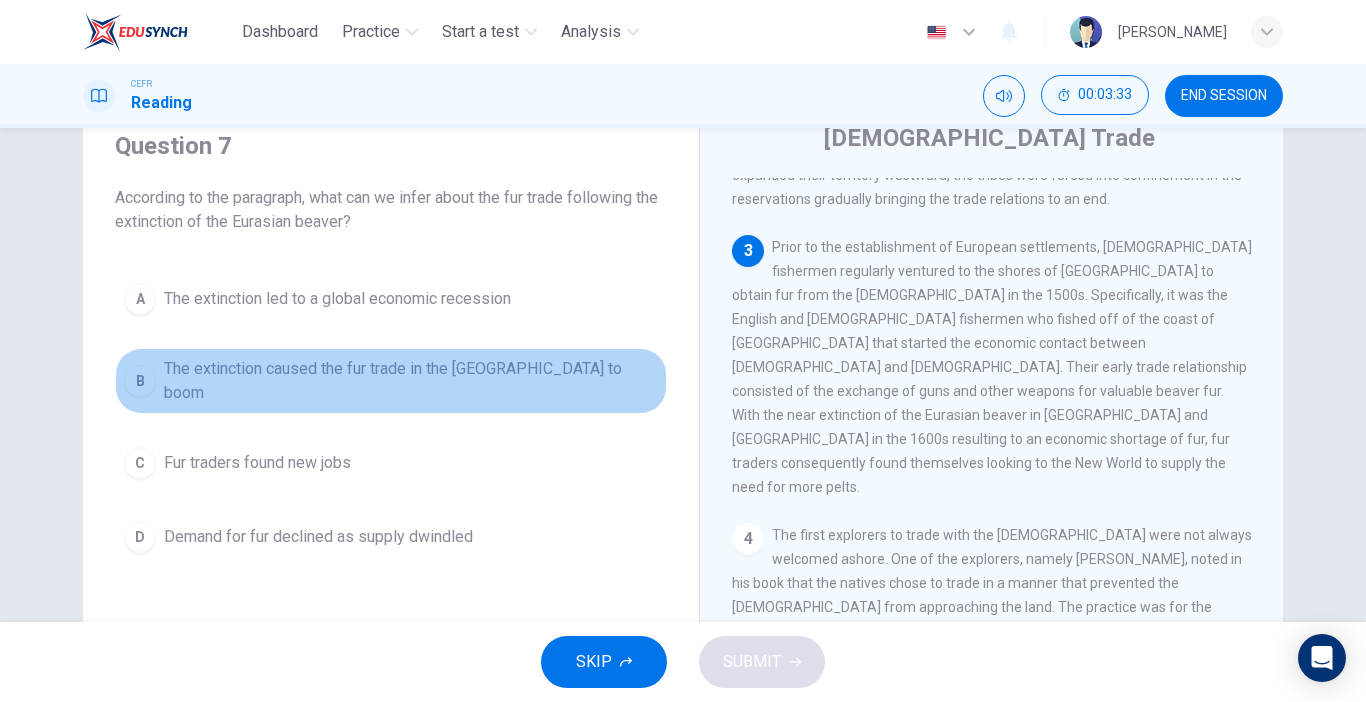 click on "B The extinction caused the fur trade in the [GEOGRAPHIC_DATA] to boom" at bounding box center [391, 381] 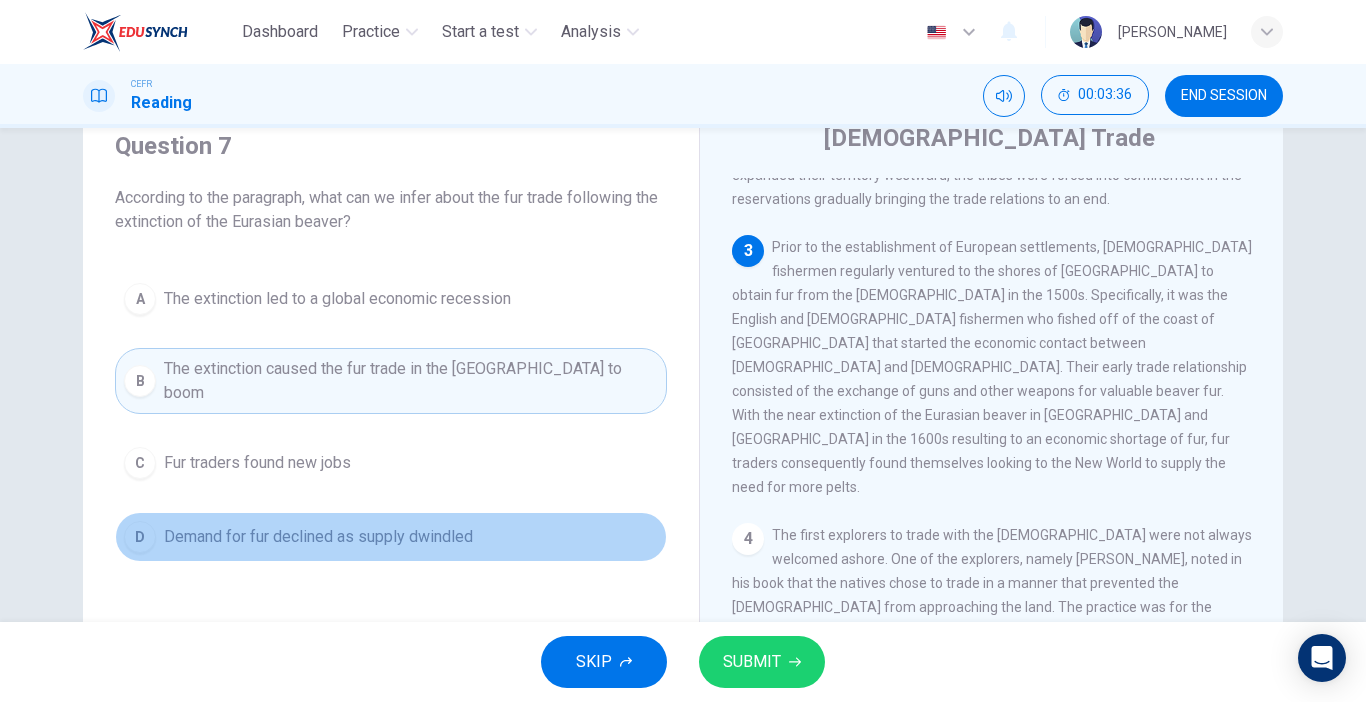 click on "D Demand for fur declined as supply dwindled" at bounding box center [391, 537] 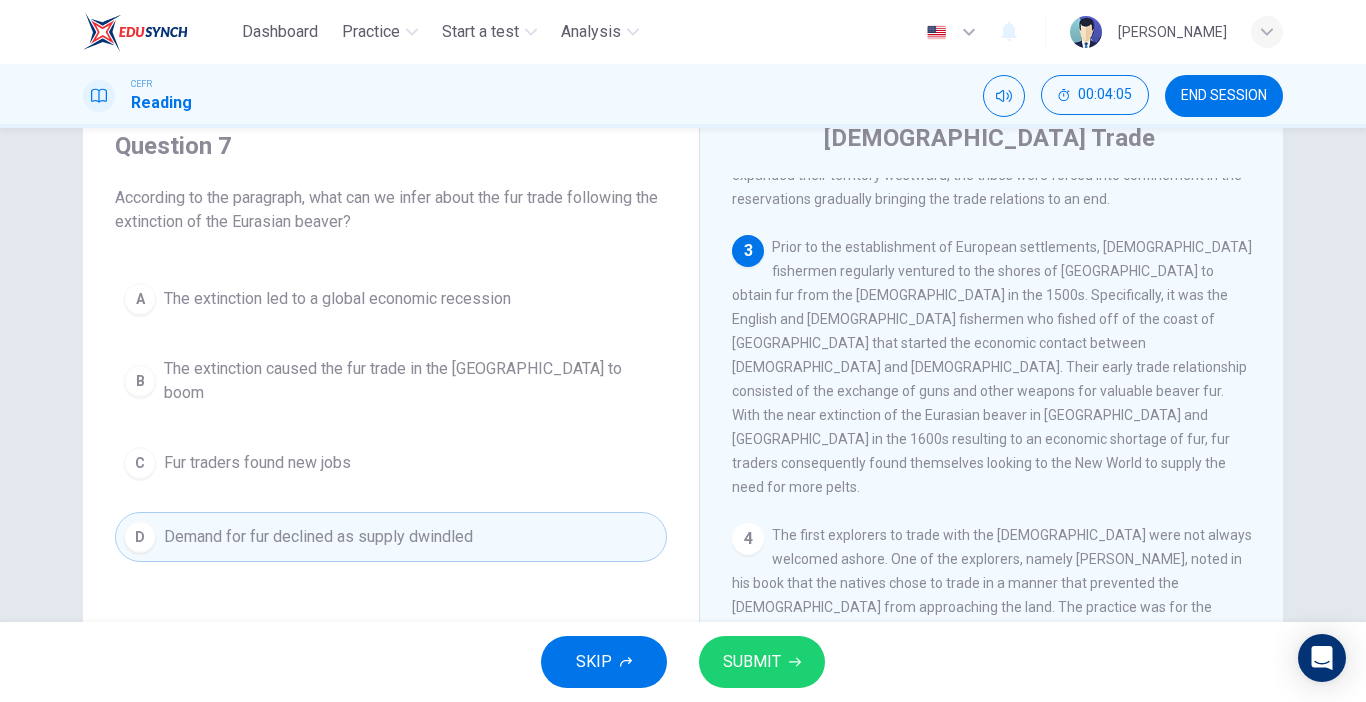 click on "SUBMIT" at bounding box center (752, 662) 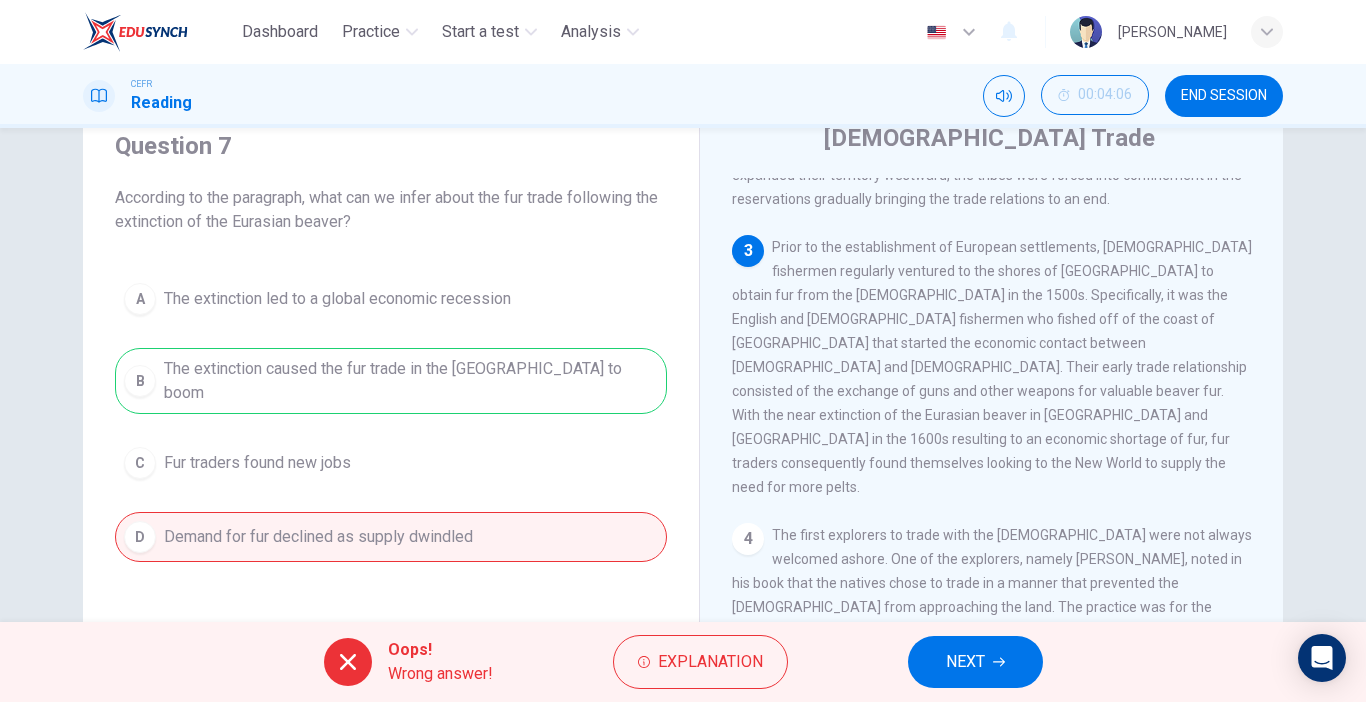 click on "NEXT" at bounding box center (975, 662) 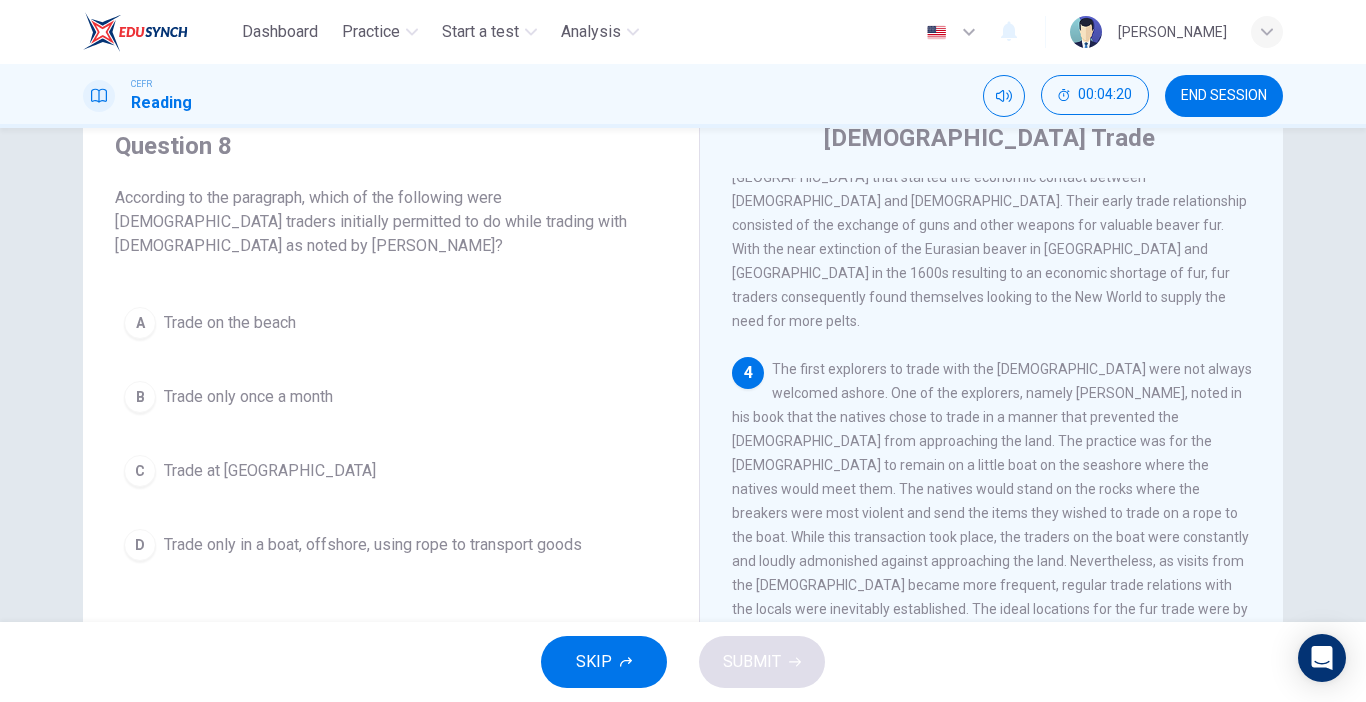 scroll, scrollTop: 802, scrollLeft: 0, axis: vertical 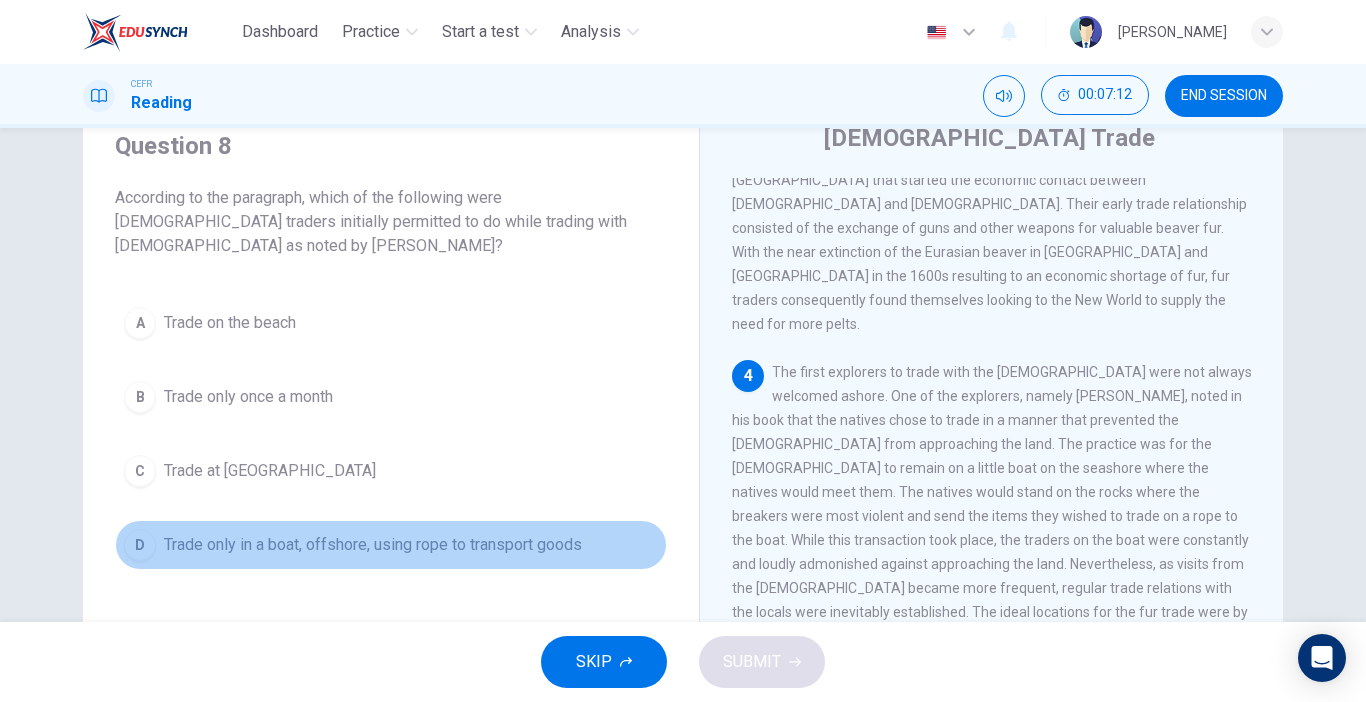 click on "D Trade only in a boat, offshore, using rope to transport goods" at bounding box center [391, 545] 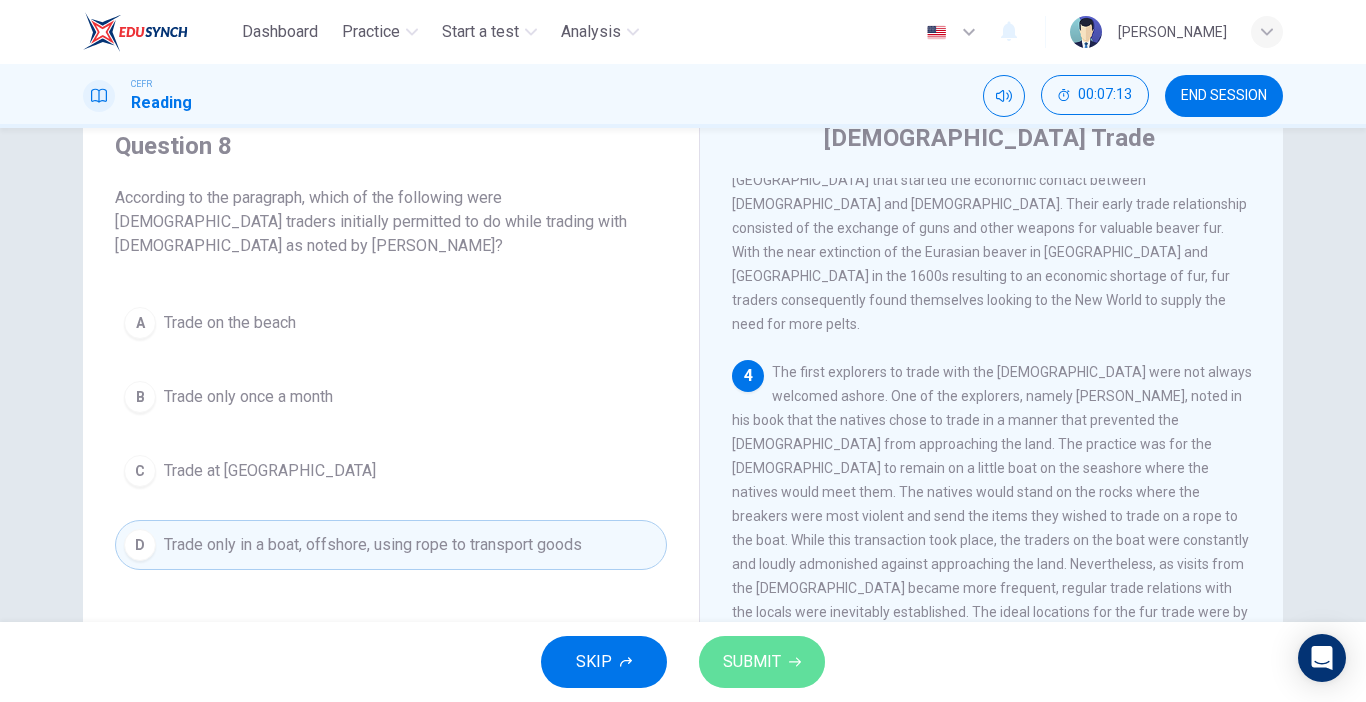 click on "SUBMIT" at bounding box center (752, 662) 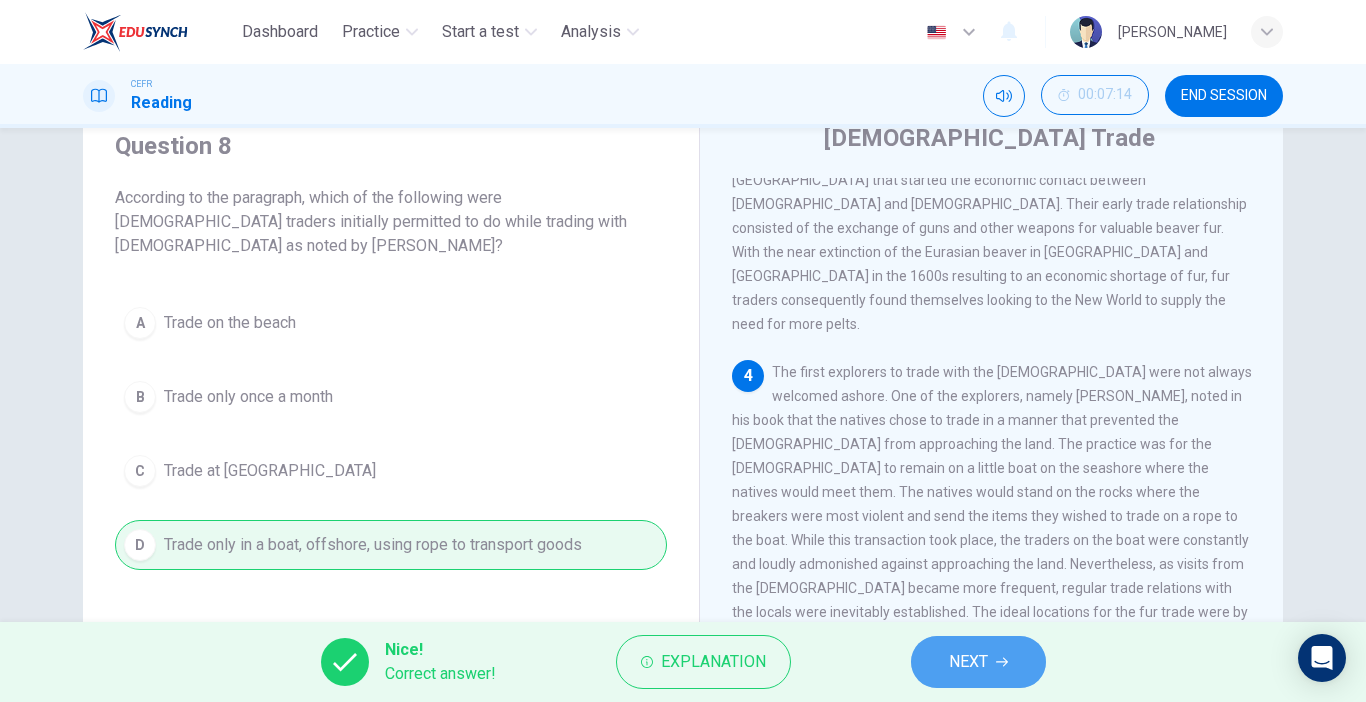 click on "NEXT" at bounding box center [978, 662] 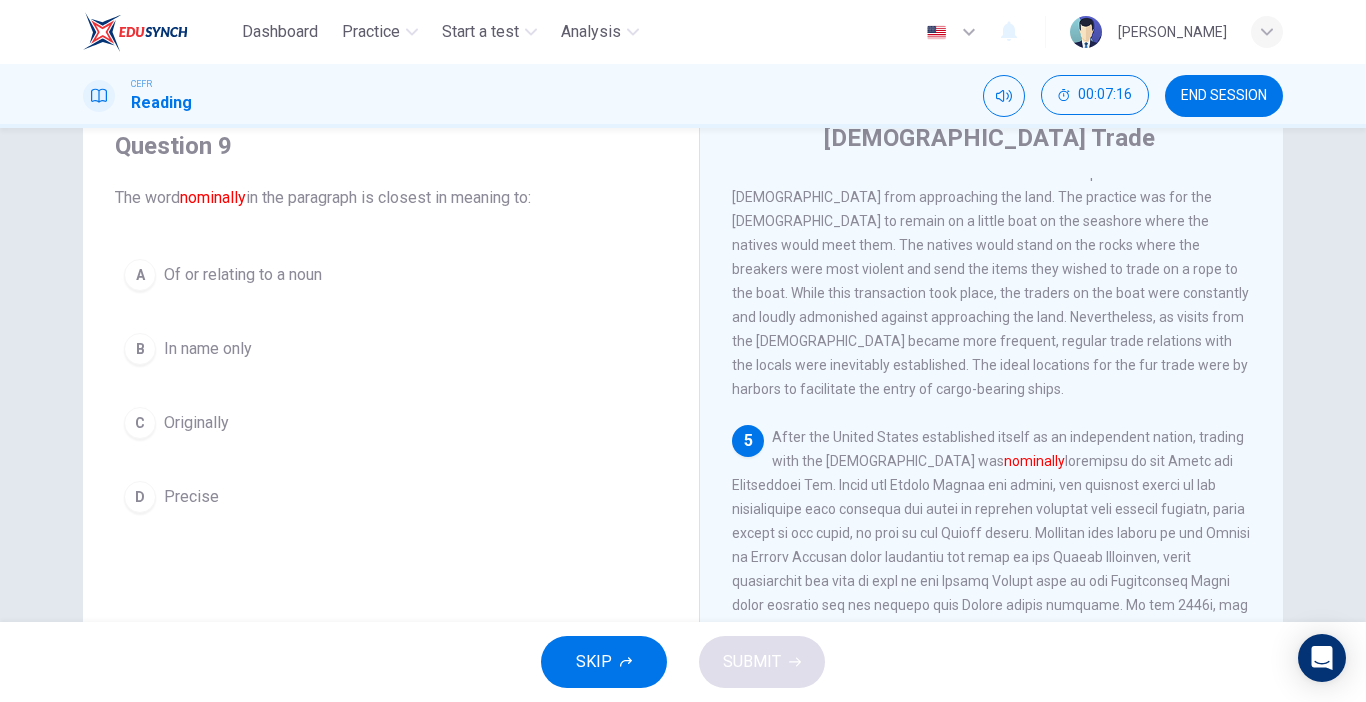 scroll, scrollTop: 1063, scrollLeft: 0, axis: vertical 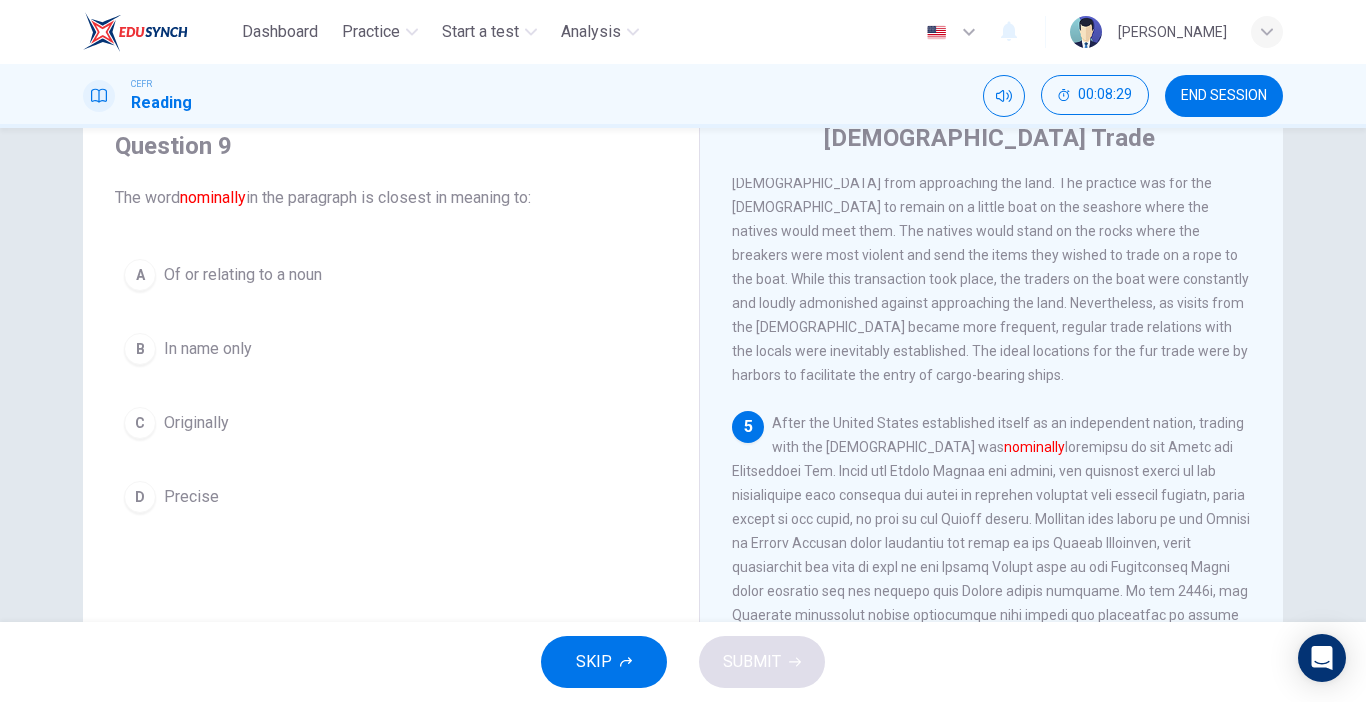 click on "Originally" at bounding box center (196, 423) 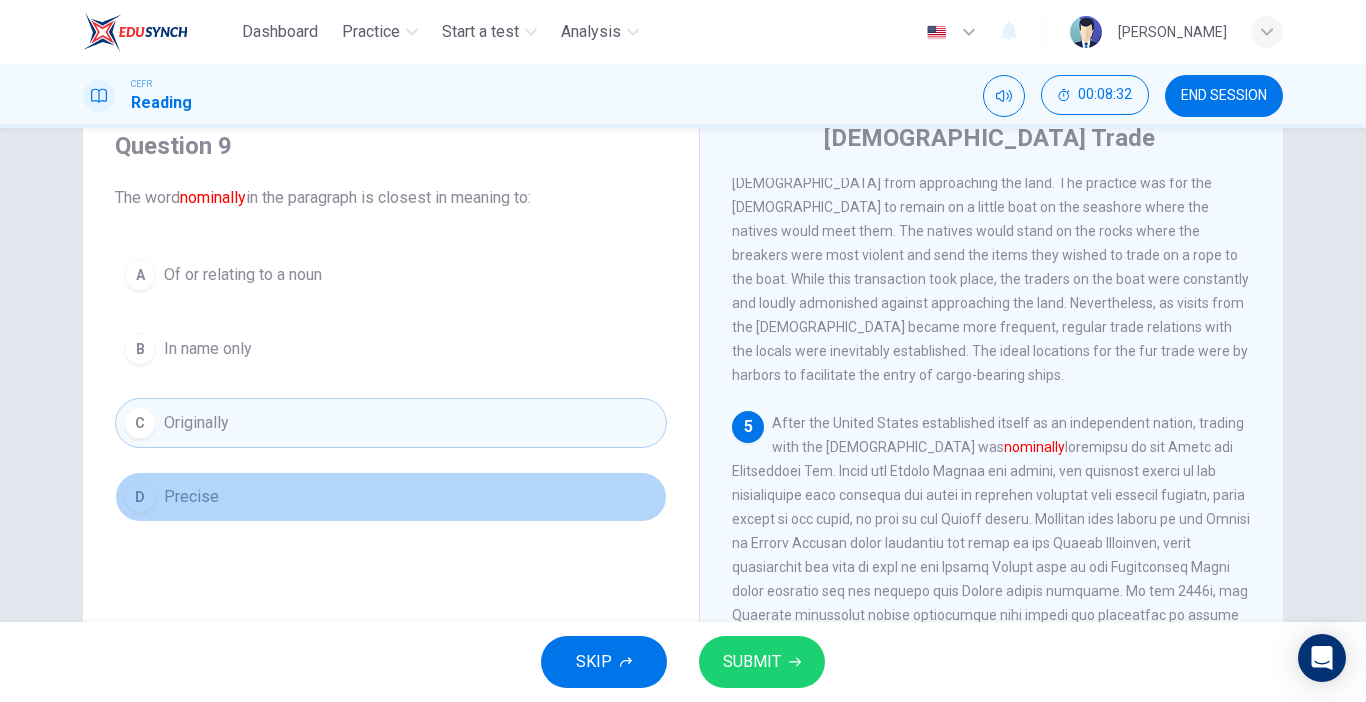 click on "D  Precise" at bounding box center [391, 497] 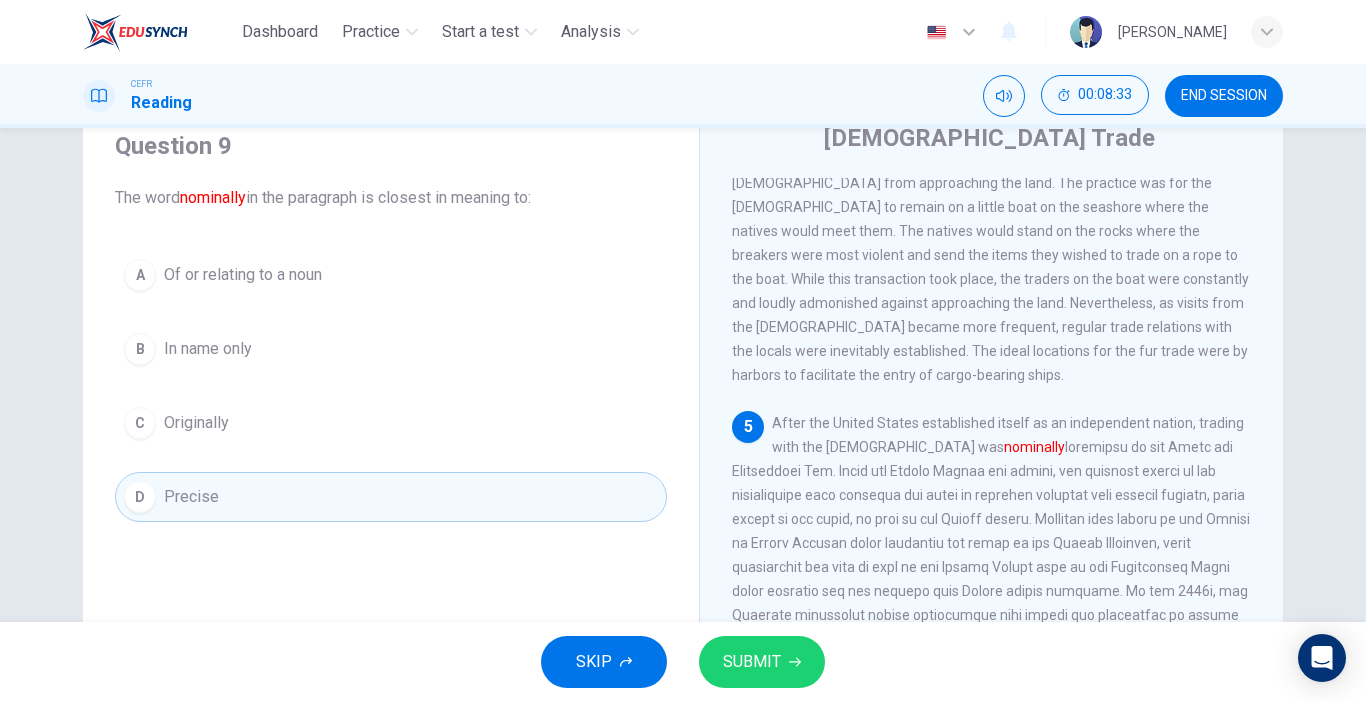click on "SUBMIT" at bounding box center (762, 662) 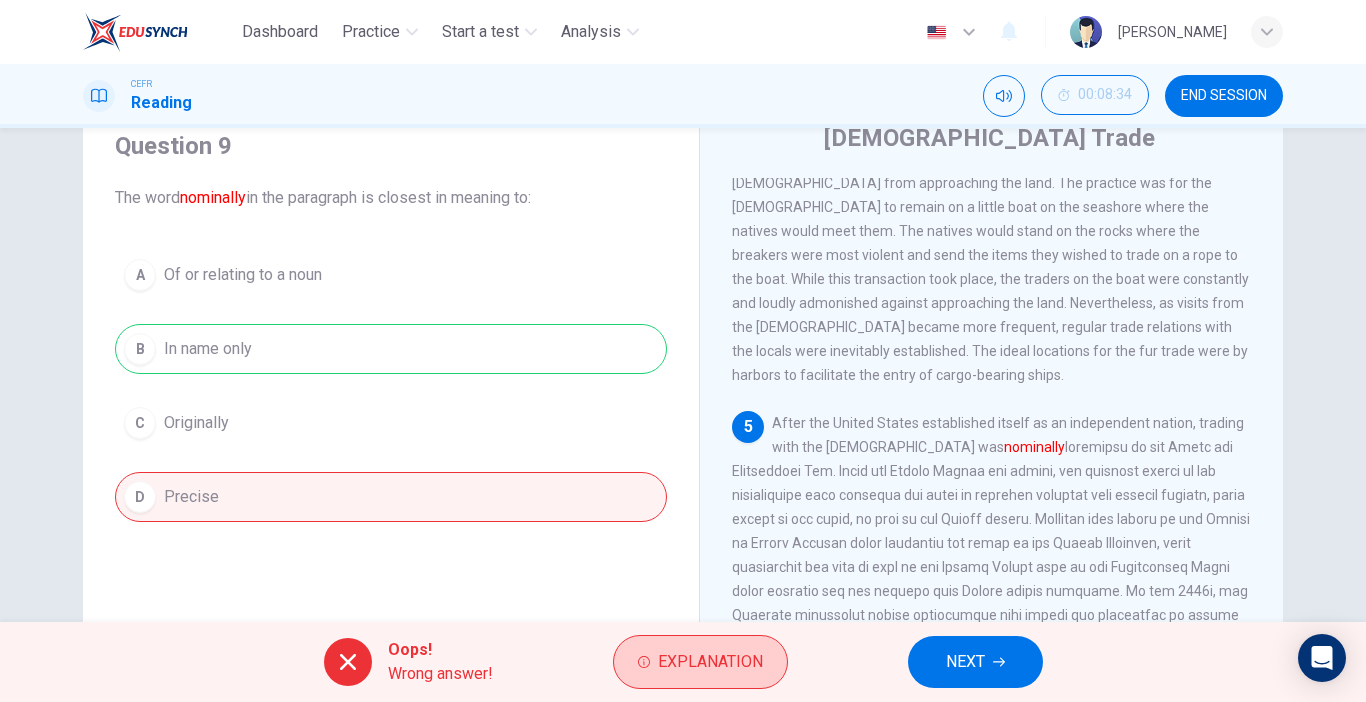 click on "Explanation" at bounding box center (710, 662) 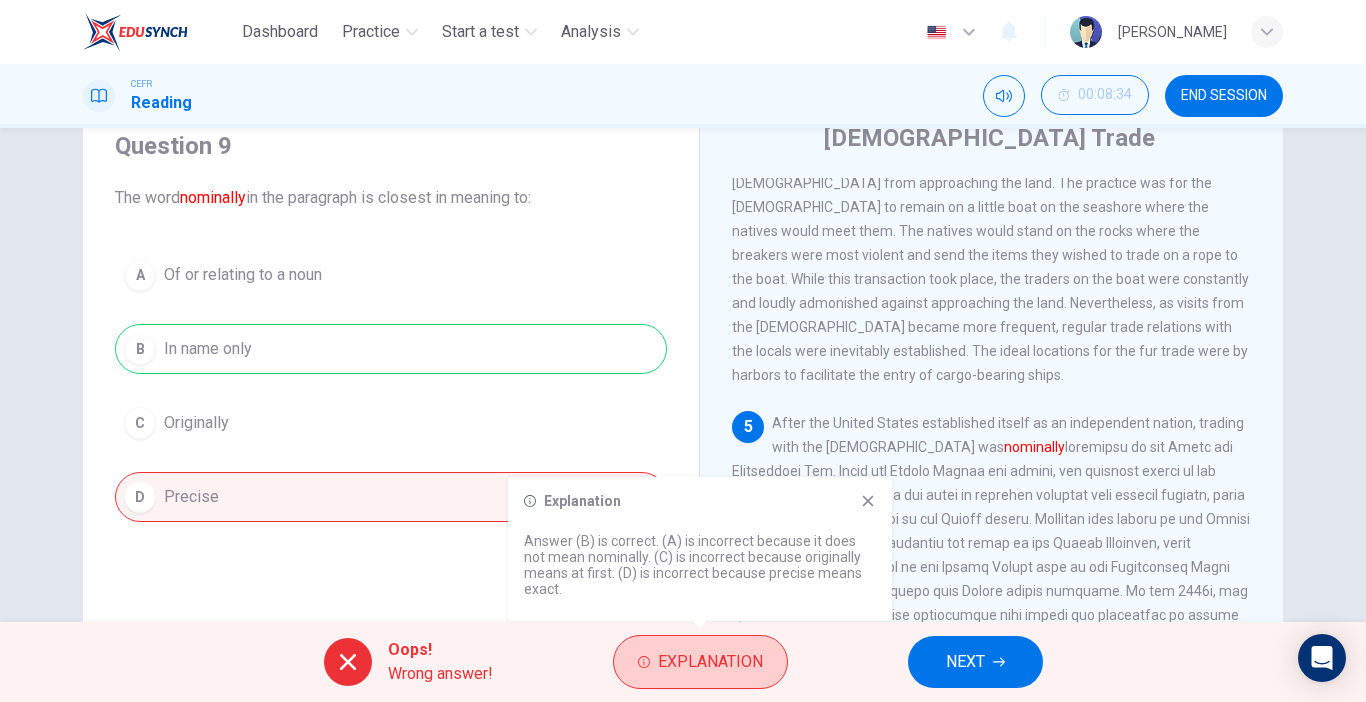 type 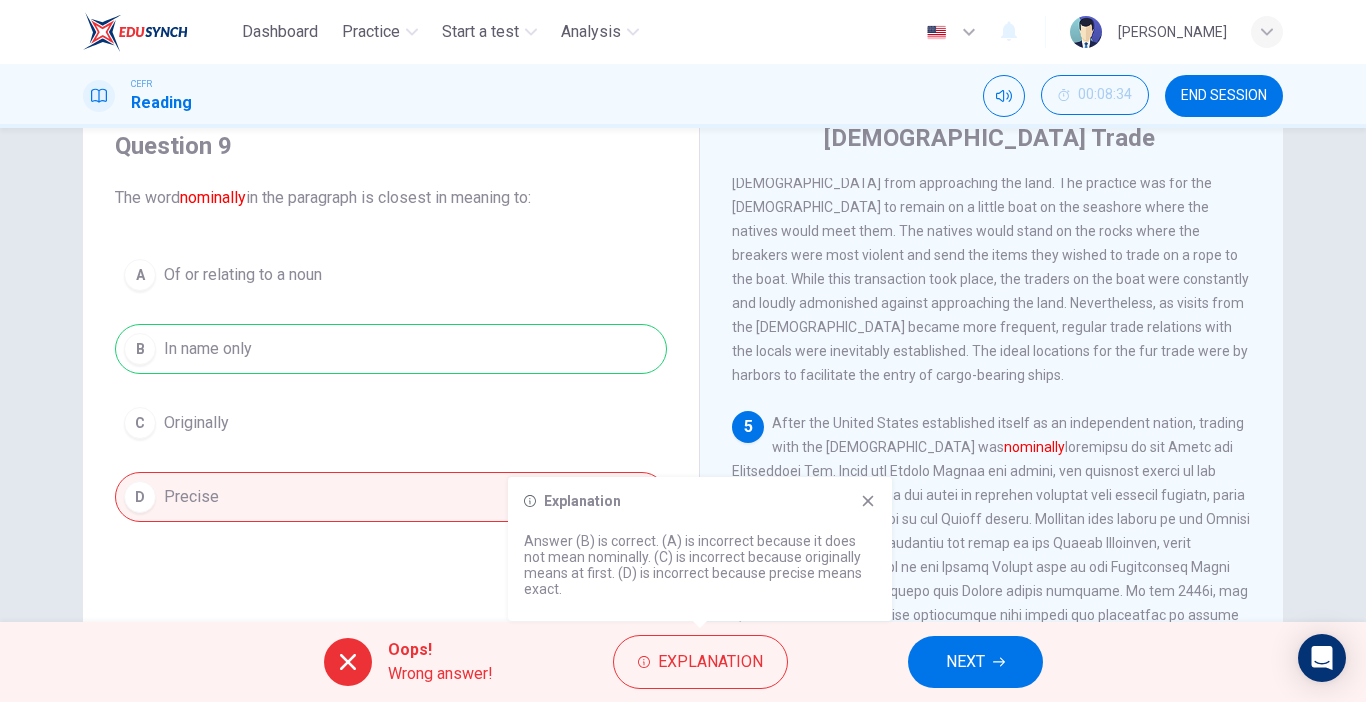 click 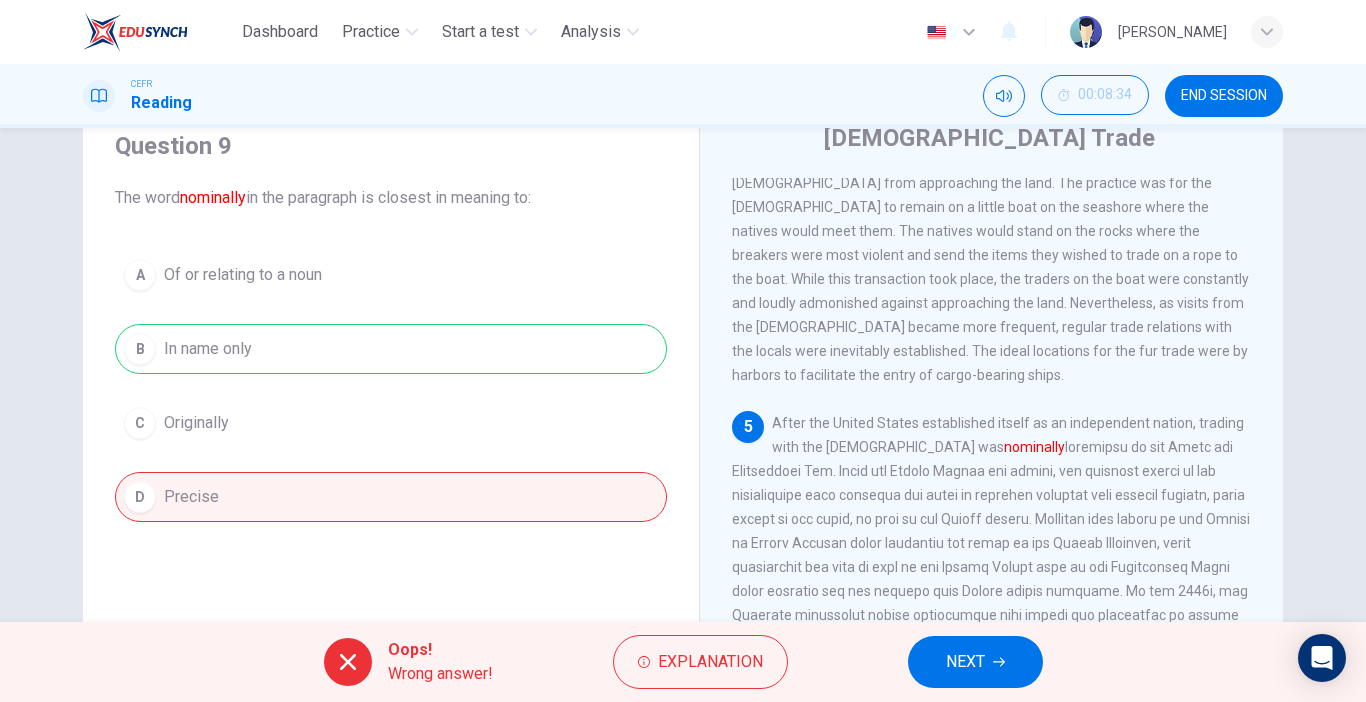 click on "NEXT" at bounding box center (975, 662) 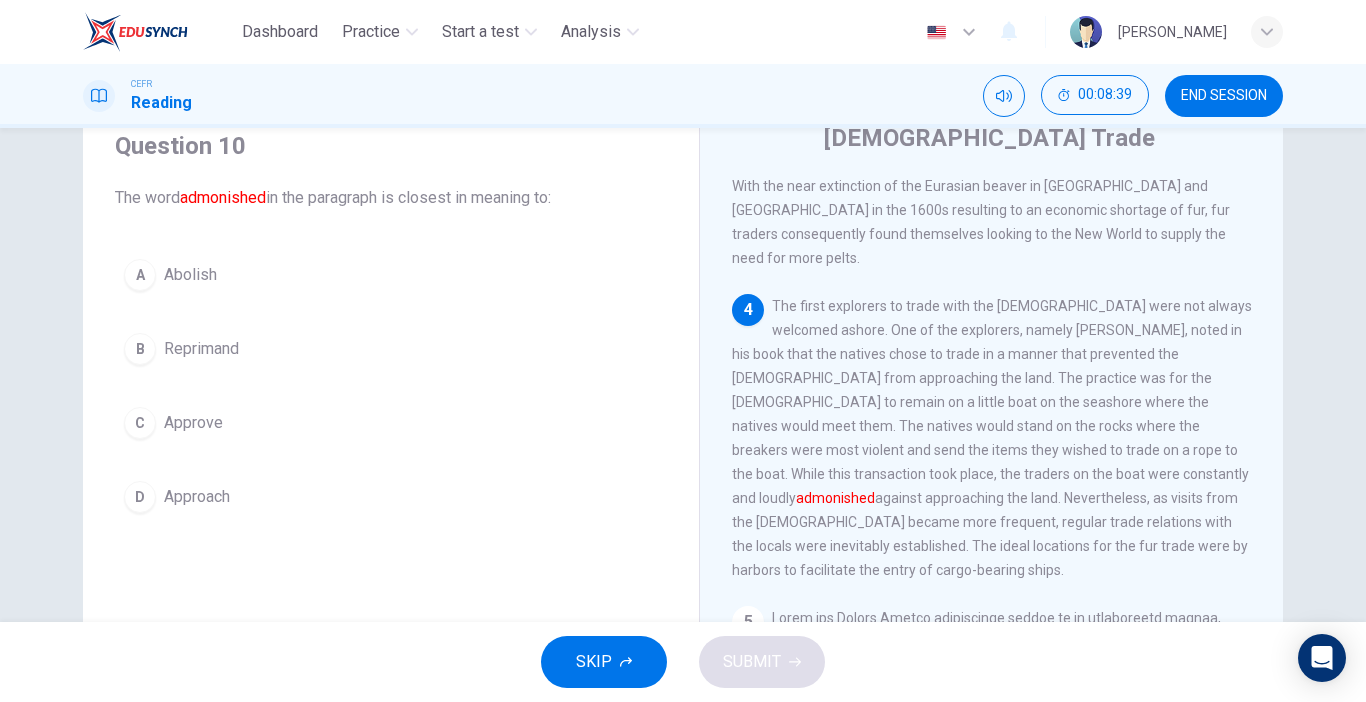 scroll, scrollTop: 877, scrollLeft: 0, axis: vertical 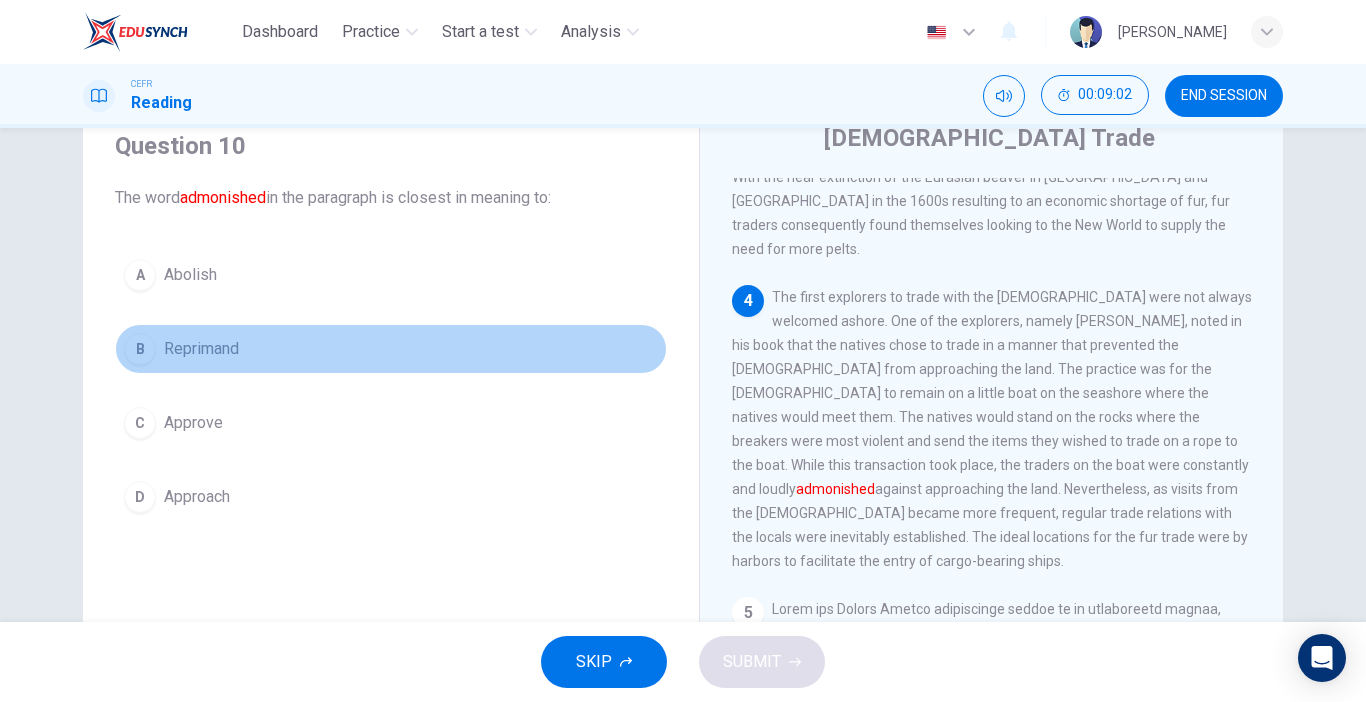 click on "B Reprimand" at bounding box center (391, 349) 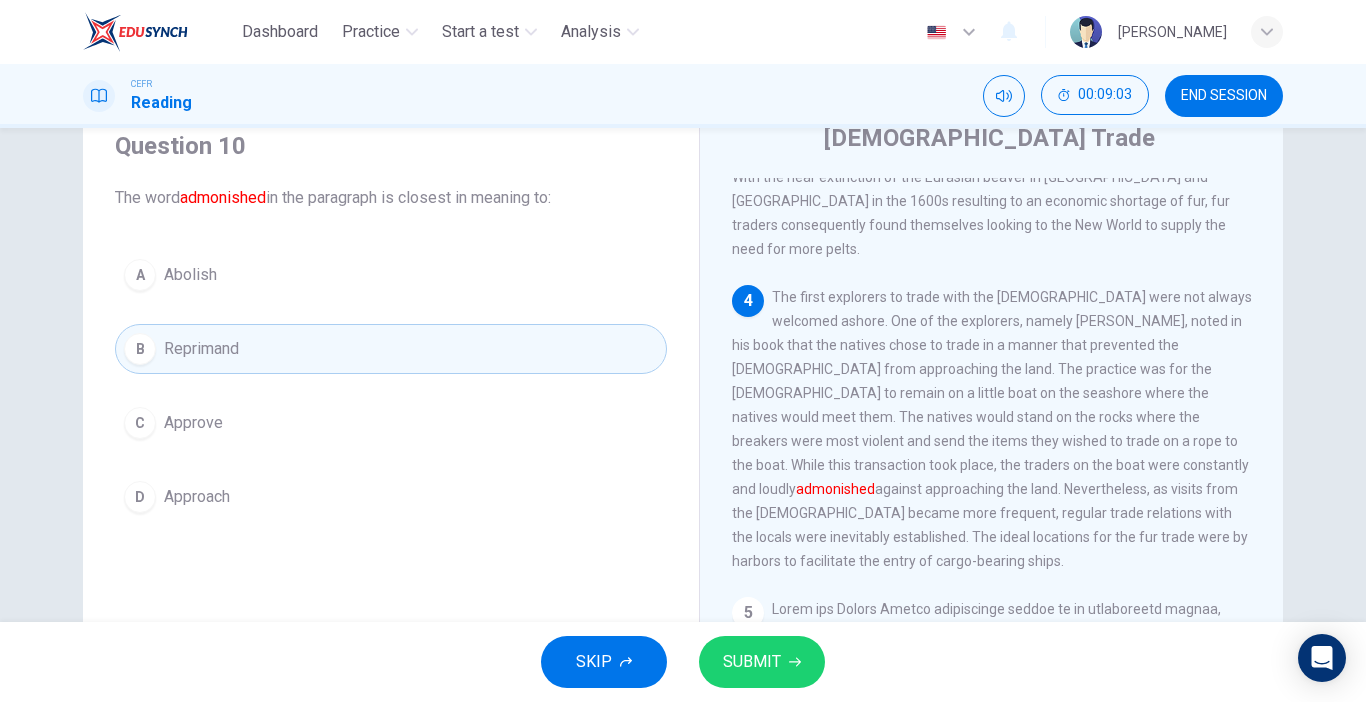 click on "SUBMIT" at bounding box center [762, 662] 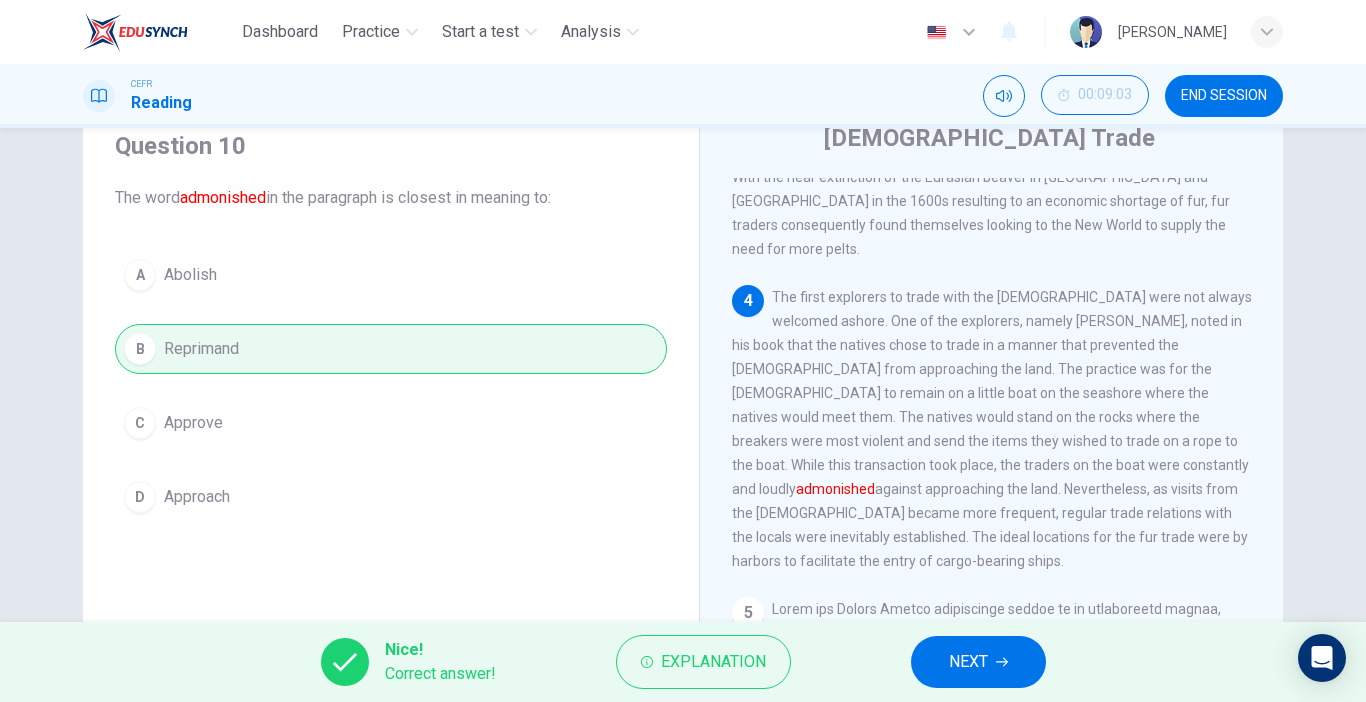 click on "NEXT" at bounding box center (978, 662) 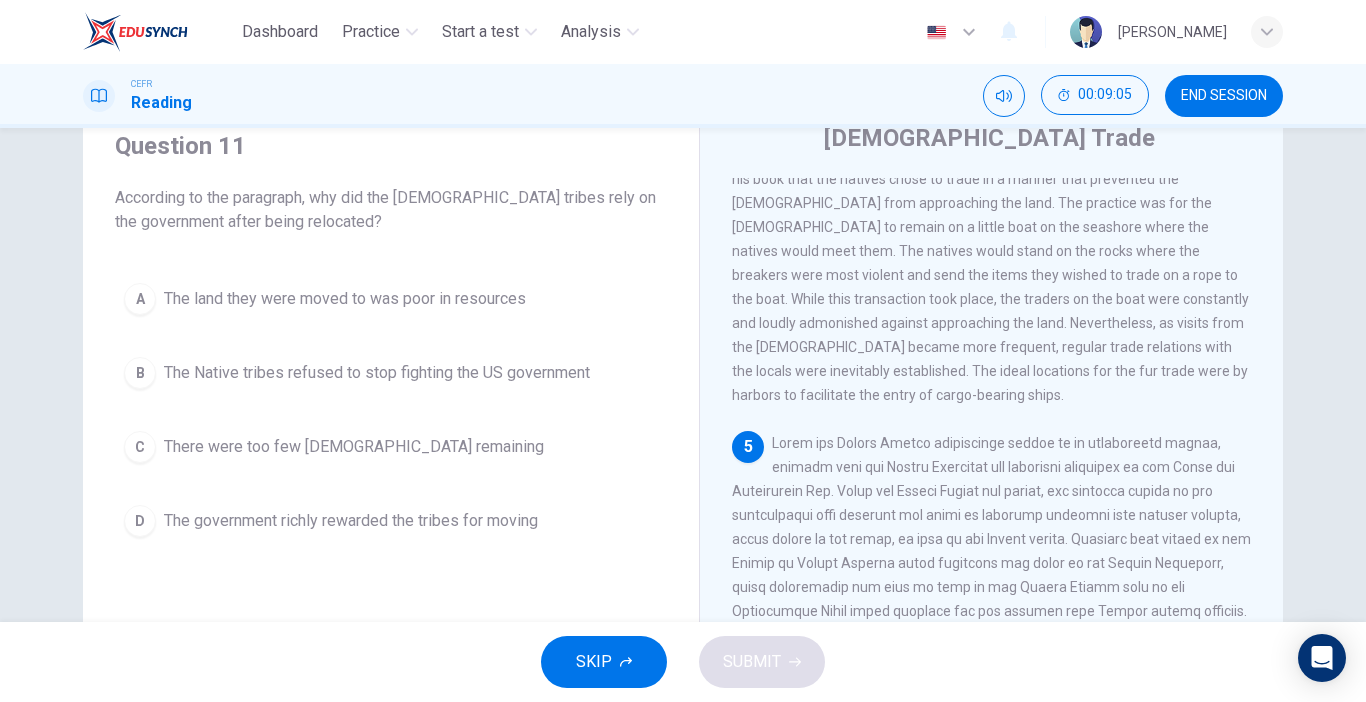 scroll, scrollTop: 1063, scrollLeft: 0, axis: vertical 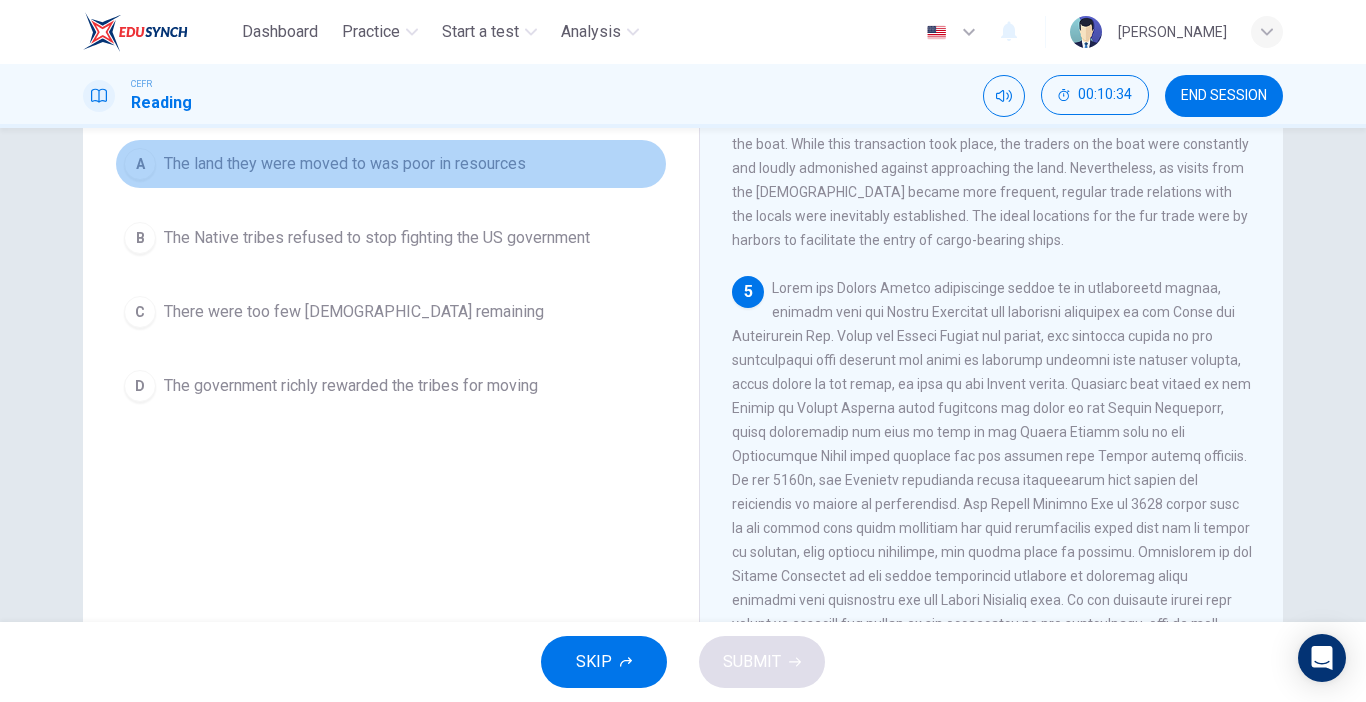 click on "A The land they were moved to was poor in resources" at bounding box center (391, 164) 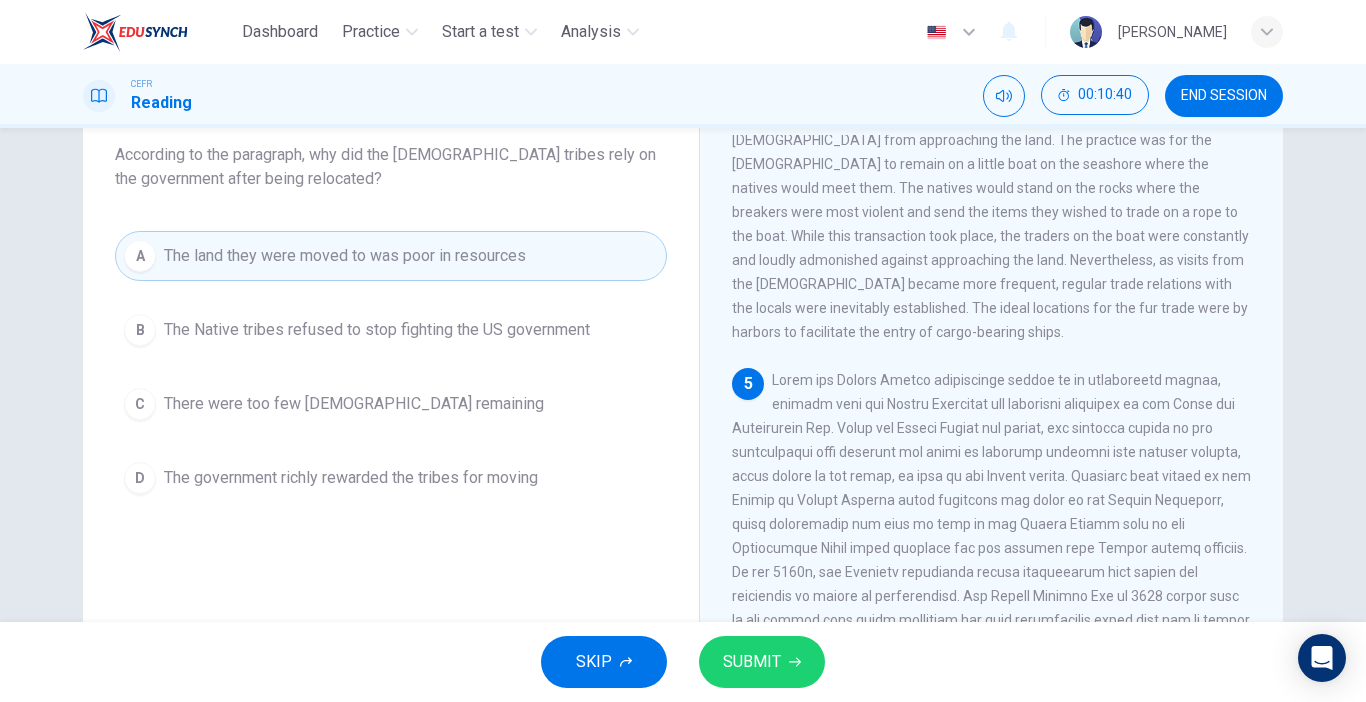 scroll, scrollTop: 122, scrollLeft: 0, axis: vertical 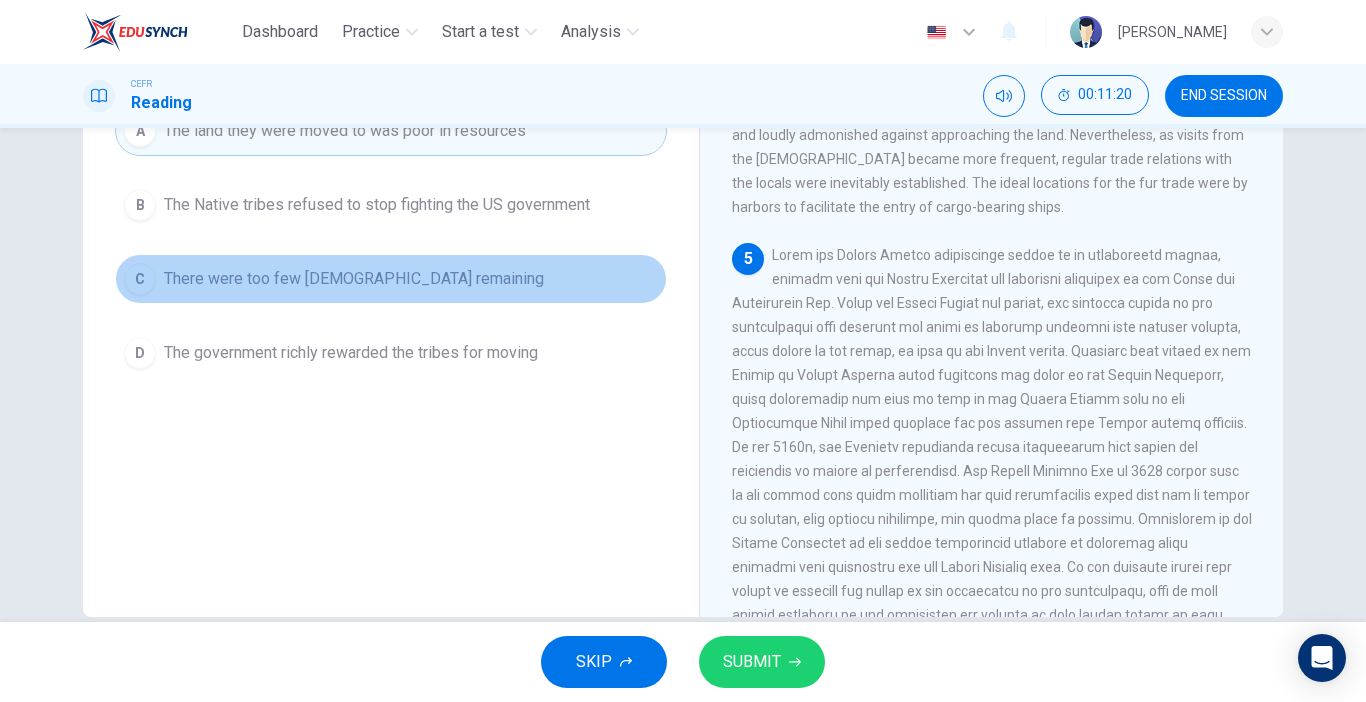 click on "C There were too few [DEMOGRAPHIC_DATA] remaining" at bounding box center (391, 279) 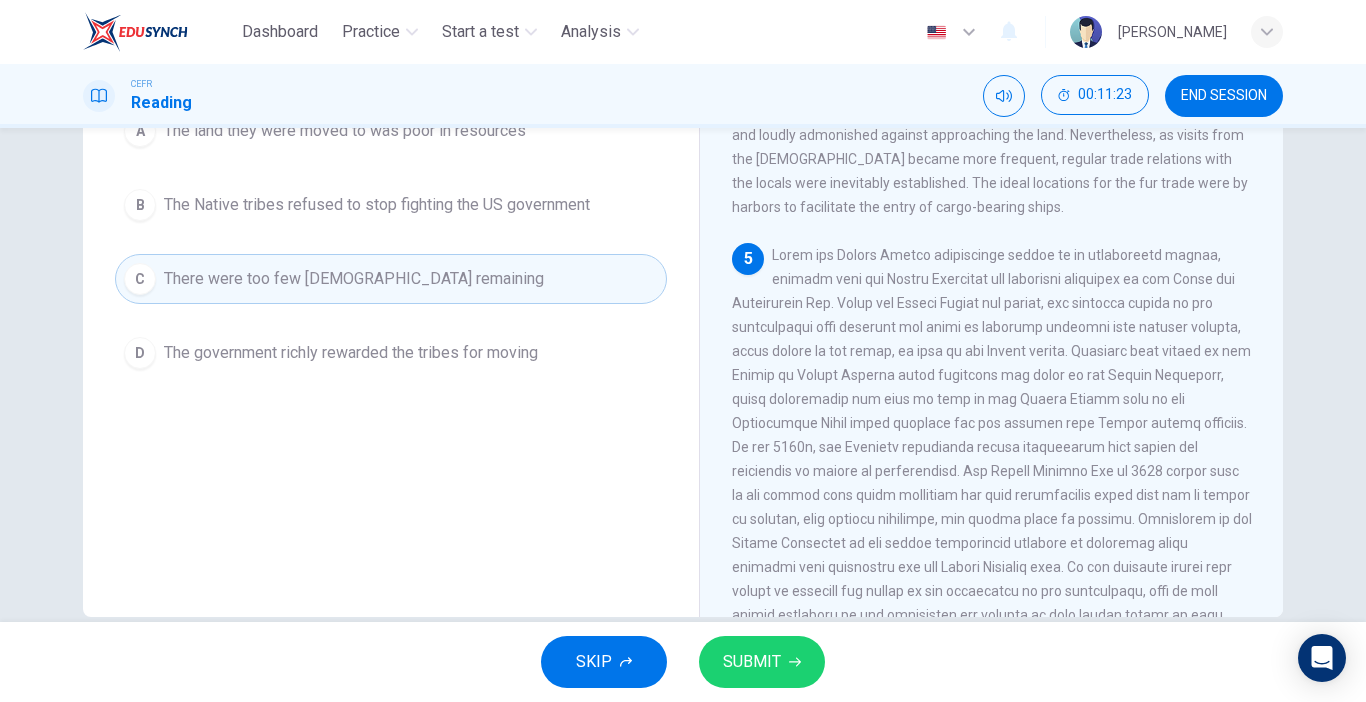 click on "SKIP SUBMIT" at bounding box center (683, 662) 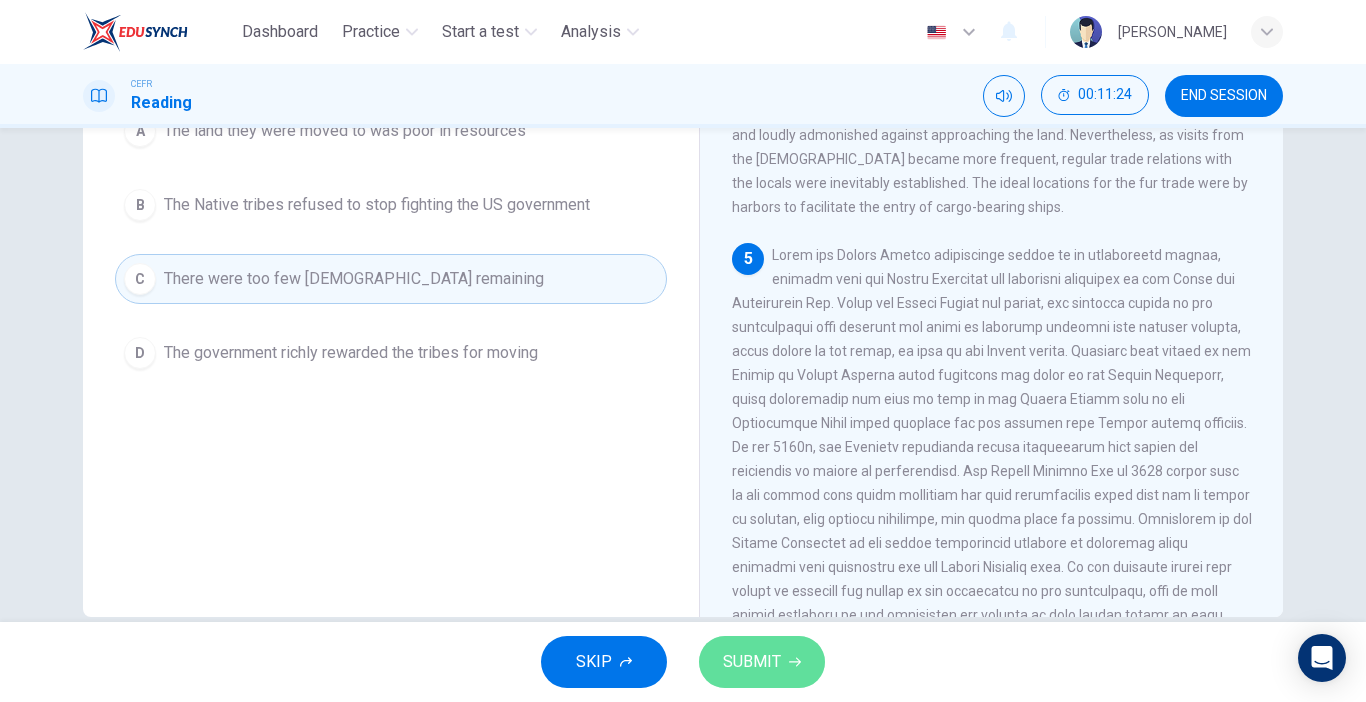 click on "SUBMIT" at bounding box center [752, 662] 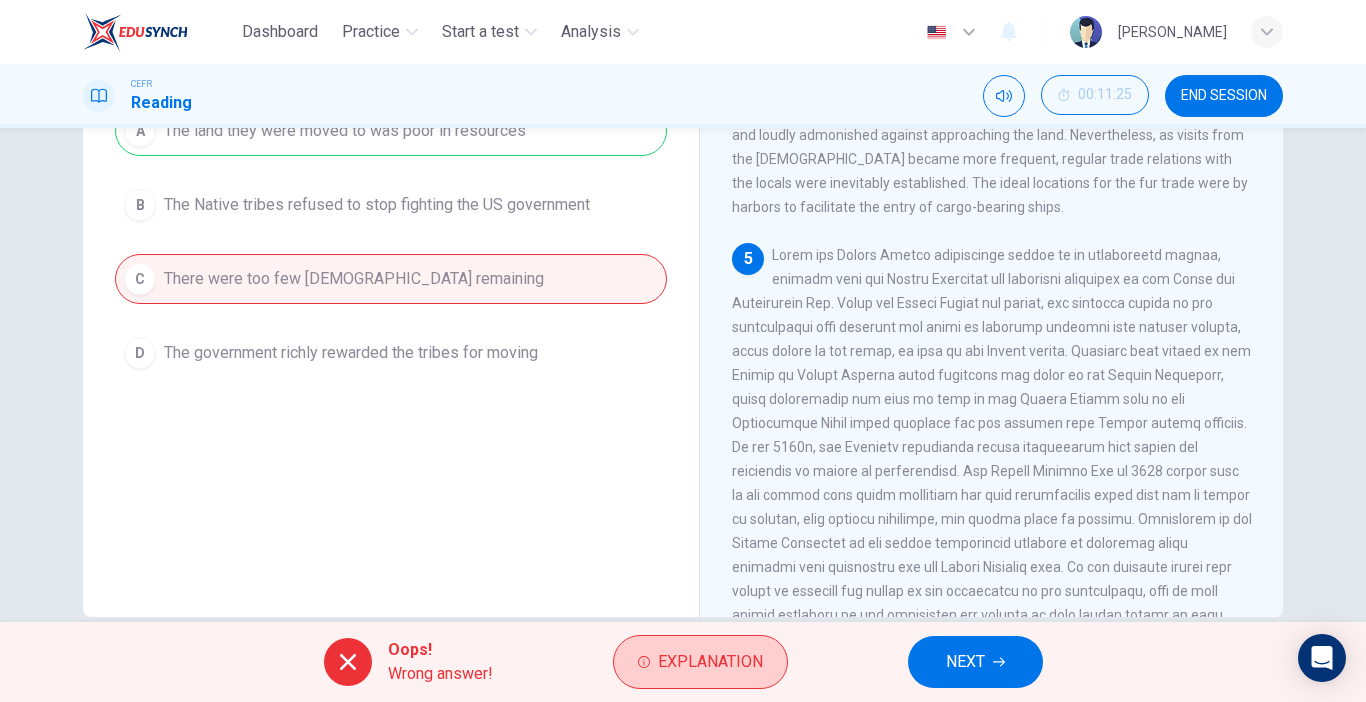 click on "Explanation" at bounding box center (710, 662) 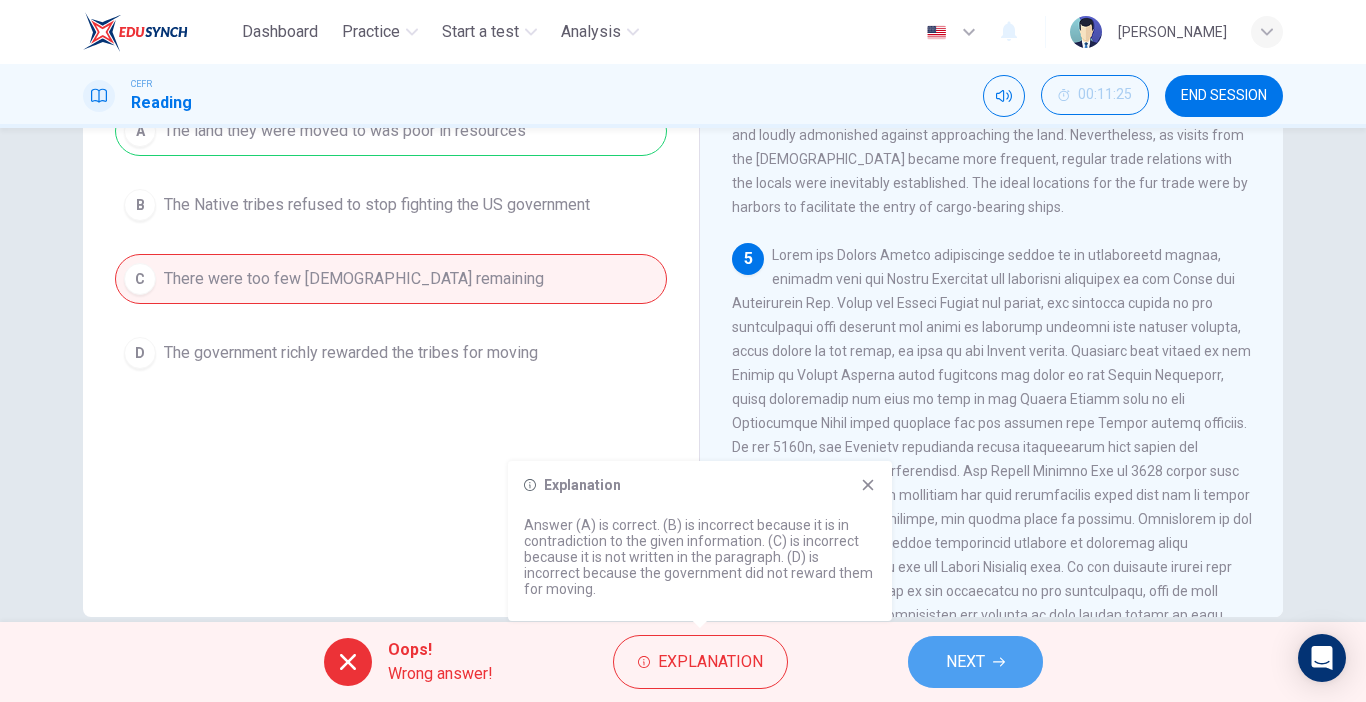 click on "NEXT" at bounding box center (975, 662) 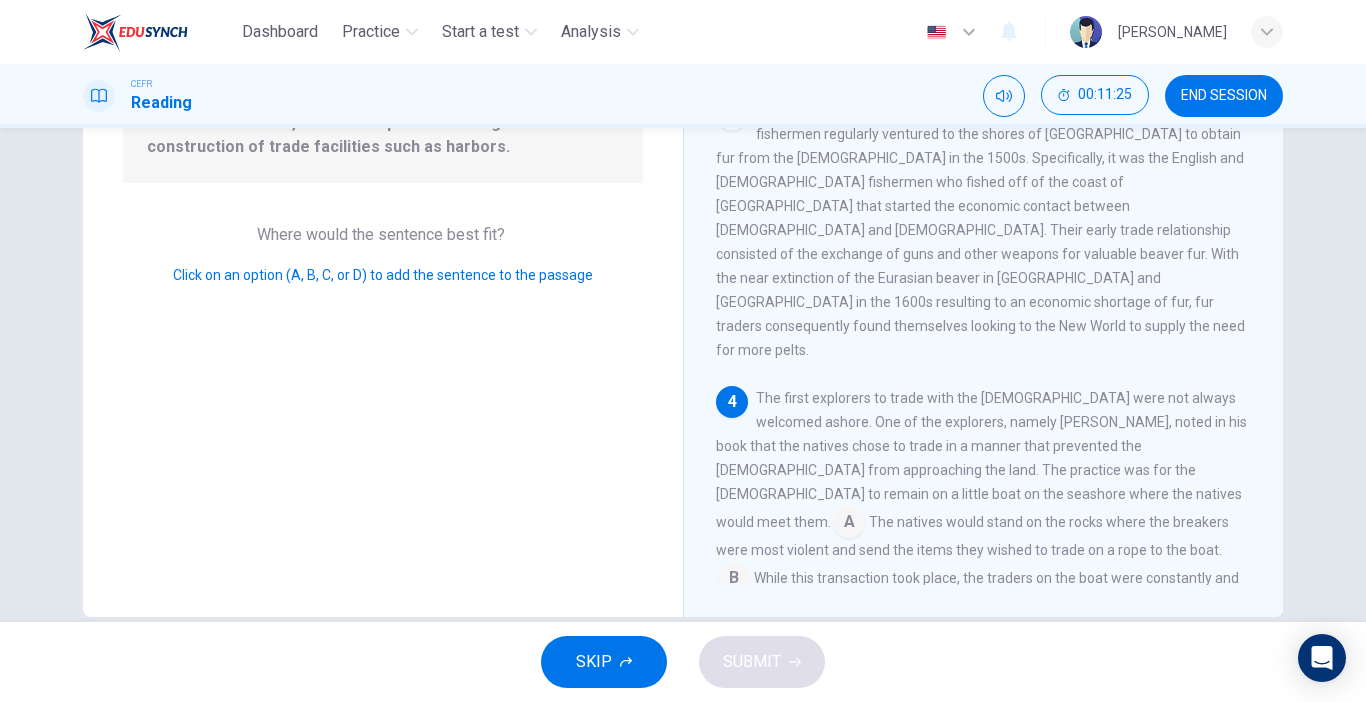 scroll, scrollTop: 817, scrollLeft: 0, axis: vertical 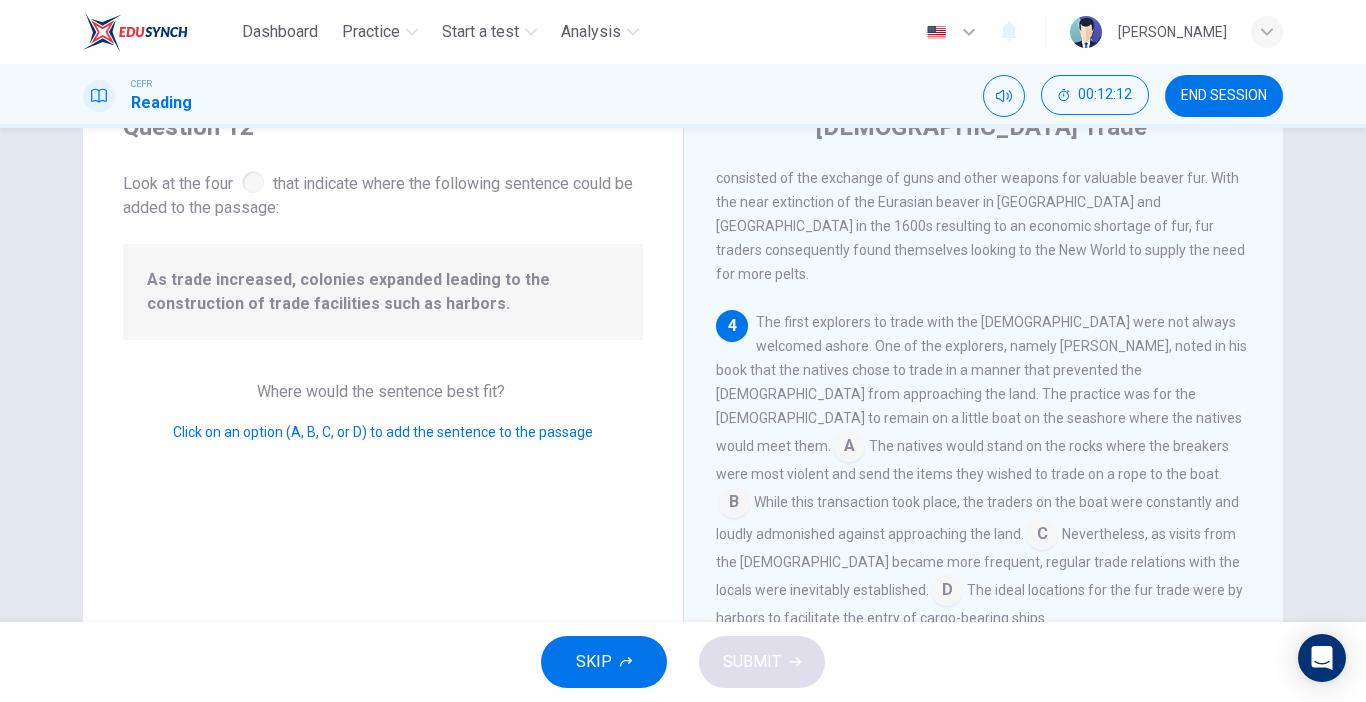click at bounding box center (947, 592) 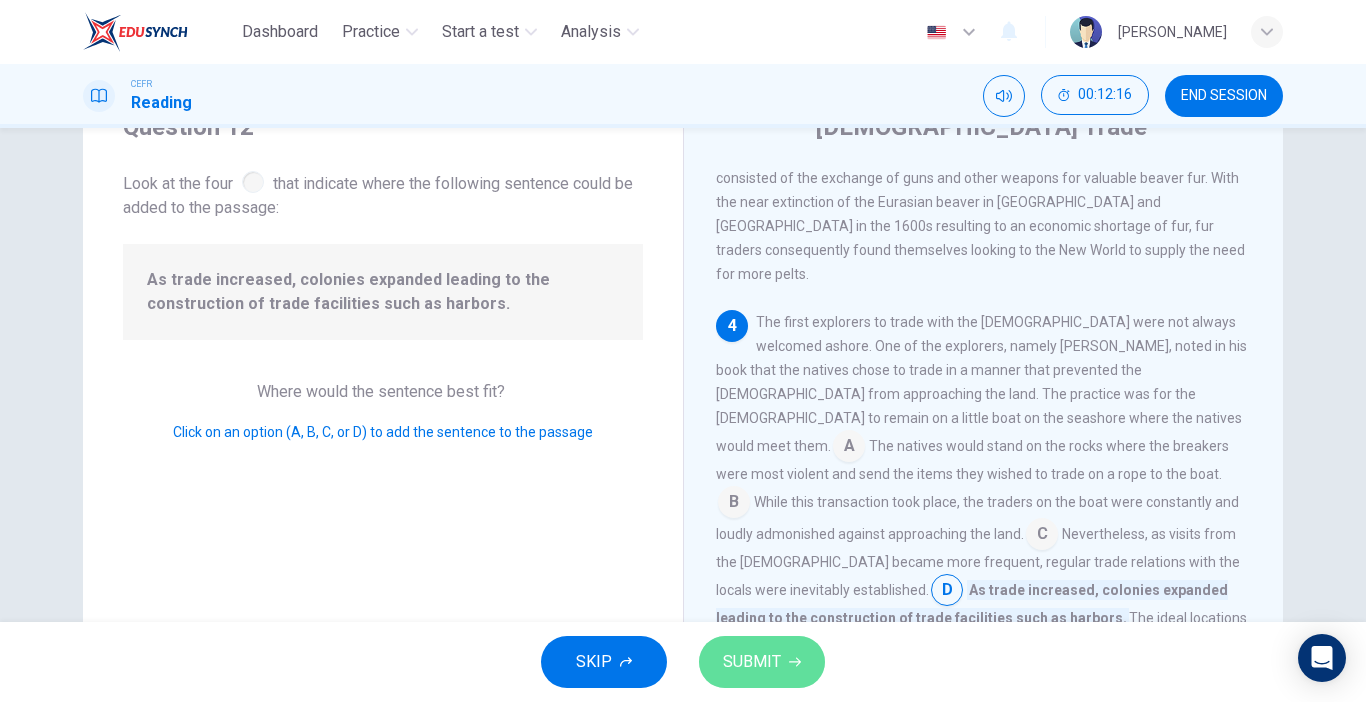 click on "SUBMIT" at bounding box center [762, 662] 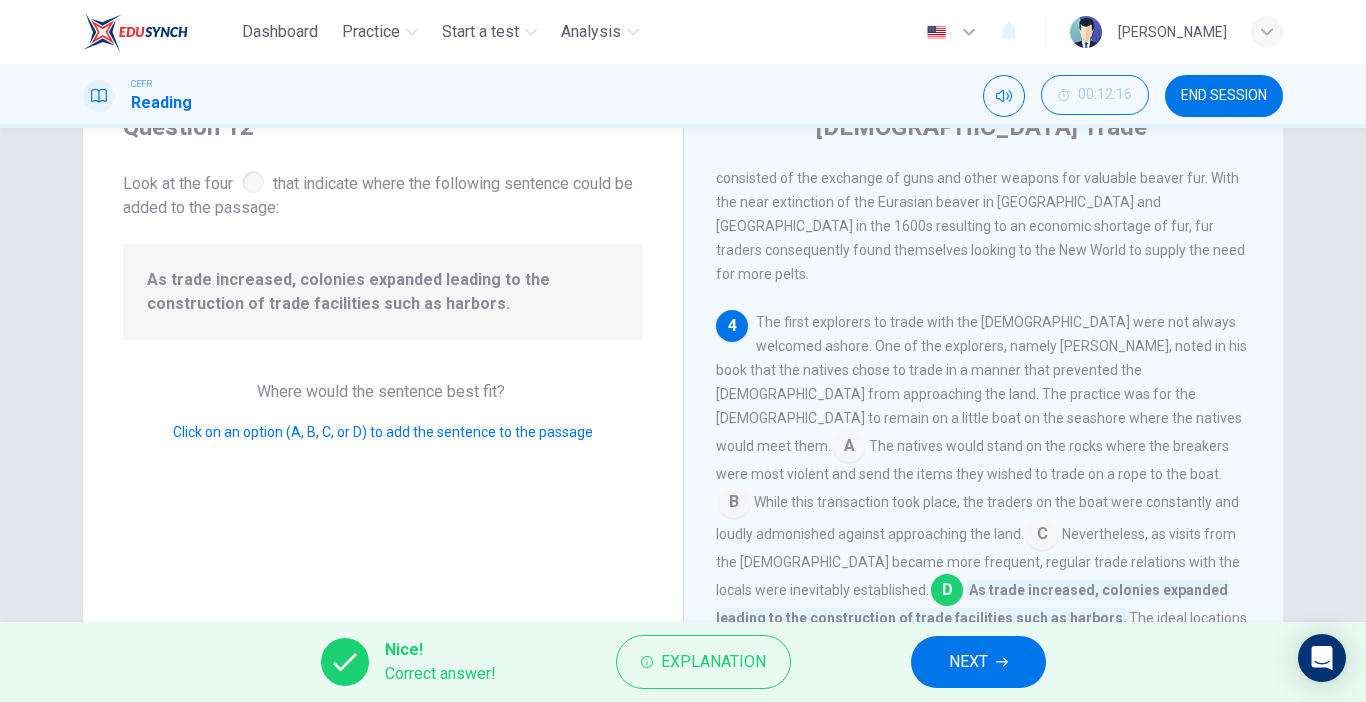 click on "NEXT" at bounding box center (978, 662) 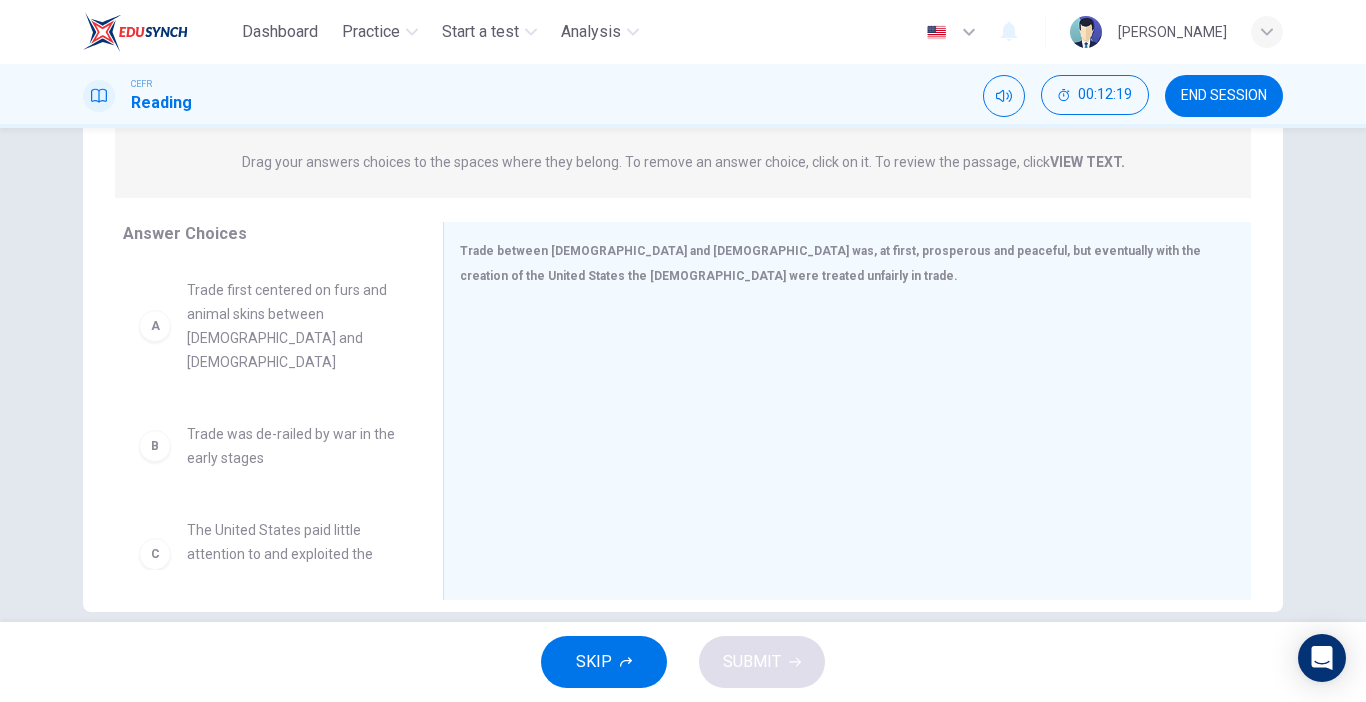 scroll, scrollTop: 269, scrollLeft: 0, axis: vertical 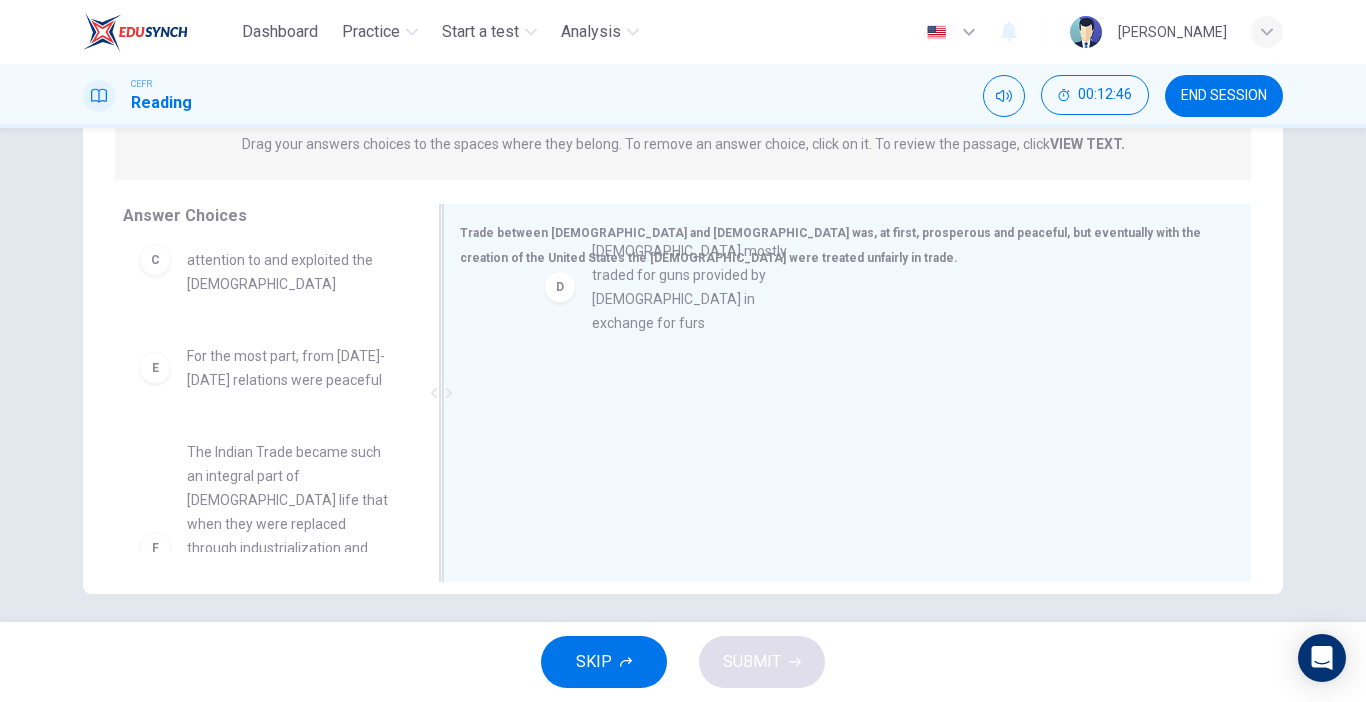 drag, startPoint x: 309, startPoint y: 342, endPoint x: 724, endPoint y: 306, distance: 416.55853 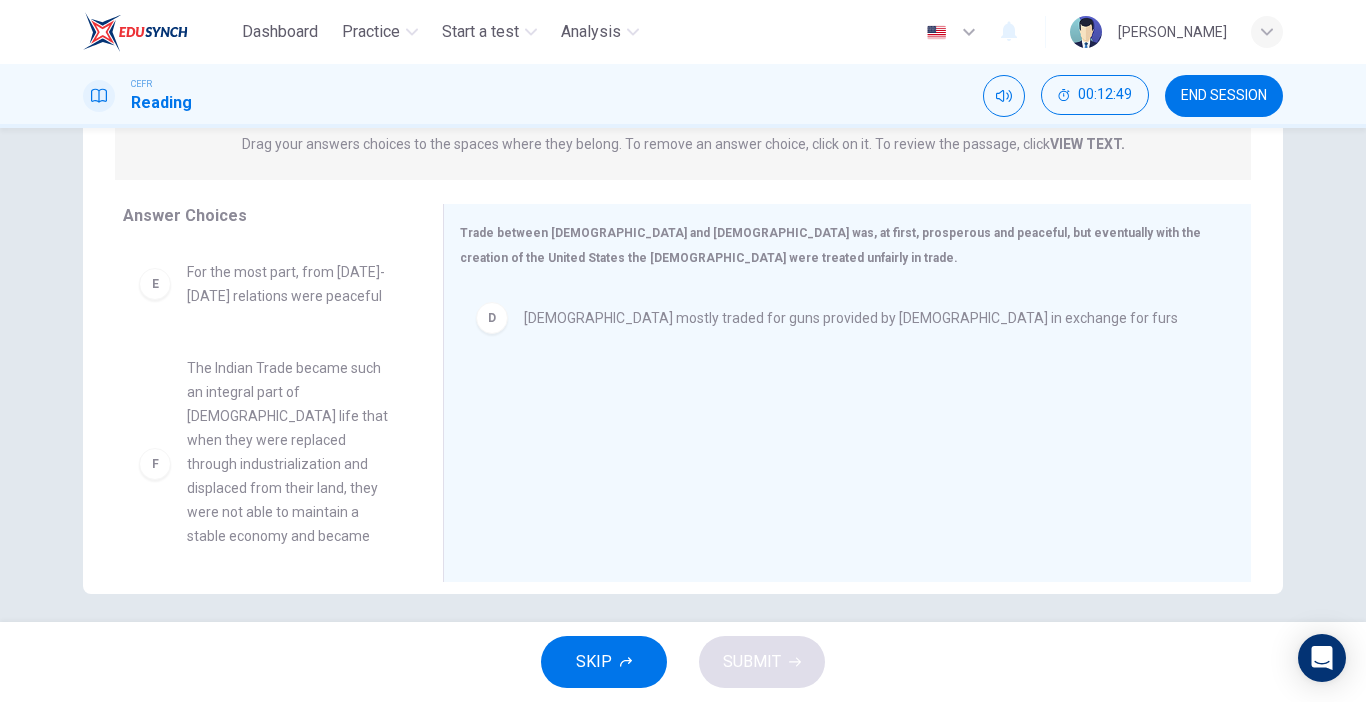 scroll, scrollTop: 372, scrollLeft: 0, axis: vertical 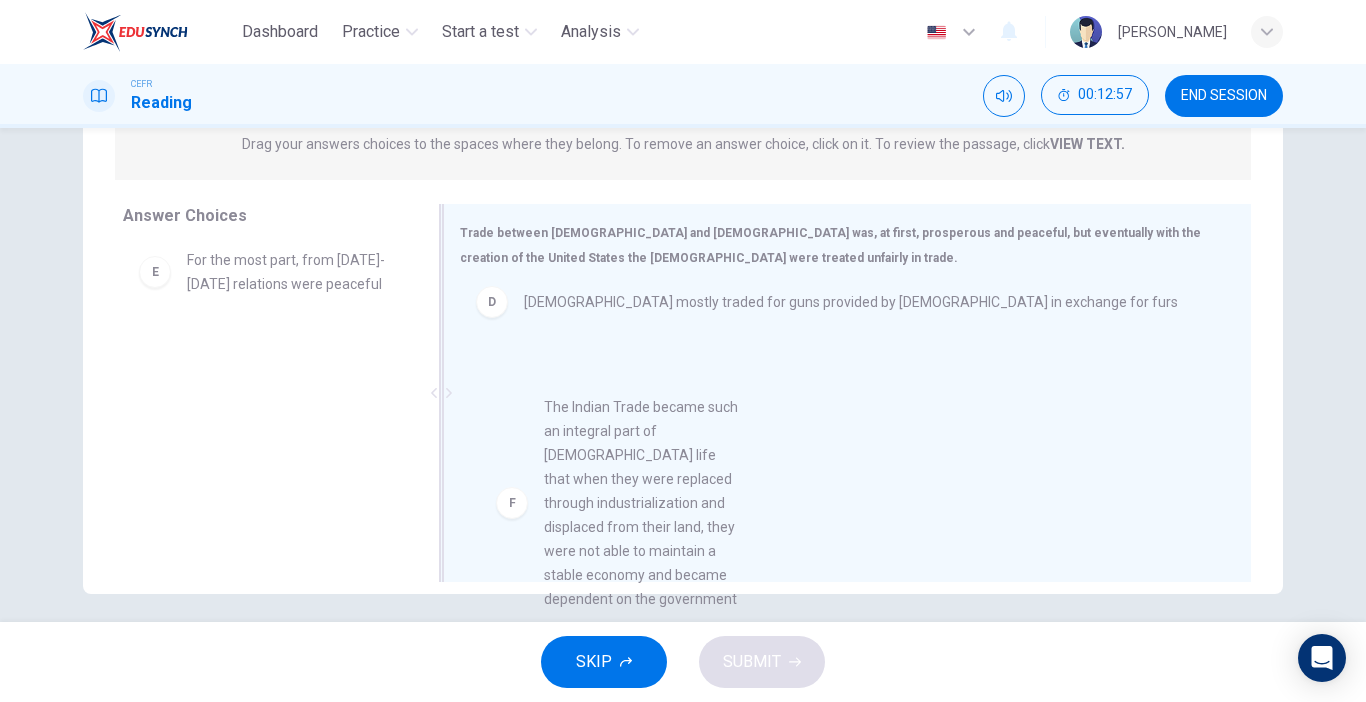 drag, startPoint x: 307, startPoint y: 430, endPoint x: 721, endPoint y: 505, distance: 420.73865 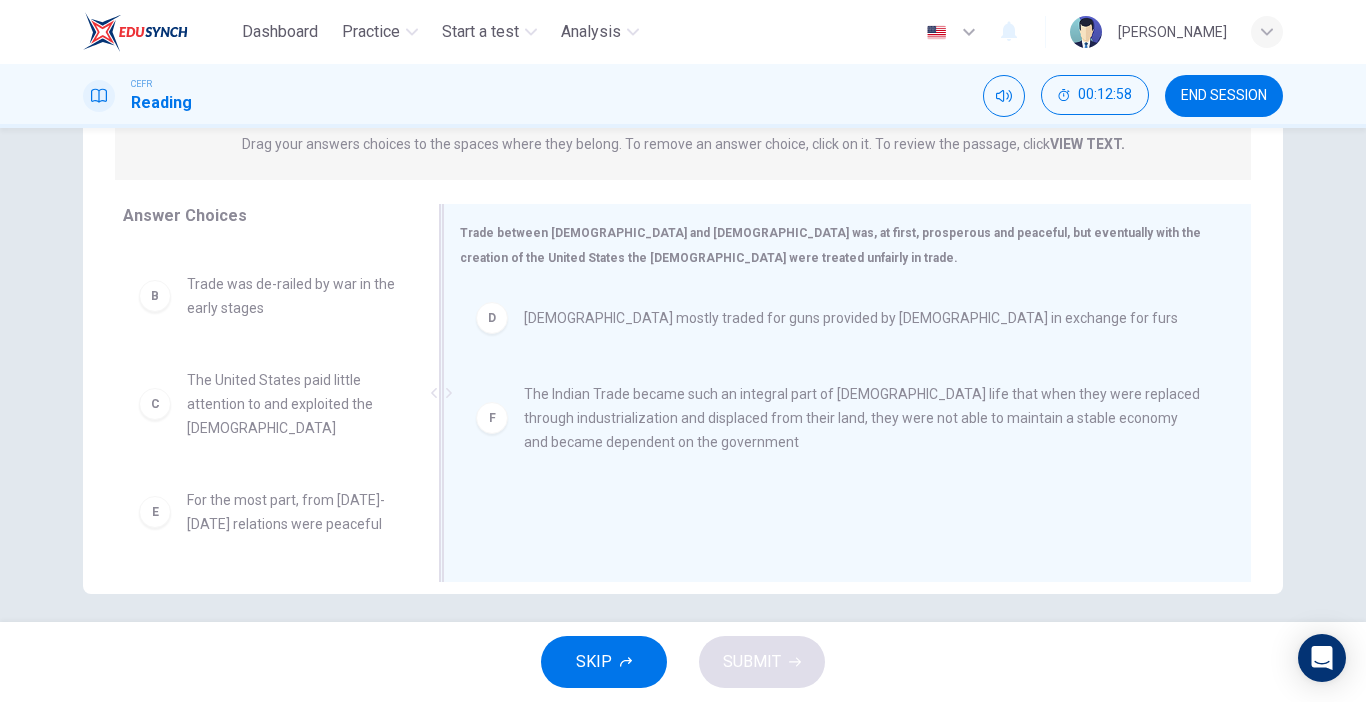 scroll, scrollTop: 0, scrollLeft: 0, axis: both 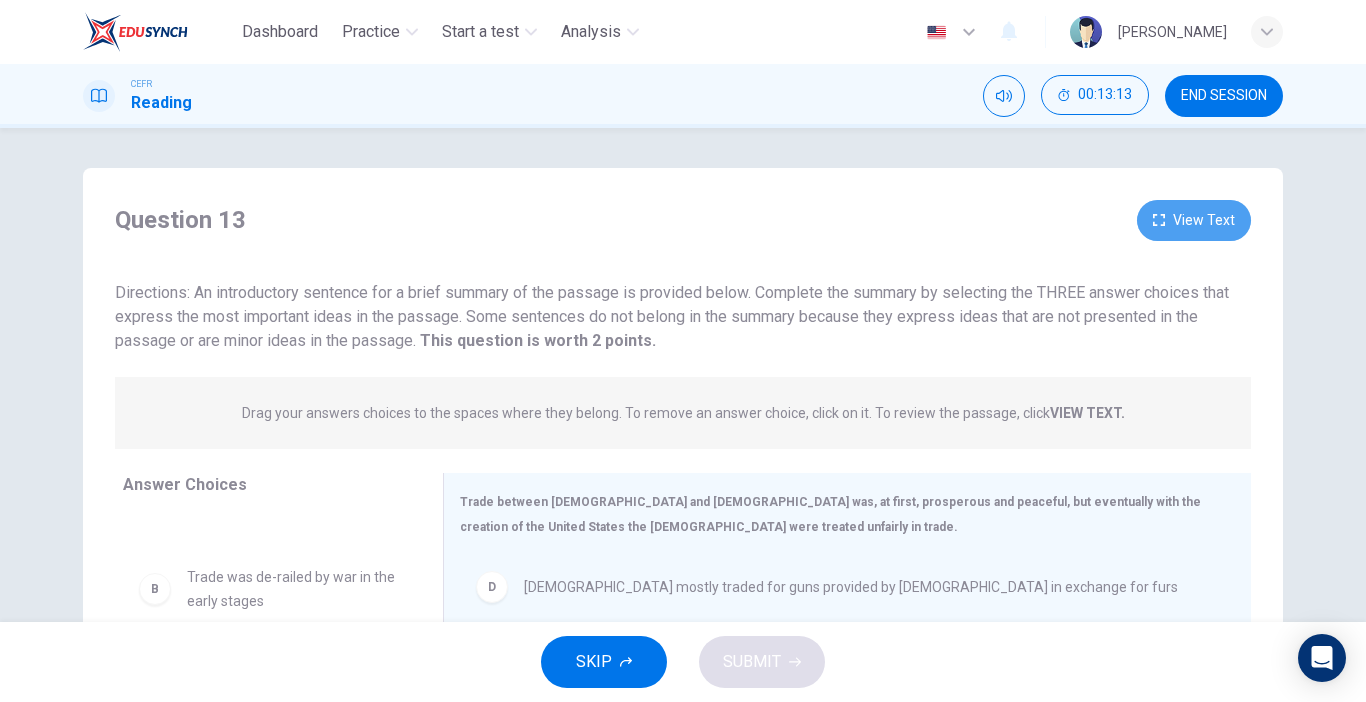 click on "View Text" at bounding box center (1194, 220) 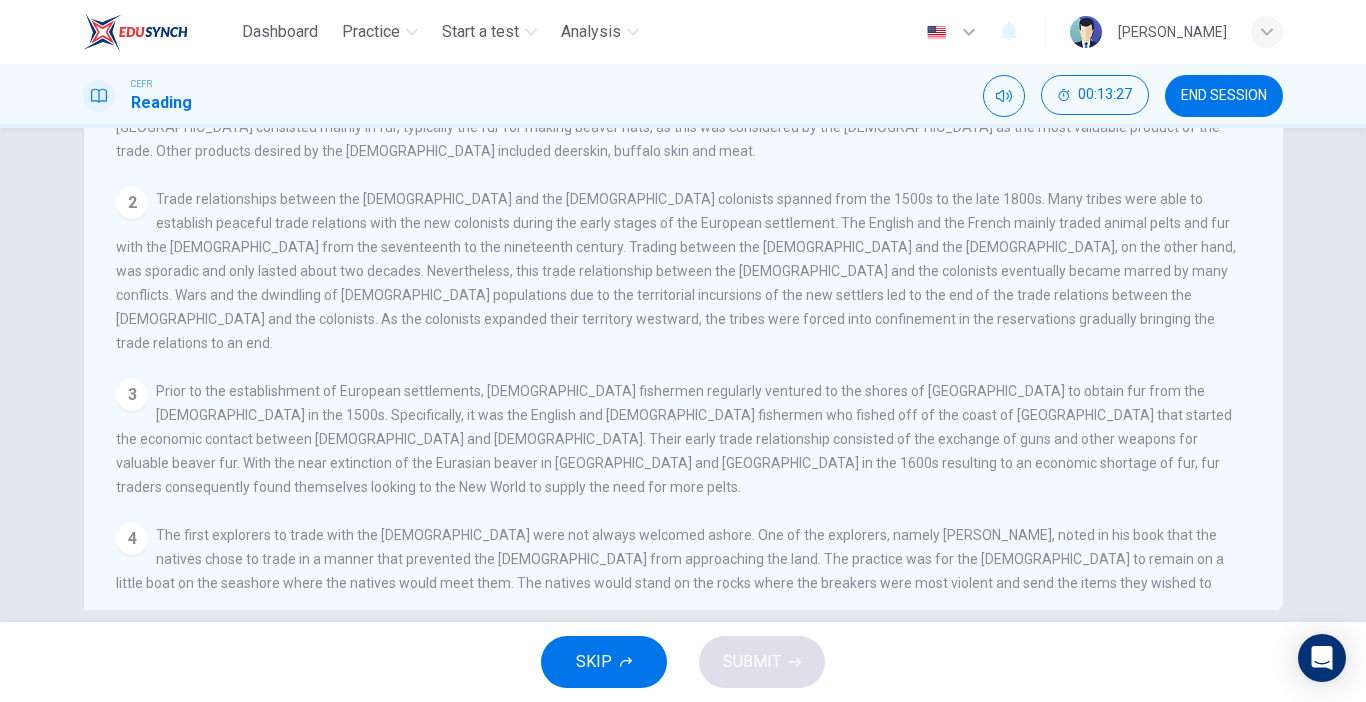 scroll, scrollTop: 260, scrollLeft: 0, axis: vertical 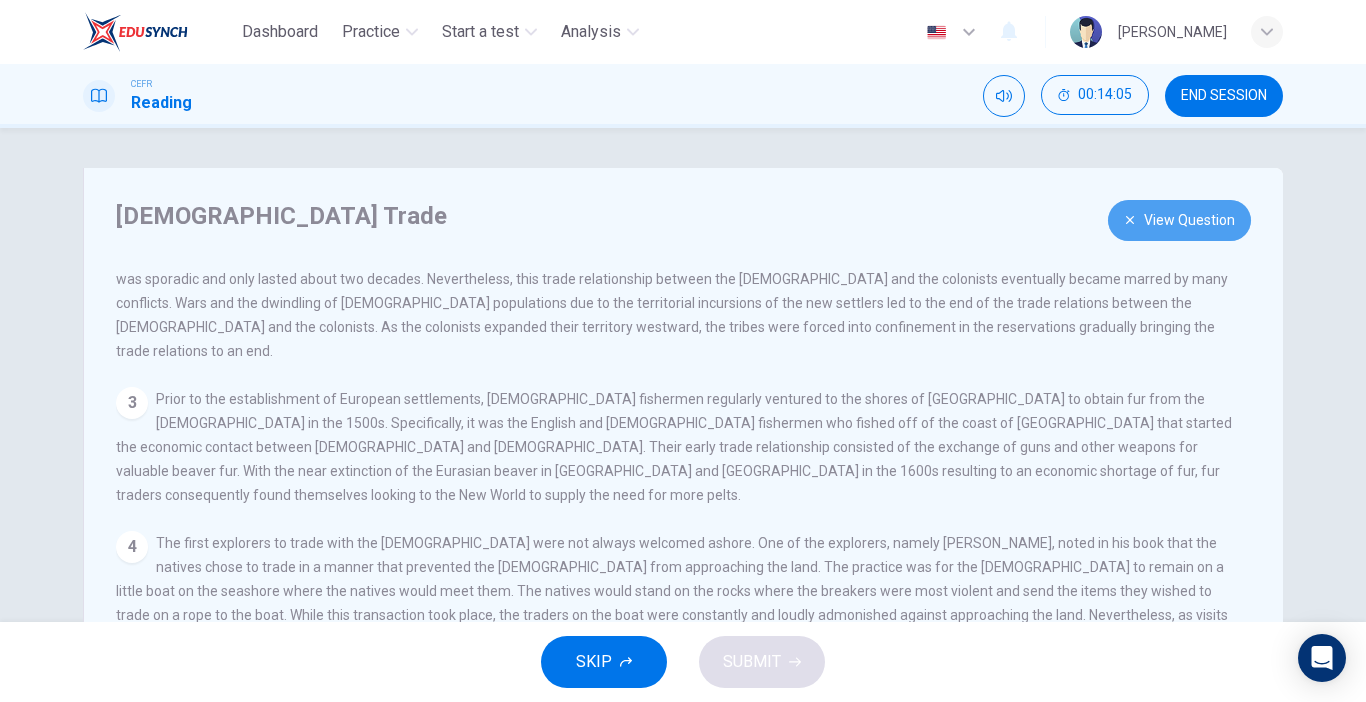 click on "View Question" at bounding box center (1179, 220) 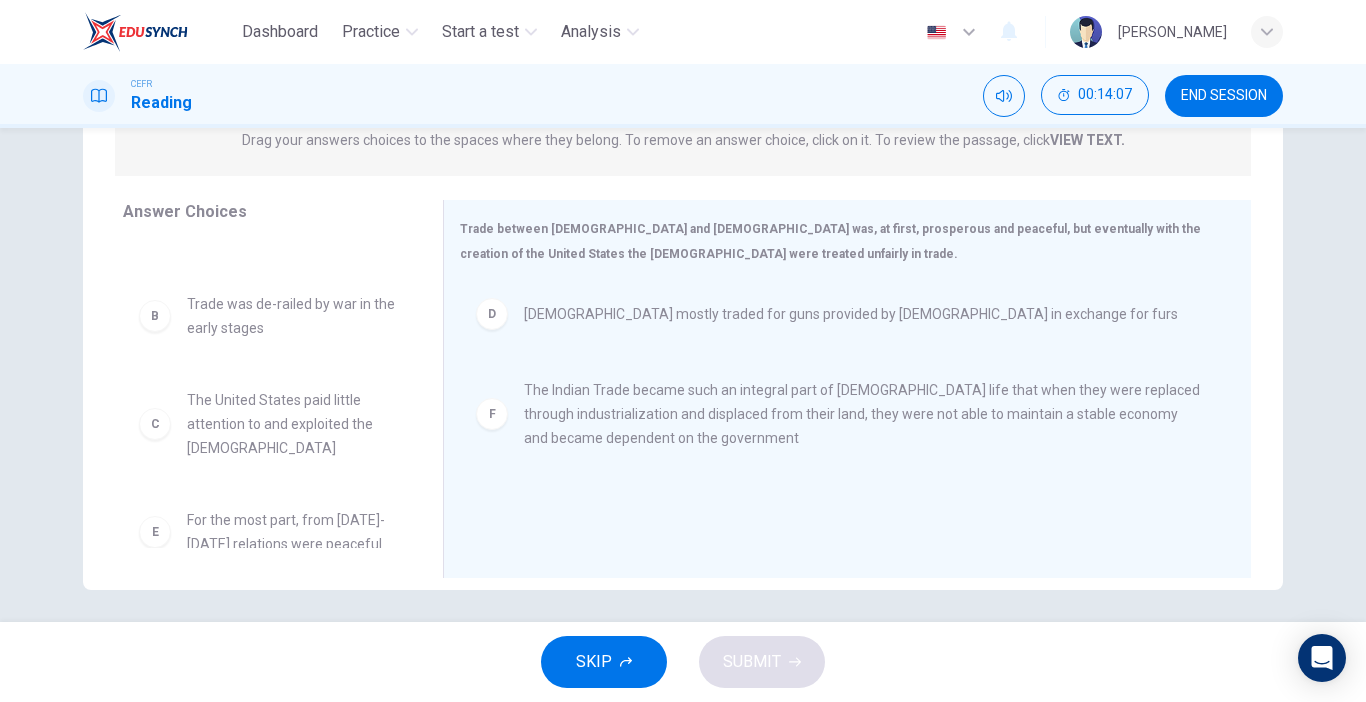 scroll, scrollTop: 276, scrollLeft: 0, axis: vertical 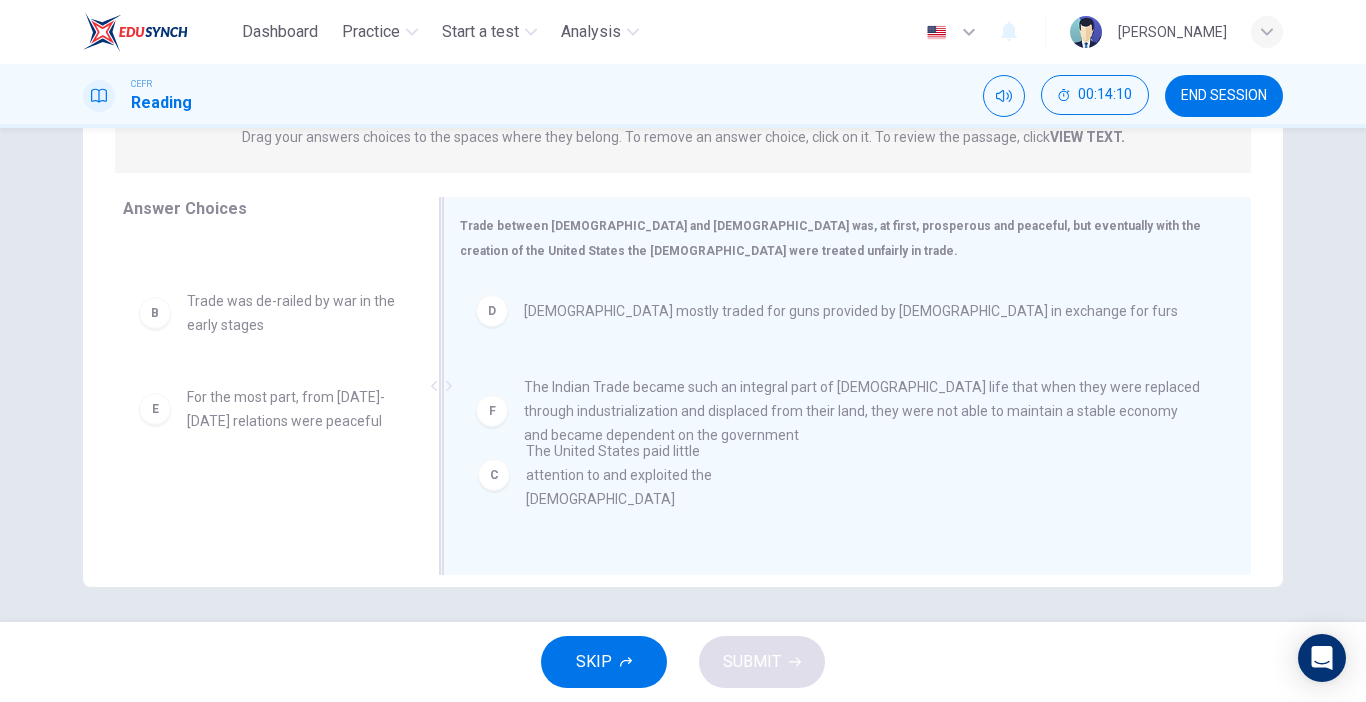 drag, startPoint x: 227, startPoint y: 404, endPoint x: 587, endPoint y: 482, distance: 368.3531 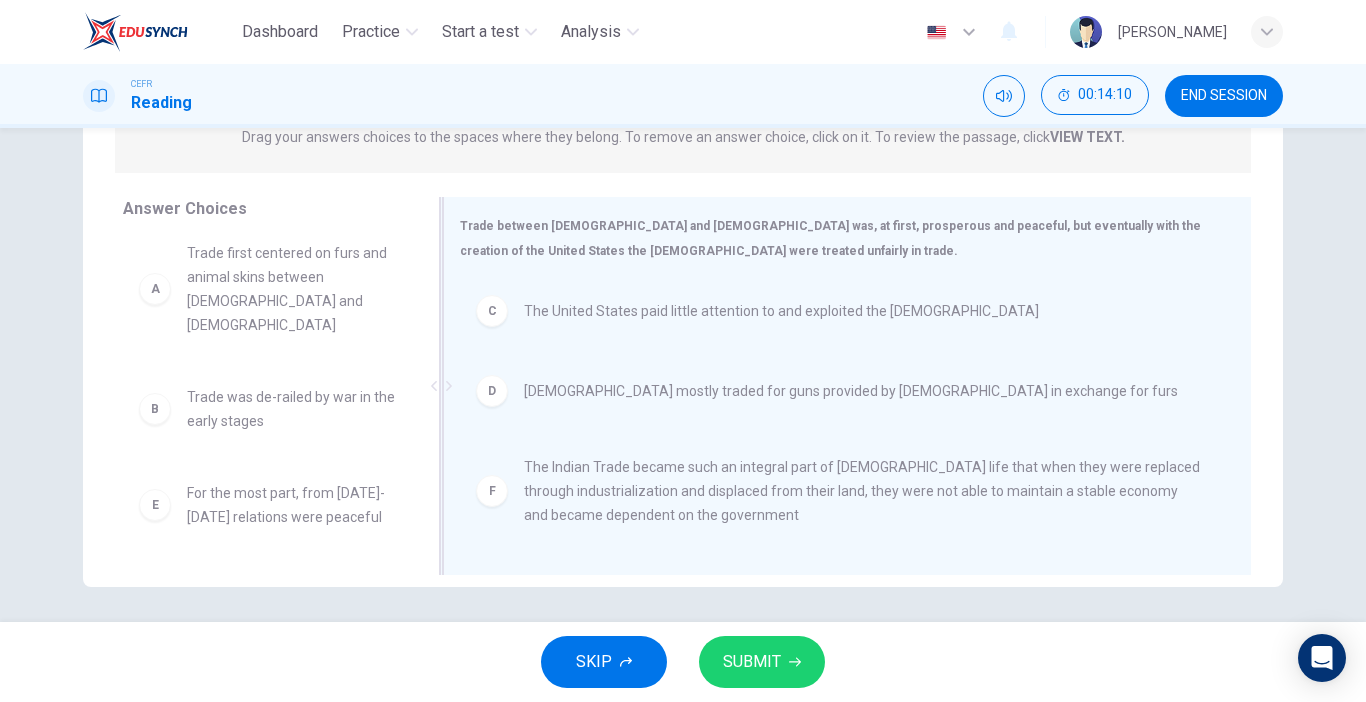 scroll, scrollTop: 0, scrollLeft: 0, axis: both 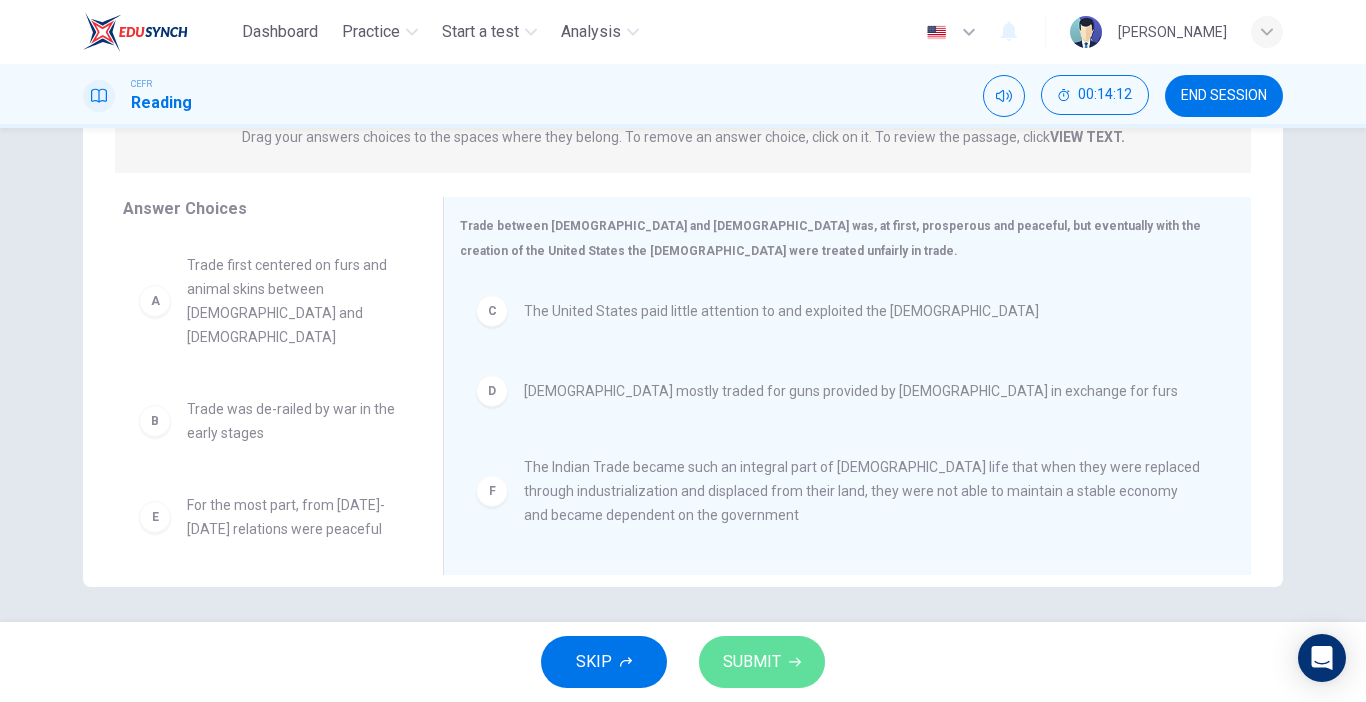click on "SUBMIT" at bounding box center [752, 662] 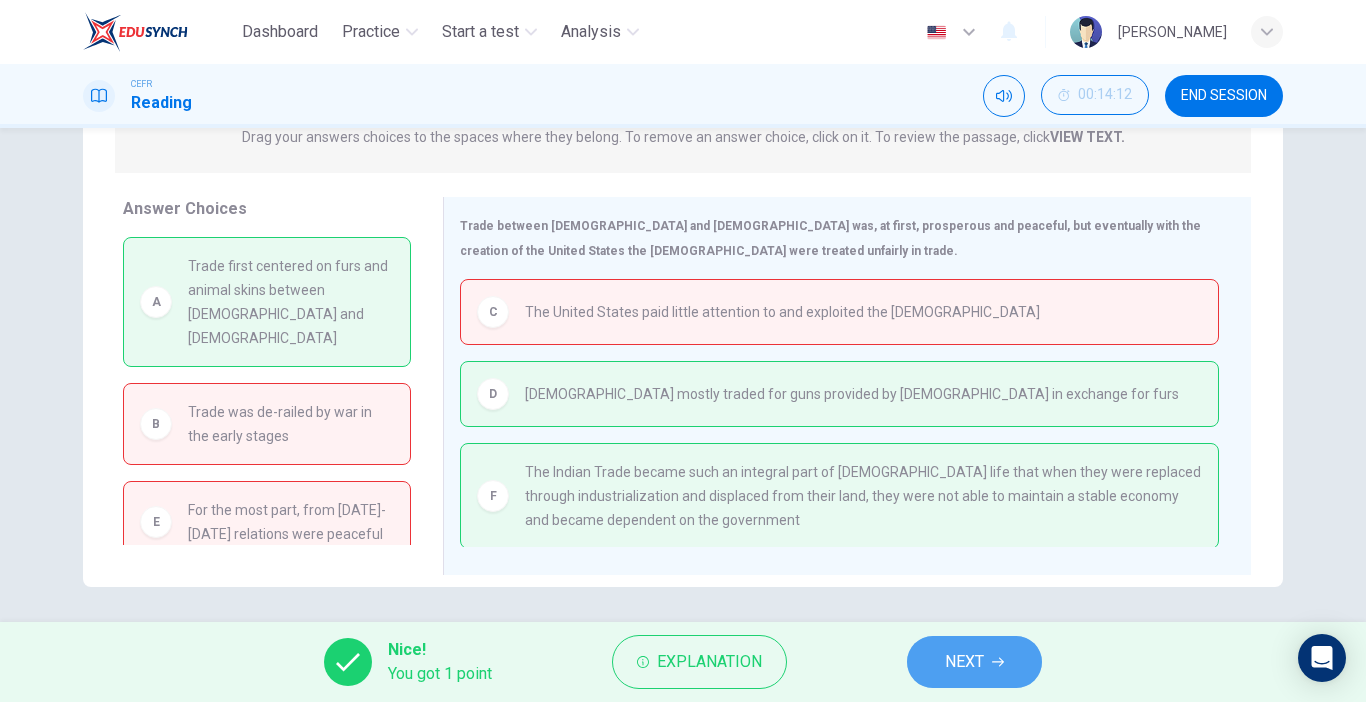 click on "NEXT" at bounding box center (974, 662) 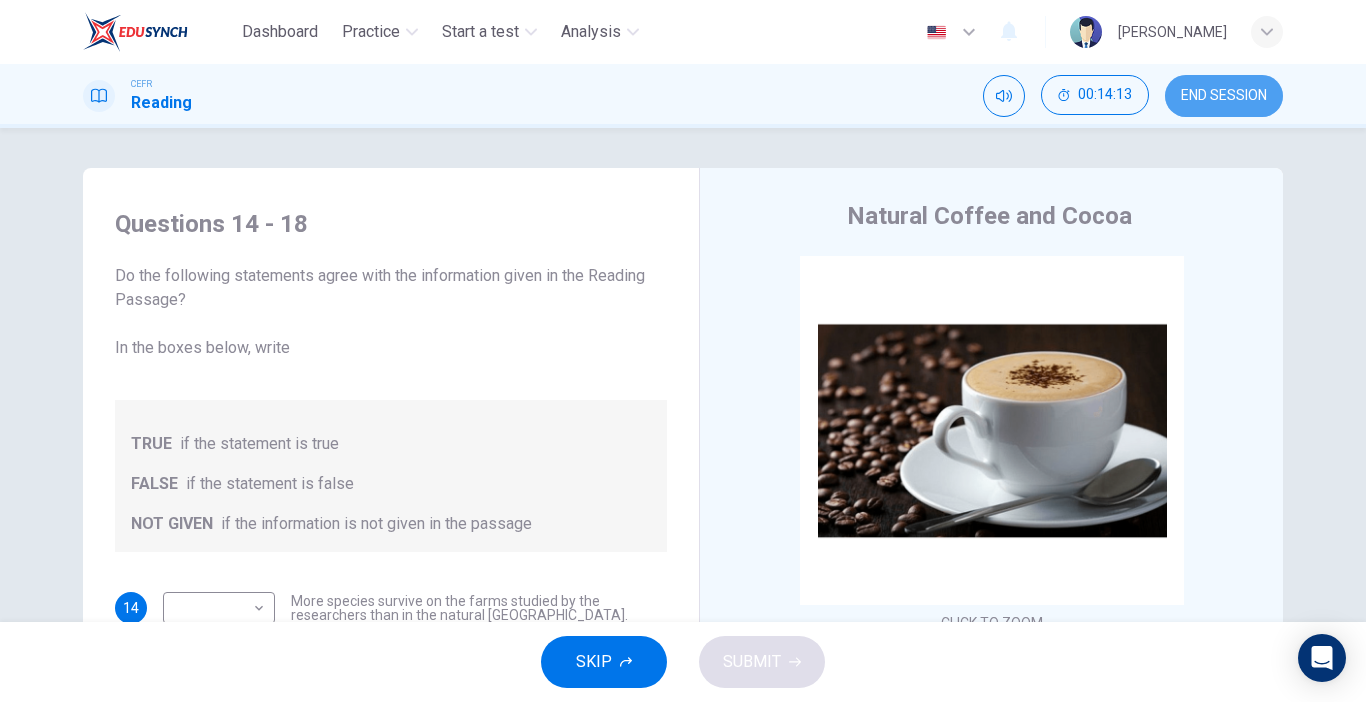 click on "END SESSION" at bounding box center [1224, 96] 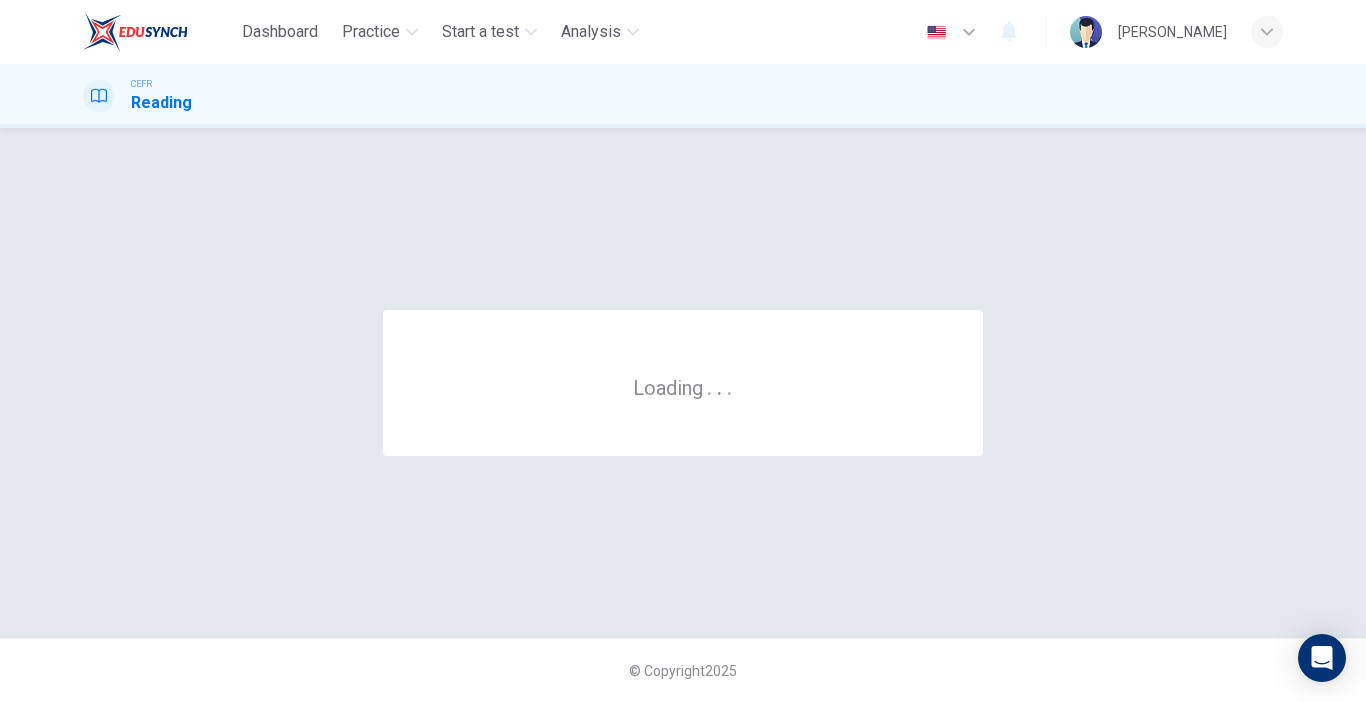 scroll, scrollTop: 0, scrollLeft: 0, axis: both 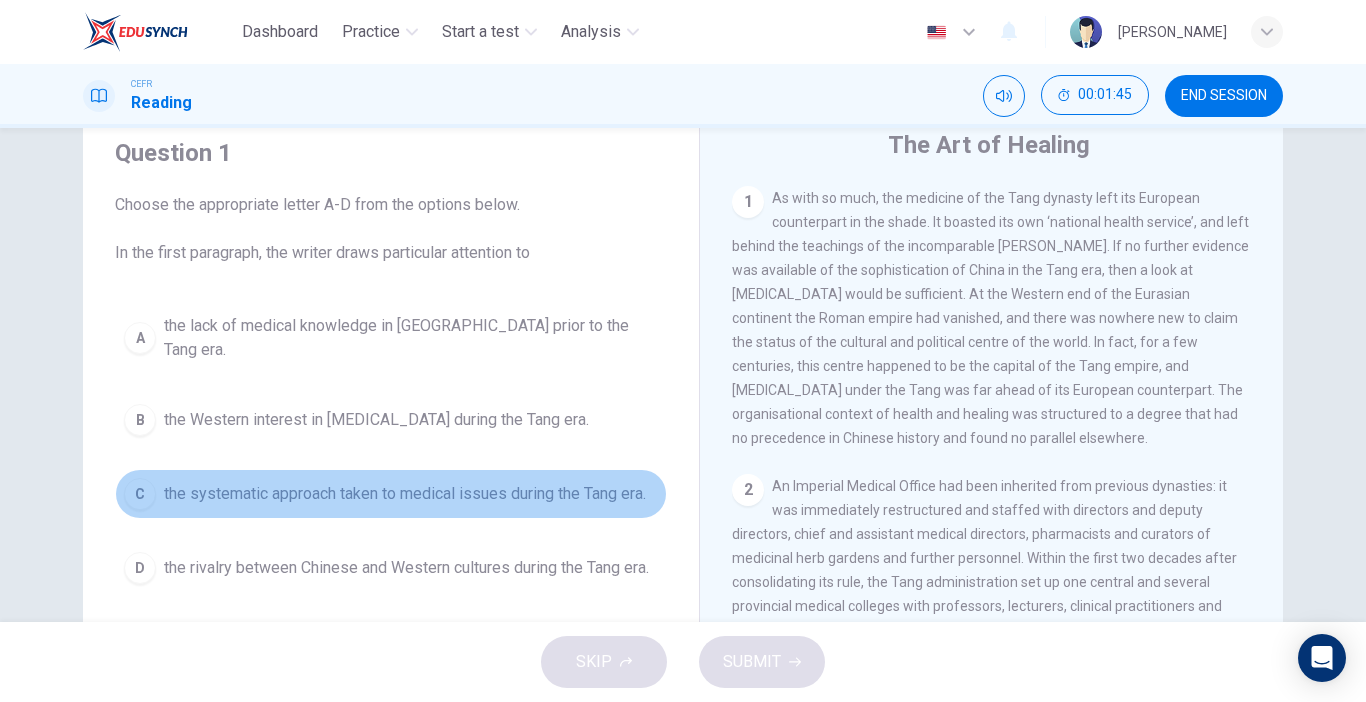 click on "the systematic approach taken to medical issues during the Tang era." at bounding box center [405, 494] 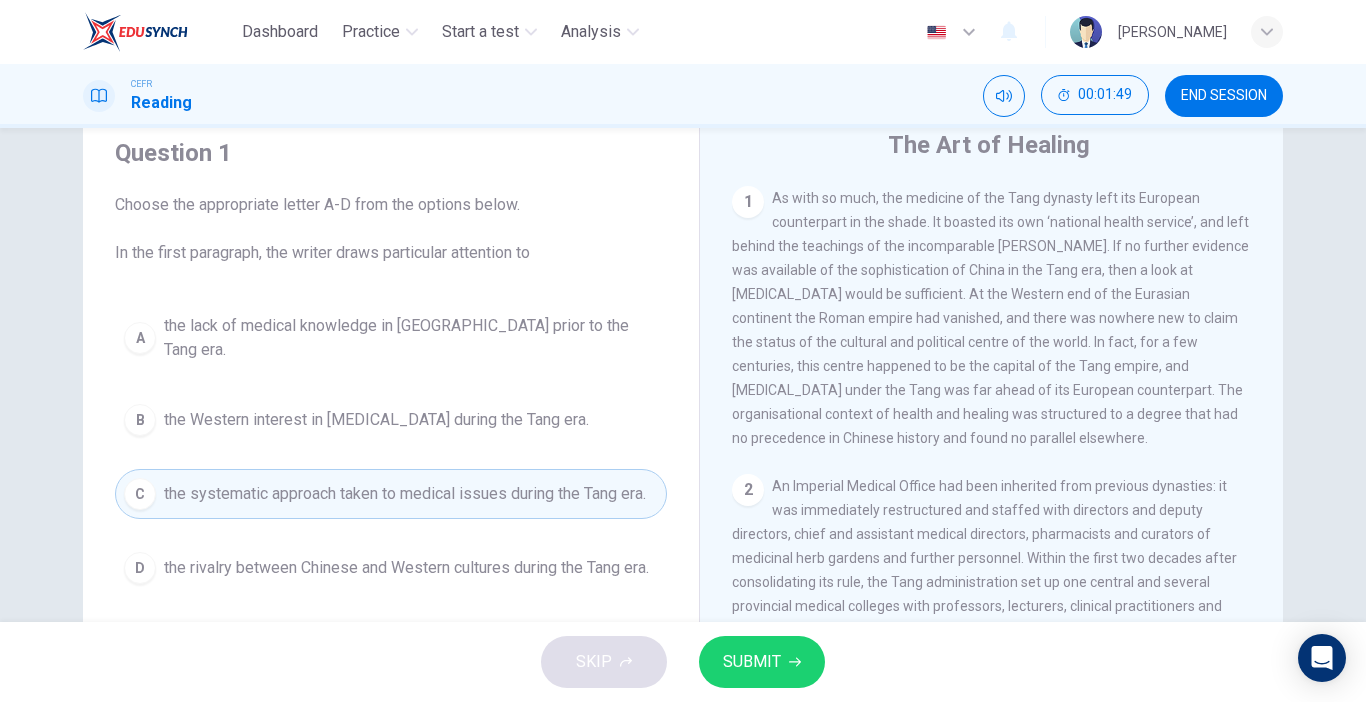 click on "SUBMIT" at bounding box center (762, 662) 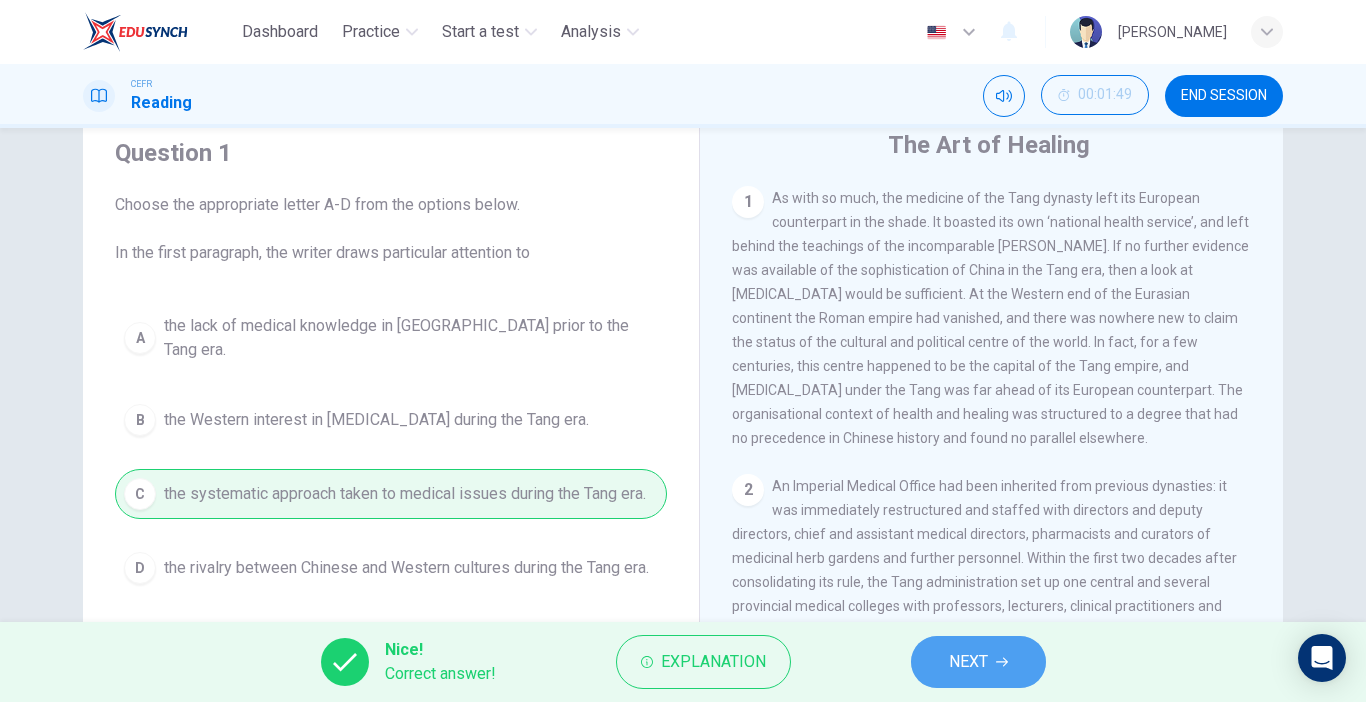 click on "NEXT" at bounding box center [968, 662] 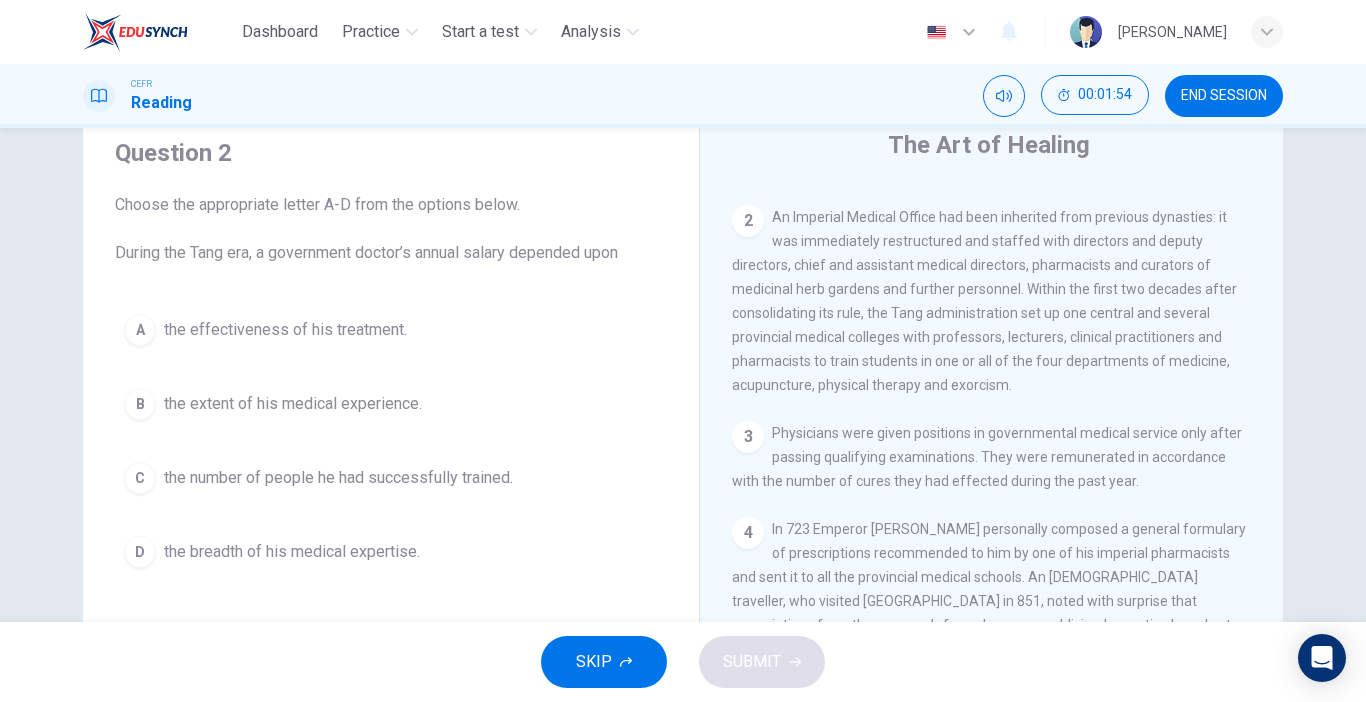 scroll, scrollTop: 694, scrollLeft: 0, axis: vertical 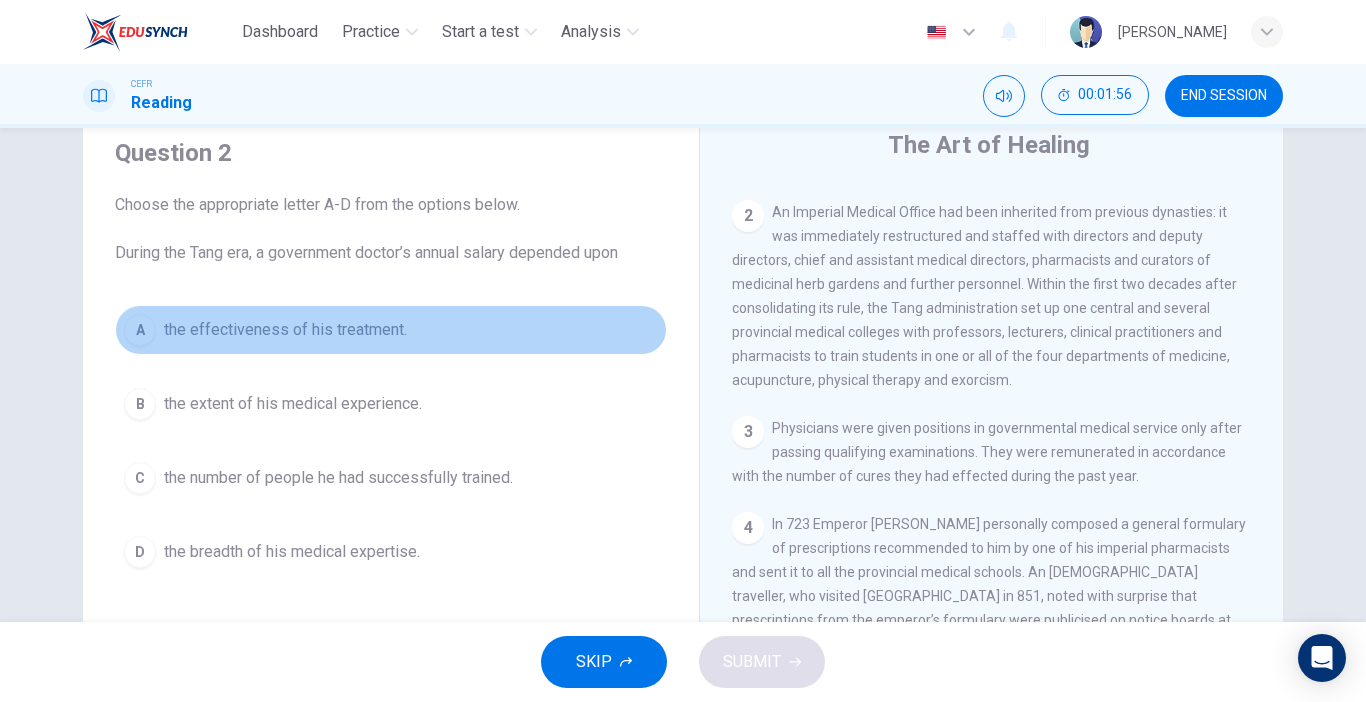 click on "A the effectiveness of his treatment." at bounding box center (391, 330) 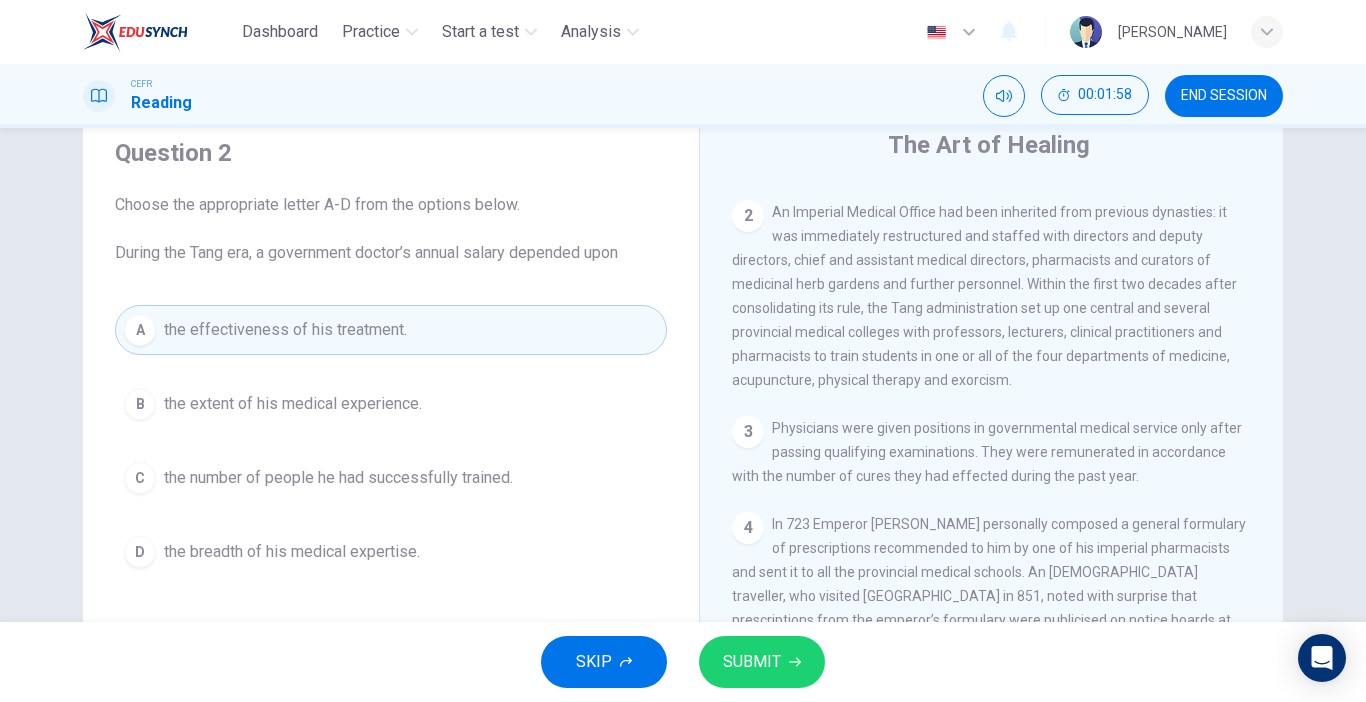 click on "SUBMIT" at bounding box center (752, 662) 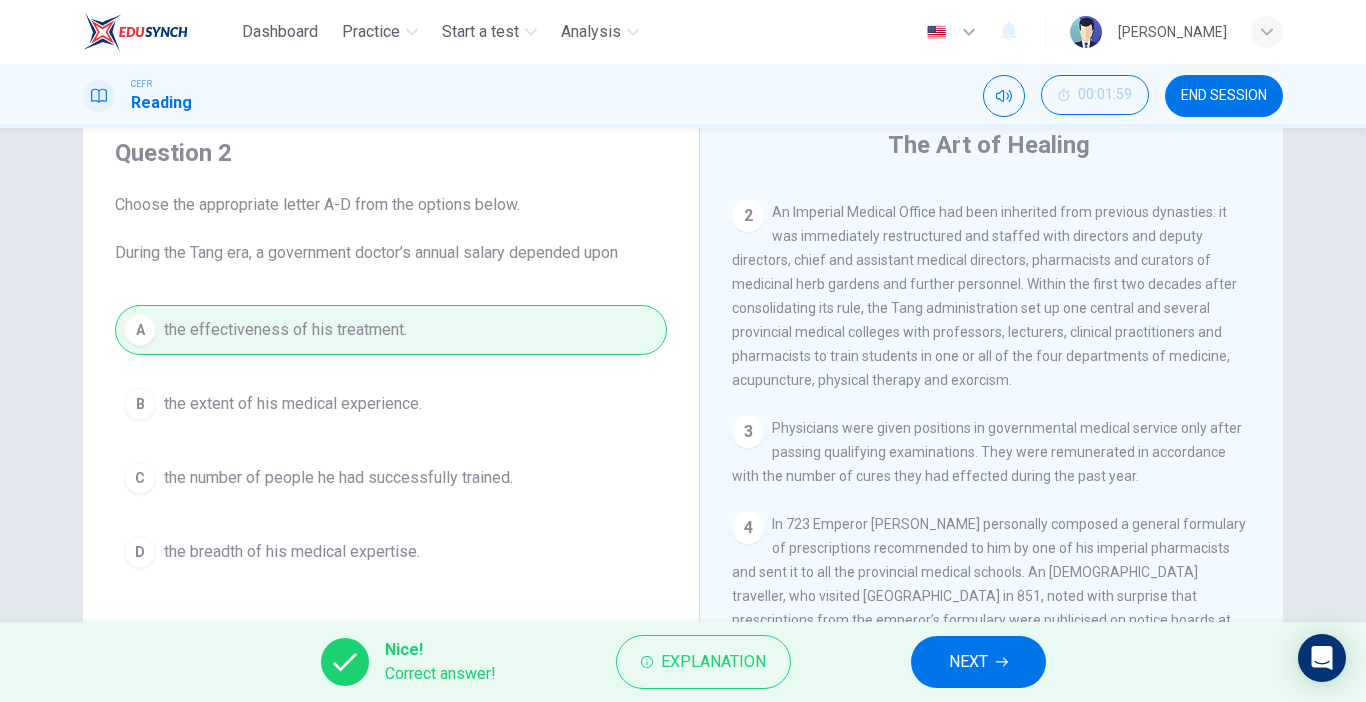 click on "NEXT" at bounding box center [978, 662] 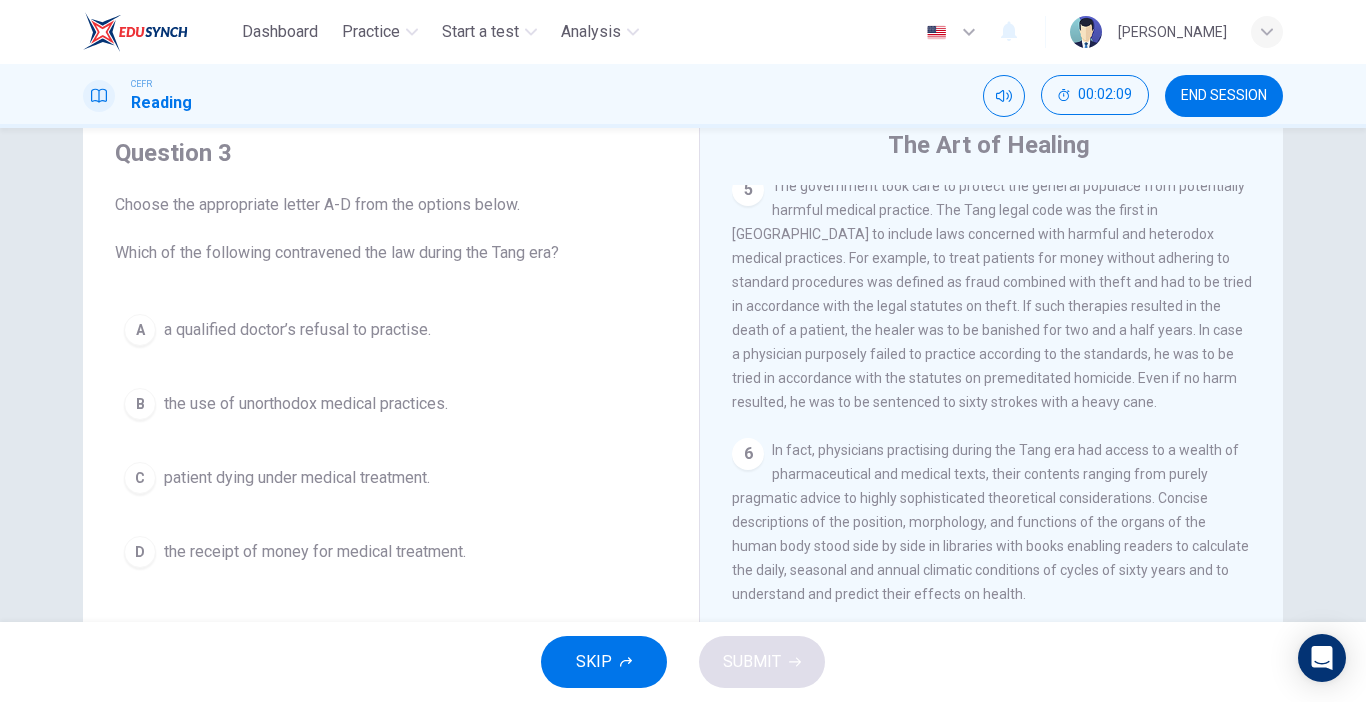 scroll, scrollTop: 1205, scrollLeft: 0, axis: vertical 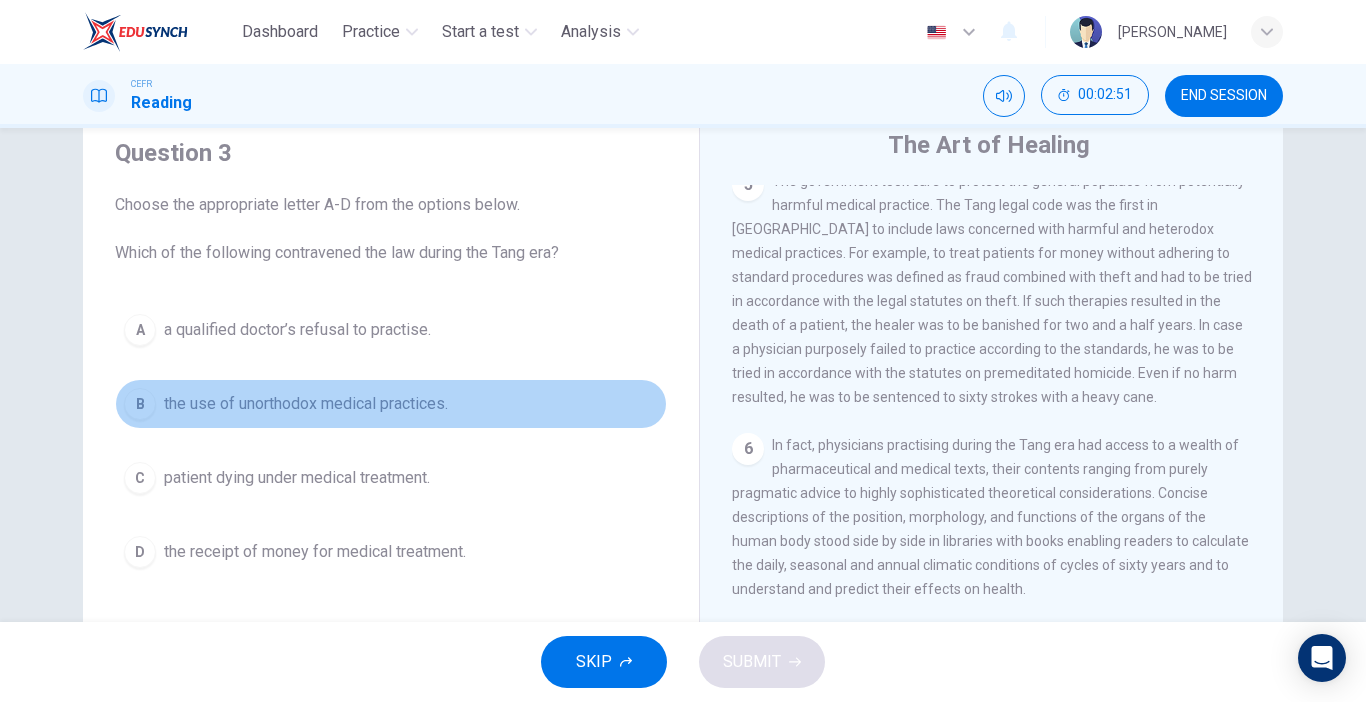 click on "B the use of unorthodox medical practices." at bounding box center (391, 404) 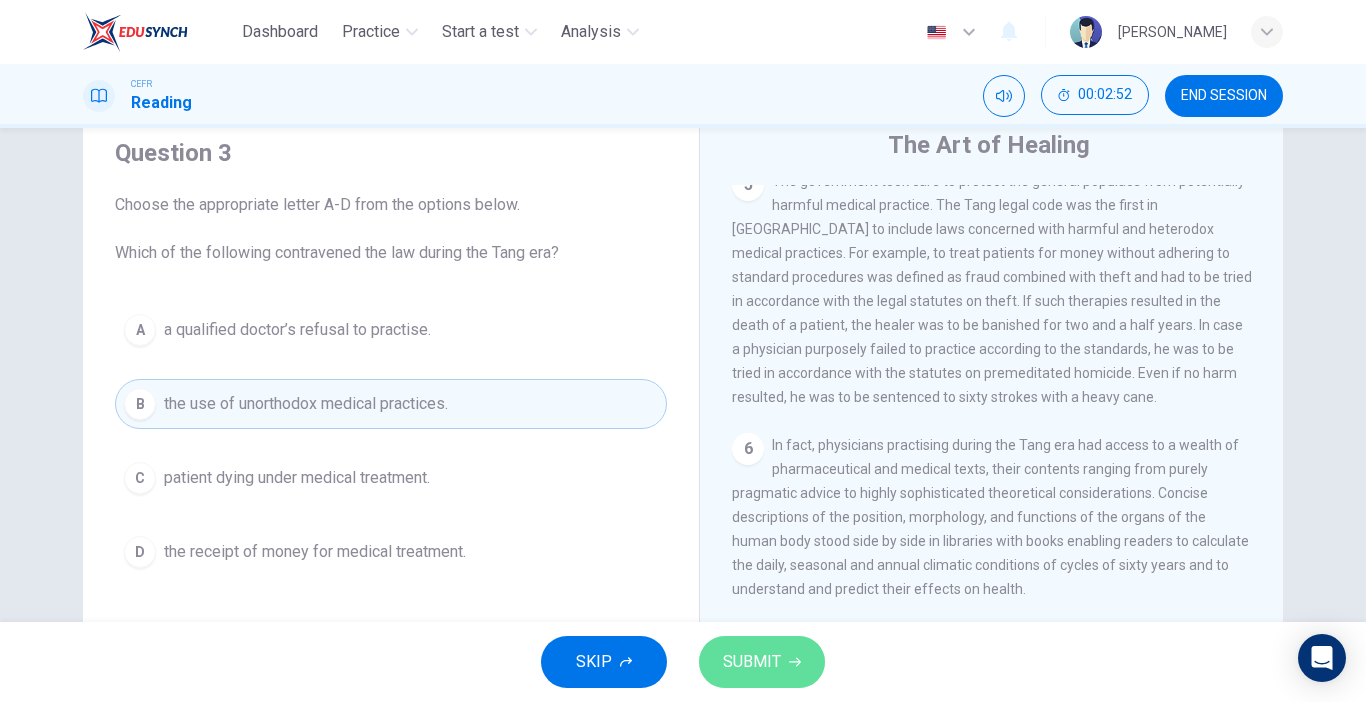click on "SUBMIT" at bounding box center [752, 662] 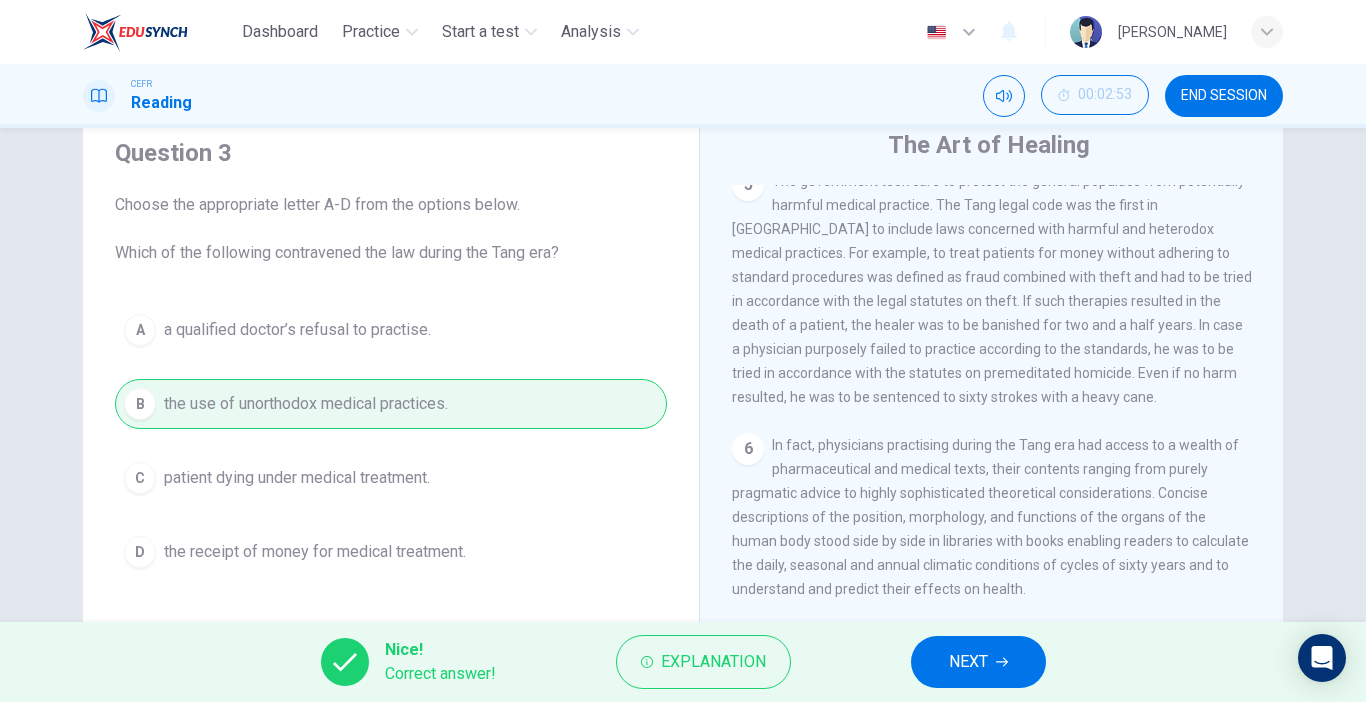 click on "NEXT" at bounding box center (978, 662) 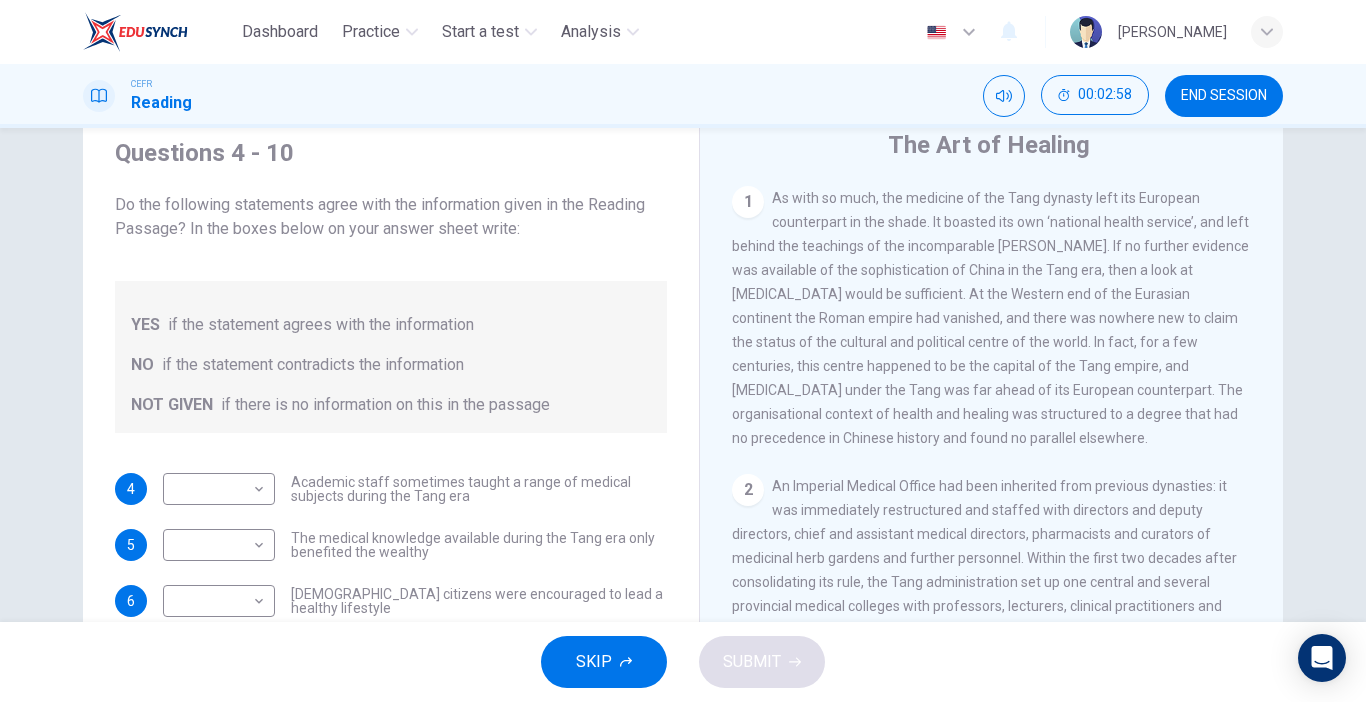 scroll, scrollTop: 415, scrollLeft: 0, axis: vertical 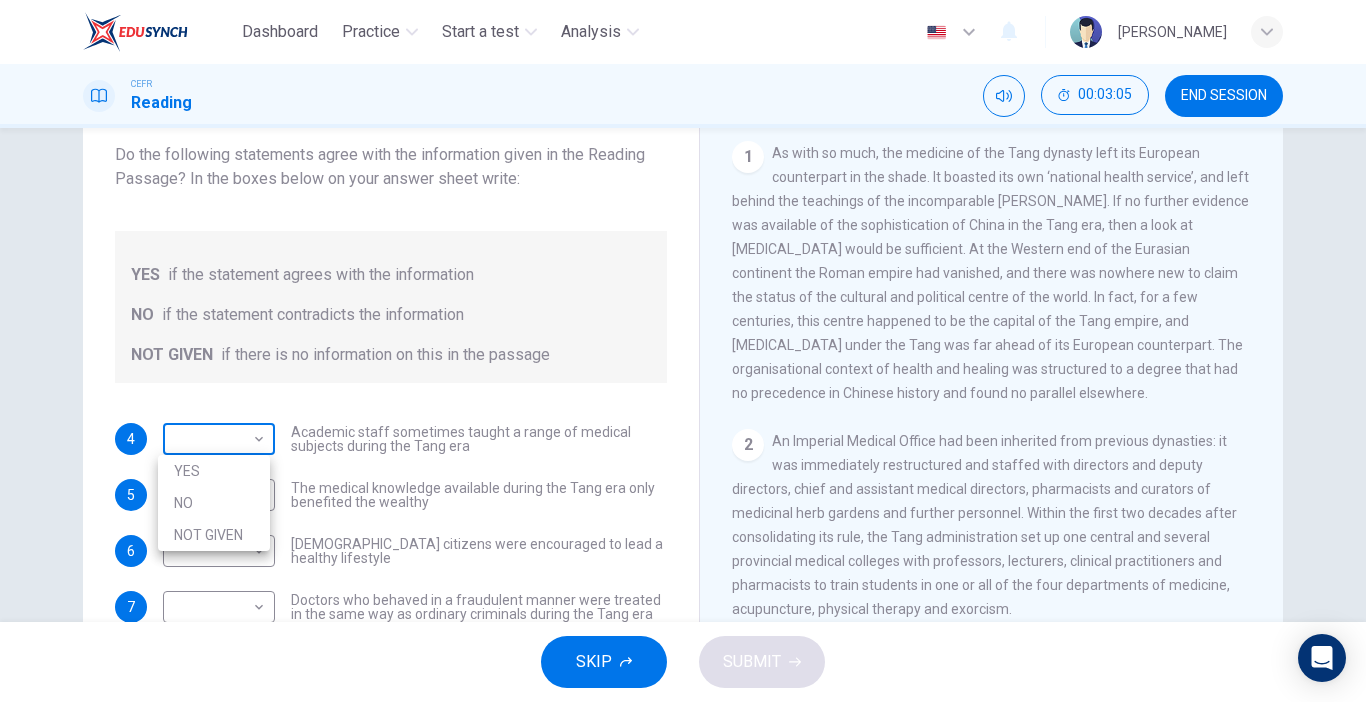 click on "Dashboard Practice Start a test Analysis English en ​ NUR ALYA NASUHA BINTI MOHD JOHANAS CEFR Reading 00:03:05 END SESSION Questions 4 - 10 Do the following statements agree with the information given in the Reading Passage?
In the boxes below on your answer sheet write: YES if the statement agrees with the information NO if the statement contradicts the information NOT GIVEN if there is no information on this in the passage 4 ​ ​ Academic staff sometimes taught a range of medical subjects during the Tang era 5 ​ ​ The medical knowledge available during the Tang era only benefited the wealthy 6 ​ ​ Tang citizens were encouraged to lead a healthy lifestyle 7 ​ ​ Doctors who behaved in a fraudulent manner were treated in the same way as ordinary criminals during the Tang era 8 ​ ​ Medical reference books published during the Tang era covered practical and academic issues 9 ​ ​ Waitai Miyao contained medical data from the Tang era 10 ​ ​ The Art of Healing CLICK TO ZOOM 1 2 3 4 5 6" at bounding box center [683, 351] 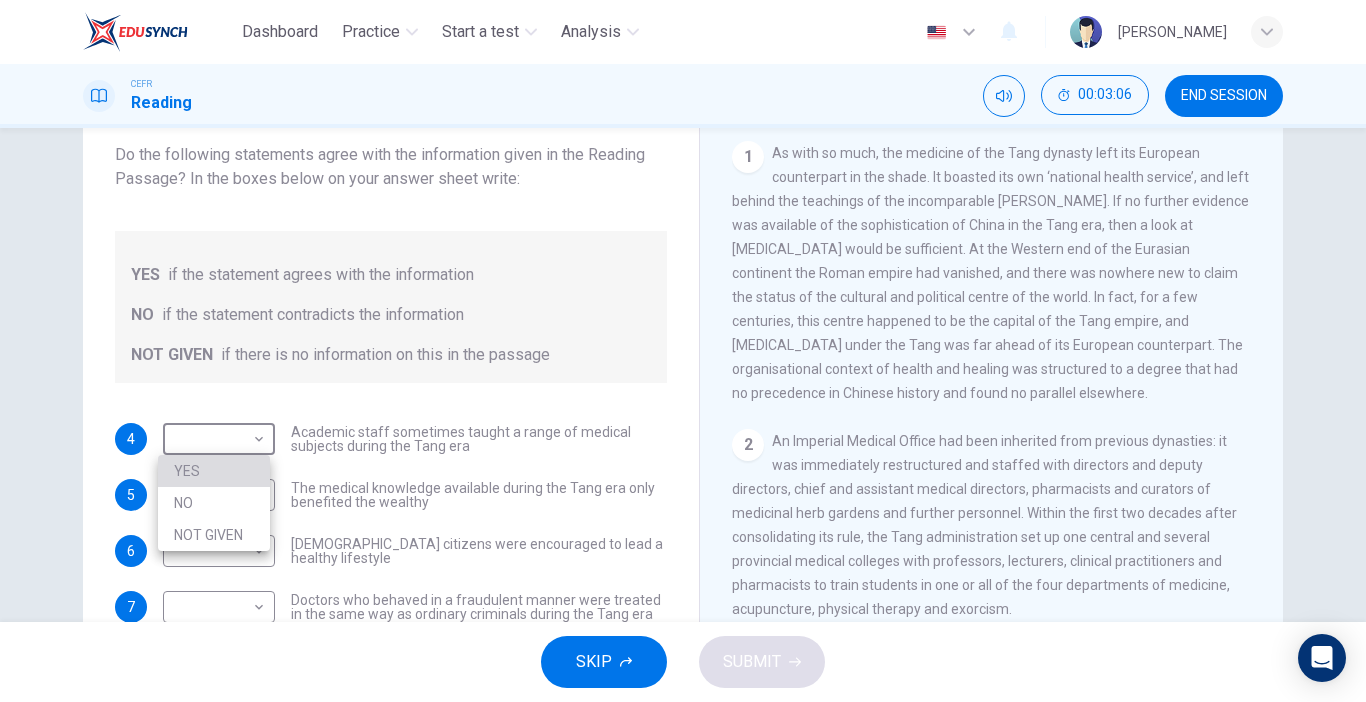click on "YES" at bounding box center [214, 471] 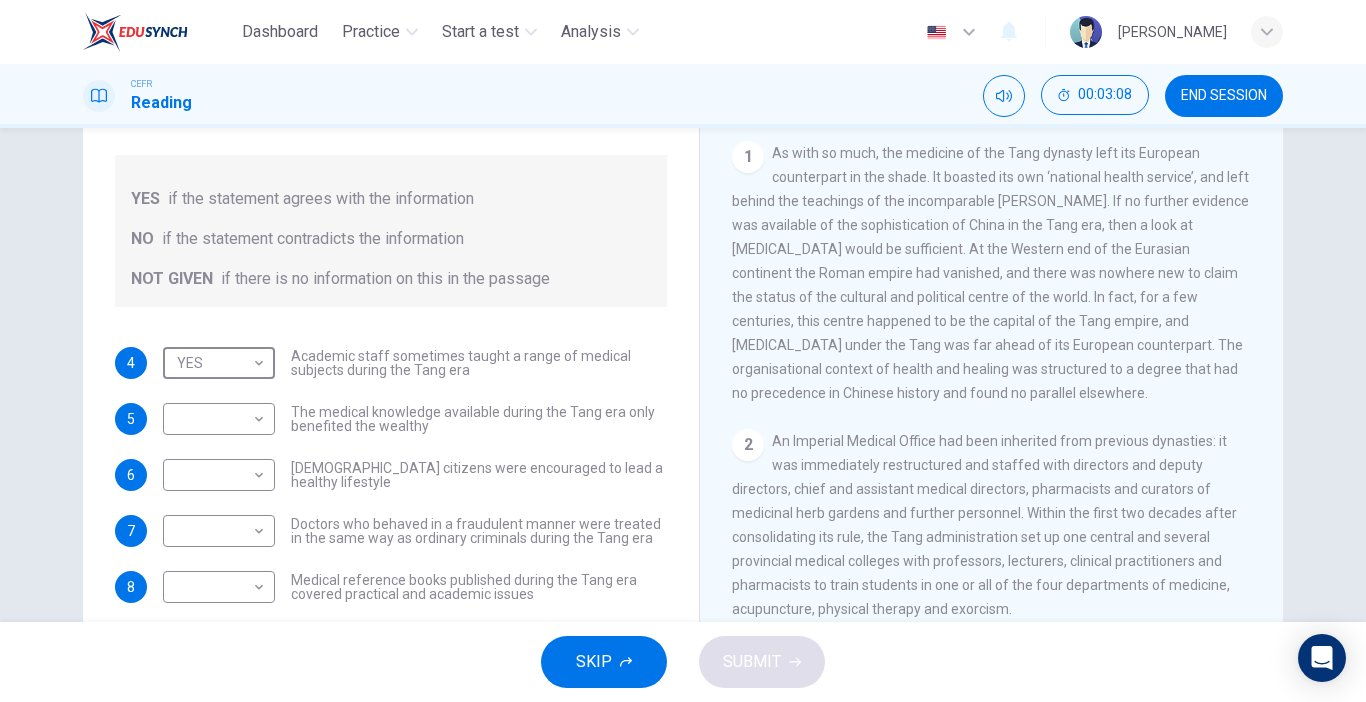 scroll, scrollTop: 89, scrollLeft: 0, axis: vertical 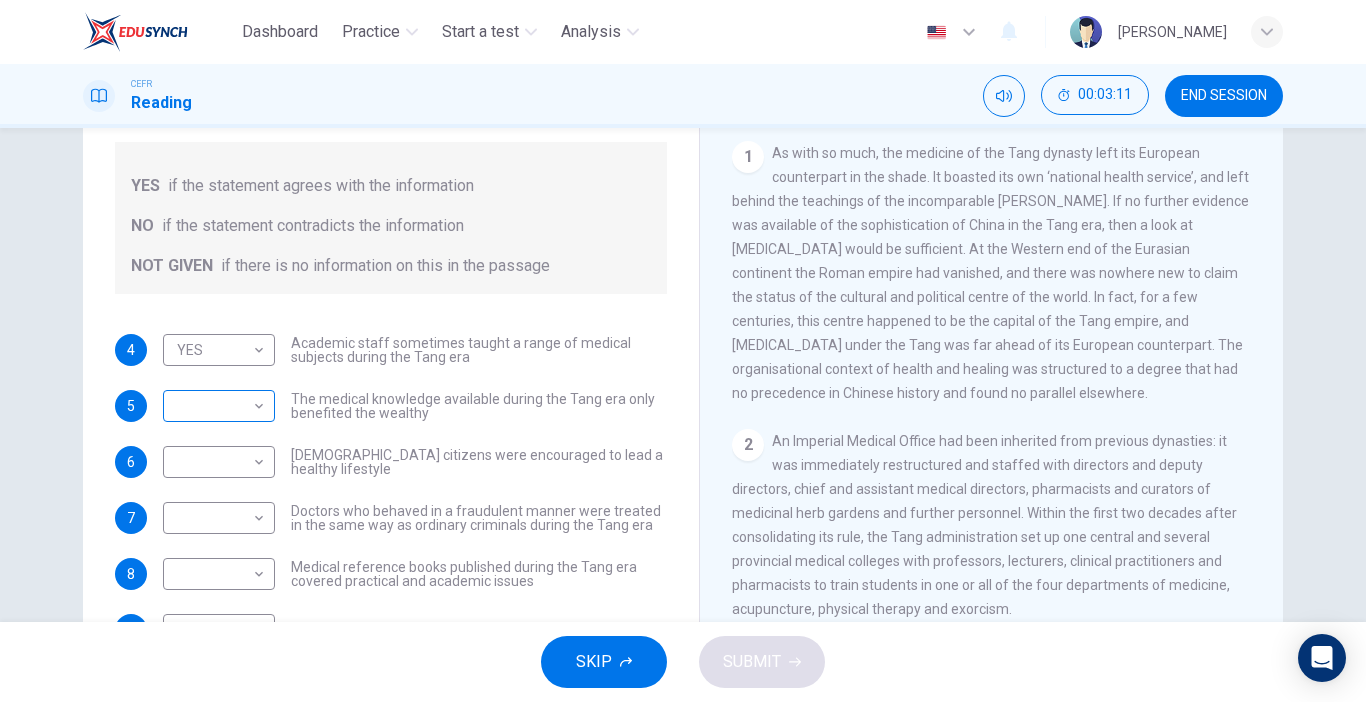 click on "​ ​" at bounding box center (219, 406) 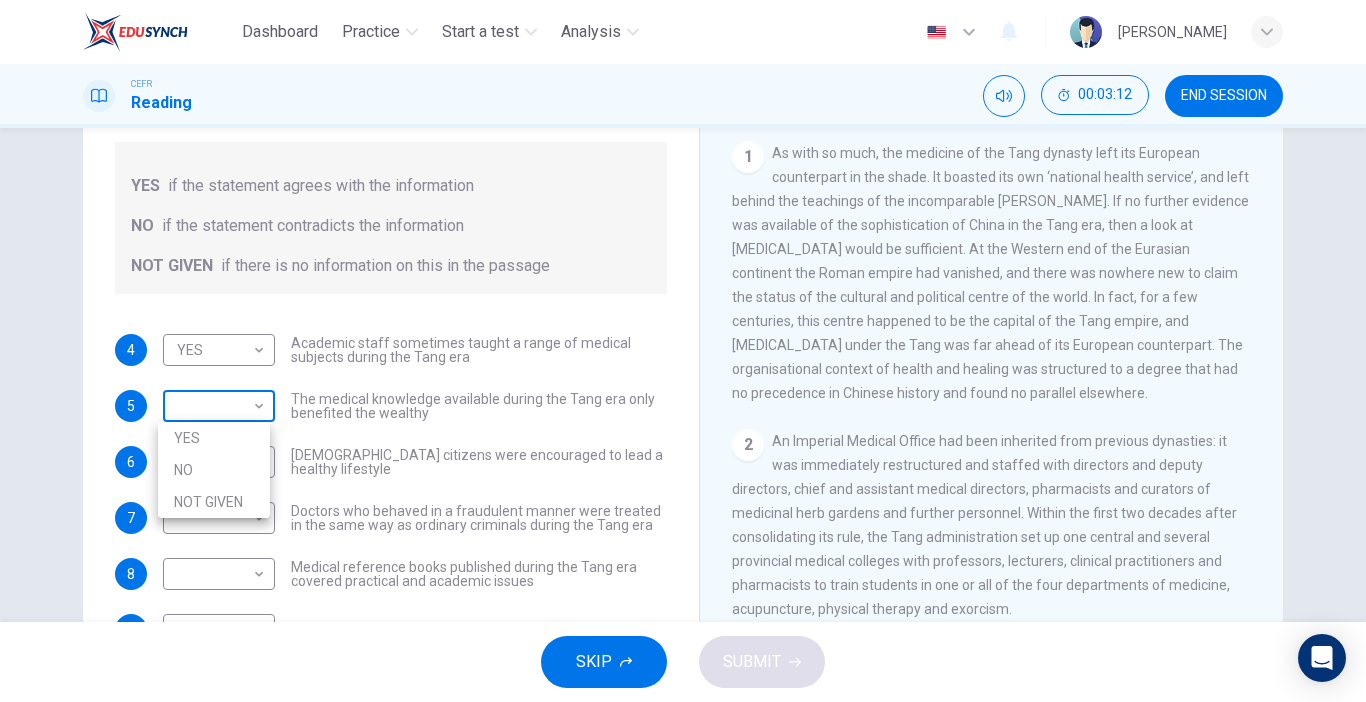 click on "Dashboard Practice Start a test Analysis English en ​ NUR ALYA NASUHA BINTI MOHD JOHANAS CEFR Reading 00:03:12 END SESSION Questions 4 - 10 Do the following statements agree with the information given in the Reading Passage?
In the boxes below on your answer sheet write: YES if the statement agrees with the information NO if the statement contradicts the information NOT GIVEN if there is no information on this in the passage 4 YES YES ​ Academic staff sometimes taught a range of medical subjects during the Tang era 5 ​ ​ The medical knowledge available during the Tang era only benefited the wealthy 6 ​ ​ Tang citizens were encouraged to lead a healthy lifestyle 7 ​ ​ Doctors who behaved in a fraudulent manner were treated in the same way as ordinary criminals during the Tang era 8 ​ ​ Medical reference books published during the Tang era covered practical and academic issues 9 ​ ​ Waitai Miyao contained medical data from the Tang era 10 ​ ​ The Art of Healing CLICK TO ZOOM 1 2 3 4" at bounding box center [683, 351] 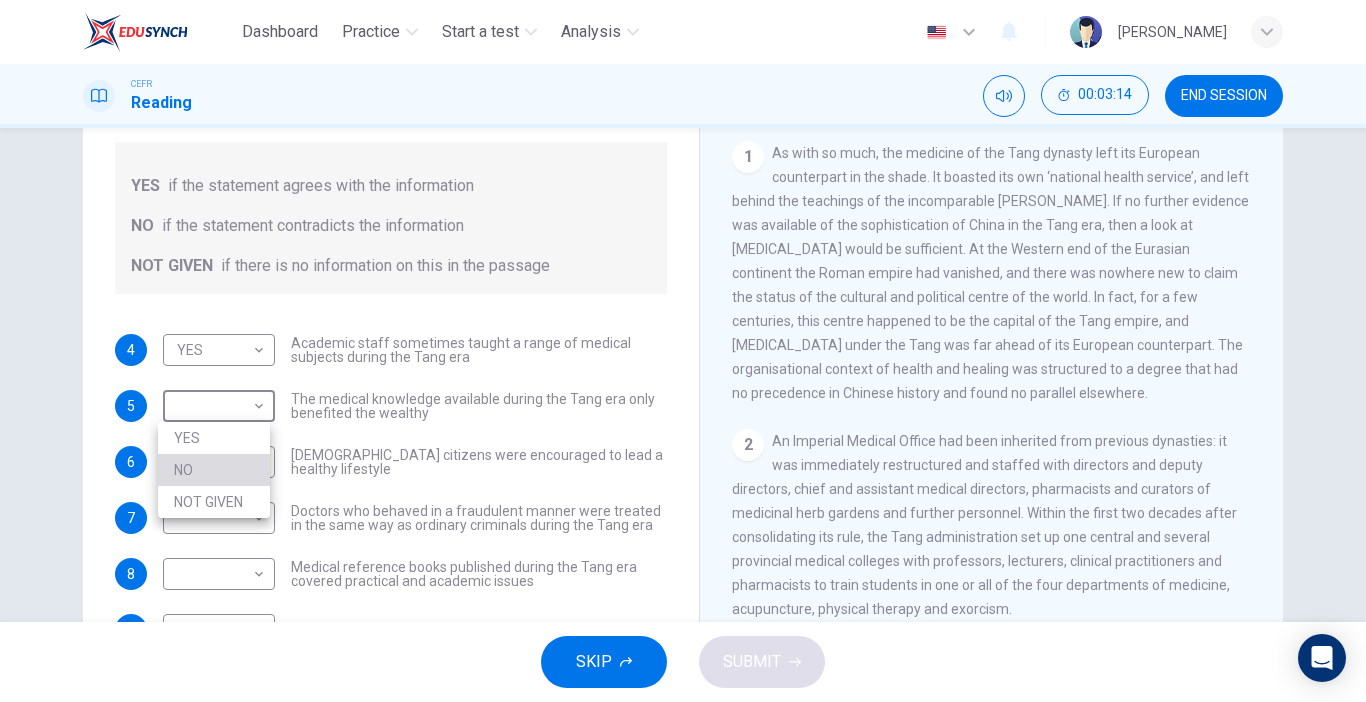 click on "NO" at bounding box center [214, 470] 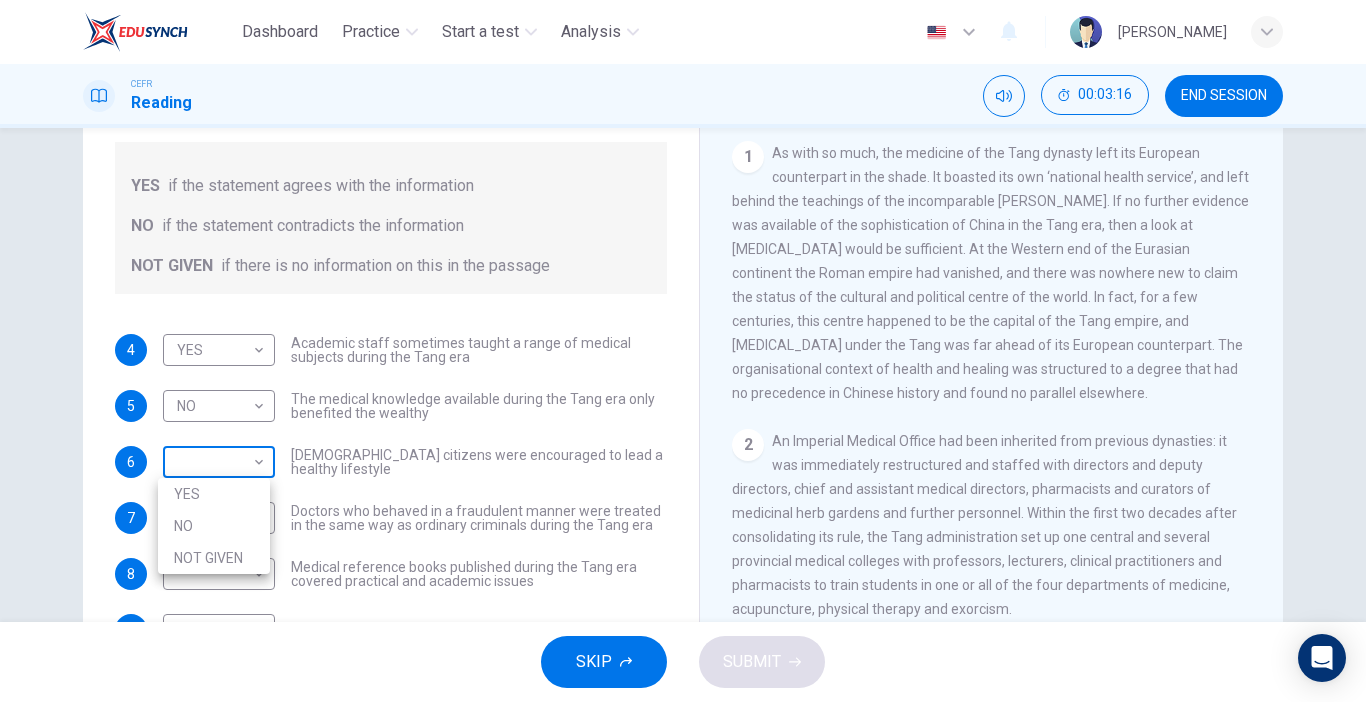 click on "Dashboard Practice Start a test Analysis English en ​ NUR ALYA NASUHA BINTI MOHD JOHANAS CEFR Reading 00:03:16 END SESSION Questions 4 - 10 Do the following statements agree with the information given in the Reading Passage?
In the boxes below on your answer sheet write: YES if the statement agrees with the information NO if the statement contradicts the information NOT GIVEN if there is no information on this in the passage 4 YES YES ​ Academic staff sometimes taught a range of medical subjects during the Tang era 5 NO NO ​ The medical knowledge available during the Tang era only benefited the wealthy 6 ​ ​ Tang citizens were encouraged to lead a healthy lifestyle 7 ​ ​ Doctors who behaved in a fraudulent manner were treated in the same way as ordinary criminals during the Tang era 8 ​ ​ Medical reference books published during the Tang era covered practical and academic issues 9 ​ ​ Waitai Miyao contained medical data from the Tang era 10 ​ ​ The Art of Healing CLICK TO ZOOM 1 2 3" at bounding box center [683, 351] 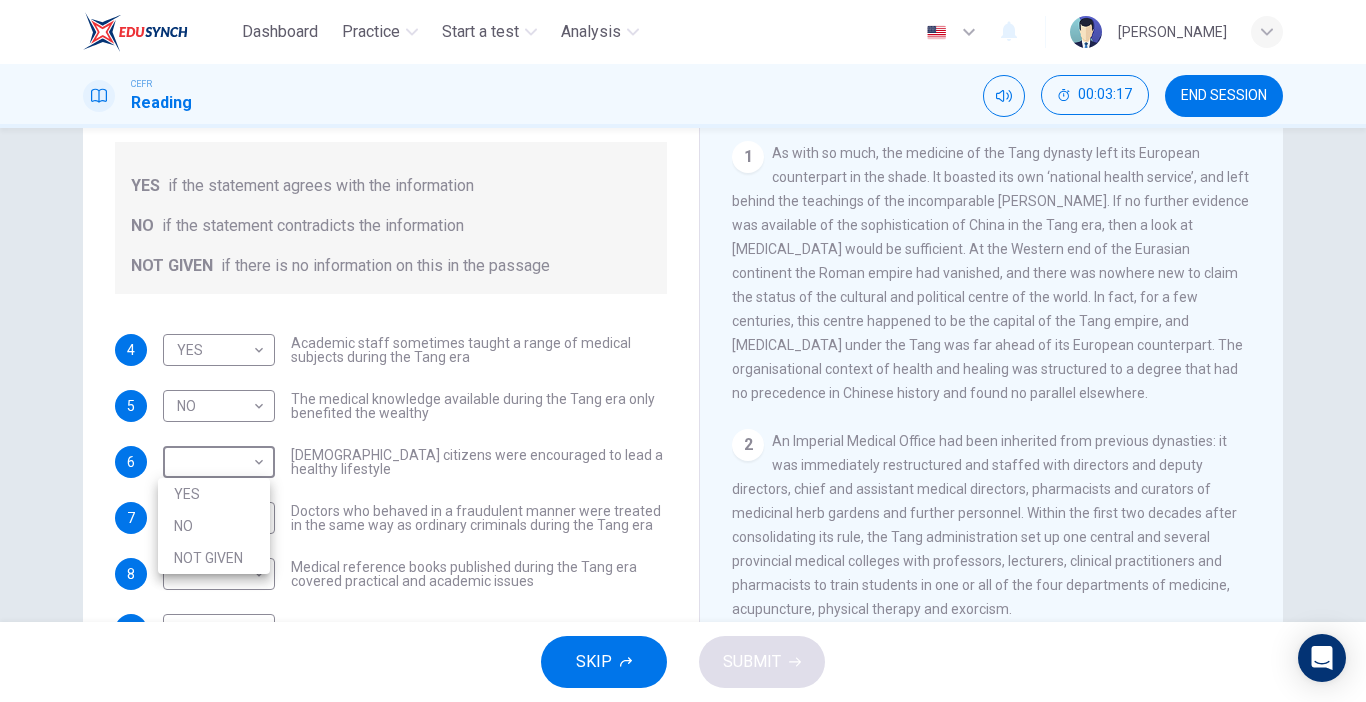 click on "YES" at bounding box center [214, 494] 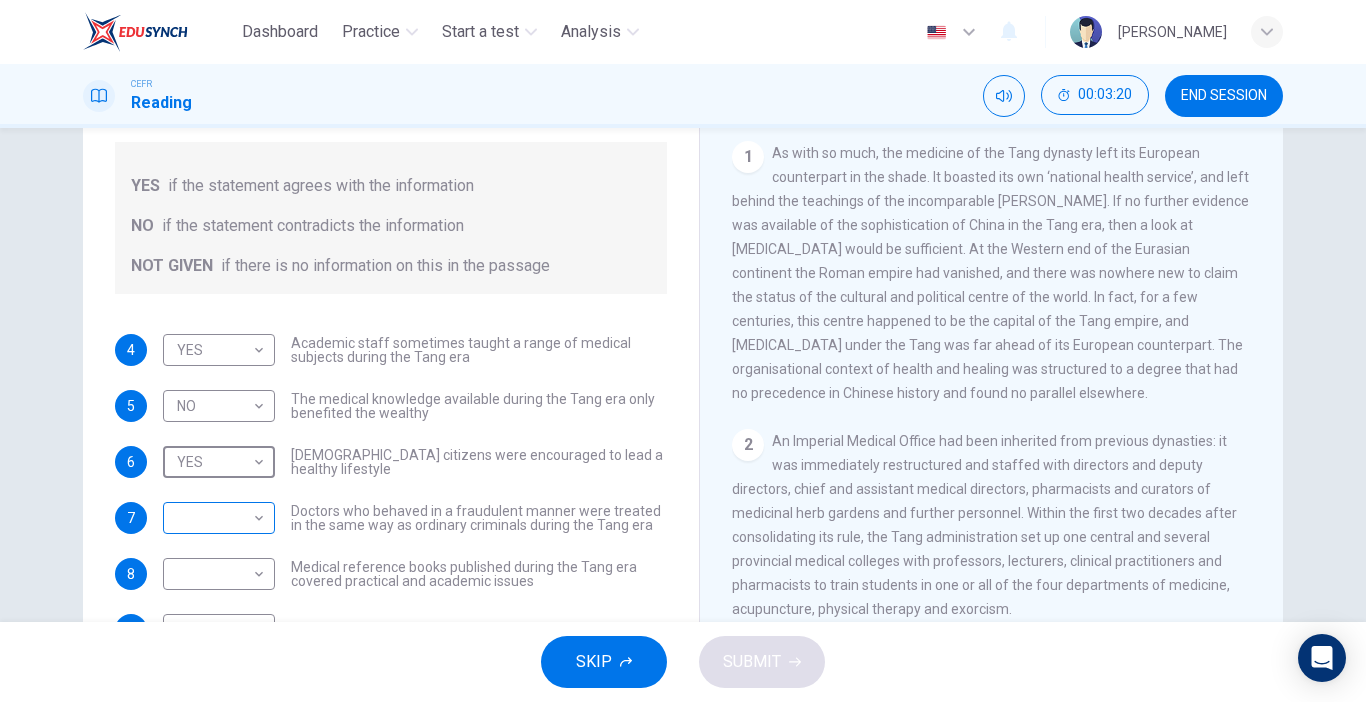click on "Dashboard Practice Start a test Analysis English en ​ NUR ALYA NASUHA BINTI MOHD JOHANAS CEFR Reading 00:03:20 END SESSION Questions 4 - 10 Do the following statements agree with the information given in the Reading Passage?
In the boxes below on your answer sheet write: YES if the statement agrees with the information NO if the statement contradicts the information NOT GIVEN if there is no information on this in the passage 4 YES YES ​ Academic staff sometimes taught a range of medical subjects during the Tang era 5 NO NO ​ The medical knowledge available during the Tang era only benefited the wealthy 6 YES YES ​ Tang citizens were encouraged to lead a healthy lifestyle 7 ​ ​ Doctors who behaved in a fraudulent manner were treated in the same way as ordinary criminals during the Tang era 8 ​ ​ Medical reference books published during the Tang era covered practical and academic issues 9 ​ ​ Waitai Miyao contained medical data from the Tang era 10 ​ ​ The Art of Healing CLICK TO ZOOM 1" at bounding box center (683, 351) 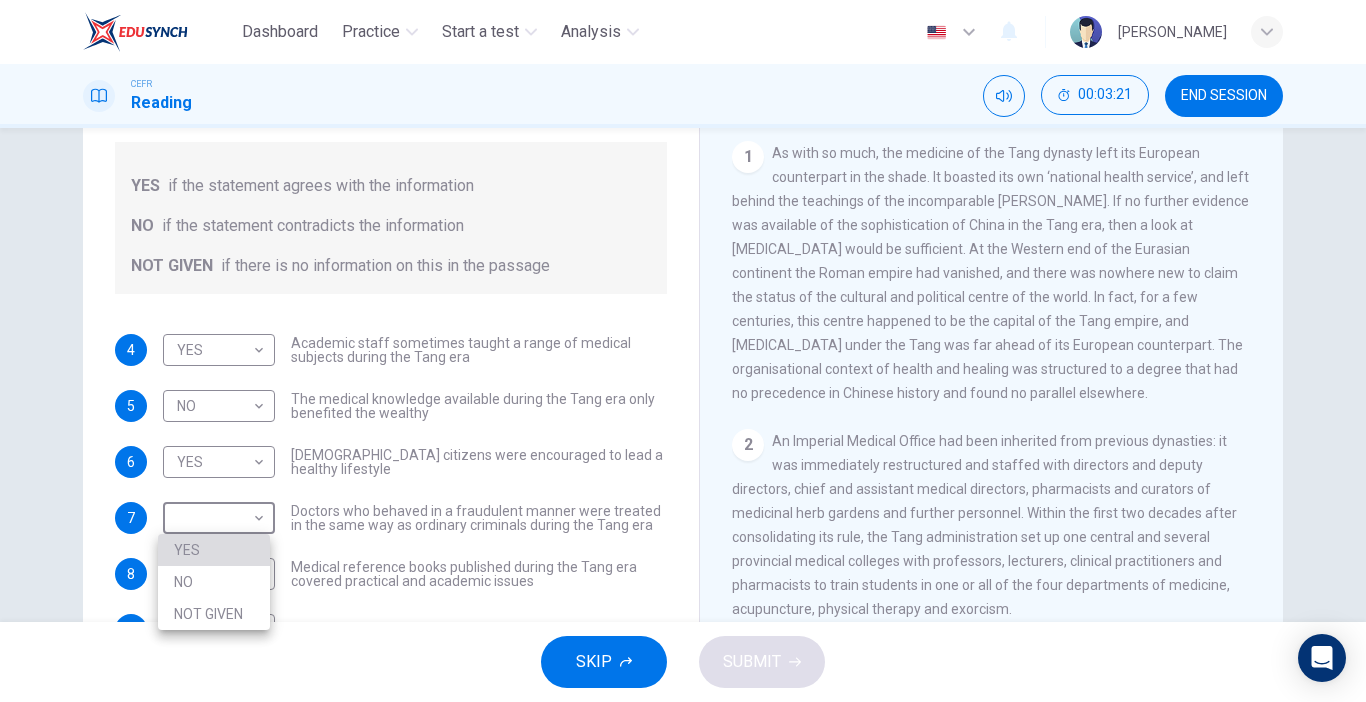 click on "YES" at bounding box center (214, 550) 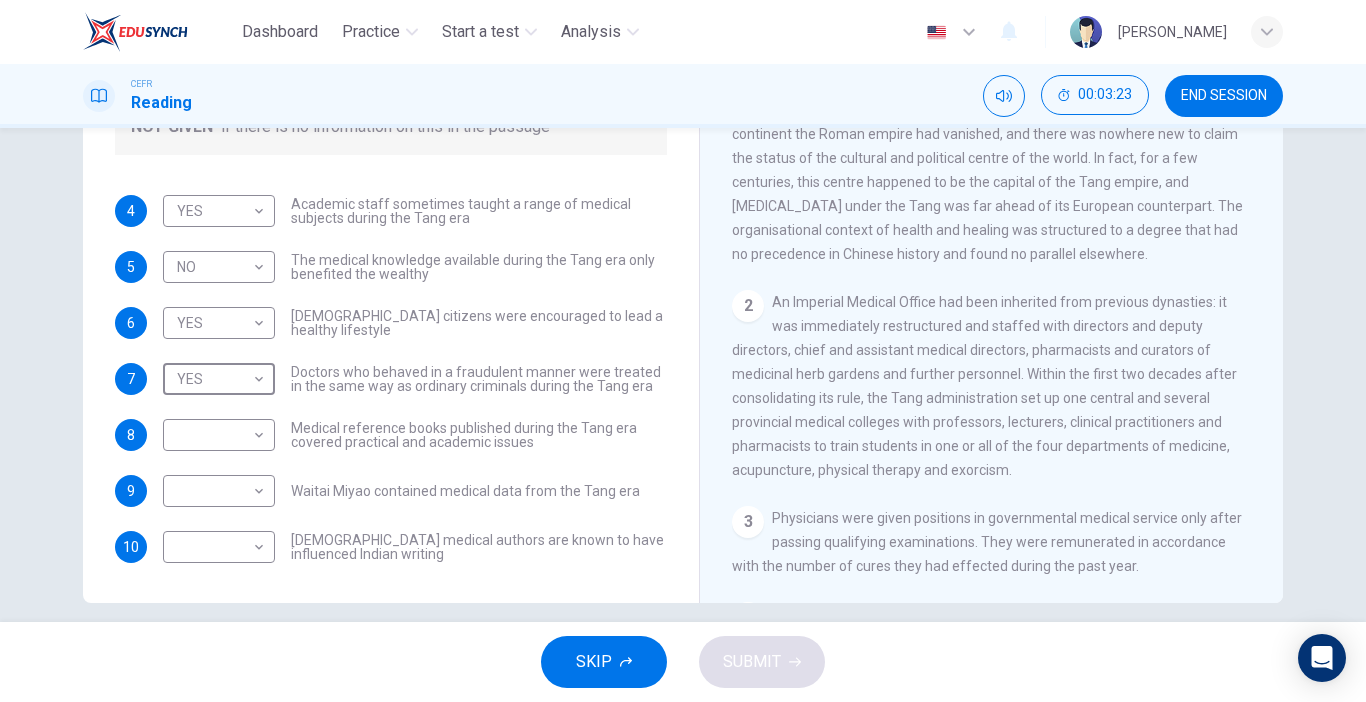 scroll, scrollTop: 268, scrollLeft: 0, axis: vertical 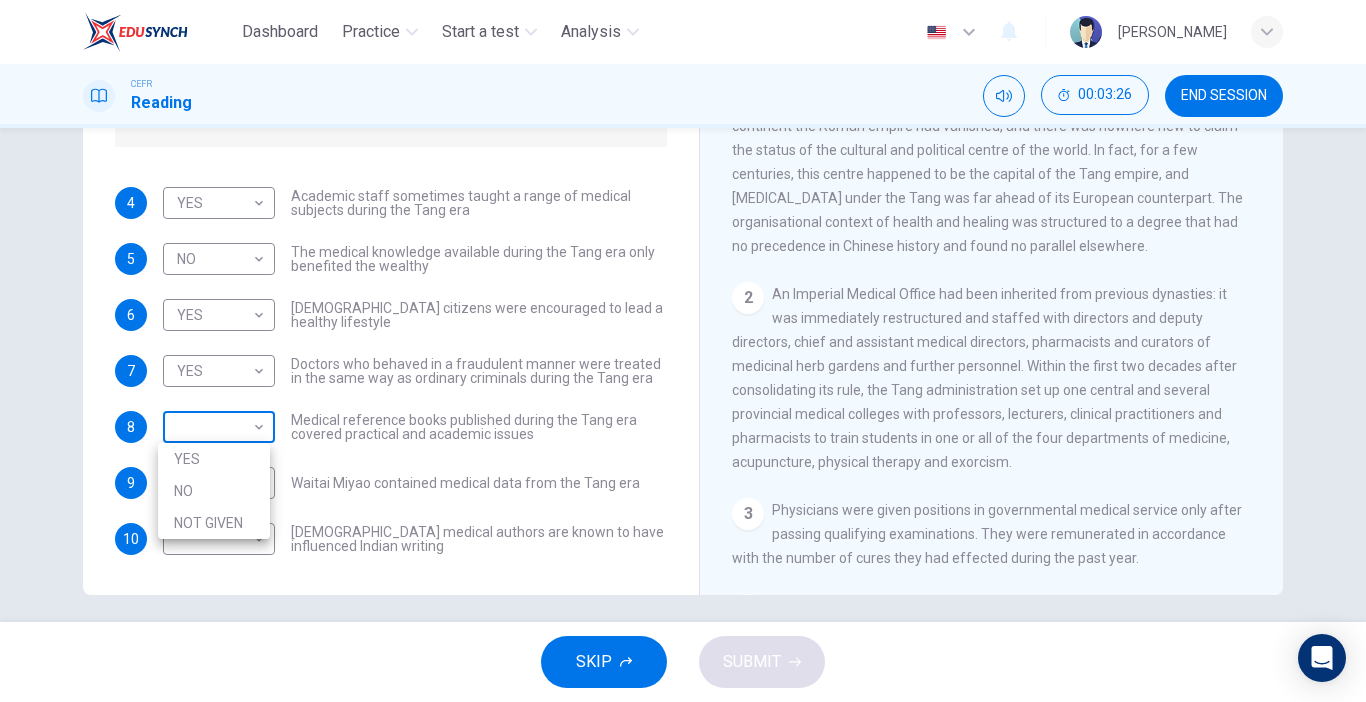 click on "Dashboard Practice Start a test Analysis English en ​ NUR ALYA NASUHA BINTI MOHD JOHANAS CEFR Reading 00:03:26 END SESSION Questions 4 - 10 Do the following statements agree with the information given in the Reading Passage?
In the boxes below on your answer sheet write: YES if the statement agrees with the information NO if the statement contradicts the information NOT GIVEN if there is no information on this in the passage 4 YES YES ​ Academic staff sometimes taught a range of medical subjects during the Tang era 5 NO NO ​ The medical knowledge available during the Tang era only benefited the wealthy 6 YES YES ​ Tang citizens were encouraged to lead a healthy lifestyle 7 YES YES ​ Doctors who behaved in a fraudulent manner were treated in the same way as ordinary criminals during the Tang era 8 ​ ​ Medical reference books published during the Tang era covered practical and academic issues 9 ​ ​ Waitai Miyao contained medical data from the Tang era 10 ​ ​ The Art of Healing 1 2 3 4 5 6" at bounding box center [683, 351] 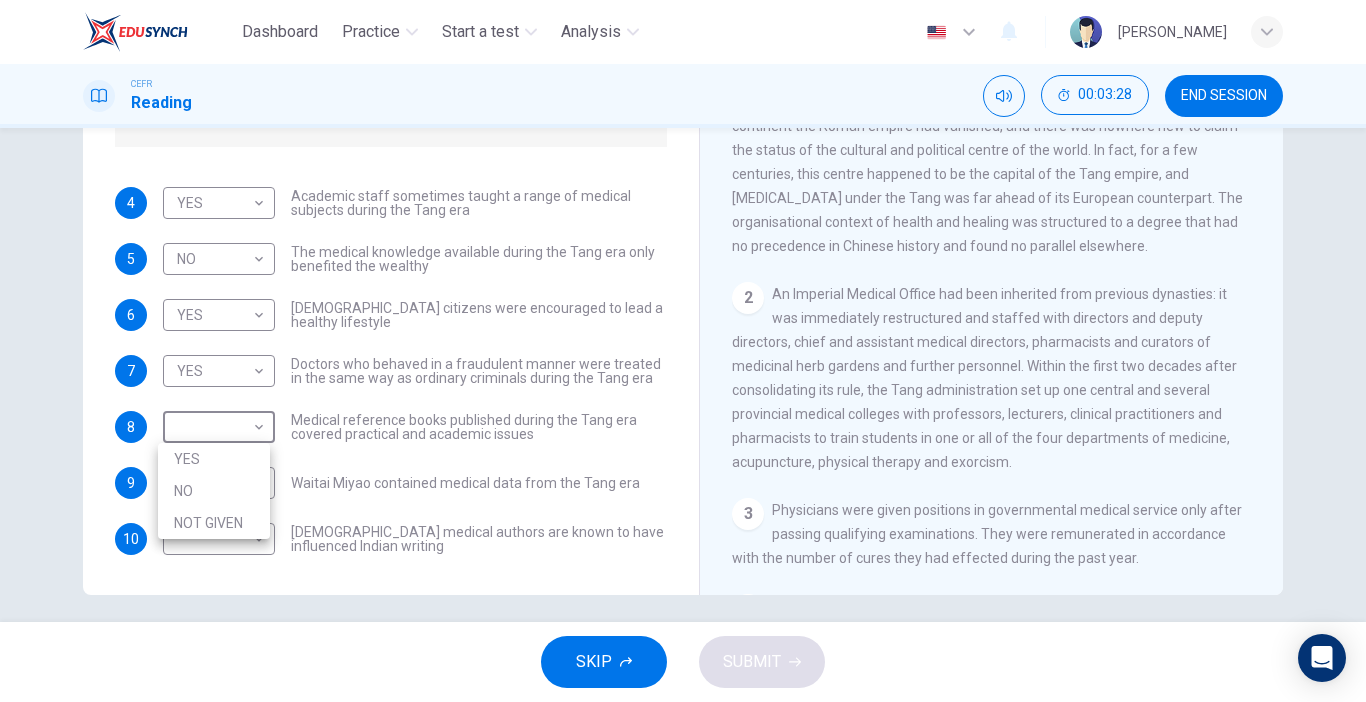 click at bounding box center [683, 351] 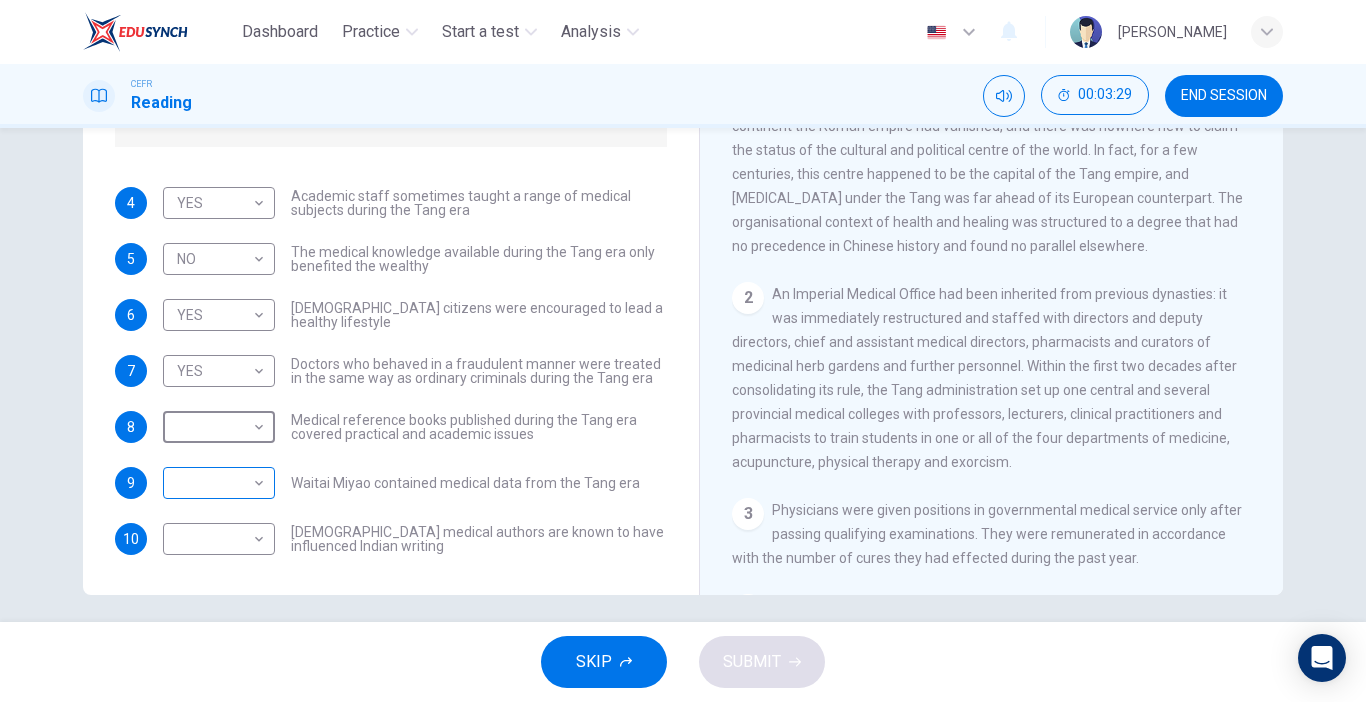 click on "Dashboard Practice Start a test Analysis English en ​ NUR ALYA NASUHA BINTI MOHD JOHANAS CEFR Reading 00:03:29 END SESSION Questions 4 - 10 Do the following statements agree with the information given in the Reading Passage?
In the boxes below on your answer sheet write: YES if the statement agrees with the information NO if the statement contradicts the information NOT GIVEN if there is no information on this in the passage 4 YES YES ​ Academic staff sometimes taught a range of medical subjects during the Tang era 5 NO NO ​ The medical knowledge available during the Tang era only benefited the wealthy 6 YES YES ​ Tang citizens were encouraged to lead a healthy lifestyle 7 YES YES ​ Doctors who behaved in a fraudulent manner were treated in the same way as ordinary criminals during the Tang era 8 ​ ​ Medical reference books published during the Tang era covered practical and academic issues 9 ​ ​ Waitai Miyao contained medical data from the Tang era 10 ​ ​ The Art of Healing 1 2 3 4 5 6" at bounding box center (683, 351) 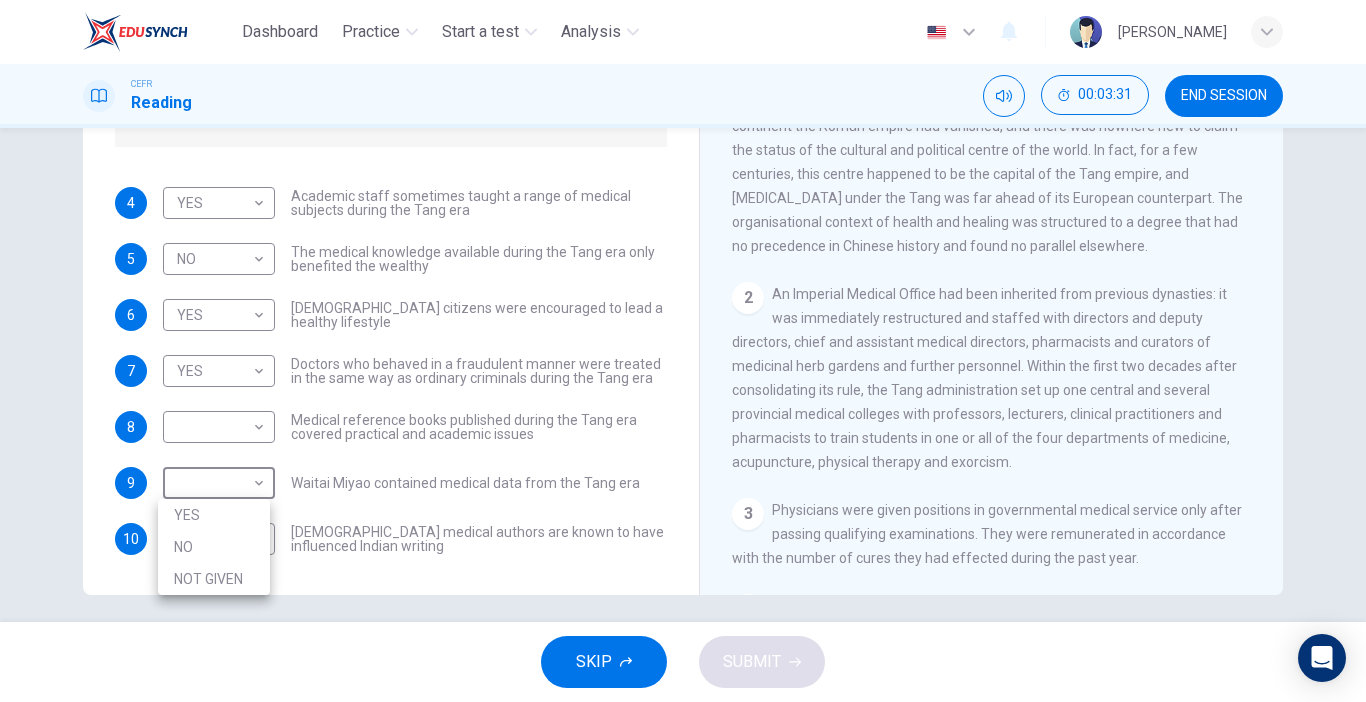 click on "NOT GIVEN" at bounding box center (214, 579) 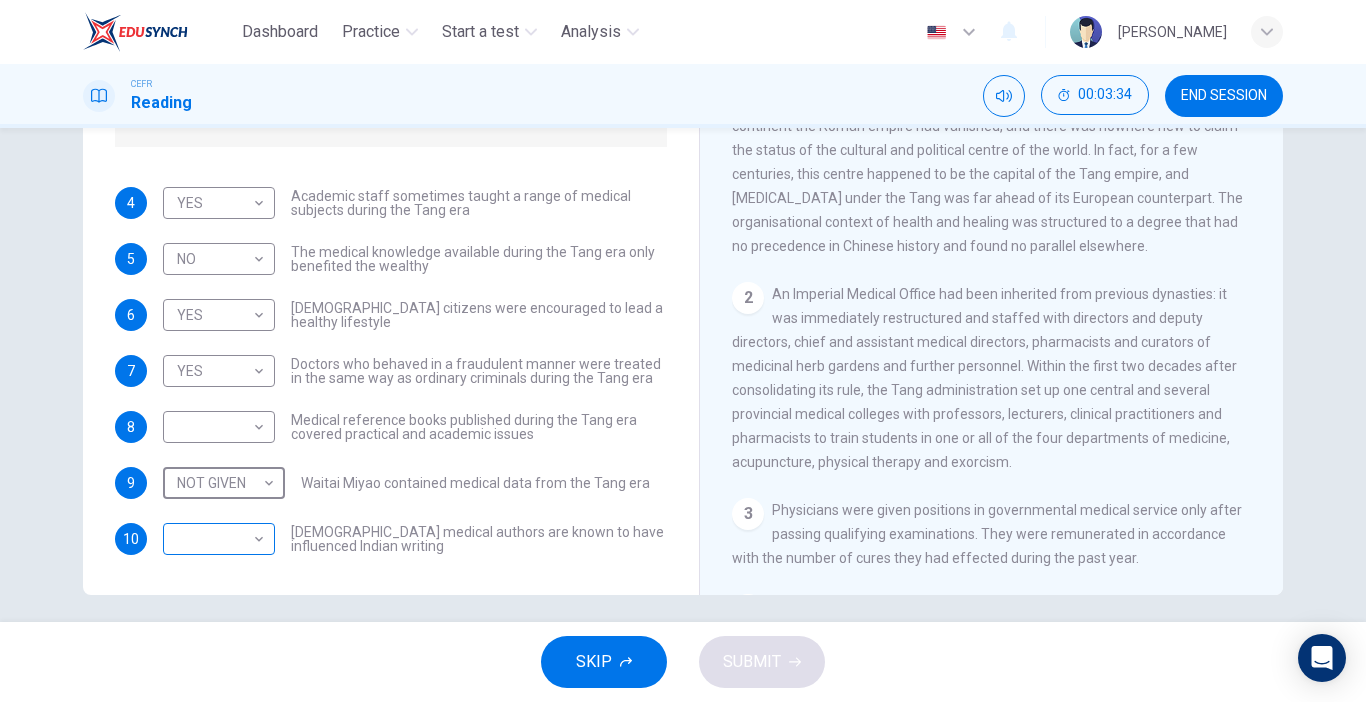click on "Dashboard Practice Start a test Analysis English en ​ NUR ALYA NASUHA BINTI MOHD JOHANAS CEFR Reading 00:03:34 END SESSION Questions 4 - 10 Do the following statements agree with the information given in the Reading Passage?
In the boxes below on your answer sheet write: YES if the statement agrees with the information NO if the statement contradicts the information NOT GIVEN if there is no information on this in the passage 4 YES YES ​ Academic staff sometimes taught a range of medical subjects during the Tang era 5 NO NO ​ The medical knowledge available during the Tang era only benefited the wealthy 6 YES YES ​ Tang citizens were encouraged to lead a healthy lifestyle 7 YES YES ​ Doctors who behaved in a fraudulent manner were treated in the same way as ordinary criminals during the Tang era 8 ​ ​ Medical reference books published during the Tang era covered practical and academic issues 9 NOT GIVEN NOT GIVEN ​ Waitai Miyao contained medical data from the Tang era 10 ​ ​ CLICK TO ZOOM" at bounding box center [683, 351] 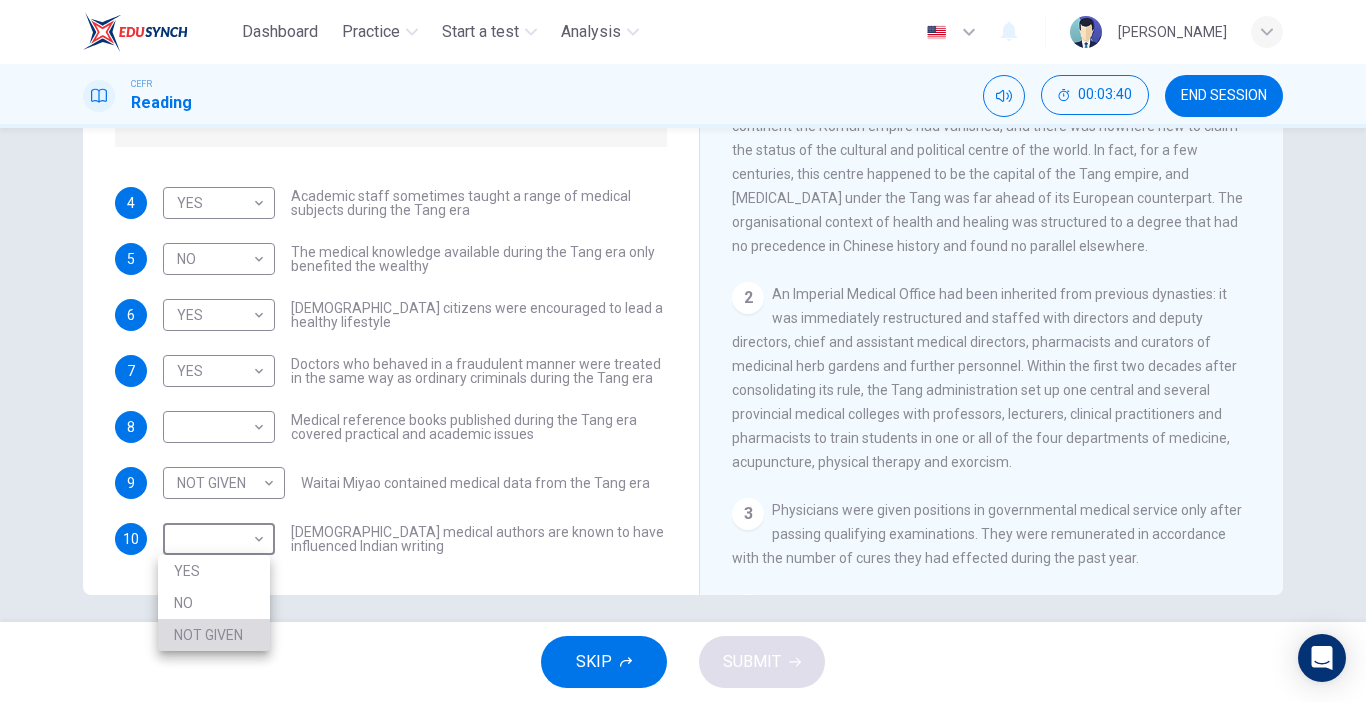 click on "NOT GIVEN" at bounding box center [214, 635] 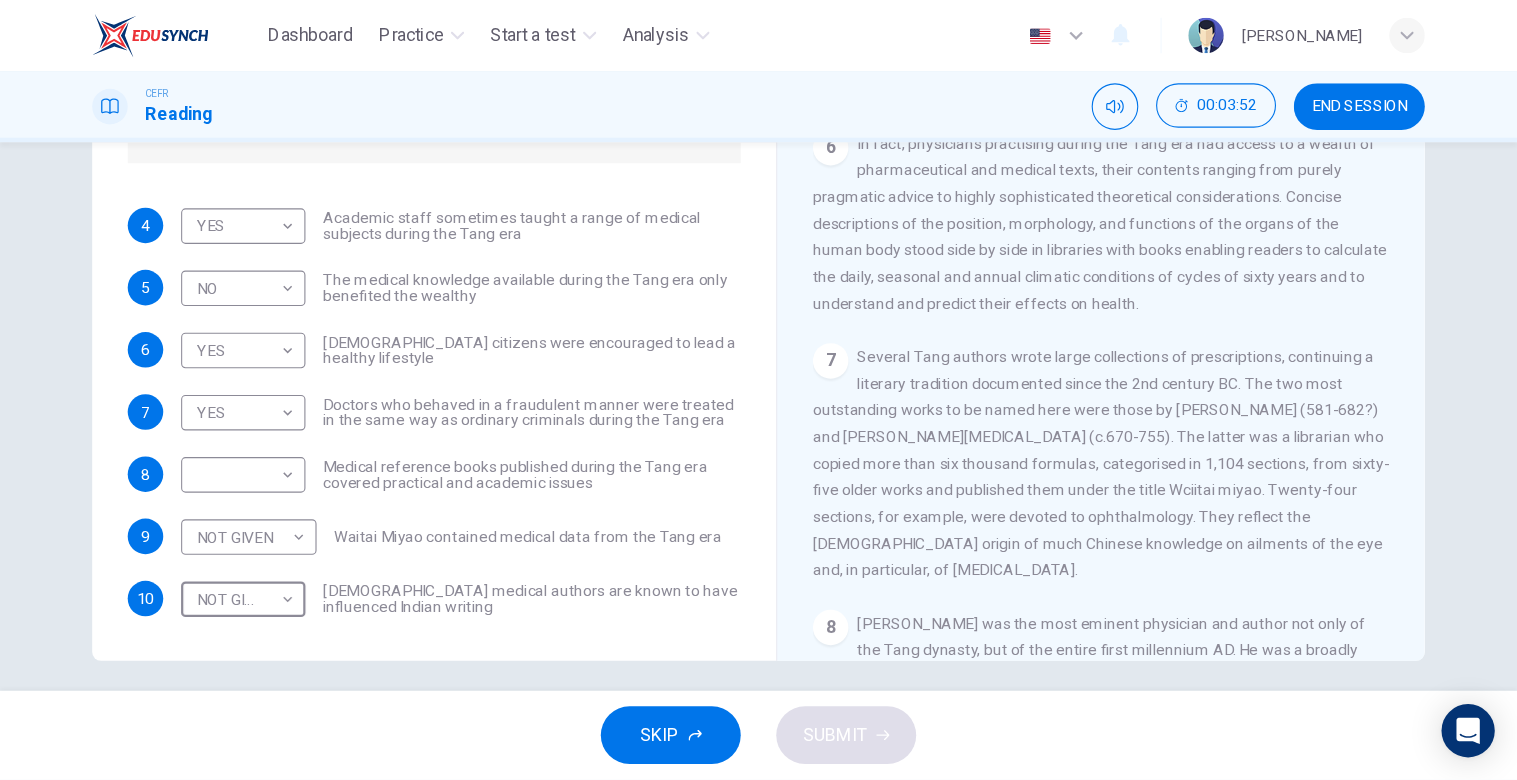 scroll, scrollTop: 1328, scrollLeft: 0, axis: vertical 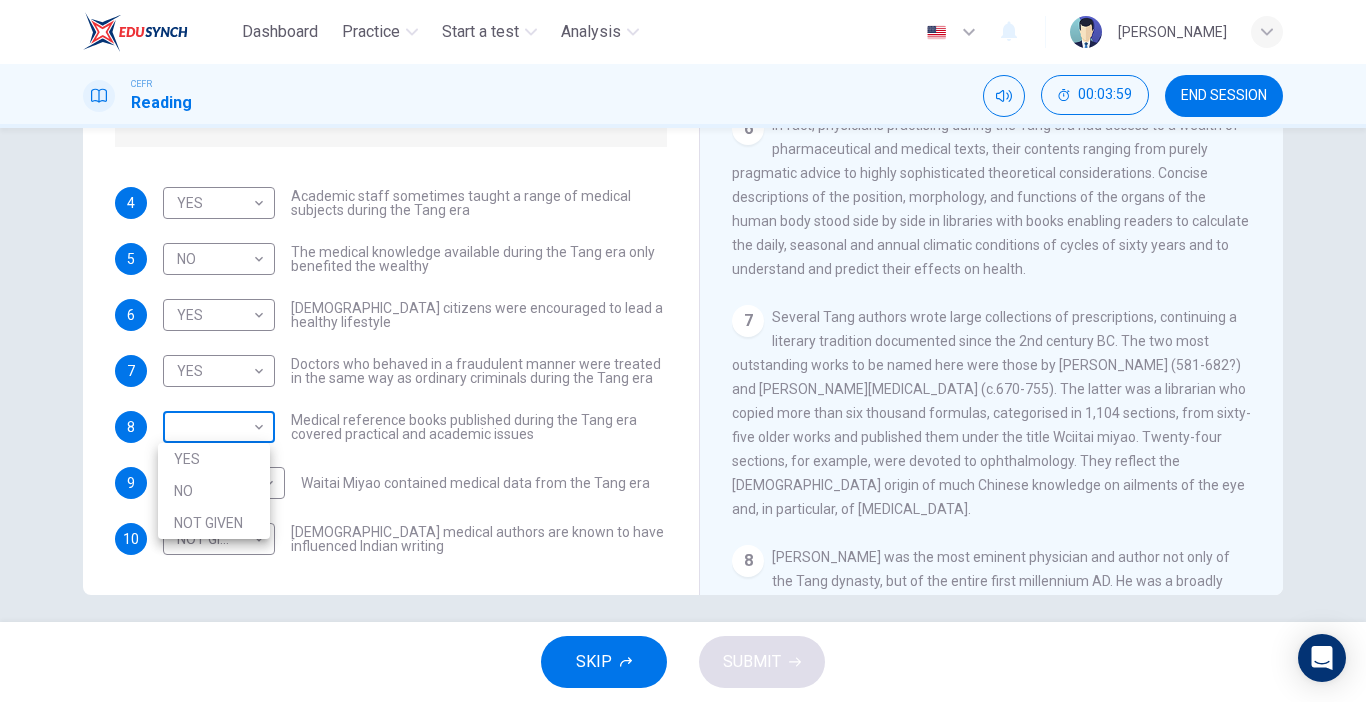 click on "Dashboard Practice Start a test Analysis English en ​ NUR ALYA NASUHA BINTI MOHD JOHANAS CEFR Reading 00:03:59 END SESSION Questions 4 - 10 Do the following statements agree with the information given in the Reading Passage?
In the boxes below on your answer sheet write: YES if the statement agrees with the information NO if the statement contradicts the information NOT GIVEN if there is no information on this in the passage 4 YES YES ​ Academic staff sometimes taught a range of medical subjects during the Tang era 5 NO NO ​ The medical knowledge available during the Tang era only benefited the wealthy 6 YES YES ​ Tang citizens were encouraged to lead a healthy lifestyle 7 YES YES ​ Doctors who behaved in a fraudulent manner were treated in the same way as ordinary criminals during the Tang era 8 ​ ​ Medical reference books published during the Tang era covered practical and academic issues 9 NOT GIVEN NOT GIVEN ​ Waitai Miyao contained medical data from the Tang era 10 NOT GIVEN NOT GIVEN 1" at bounding box center [683, 351] 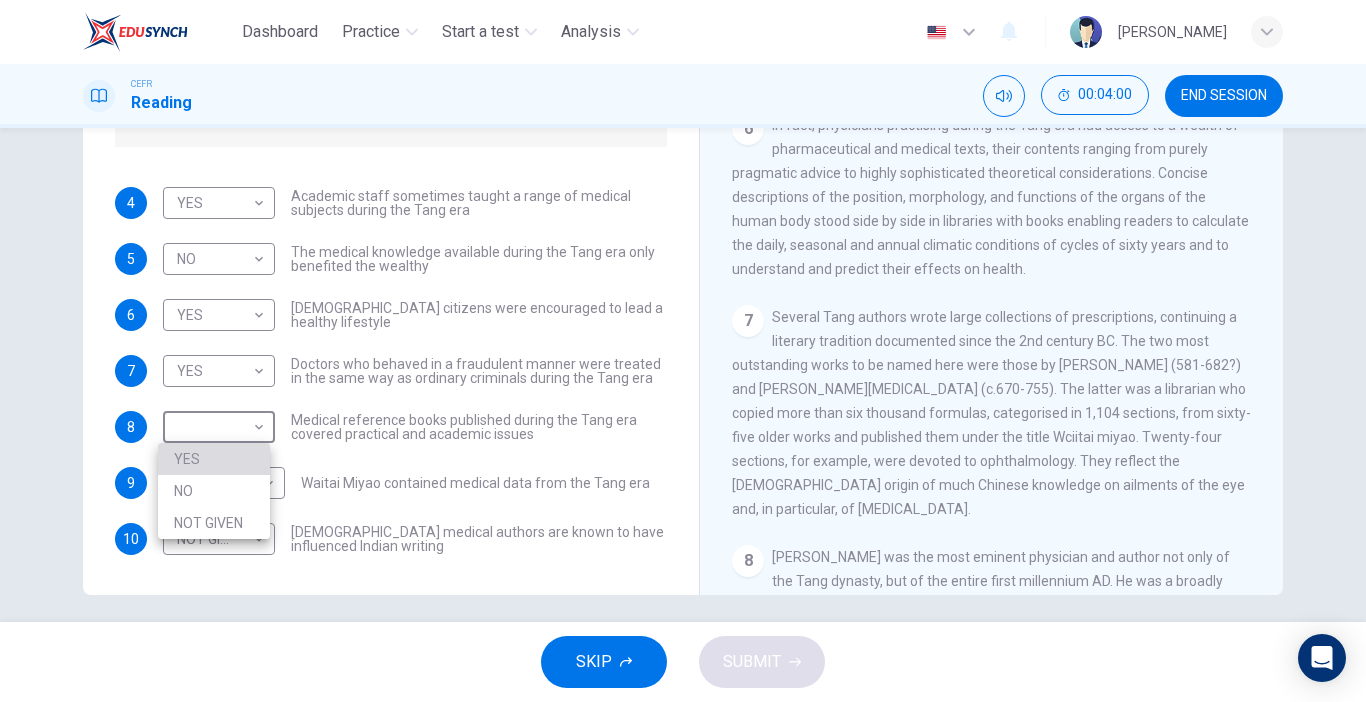 click on "YES" at bounding box center [214, 459] 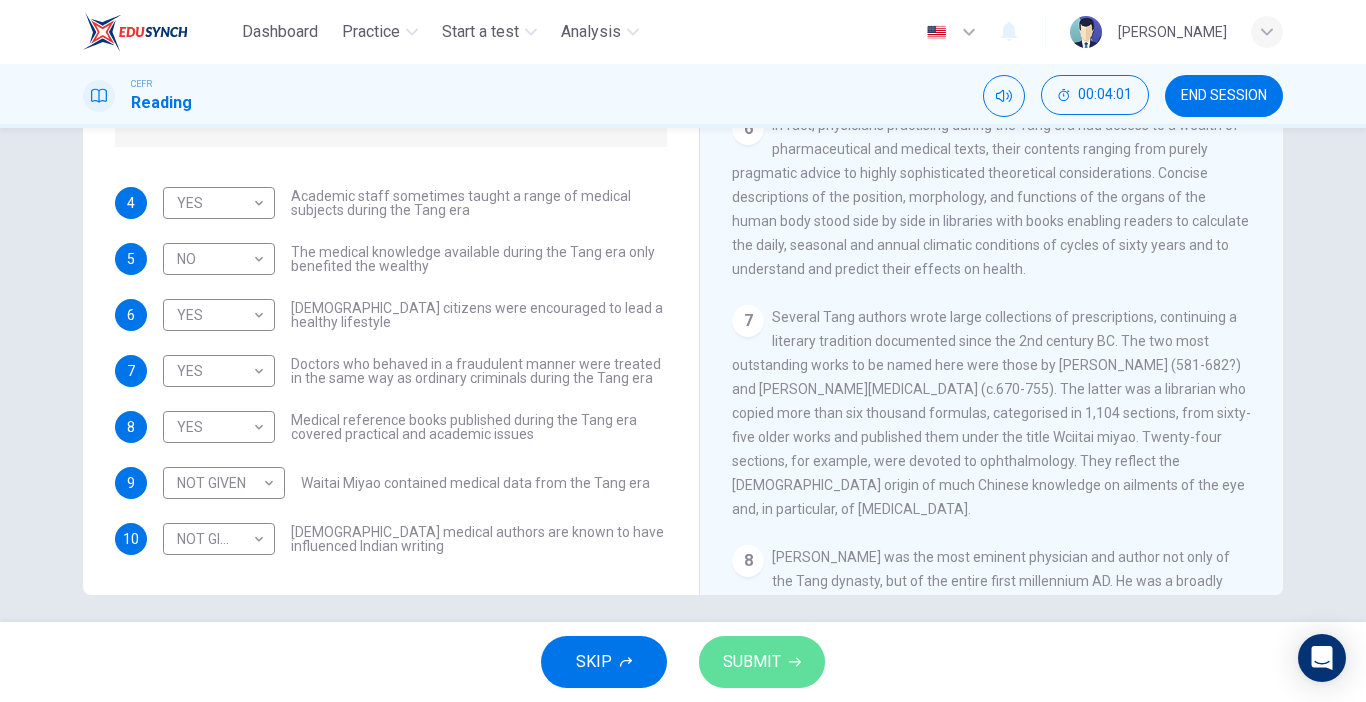 click on "SUBMIT" at bounding box center [762, 662] 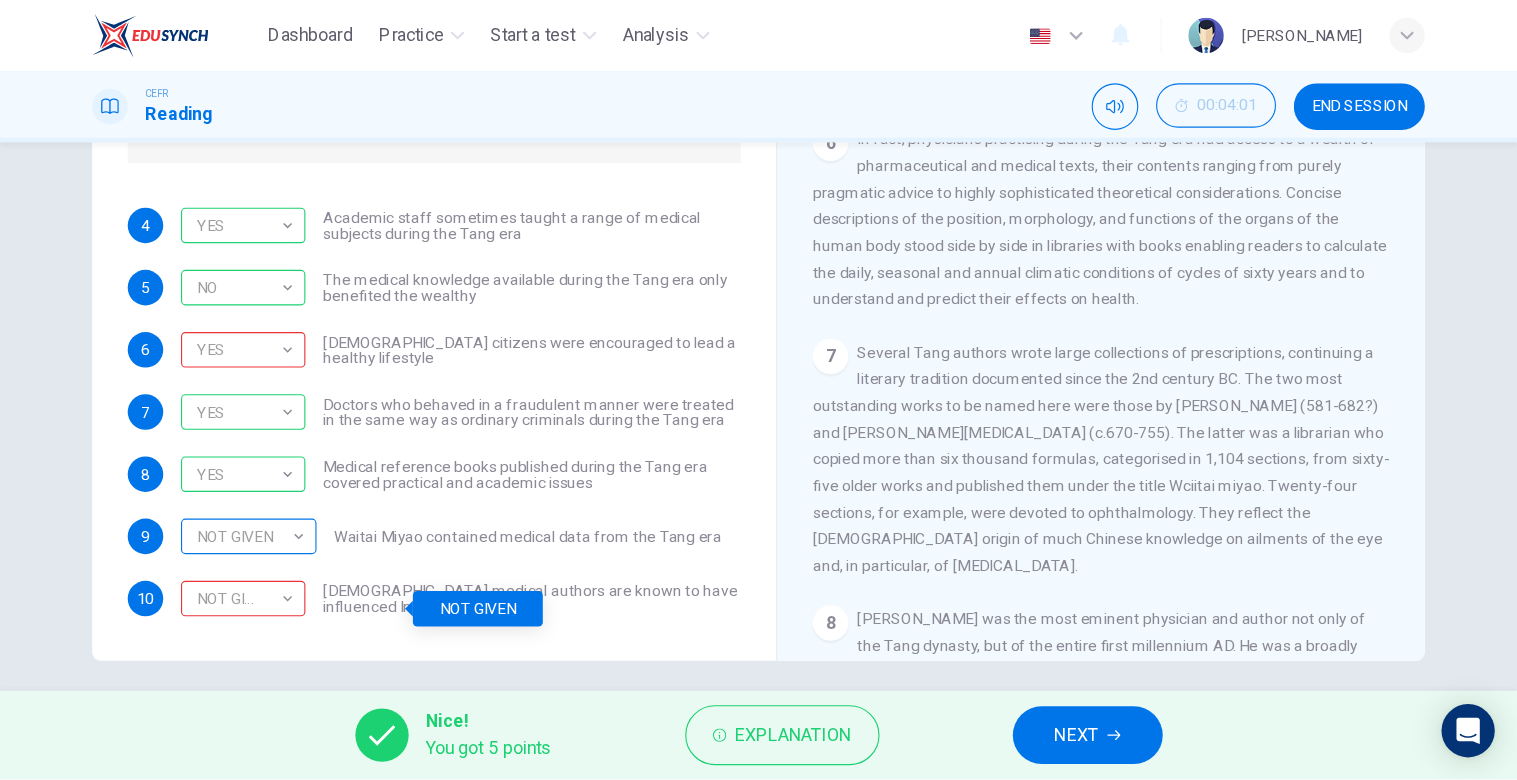 scroll, scrollTop: 203, scrollLeft: 0, axis: vertical 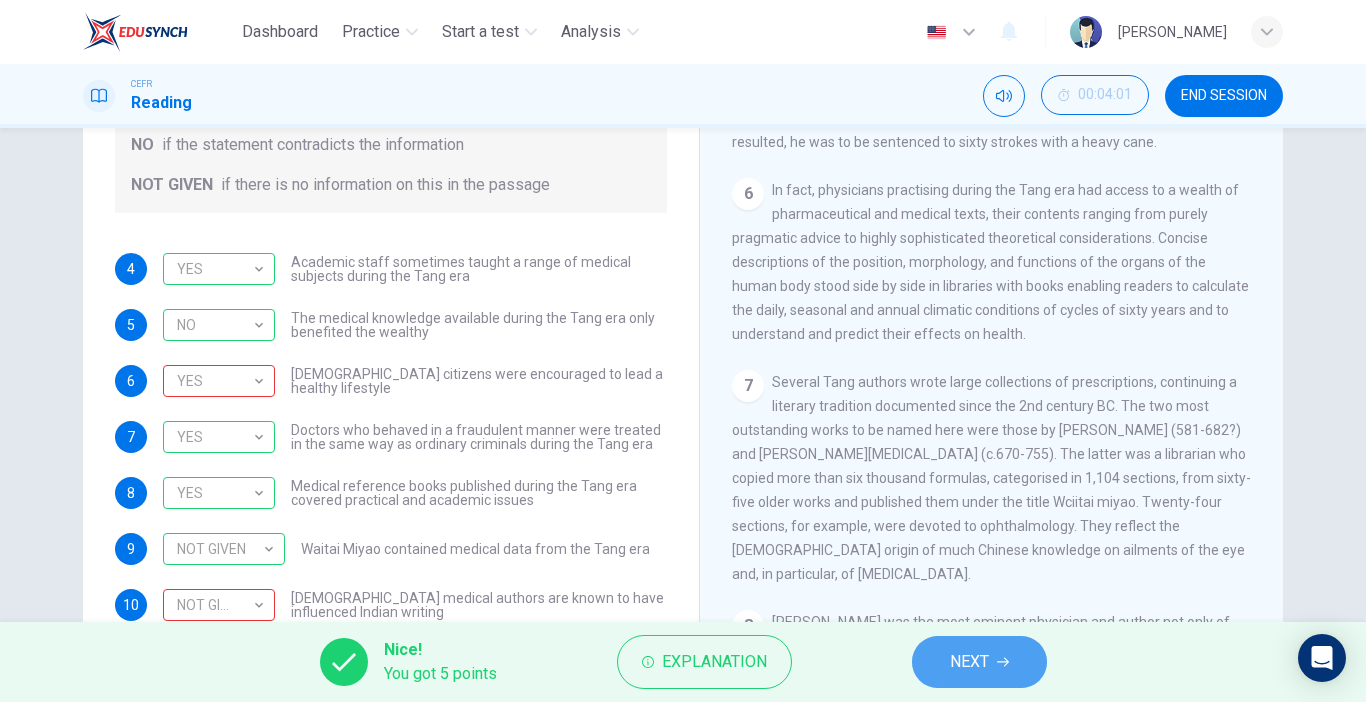 click on "NEXT" at bounding box center [969, 662] 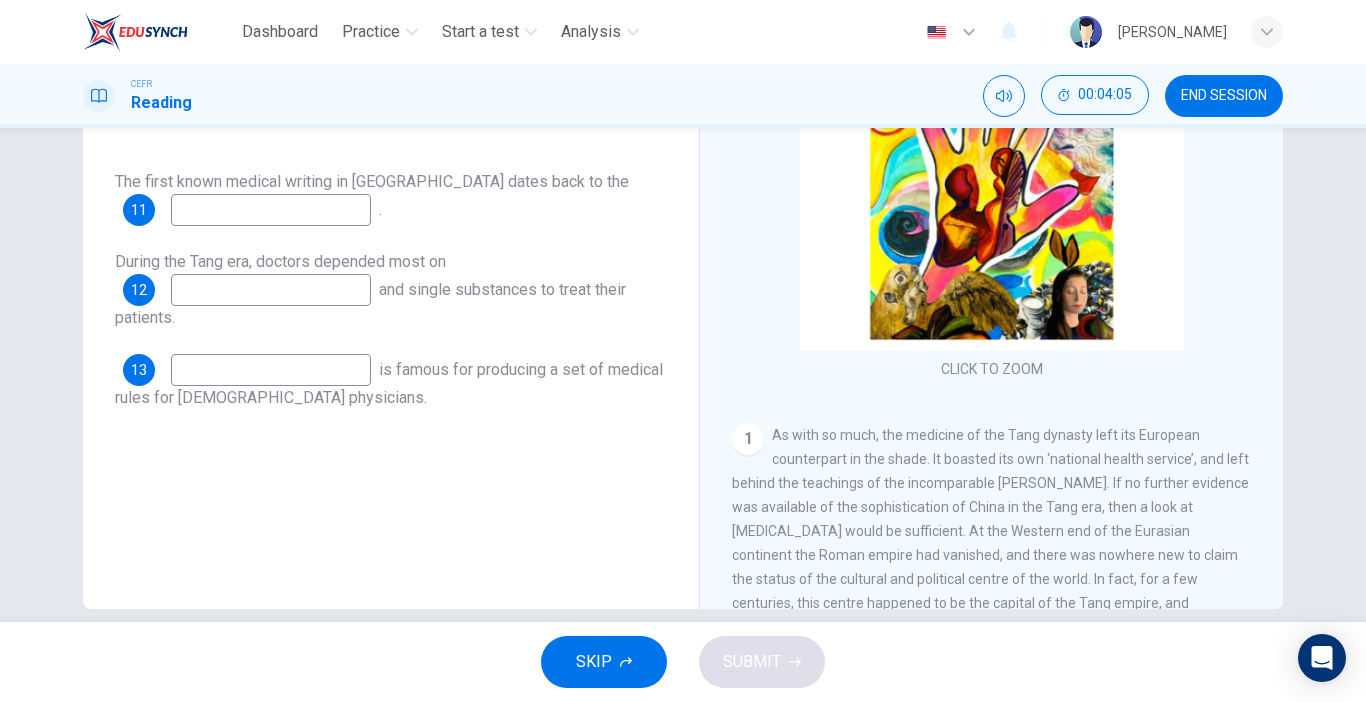 scroll, scrollTop: 261, scrollLeft: 0, axis: vertical 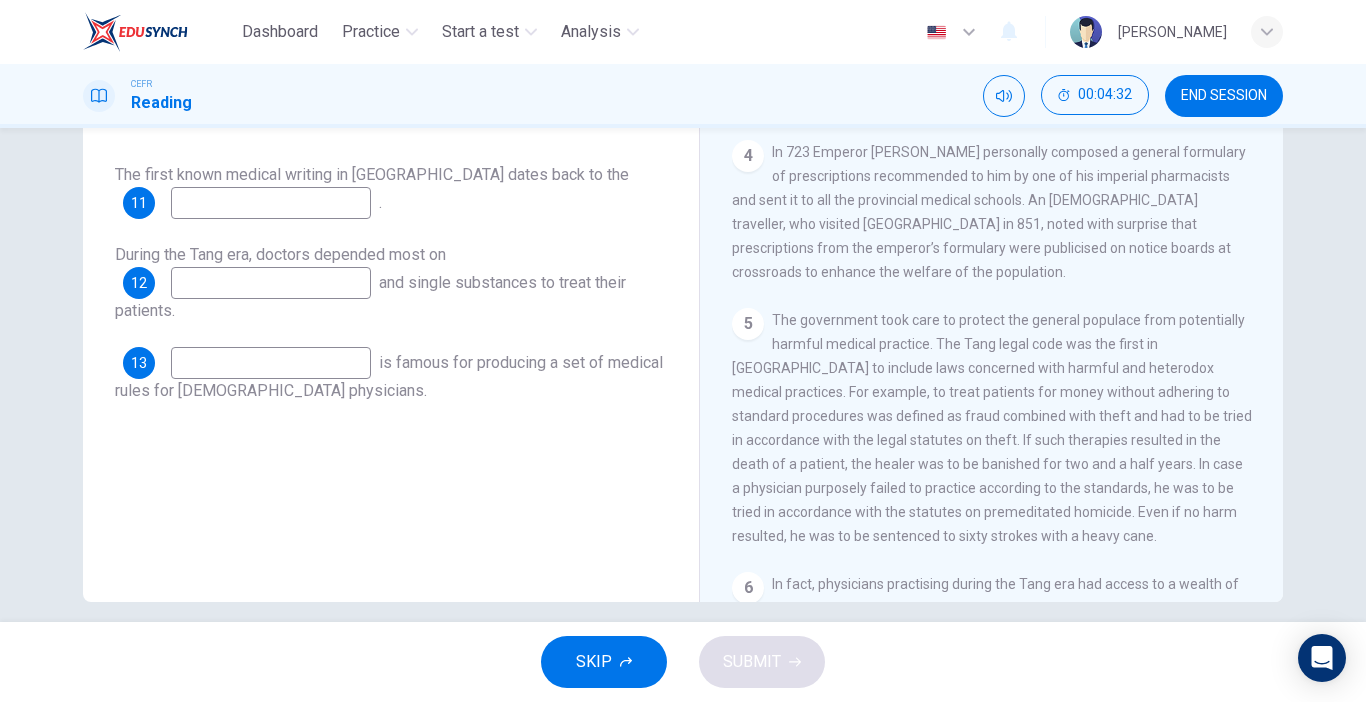 click on "CLICK TO ZOOM Click to Zoom 1 As with so much, the medicine of the Tang dynasty left its European counterpart in the shade. It boasted its own ‘national health service’, and left behind the teachings of the incomparable Sun Simiao. If no further evidence was available of the sophistication of China in the Tang era, then a look at Chinese medicine would be sufficient. At the Western end of the Eurasian continent the Roman empire had vanished, and there was nowhere new to claim the status of the cultural and political centre of the world. In fact, for a few centuries, this centre happened to be the capital of the Tang empire, and Chinese medicine under the Tang was far ahead of its European counterpart. The organisational context of health and healing was structured to a degree that had no precedence in Chinese history and found no parallel elsewhere. 2 3 4 5 6 7 8 9 10" at bounding box center (1005, 298) 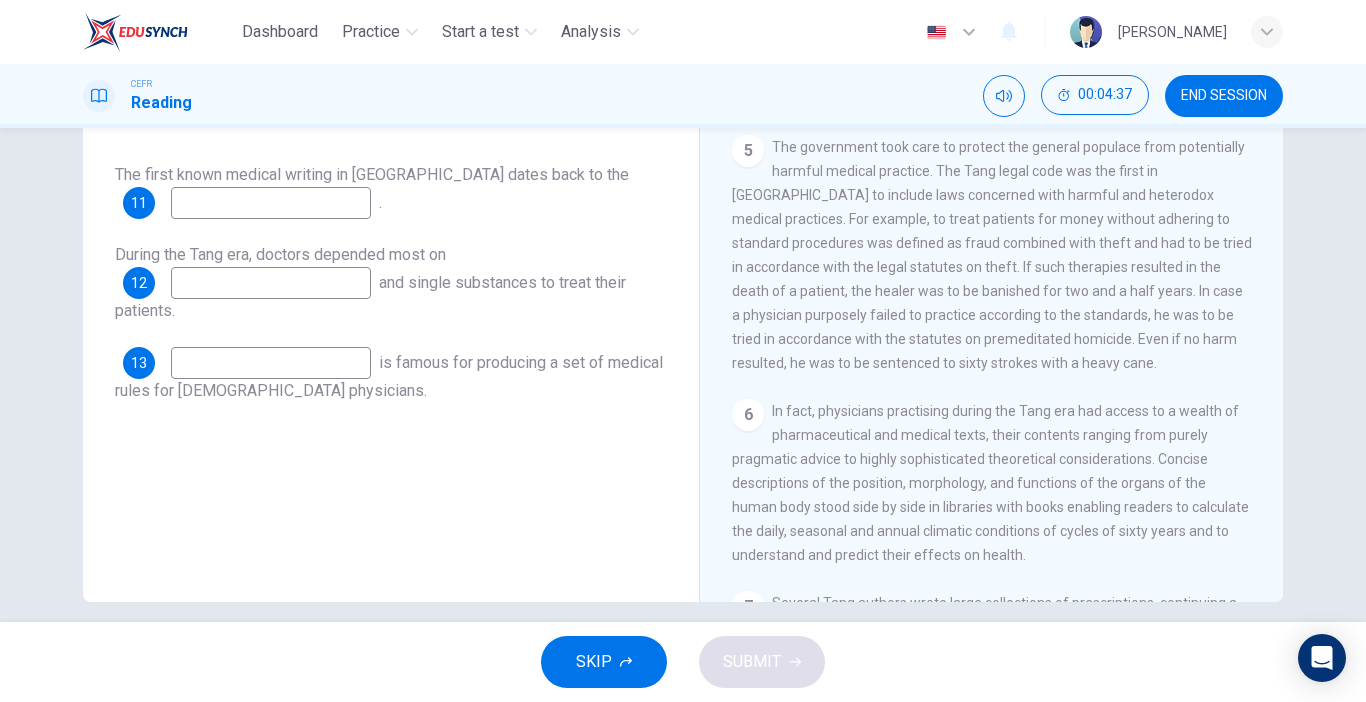 scroll, scrollTop: 1054, scrollLeft: 0, axis: vertical 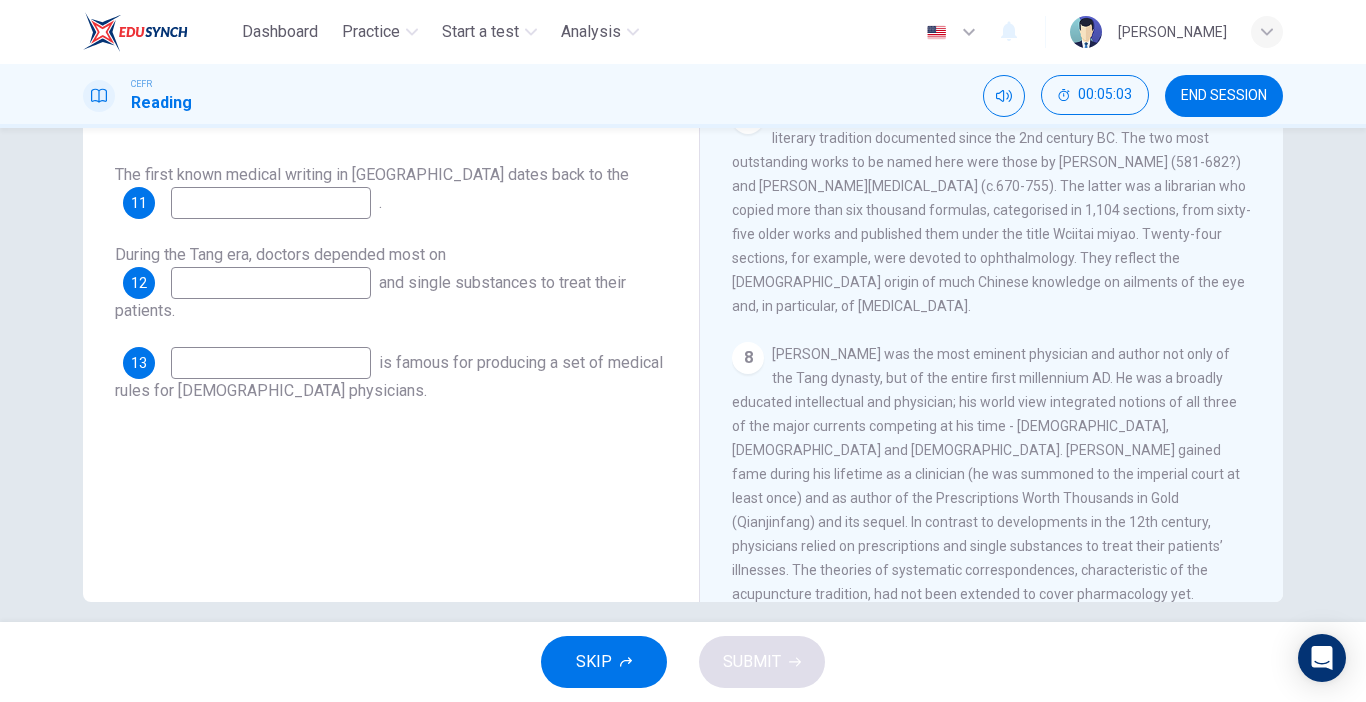 click at bounding box center (271, 203) 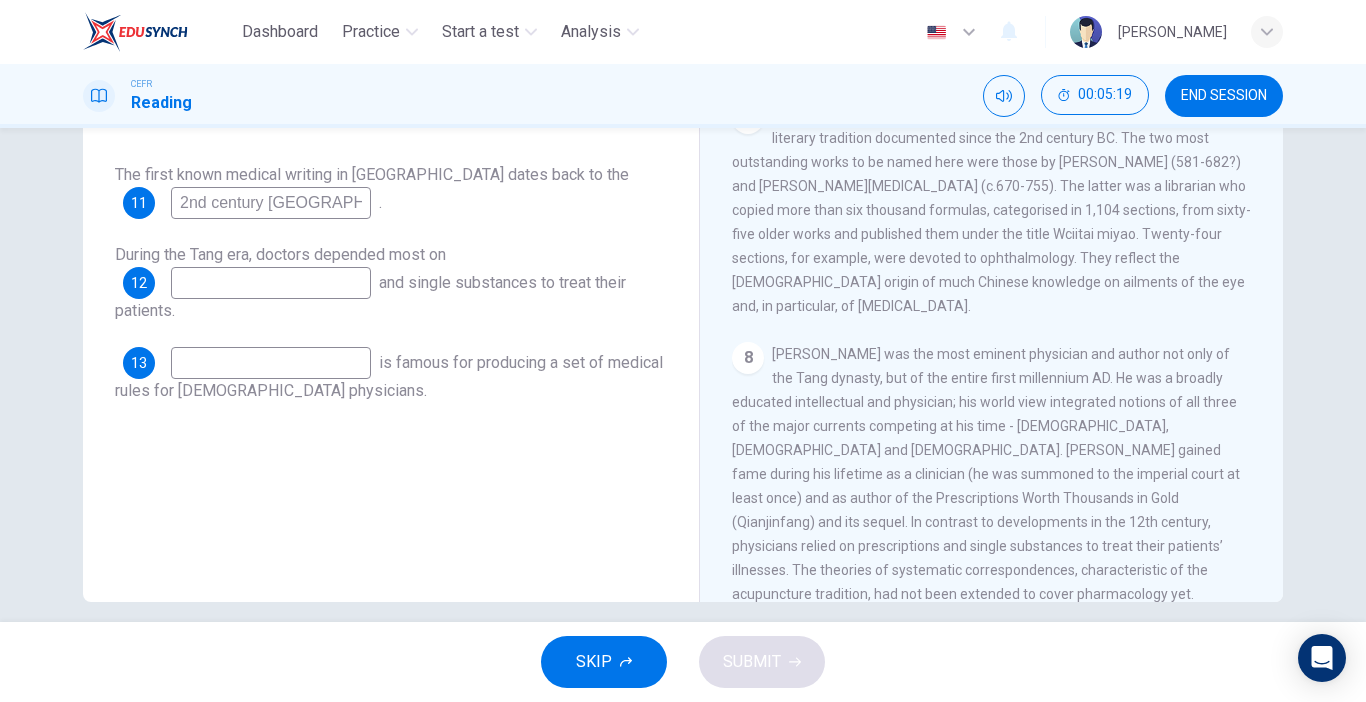 type on "2nd century BC" 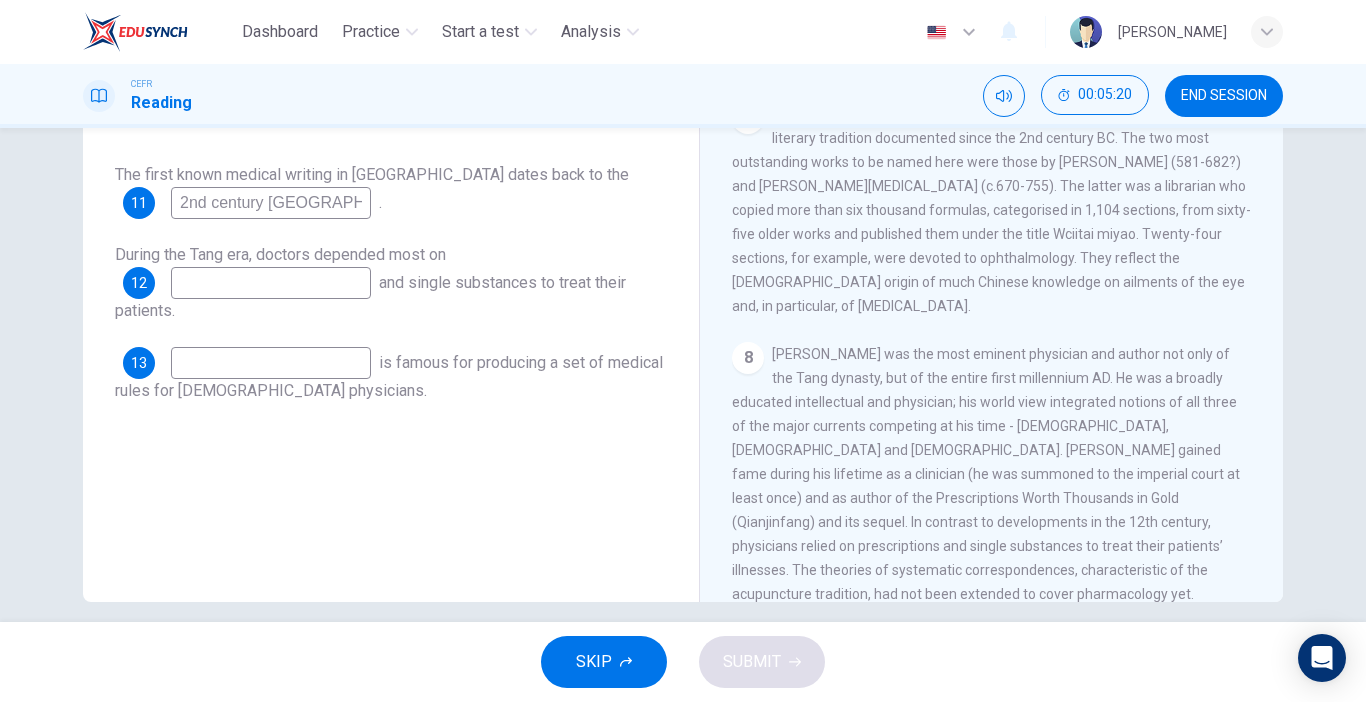 click at bounding box center (271, 283) 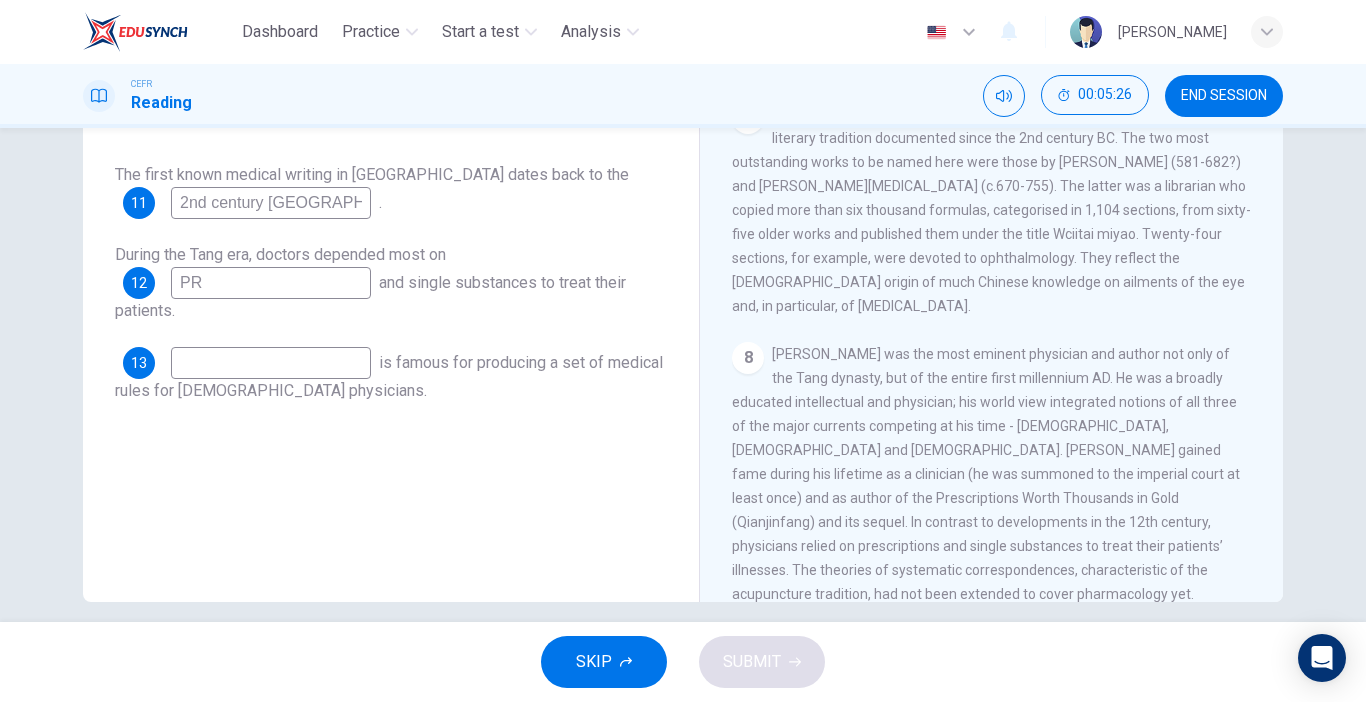 type on "P" 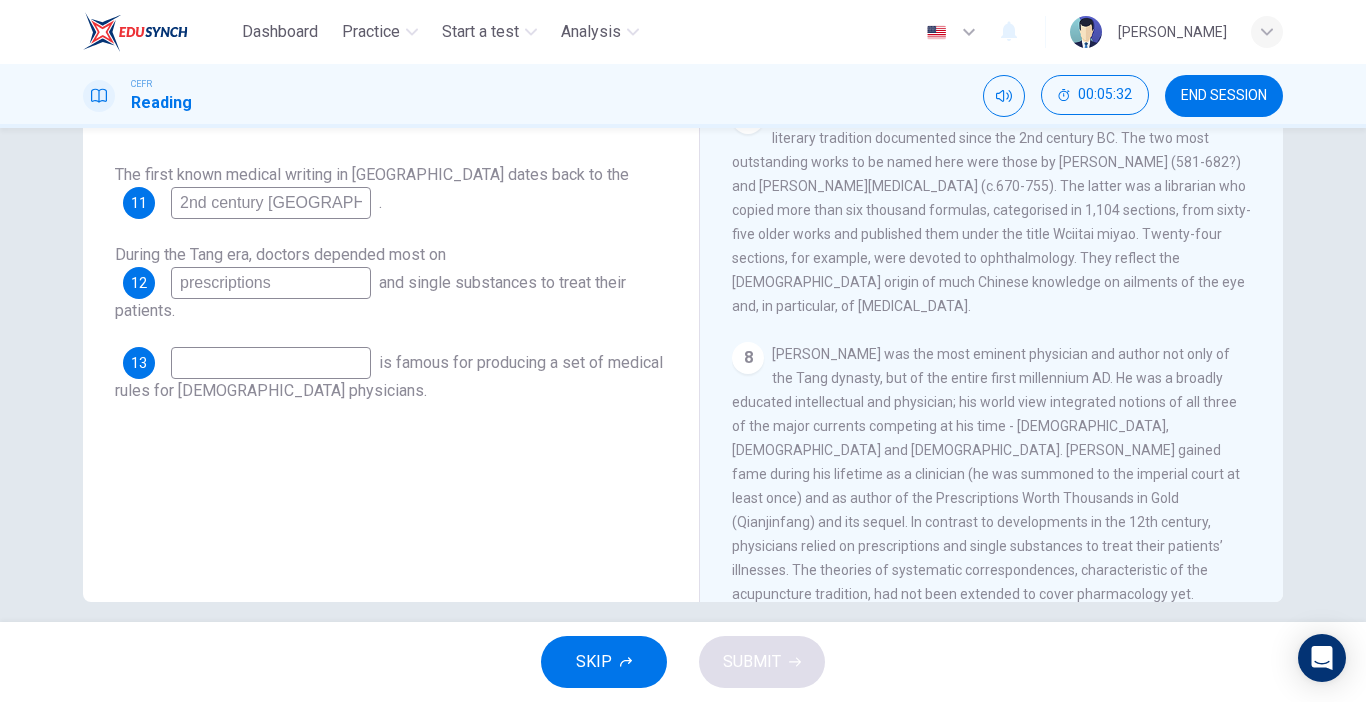 type on "prescriptions" 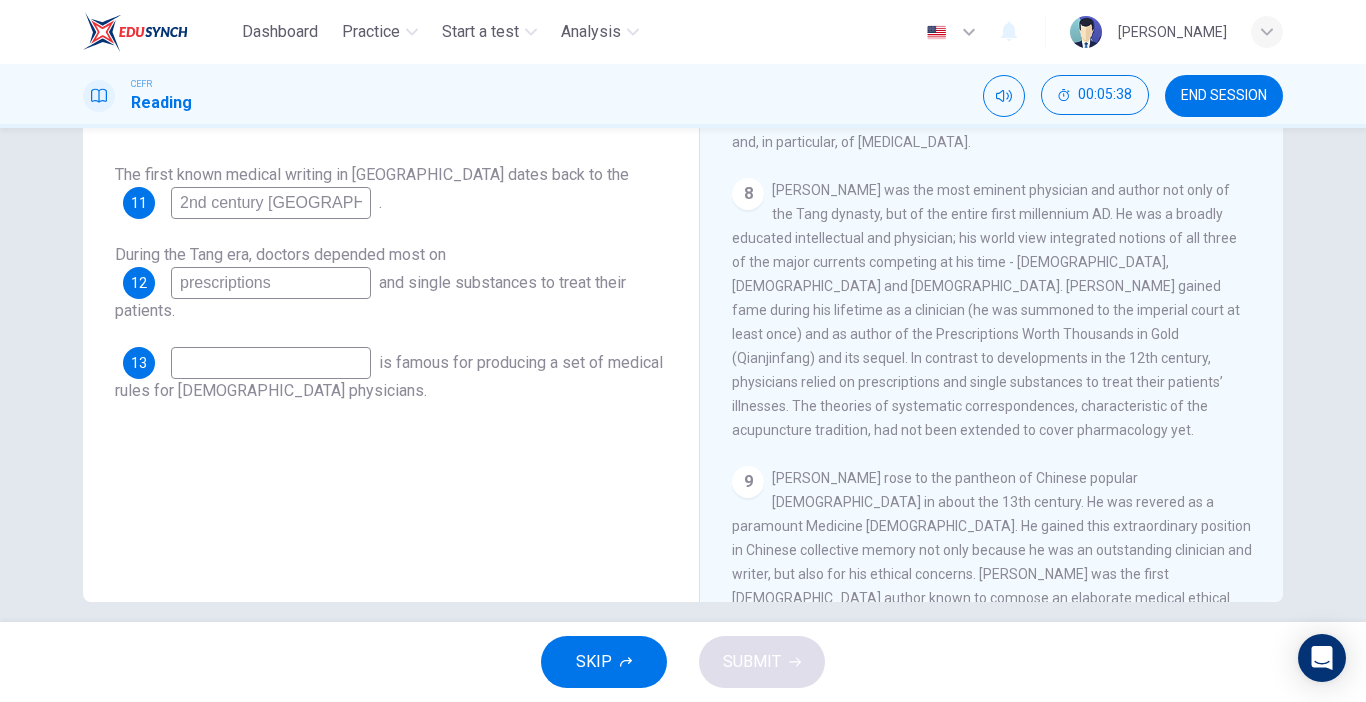 scroll, scrollTop: 1707, scrollLeft: 0, axis: vertical 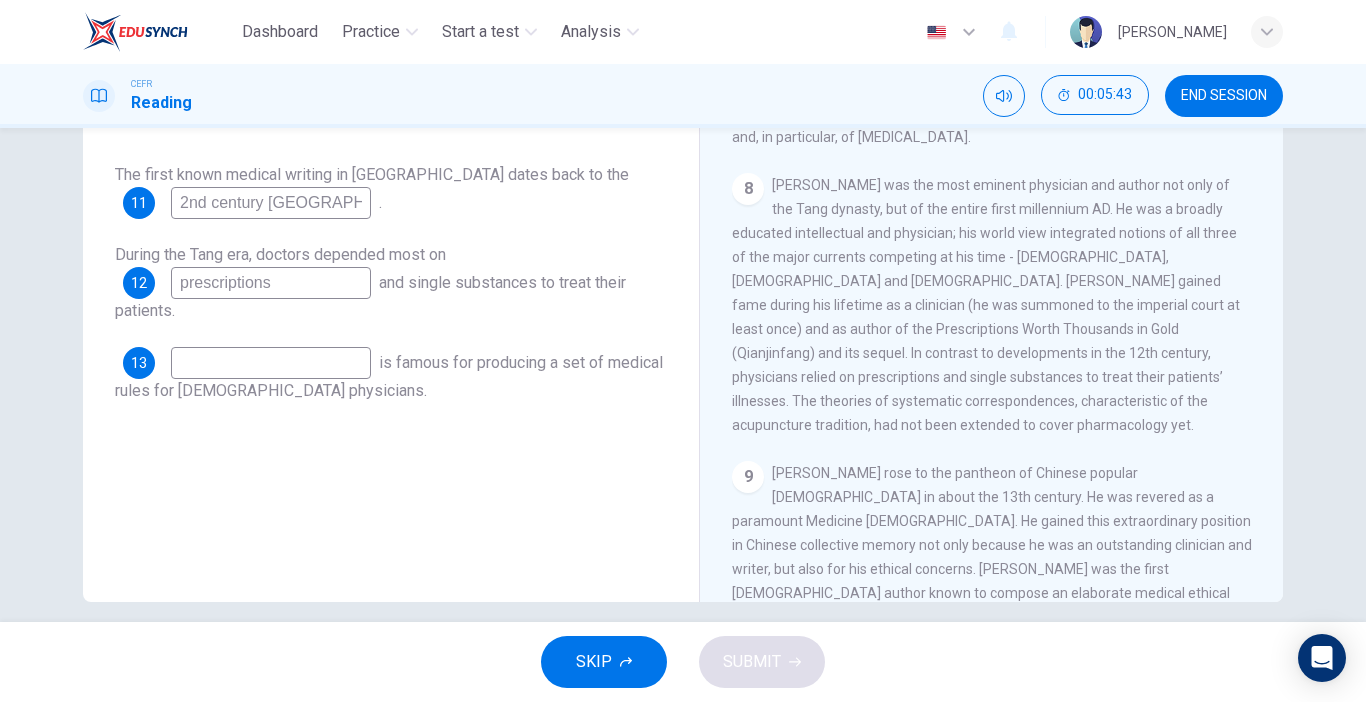 click at bounding box center [271, 363] 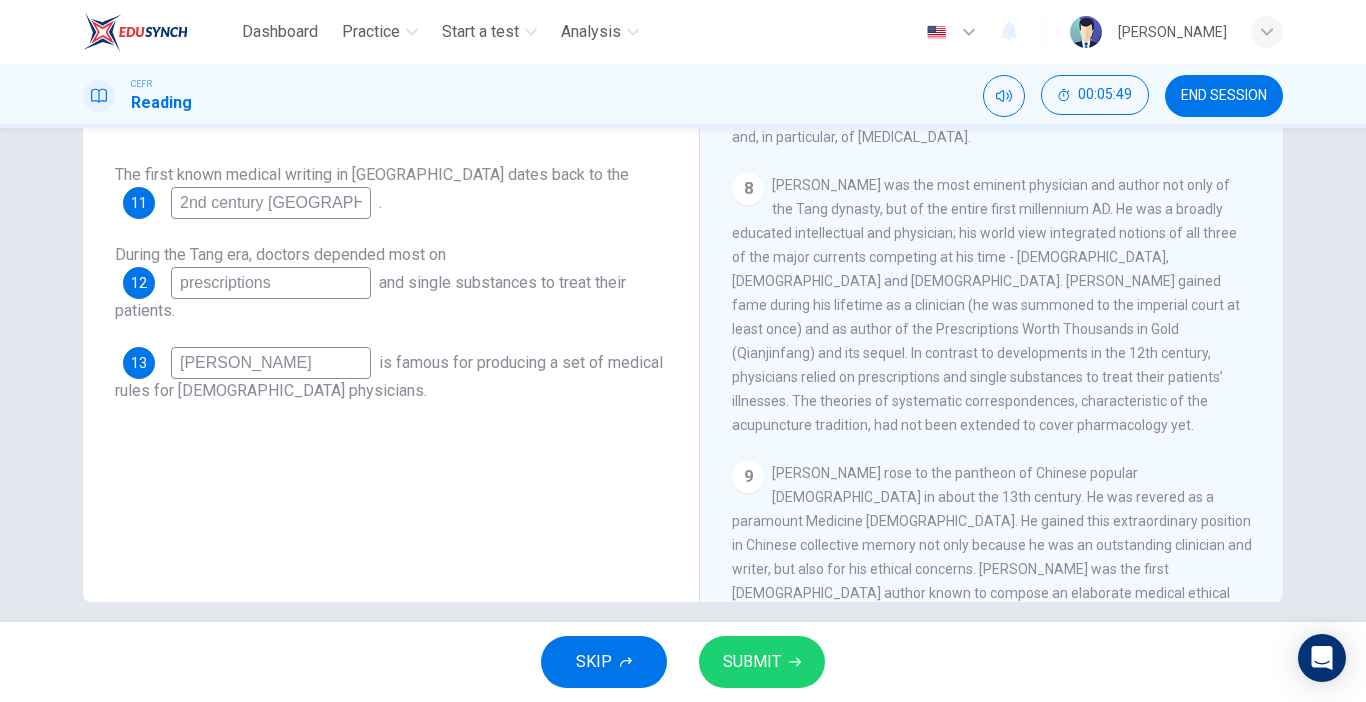type on "Sun Simiao" 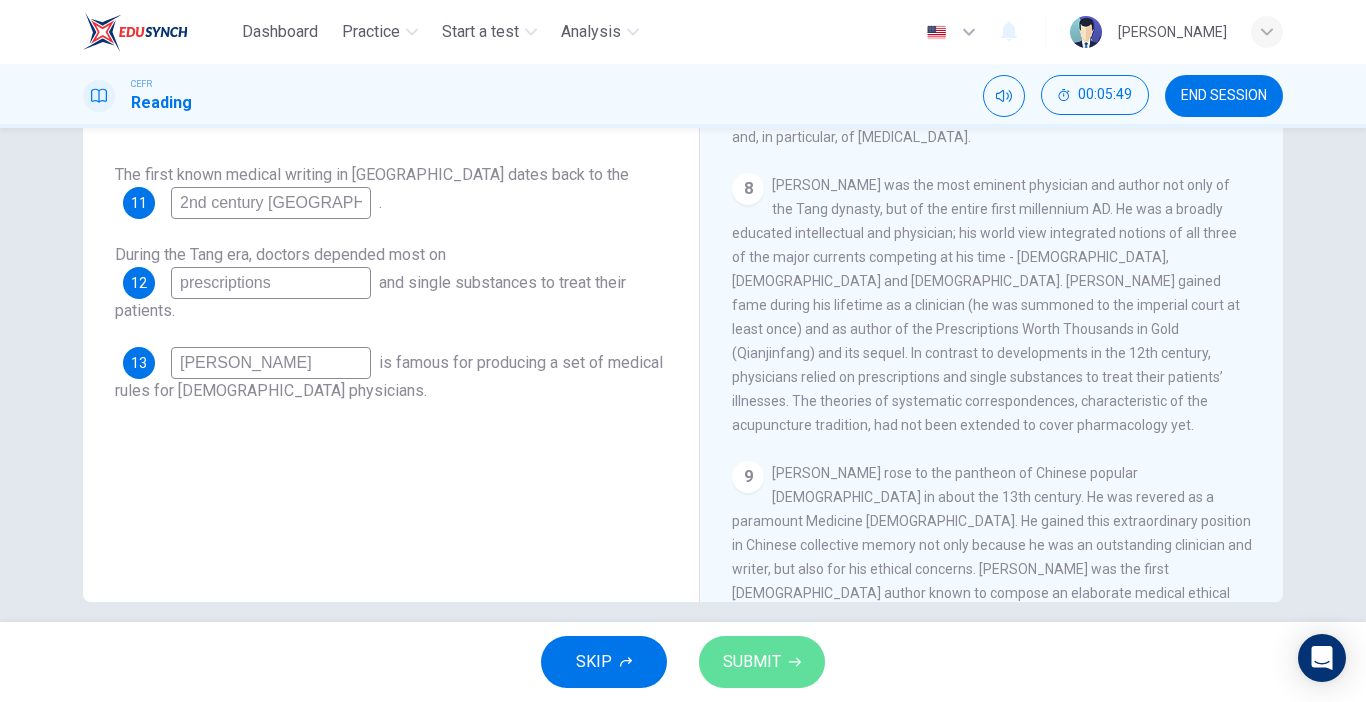 click on "SUBMIT" at bounding box center (762, 662) 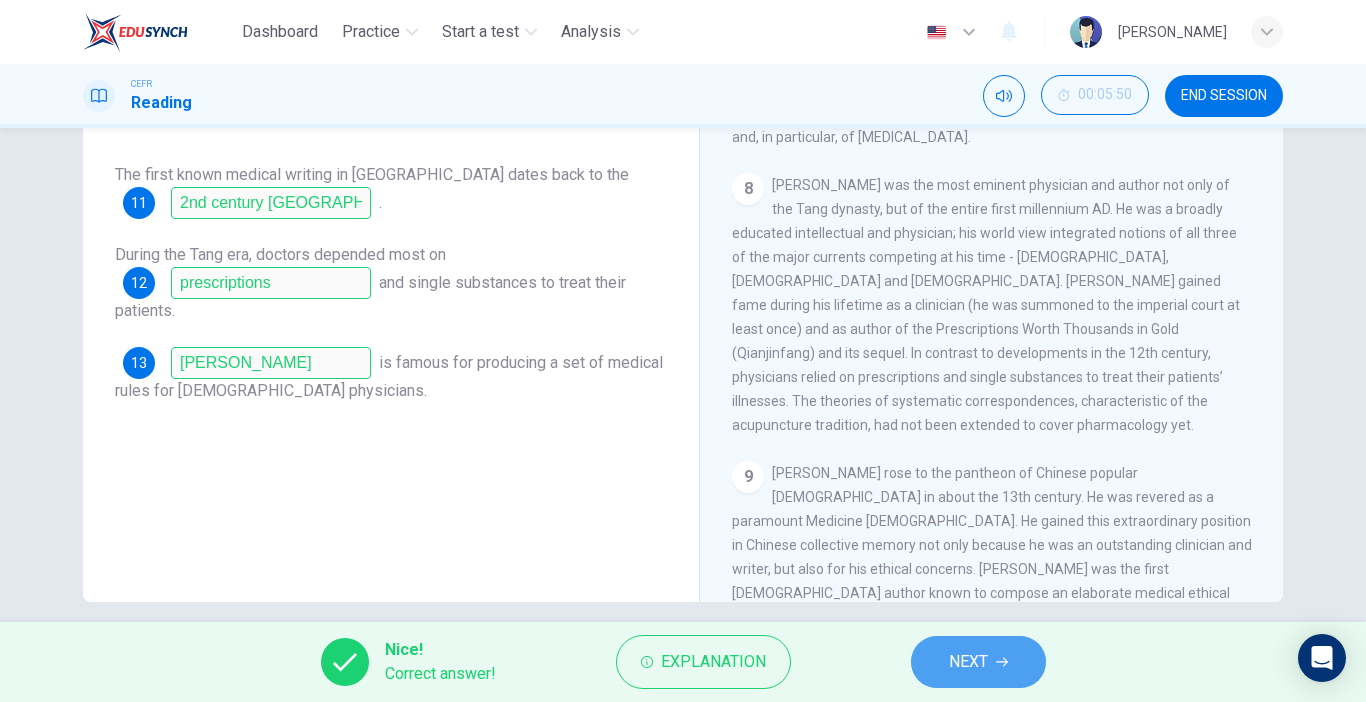 click on "NEXT" at bounding box center [978, 662] 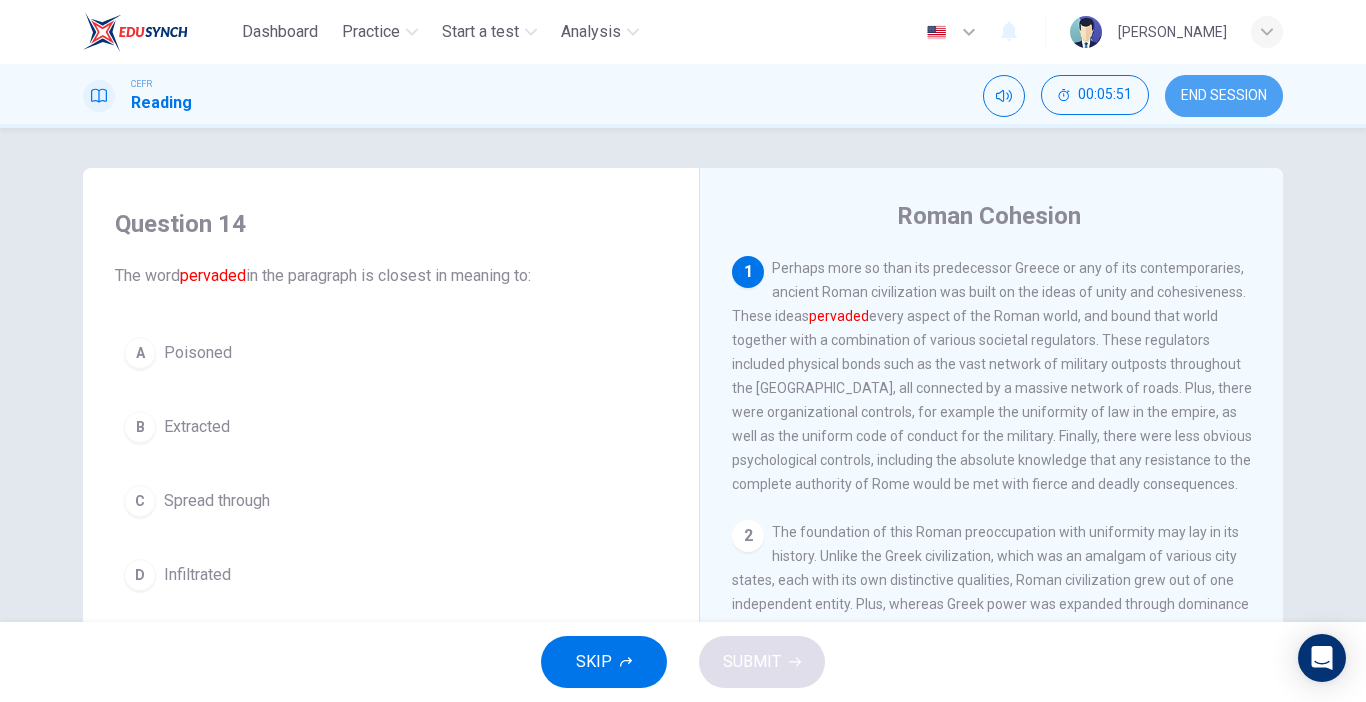 click on "END SESSION" at bounding box center [1224, 96] 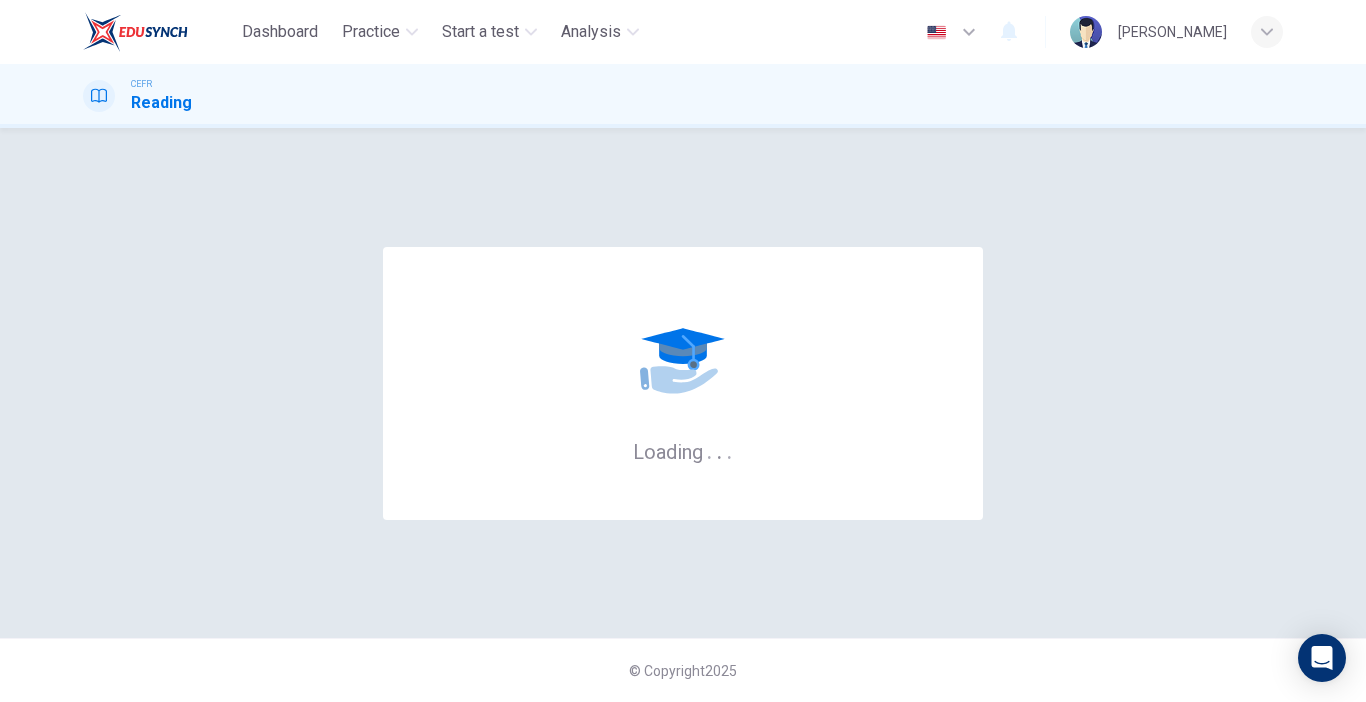 scroll, scrollTop: 0, scrollLeft: 0, axis: both 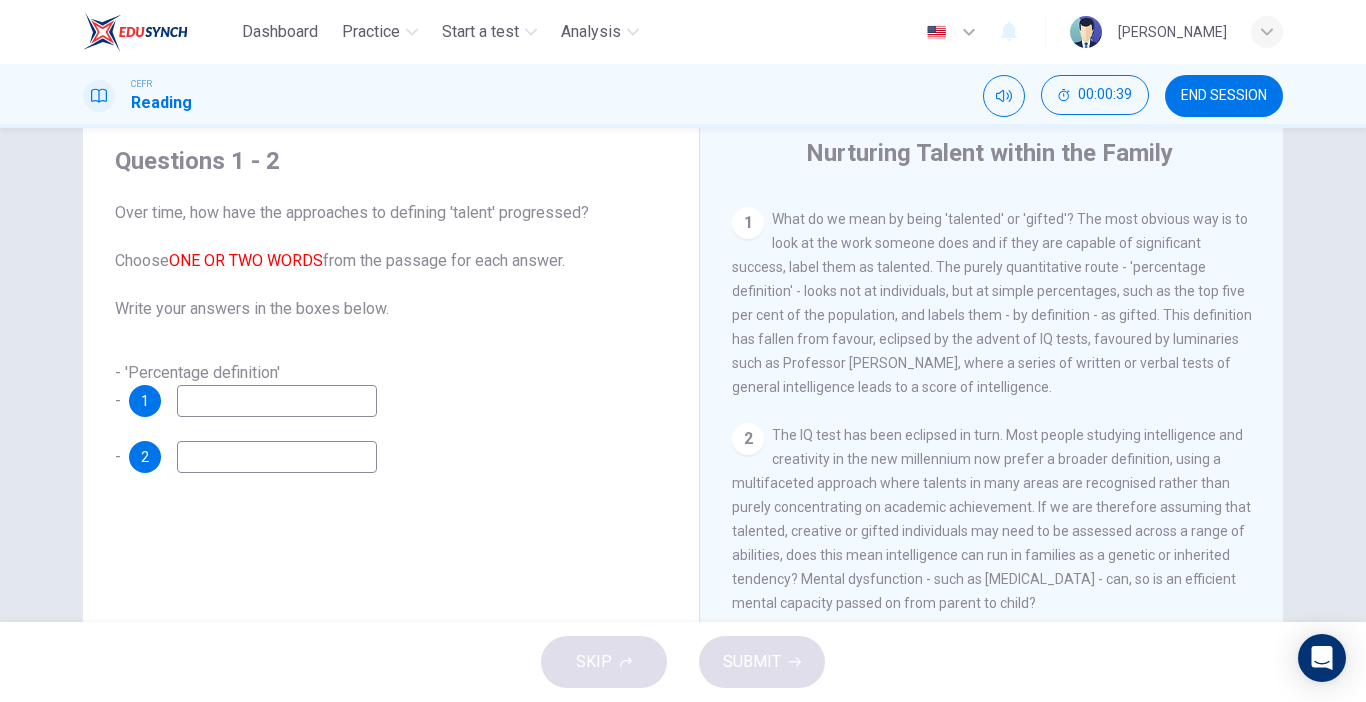 click at bounding box center (277, 457) 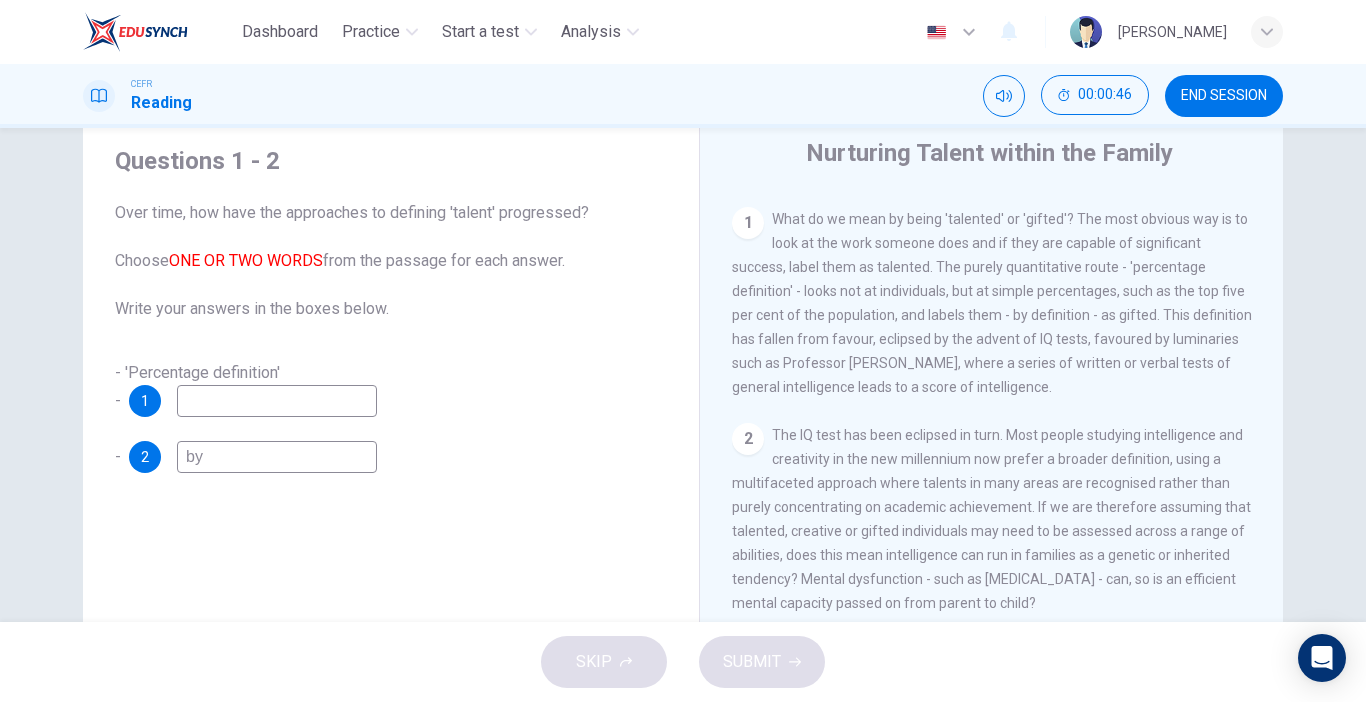 type on "b" 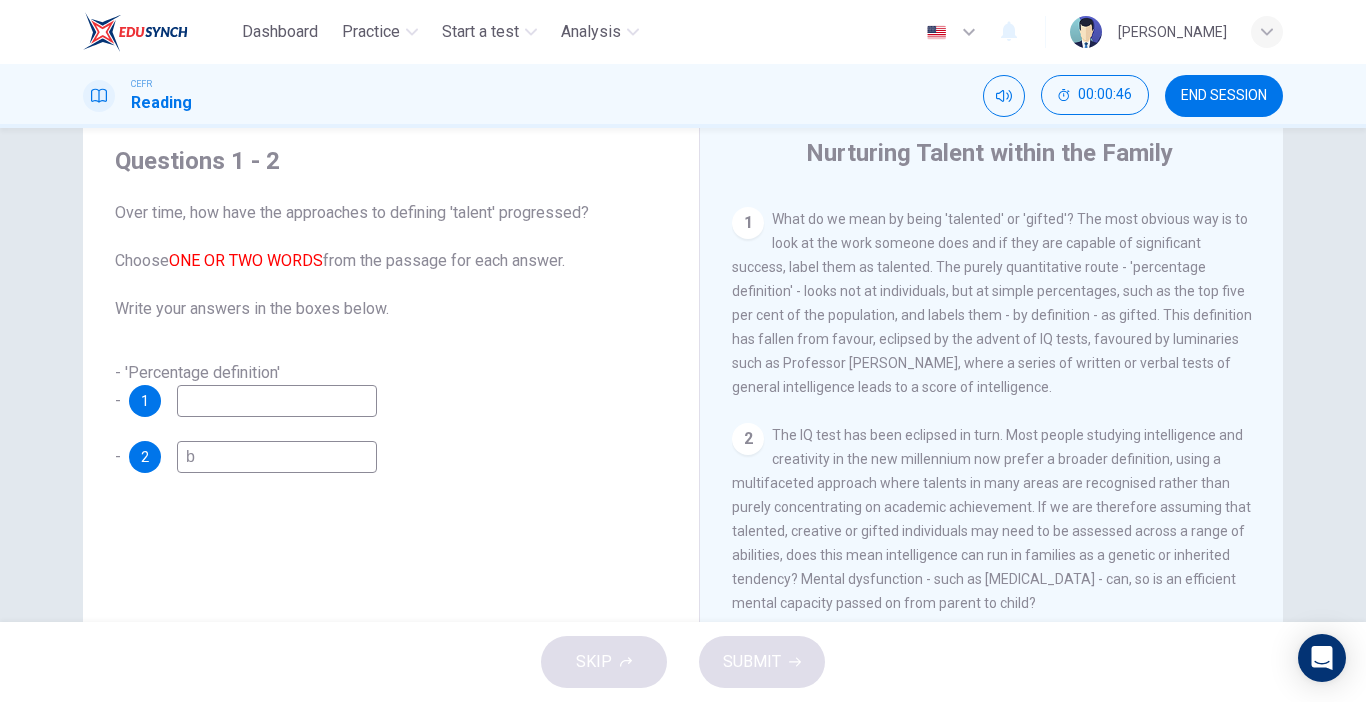 type 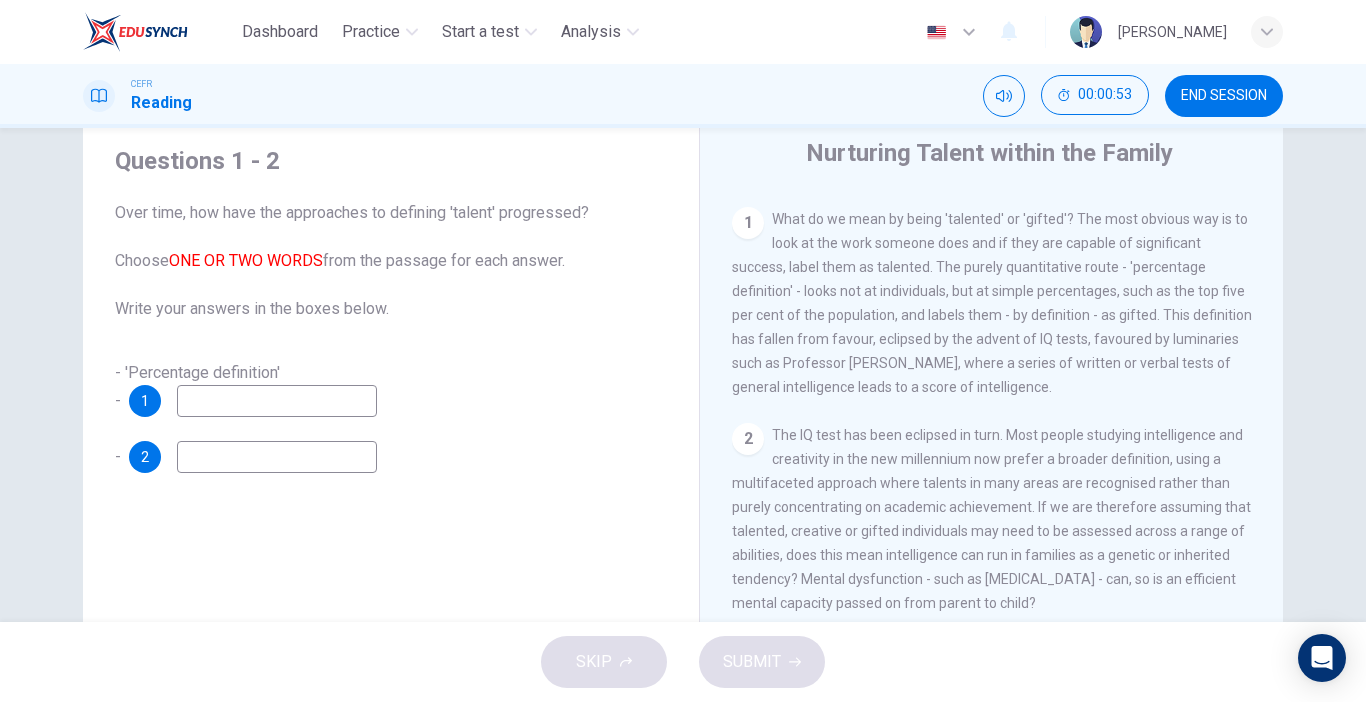 click at bounding box center [277, 401] 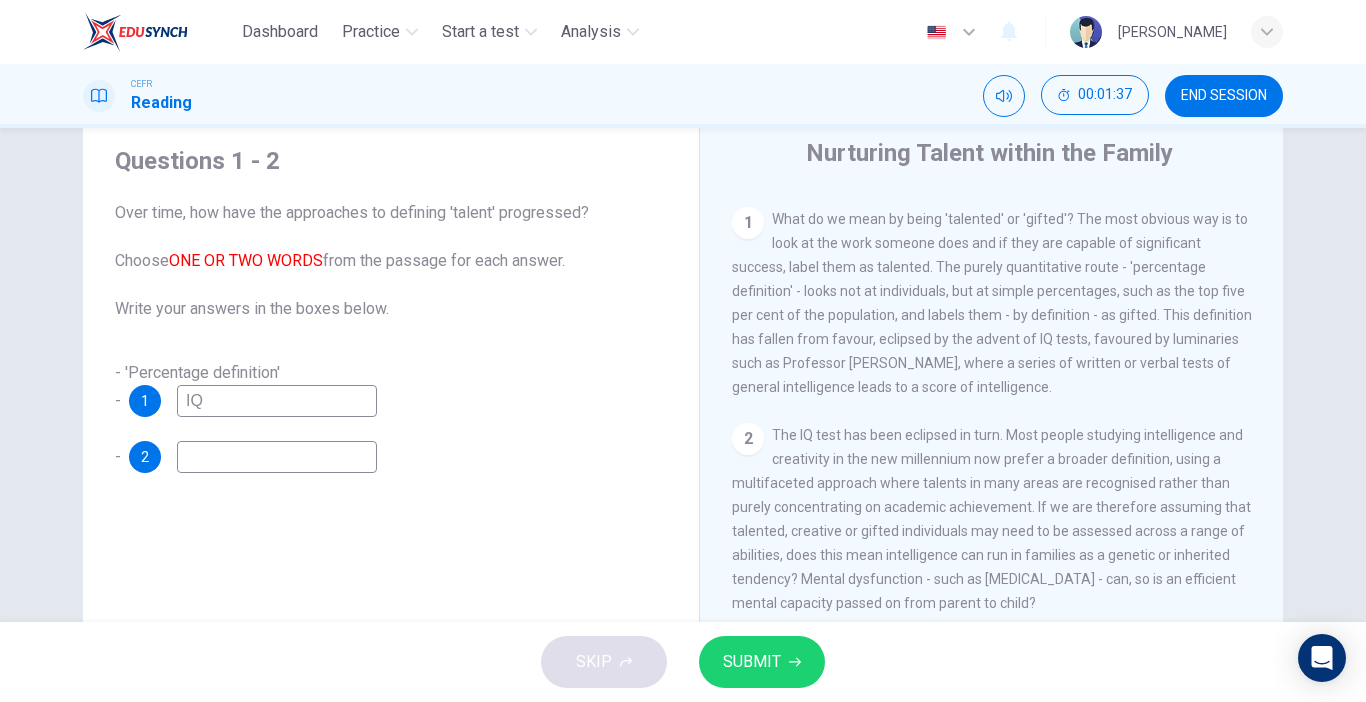 type on "I" 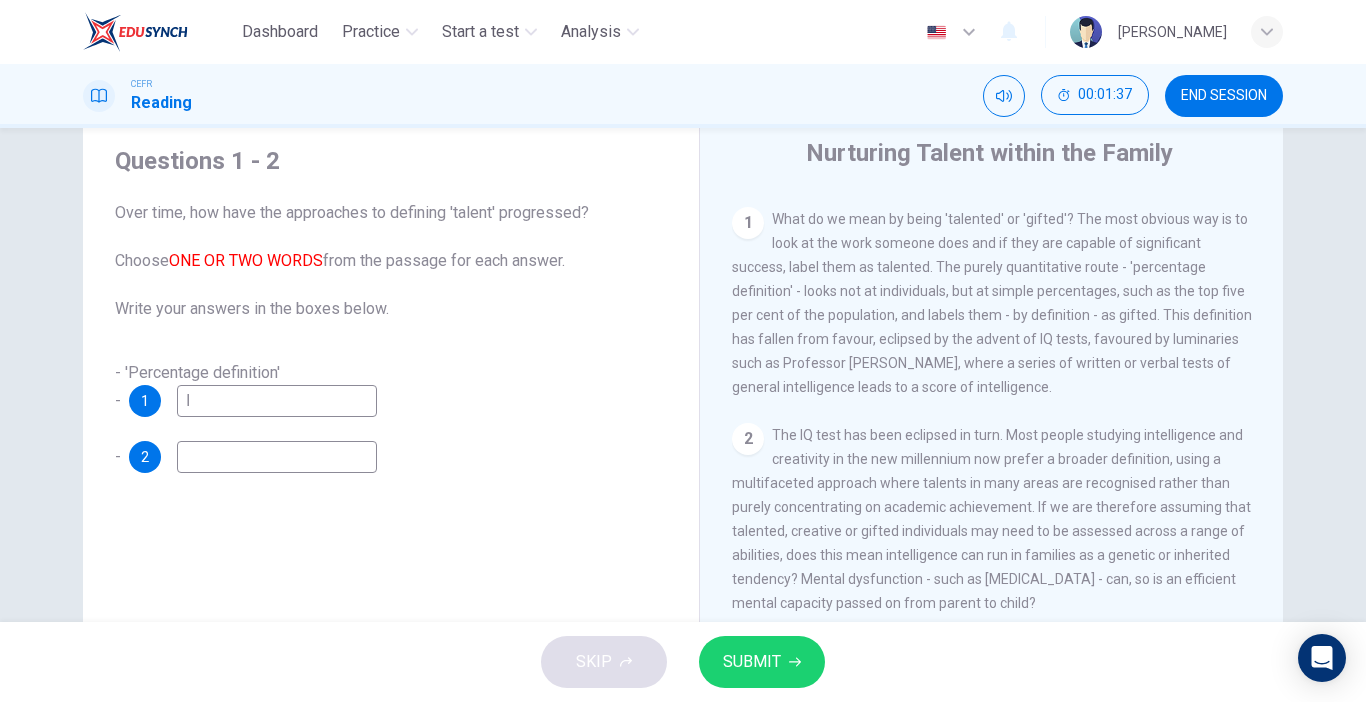 type 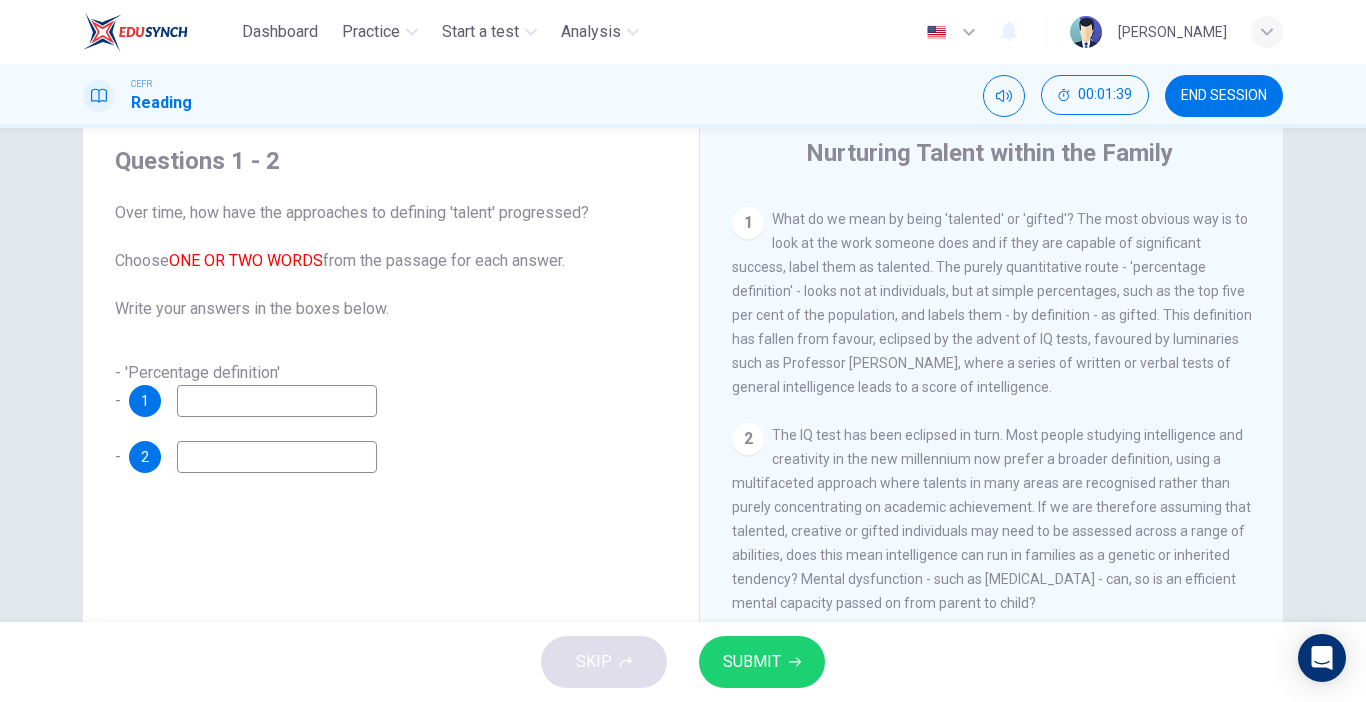 click at bounding box center [277, 457] 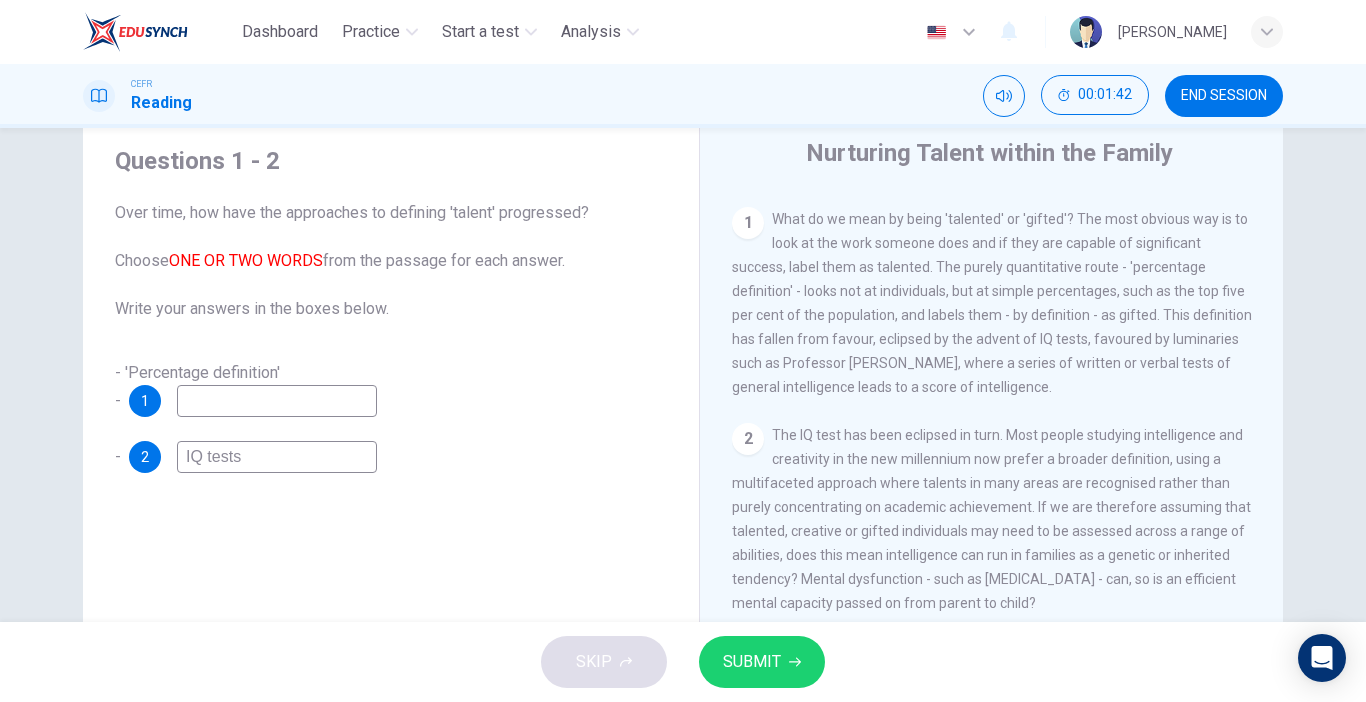type on "IQ tests" 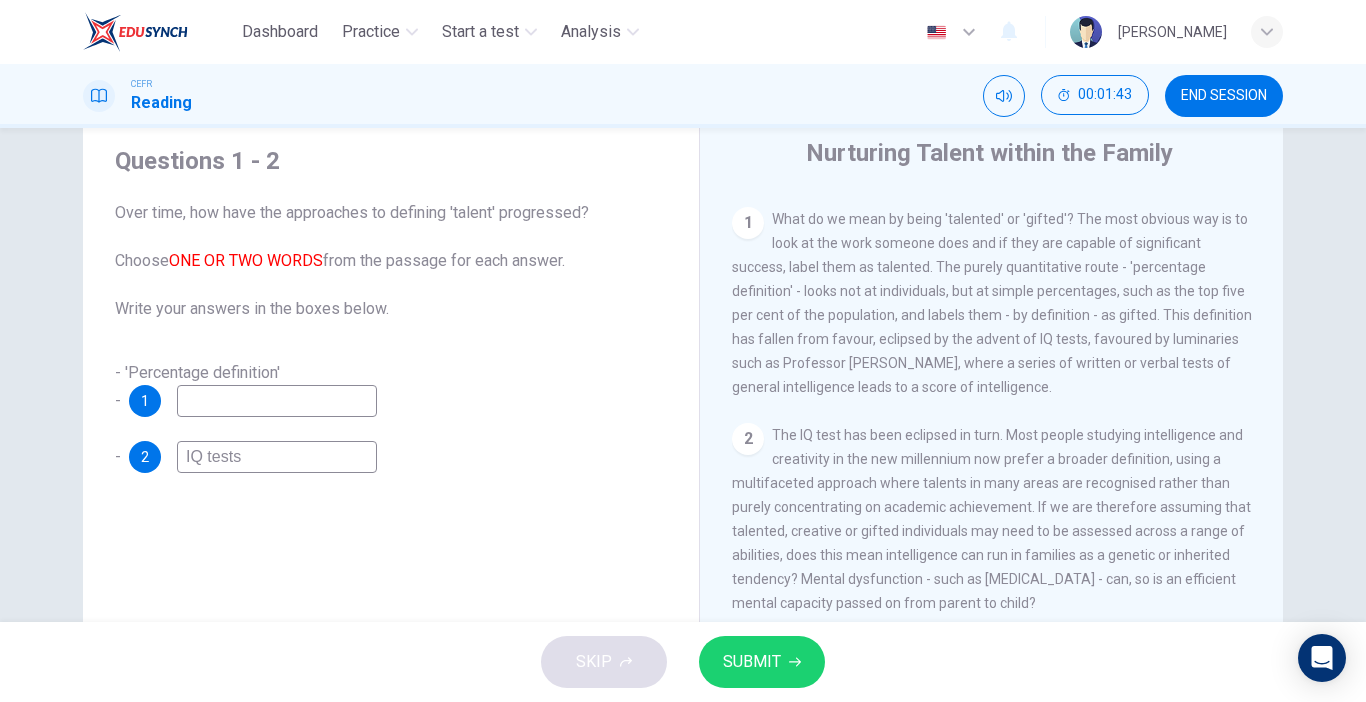 click at bounding box center (277, 401) 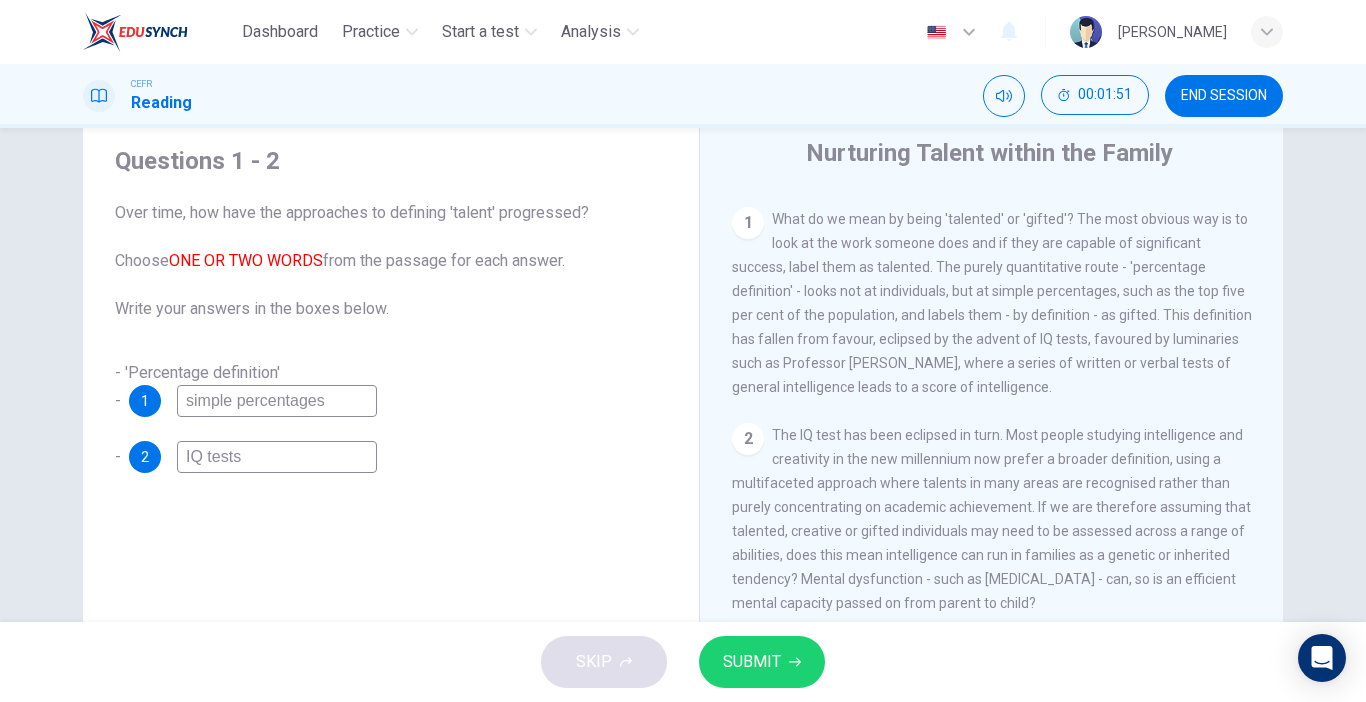 type on "simple percentages" 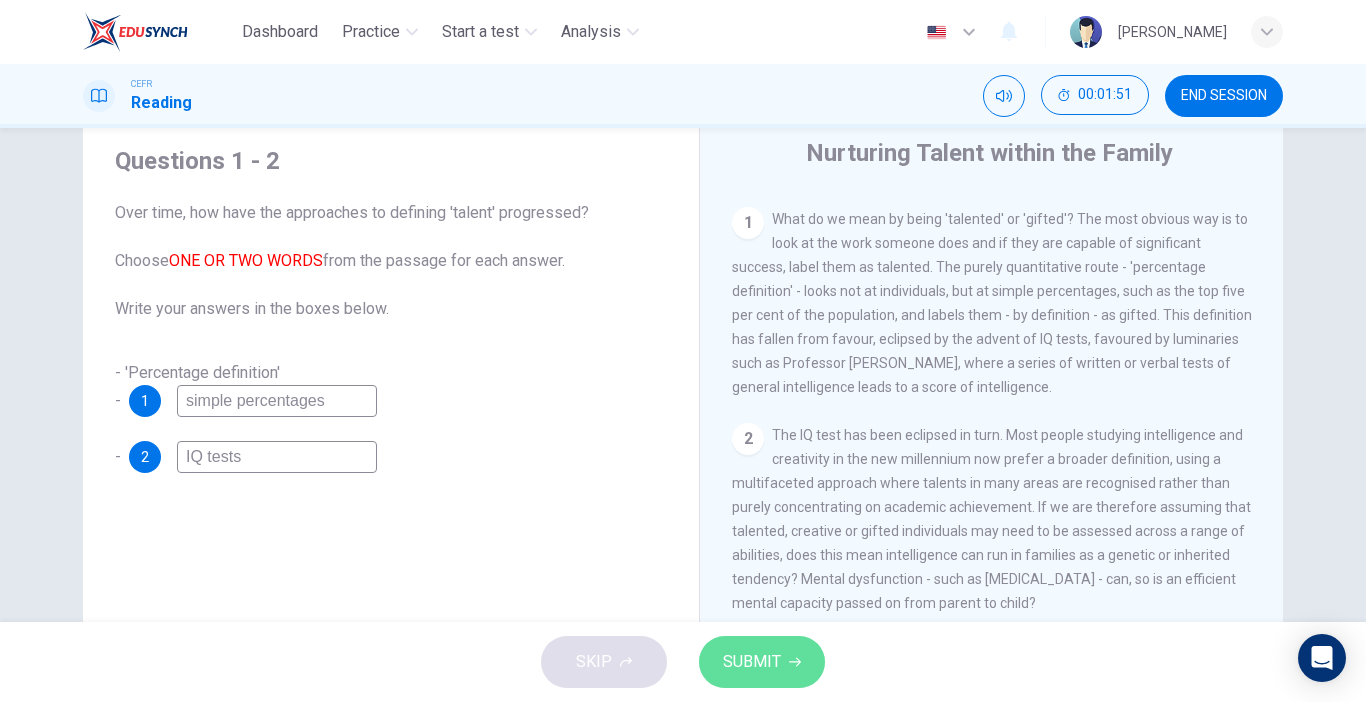 click on "SUBMIT" at bounding box center (752, 662) 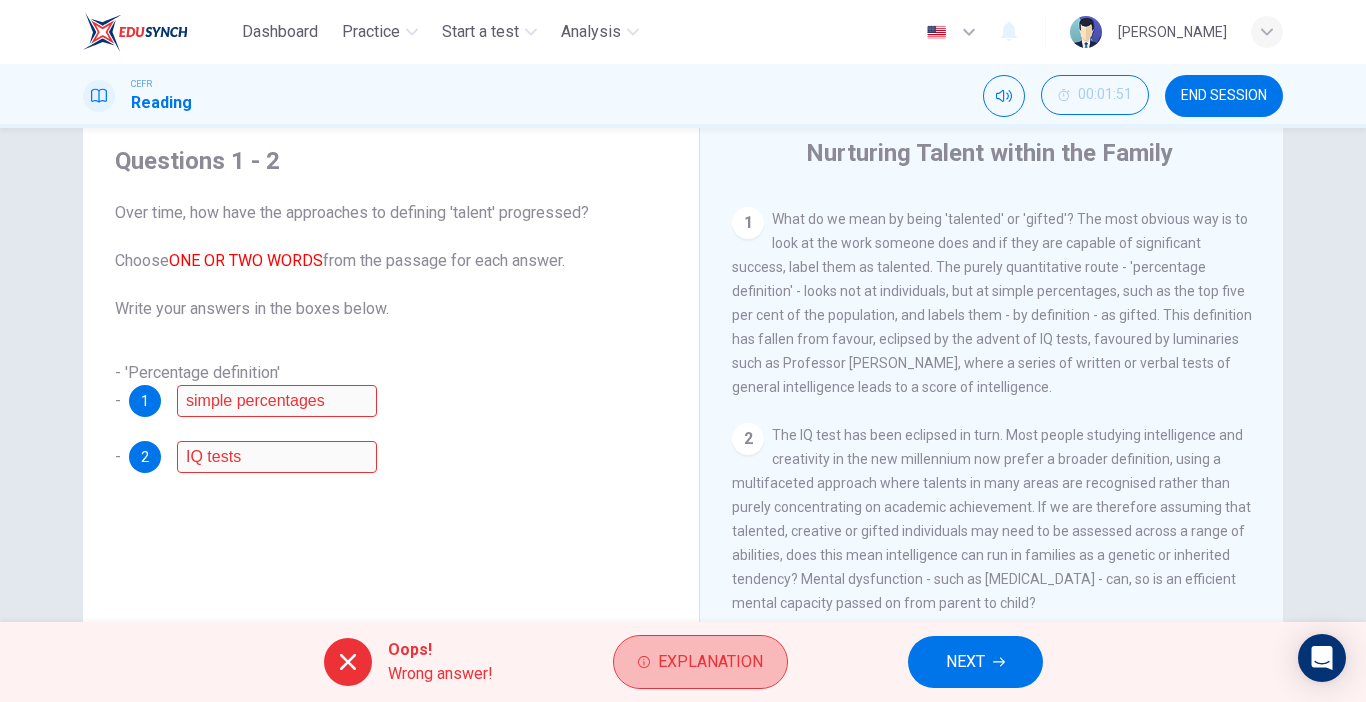 click on "Explanation" at bounding box center [710, 662] 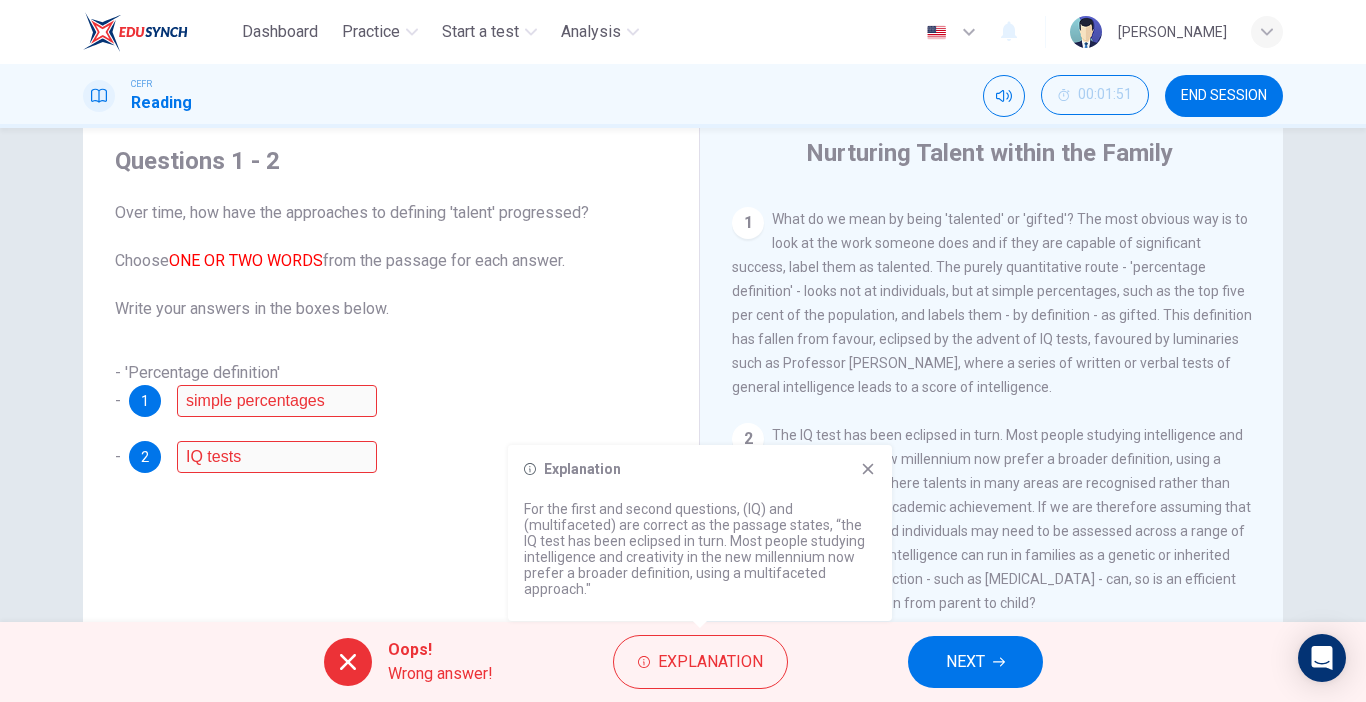 click 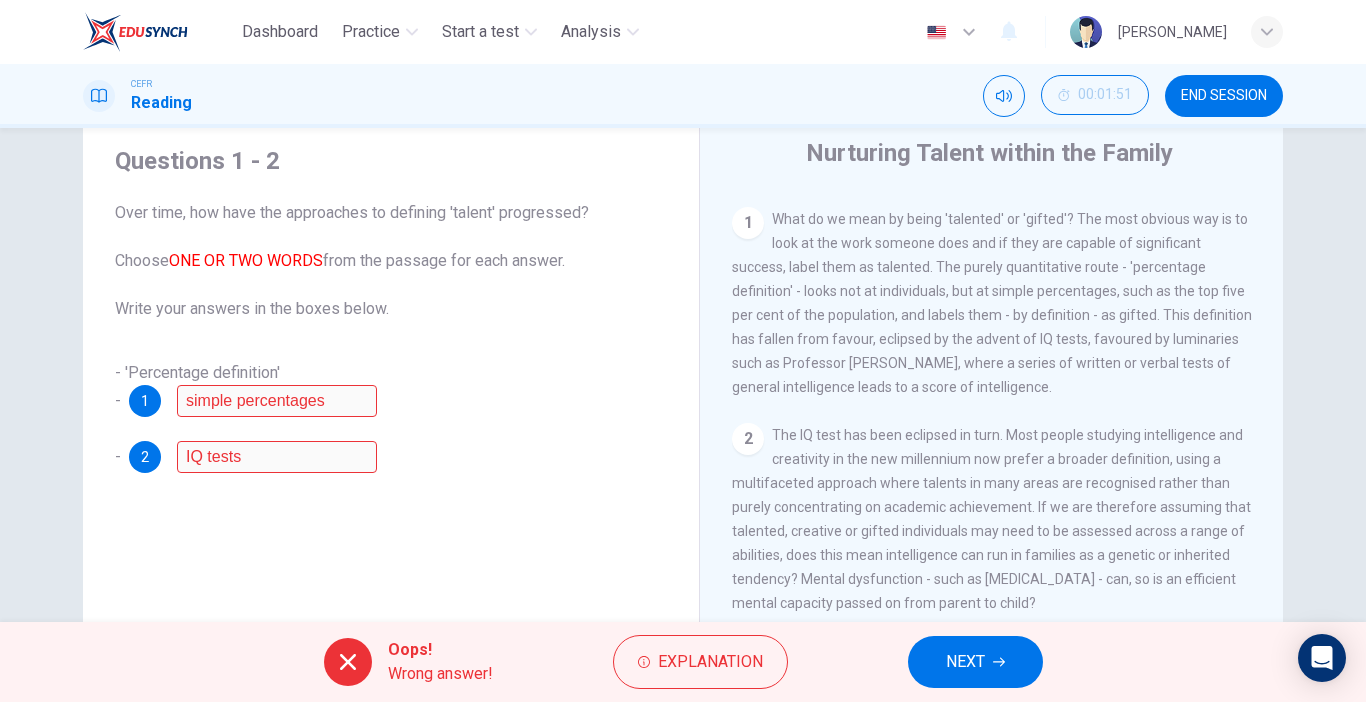 click on "NEXT" at bounding box center (975, 662) 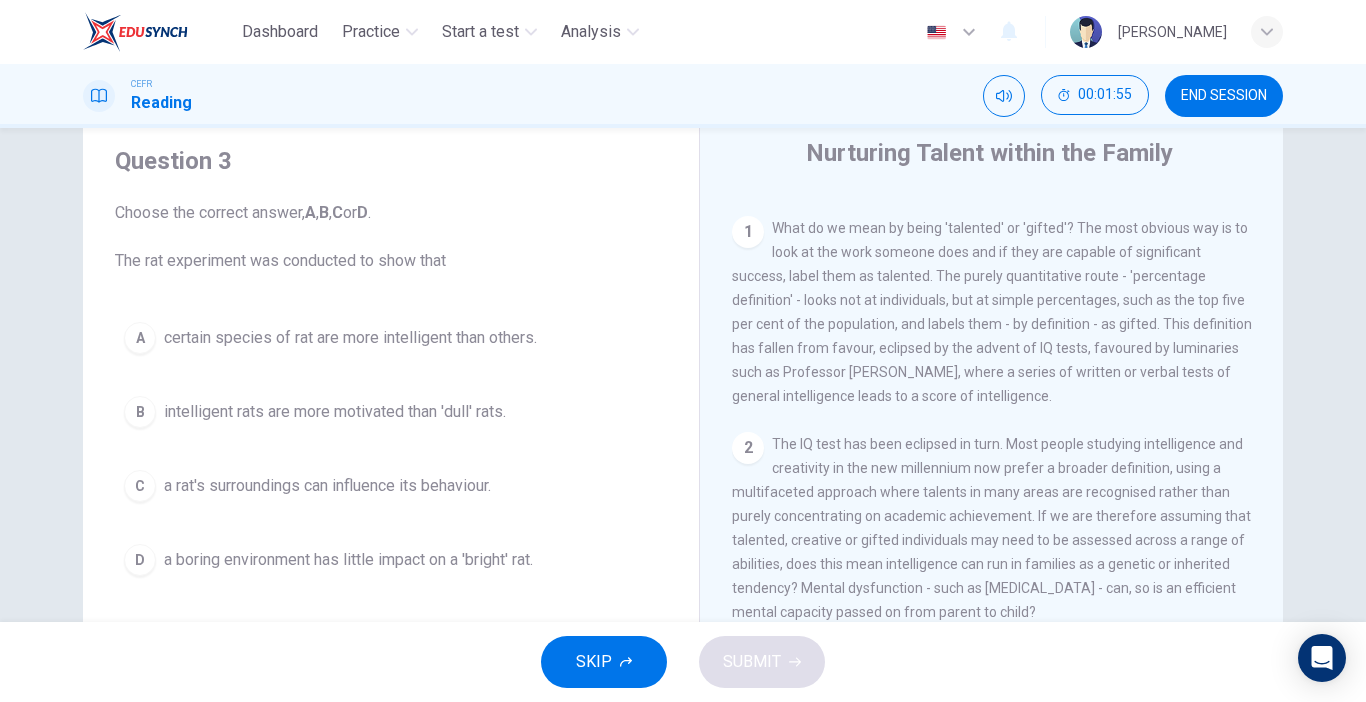 scroll, scrollTop: 412, scrollLeft: 0, axis: vertical 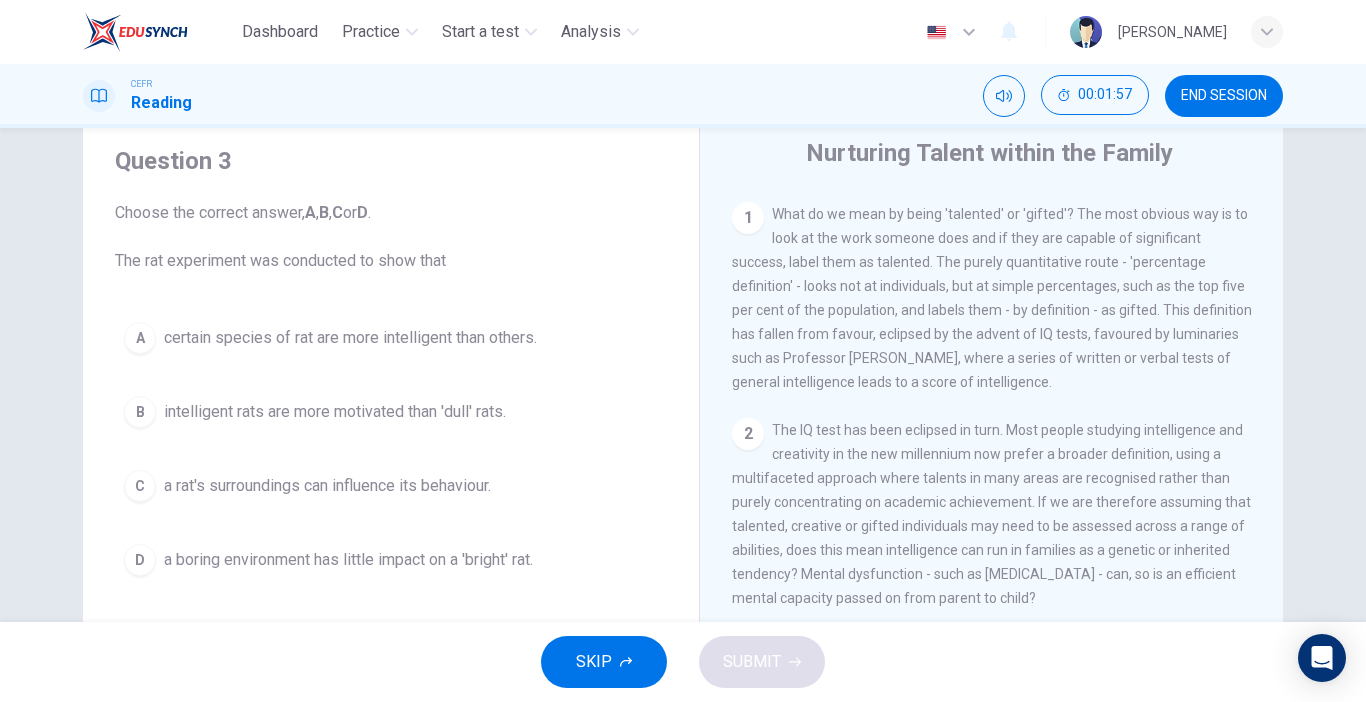 click on "CLICK TO ZOOM Click to Zoom 1 What do we mean by being 'talented' or 'gifted'? The most obvious way is to look at the work someone does and if they are capable of significant success, label them as talented. The purely quantitative route - 'percentage definition' - looks not at individuals, but at simple percentages, such as the top five per cent of the population, and labels them - by definition - as gifted. This definition has fallen from favour, eclipsed by the advent of IQ tests, favoured by luminaries such as Professor Hans Eysenck, where a series of written or verbal tests of general intelligence leads to a score of intelligence. 2 3 4 5 6 7 8" at bounding box center [1005, 496] 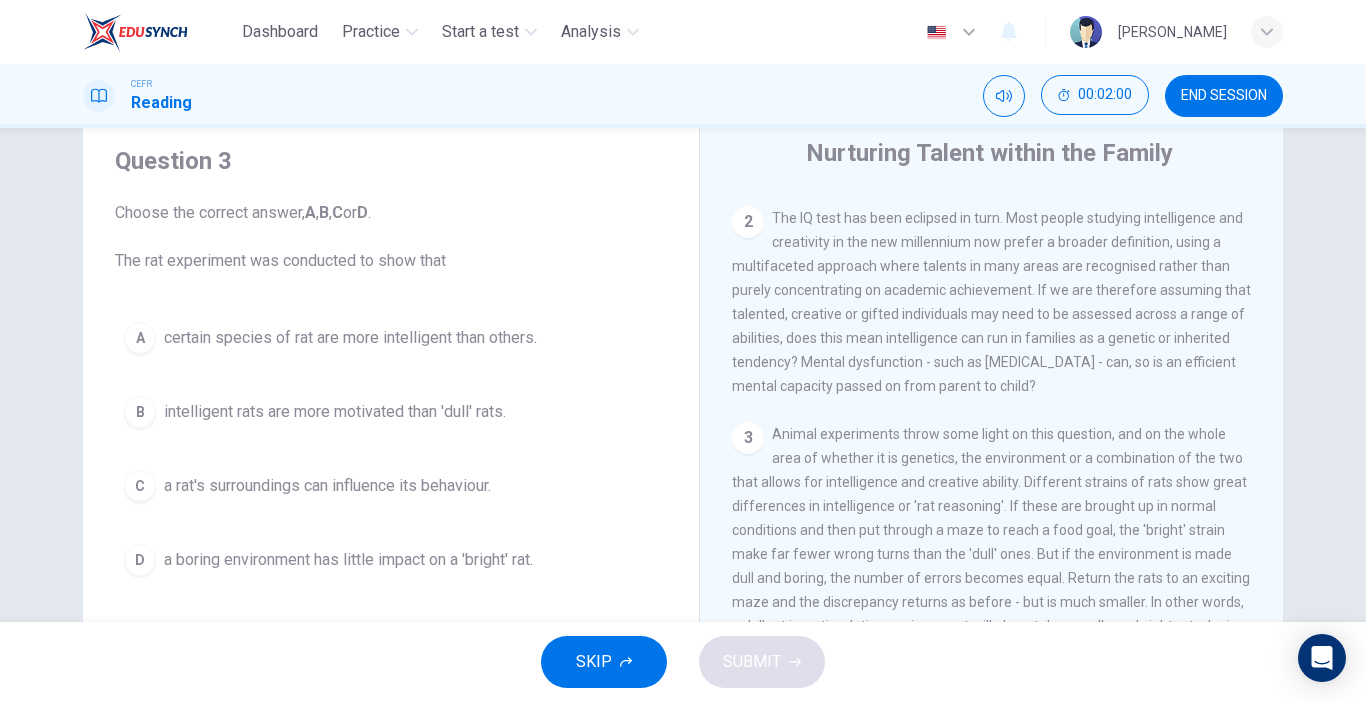scroll, scrollTop: 633, scrollLeft: 0, axis: vertical 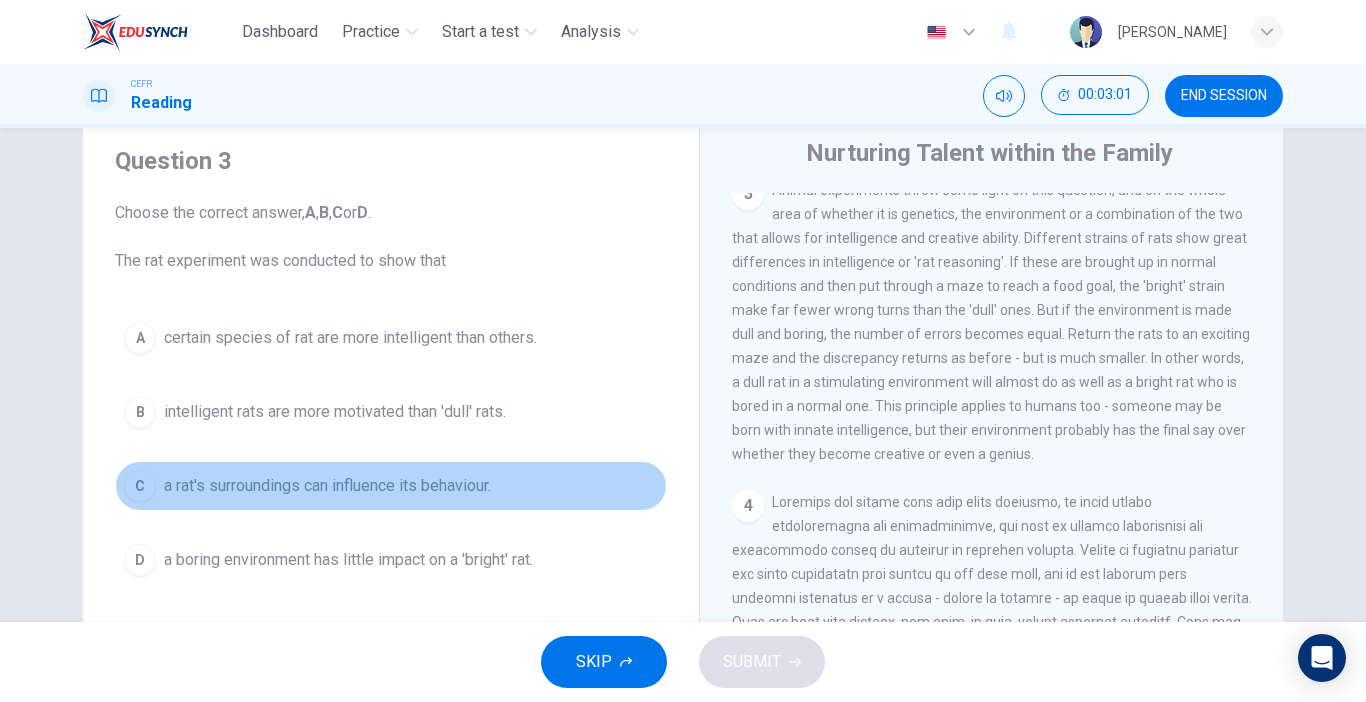 click on "C a rat's surroundings can influence its behaviour." at bounding box center (391, 486) 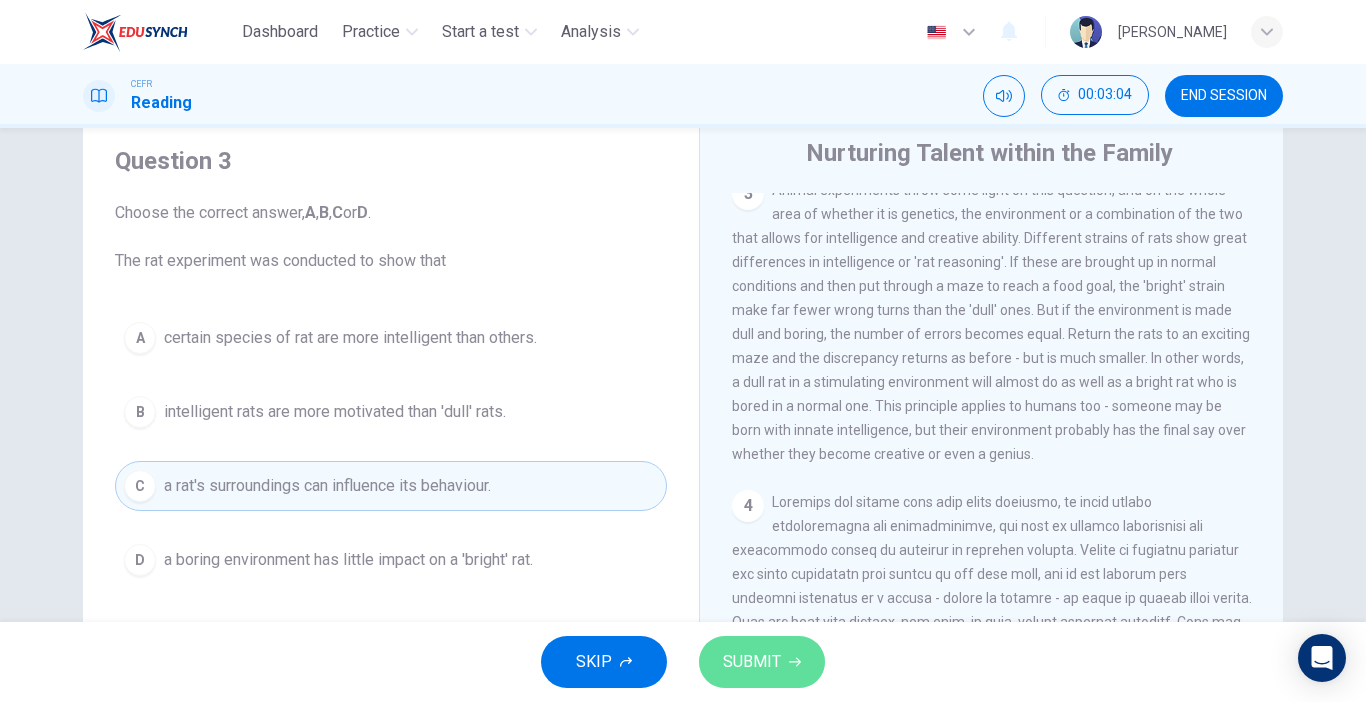 click on "SUBMIT" at bounding box center [762, 662] 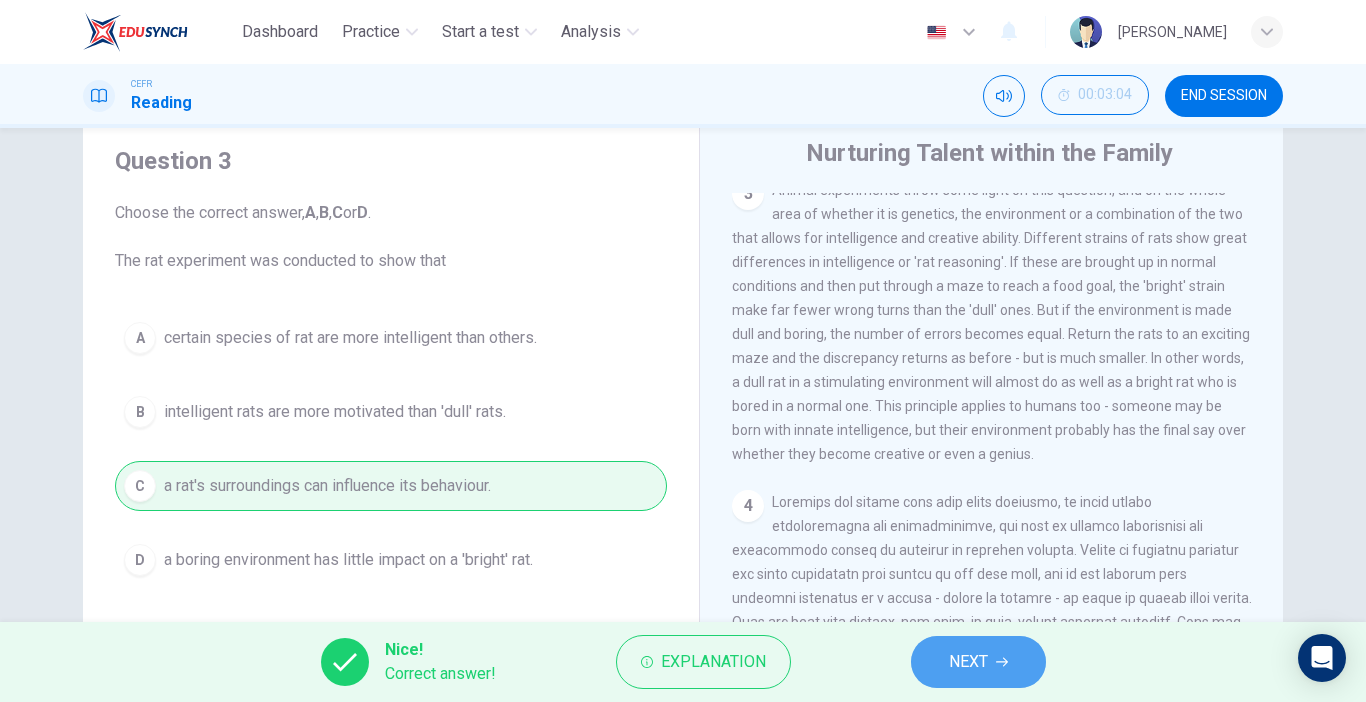 click on "NEXT" at bounding box center (978, 662) 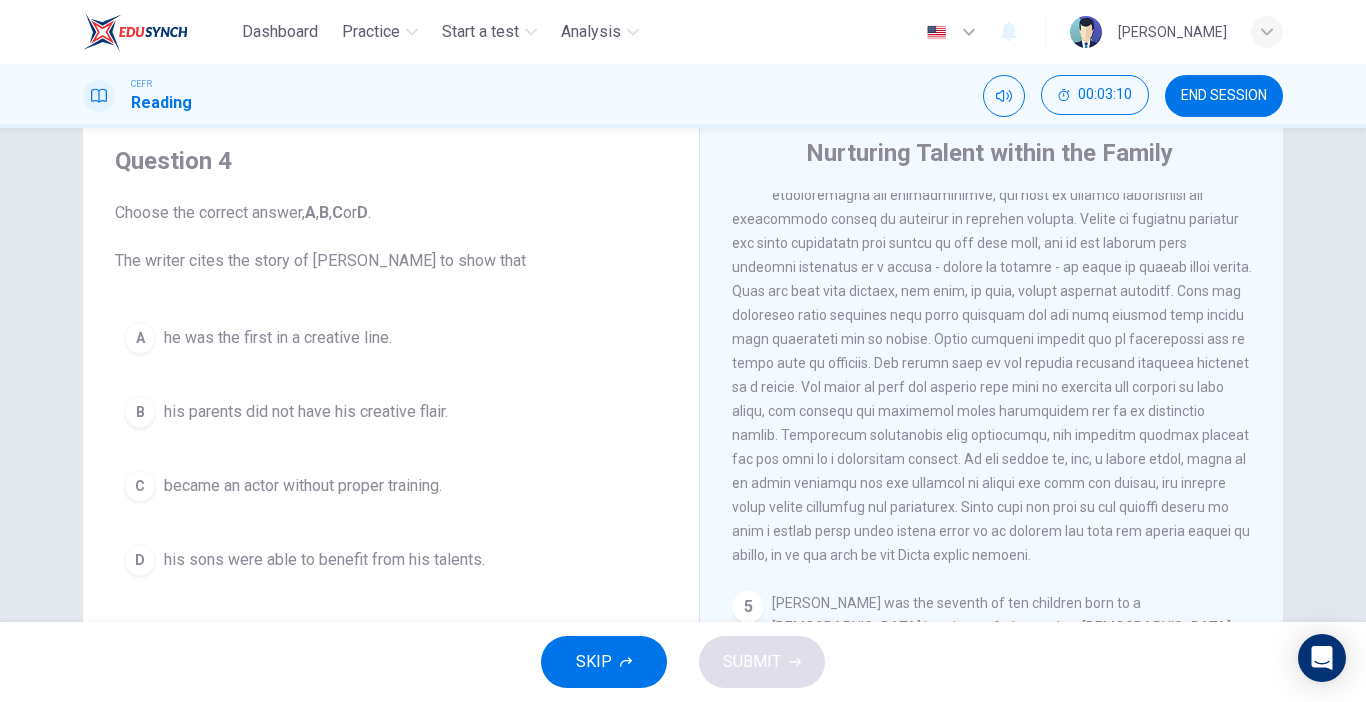 scroll, scrollTop: 1203, scrollLeft: 0, axis: vertical 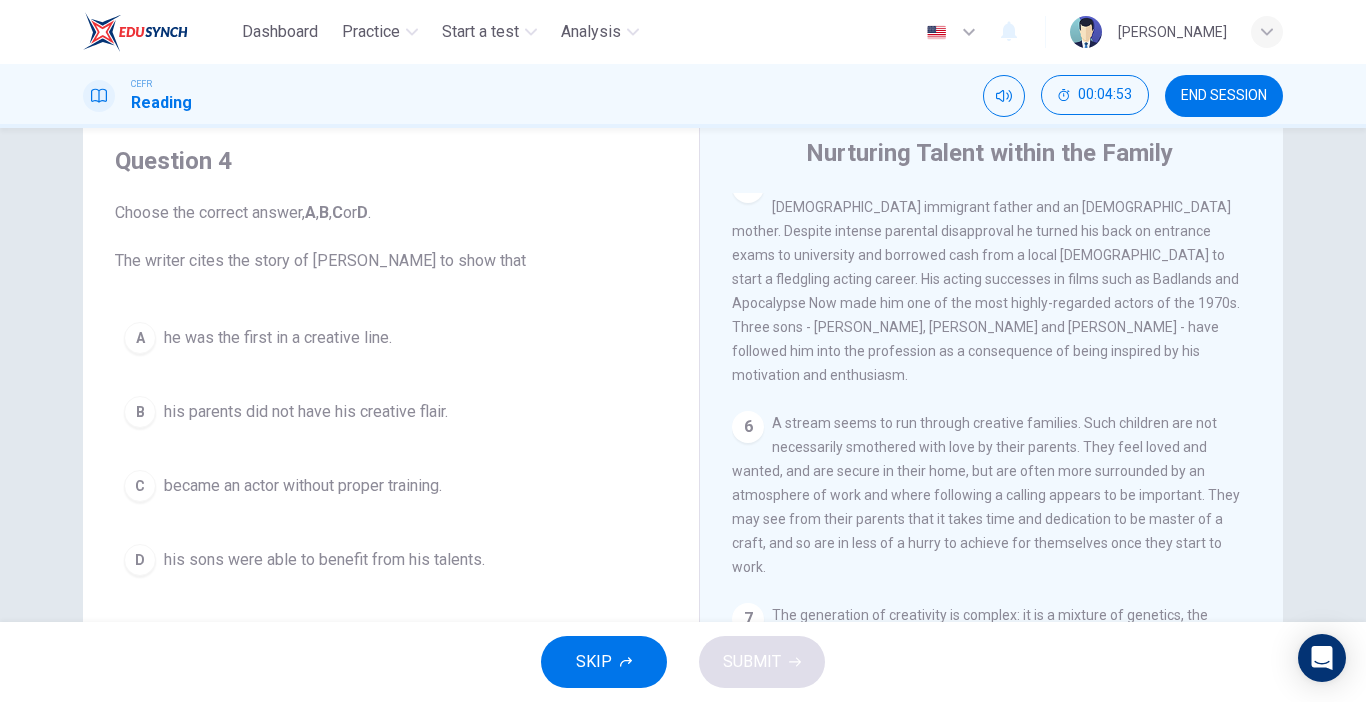 click on "B his parents did not have his creative flair." at bounding box center (391, 412) 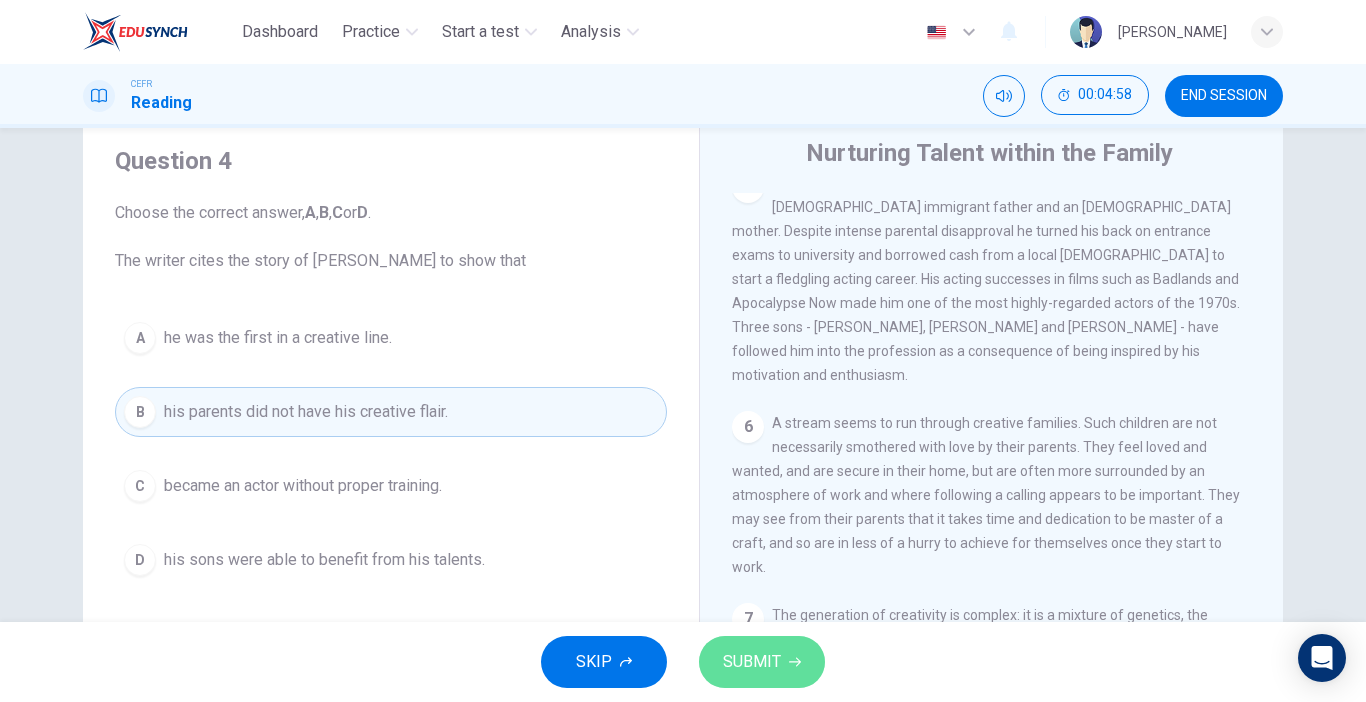 click on "SUBMIT" at bounding box center [752, 662] 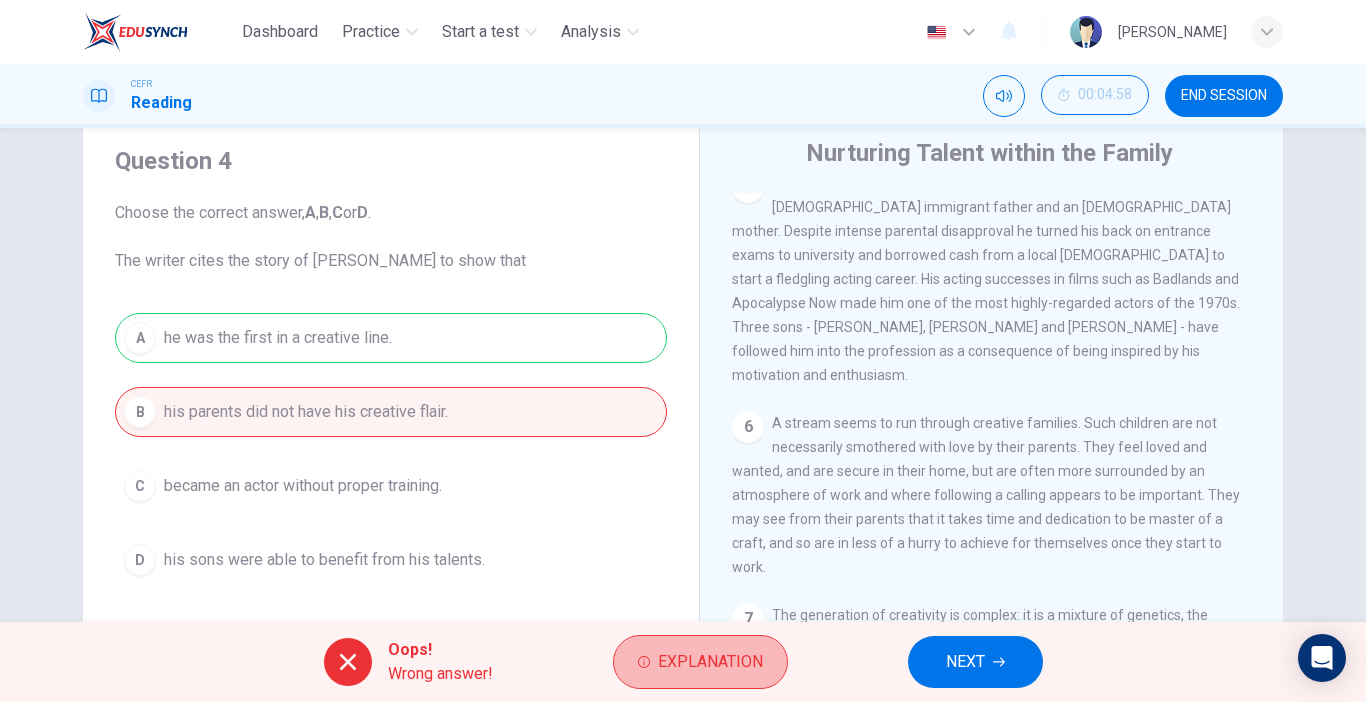 click on "Explanation" at bounding box center (710, 662) 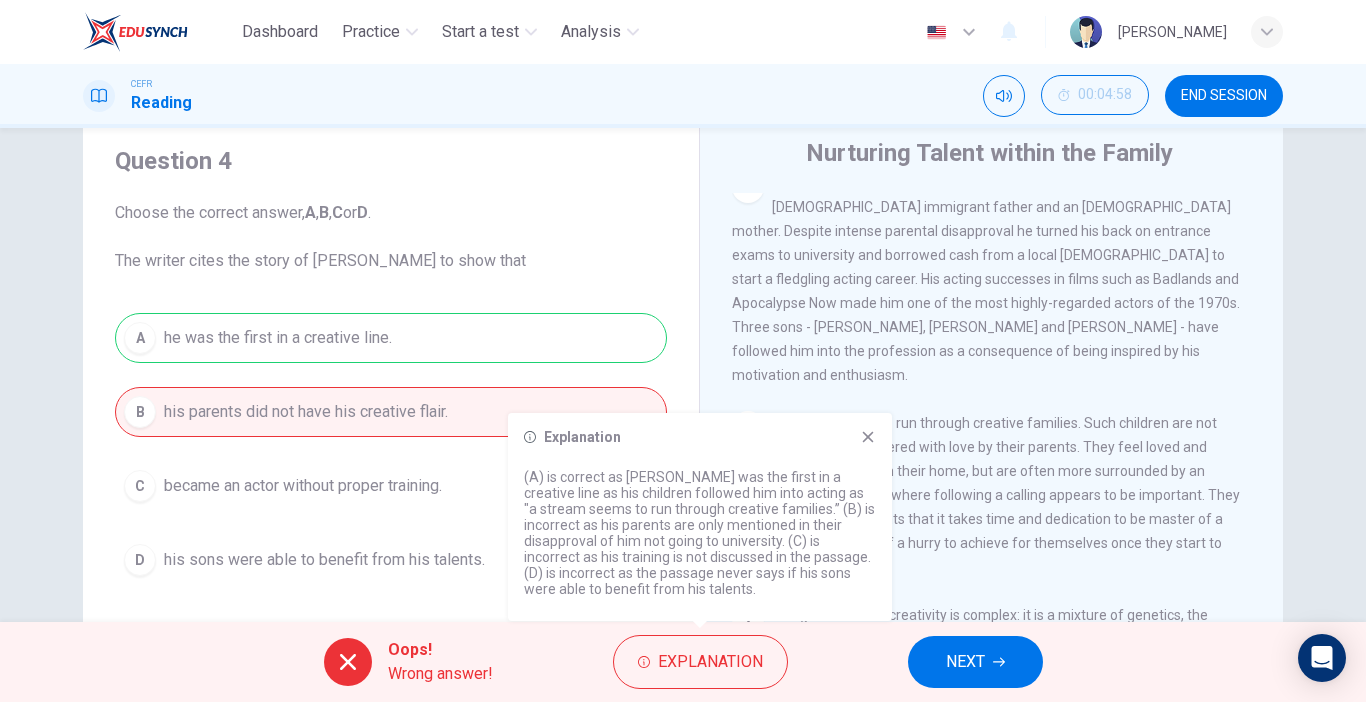 drag, startPoint x: 862, startPoint y: 434, endPoint x: 893, endPoint y: 543, distance: 113.32255 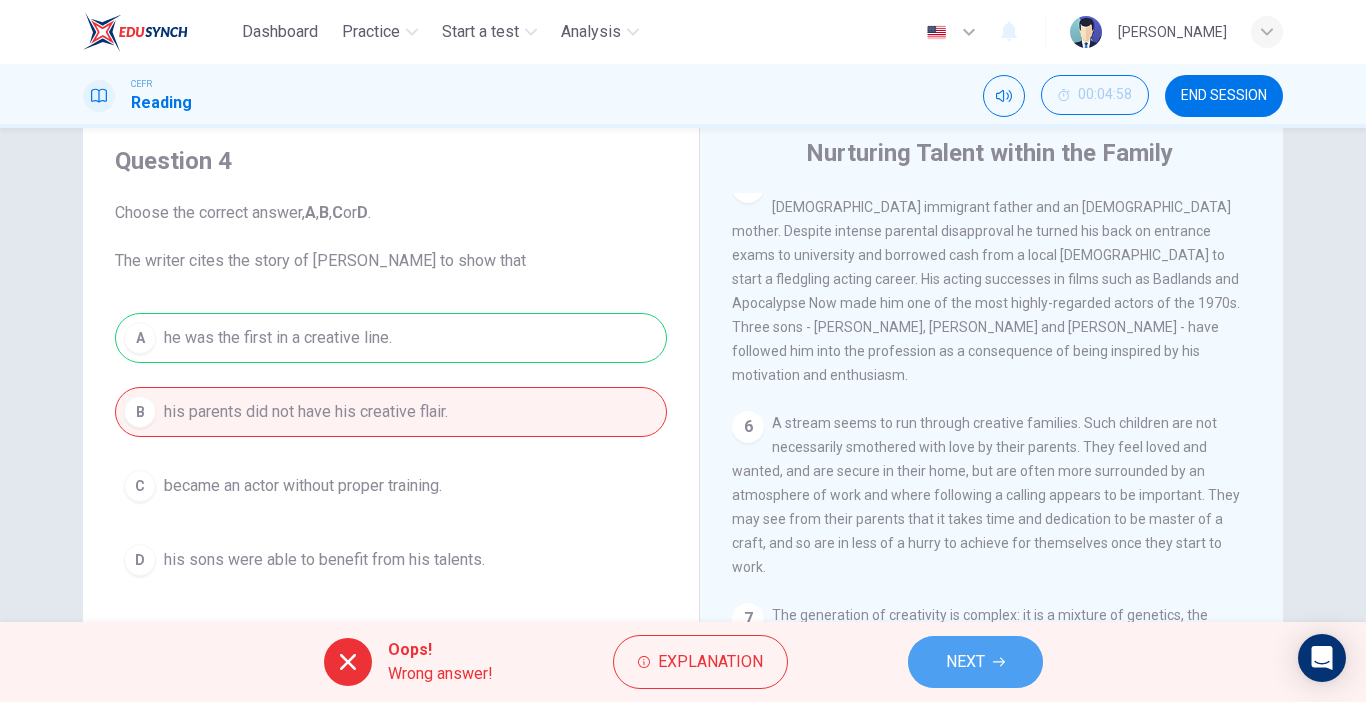 click on "NEXT" at bounding box center (975, 662) 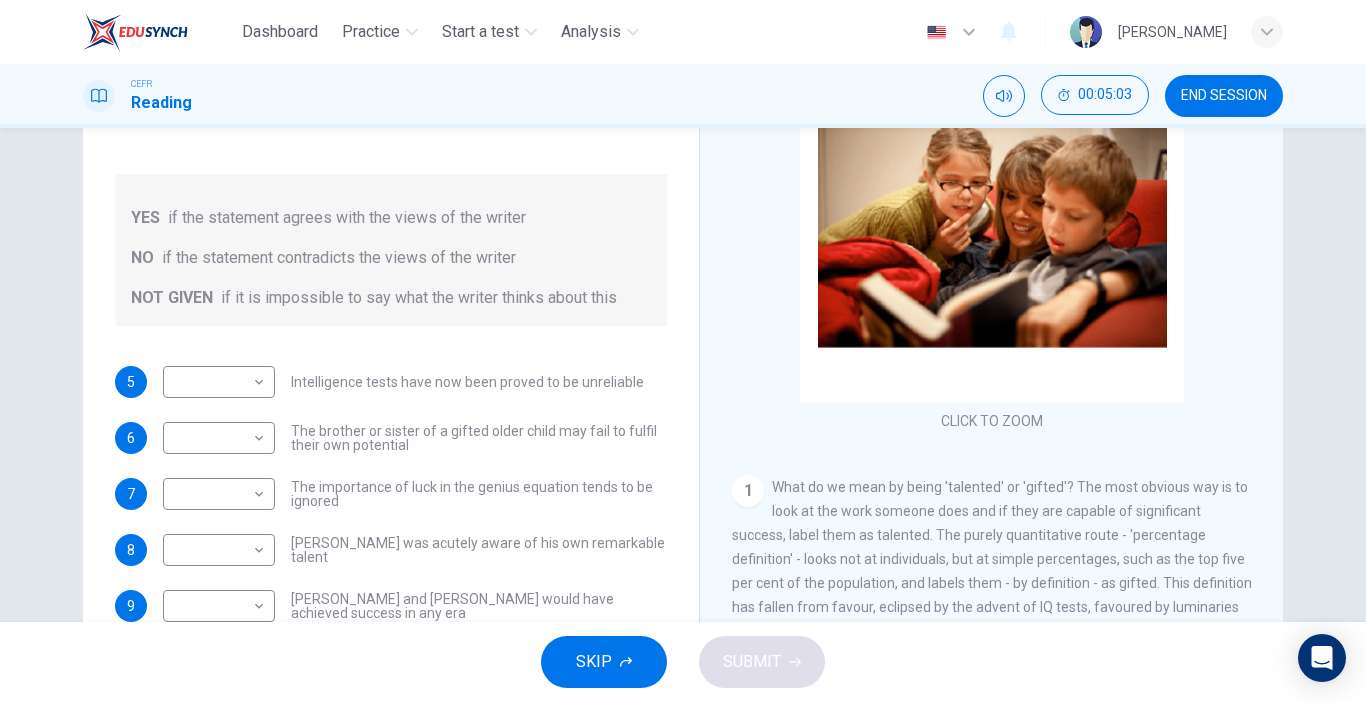 scroll, scrollTop: 217, scrollLeft: 0, axis: vertical 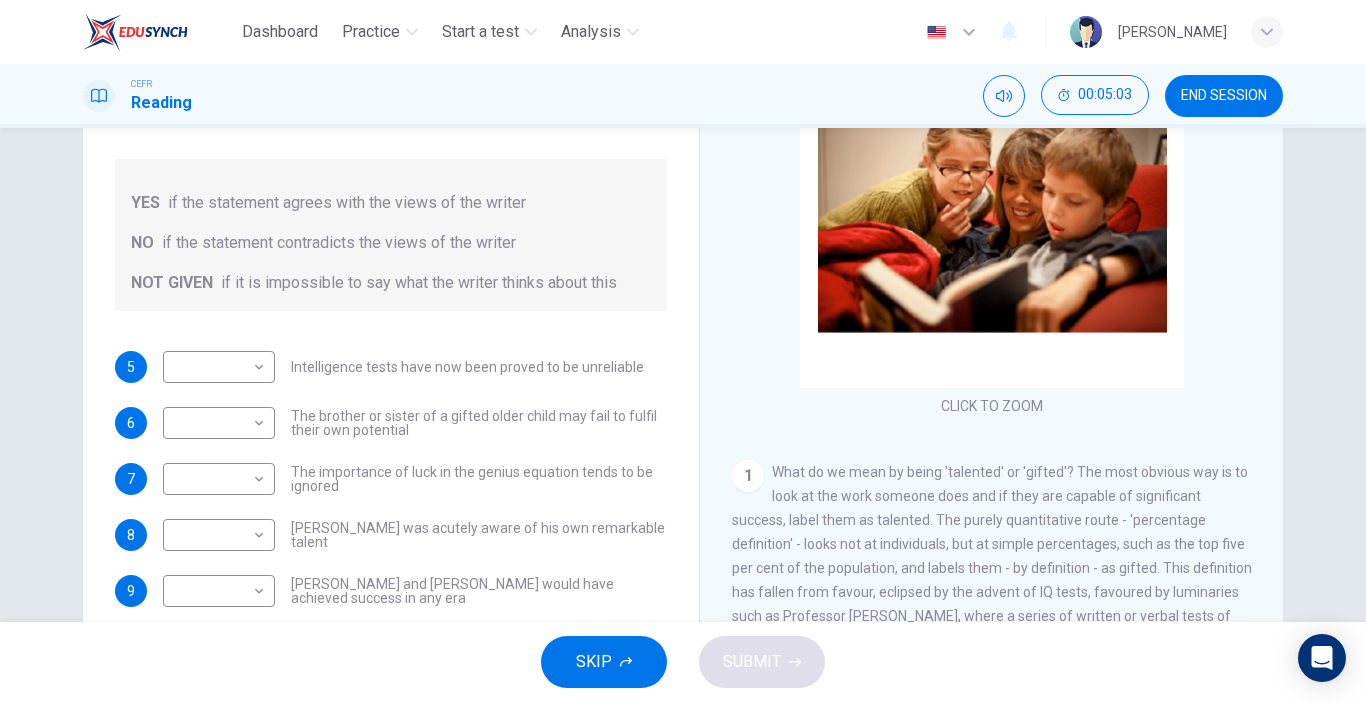 click on "Questions 5 - 9 Do the following statements agree with the claims of the writer in the Reading Passage?
In the boxes below write YES if the statement agrees with the views of the writer NO if the statement contradicts the views of the writer NOT GIVEN if it is impossible to say what the writer thinks about this 5 ​ ​ Intelligence tests have now been proved to be unreliable 6 ​ ​ The brother or sister of a gifted older child may fail to fulfil their own potential 7 ​ ​ The importance of luck in the genius equation tends to be ignored 8 ​ ​ Mozart was acutely aware of his own remarkable talent 9 ​ ​ Einstein and Gates would have achieved success in any era Nurturing Talent within the Family CLICK TO ZOOM Click to Zoom 1 2 3 4 5 6 7 8" at bounding box center (683, 375) 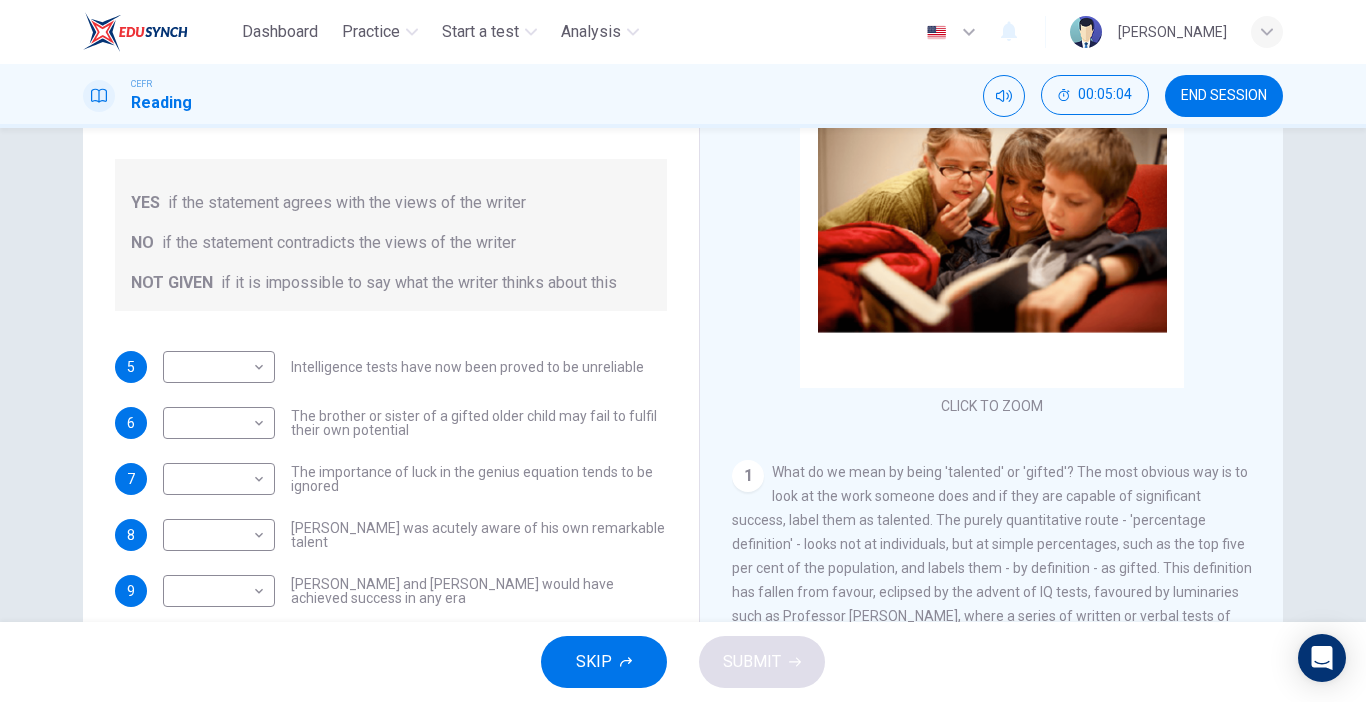 drag, startPoint x: 1338, startPoint y: 483, endPoint x: 1330, endPoint y: 539, distance: 56.568542 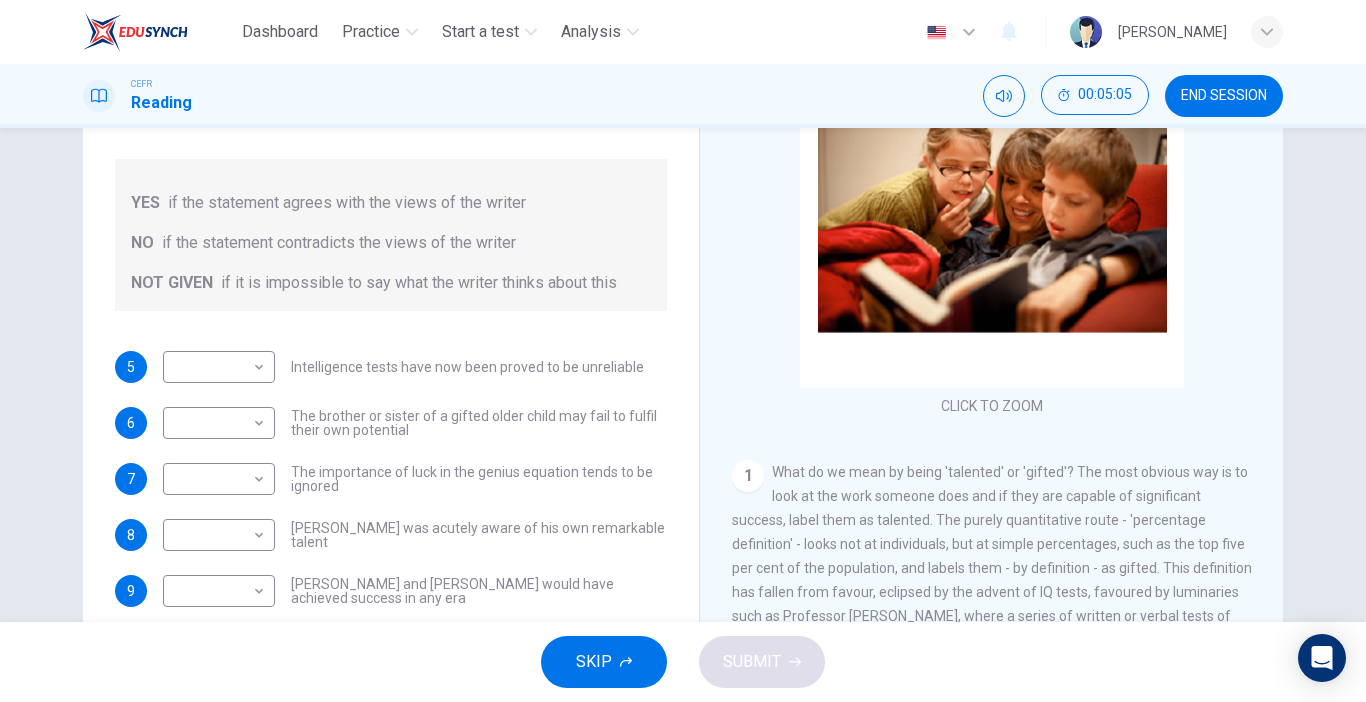scroll, scrollTop: 243, scrollLeft: 0, axis: vertical 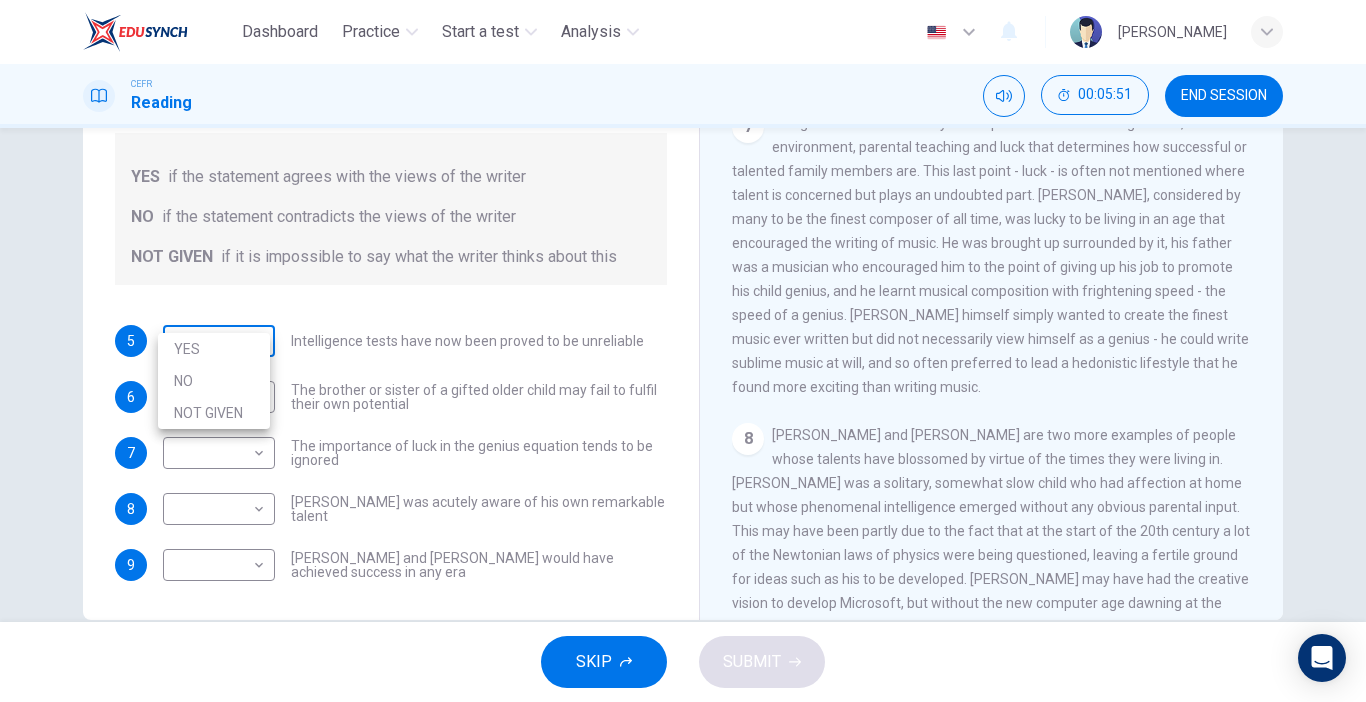 click on "Dashboard Practice Start a test Analysis English en ​ NUR ALYA NASUHA BINTI MOHD JOHANAS CEFR Reading 00:05:51 END SESSION Questions 5 - 9 Do the following statements agree with the claims of the writer in the Reading Passage?
In the boxes below write YES if the statement agrees with the views of the writer NO if the statement contradicts the views of the writer NOT GIVEN if it is impossible to say what the writer thinks about this 5 ​ ​ Intelligence tests have now been proved to be unreliable 6 ​ ​ The brother or sister of a gifted older child may fail to fulfil their own potential 7 ​ ​ The importance of luck in the genius equation tends to be ignored 8 ​ ​ Mozart was acutely aware of his own remarkable talent 9 ​ ​ Einstein and Gates would have achieved success in any era Nurturing Talent within the Family CLICK TO ZOOM Click to Zoom 1 2 3 4 5 6 7 8 SKIP SUBMIT EduSynch - Online Language Proficiency Testing
Dashboard Practice Start a test Analysis Notifications © Copyright" at bounding box center [683, 351] 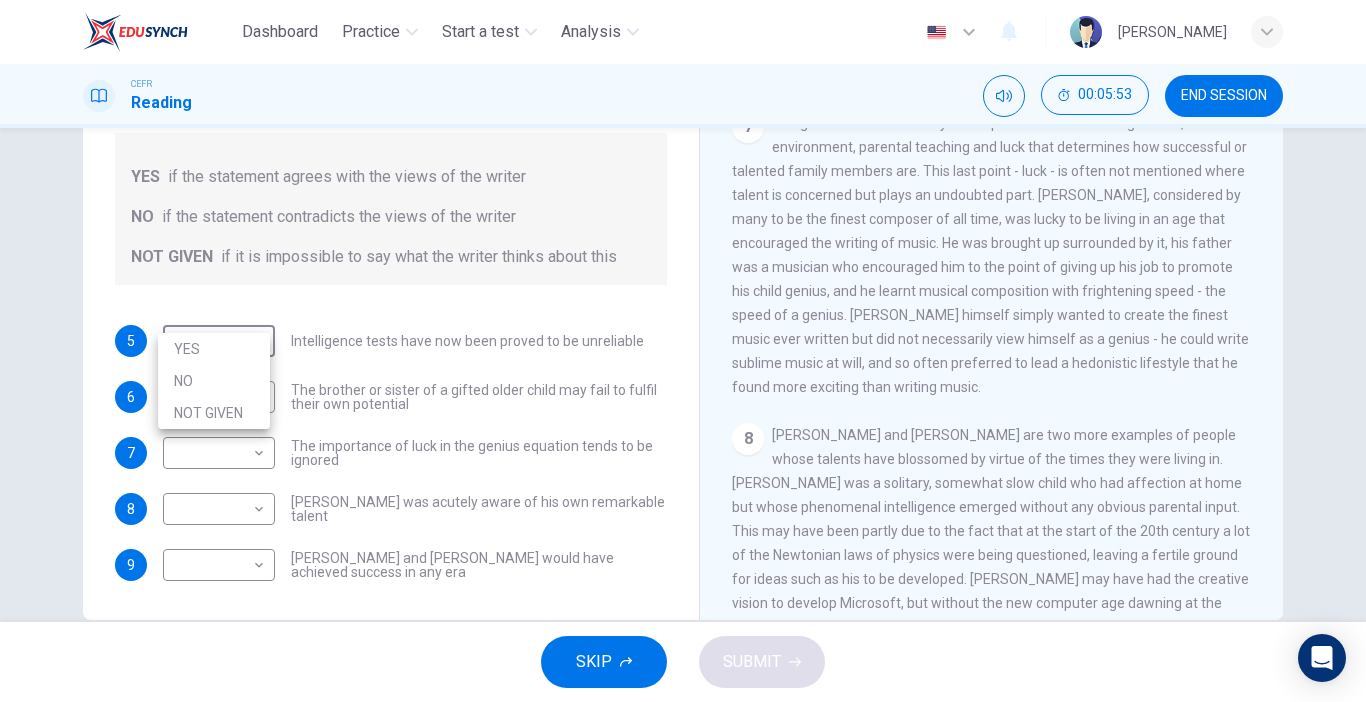 drag, startPoint x: 1365, startPoint y: 430, endPoint x: 1350, endPoint y: 298, distance: 132.84953 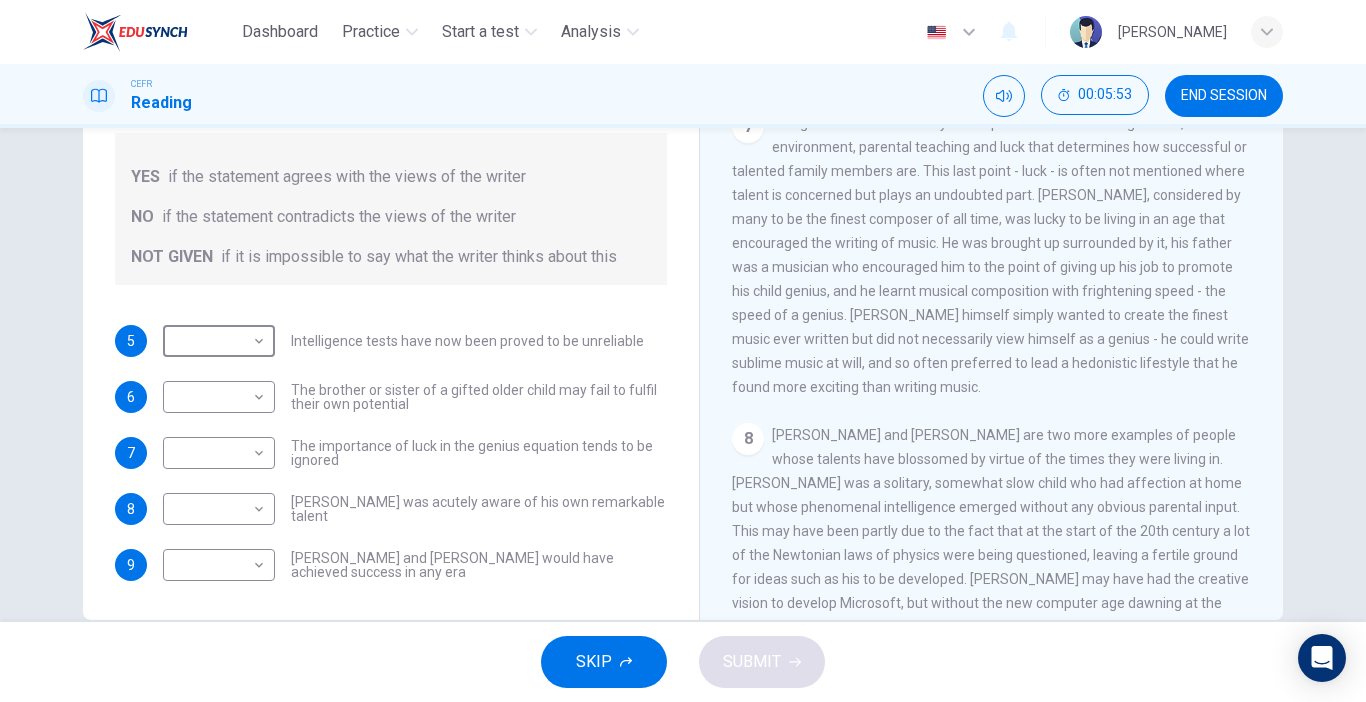 click on "Questions 5 - 9 Do the following statements agree with the claims of the writer in the Reading Passage?
In the boxes below write YES if the statement agrees with the views of the writer NO if the statement contradicts the views of the writer NOT GIVEN if it is impossible to say what the writer thinks about this 5 ​ ​ Intelligence tests have now been proved to be unreliable 6 ​ ​ The brother or sister of a gifted older child may fail to fulfil their own potential 7 ​ ​ The importance of luck in the genius equation tends to be ignored 8 ​ ​ Mozart was acutely aware of his own remarkable talent 9 ​ ​ Einstein and Gates would have achieved success in any era Nurturing Talent within the Family CLICK TO ZOOM Click to Zoom 1 2 3 4 5 6 7 8" at bounding box center (683, 375) 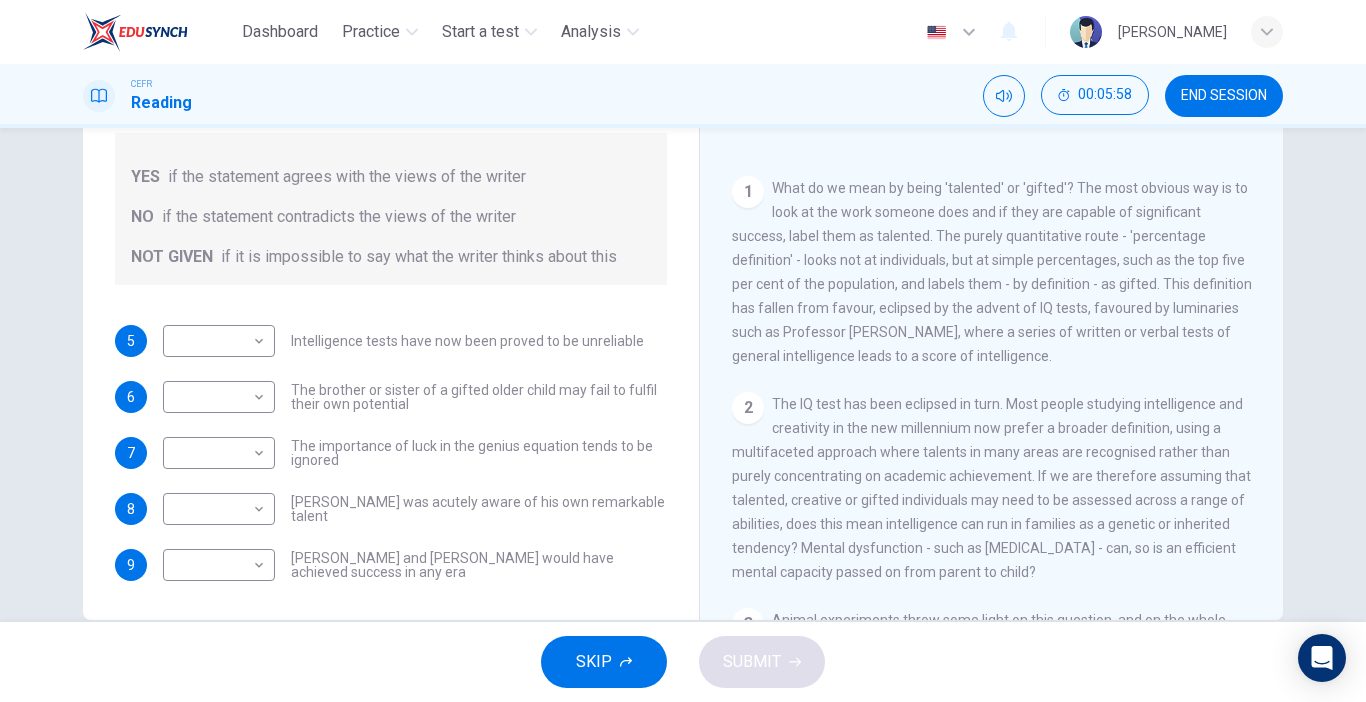 scroll, scrollTop: 253, scrollLeft: 0, axis: vertical 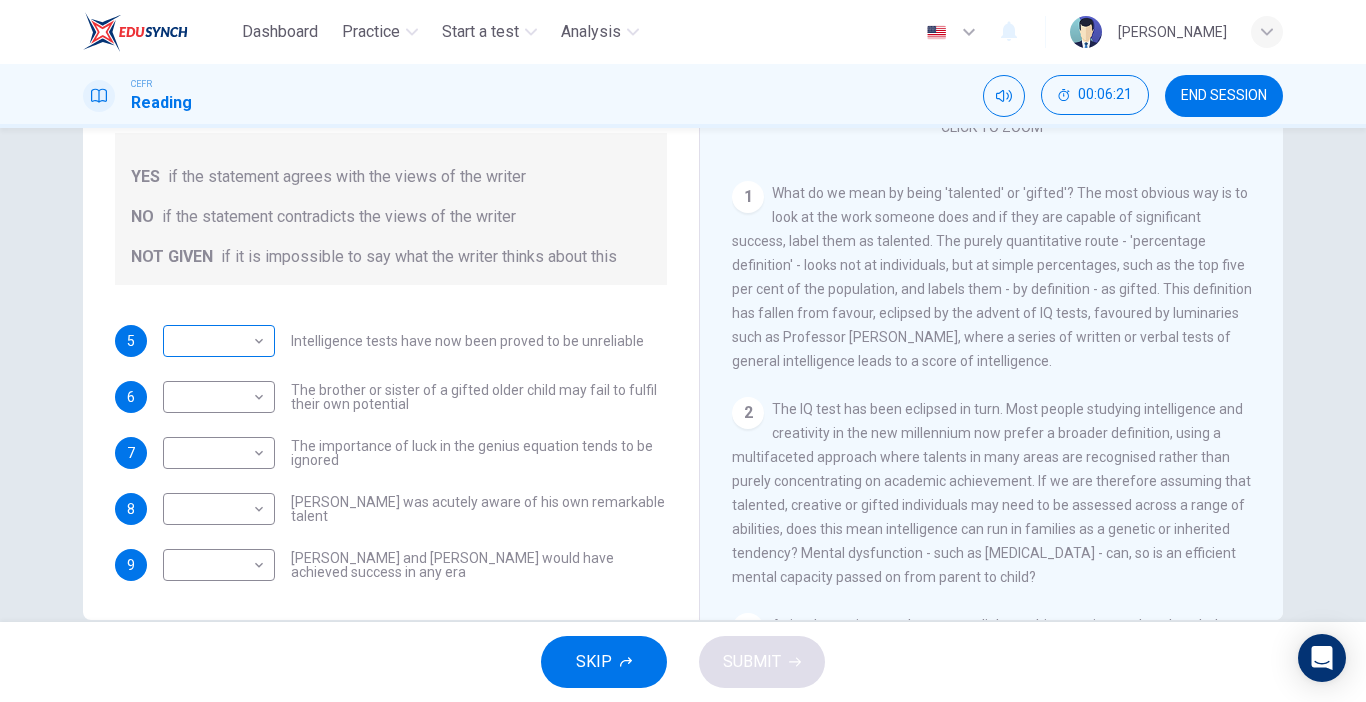 click on "Dashboard Practice Start a test Analysis English en ​ NUR ALYA NASUHA BINTI MOHD JOHANAS CEFR Reading 00:06:21 END SESSION Questions 5 - 9 Do the following statements agree with the claims of the writer in the Reading Passage?
In the boxes below write YES if the statement agrees with the views of the writer NO if the statement contradicts the views of the writer NOT GIVEN if it is impossible to say what the writer thinks about this 5 ​ ​ Intelligence tests have now been proved to be unreliable 6 ​ ​ The brother or sister of a gifted older child may fail to fulfil their own potential 7 ​ ​ The importance of luck in the genius equation tends to be ignored 8 ​ ​ Mozart was acutely aware of his own remarkable talent 9 ​ ​ Einstein and Gates would have achieved success in any era Nurturing Talent within the Family CLICK TO ZOOM Click to Zoom 1 2 3 4 5 6 7 8 SKIP SUBMIT EduSynch - Online Language Proficiency Testing
Dashboard Practice Start a test Analysis Notifications © Copyright" at bounding box center [683, 351] 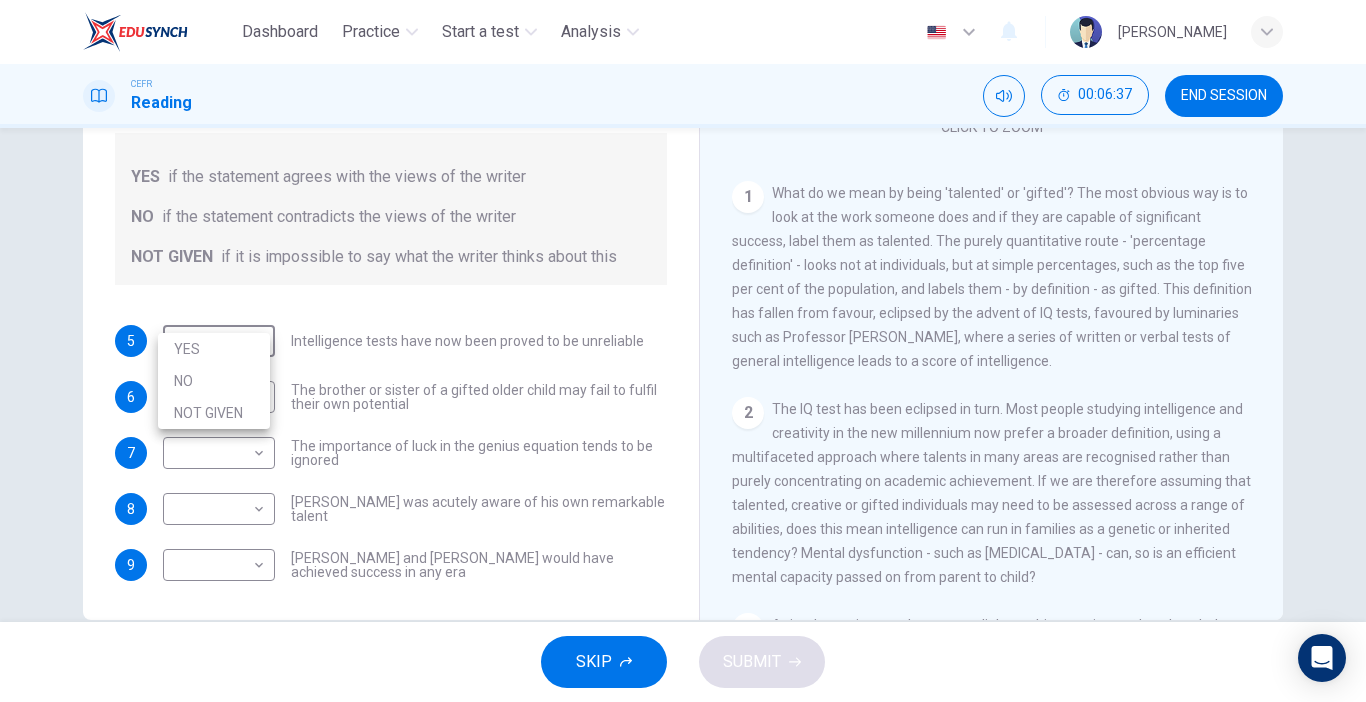 type on "NOT GIVEN" 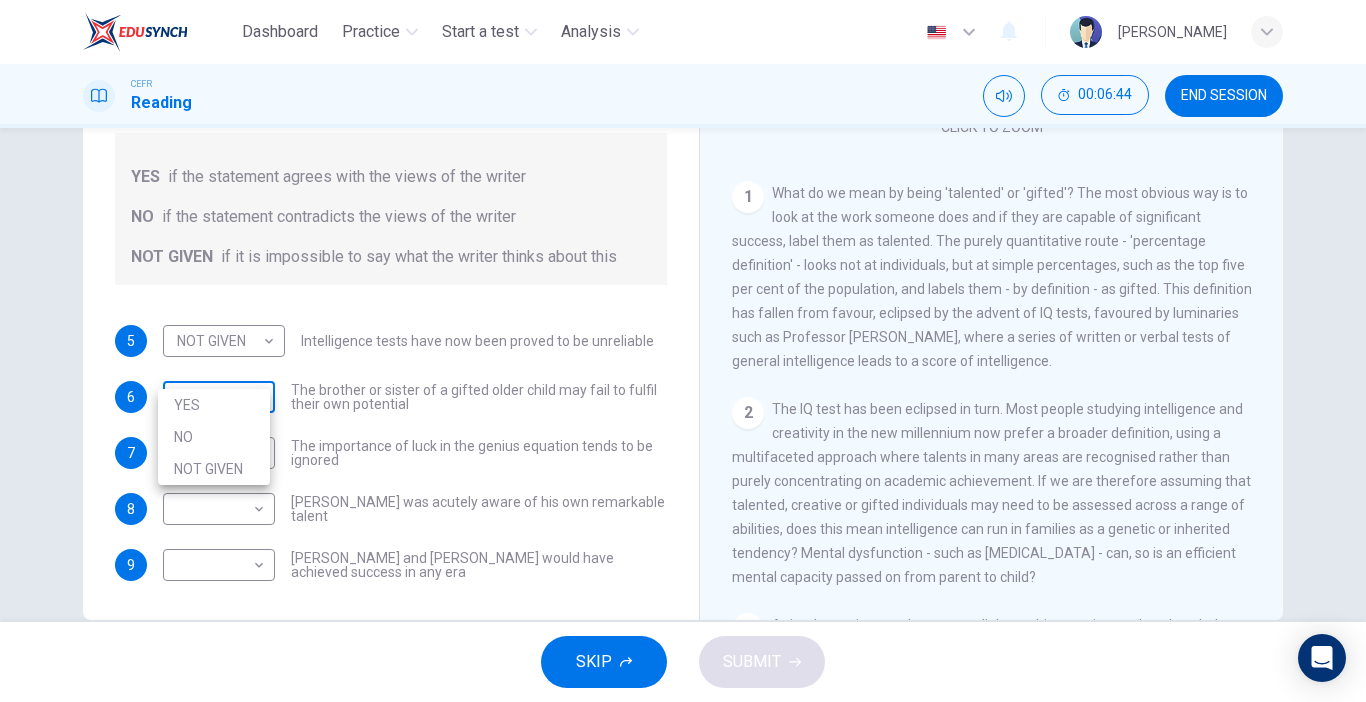 click on "Dashboard Practice Start a test Analysis English en ​ NUR ALYA NASUHA BINTI MOHD JOHANAS CEFR Reading 00:06:44 END SESSION Questions 5 - 9 Do the following statements agree with the claims of the writer in the Reading Passage?
In the boxes below write YES if the statement agrees with the views of the writer NO if the statement contradicts the views of the writer NOT GIVEN if it is impossible to say what the writer thinks about this 5 NOT GIVEN NOT GIVEN ​ Intelligence tests have now been proved to be unreliable 6 ​ ​ The brother or sister of a gifted older child may fail to fulfil their own potential 7 ​ ​ The importance of luck in the genius equation tends to be ignored 8 ​ ​ Mozart was acutely aware of his own remarkable talent 9 ​ ​ Einstein and Gates would have achieved success in any era Nurturing Talent within the Family CLICK TO ZOOM Click to Zoom 1 2 3 4 5 6 7 8 SKIP SUBMIT EduSynch - Online Language Proficiency Testing
Dashboard Practice Start a test Analysis 2025 YES NO" at bounding box center (683, 351) 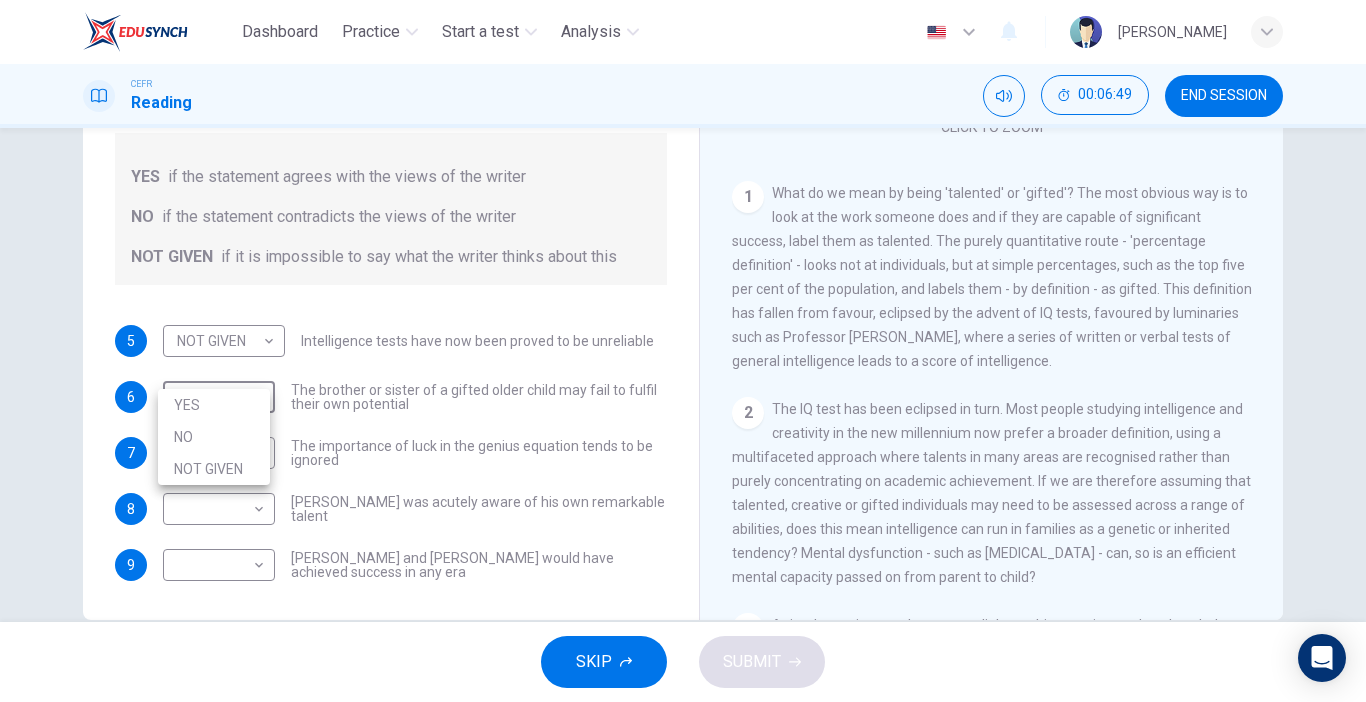 drag, startPoint x: 1266, startPoint y: 203, endPoint x: 1264, endPoint y: 268, distance: 65.03076 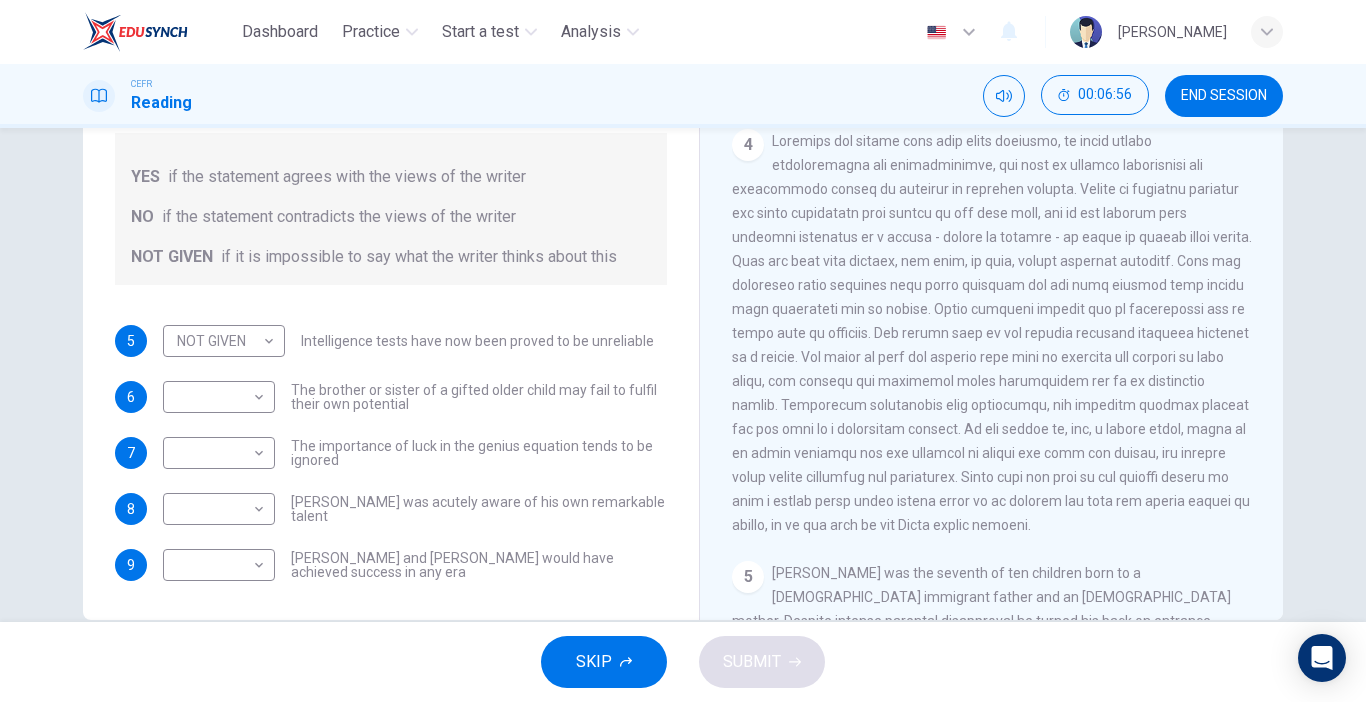 scroll, scrollTop: 1063, scrollLeft: 0, axis: vertical 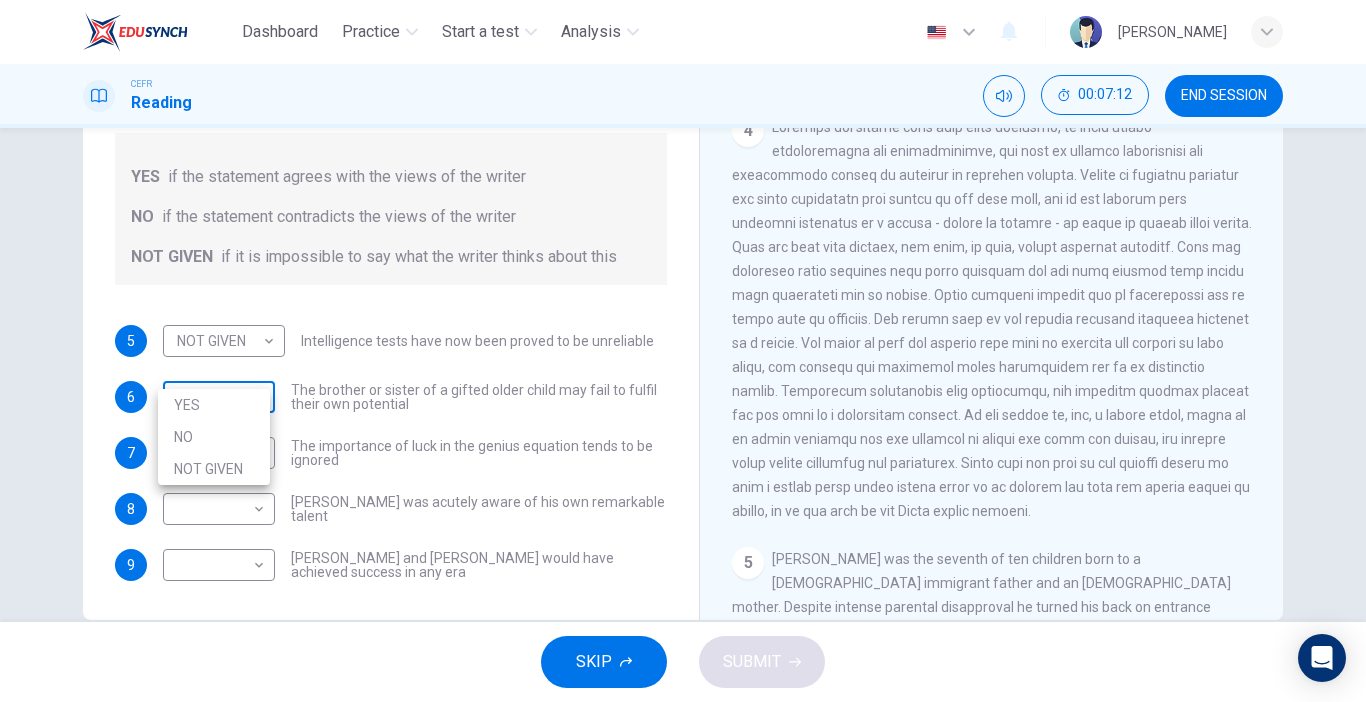 click on "Dashboard Practice Start a test Analysis English en ​ NUR ALYA NASUHA BINTI MOHD JOHANAS CEFR Reading 00:07:12 END SESSION Questions 5 - 9 Do the following statements agree with the claims of the writer in the Reading Passage?
In the boxes below write YES if the statement agrees with the views of the writer NO if the statement contradicts the views of the writer NOT GIVEN if it is impossible to say what the writer thinks about this 5 NOT GIVEN NOT GIVEN ​ Intelligence tests have now been proved to be unreliable 6 ​ ​ The brother or sister of a gifted older child may fail to fulfil their own potential 7 ​ ​ The importance of luck in the genius equation tends to be ignored 8 ​ ​ Mozart was acutely aware of his own remarkable talent 9 ​ ​ Einstein and Gates would have achieved success in any era Nurturing Talent within the Family CLICK TO ZOOM Click to Zoom 1 2 3 4 5 6 7 8 SKIP SUBMIT EduSynch - Online Language Proficiency Testing
Dashboard Practice Start a test Analysis 2025 YES NO" at bounding box center (683, 351) 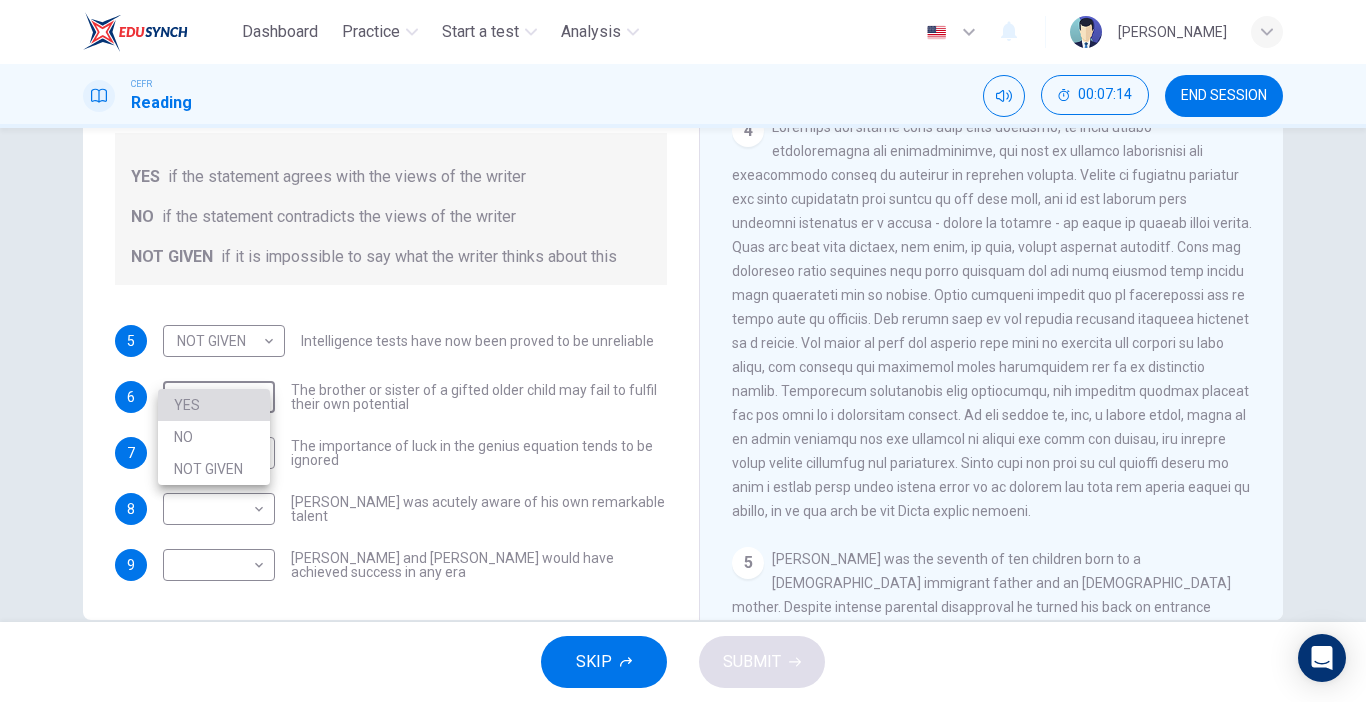 click on "YES" at bounding box center (214, 405) 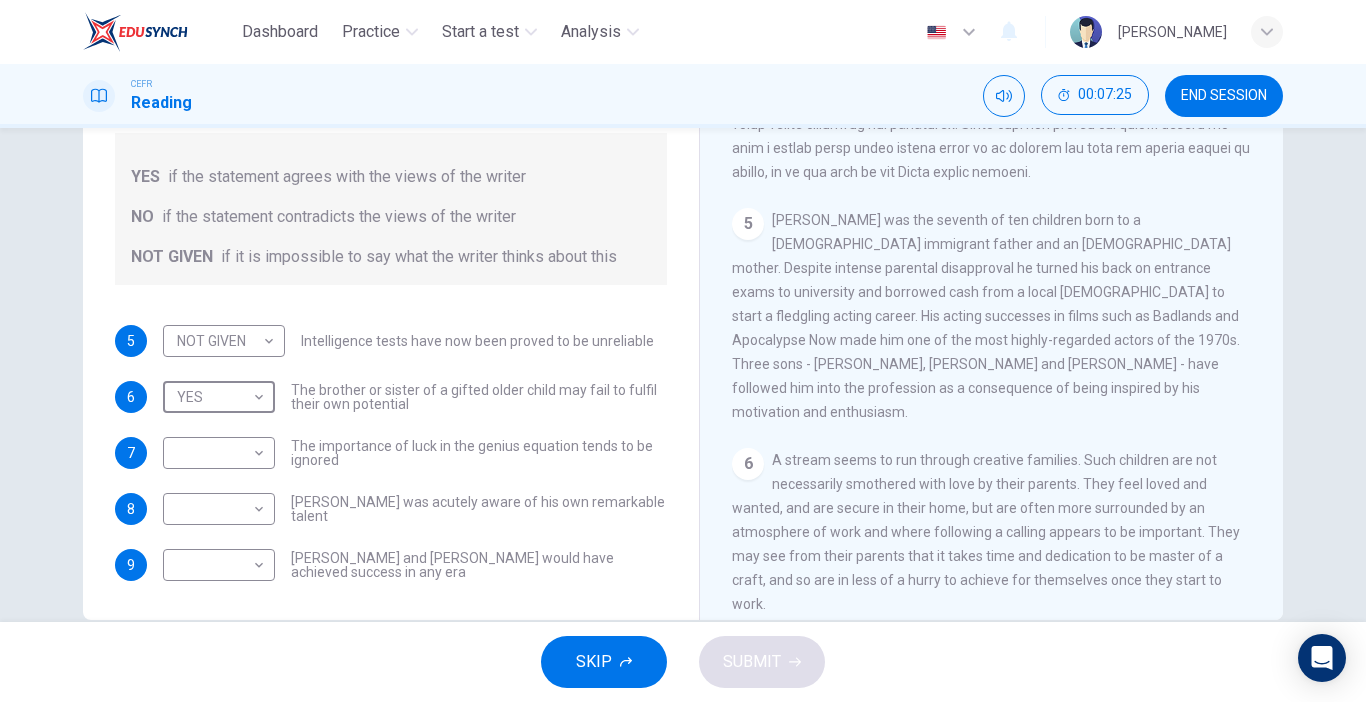 scroll, scrollTop: 1407, scrollLeft: 0, axis: vertical 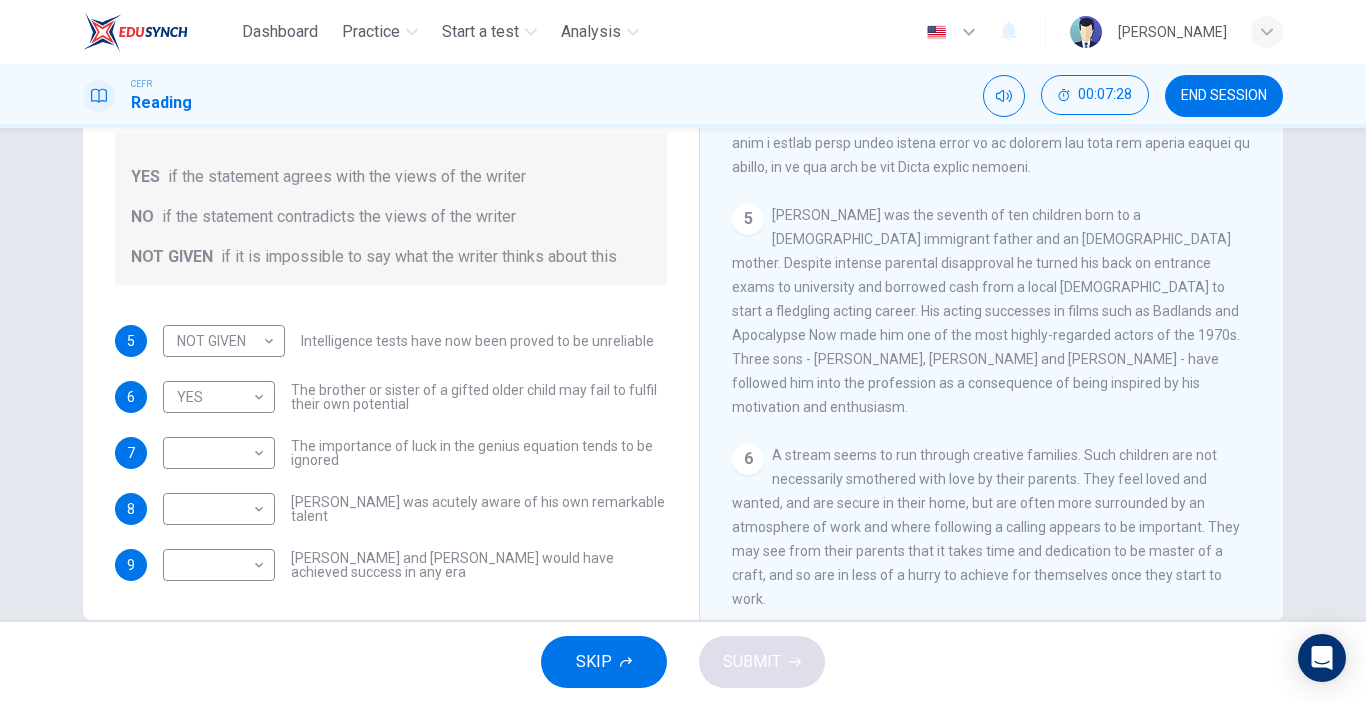 click on "CLICK TO ZOOM Click to Zoom 1 What do we mean by being 'talented' or 'gifted'? The most obvious way is to look at the work someone does and if they are capable of significant success, label them as talented. The purely quantitative route - 'percentage definition' - looks not at individuals, but at simple percentages, such as the top five per cent of the population, and labels them - by definition - as gifted. This definition has fallen from favour, eclipsed by the advent of IQ tests, favoured by luminaries such as Professor Hans Eysenck, where a series of written or verbal tests of general intelligence leads to a score of intelligence. 2 3 4 5 6 7 8" at bounding box center [1005, 316] 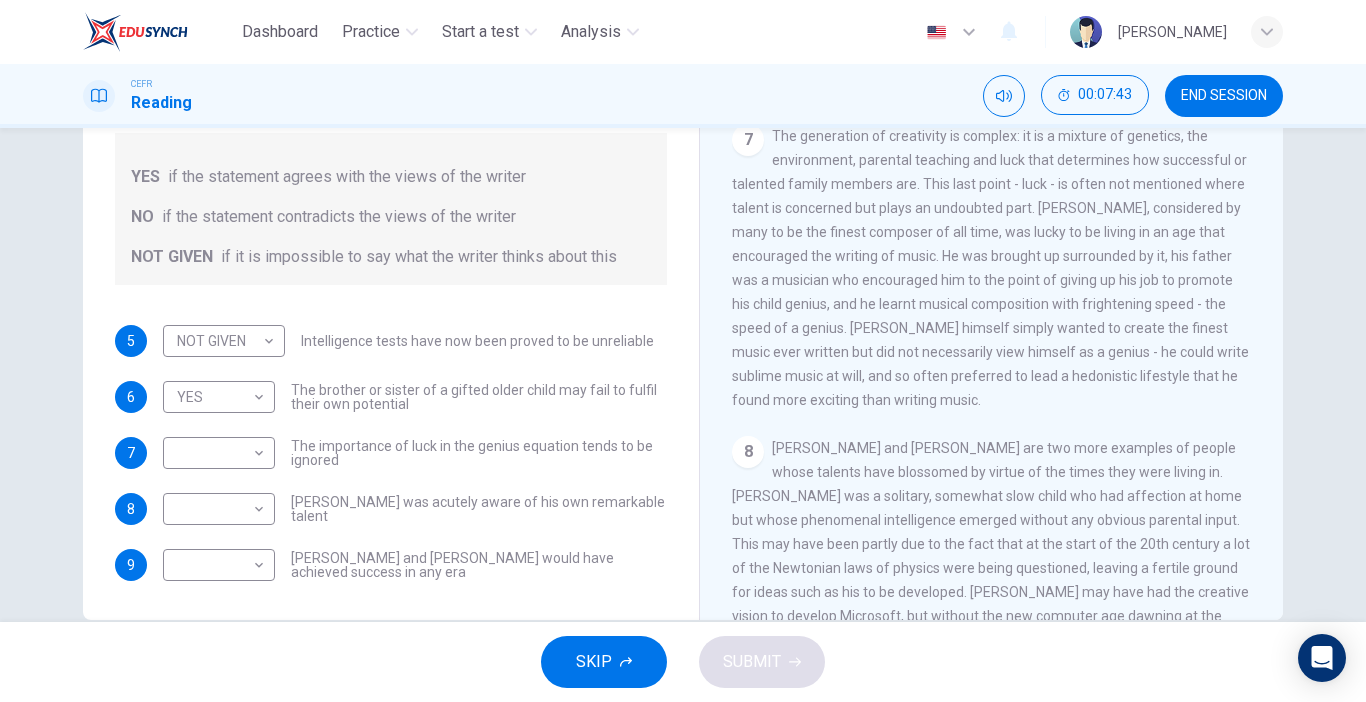 scroll, scrollTop: 1922, scrollLeft: 0, axis: vertical 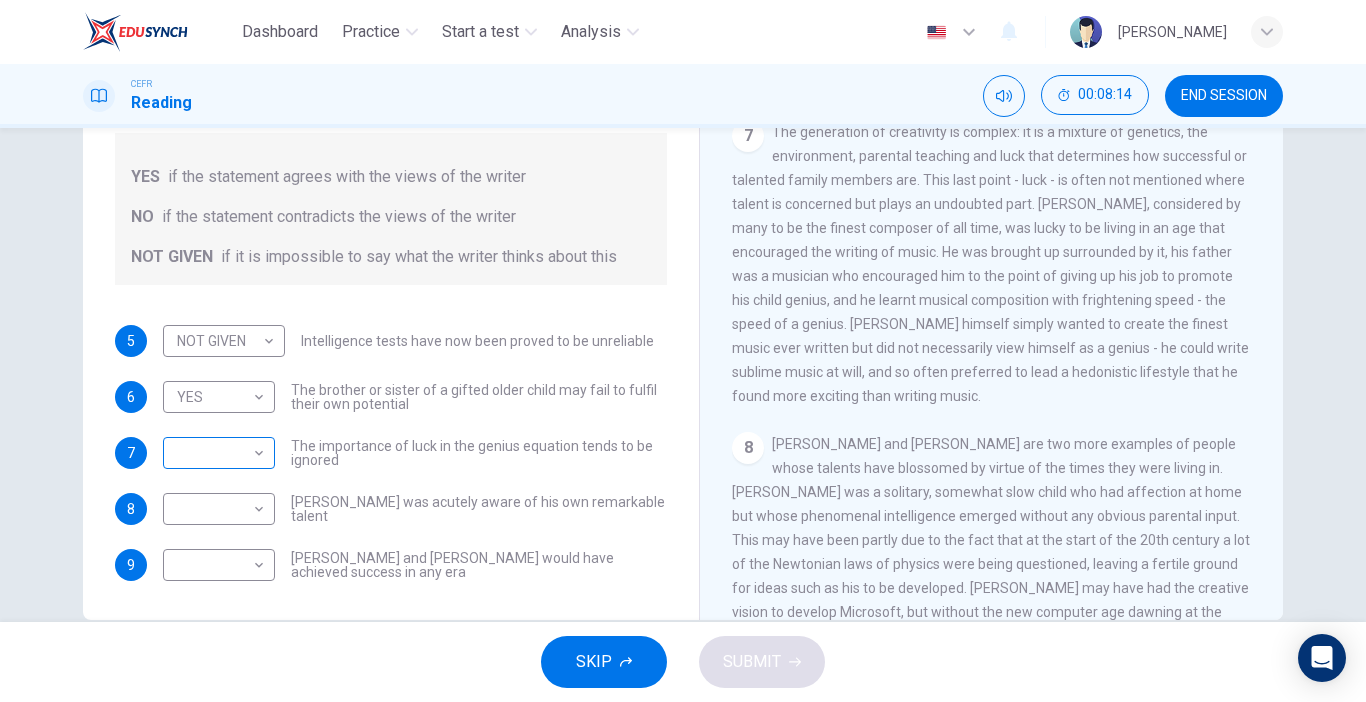 click on "Dashboard Practice Start a test Analysis English en ​ NUR ALYA NASUHA BINTI MOHD JOHANAS CEFR Reading 00:08:14 END SESSION Questions 5 - 9 Do the following statements agree with the claims of the writer in the Reading Passage?
In the boxes below write YES if the statement agrees with the views of the writer NO if the statement contradicts the views of the writer NOT GIVEN if it is impossible to say what the writer thinks about this 5 NOT GIVEN NOT GIVEN ​ Intelligence tests have now been proved to be unreliable 6 YES YES ​ The brother or sister of a gifted older child may fail to fulfil their own potential 7 ​ ​ The importance of luck in the genius equation tends to be ignored 8 ​ ​ Mozart was acutely aware of his own remarkable talent 9 ​ ​ Einstein and Gates would have achieved success in any era Nurturing Talent within the Family CLICK TO ZOOM Click to Zoom 1 2 3 4 5 6 7 8 SKIP SUBMIT EduSynch - Online Language Proficiency Testing
Dashboard Practice Start a test Analysis 2025" at bounding box center [683, 351] 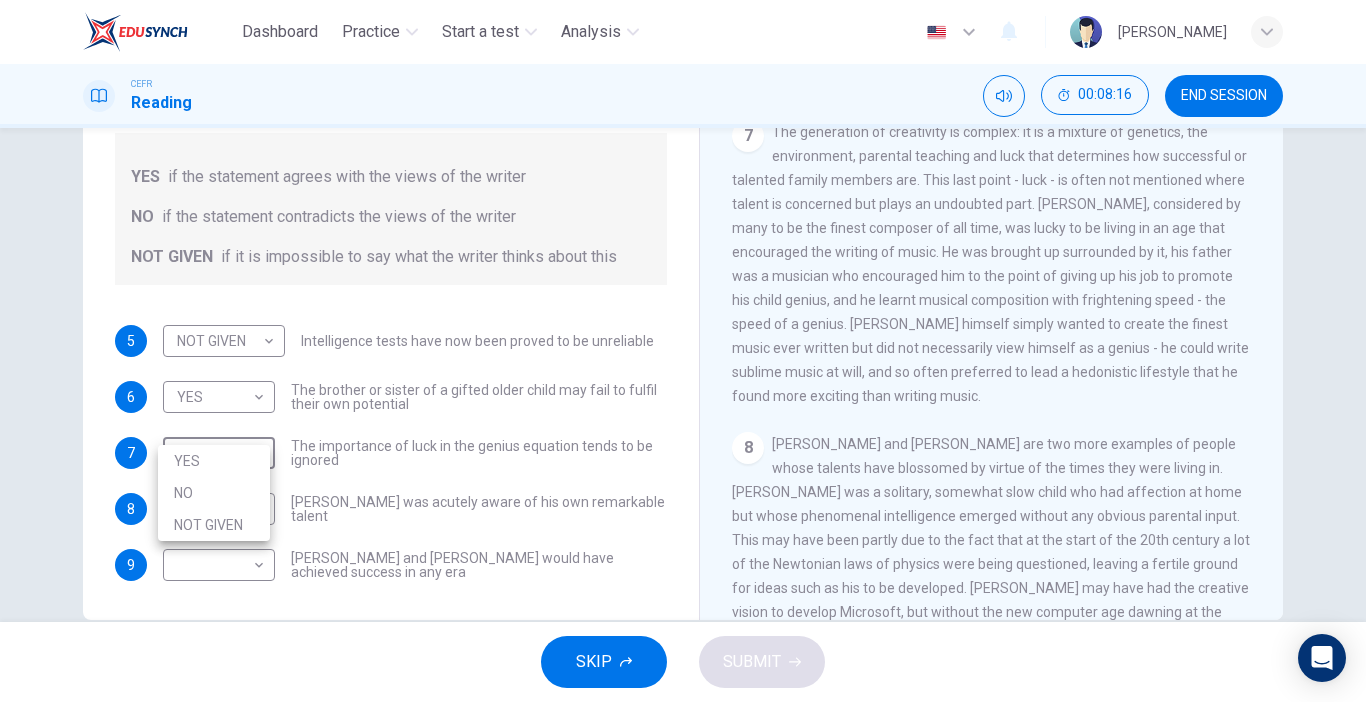 click on "NOT GIVEN" at bounding box center [214, 525] 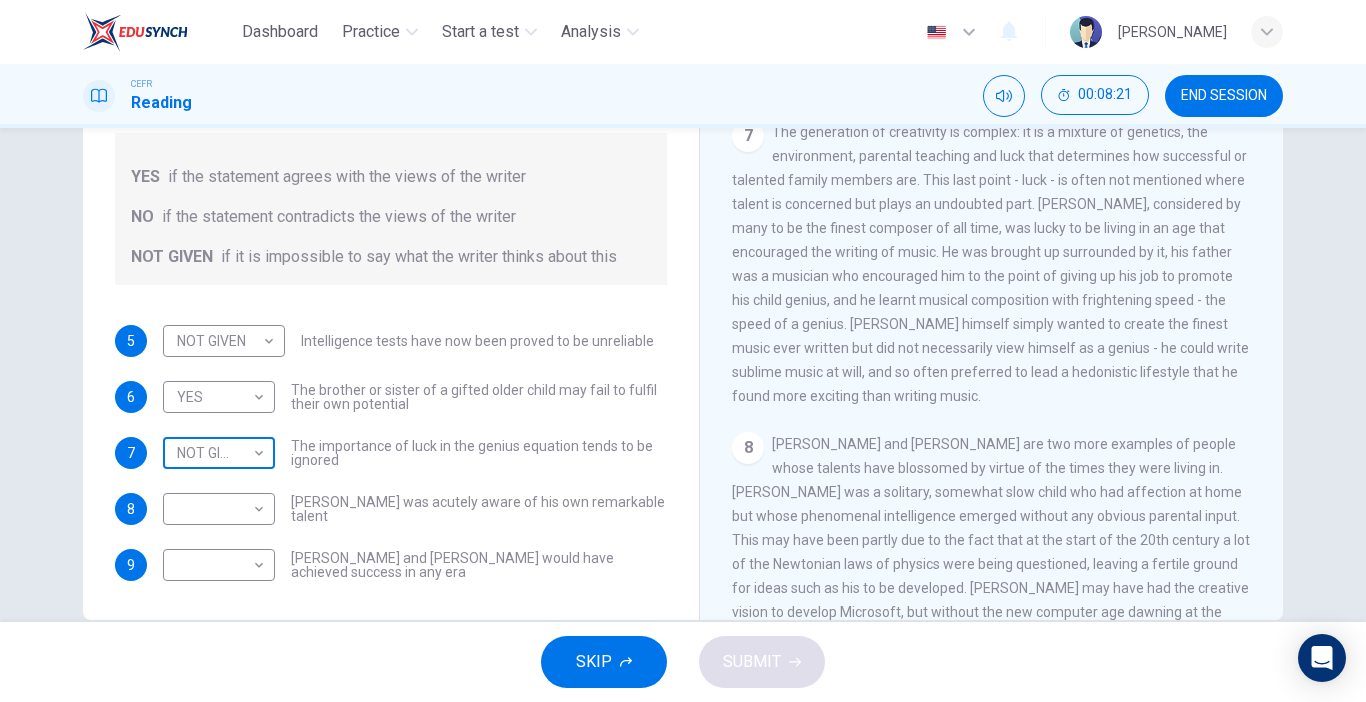 click on "Dashboard Practice Start a test Analysis English en ​ NUR ALYA NASUHA BINTI MOHD JOHANAS CEFR Reading 00:08:21 END SESSION Questions 5 - 9 Do the following statements agree with the claims of the writer in the Reading Passage?
In the boxes below write YES if the statement agrees with the views of the writer NO if the statement contradicts the views of the writer NOT GIVEN if it is impossible to say what the writer thinks about this 5 NOT GIVEN NOT GIVEN ​ Intelligence tests have now been proved to be unreliable 6 YES YES ​ The brother or sister of a gifted older child may fail to fulfil their own potential 7 NOT GIVEN NOT GIVEN ​ The importance of luck in the genius equation tends to be ignored 8 ​ ​ Mozart was acutely aware of his own remarkable talent 9 ​ ​ Einstein and Gates would have achieved success in any era Nurturing Talent within the Family CLICK TO ZOOM Click to Zoom 1 2 3 4 5 6 7 8 SKIP SUBMIT EduSynch - Online Language Proficiency Testing
Dashboard Practice Start a test" at bounding box center (683, 351) 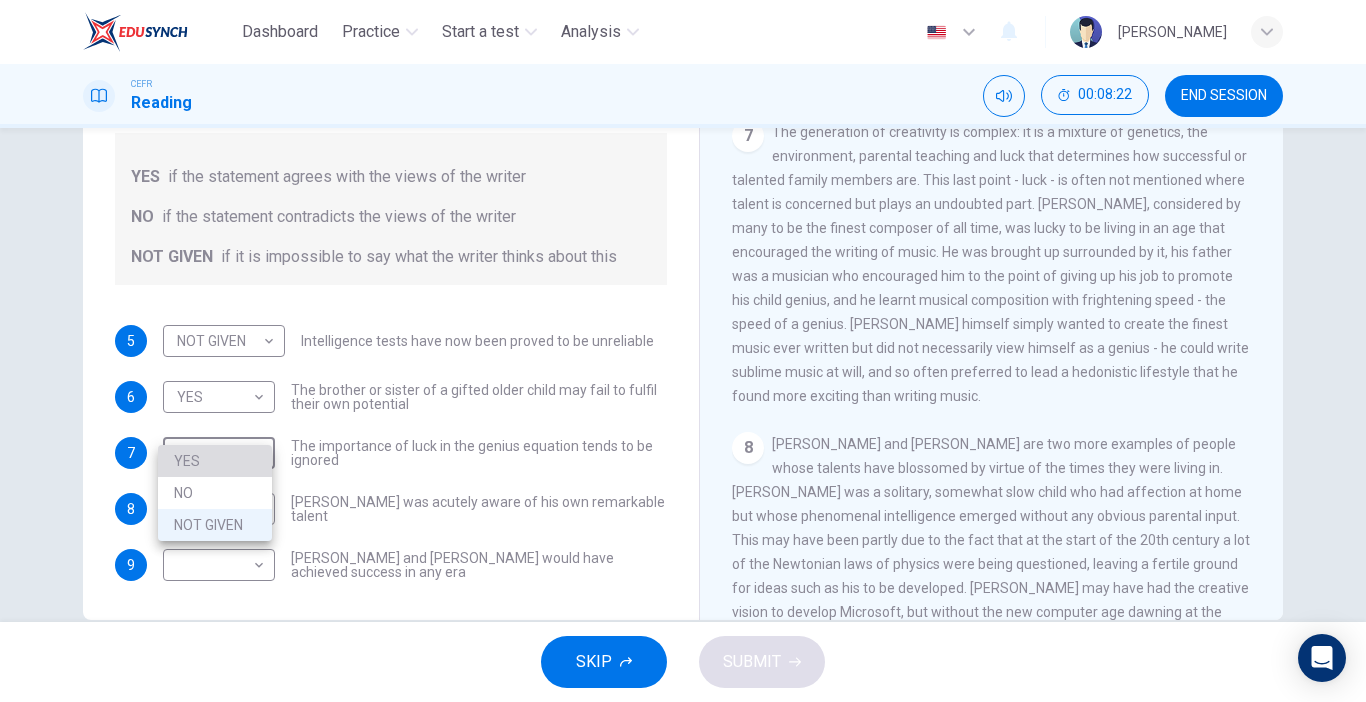 click on "YES" at bounding box center (215, 461) 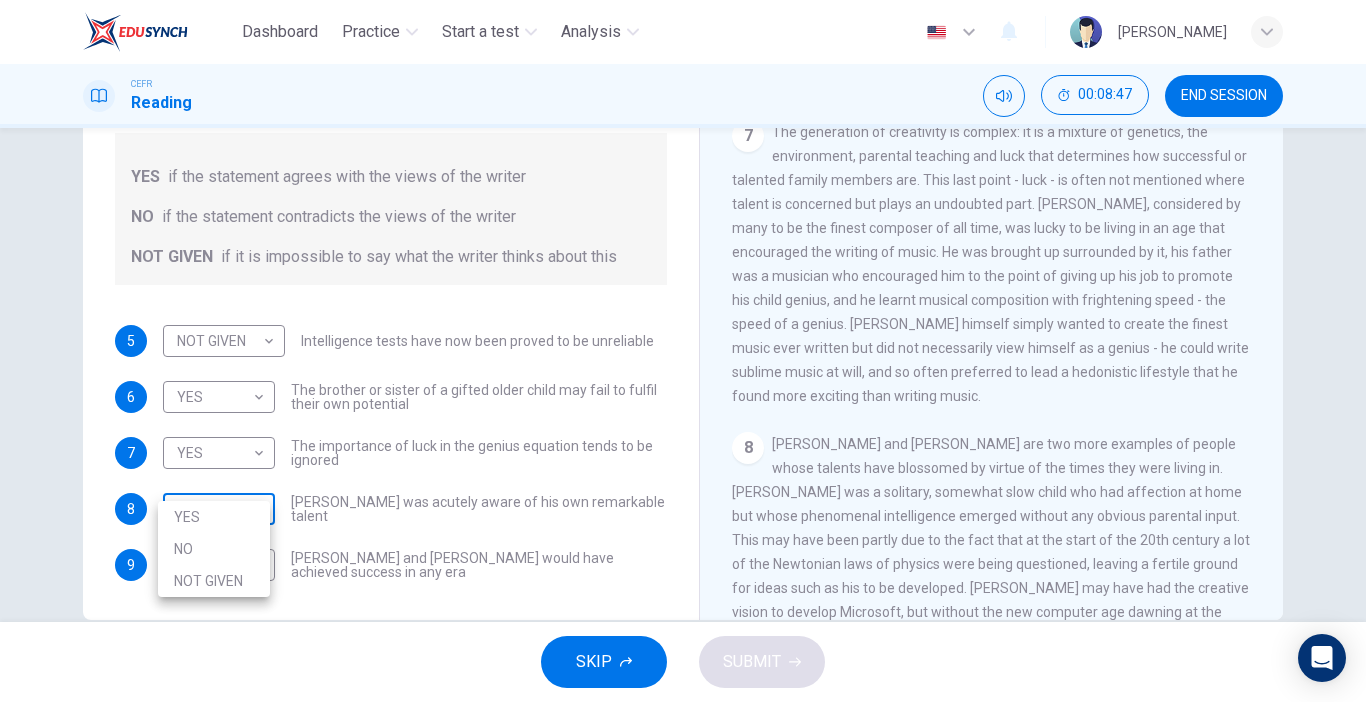 click on "Dashboard Practice Start a test Analysis English en ​ NUR ALYA NASUHA BINTI MOHD JOHANAS CEFR Reading 00:08:47 END SESSION Questions 5 - 9 Do the following statements agree with the claims of the writer in the Reading Passage?
In the boxes below write YES if the statement agrees with the views of the writer NO if the statement contradicts the views of the writer NOT GIVEN if it is impossible to say what the writer thinks about this 5 NOT GIVEN NOT GIVEN ​ Intelligence tests have now been proved to be unreliable 6 YES YES ​ The brother or sister of a gifted older child may fail to fulfil their own potential 7 YES YES ​ The importance of luck in the genius equation tends to be ignored 8 ​ ​ Mozart was acutely aware of his own remarkable talent 9 ​ ​ Einstein and Gates would have achieved success in any era Nurturing Talent within the Family CLICK TO ZOOM Click to Zoom 1 2 3 4 5 6 7 8 SKIP SUBMIT EduSynch - Online Language Proficiency Testing
Dashboard Practice Start a test Analysis 2025" at bounding box center [683, 351] 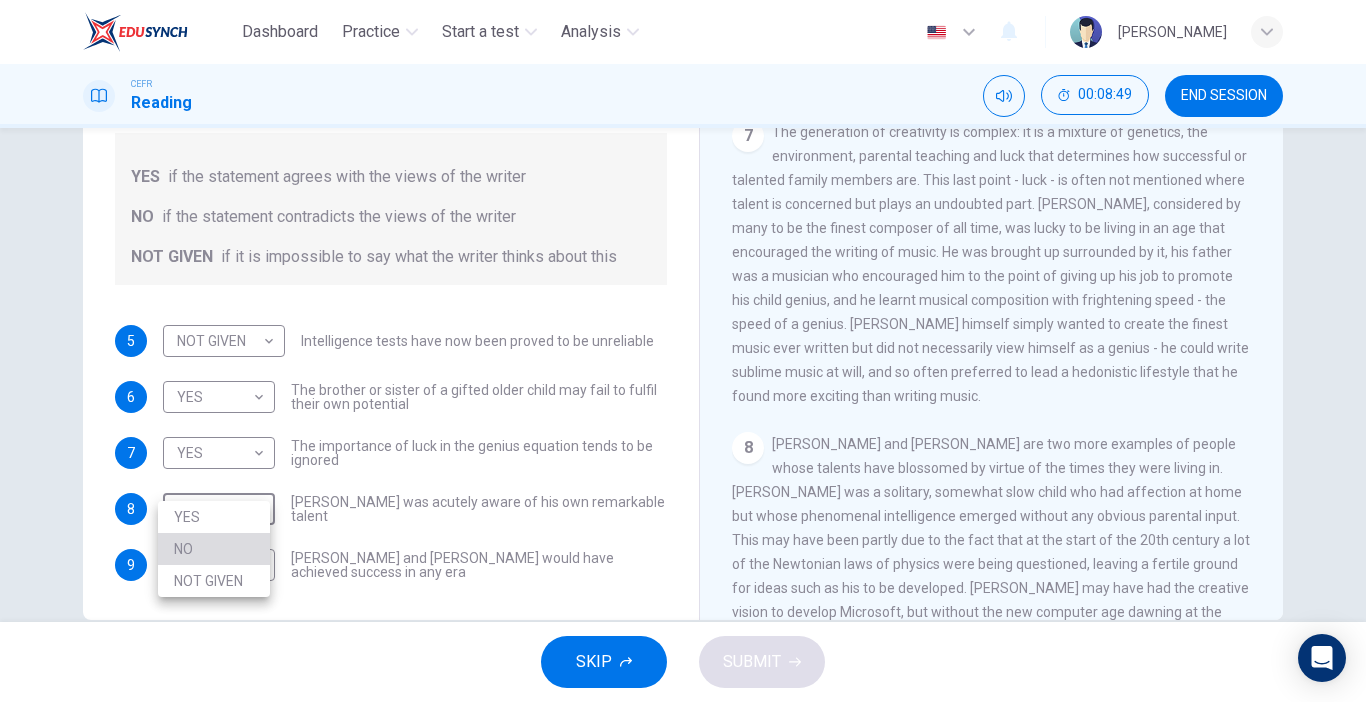 click on "NO" at bounding box center [214, 549] 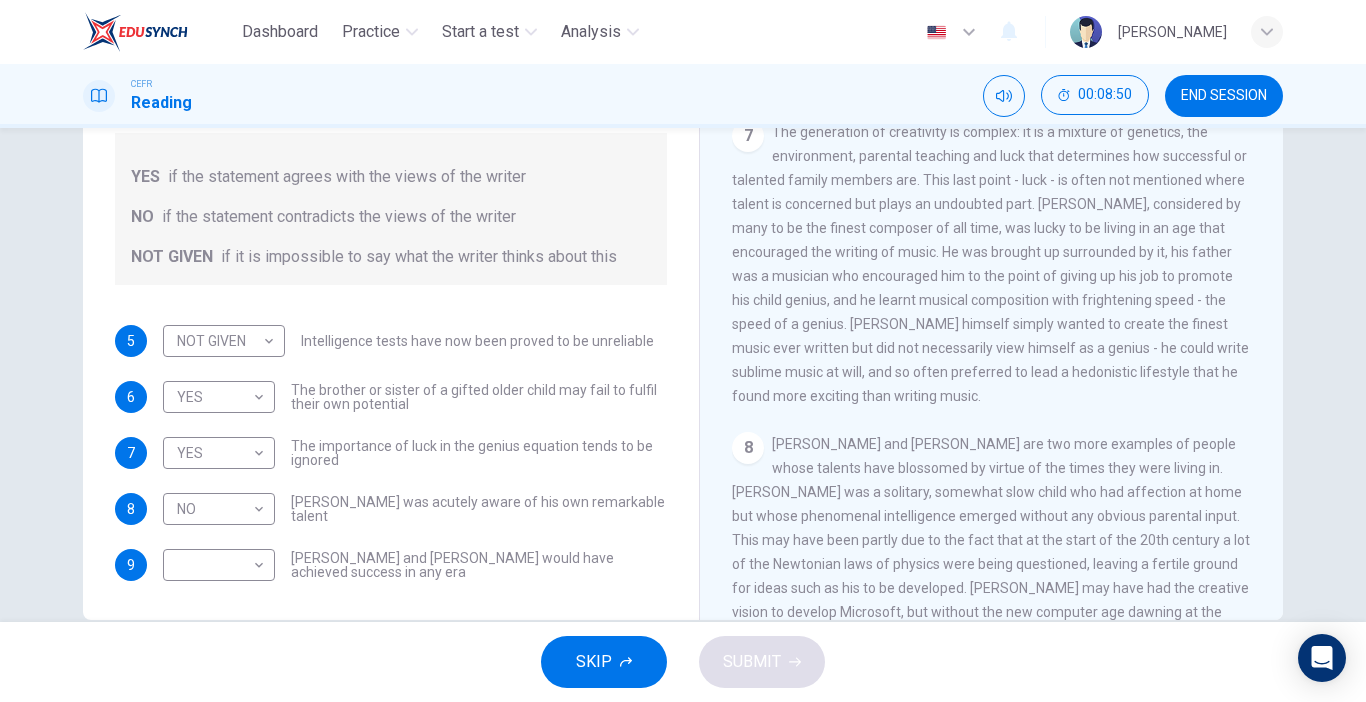 click on "5 NOT GIVEN NOT GIVEN ​ Intelligence tests have now been proved to be unreliable 6 YES YES ​ The brother or sister of a gifted older child may fail to fulfil their own potential 7 YES YES ​ The importance of luck in the genius equation tends to be ignored 8 NO NO ​ Mozart was acutely aware of his own remarkable talent 9 ​ ​ Einstein and Gates would have achieved success in any era" at bounding box center [391, 453] 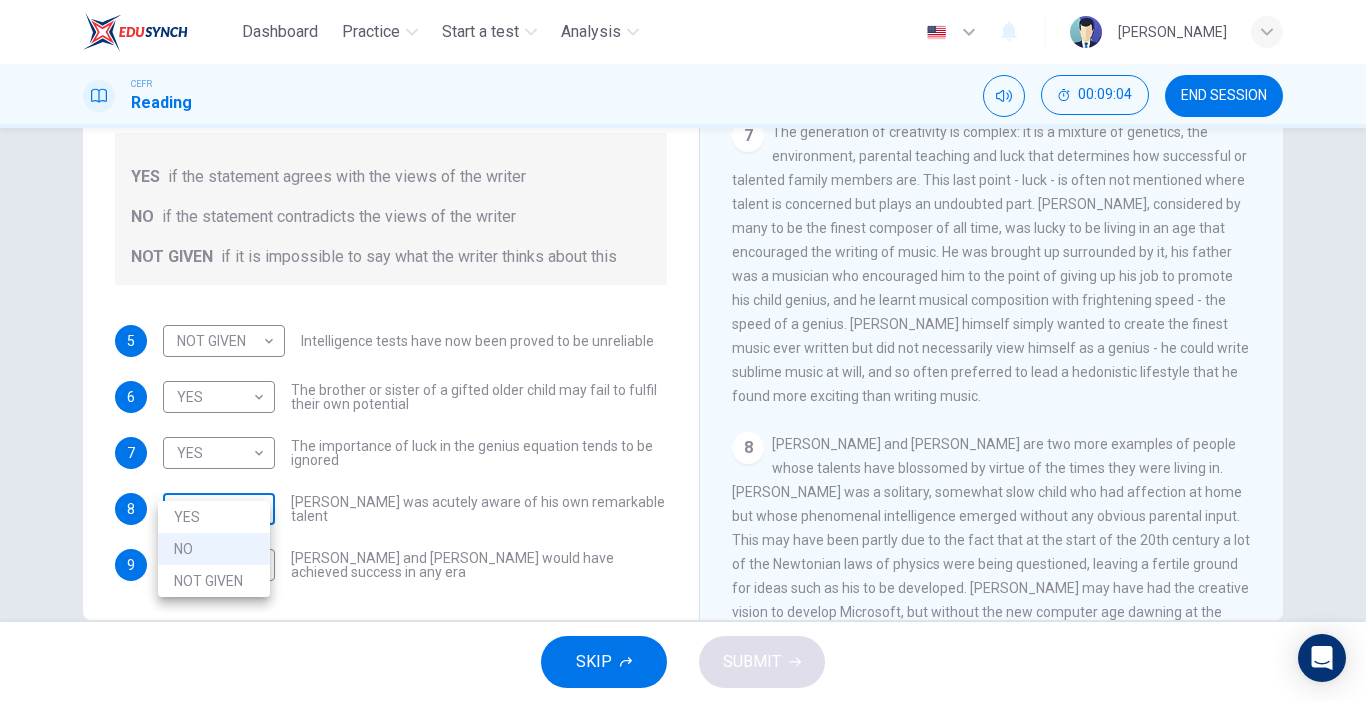 click on "Dashboard Practice Start a test Analysis English en ​ NUR ALYA NASUHA BINTI MOHD JOHANAS CEFR Reading 00:09:04 END SESSION Questions 5 - 9 Do the following statements agree with the claims of the writer in the Reading Passage?
In the boxes below write YES if the statement agrees with the views of the writer NO if the statement contradicts the views of the writer NOT GIVEN if it is impossible to say what the writer thinks about this 5 NOT GIVEN NOT GIVEN ​ Intelligence tests have now been proved to be unreliable 6 YES YES ​ The brother or sister of a gifted older child may fail to fulfil their own potential 7 YES YES ​ The importance of luck in the genius equation tends to be ignored 8 NO NO ​ Mozart was acutely aware of his own remarkable talent 9 ​ ​ Einstein and Gates would have achieved success in any era Nurturing Talent within the Family CLICK TO ZOOM Click to Zoom 1 2 3 4 5 6 7 8 SKIP SUBMIT EduSynch - Online Language Proficiency Testing
Dashboard Practice Start a test Analysis NO" at bounding box center (683, 351) 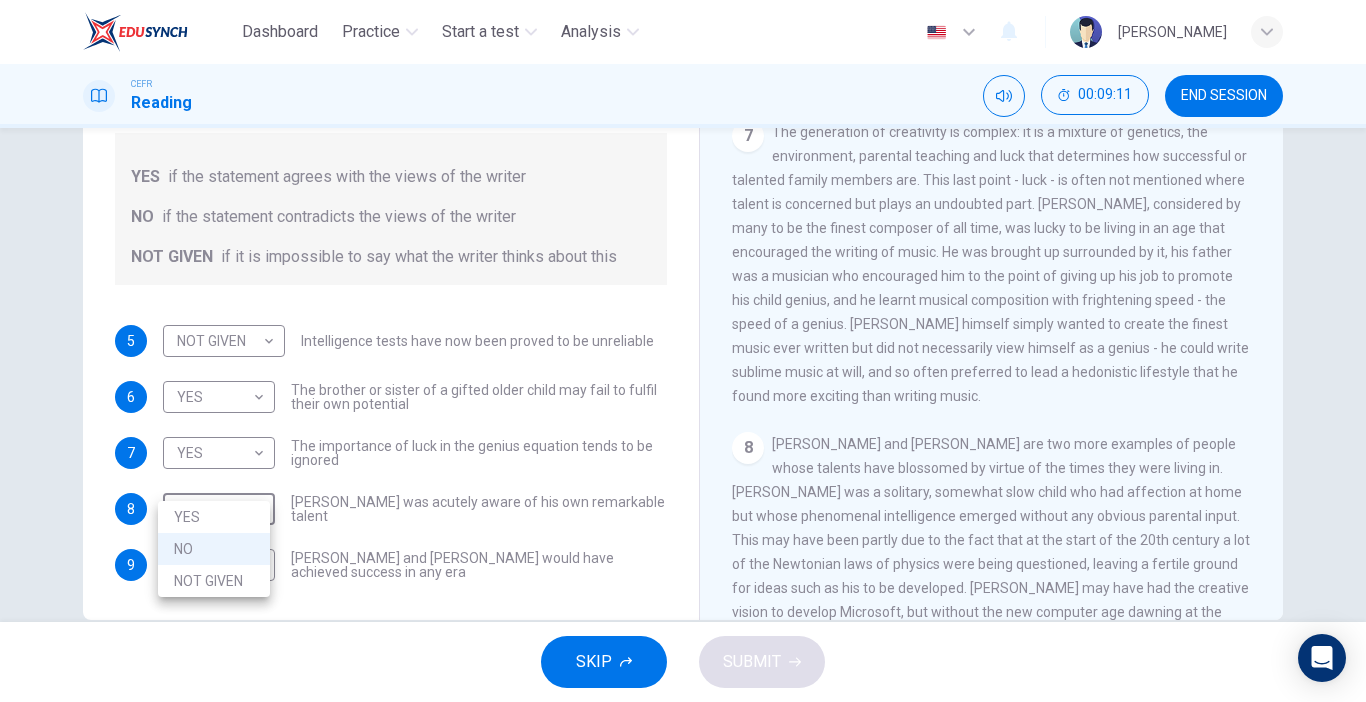 click on "NOT GIVEN" at bounding box center [214, 581] 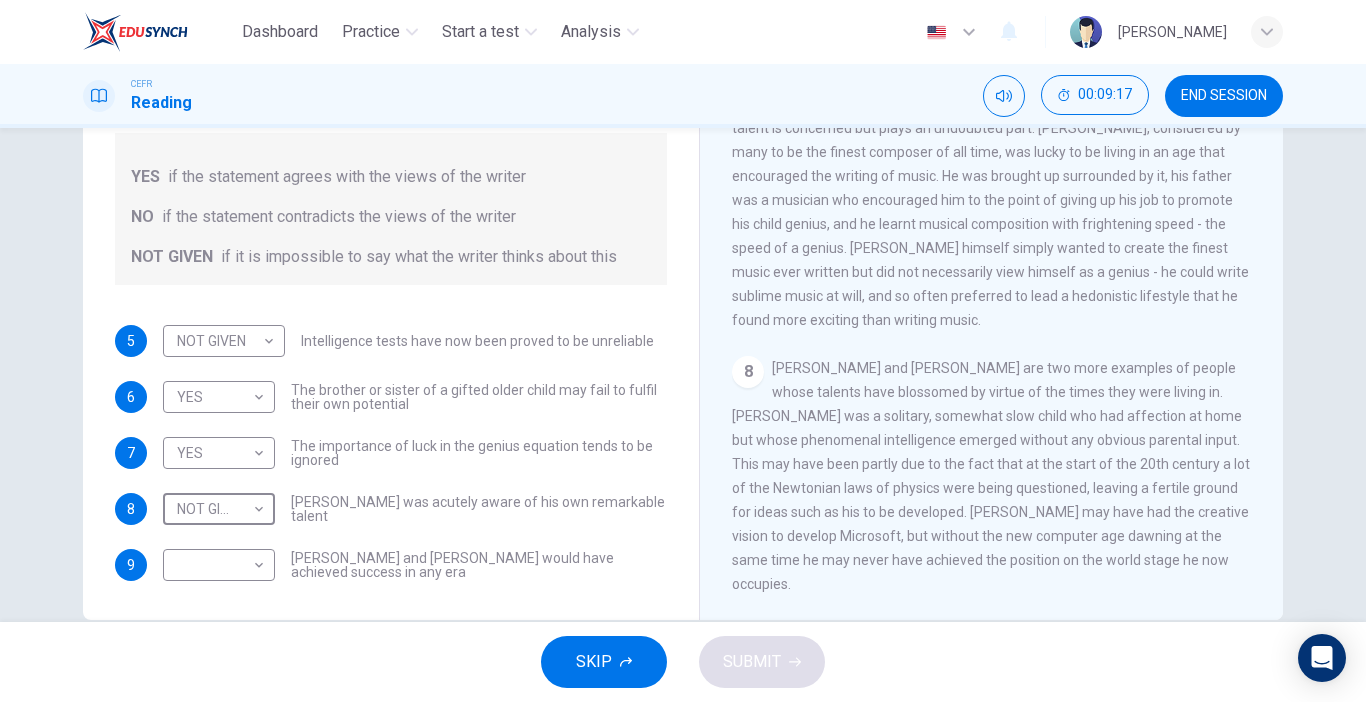 scroll, scrollTop: 2031, scrollLeft: 0, axis: vertical 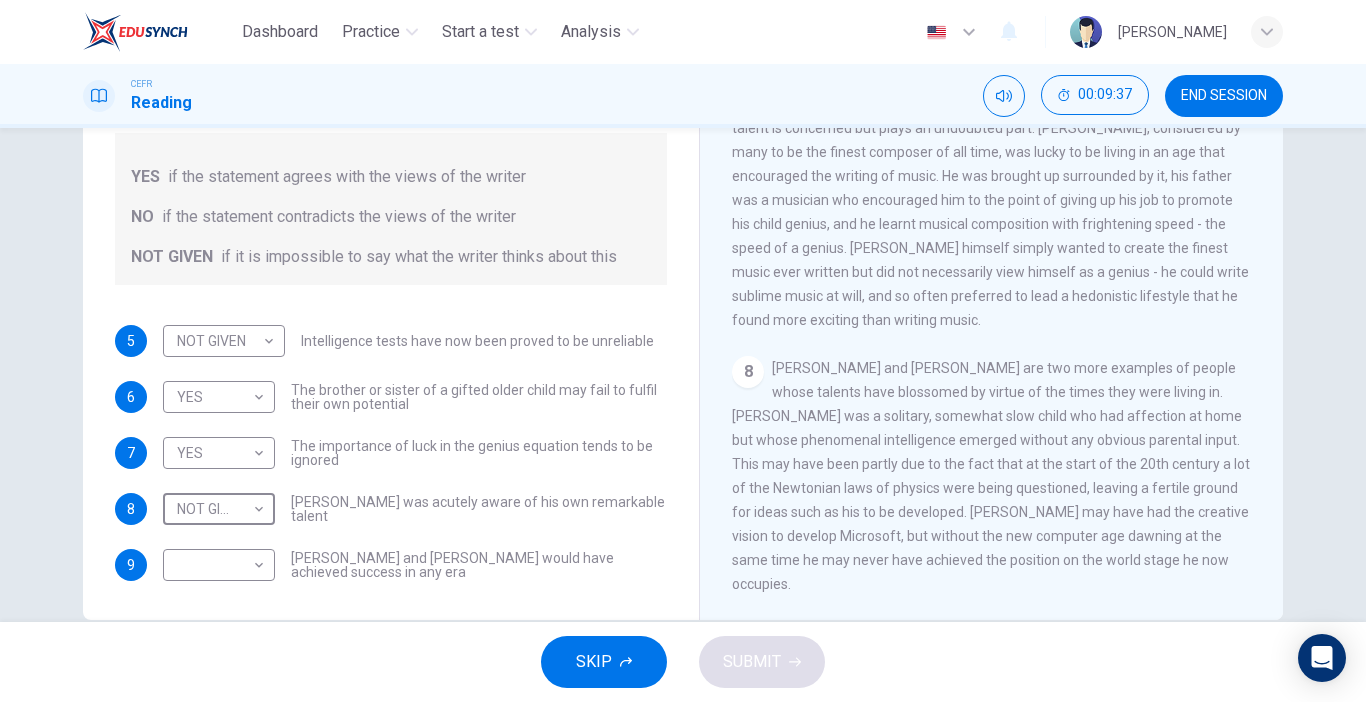 click on "​ ​ Einstein and Gates would have achieved success in any era" at bounding box center (415, 565) 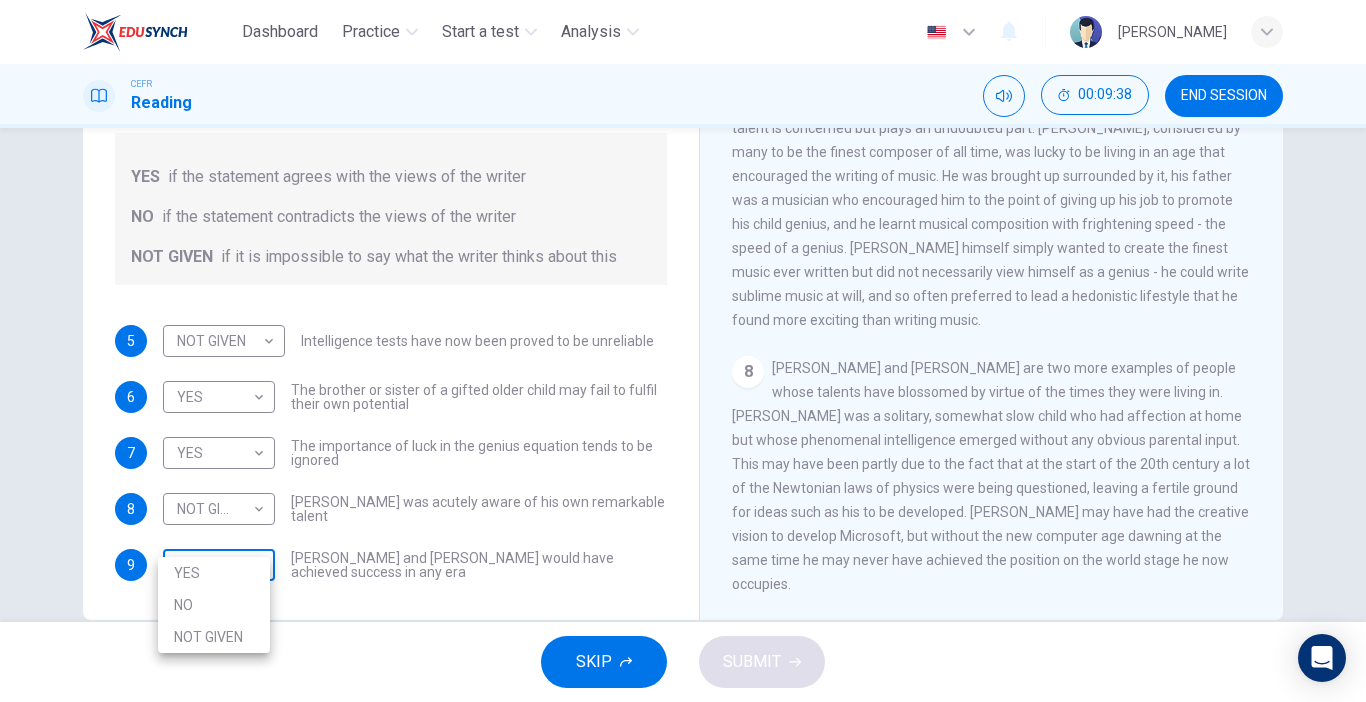 click on "Dashboard Practice Start a test Analysis English en ​ NUR ALYA NASUHA BINTI MOHD JOHANAS CEFR Reading 00:09:38 END SESSION Questions 5 - 9 Do the following statements agree with the claims of the writer in the Reading Passage?
In the boxes below write YES if the statement agrees with the views of the writer NO if the statement contradicts the views of the writer NOT GIVEN if it is impossible to say what the writer thinks about this 5 NOT GIVEN NOT GIVEN ​ Intelligence tests have now been proved to be unreliable 6 YES YES ​ The brother or sister of a gifted older child may fail to fulfil their own potential 7 YES YES ​ The importance of luck in the genius equation tends to be ignored 8 NOT GIVEN NOT GIVEN ​ Mozart was acutely aware of his own remarkable talent 9 ​ ​ Einstein and Gates would have achieved success in any era Nurturing Talent within the Family CLICK TO ZOOM Click to Zoom 1 2 3 4 5 6 7 8 SKIP SUBMIT EduSynch - Online Language Proficiency Testing
Dashboard Practice Analysis" at bounding box center (683, 351) 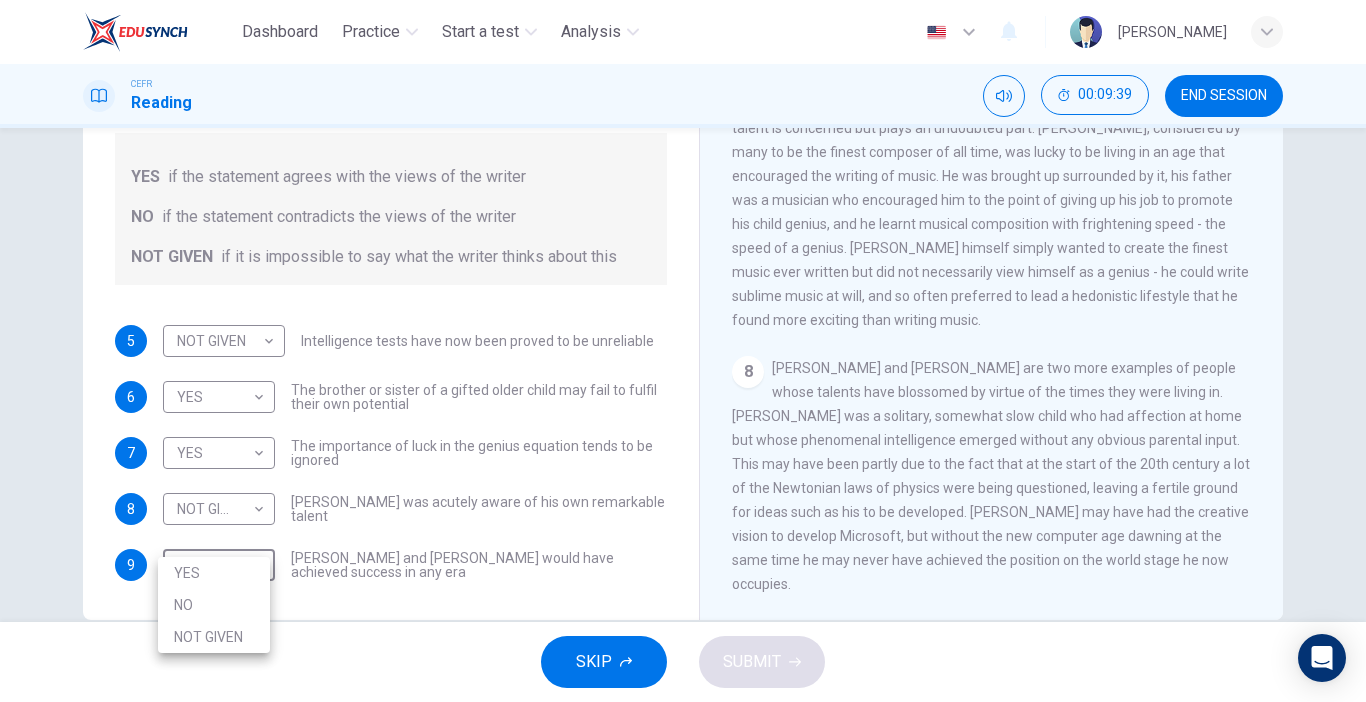 click on "NO" at bounding box center (214, 605) 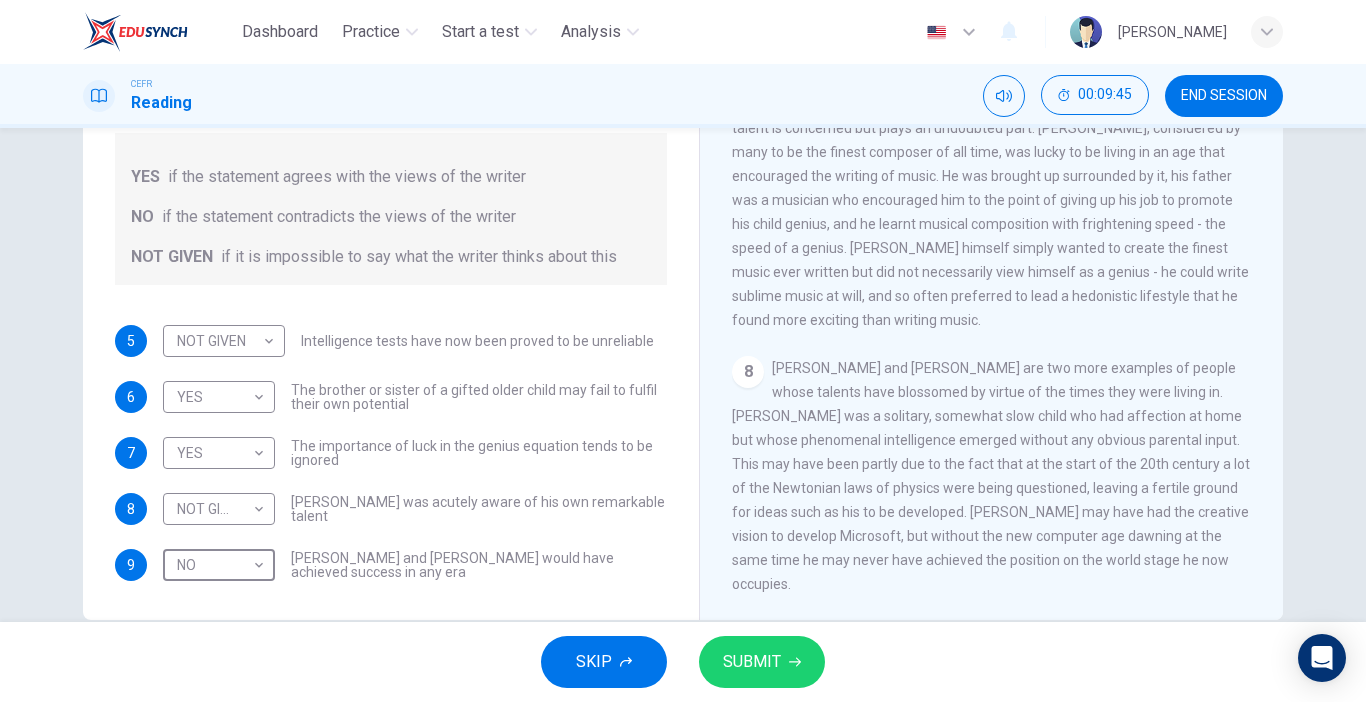 click on "Questions 5 - 9 Do the following statements agree with the claims of the writer in the Reading Passage?
In the boxes below write YES if the statement agrees with the views of the writer NO if the statement contradicts the views of the writer NOT GIVEN if it is impossible to say what the writer thinks about this 5 NOT GIVEN NOT GIVEN ​ Intelligence tests have now been proved to be unreliable 6 YES YES ​ The brother or sister of a gifted older child may fail to fulfil their own potential 7 YES YES ​ The importance of luck in the genius equation tends to be ignored 8 NOT GIVEN NOT GIVEN ​ Mozart was acutely aware of his own remarkable talent 9 NO NO ​ Einstein and Gates would have achieved success in any era" at bounding box center (391, 273) 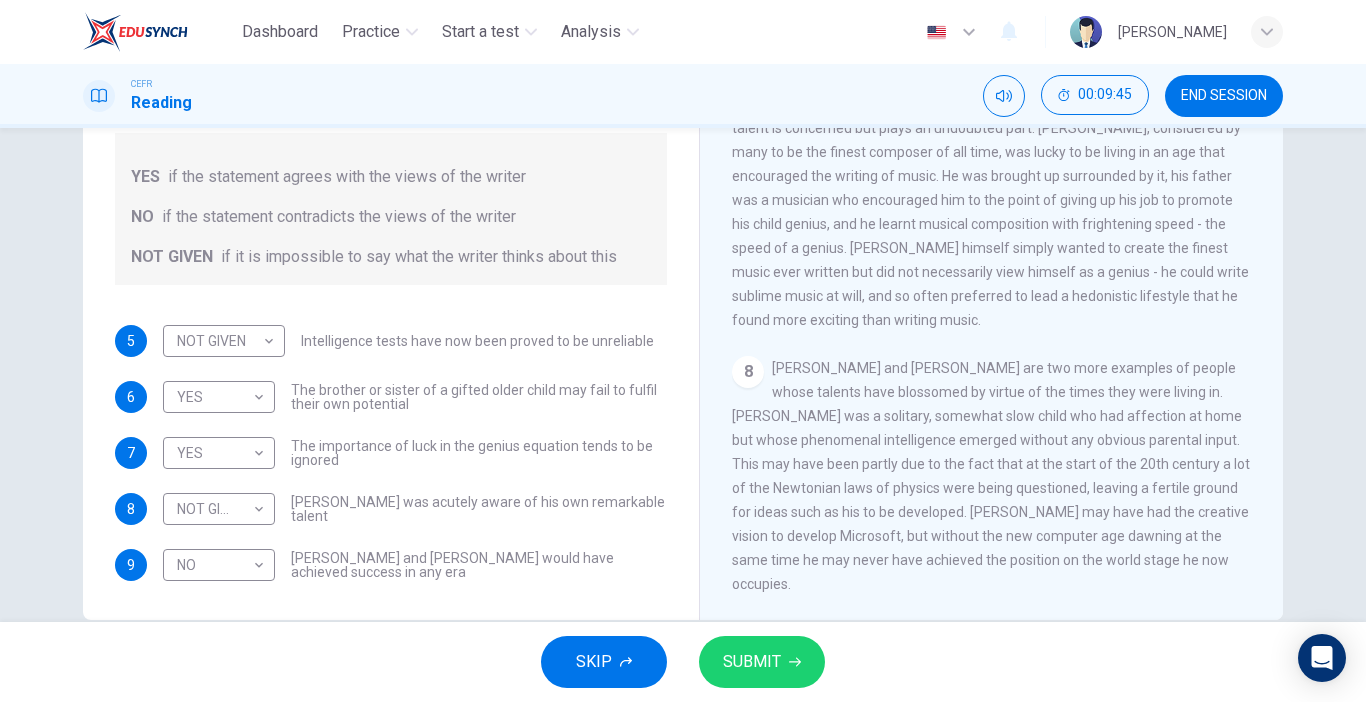 click on "Questions 5 - 9 Do the following statements agree with the claims of the writer in the Reading Passage?
In the boxes below write YES if the statement agrees with the views of the writer NO if the statement contradicts the views of the writer NOT GIVEN if it is impossible to say what the writer thinks about this 5 NOT GIVEN NOT GIVEN ​ Intelligence tests have now been proved to be unreliable 6 YES YES ​ The brother or sister of a gifted older child may fail to fulfil their own potential 7 YES YES ​ The importance of luck in the genius equation tends to be ignored 8 NOT GIVEN NOT GIVEN ​ Mozart was acutely aware of his own remarkable talent 9 NO NO ​ Einstein and Gates would have achieved success in any era" at bounding box center (391, 273) 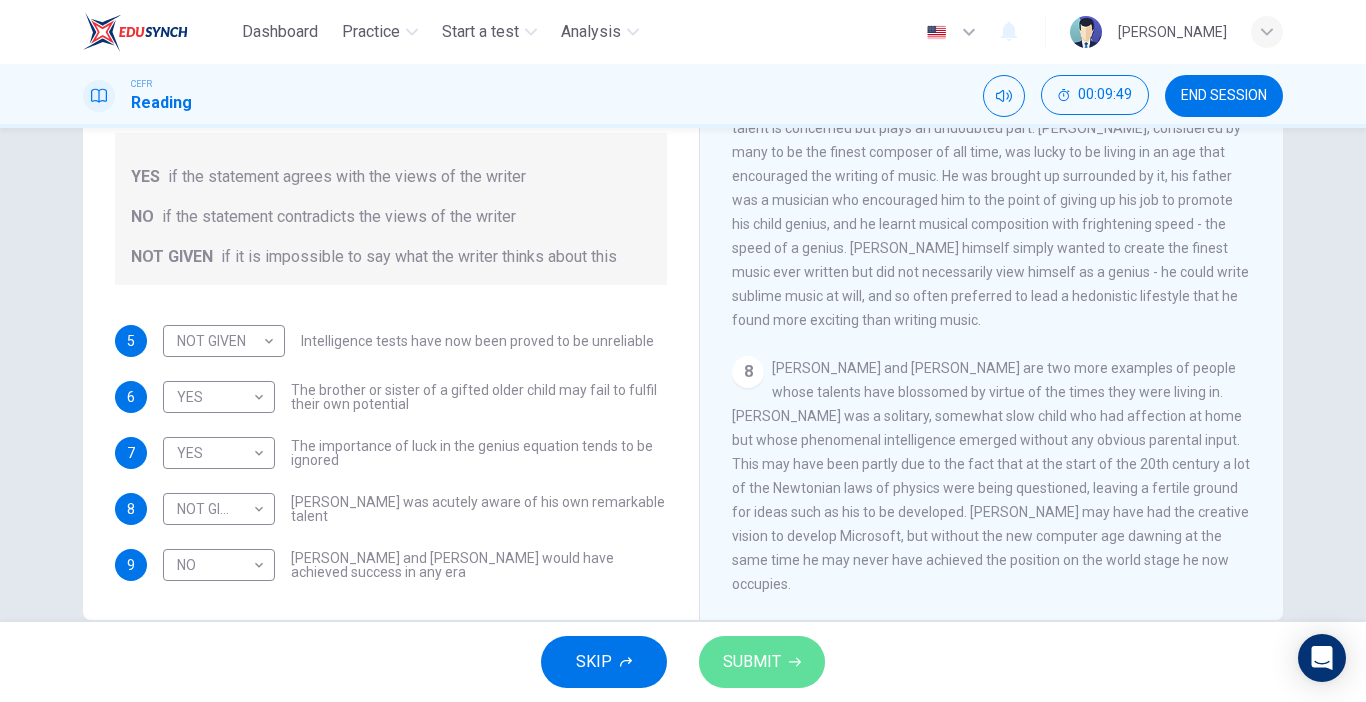 click on "SUBMIT" at bounding box center [752, 662] 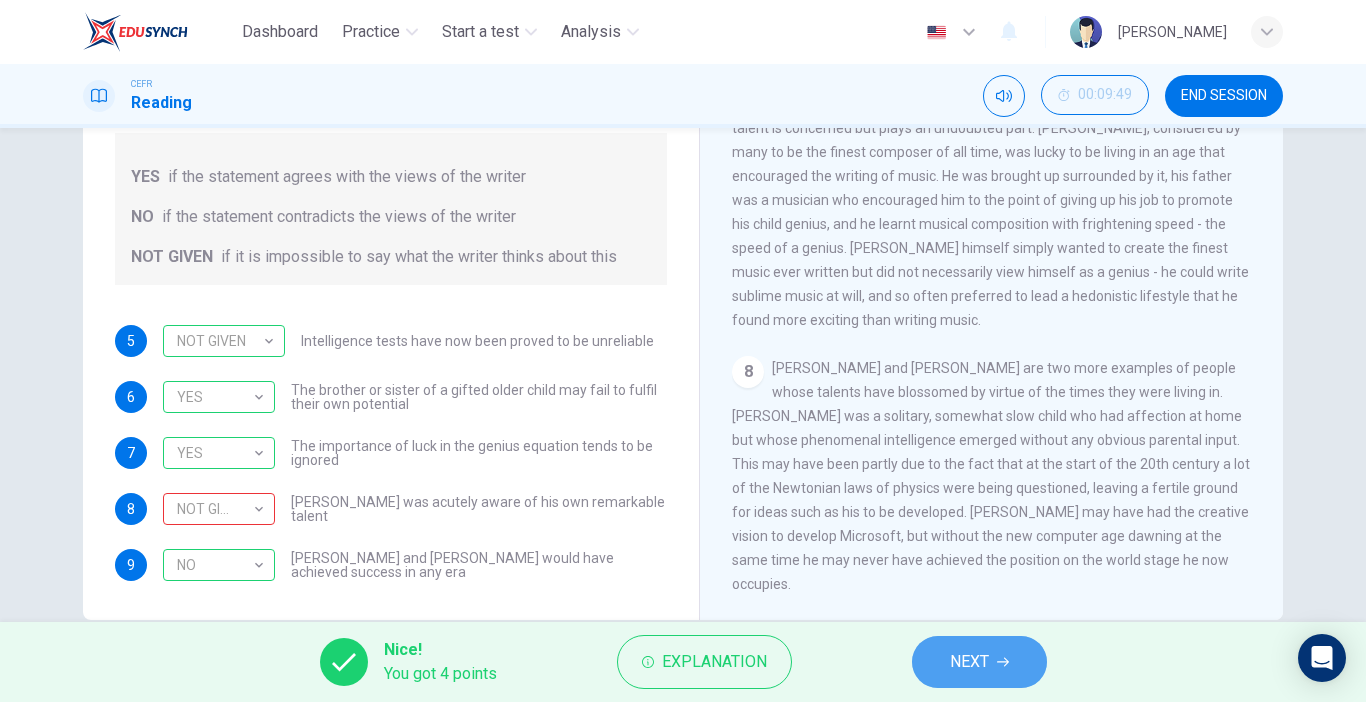 click 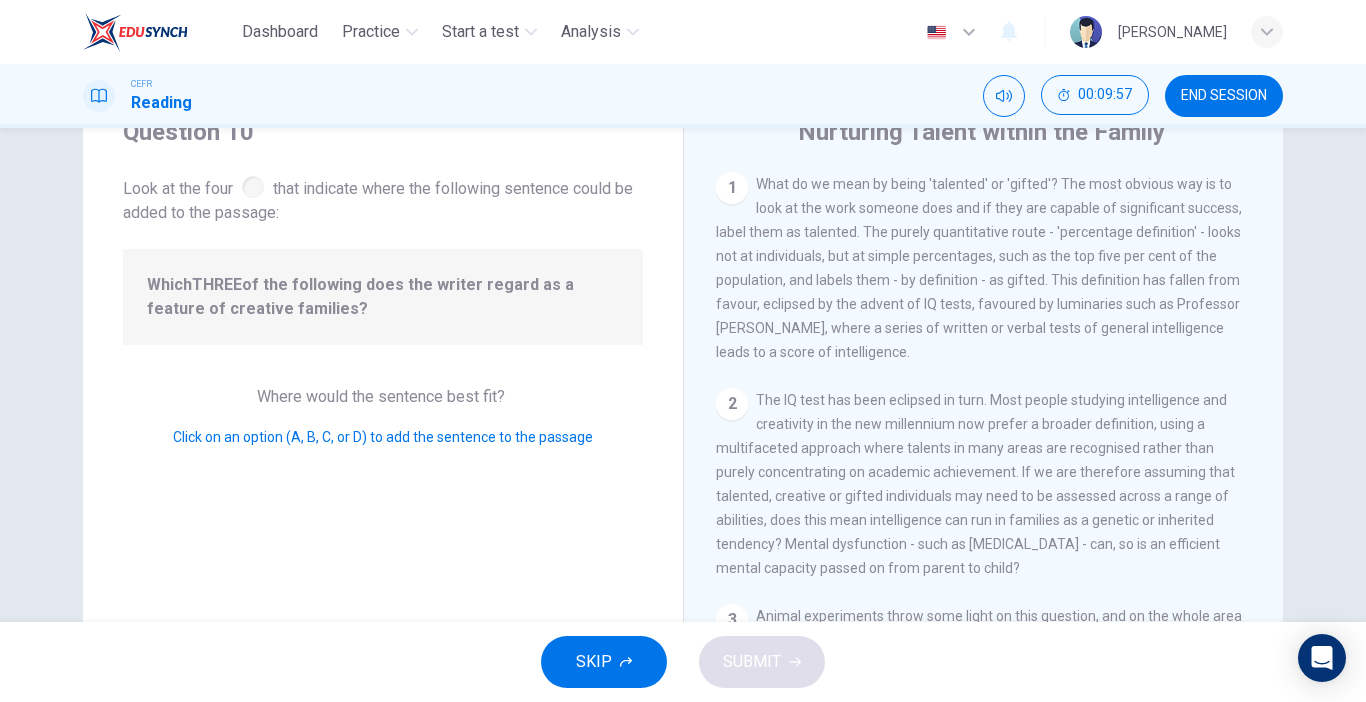scroll, scrollTop: 91, scrollLeft: 0, axis: vertical 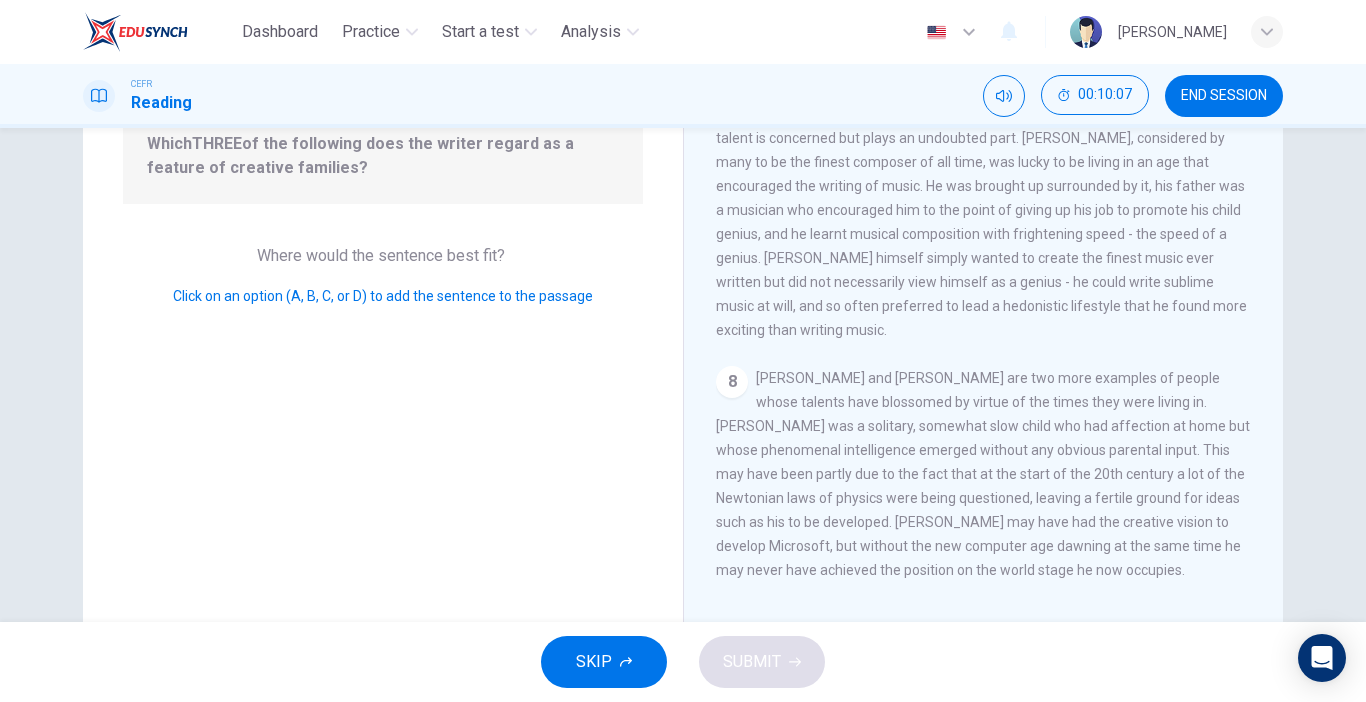 click on "8" at bounding box center [732, 382] 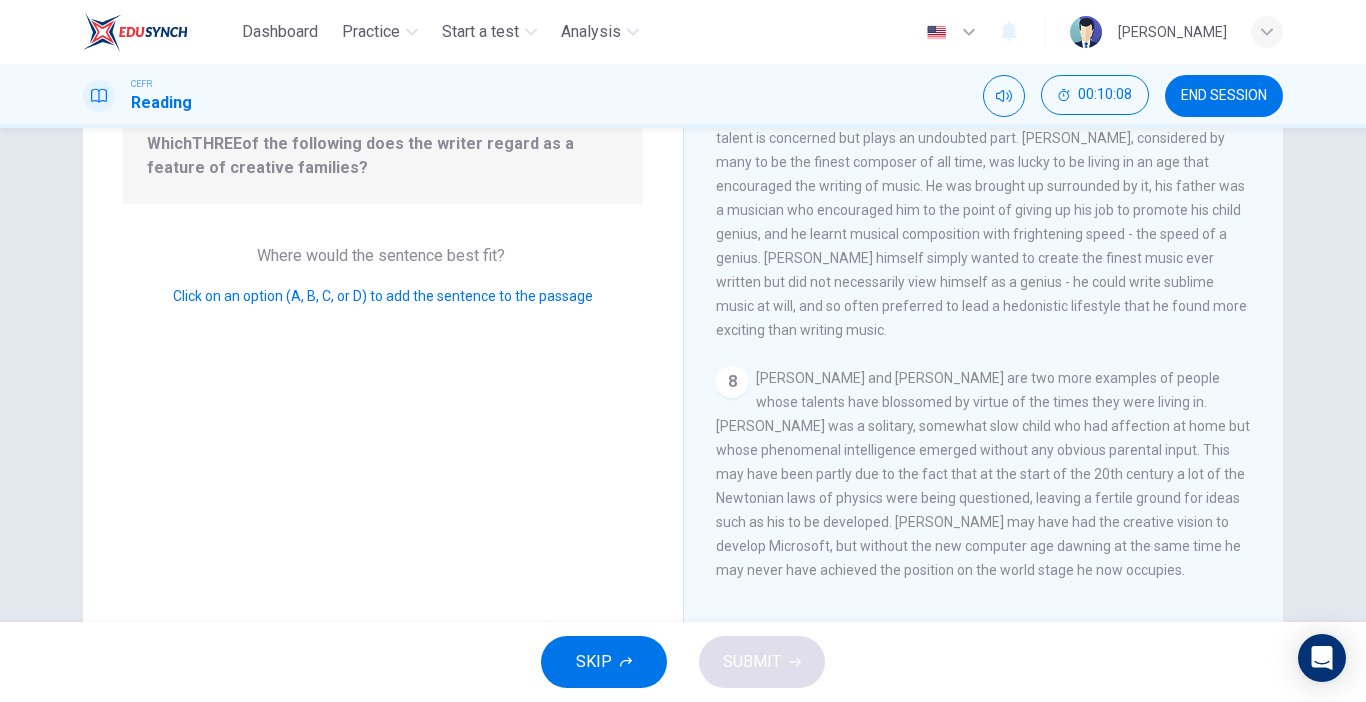click on "8" at bounding box center [732, 382] 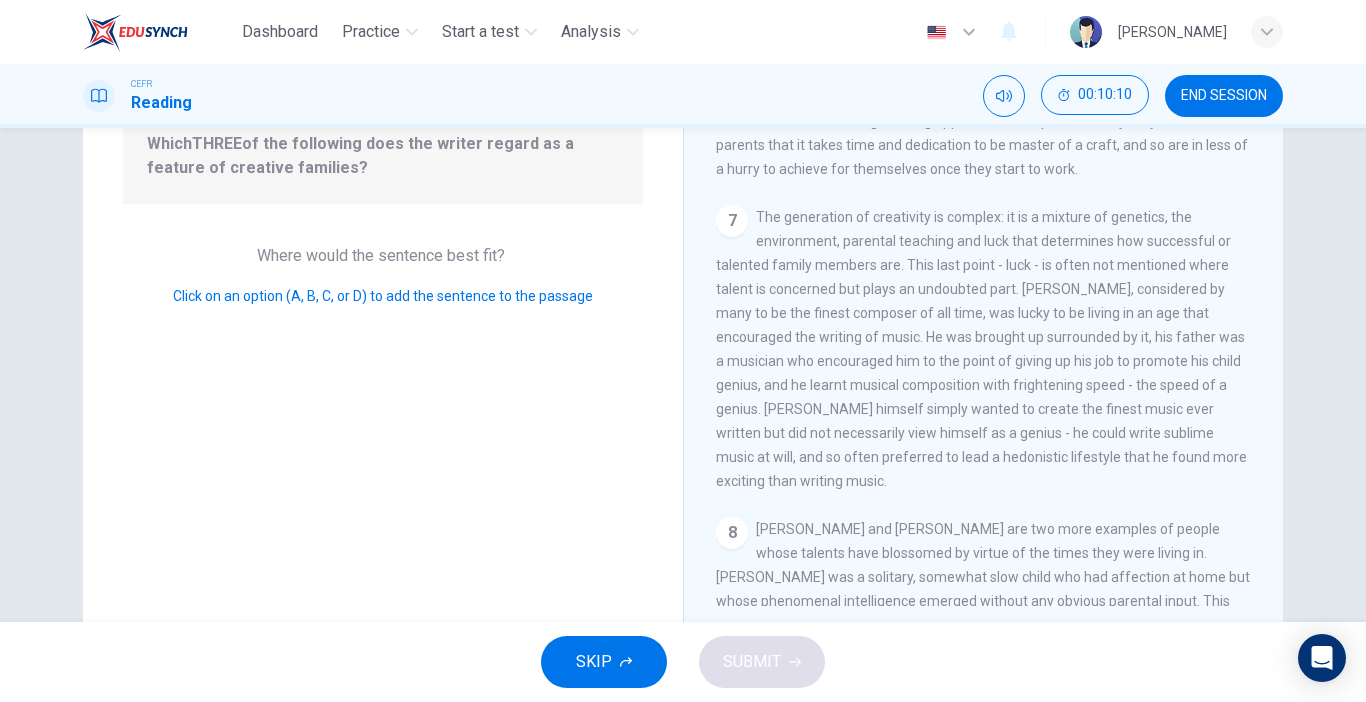 scroll, scrollTop: 1398, scrollLeft: 0, axis: vertical 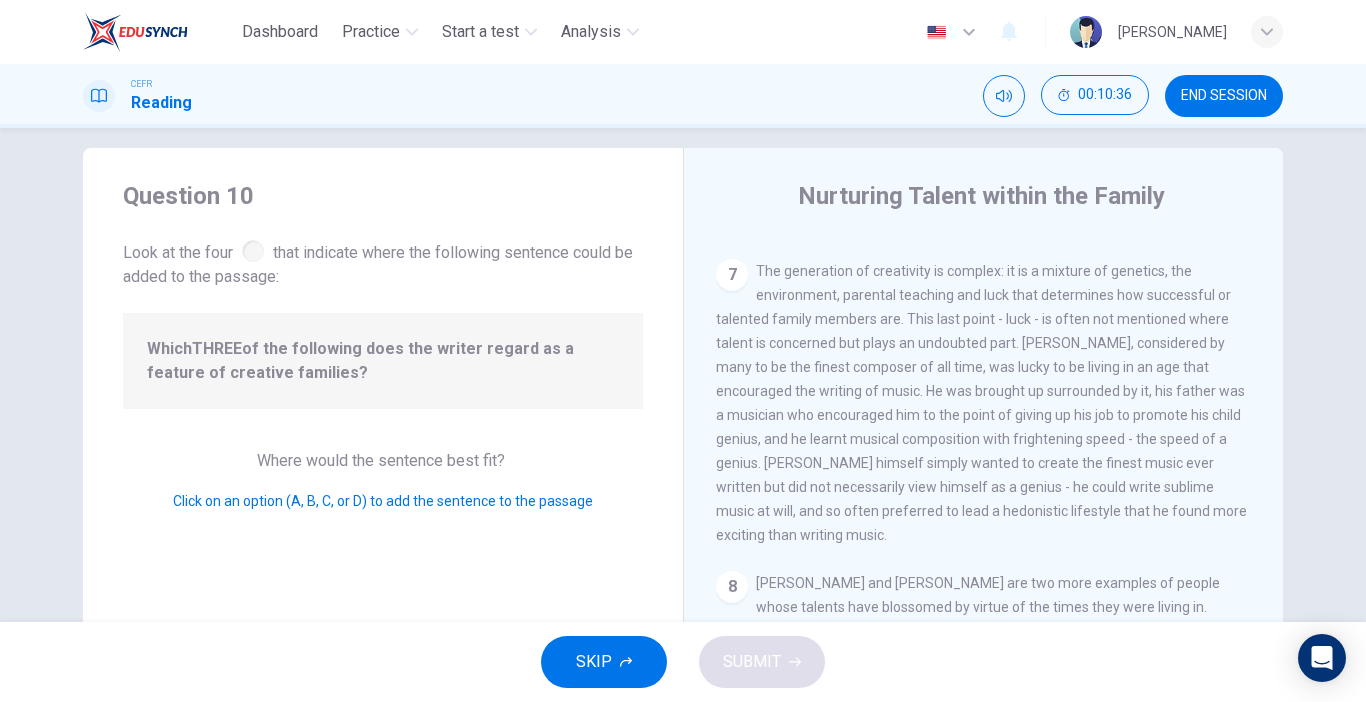 click at bounding box center [253, 251] 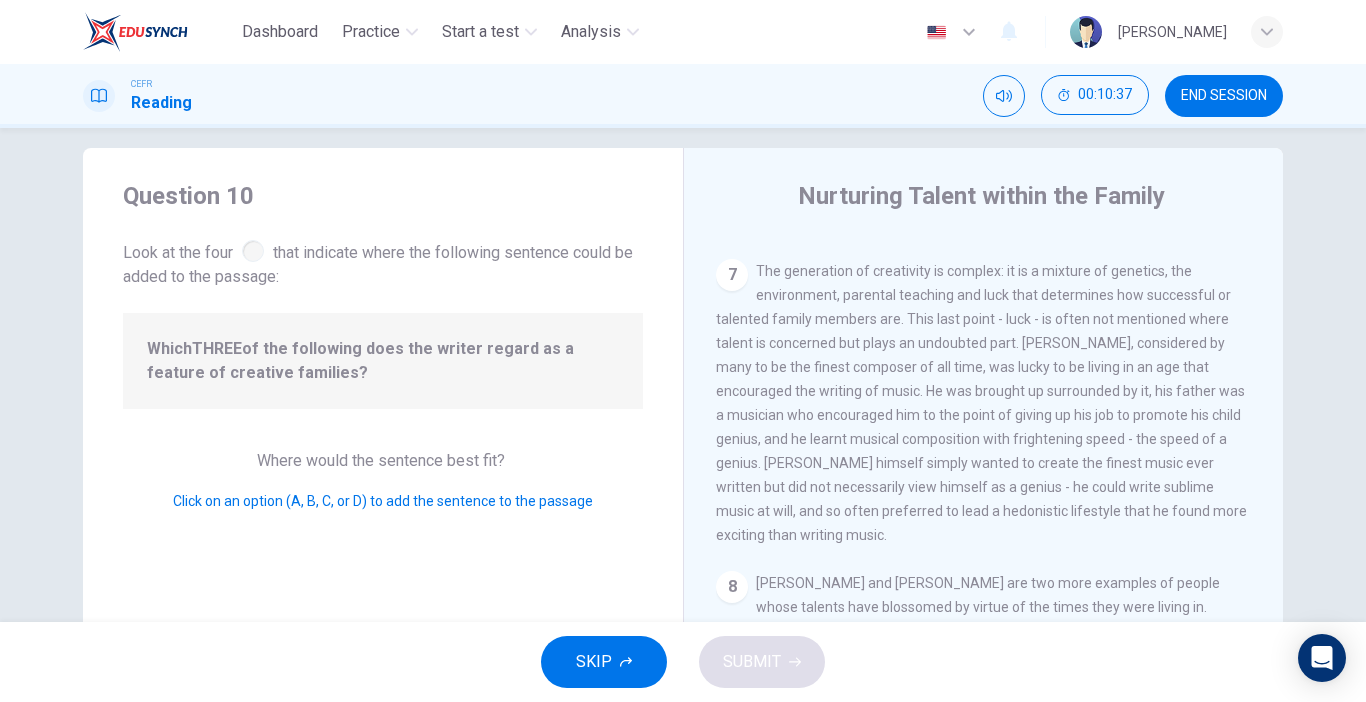 click on "Which  THREE  of the following does the writer regard as a feature of creative families?" at bounding box center [383, 361] 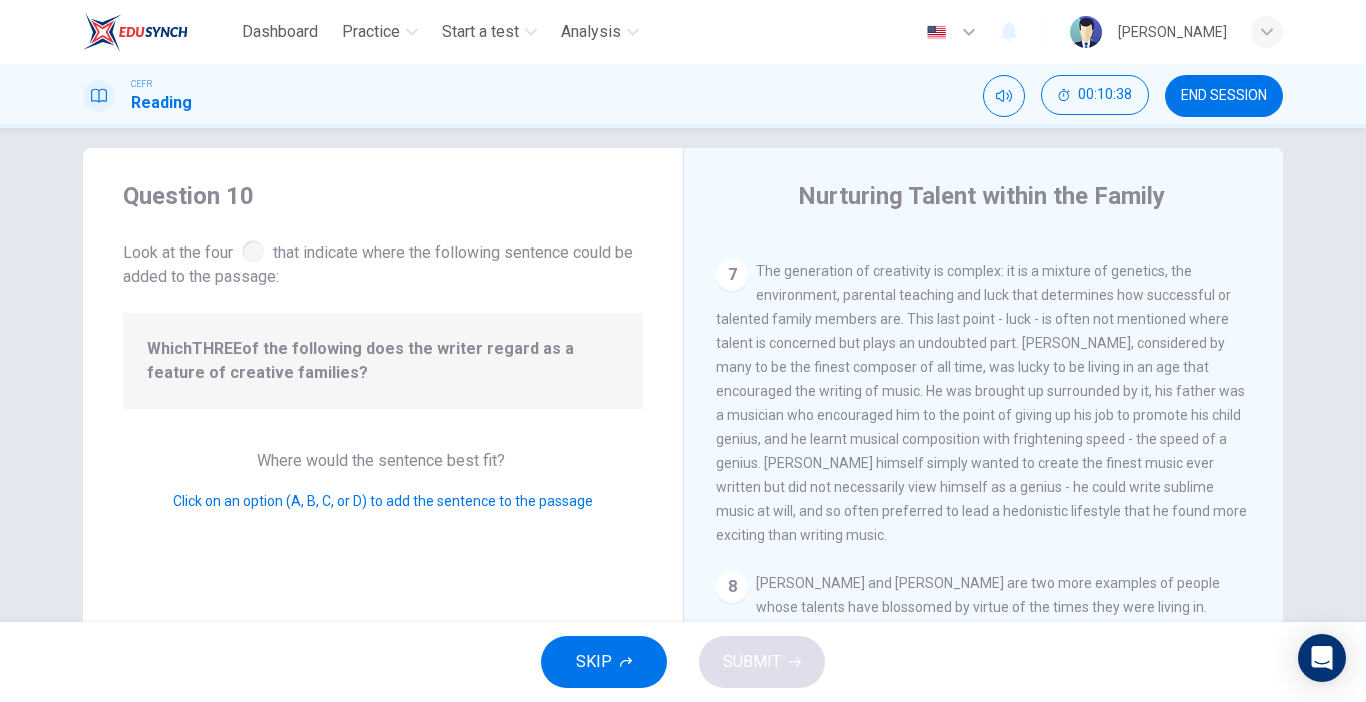 click on "Which  THREE  of the following does the writer regard as a feature of creative families?" at bounding box center (383, 361) 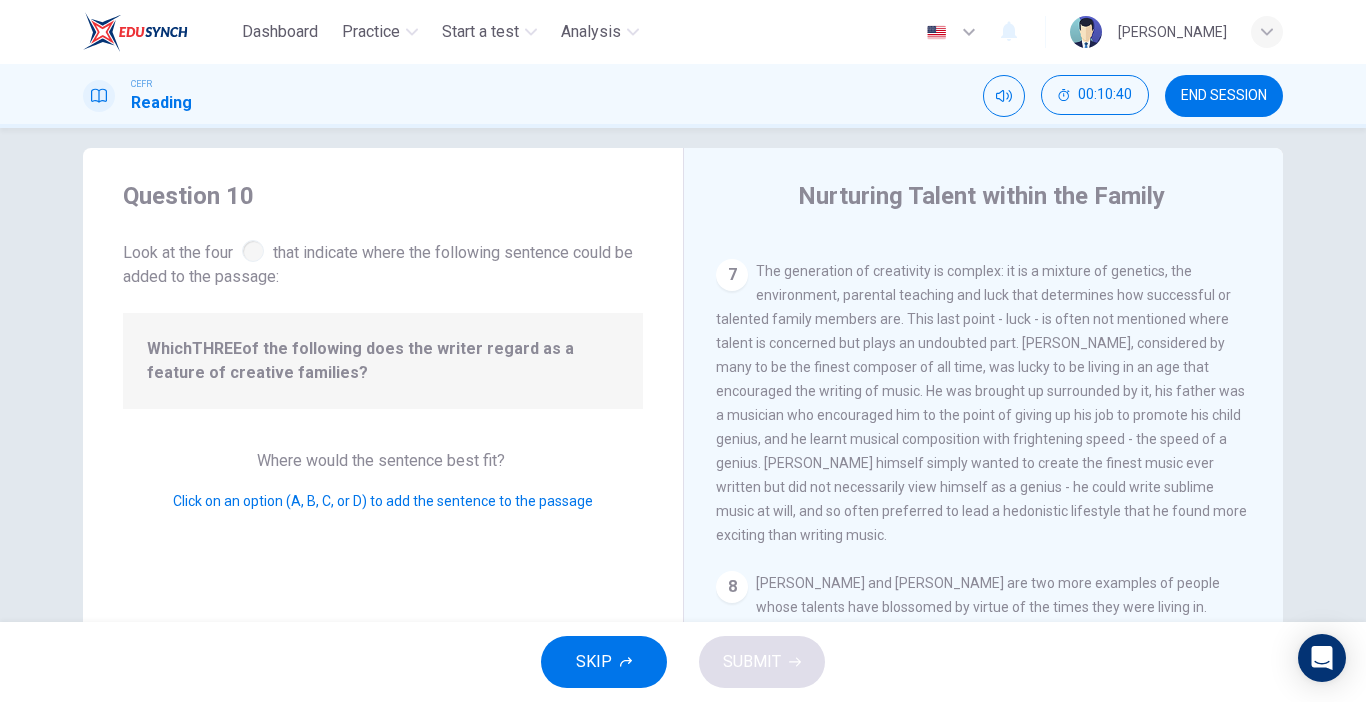 click on "Click on an option (A, B, C, or D) to add the sentence to the passage" at bounding box center [383, 501] 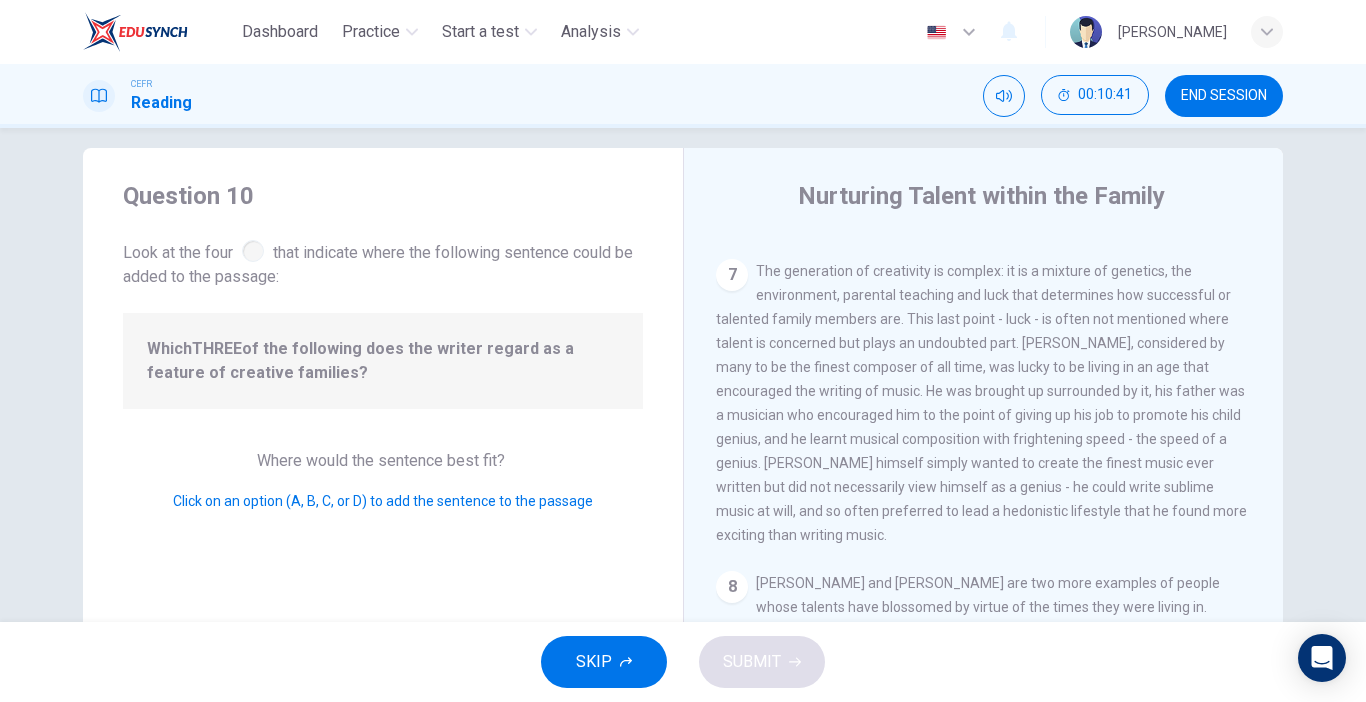 click on "Click on an option (A, B, C, or D) to add the sentence to the passage" at bounding box center [383, 501] 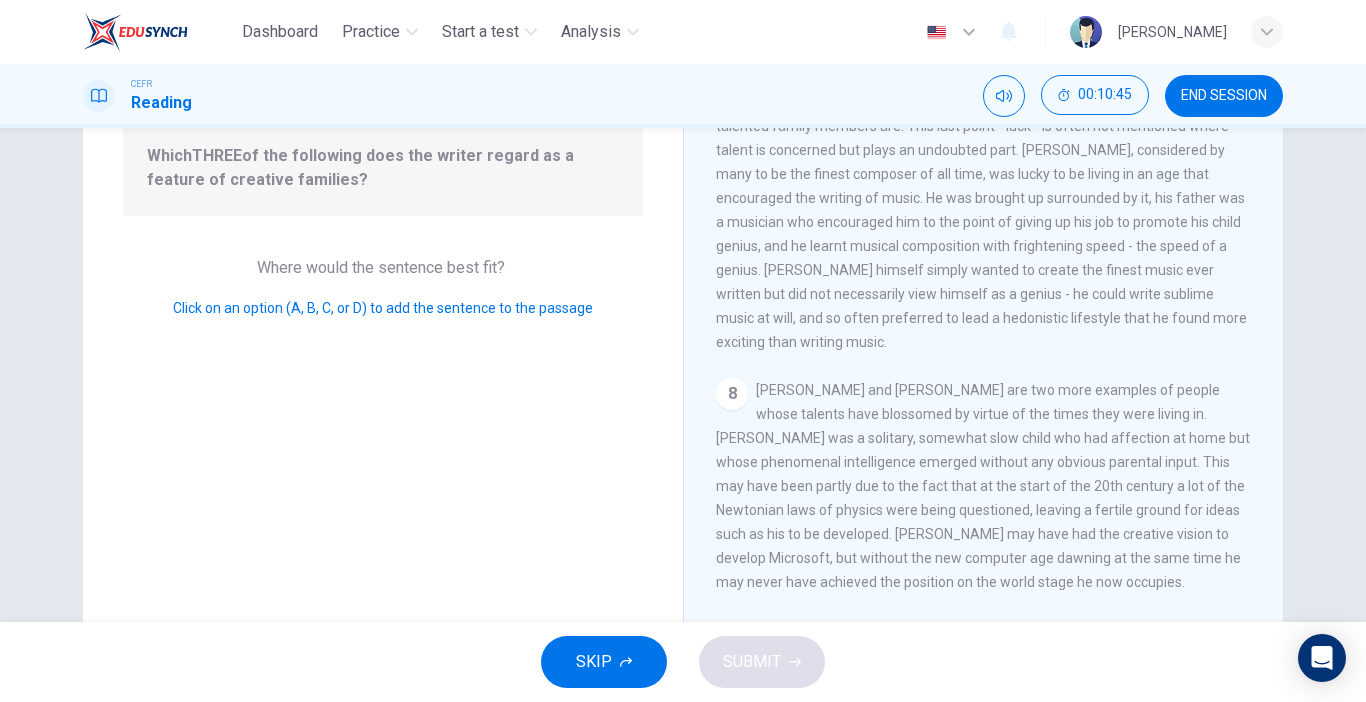scroll, scrollTop: 281, scrollLeft: 0, axis: vertical 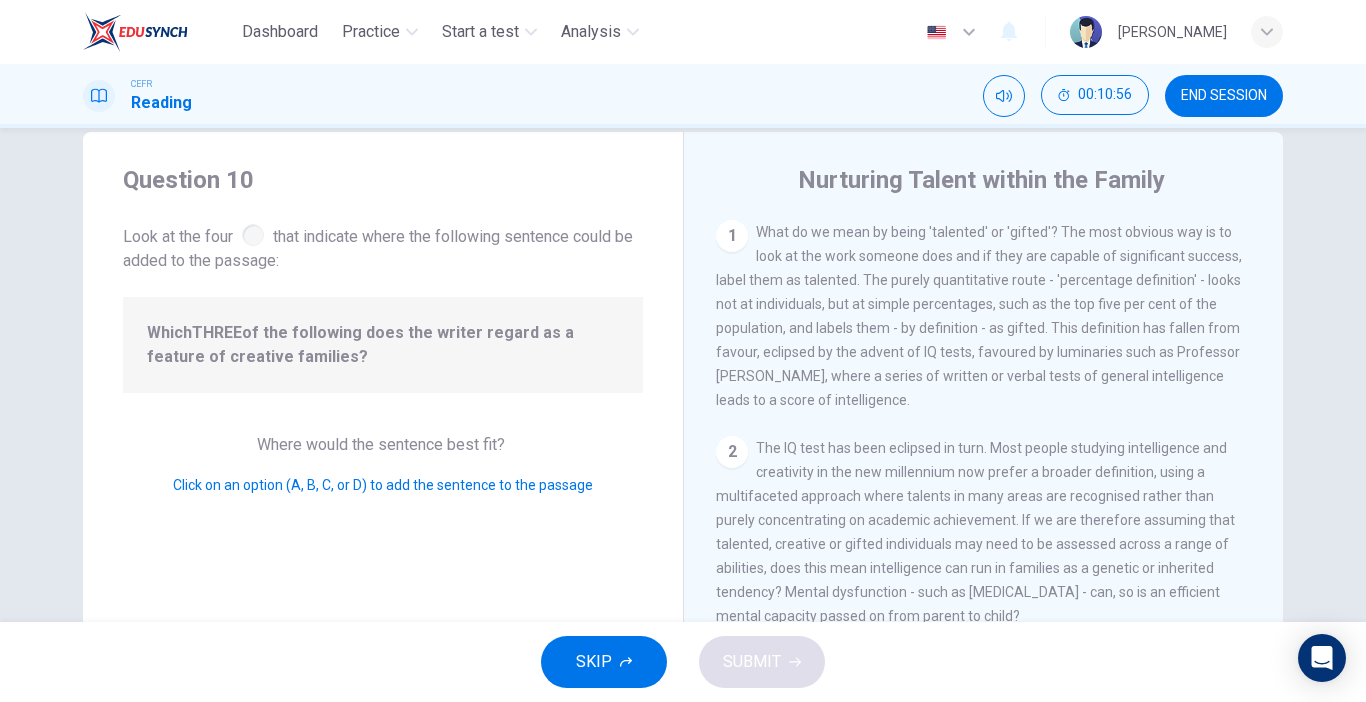 click on "Which  THREE  of the following does the writer regard as a feature of creative families?" at bounding box center [383, 345] 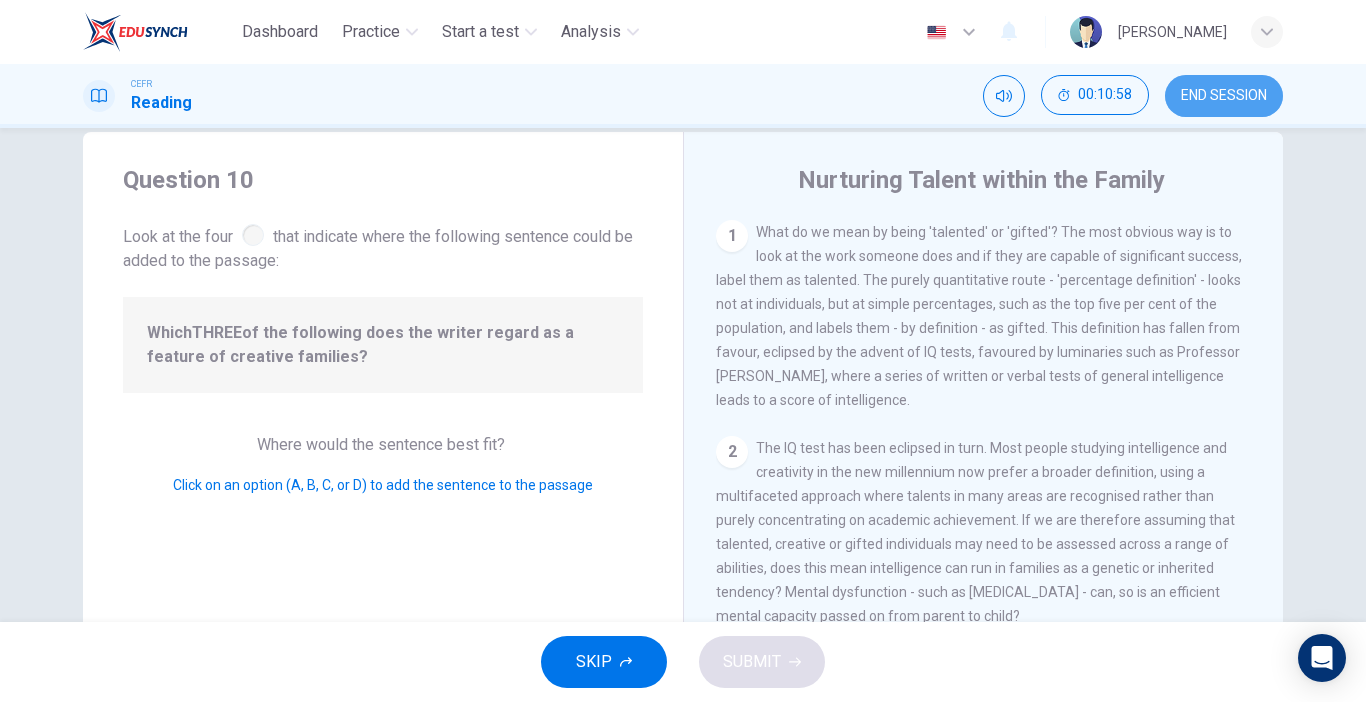 click on "END SESSION" at bounding box center [1224, 96] 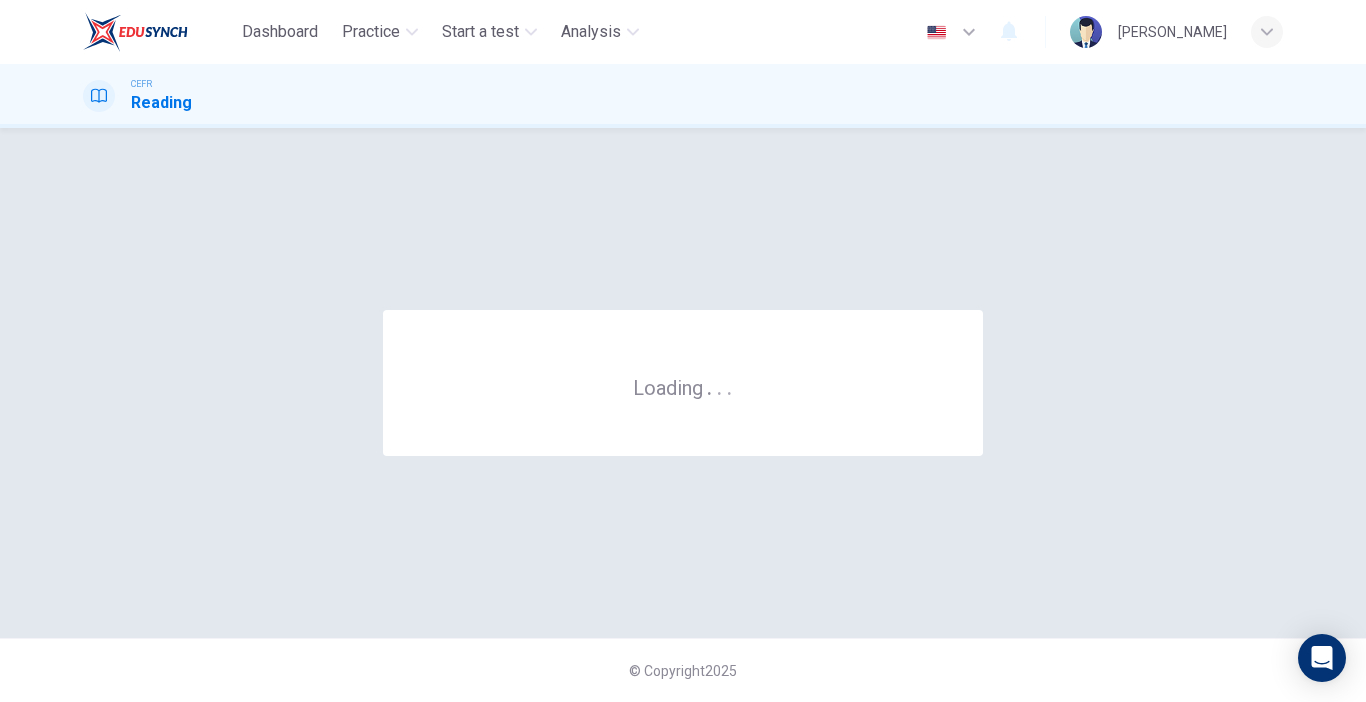 scroll, scrollTop: 0, scrollLeft: 0, axis: both 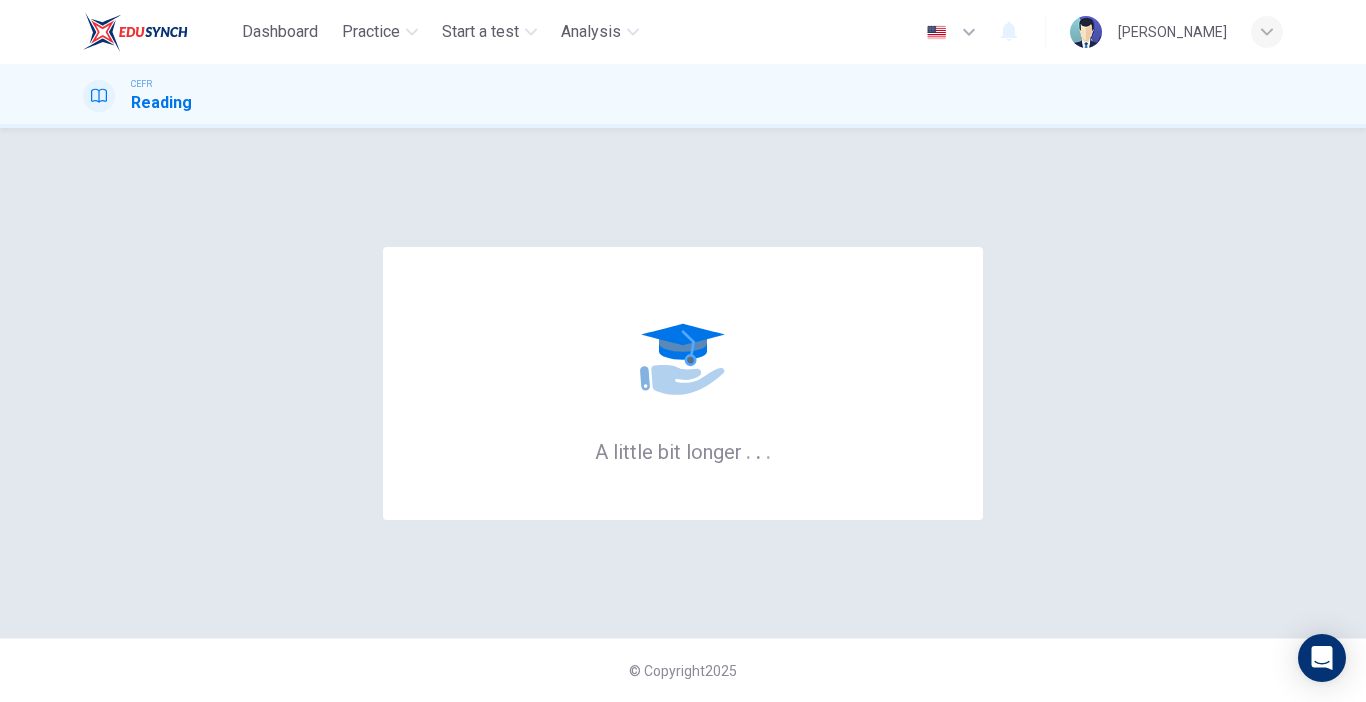 drag, startPoint x: 541, startPoint y: 362, endPoint x: 601, endPoint y: 361, distance: 60.00833 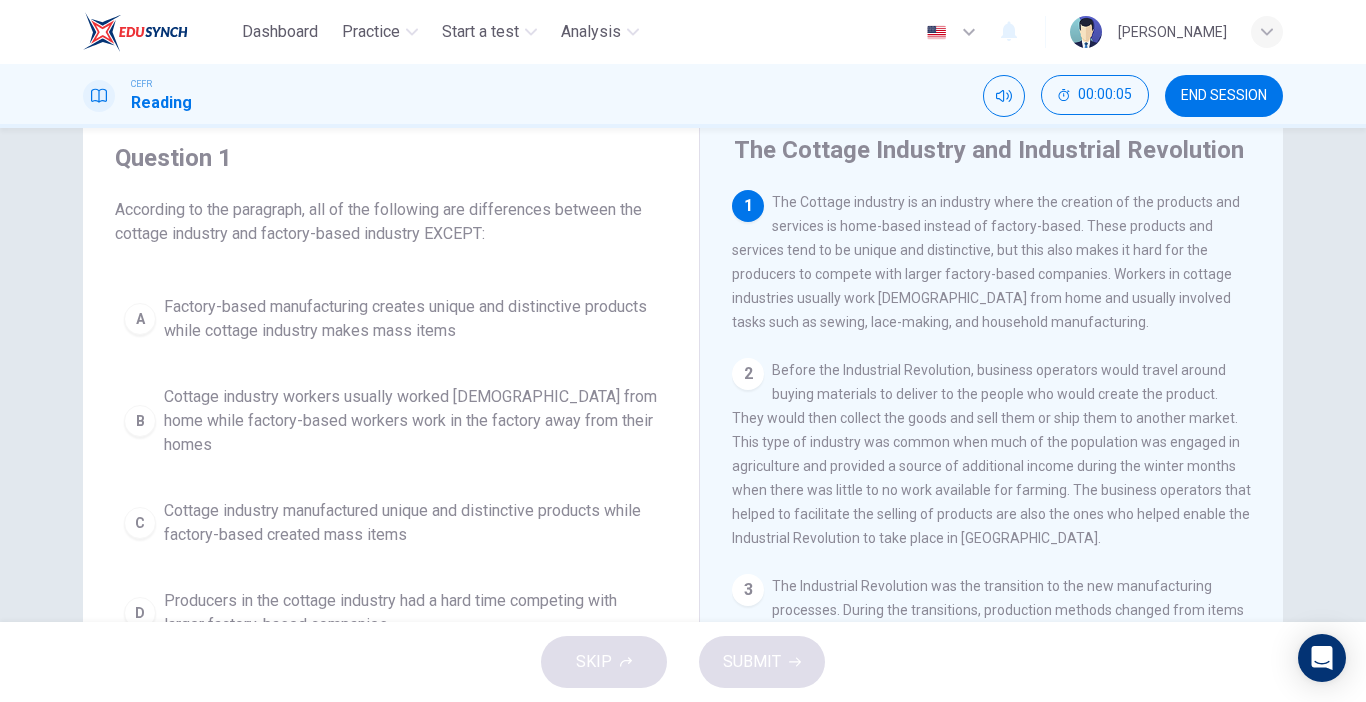 scroll, scrollTop: 58, scrollLeft: 0, axis: vertical 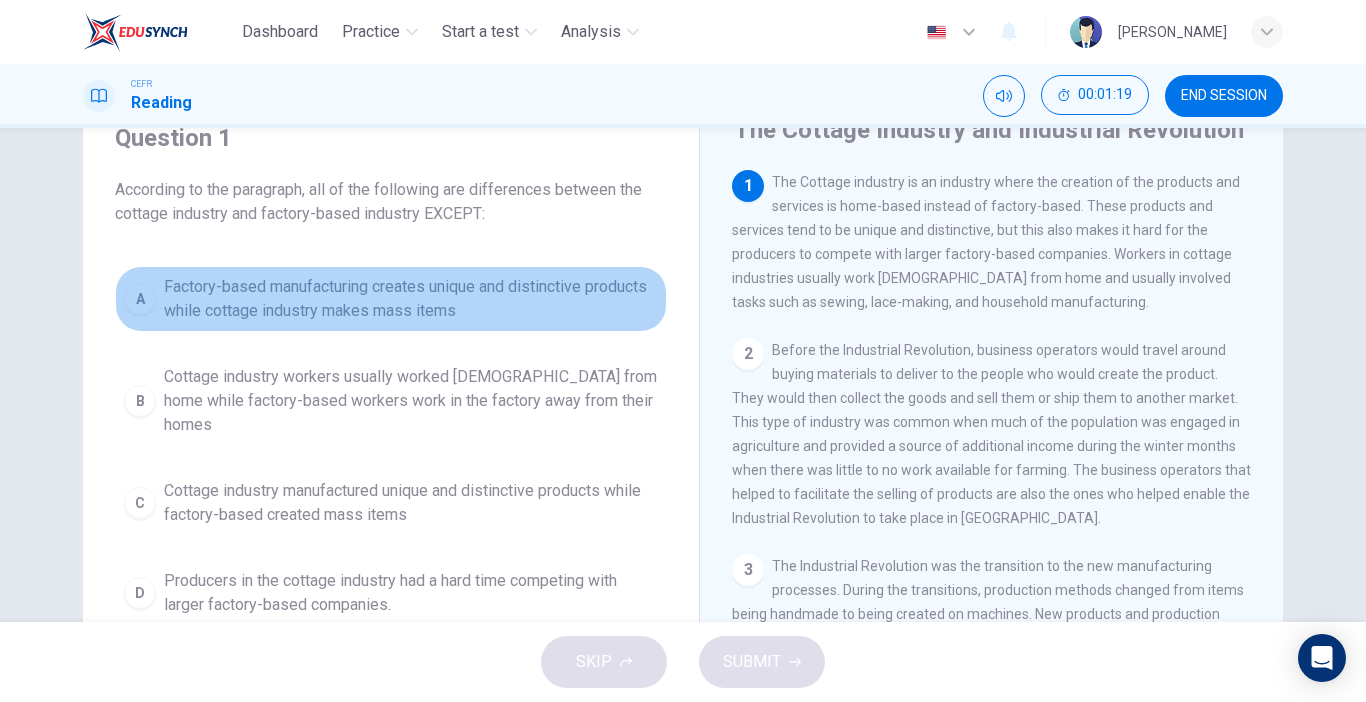 click on "Factory-based manufacturing creates unique and distinctive products while cottage industry makes mass items" at bounding box center [411, 299] 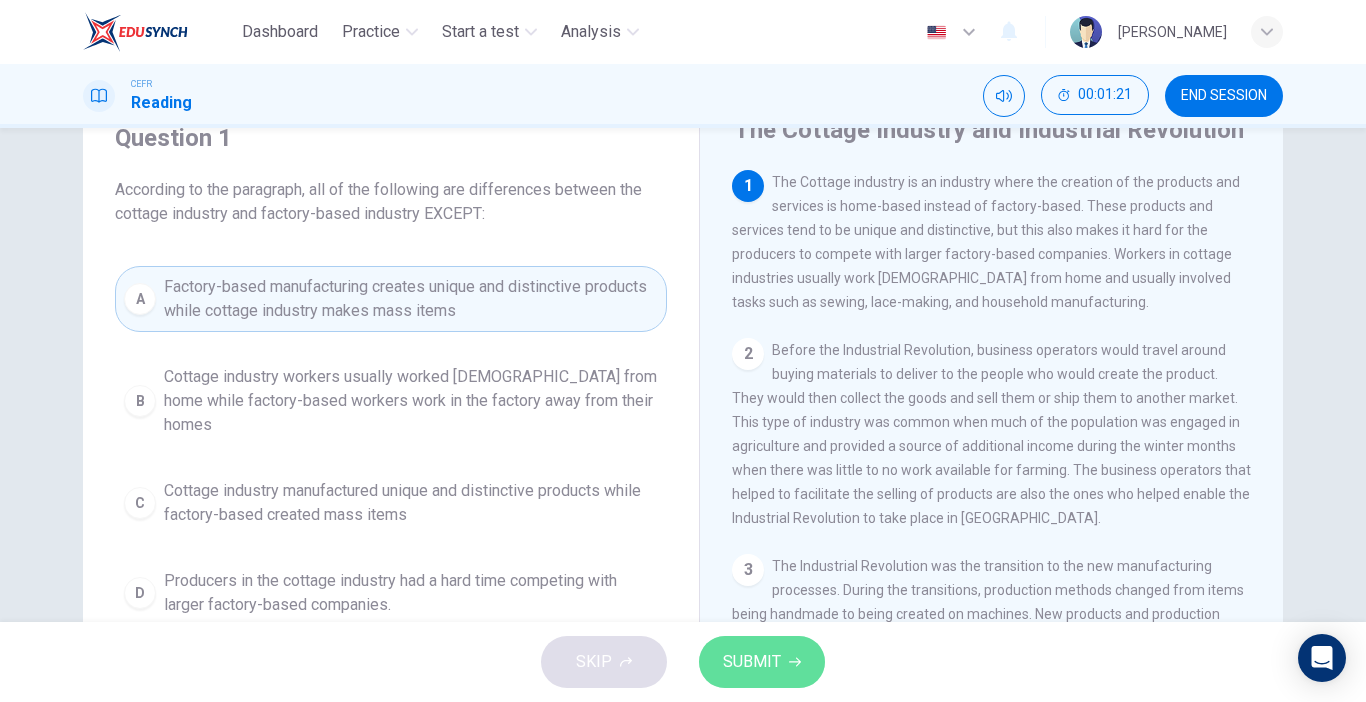 click on "SUBMIT" at bounding box center (752, 662) 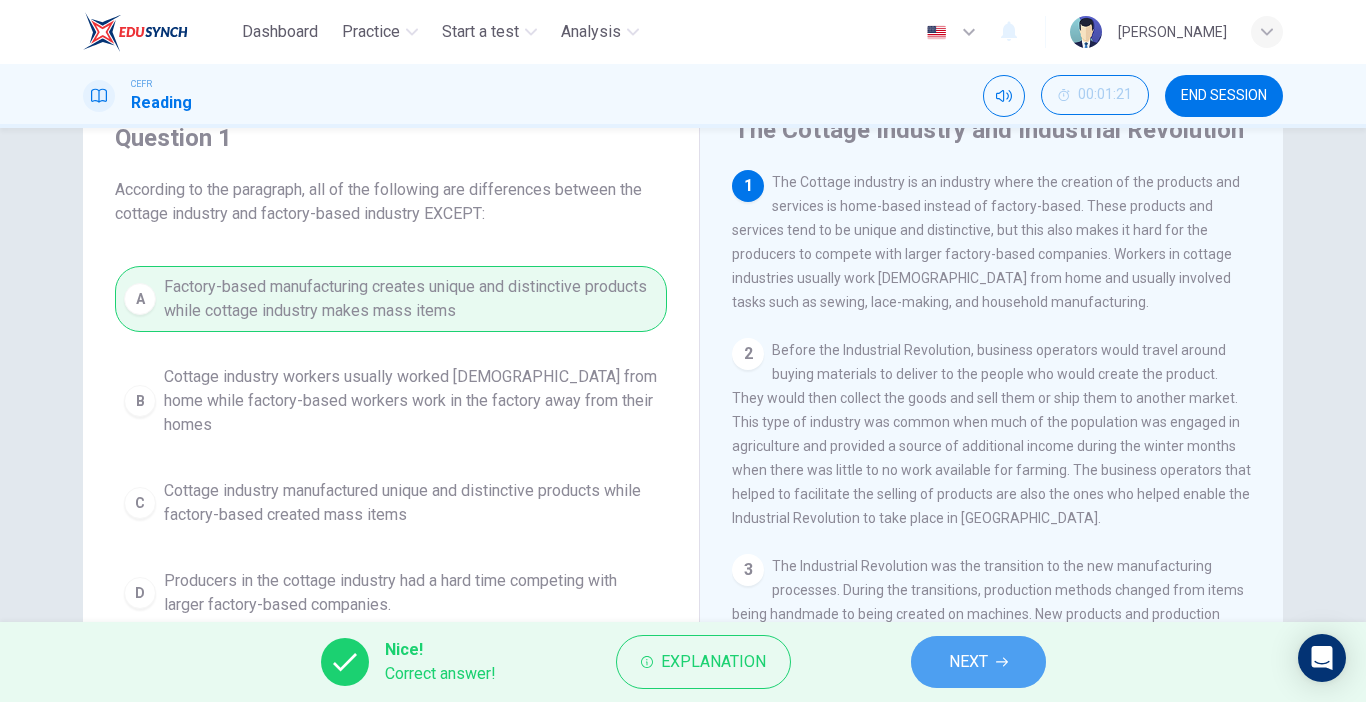 click on "NEXT" at bounding box center (978, 662) 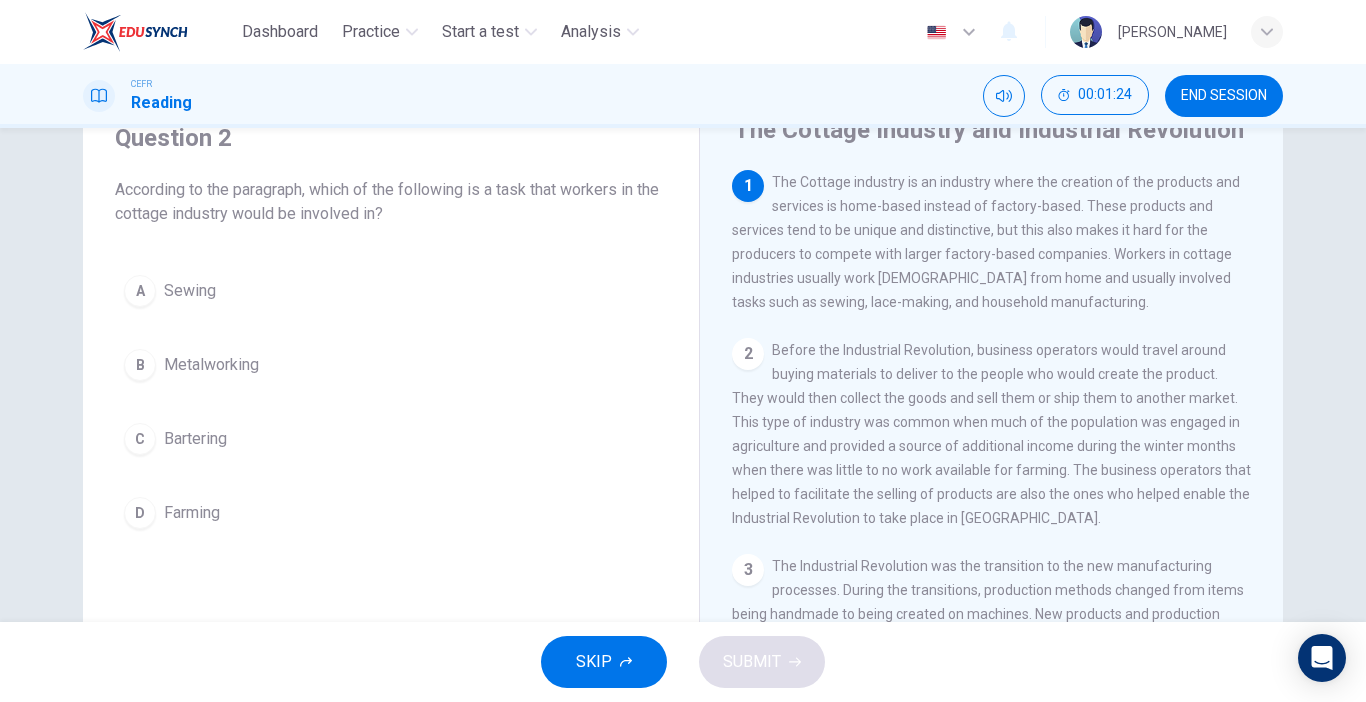 click on "B Metalworking" at bounding box center [391, 365] 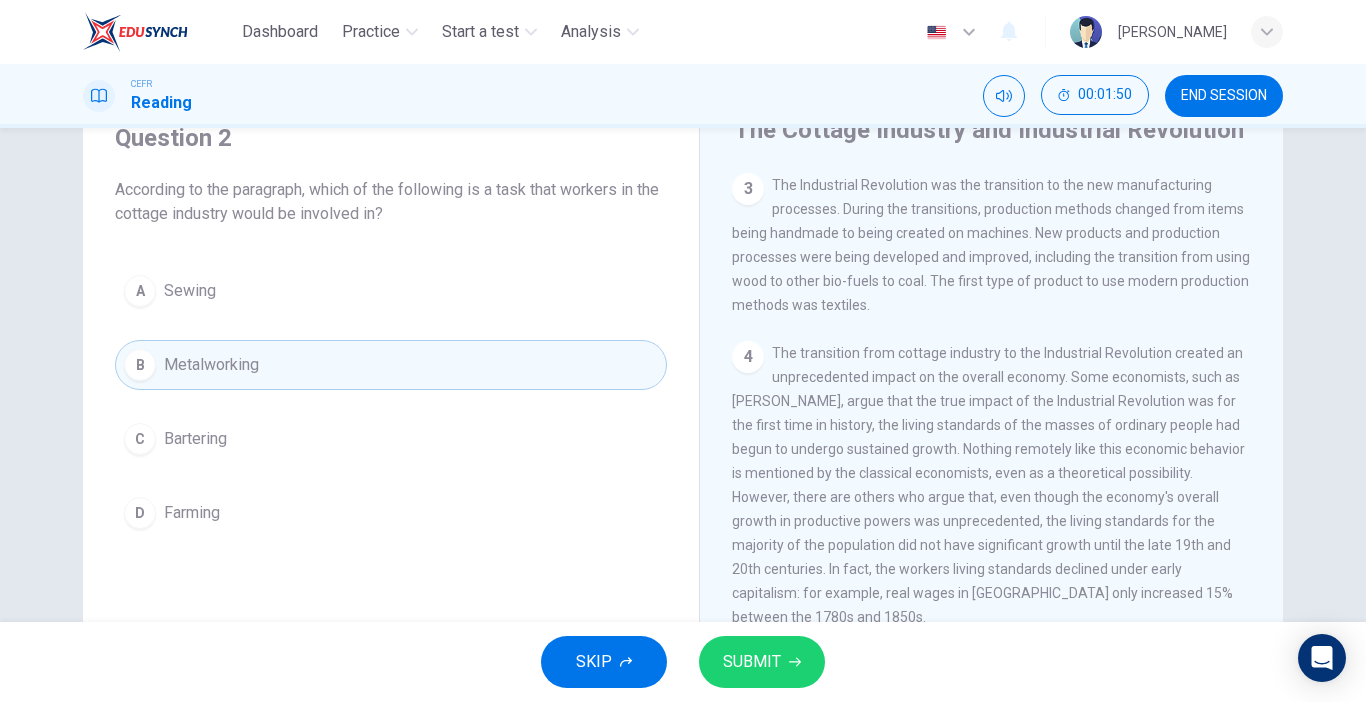 scroll, scrollTop: 382, scrollLeft: 0, axis: vertical 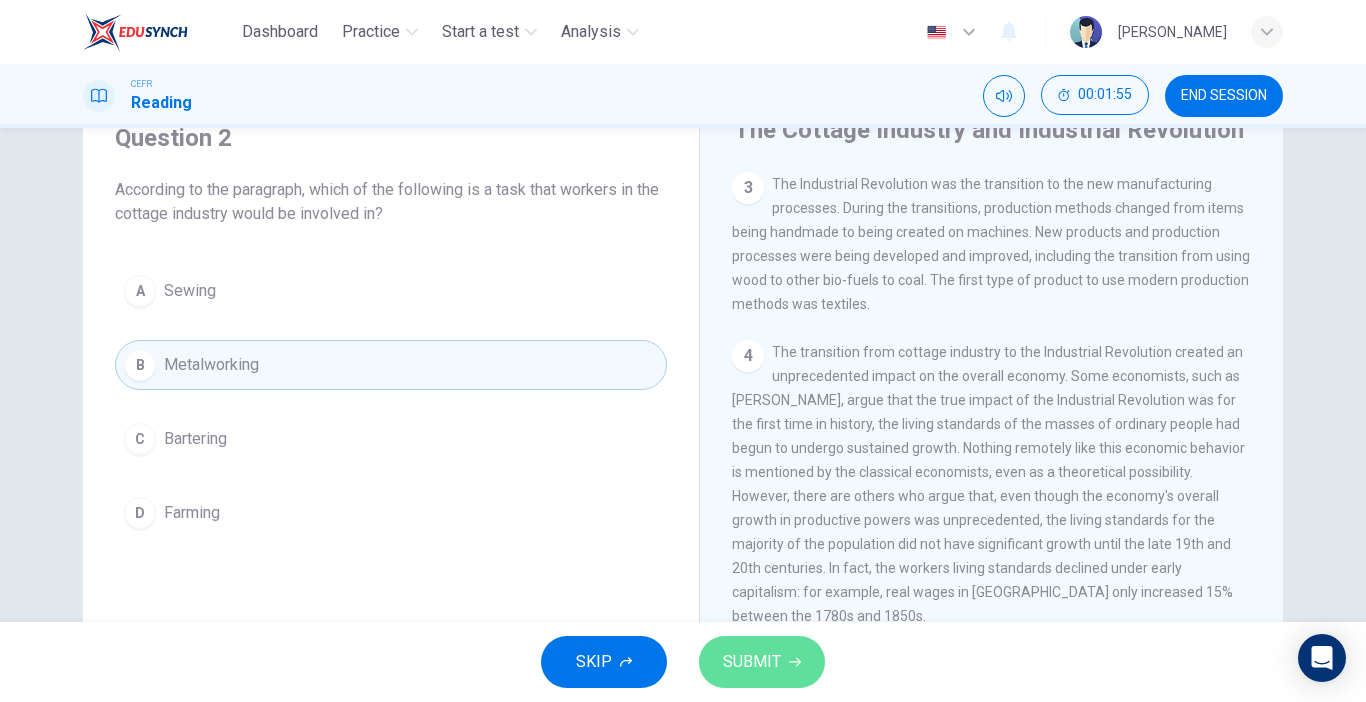 click on "SUBMIT" at bounding box center [752, 662] 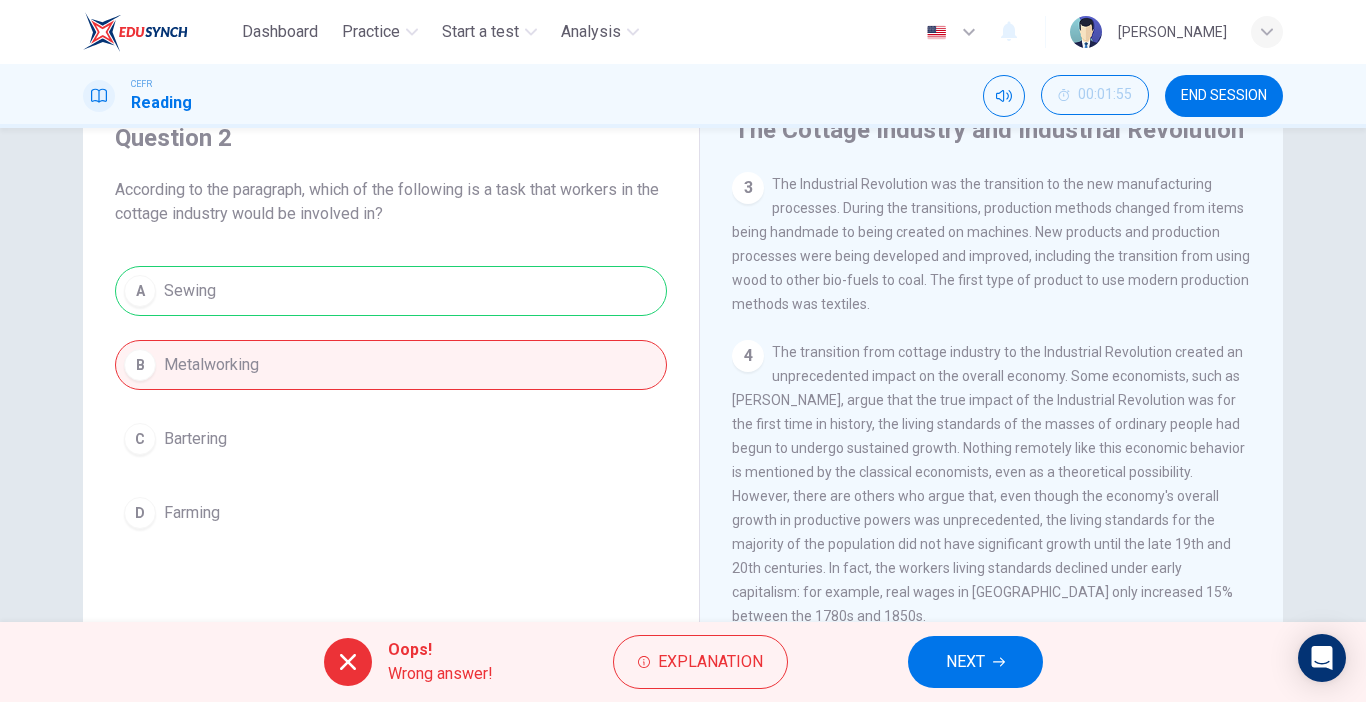 click on "NEXT" at bounding box center [975, 662] 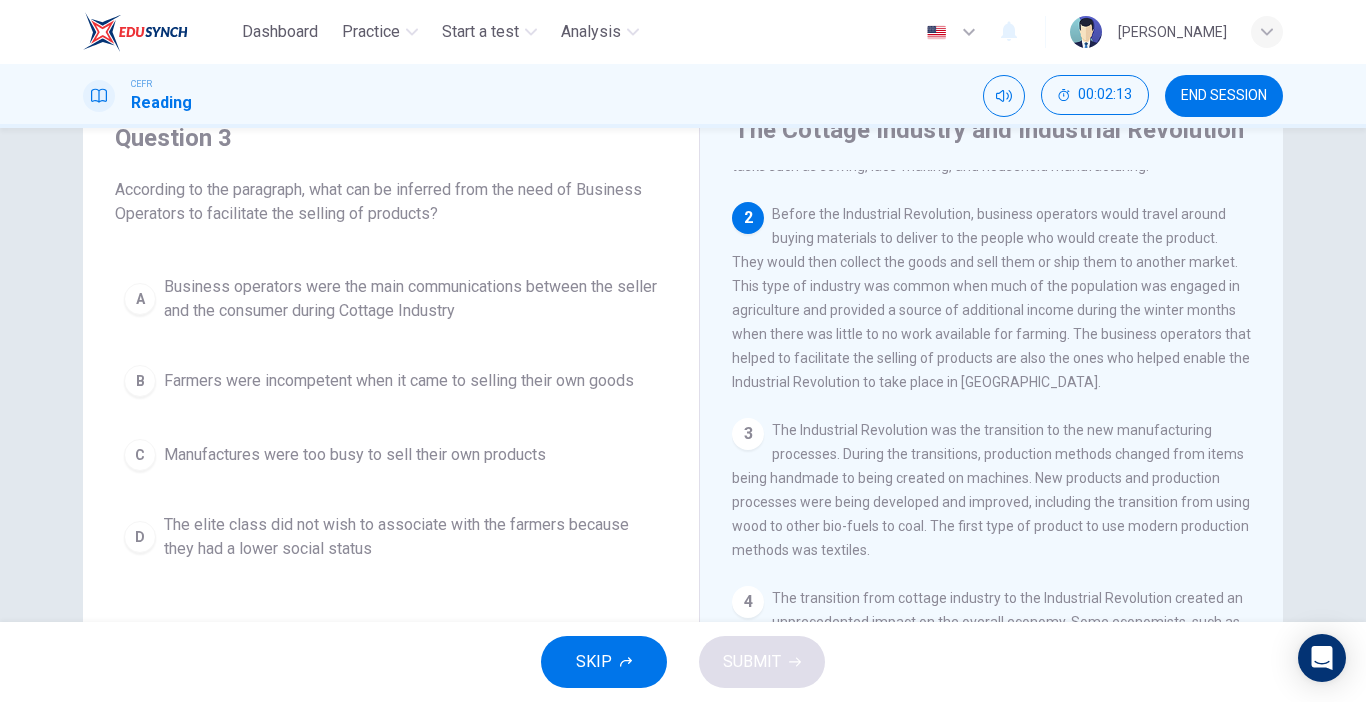 scroll, scrollTop: 138, scrollLeft: 0, axis: vertical 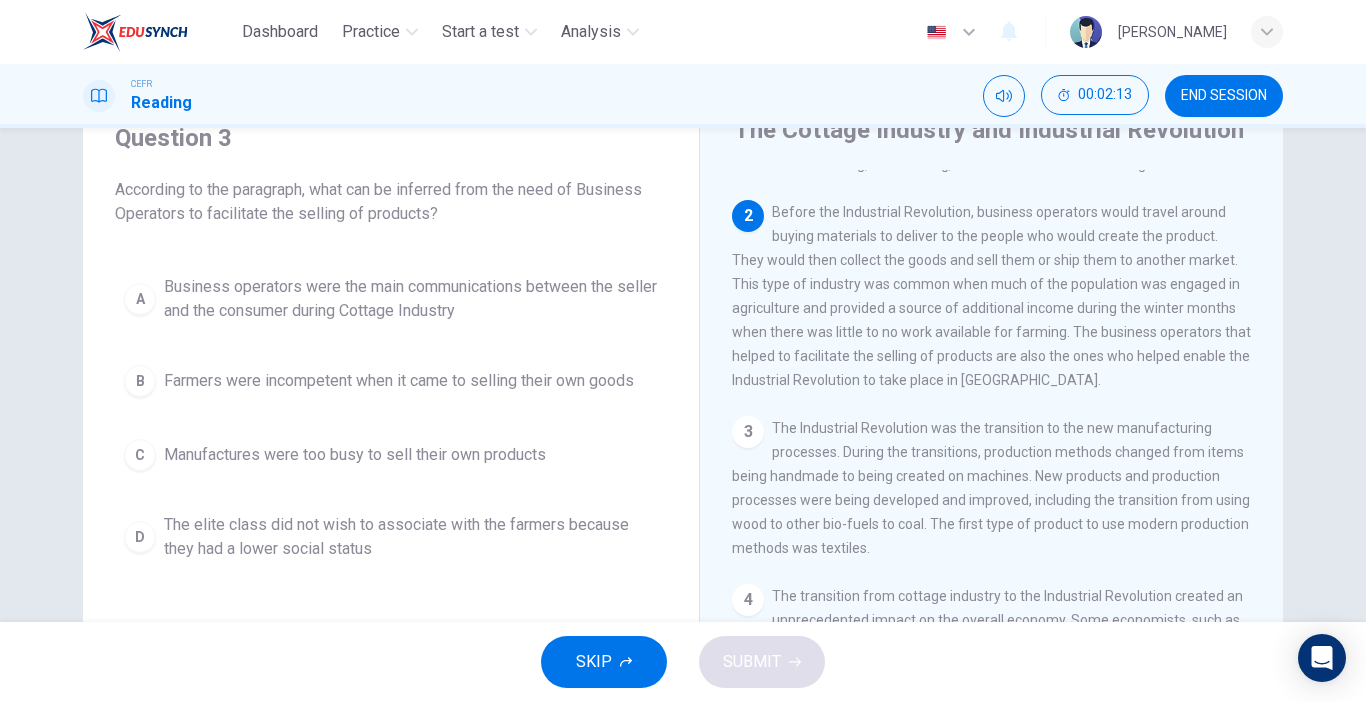 drag, startPoint x: 1310, startPoint y: 302, endPoint x: 1310, endPoint y: 320, distance: 18 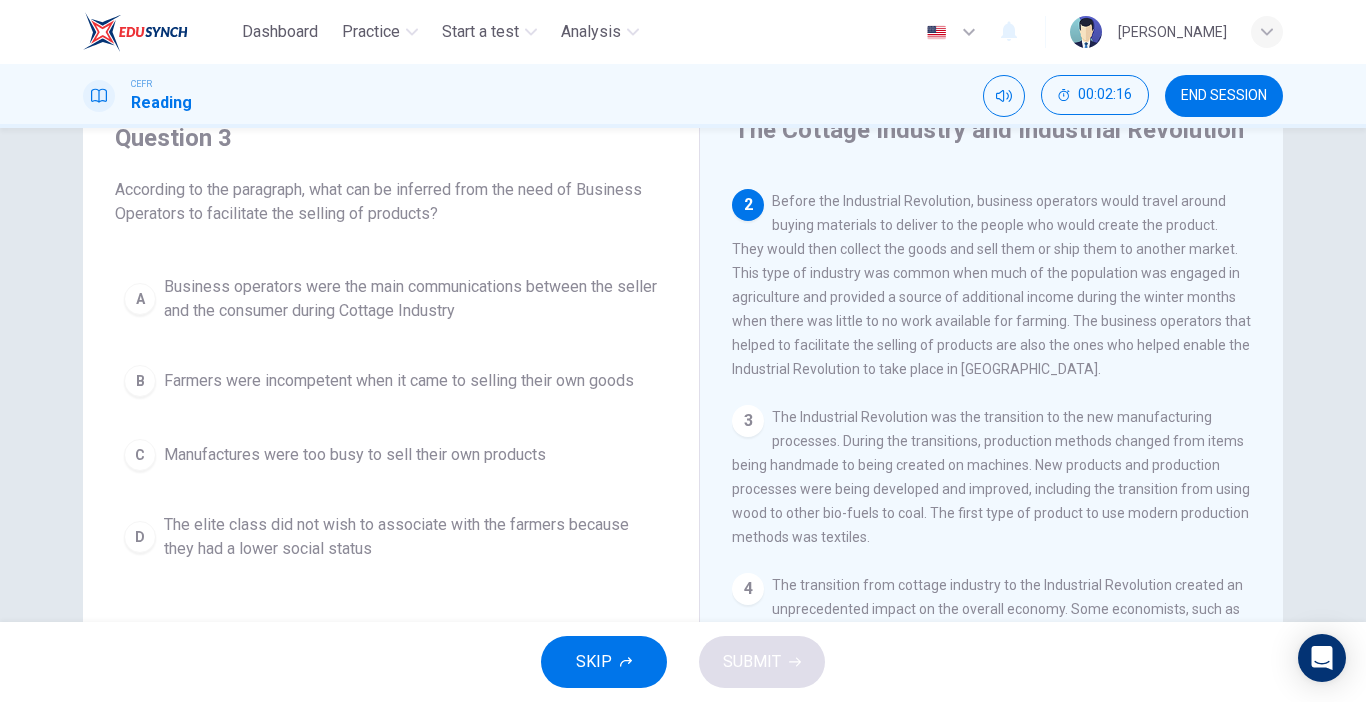 scroll, scrollTop: 151, scrollLeft: 0, axis: vertical 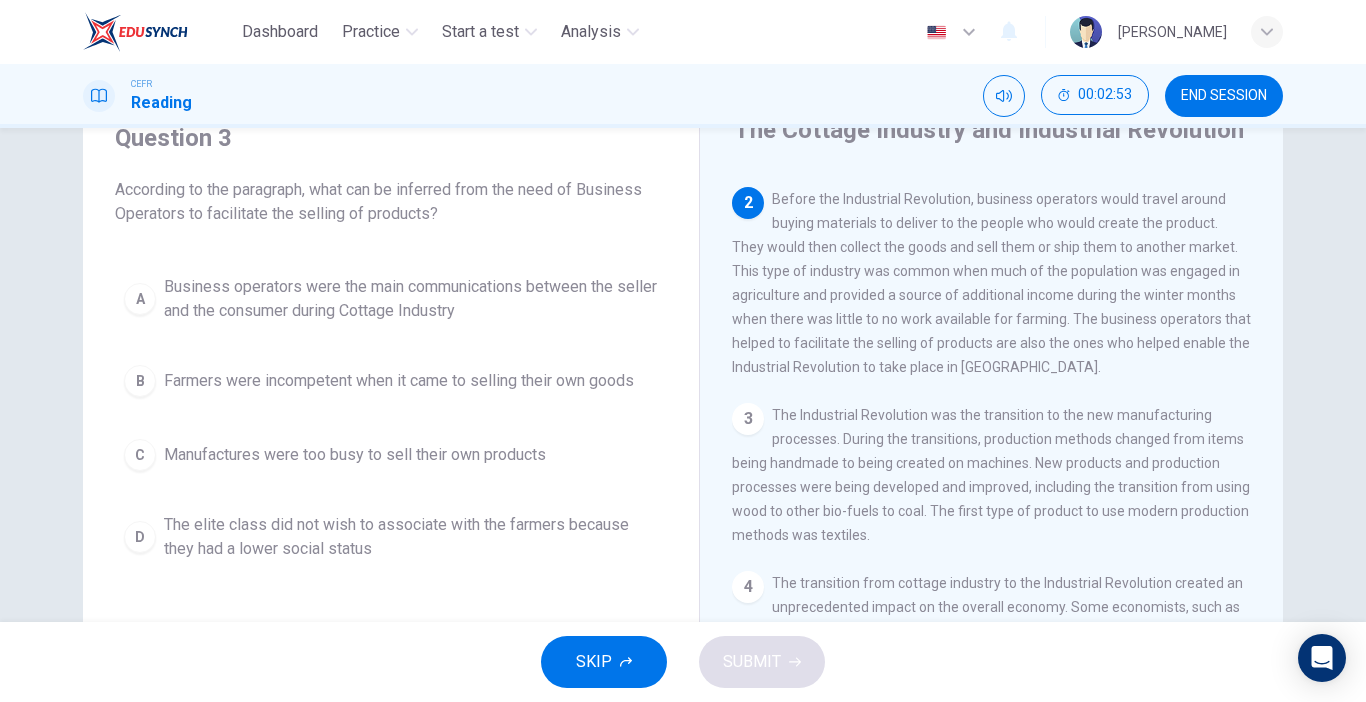 click on "Business operators were the main communications between the seller and the consumer during Cottage Industry" at bounding box center [411, 299] 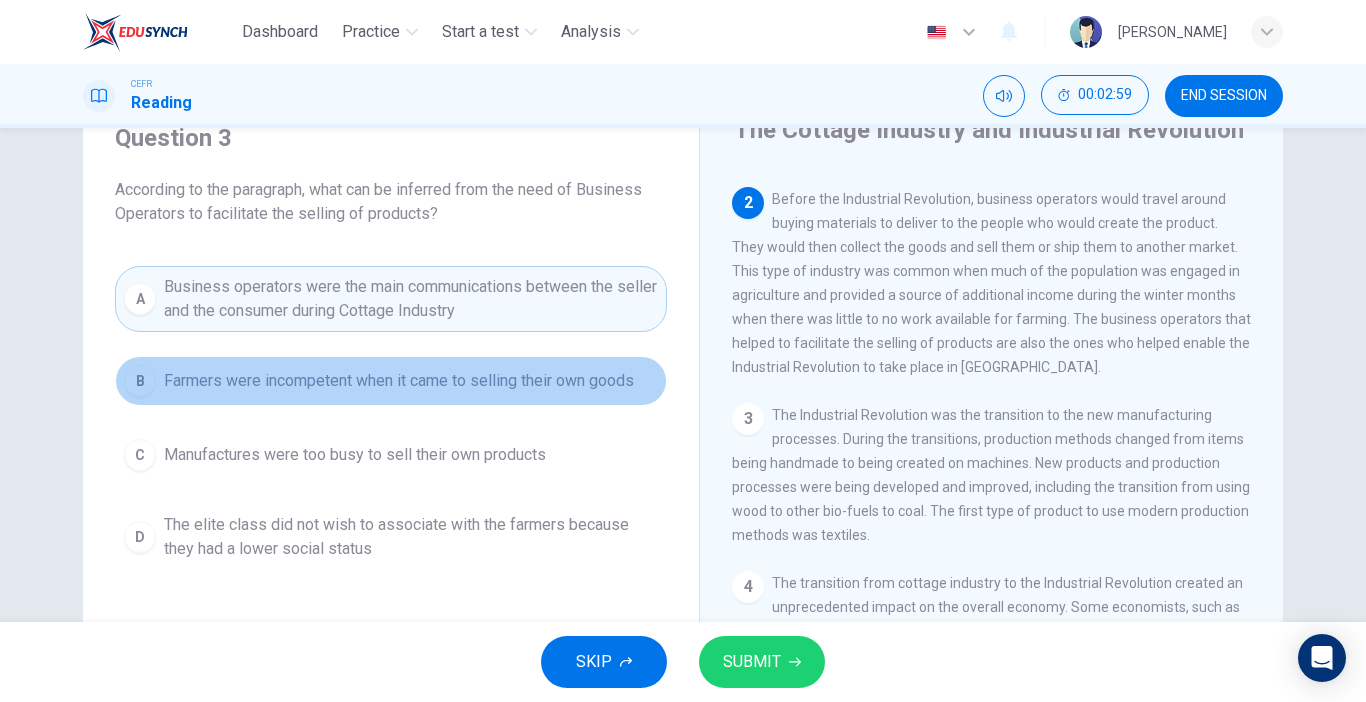 click on "B Farmers were incompetent when it came to selling their own goods" at bounding box center (391, 381) 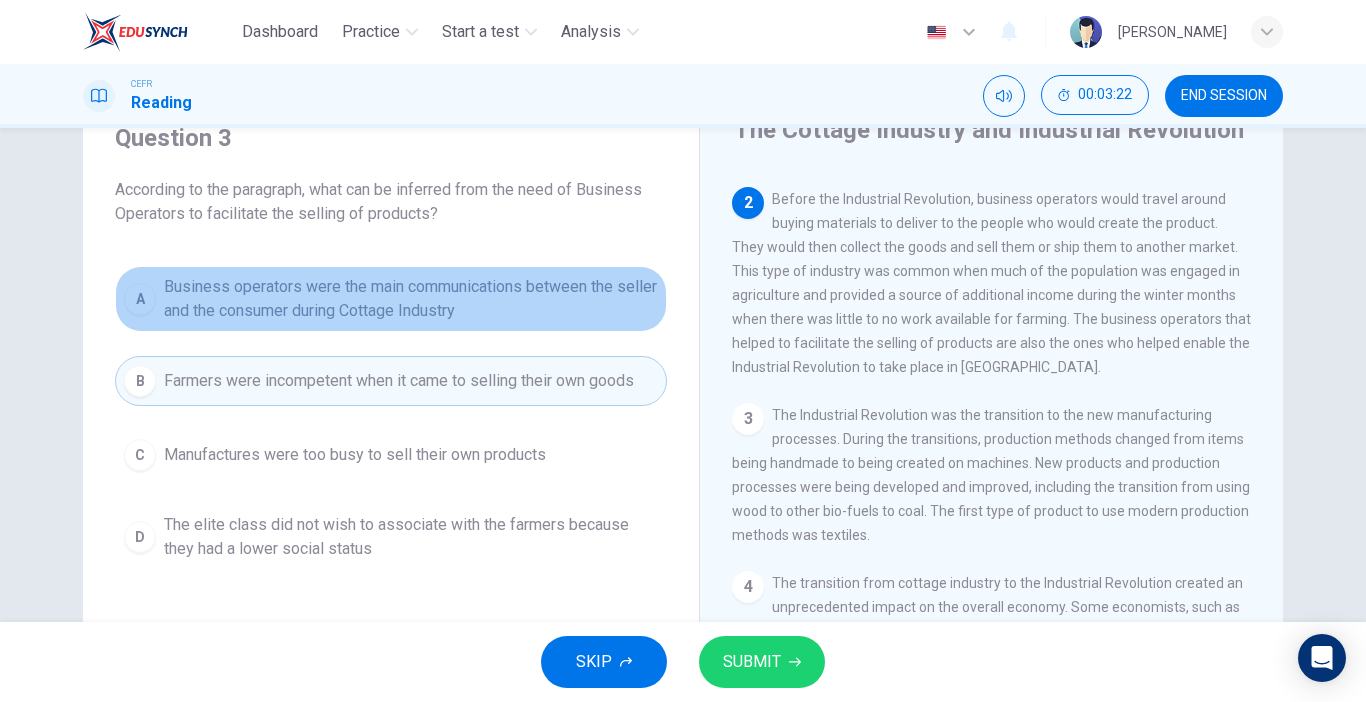 click on "A Business operators were the main communications between the seller and the consumer during Cottage Industry" at bounding box center [391, 299] 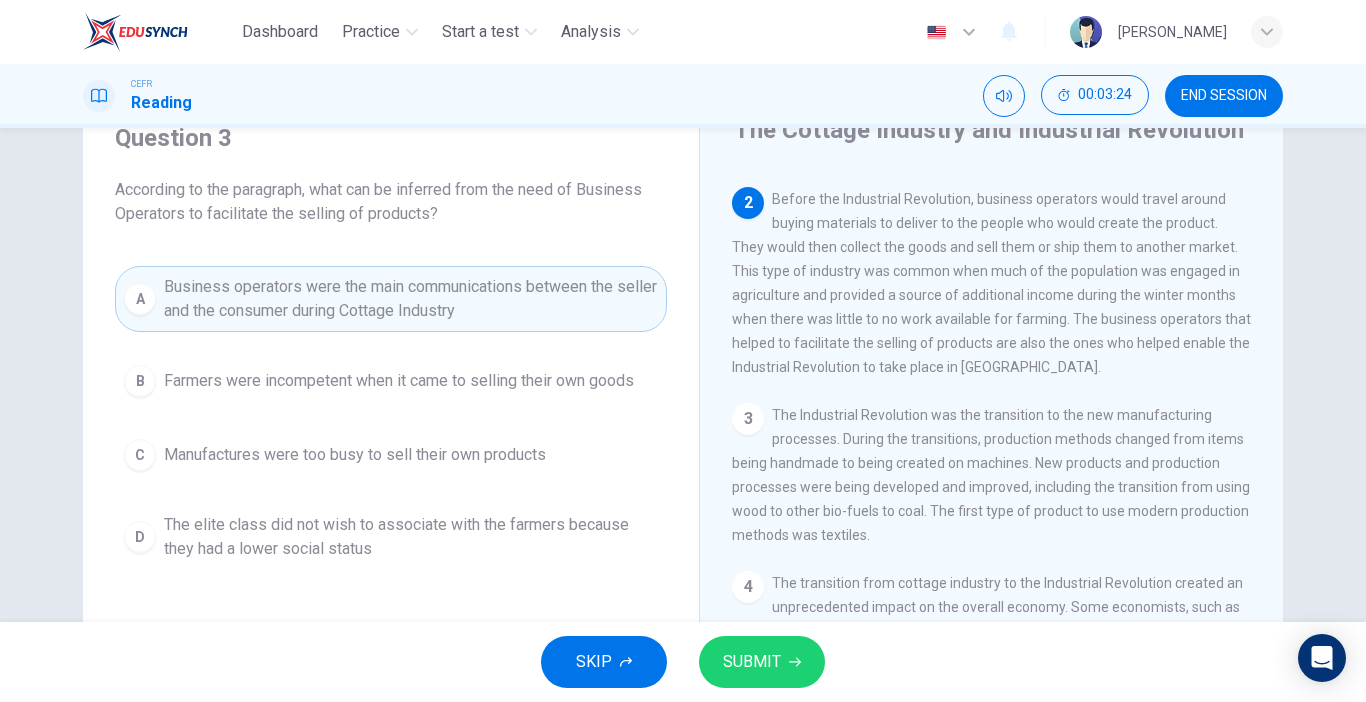 click on "SUBMIT" at bounding box center [752, 662] 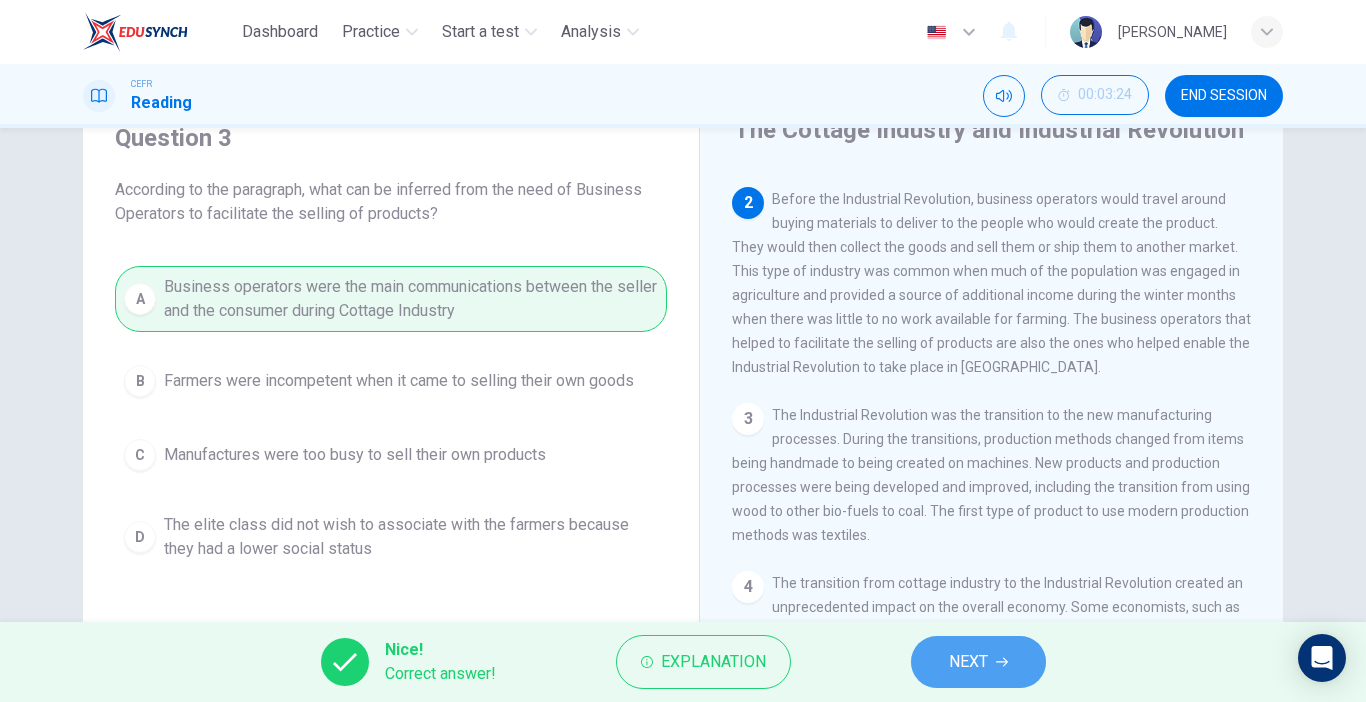 click on "NEXT" at bounding box center (968, 662) 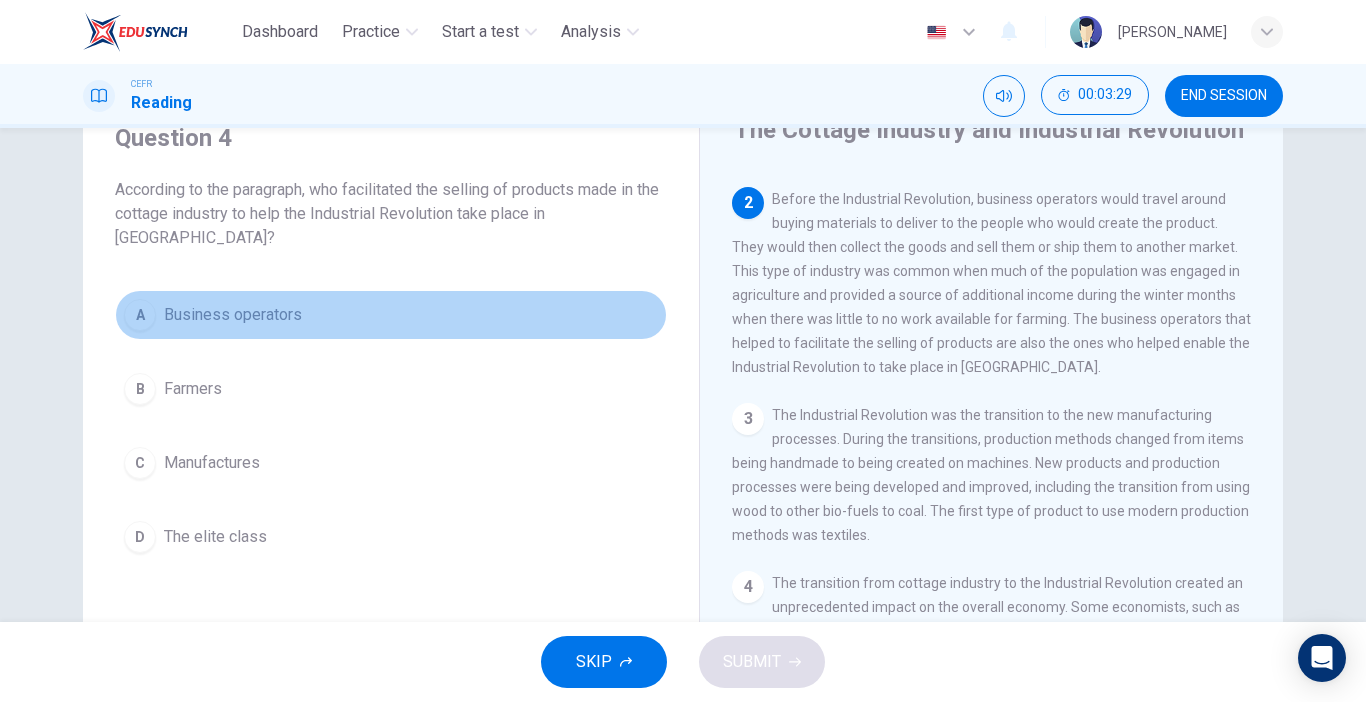 click on "A Business operators" at bounding box center [391, 315] 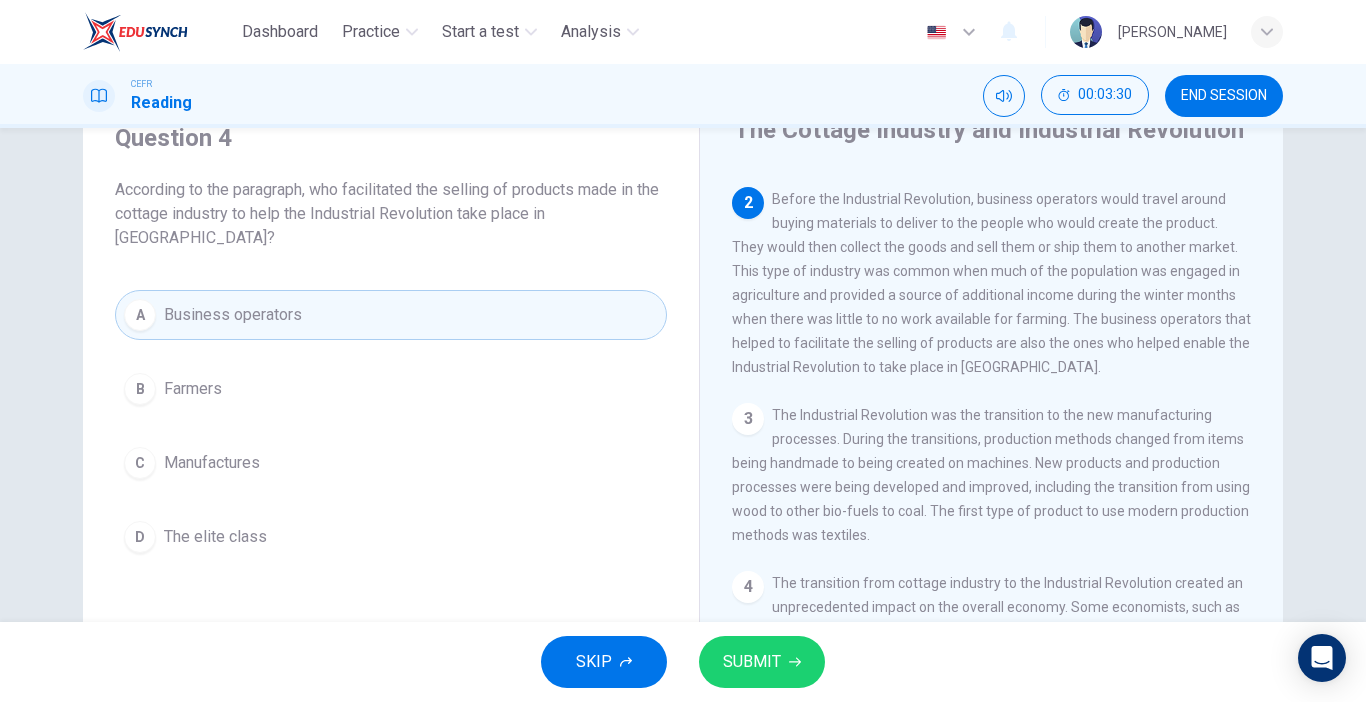 click on "SUBMIT" at bounding box center [752, 662] 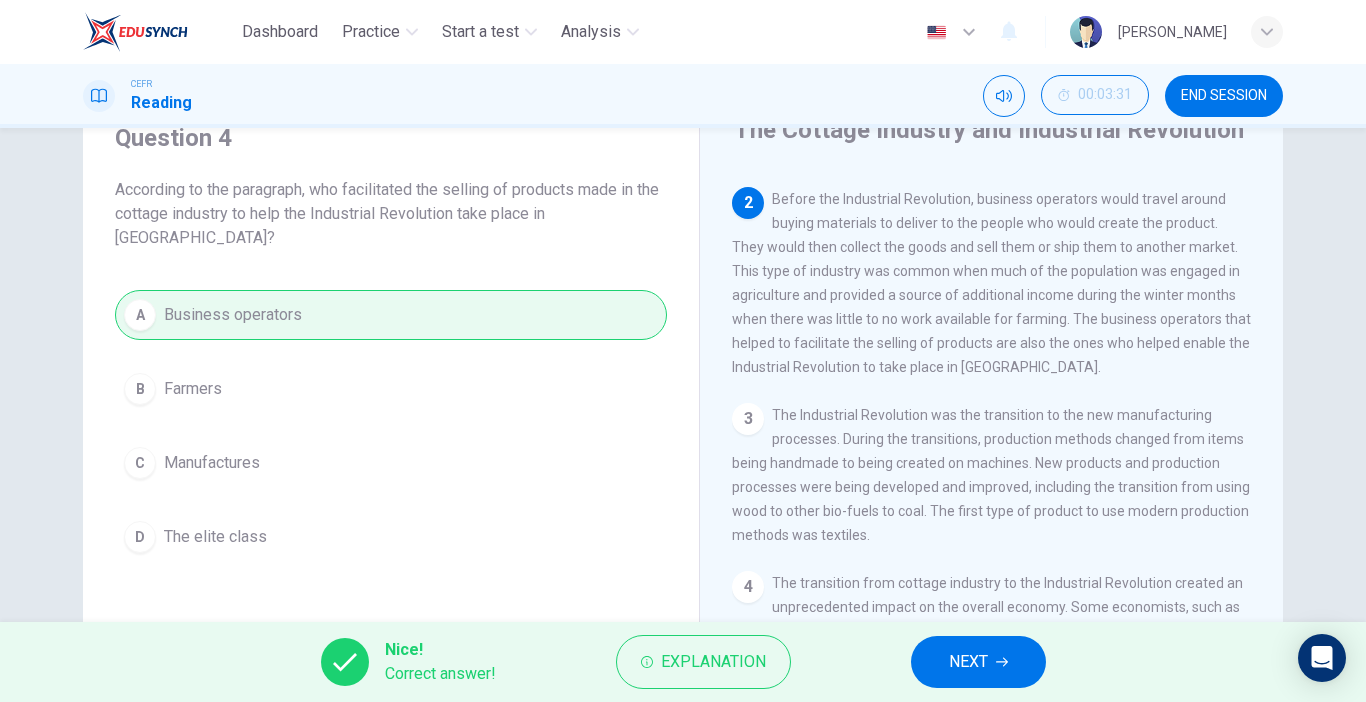 click on "NEXT" at bounding box center (978, 662) 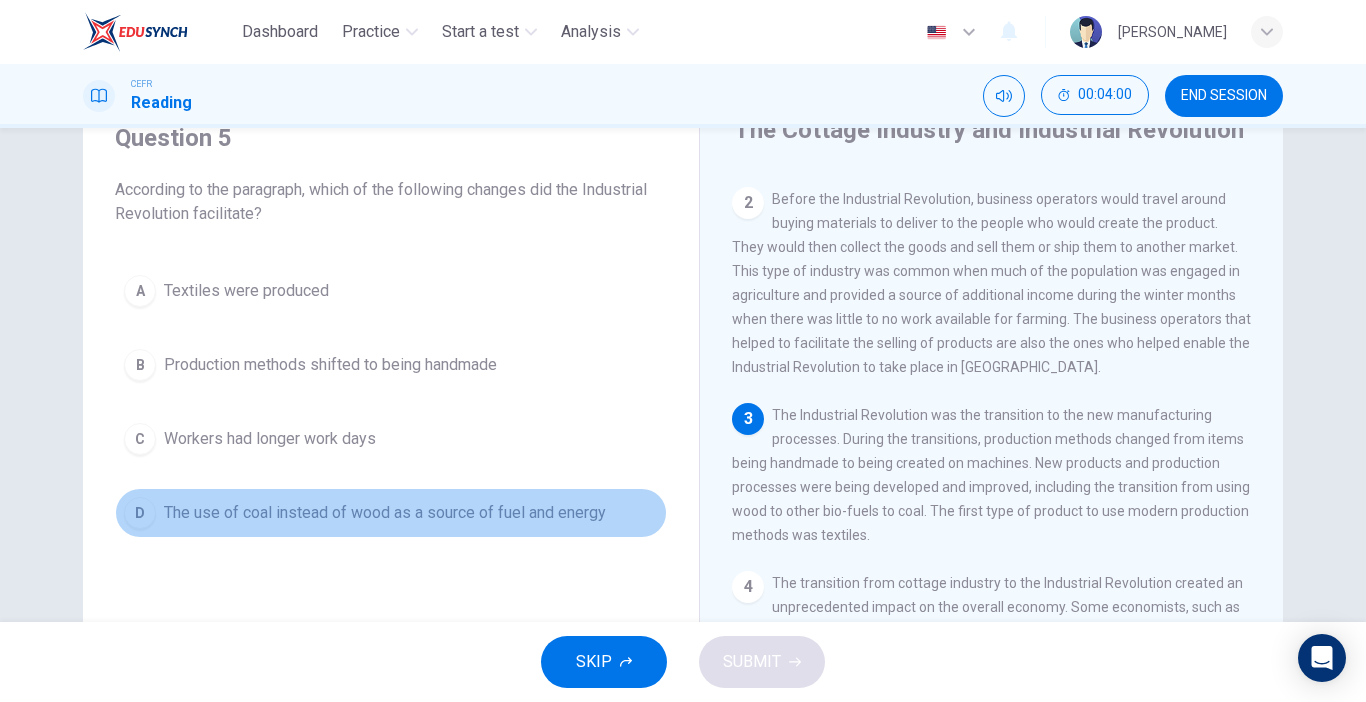 click on "The use of coal instead of wood as a source of fuel and energy" at bounding box center [385, 513] 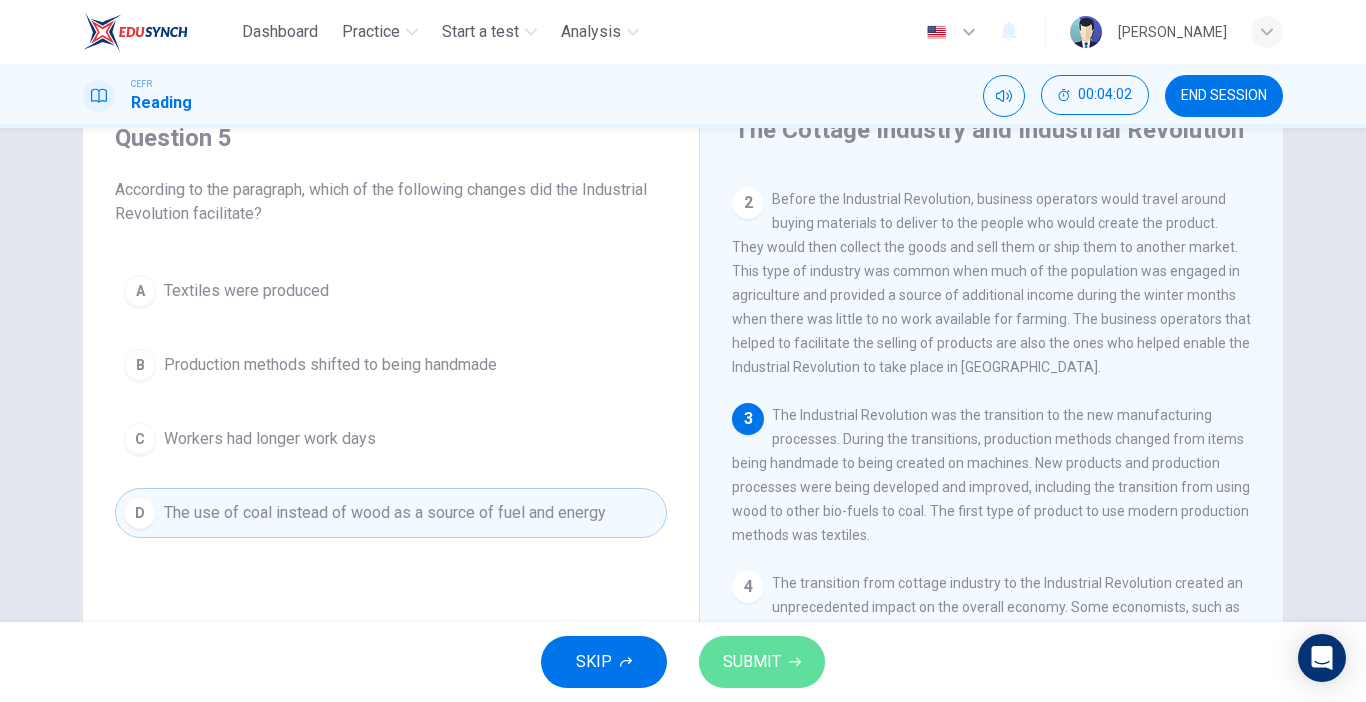 click on "SUBMIT" at bounding box center [762, 662] 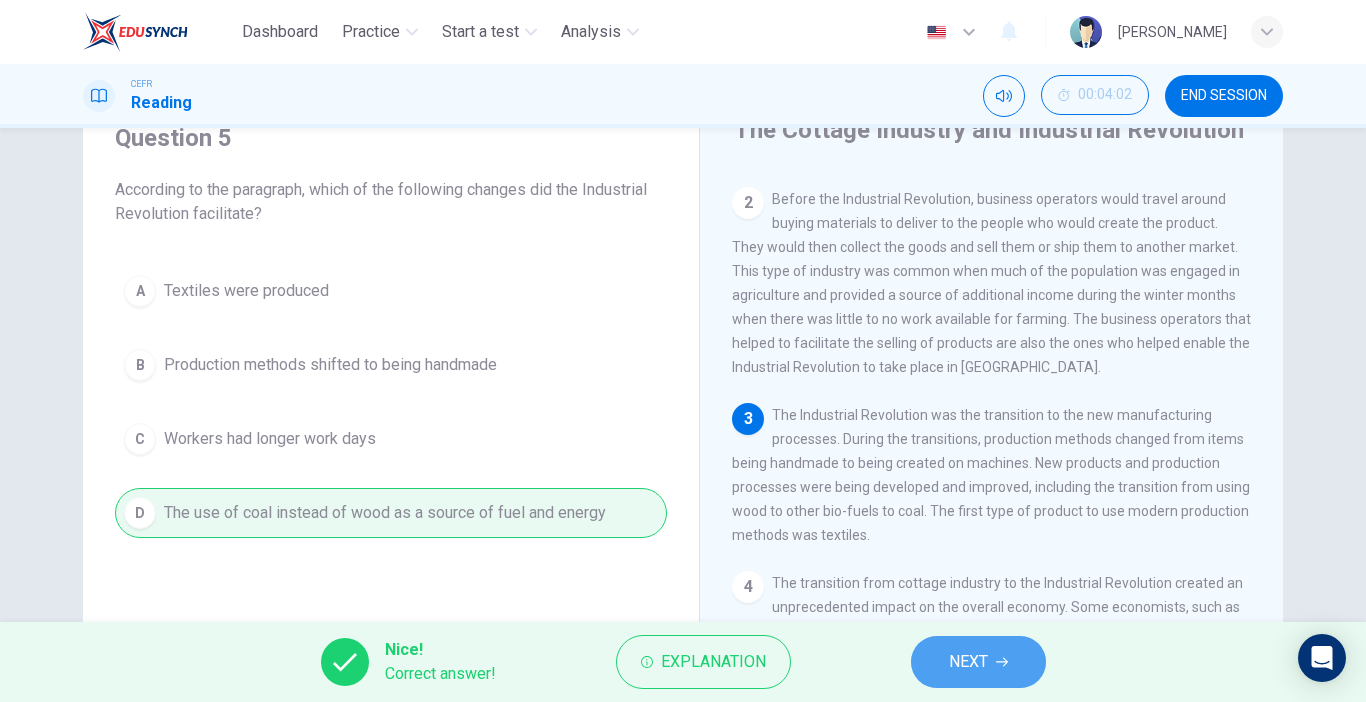 click on "NEXT" at bounding box center (968, 662) 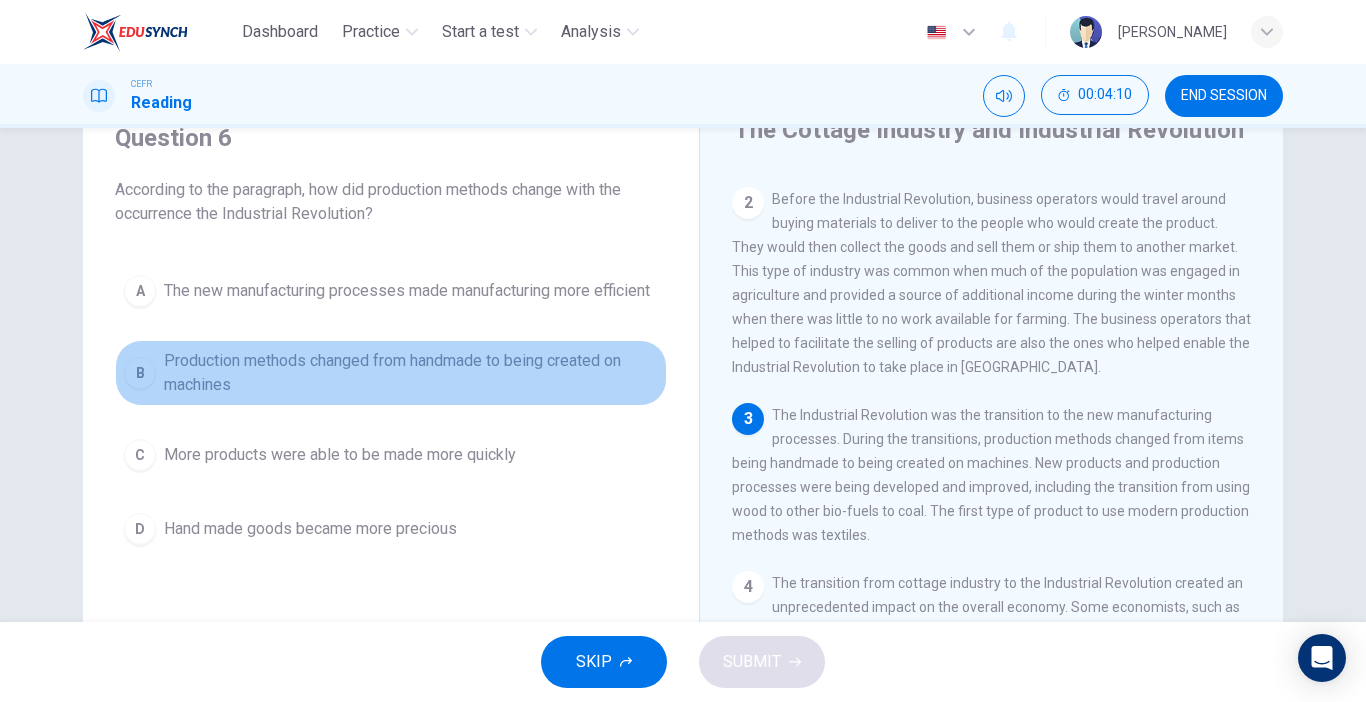 click on "Production methods changed from handmade to being created on machines" at bounding box center [411, 373] 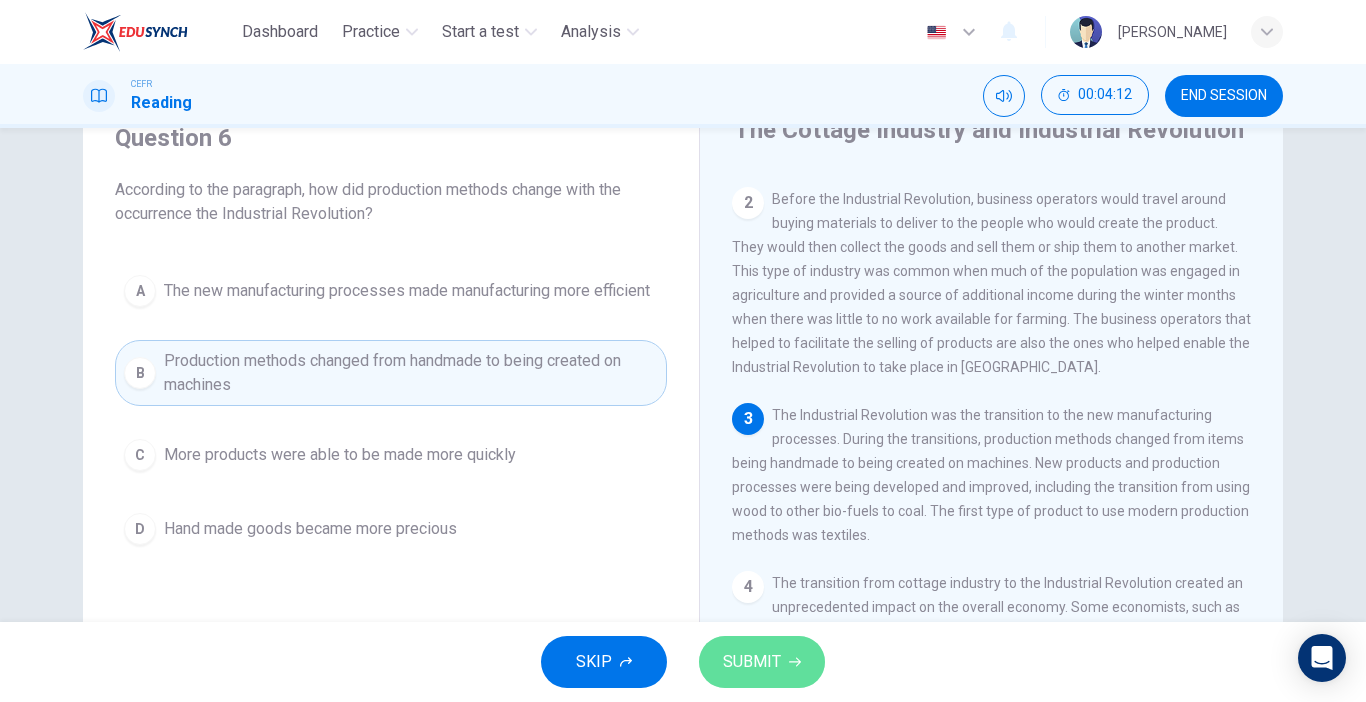click on "SUBMIT" at bounding box center [752, 662] 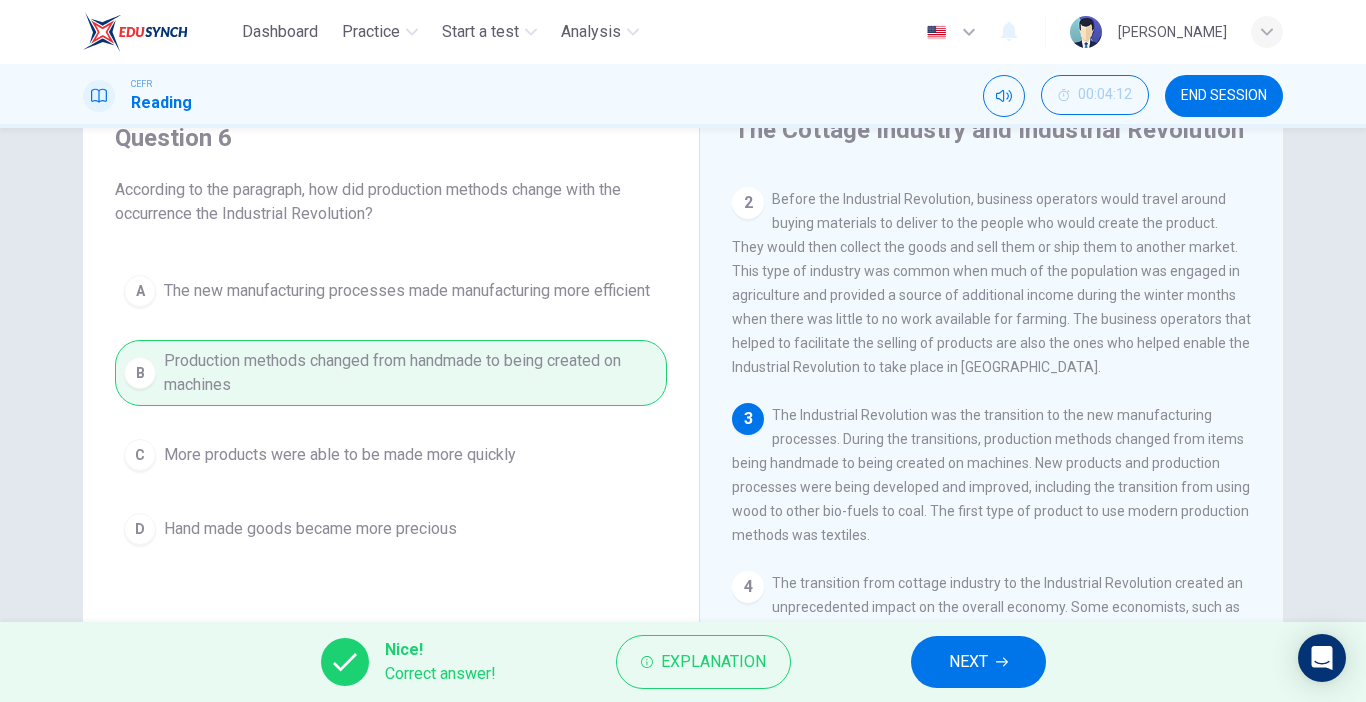 click on "NEXT" at bounding box center [968, 662] 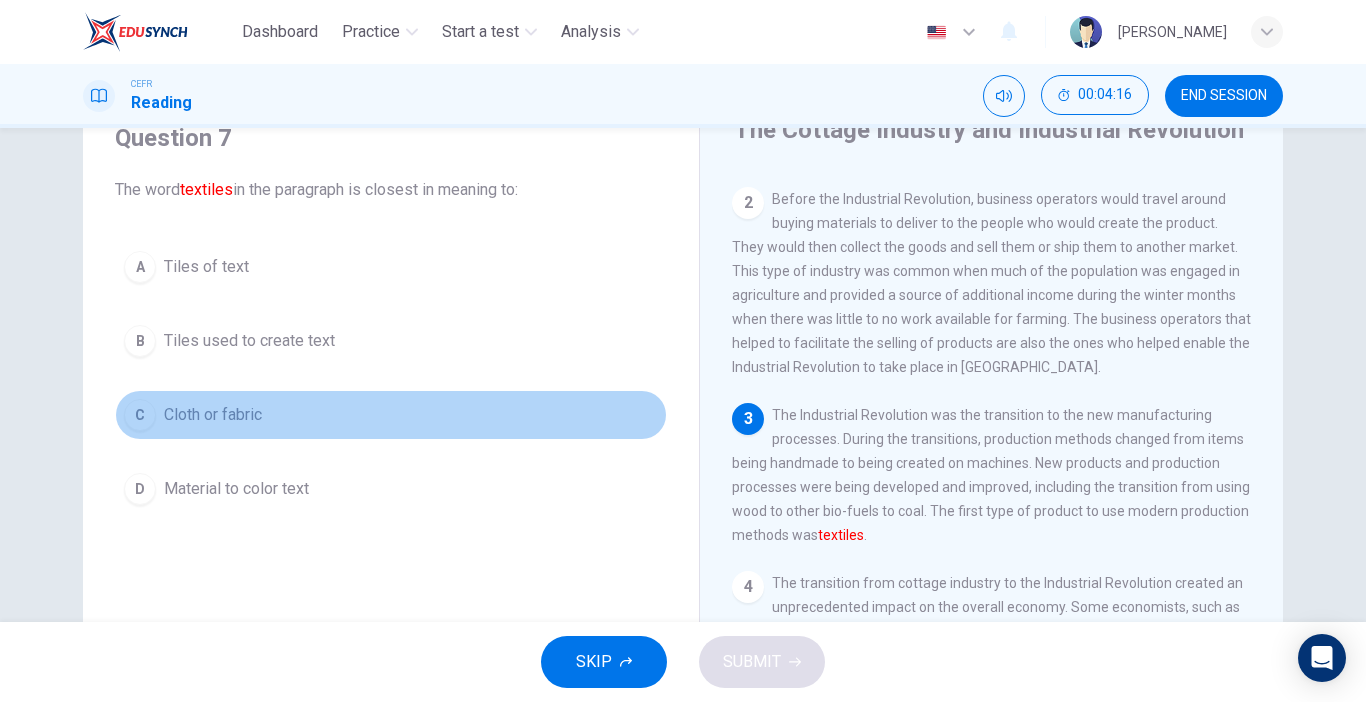 click on "C Cloth or fabric" at bounding box center [391, 415] 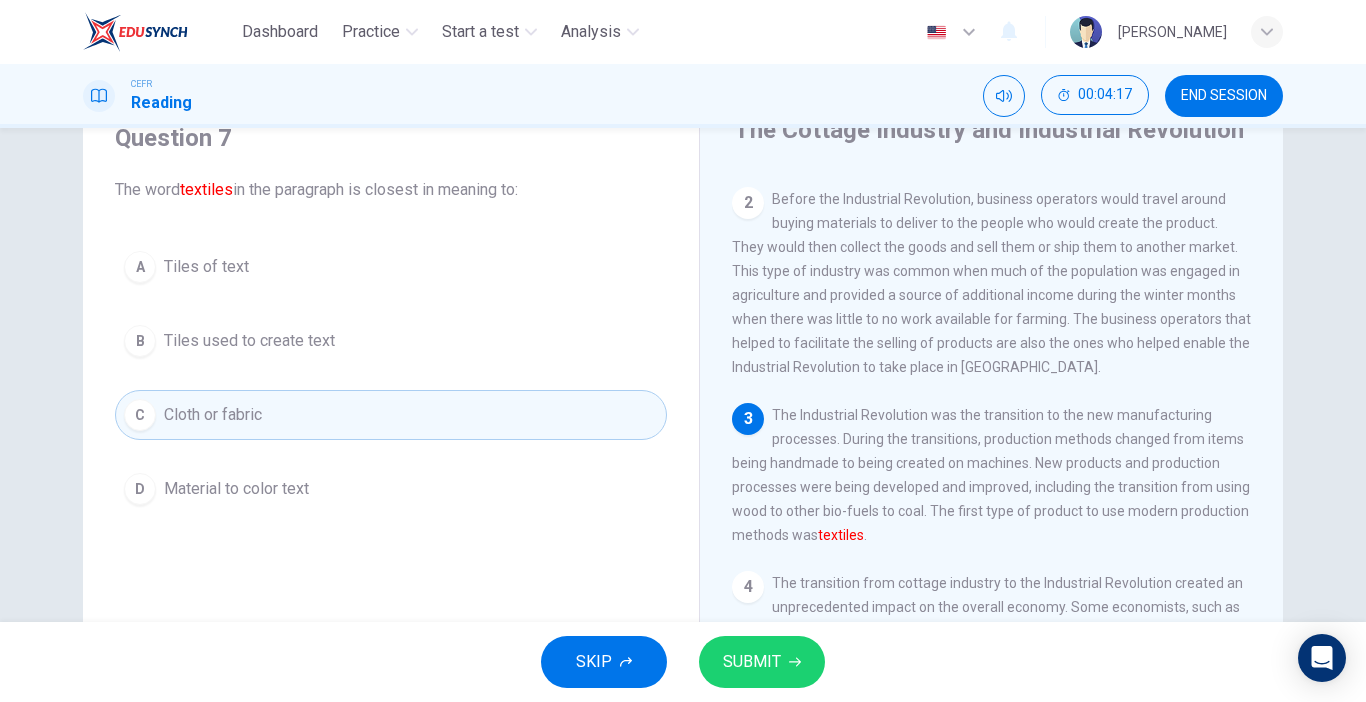 click on "SKIP SUBMIT" at bounding box center (683, 662) 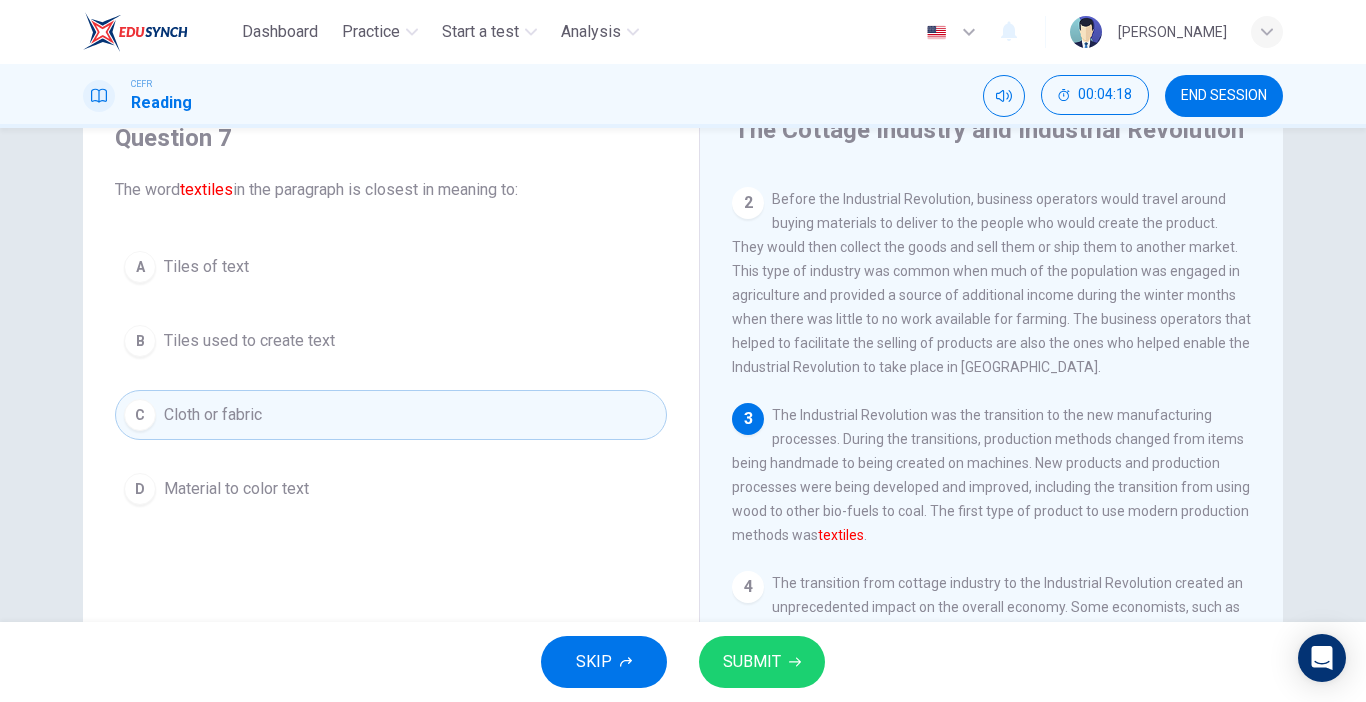 click on "SUBMIT" at bounding box center [752, 662] 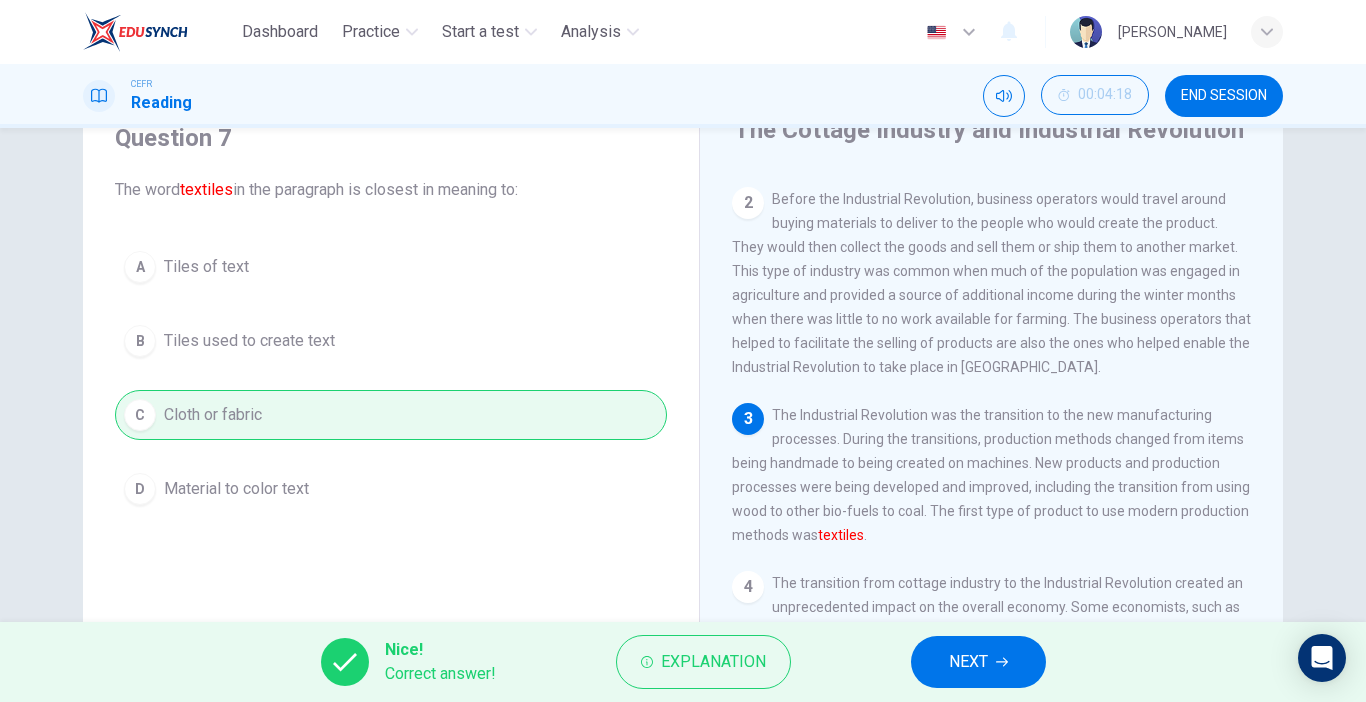 click on "NEXT" at bounding box center [968, 662] 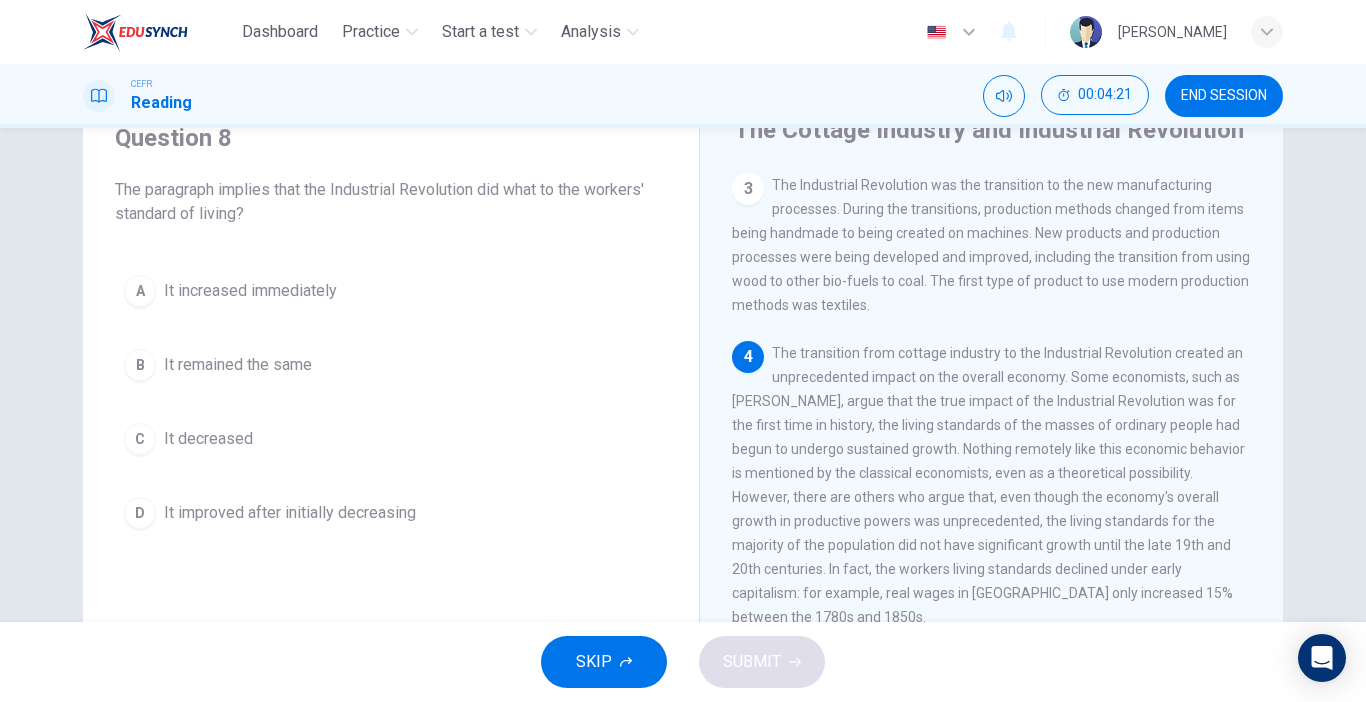 scroll, scrollTop: 438, scrollLeft: 0, axis: vertical 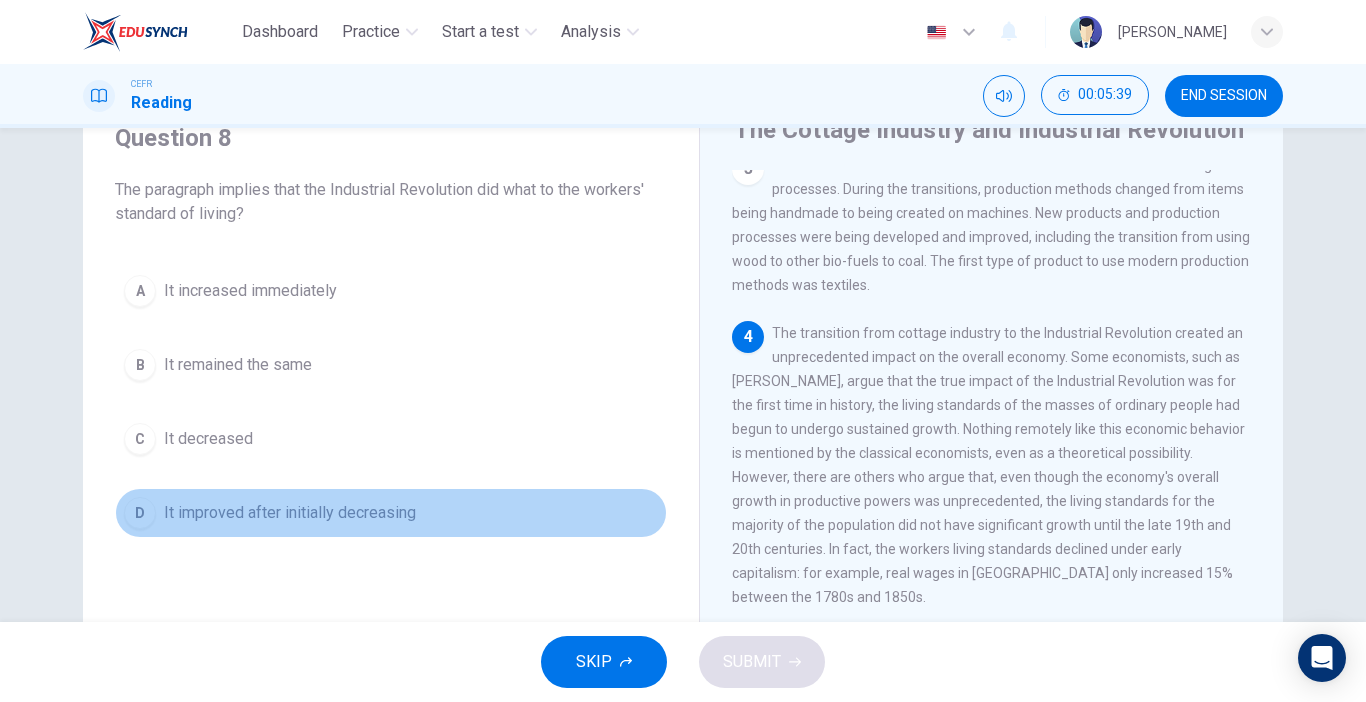 click on "D It improved after initially decreasing" at bounding box center (391, 513) 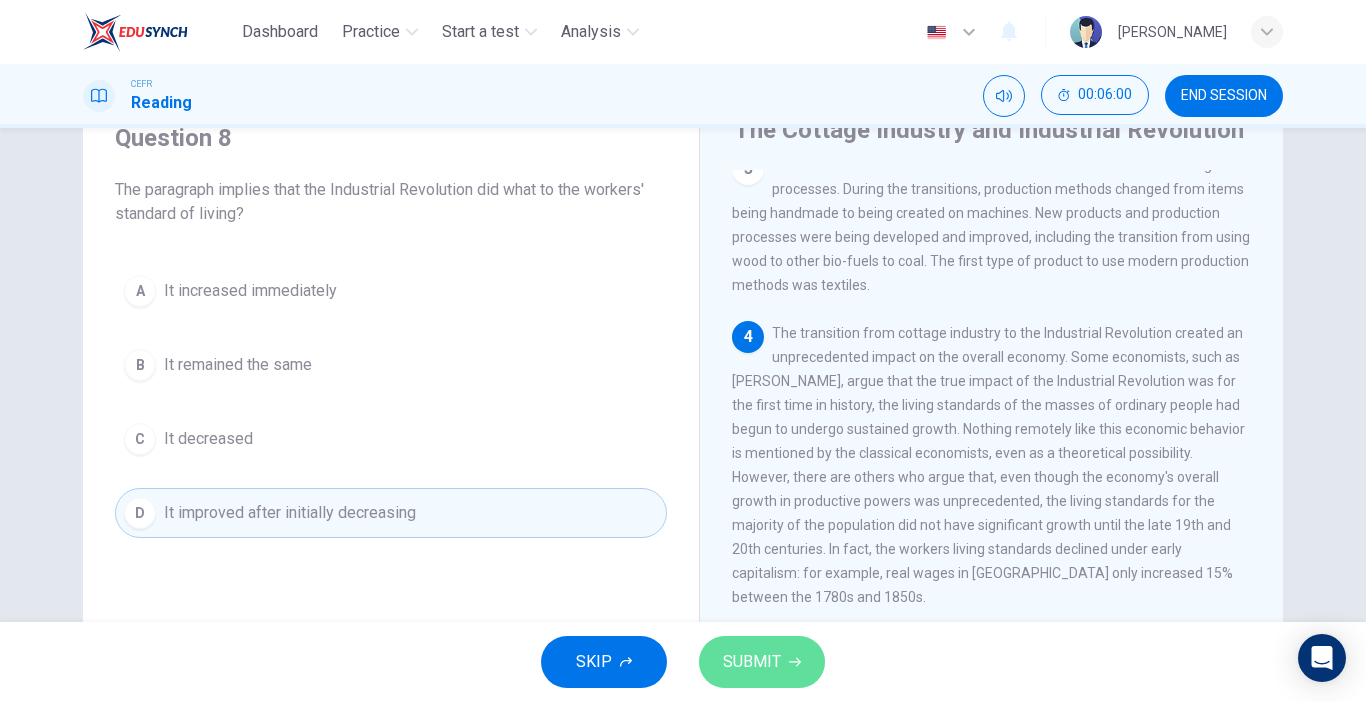 click on "SUBMIT" at bounding box center (752, 662) 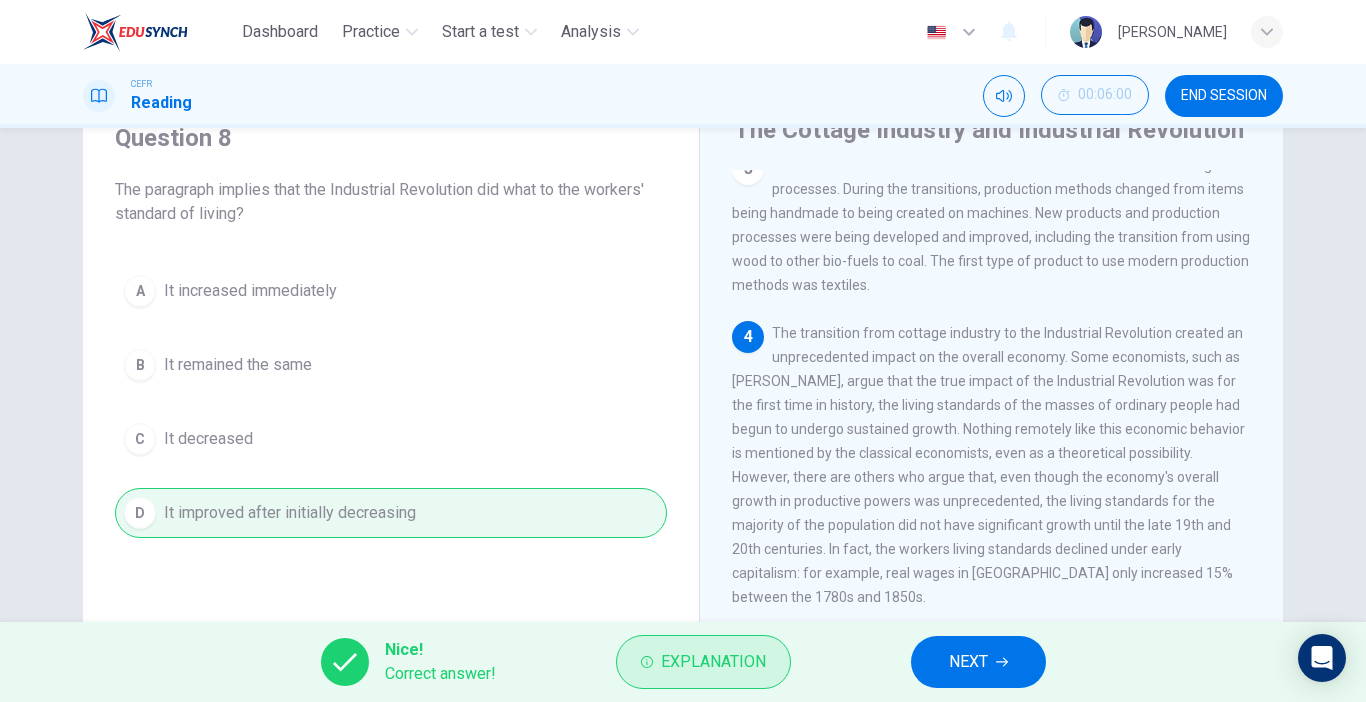 click on "Explanation" at bounding box center [713, 662] 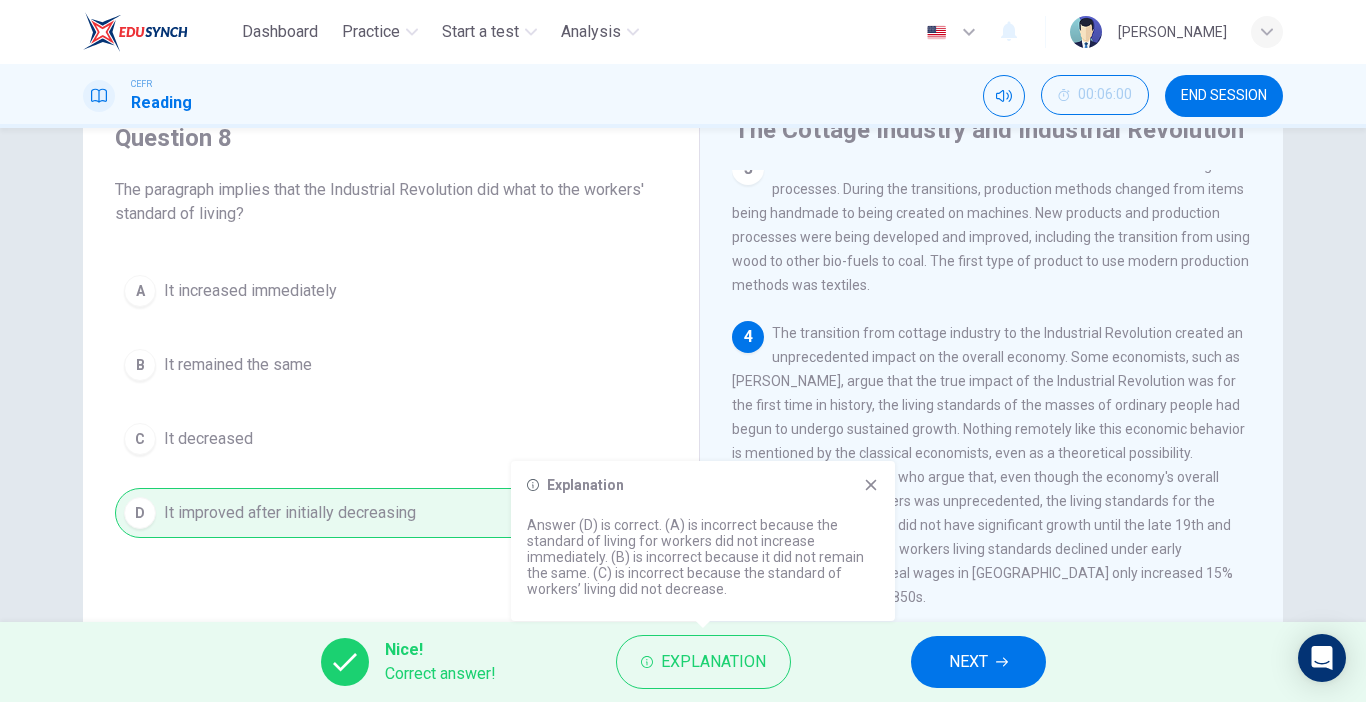 click on "NEXT" at bounding box center (978, 662) 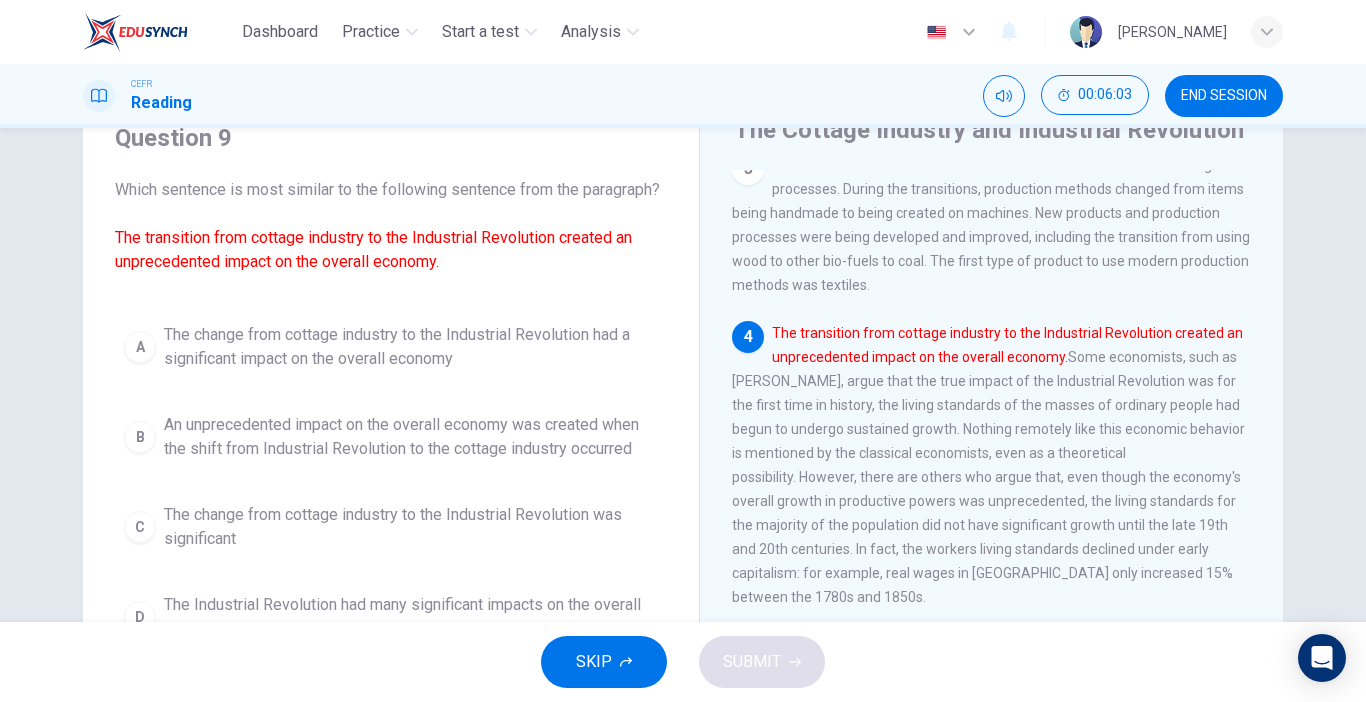 click on "The transition from cottage industry to the Industrial Revolution created an unprecedented impact on the overall economy.  Some economists, such as Robert E. Lucas, Jr., argue that the true impact of the Industrial Revolution was for the first time in history, the living standards of the masses of ordinary people had begun to undergo sustained growth. Nothing remotely like this economic behavior is mentioned by the classical economists, even as a theoretical possibility. However, there are others who argue that, even though the economy's overall growth in productive powers was unprecedented, the living standards for the majority of the population did not have significant growth until the late 19th and 20th centuries. In fact, the workers living standards declined under early capitalism: for example, real wages in Britain only increased 15% between the 1780s and 1850s." at bounding box center (988, 465) 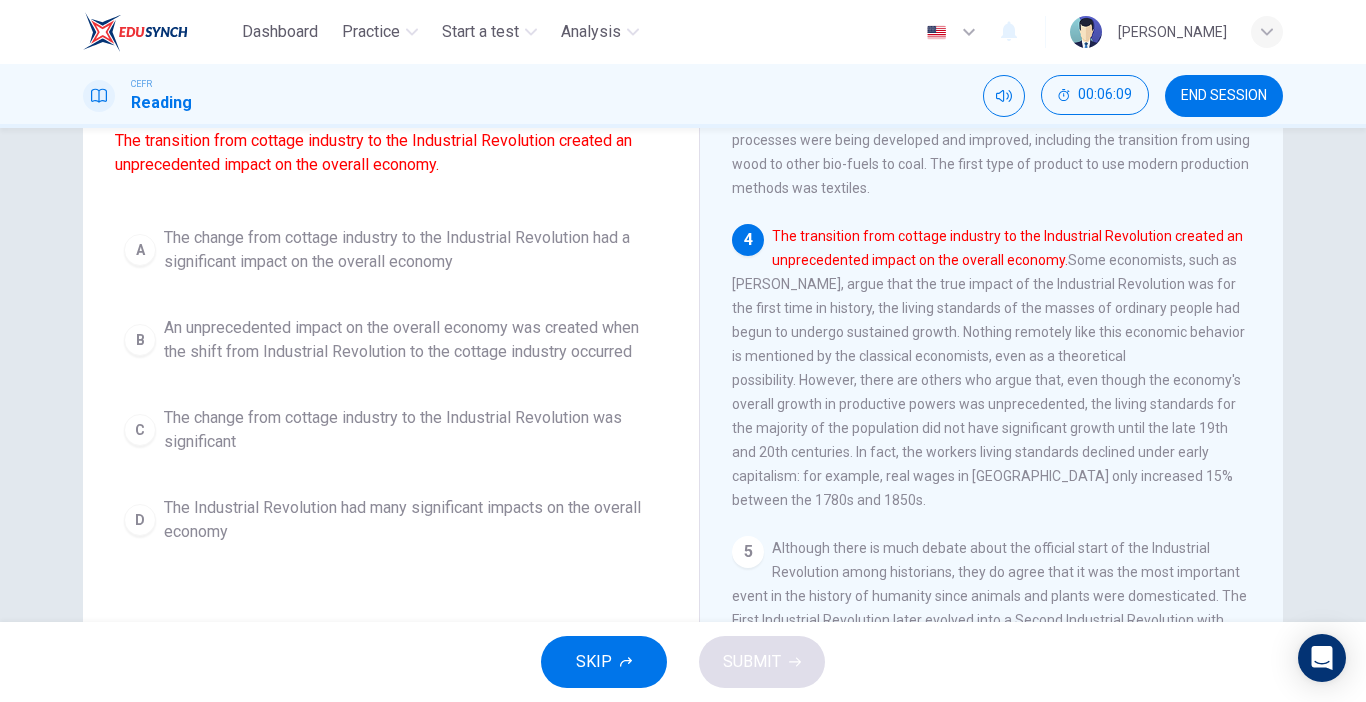 scroll, scrollTop: 185, scrollLeft: 0, axis: vertical 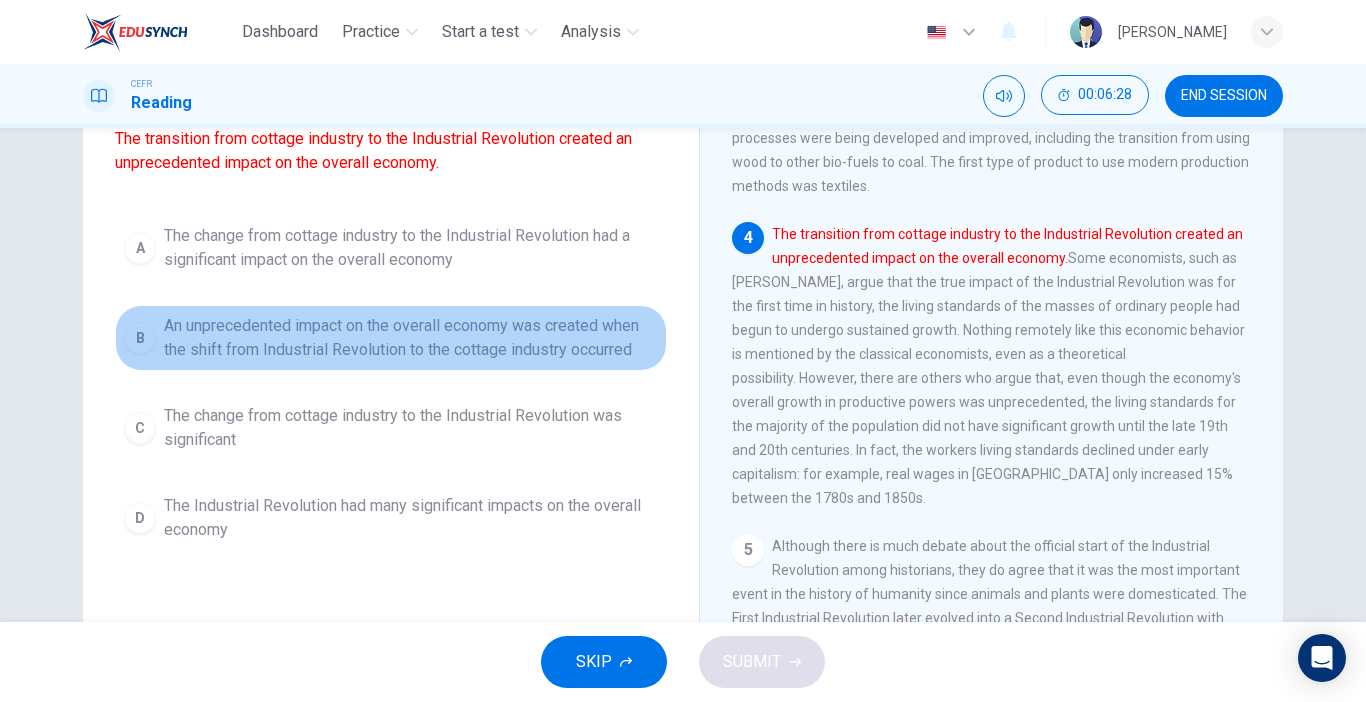 click on "An unprecedented impact on the overall economy was created when the shift from Industrial Revolution to the cottage industry occurred" at bounding box center (411, 338) 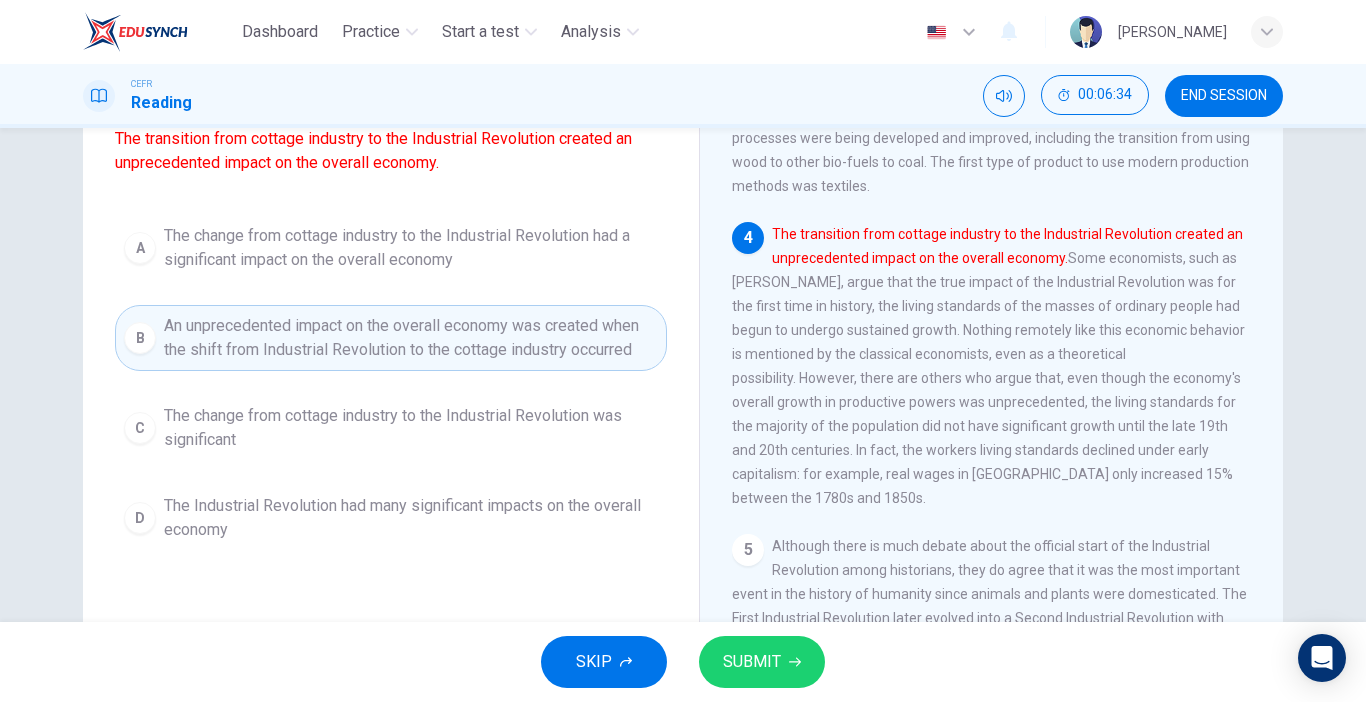 click on "SUBMIT" at bounding box center [752, 662] 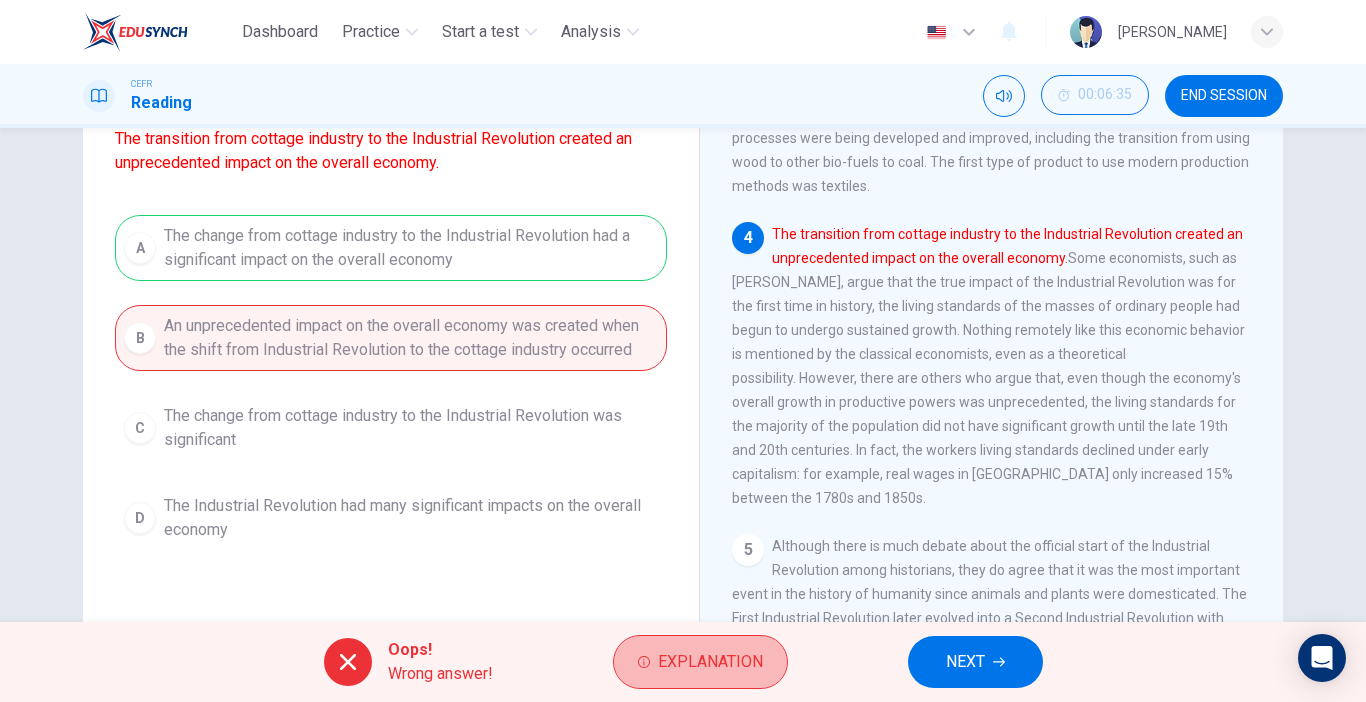 click on "Explanation" at bounding box center (710, 662) 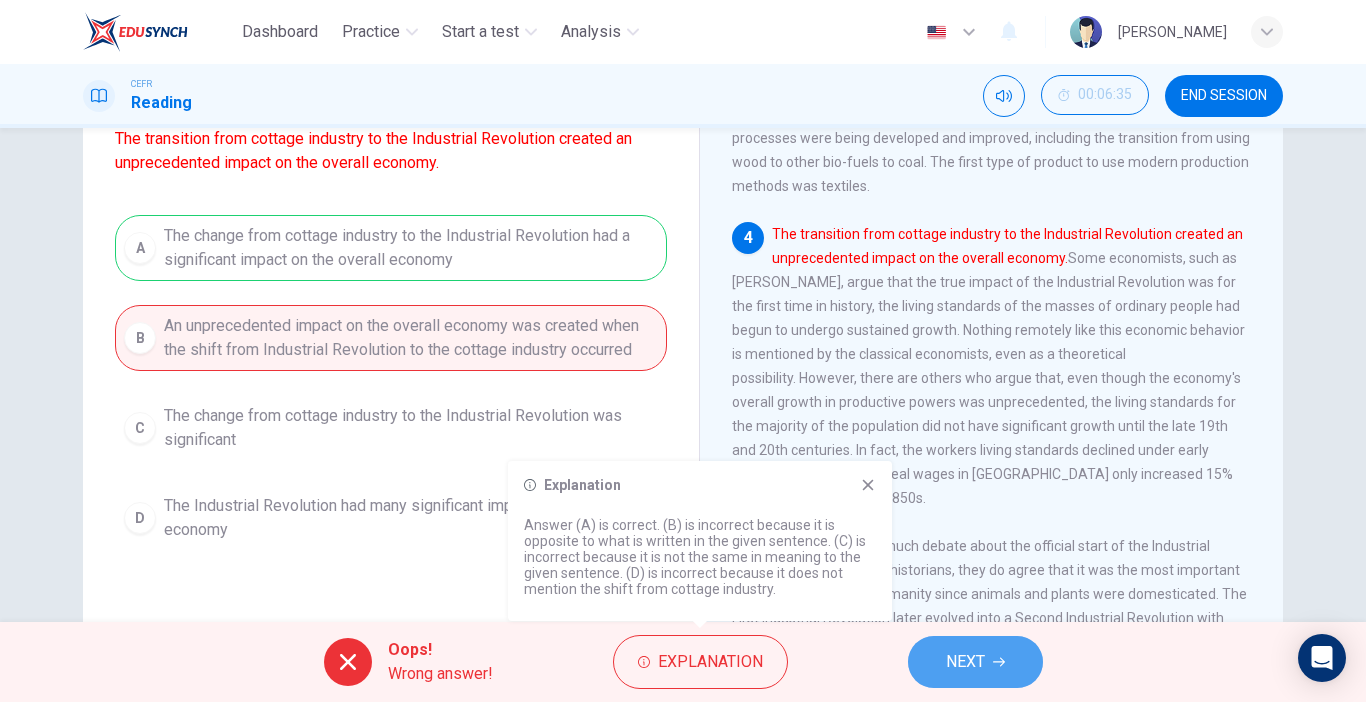 click on "NEXT" at bounding box center (975, 662) 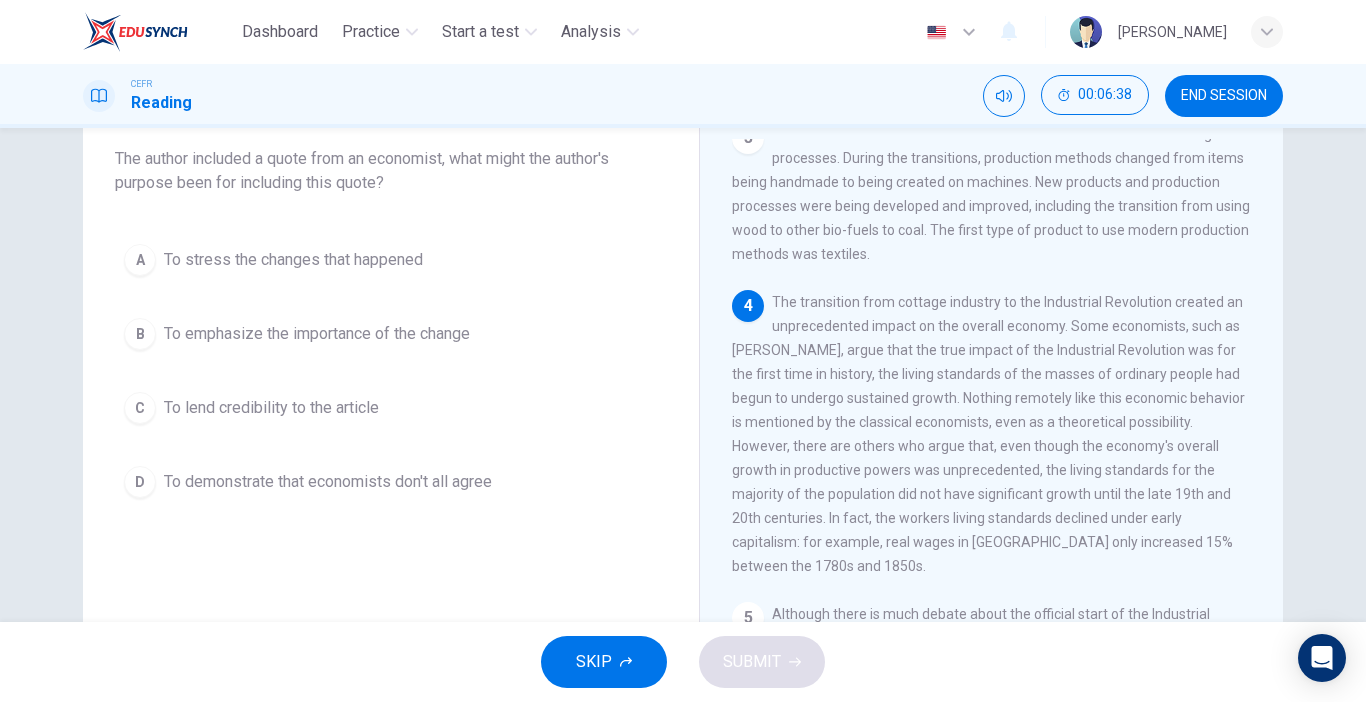 scroll, scrollTop: 122, scrollLeft: 0, axis: vertical 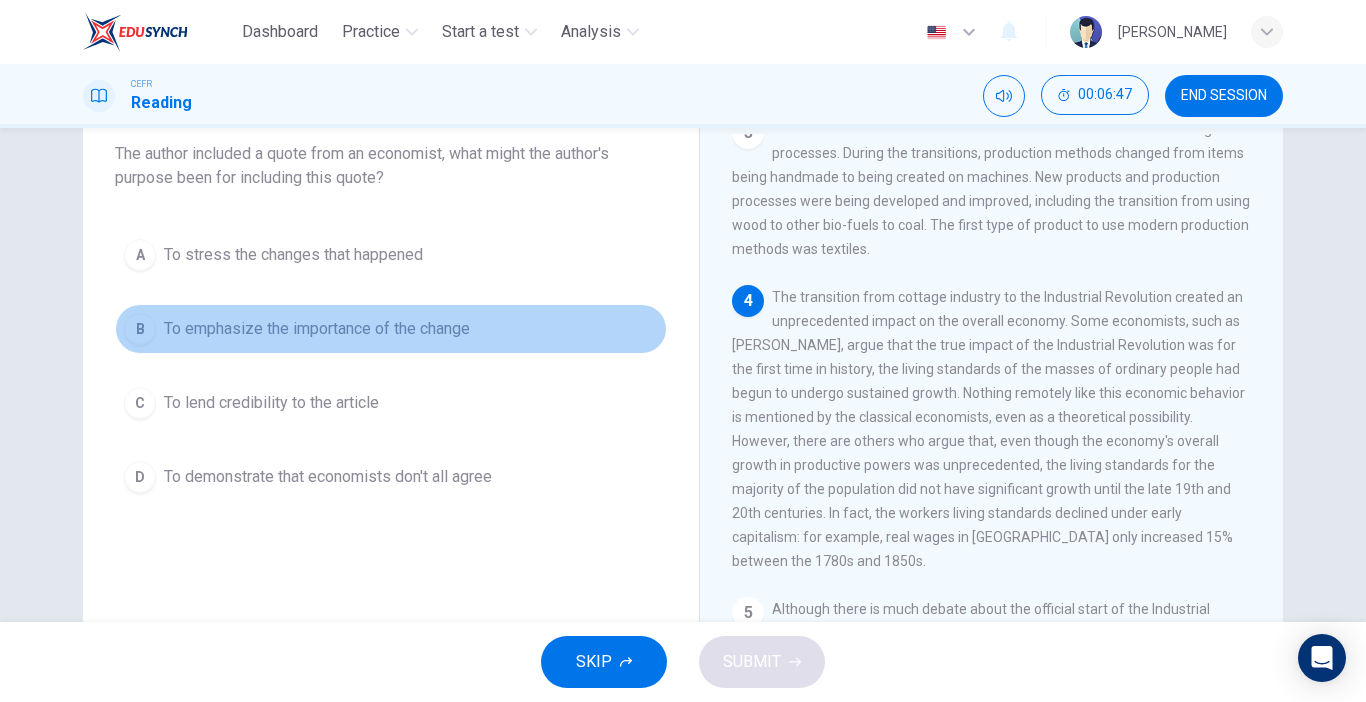 click on "B To emphasize the importance of the change" at bounding box center (391, 329) 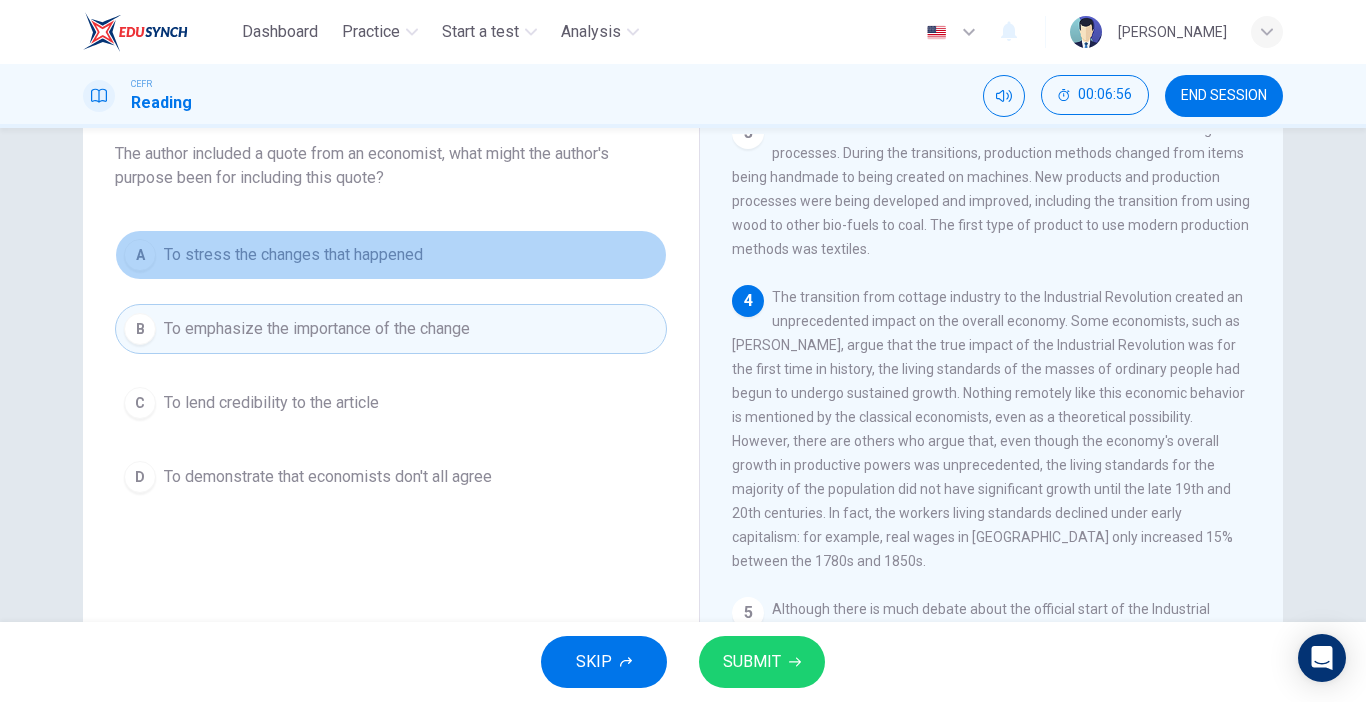 click on "A To stress the changes that happened" at bounding box center [391, 255] 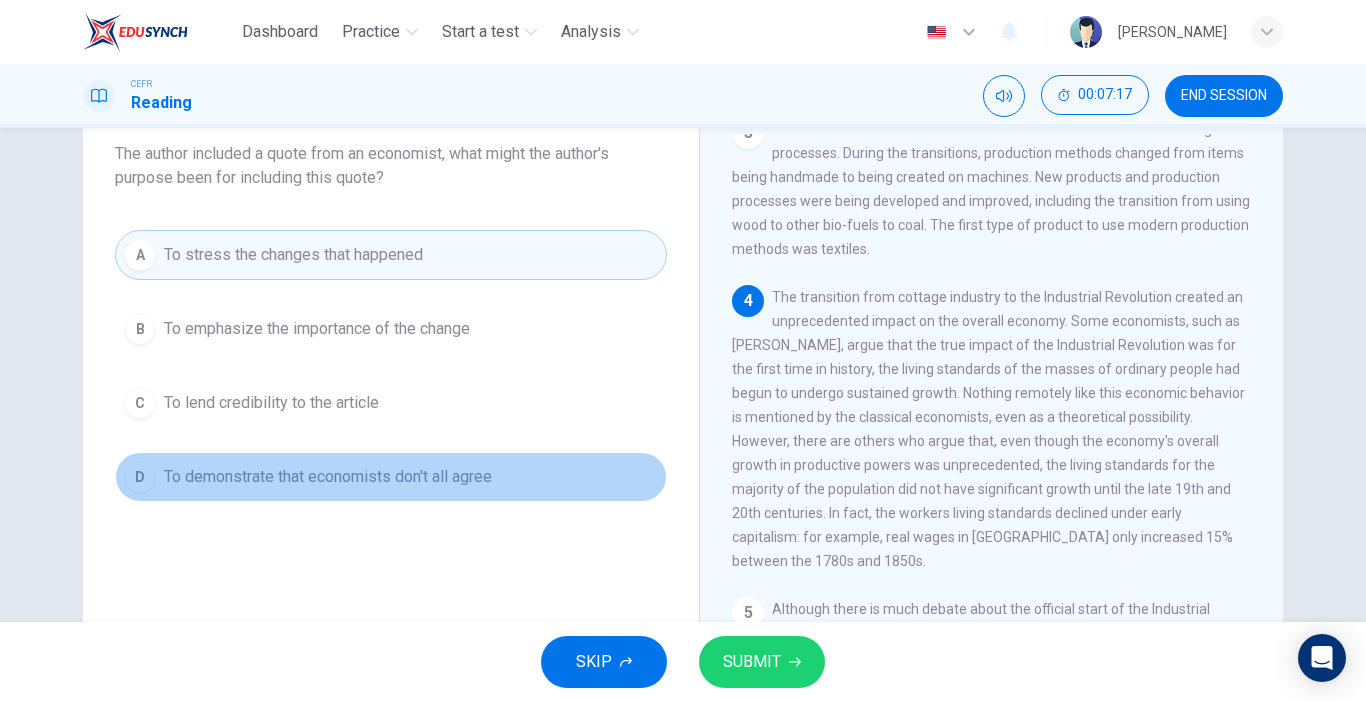 click on "To demonstrate that economists don't all agree" at bounding box center [328, 477] 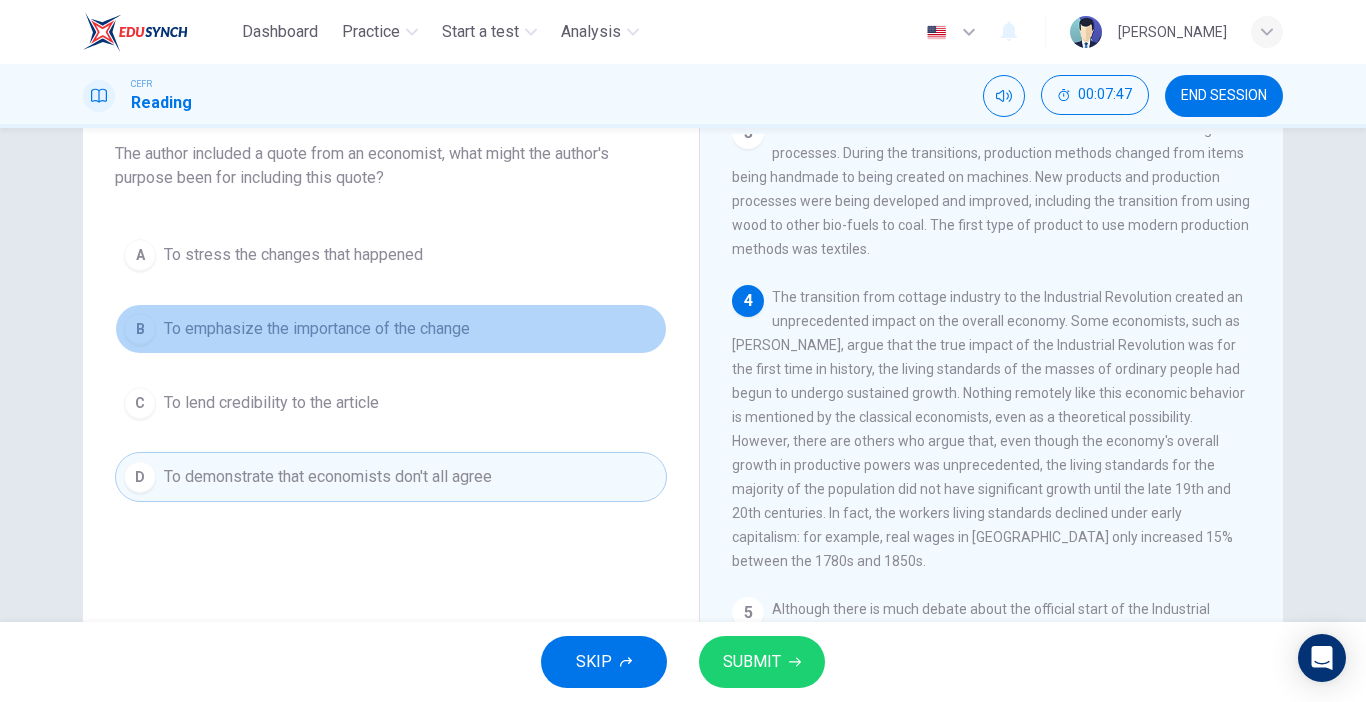 click on "B To emphasize the importance of the change" at bounding box center [391, 329] 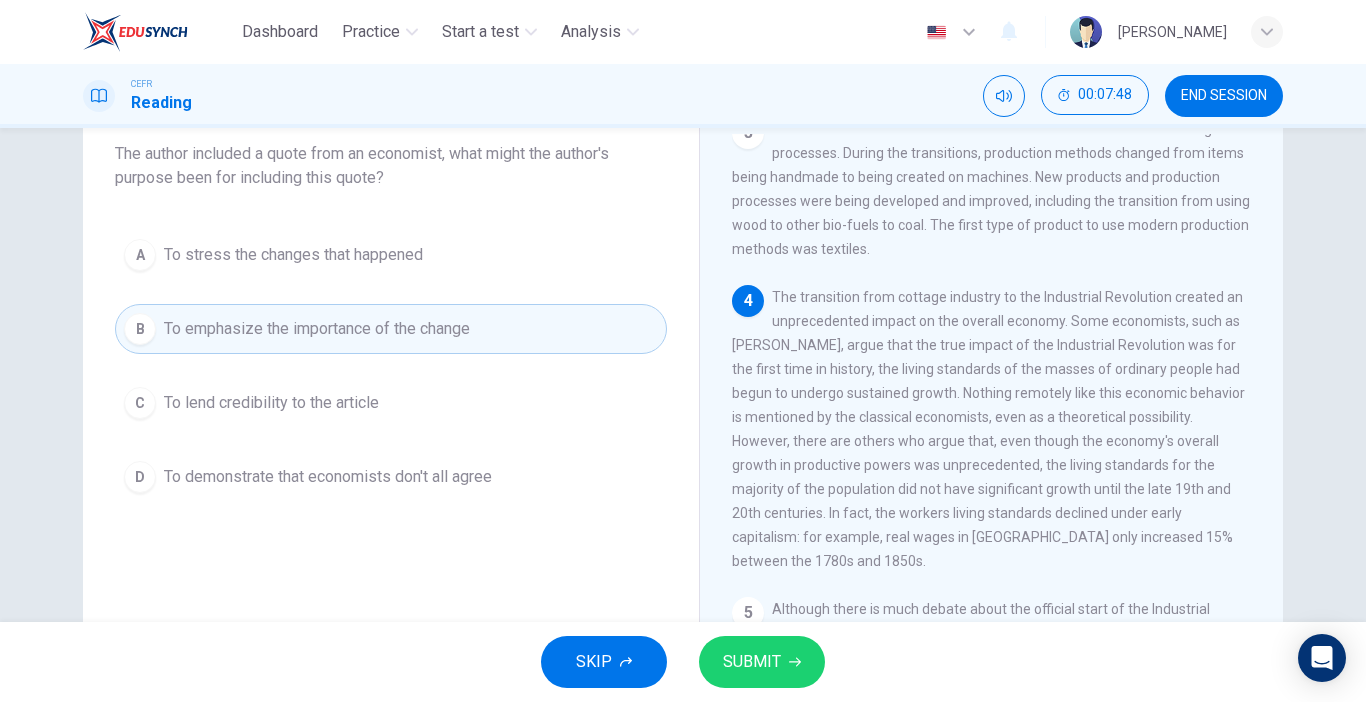 click on "A To stress the changes that happened" at bounding box center (391, 255) 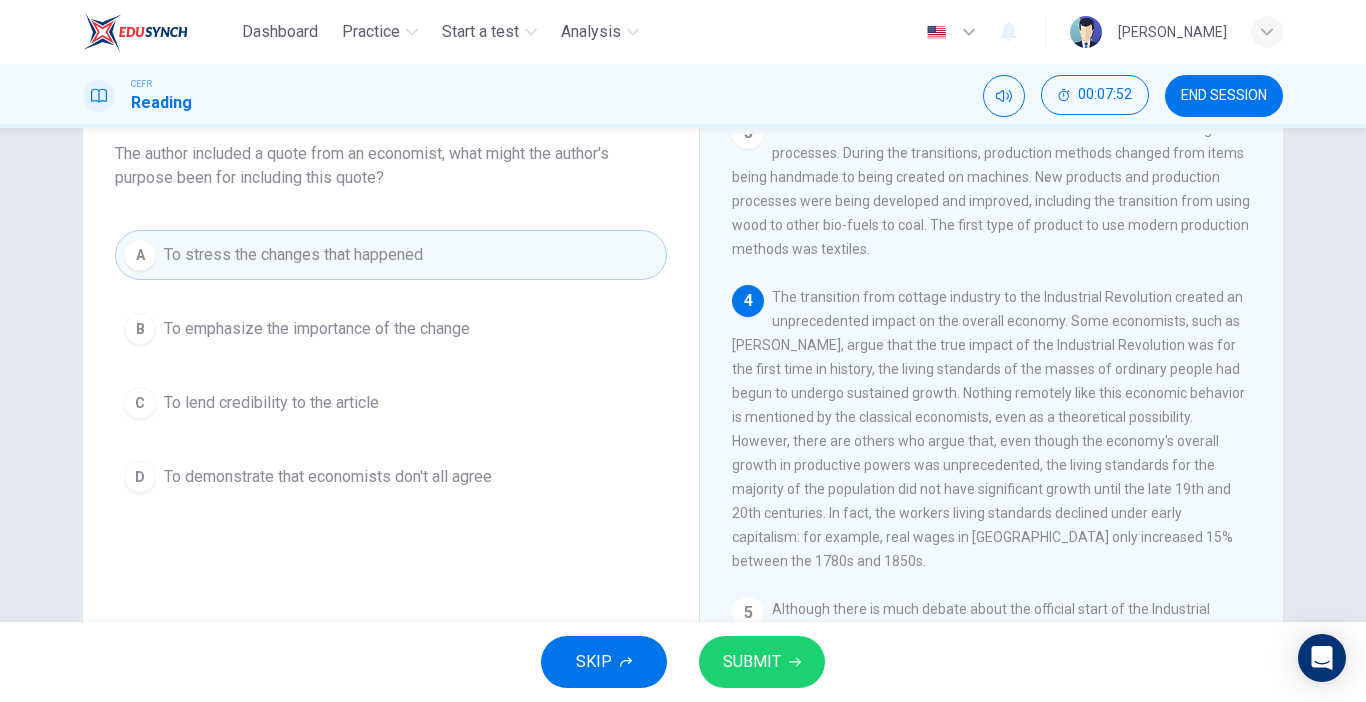 click on "SUBMIT" at bounding box center (762, 662) 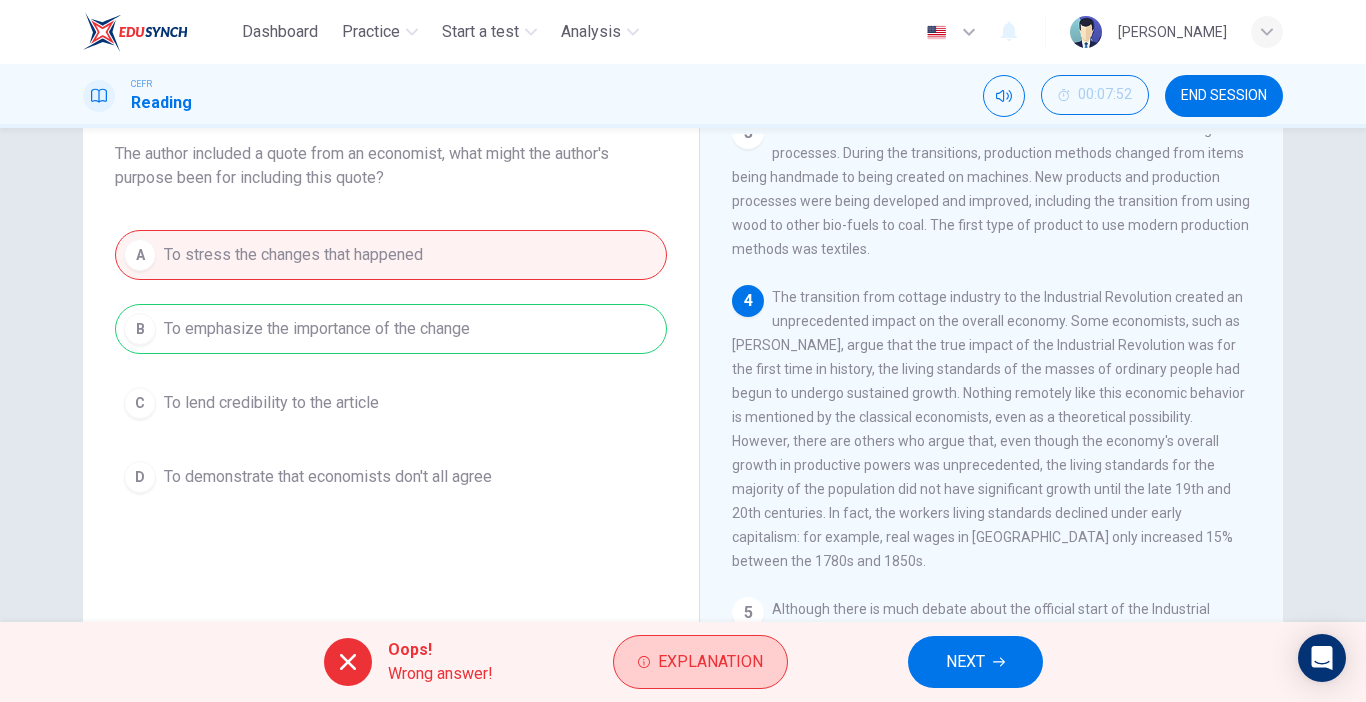 click on "Explanation" at bounding box center (710, 662) 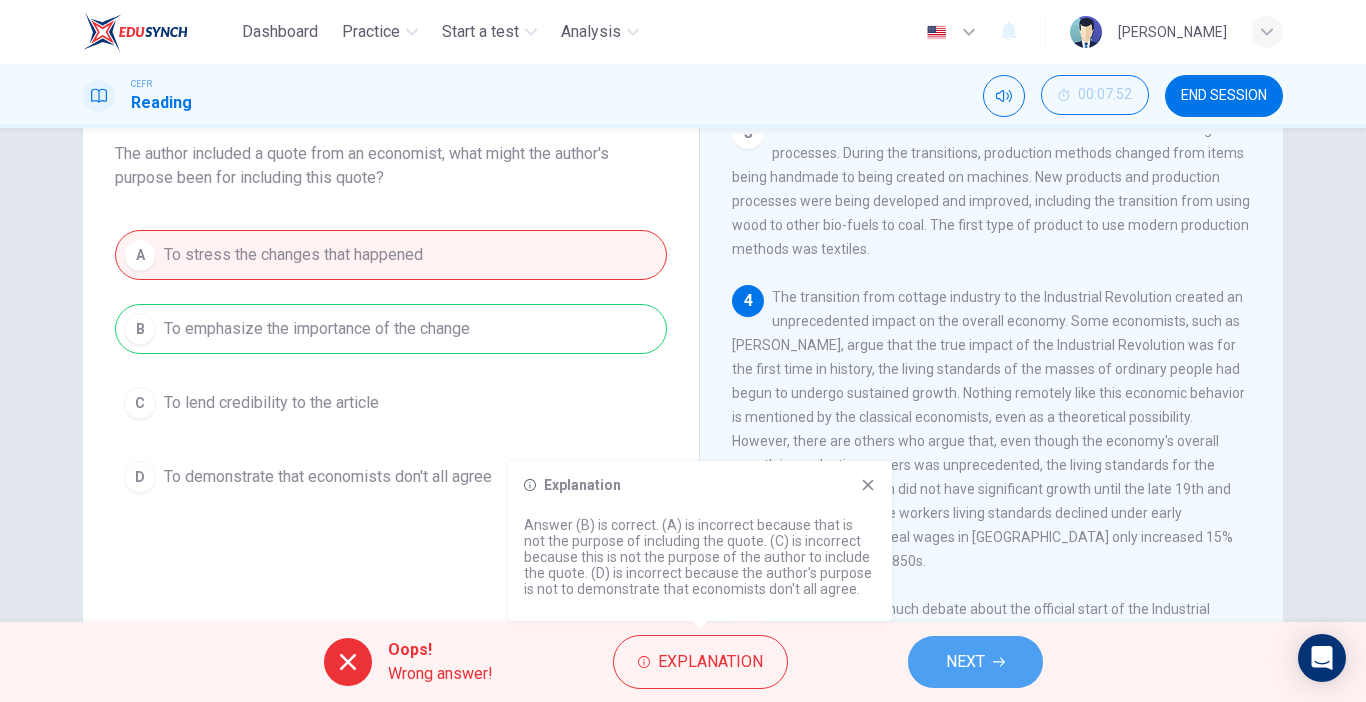 click on "NEXT" at bounding box center [965, 662] 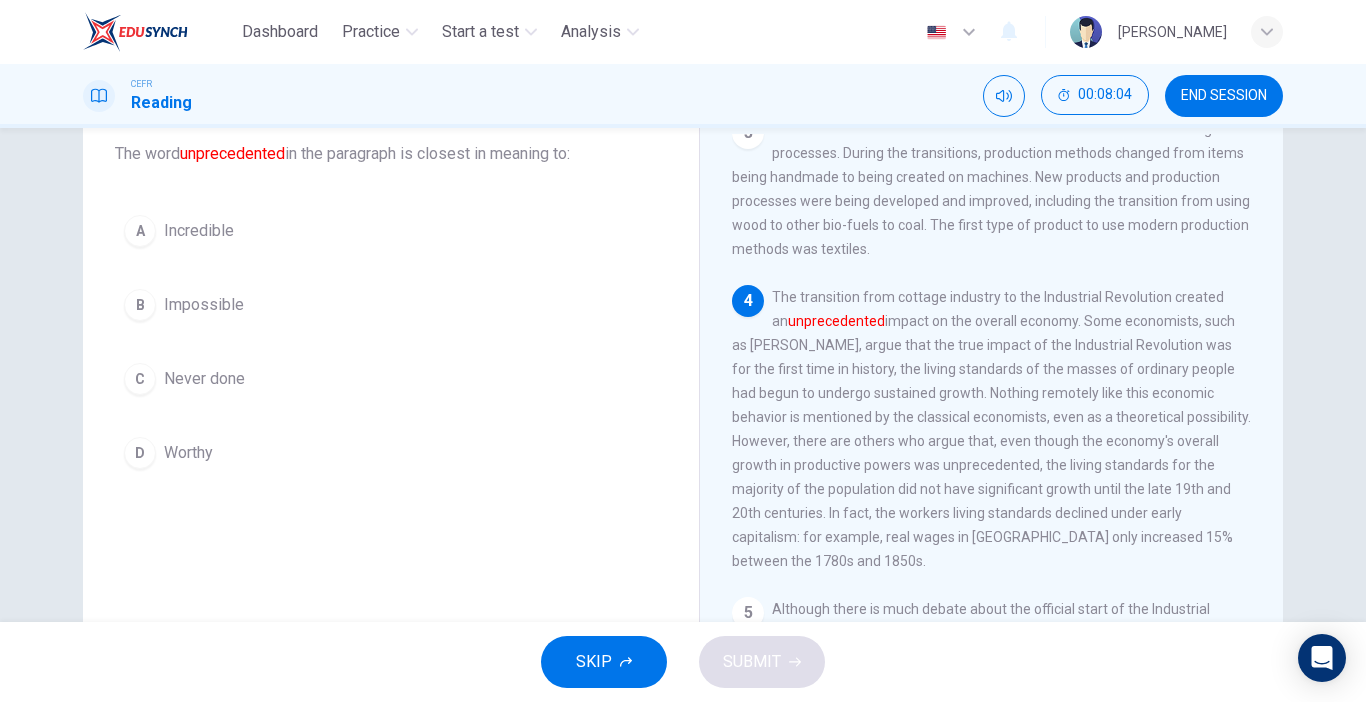 click on "A Incredible" at bounding box center (391, 231) 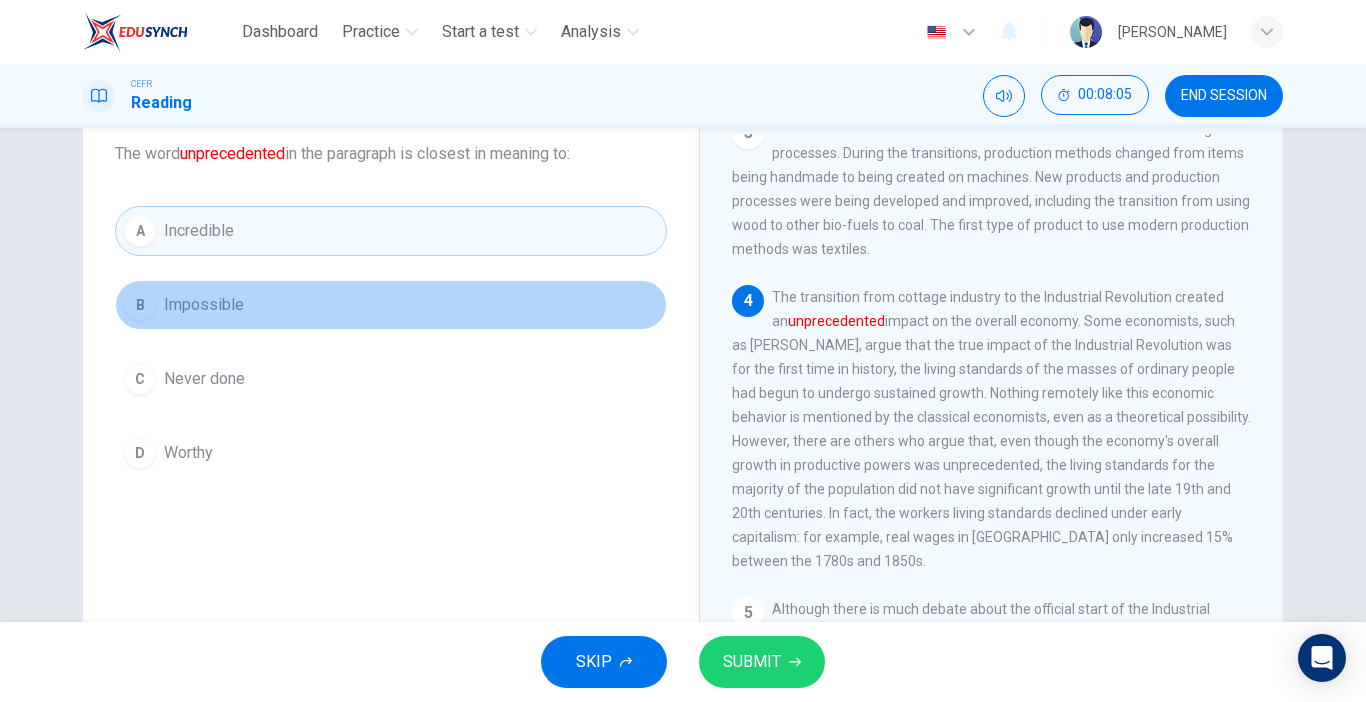 click on "B Impossible" at bounding box center (391, 305) 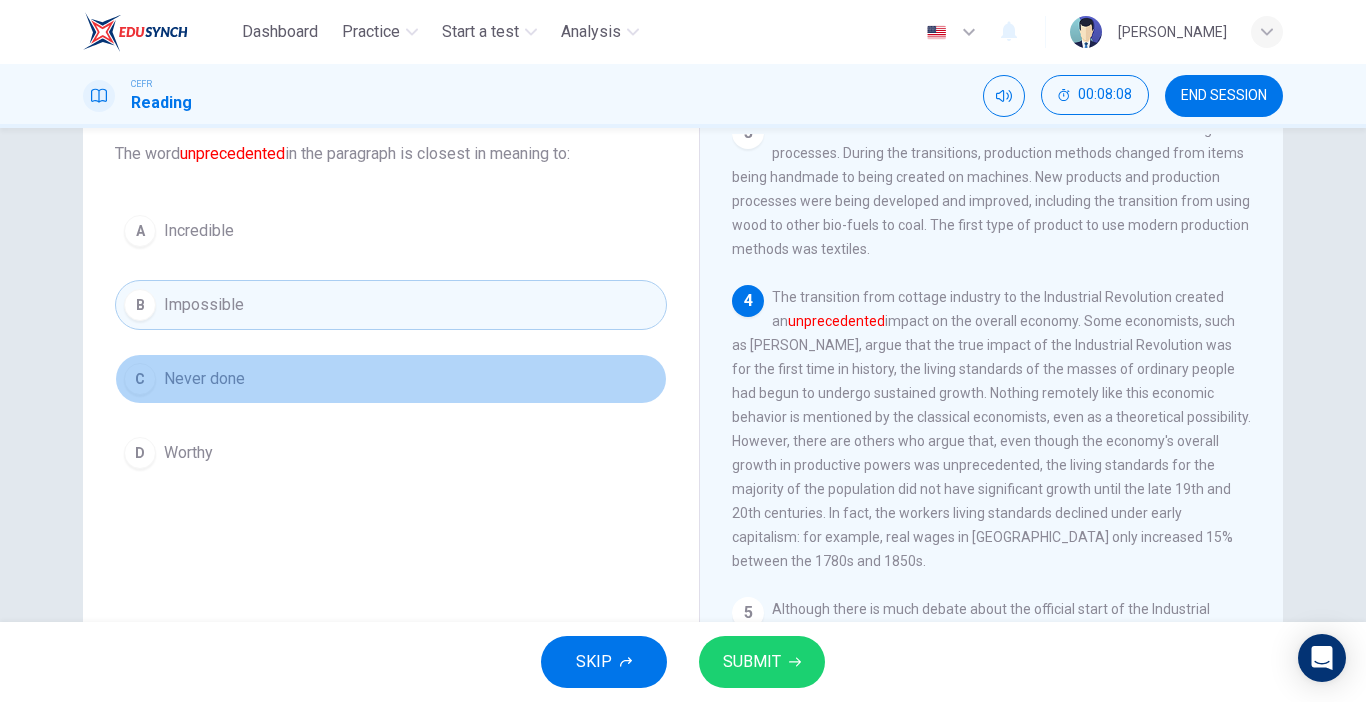 click on "C Never done" at bounding box center [391, 379] 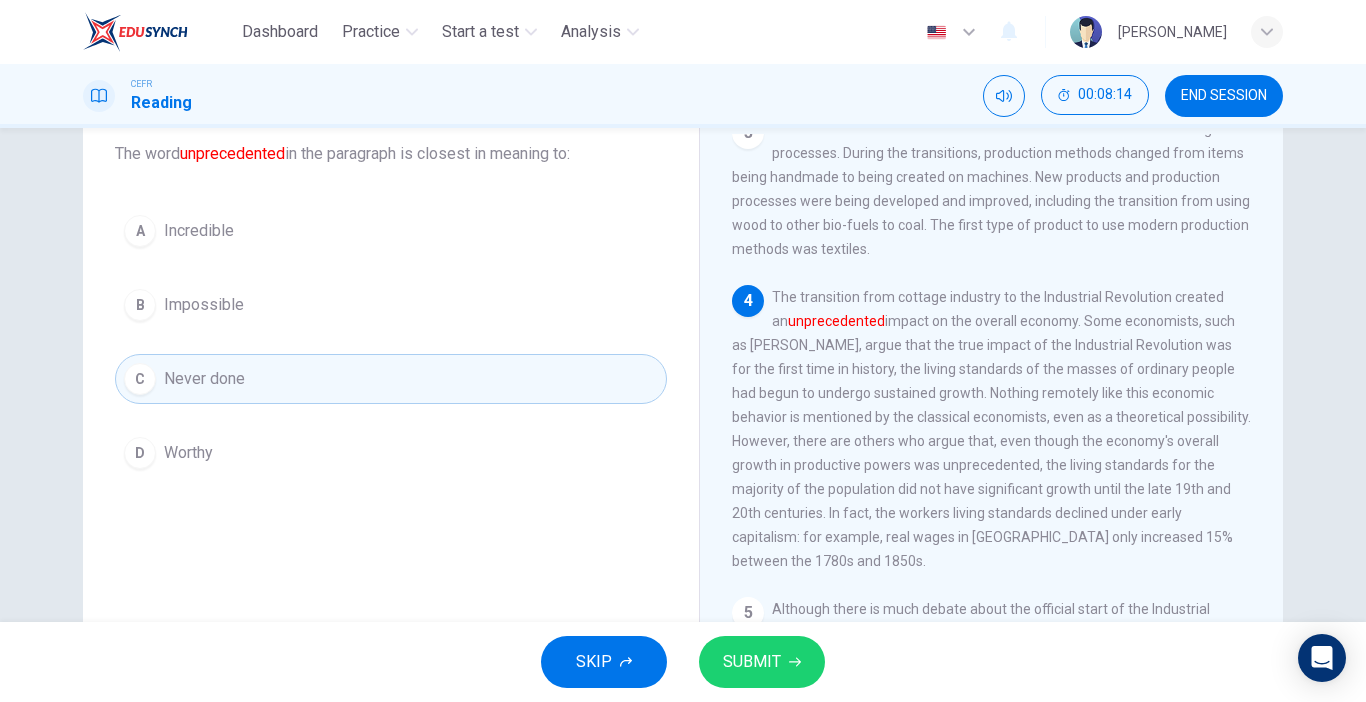 click on "D Worthy" at bounding box center [391, 453] 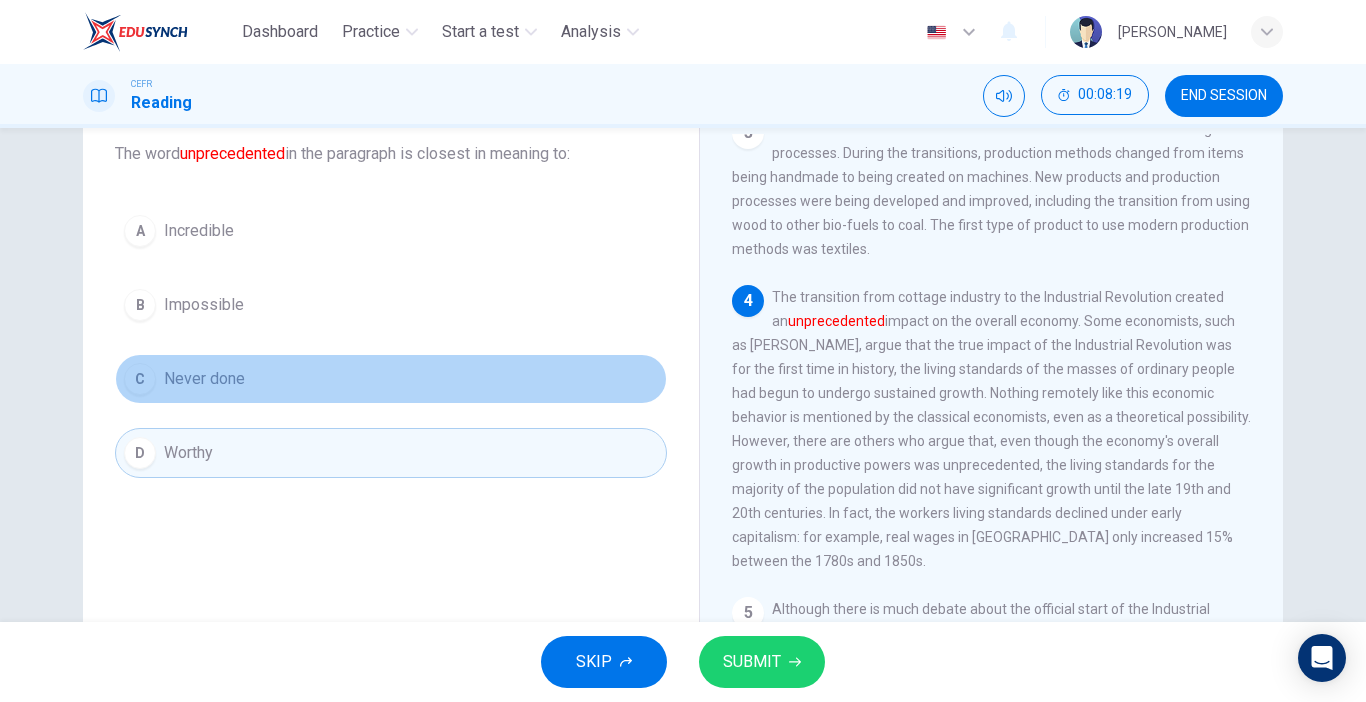 click on "C Never done" at bounding box center (391, 379) 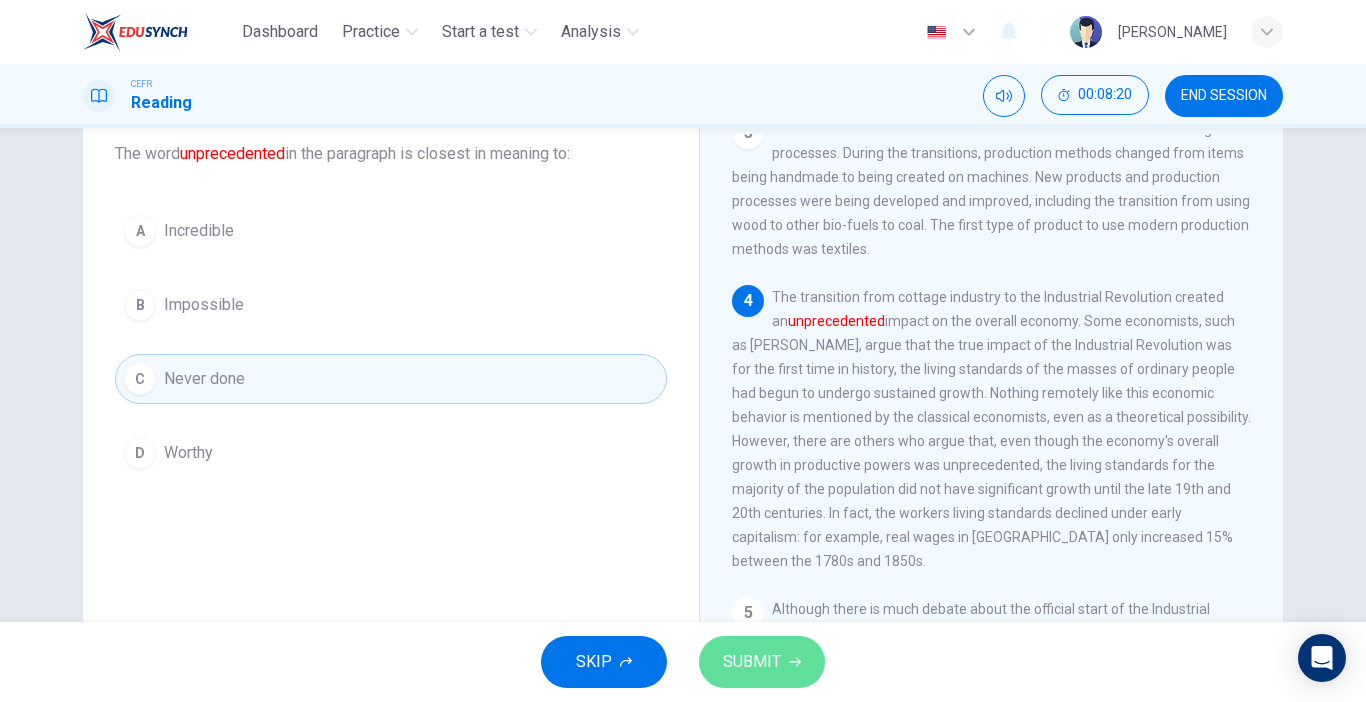 click on "SUBMIT" at bounding box center (762, 662) 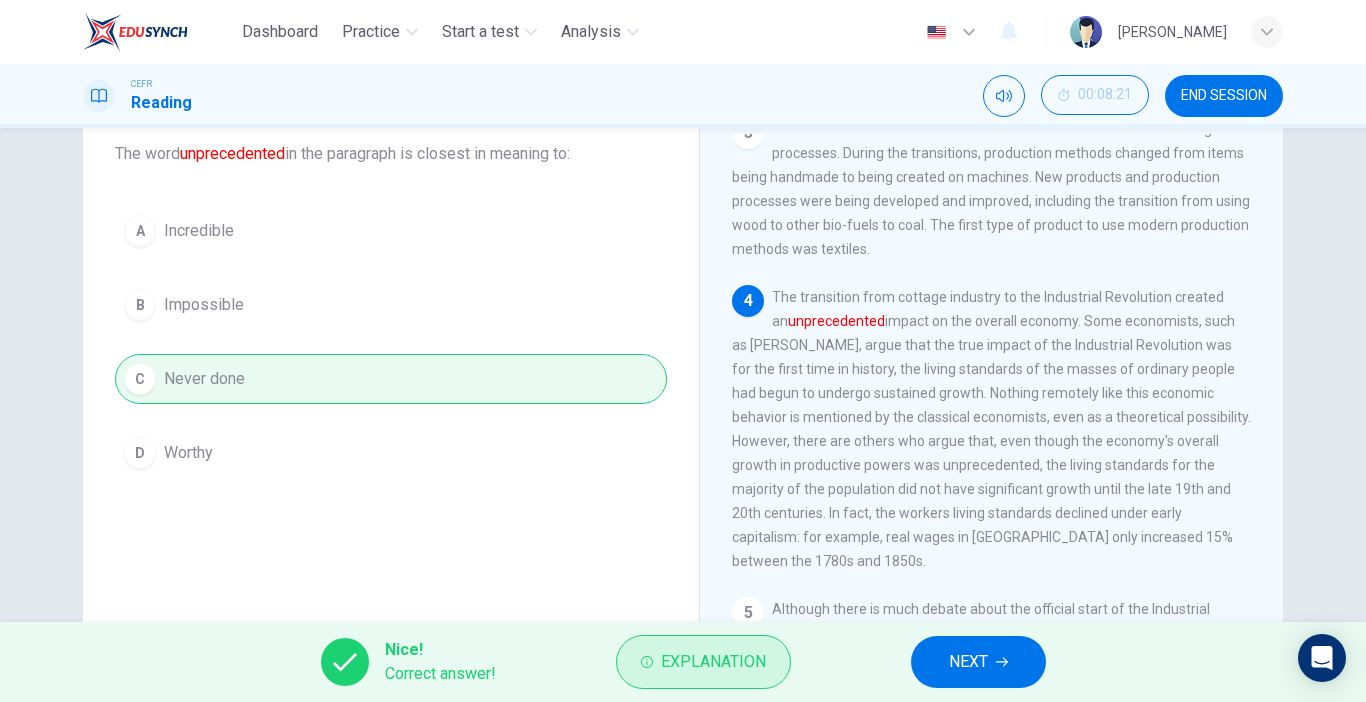 click on "Explanation" at bounding box center [713, 662] 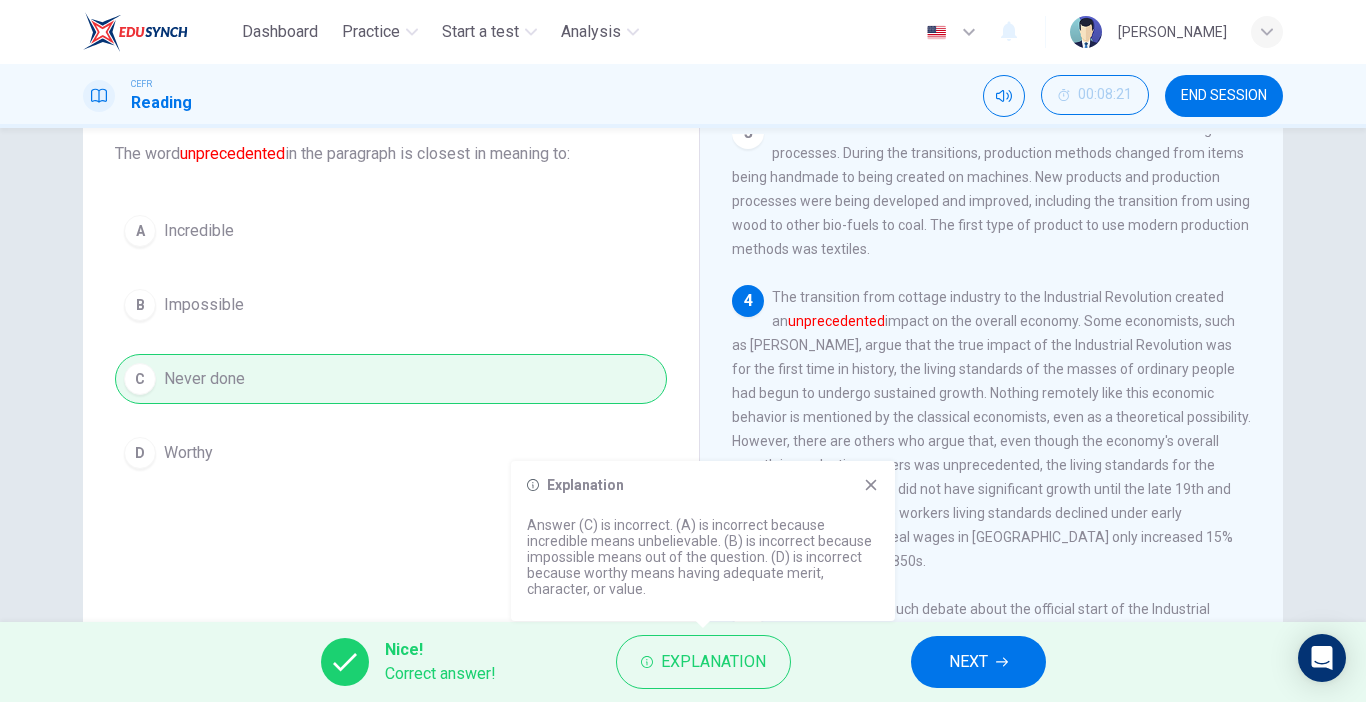 click on "Nice! Correct answer! Explanation NEXT" at bounding box center [683, 662] 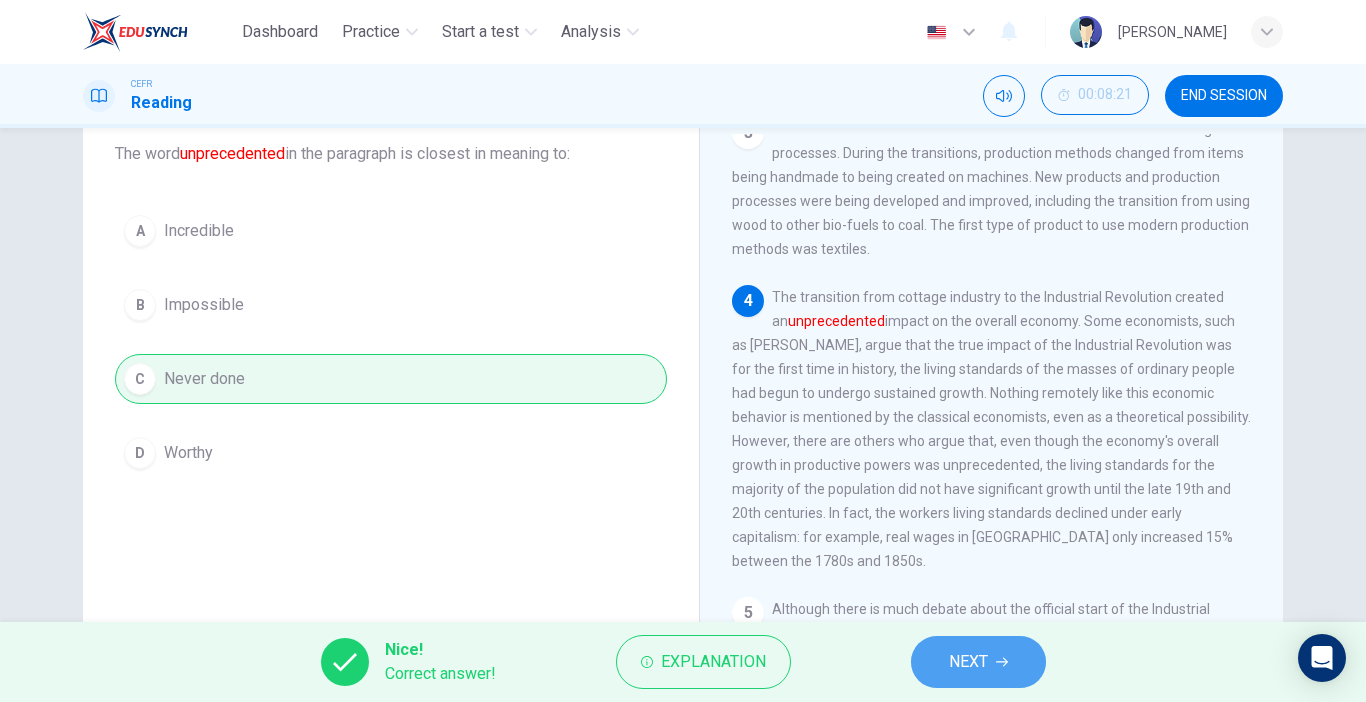 click on "NEXT" at bounding box center [978, 662] 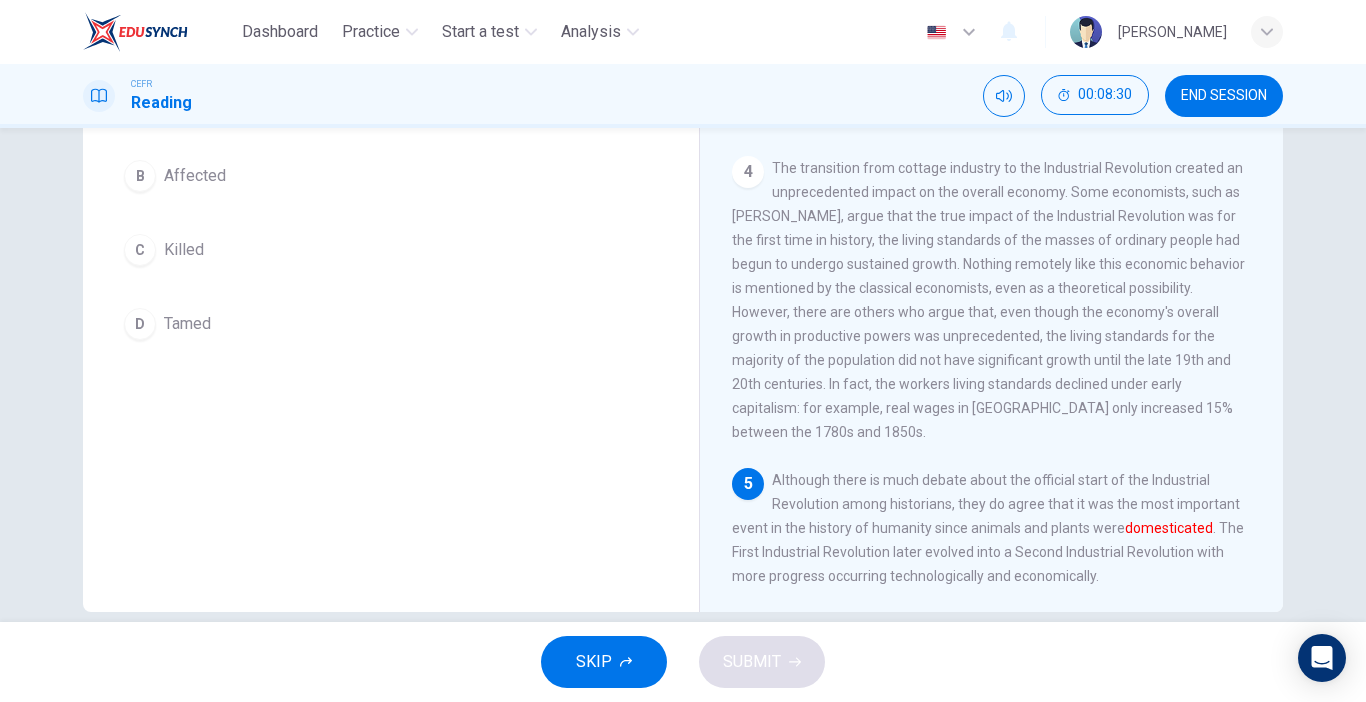 scroll, scrollTop: 248, scrollLeft: 0, axis: vertical 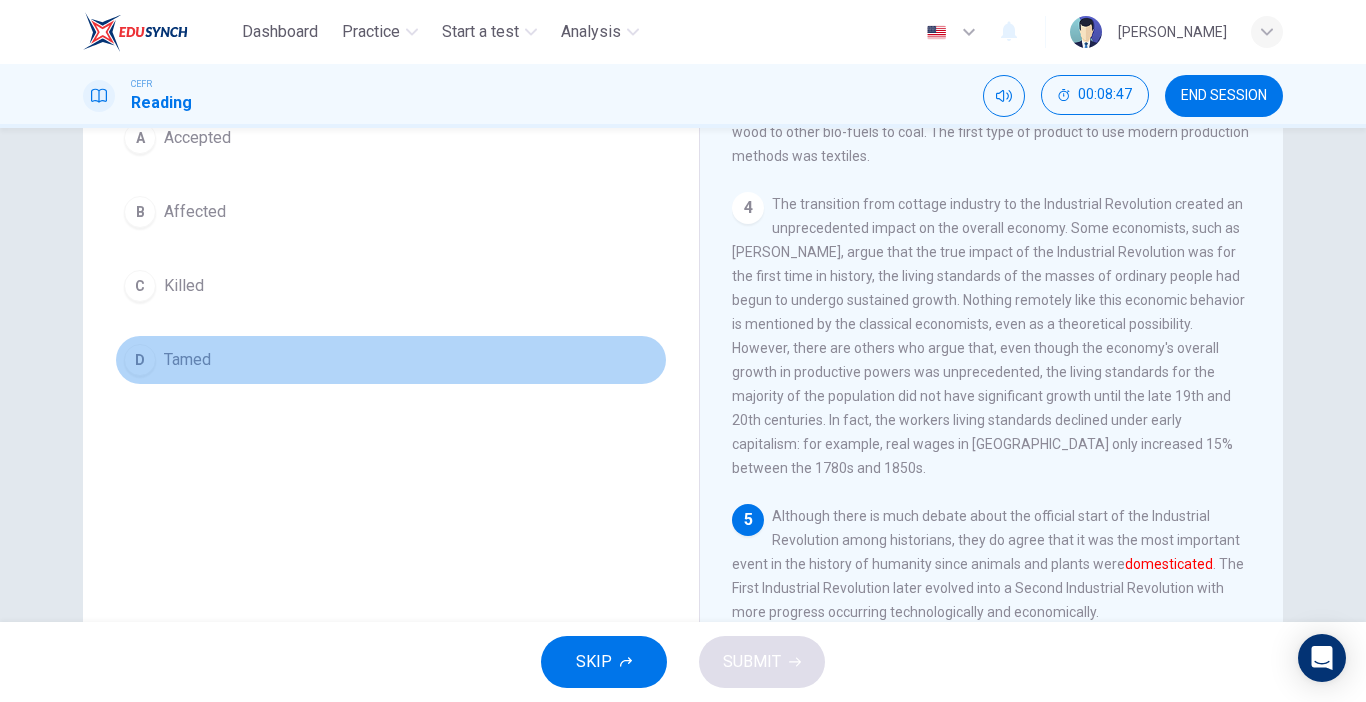 click on "D Tamed" at bounding box center (391, 360) 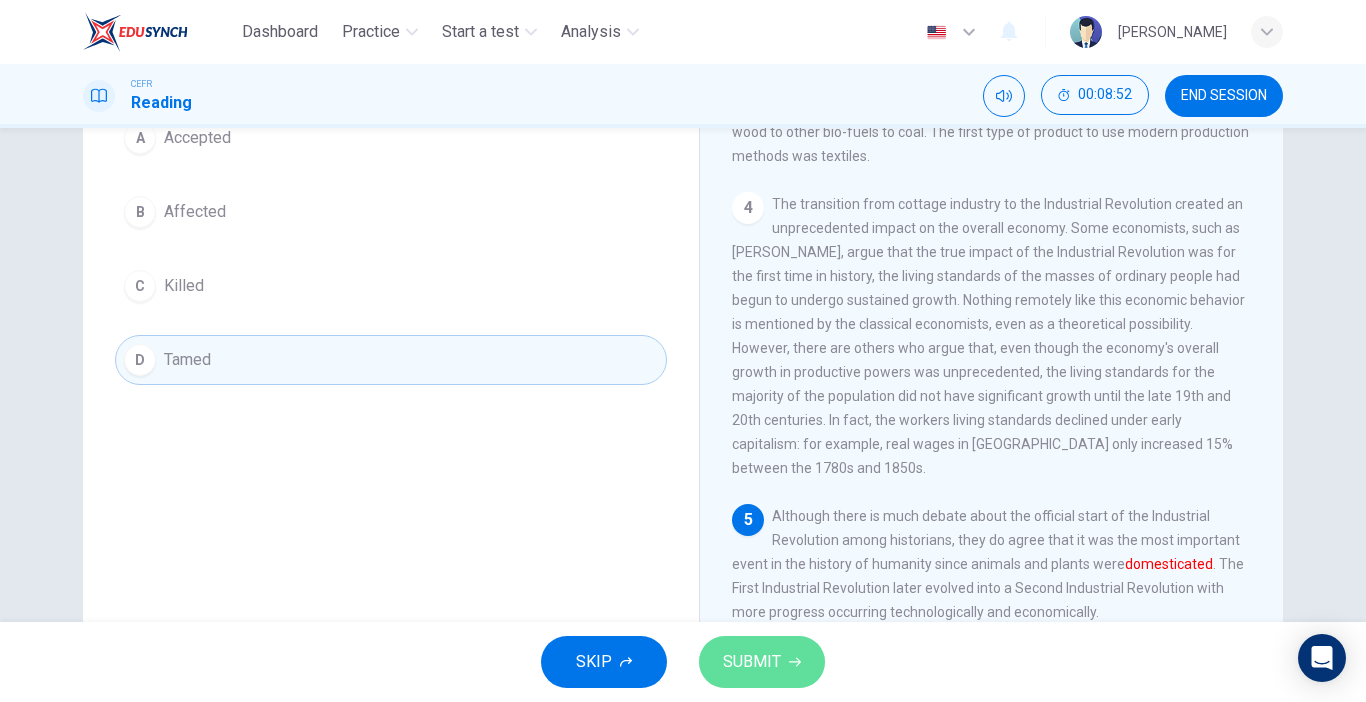 click on "SUBMIT" at bounding box center [752, 662] 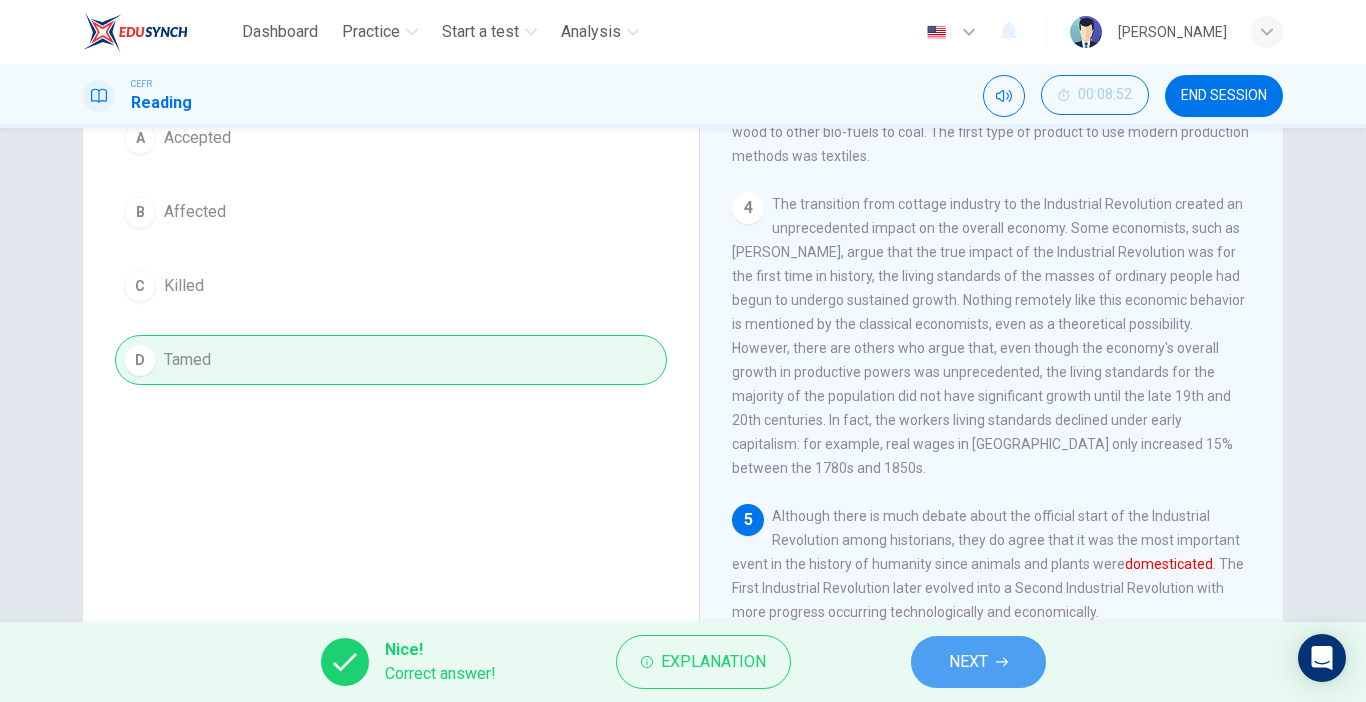 click on "NEXT" at bounding box center (968, 662) 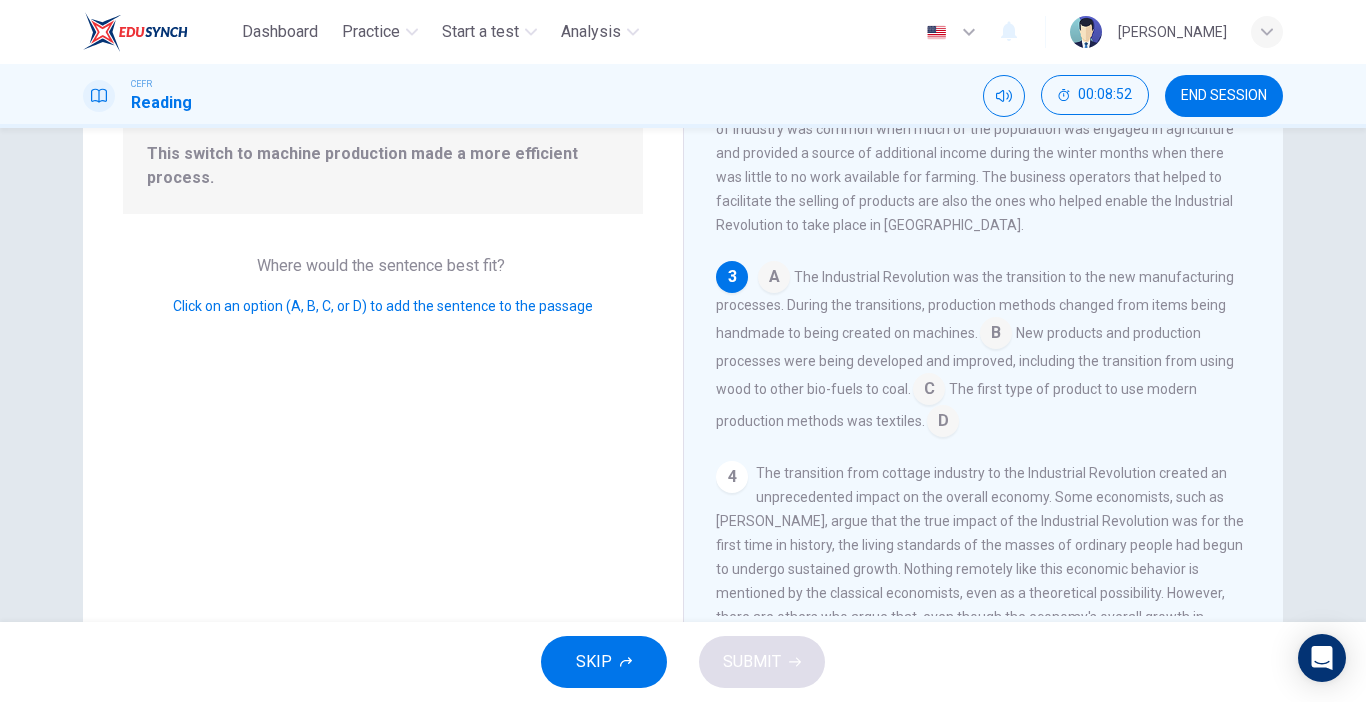 scroll, scrollTop: 199, scrollLeft: 0, axis: vertical 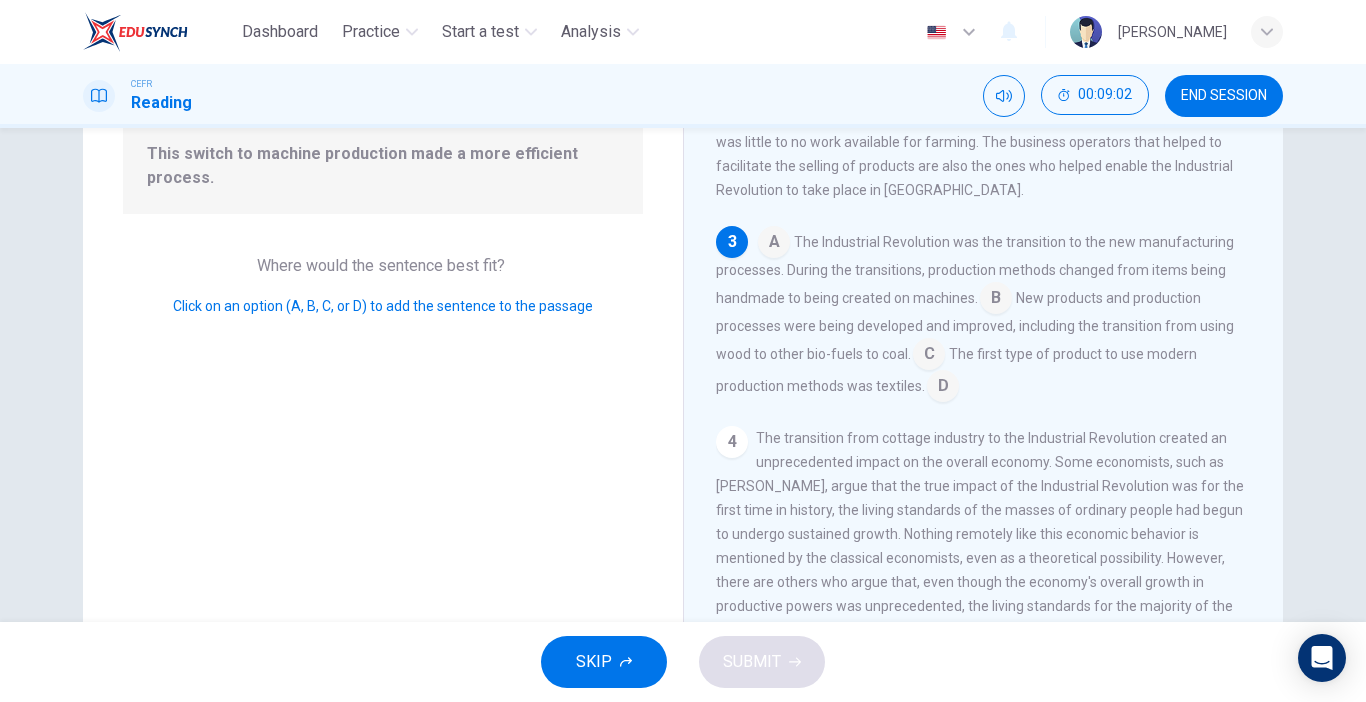 click at bounding box center [996, 300] 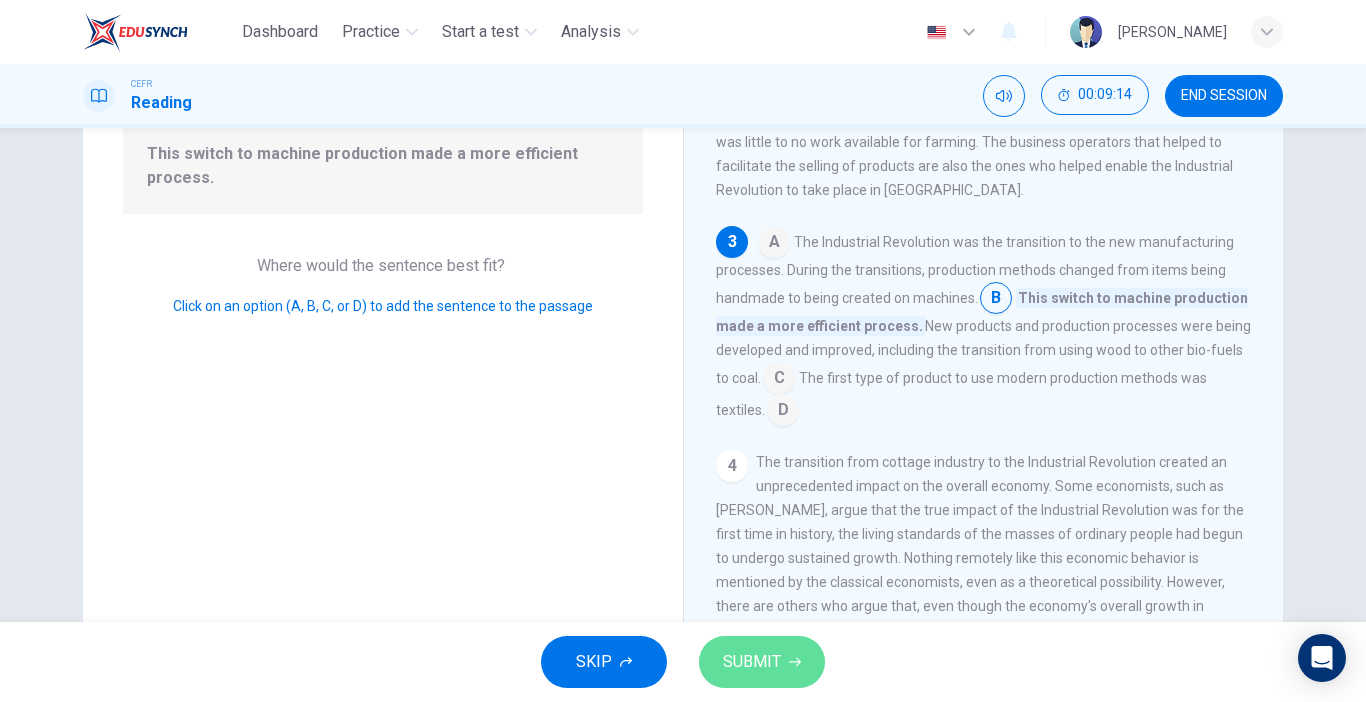click on "SUBMIT" at bounding box center (752, 662) 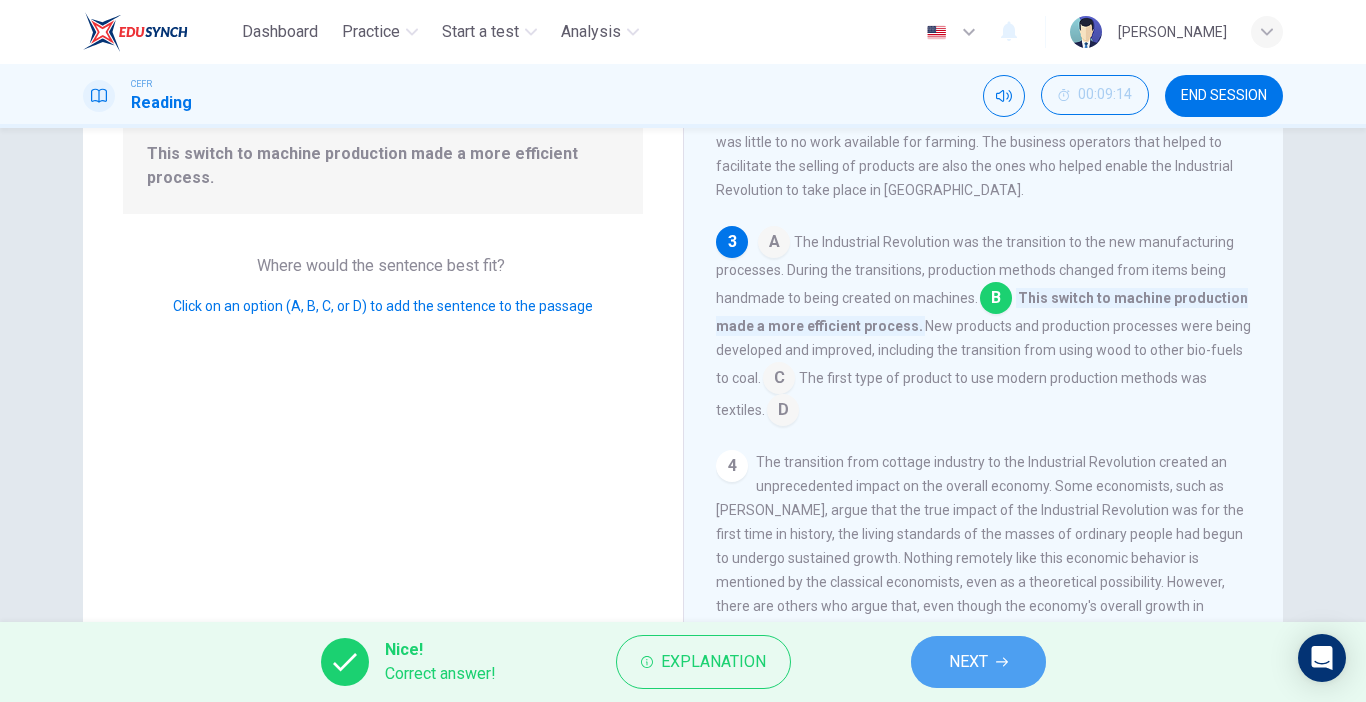 click on "NEXT" at bounding box center (978, 662) 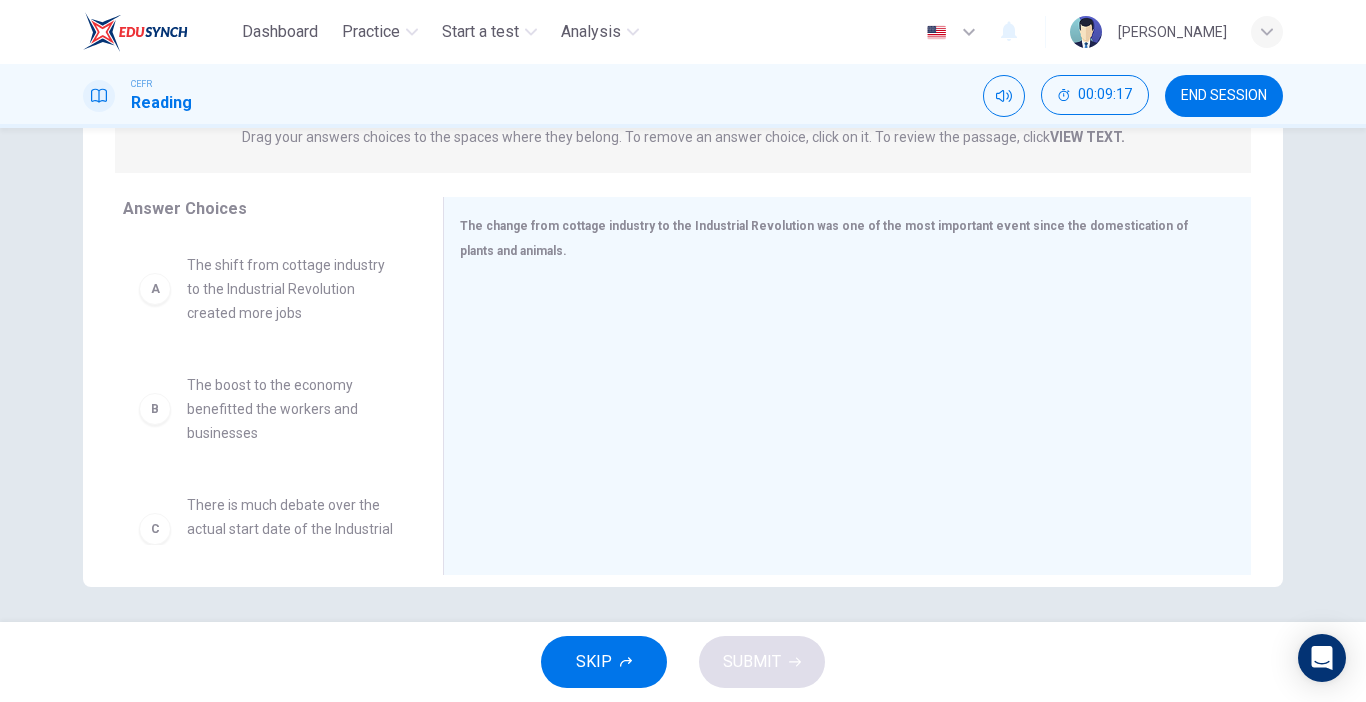 scroll, scrollTop: 278, scrollLeft: 0, axis: vertical 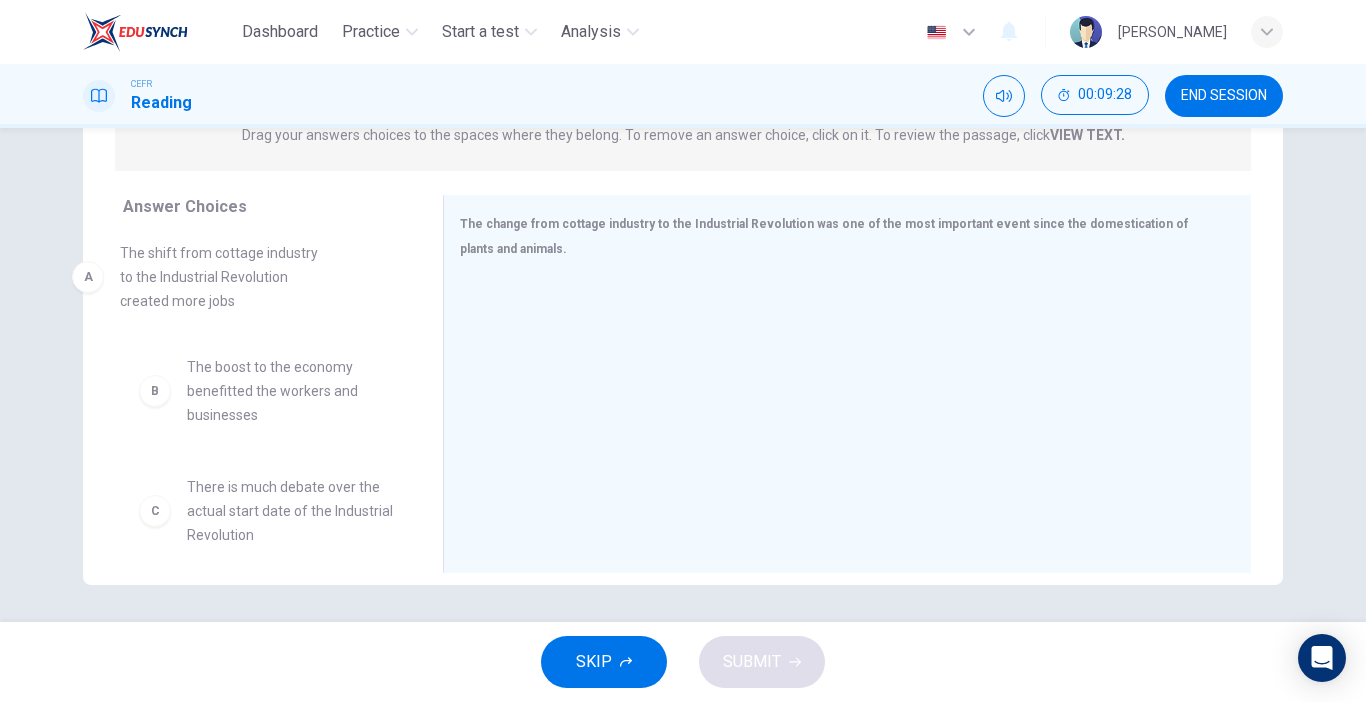 drag, startPoint x: 349, startPoint y: 321, endPoint x: 292, endPoint y: 310, distance: 58.0517 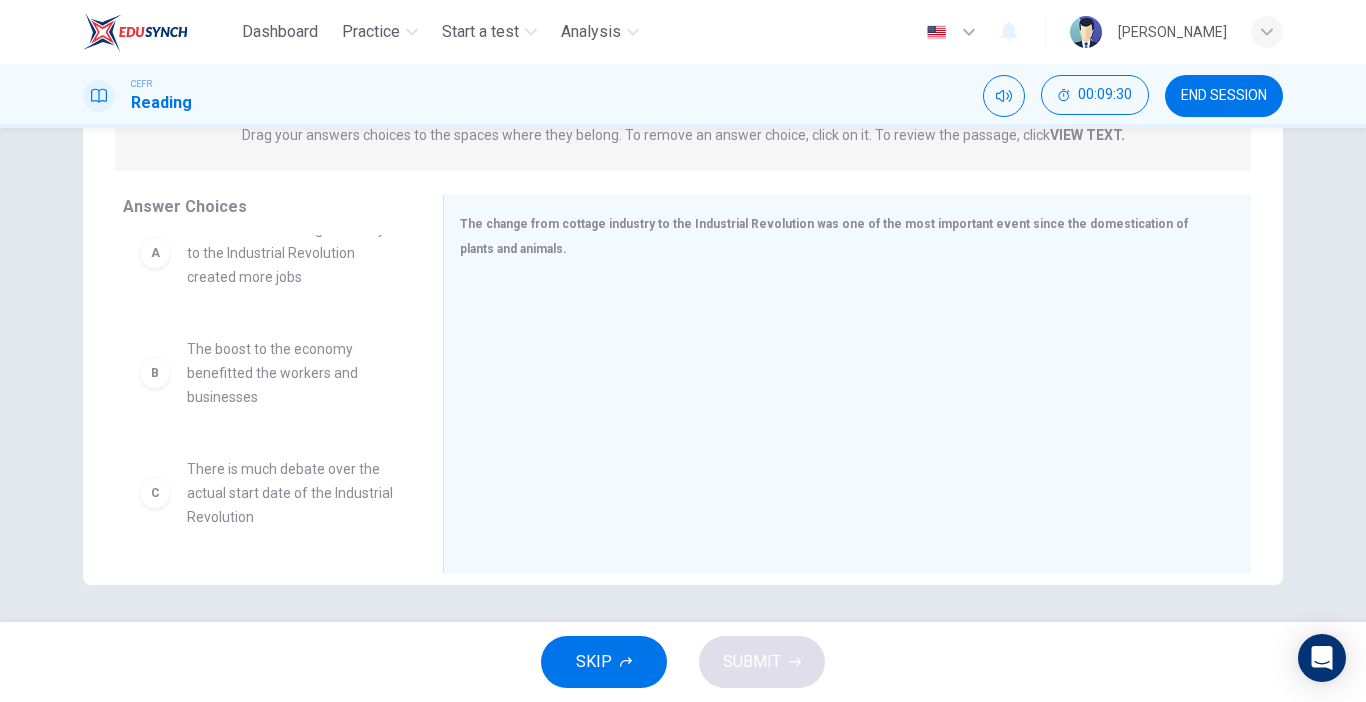 scroll, scrollTop: 45, scrollLeft: 0, axis: vertical 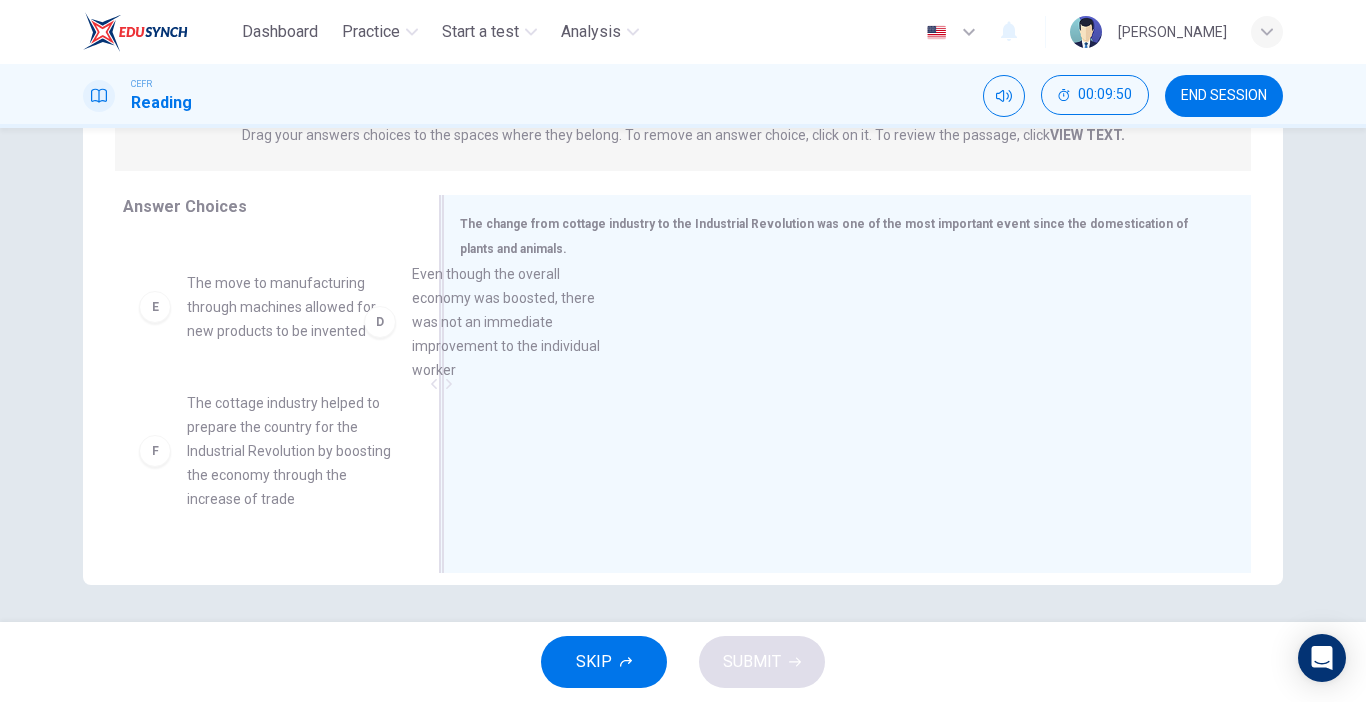 drag, startPoint x: 321, startPoint y: 380, endPoint x: 607, endPoint y: 371, distance: 286.14157 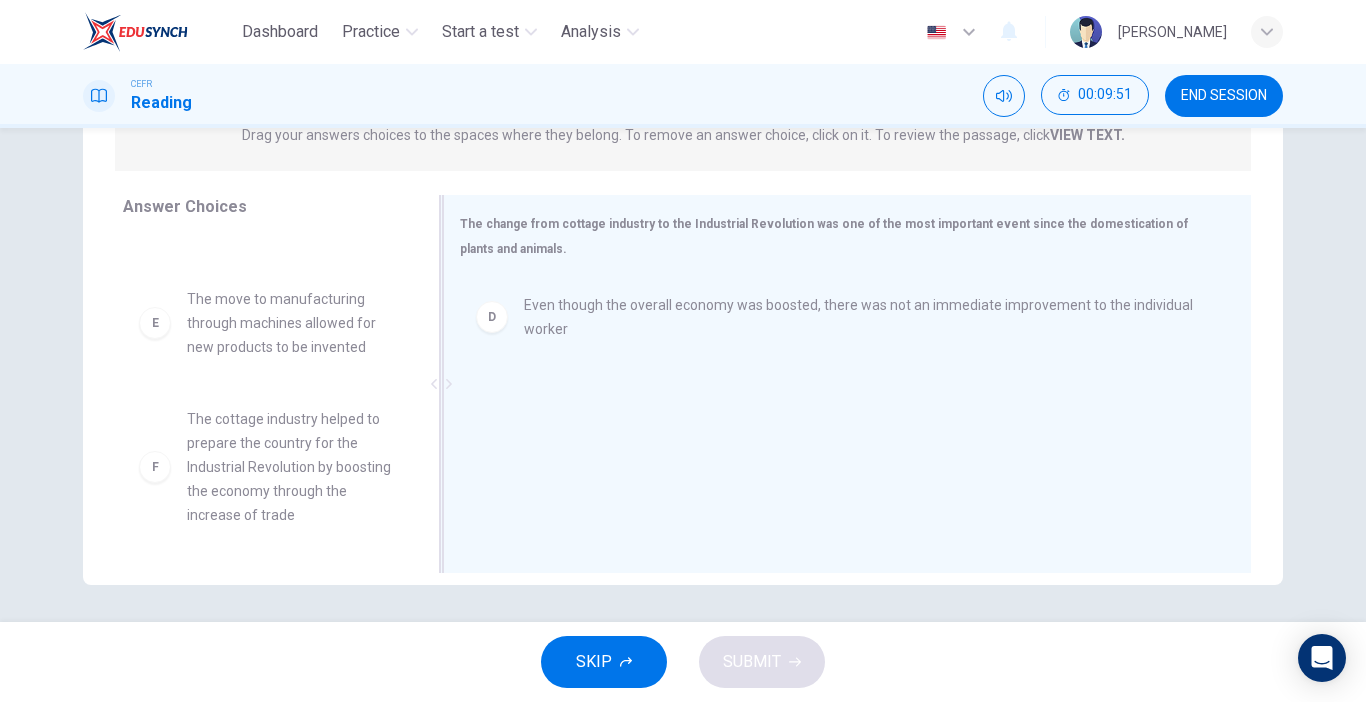 scroll, scrollTop: 324, scrollLeft: 0, axis: vertical 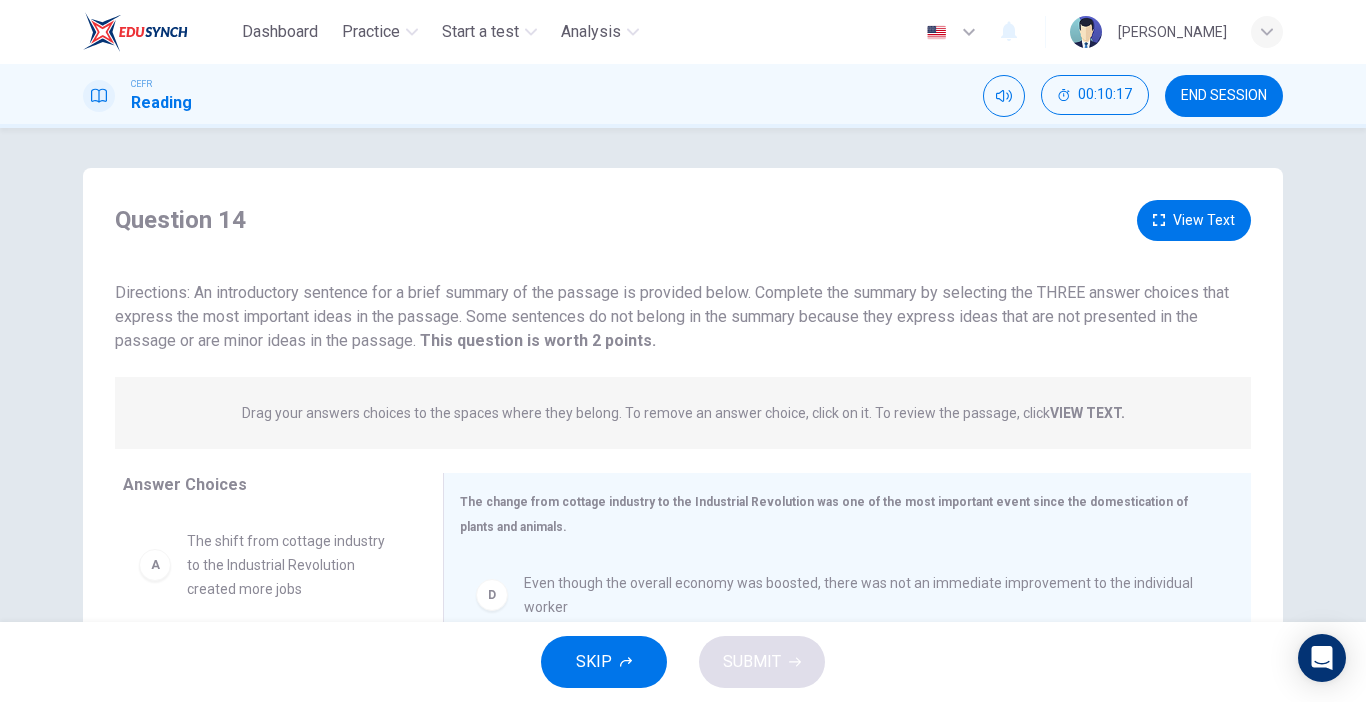 click on "View Text" at bounding box center (1194, 220) 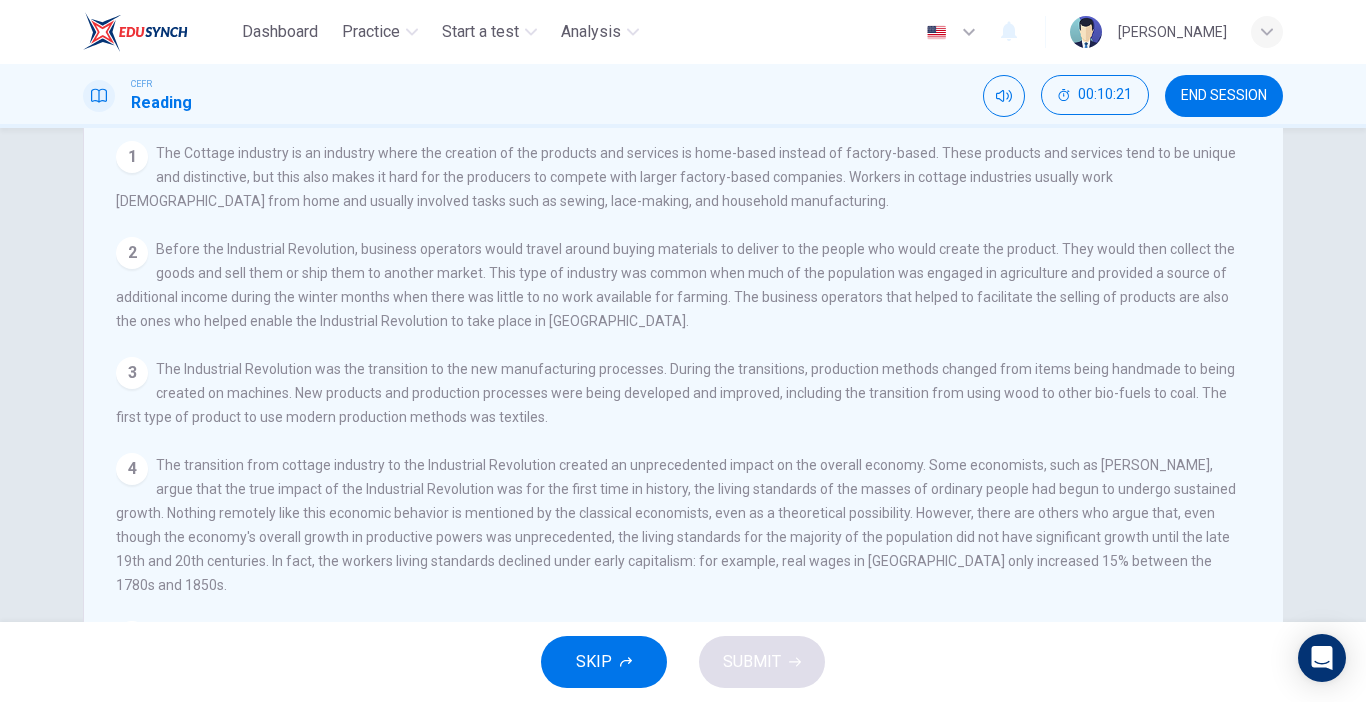 scroll, scrollTop: 141, scrollLeft: 0, axis: vertical 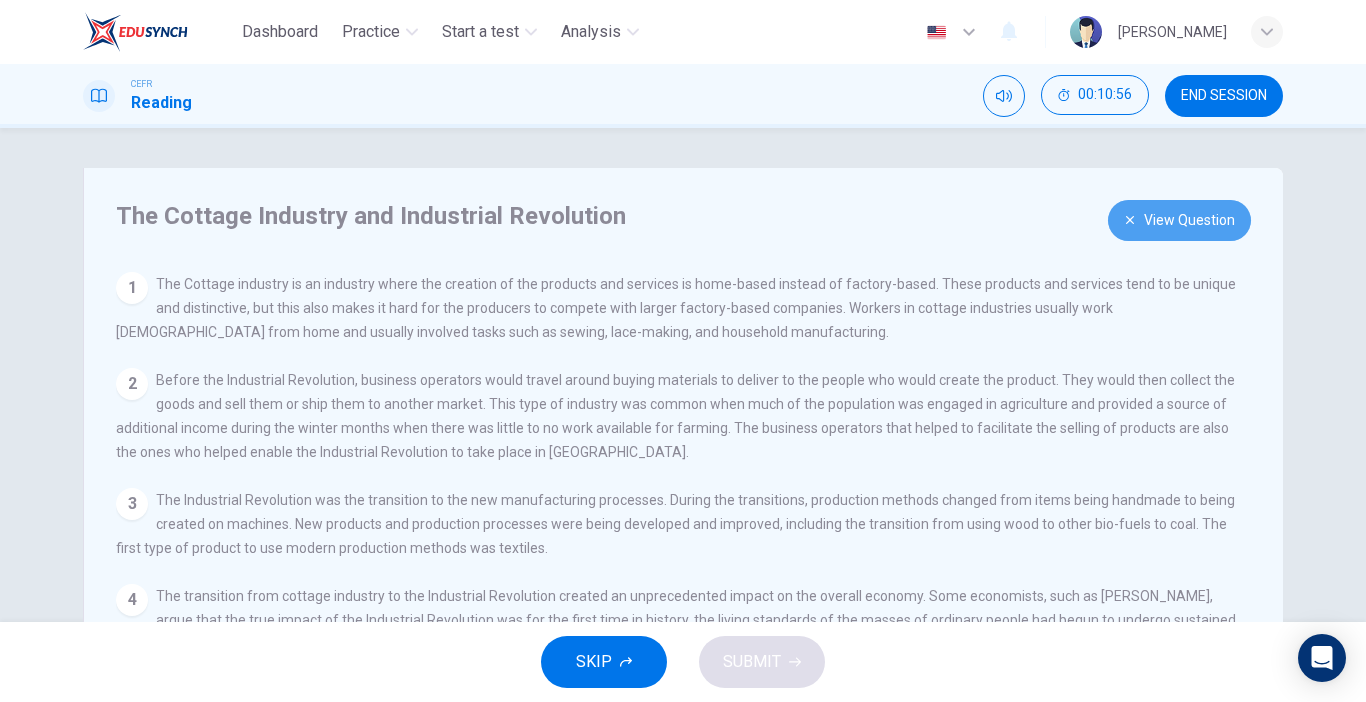 click on "View Question" at bounding box center [1179, 220] 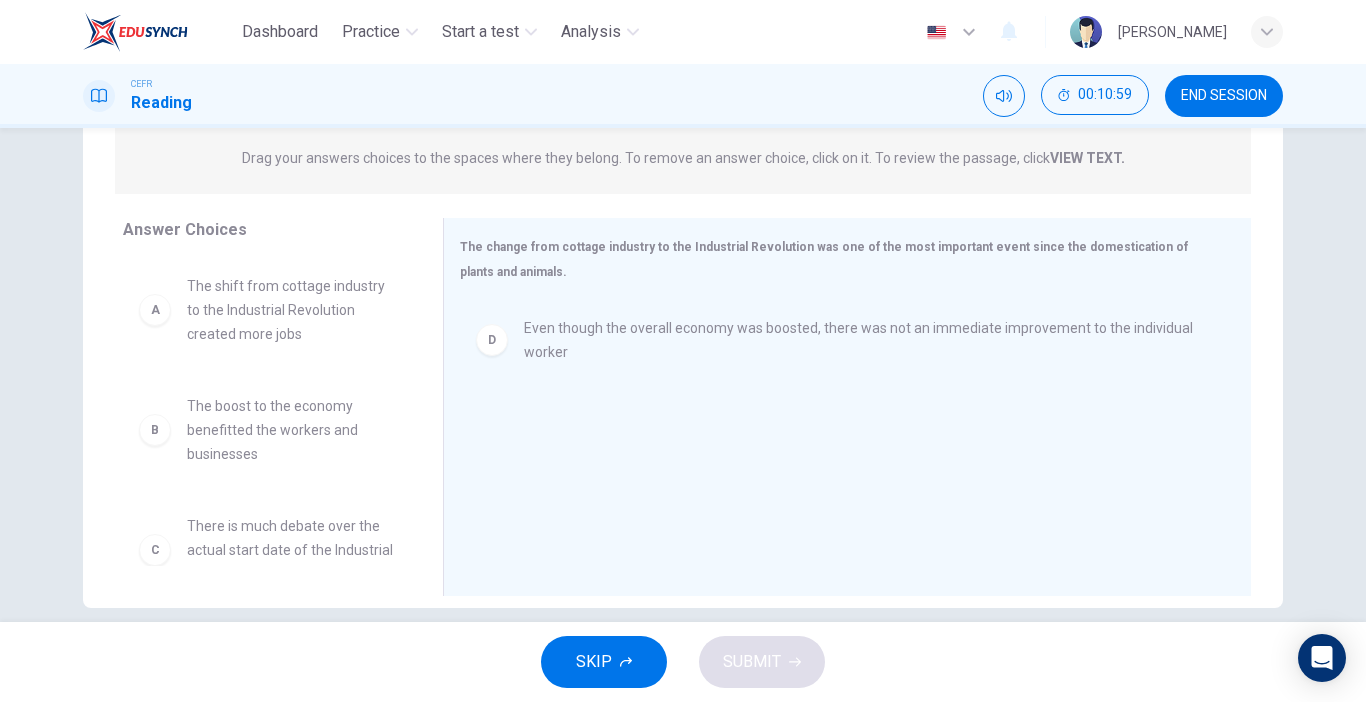 scroll, scrollTop: 258, scrollLeft: 0, axis: vertical 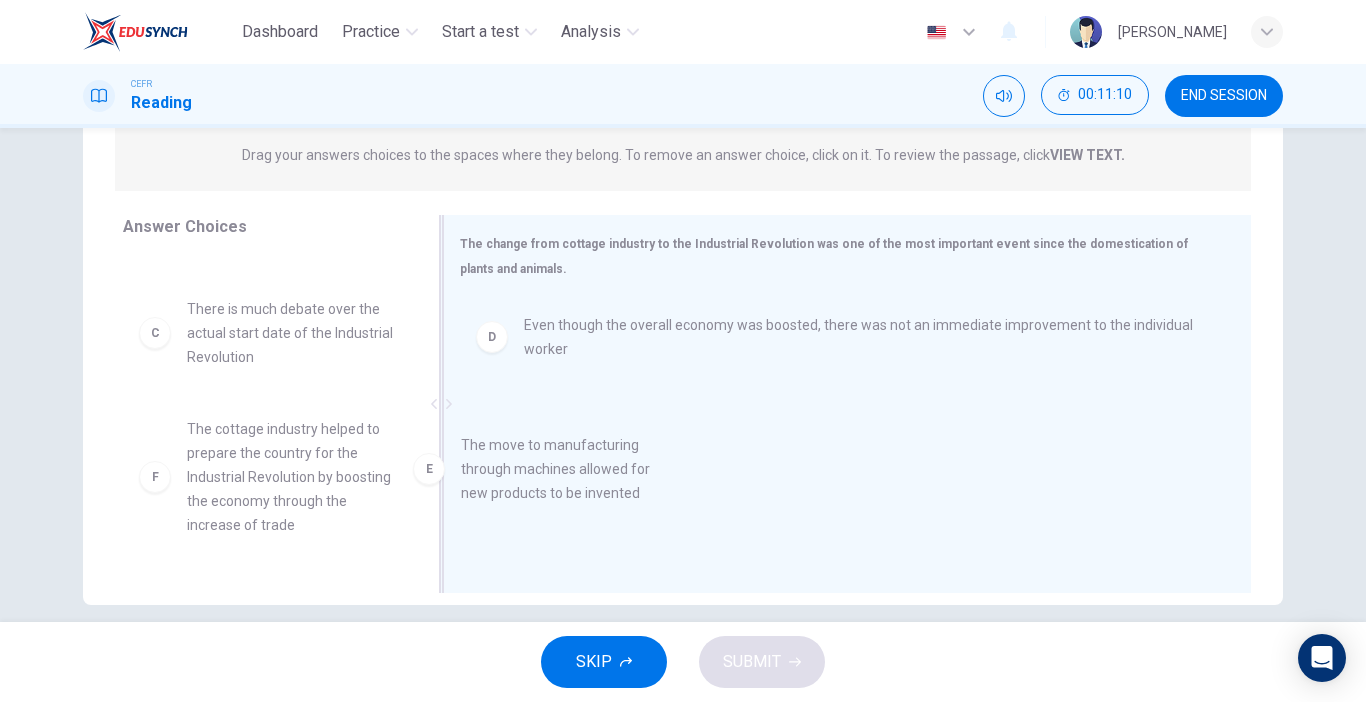 drag, startPoint x: 348, startPoint y: 490, endPoint x: 648, endPoint y: 505, distance: 300.37476 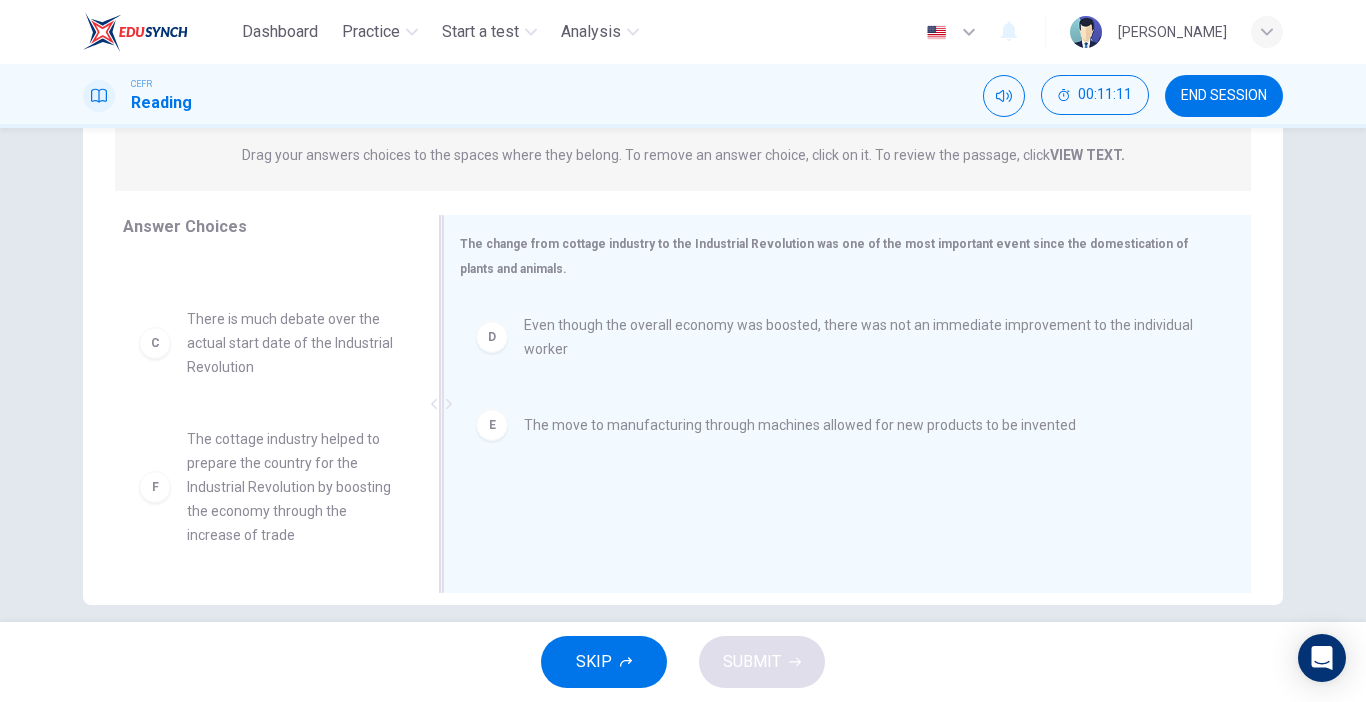 scroll, scrollTop: 204, scrollLeft: 0, axis: vertical 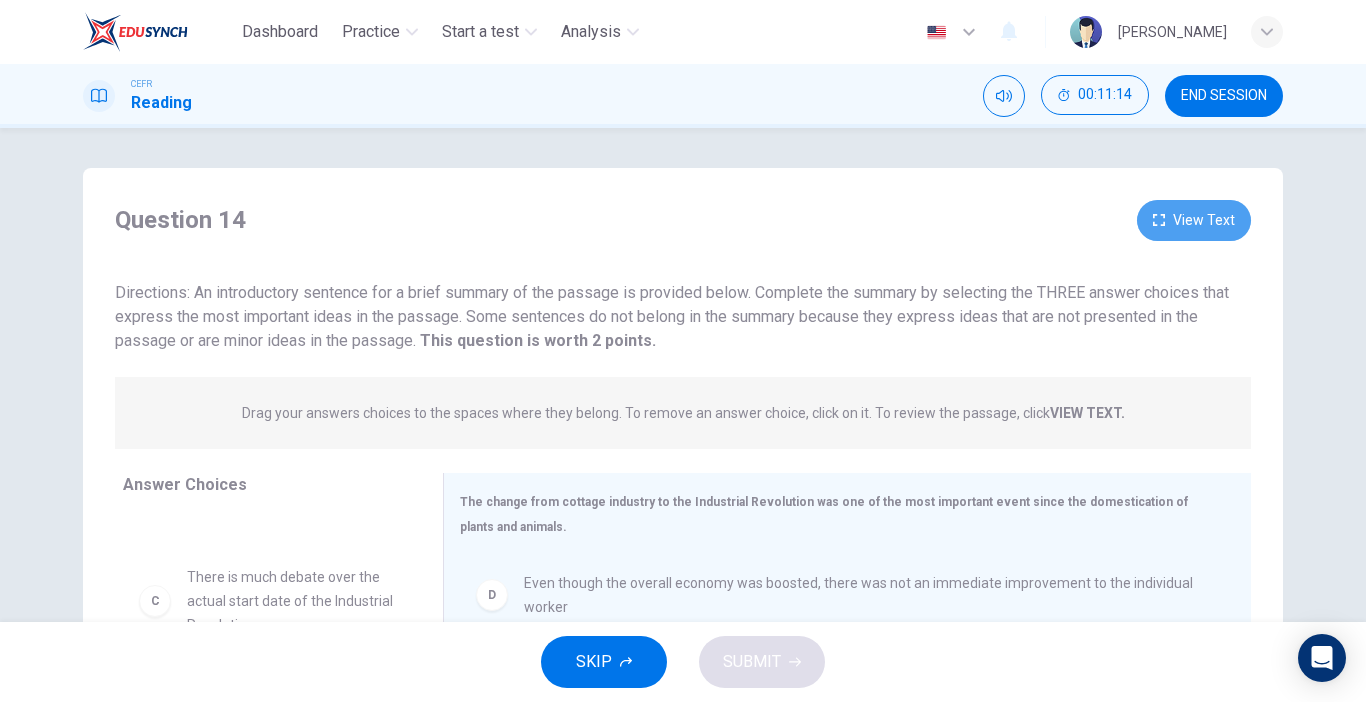 click on "View Text" at bounding box center (1194, 220) 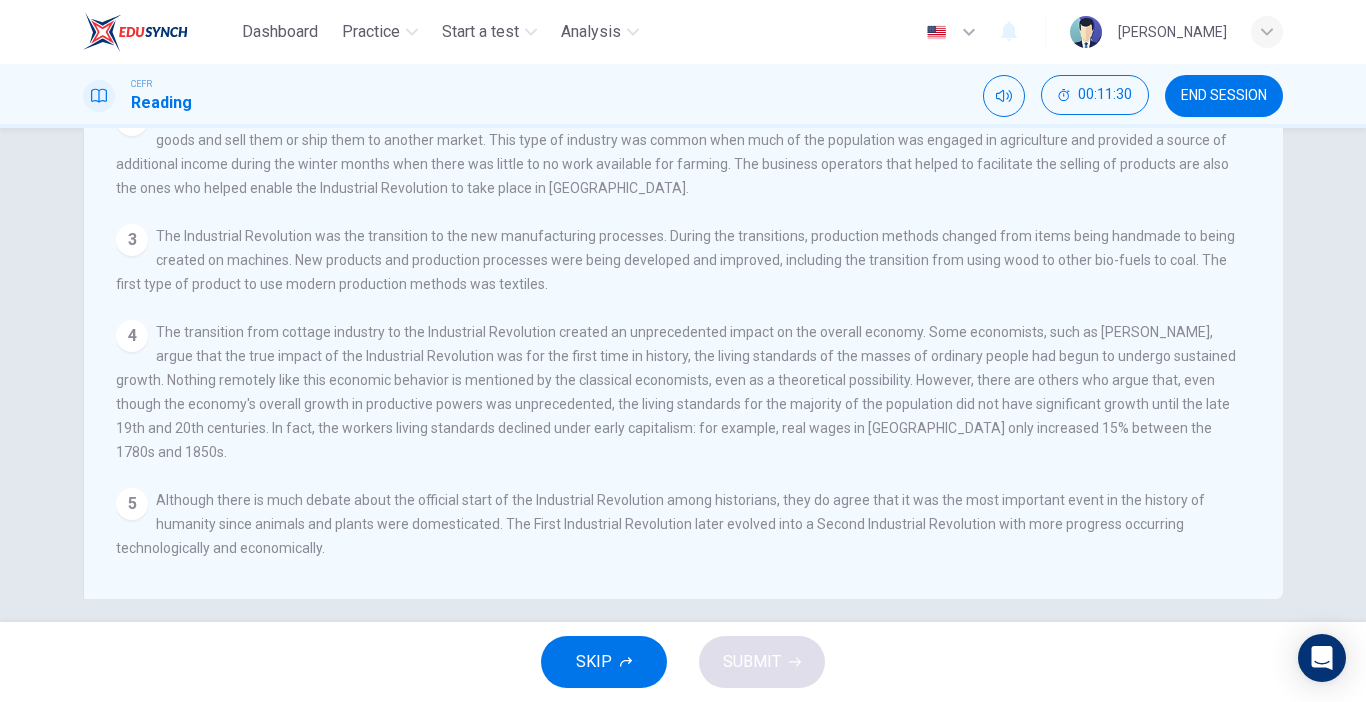 scroll, scrollTop: 281, scrollLeft: 0, axis: vertical 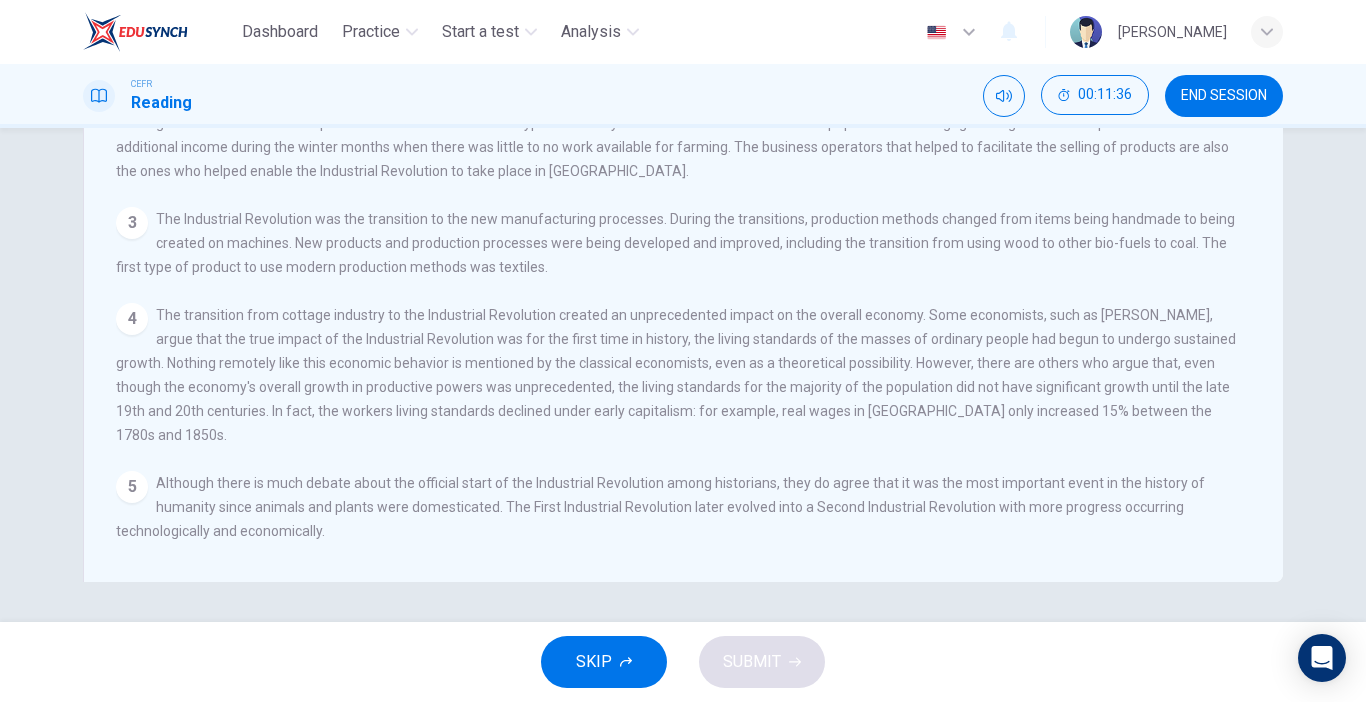 drag, startPoint x: 1333, startPoint y: 412, endPoint x: 1333, endPoint y: 396, distance: 16 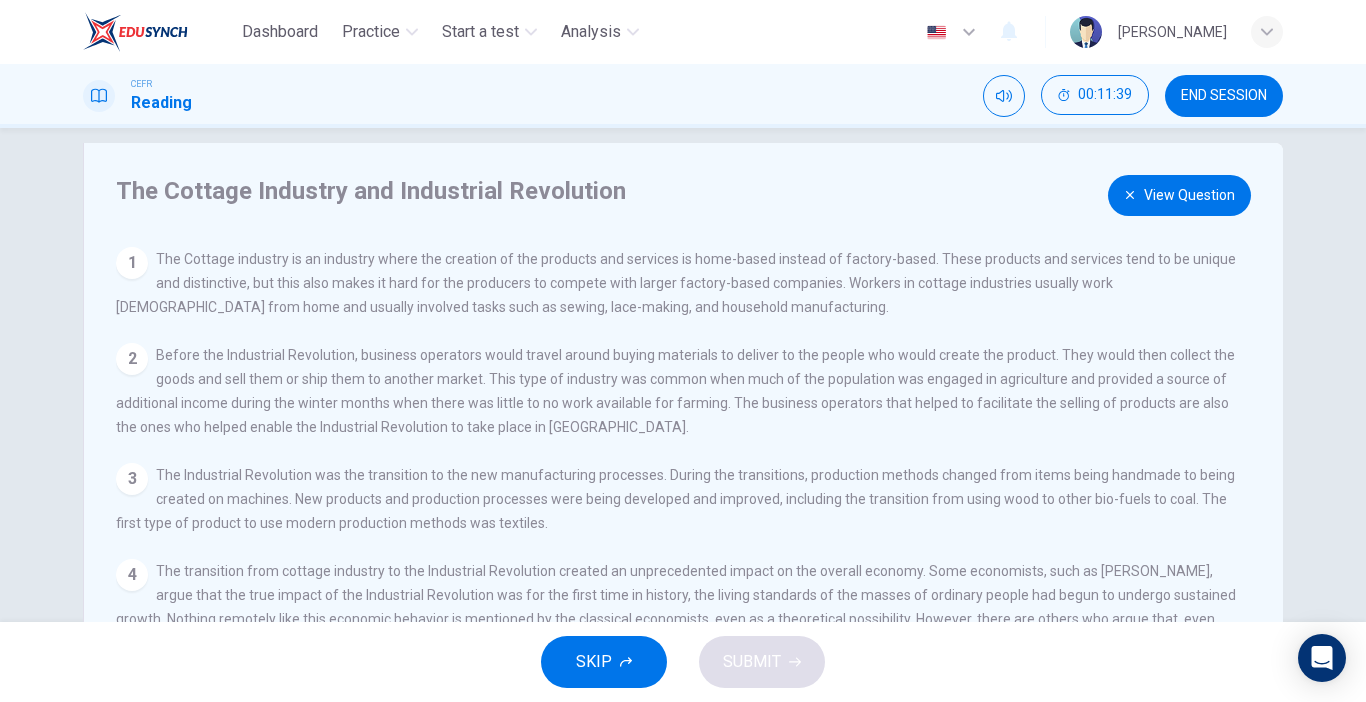 scroll, scrollTop: 0, scrollLeft: 0, axis: both 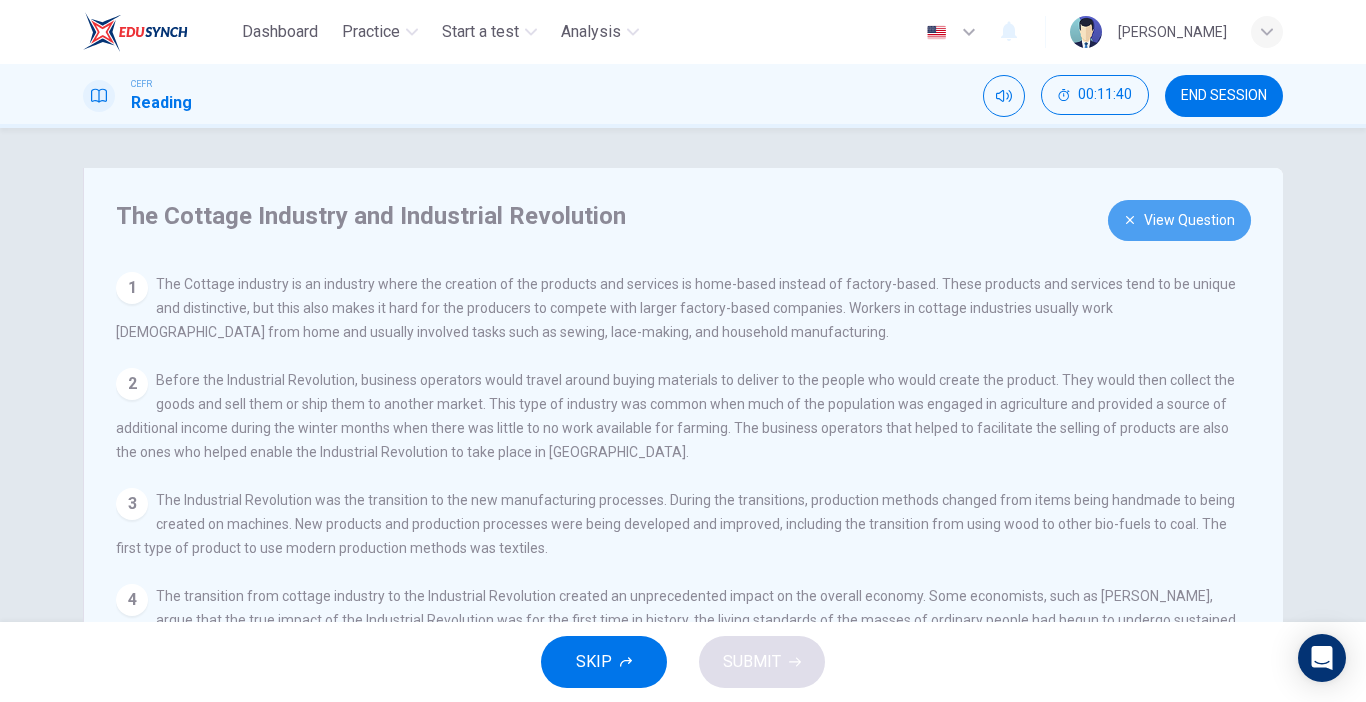 click on "View Question" at bounding box center [1179, 220] 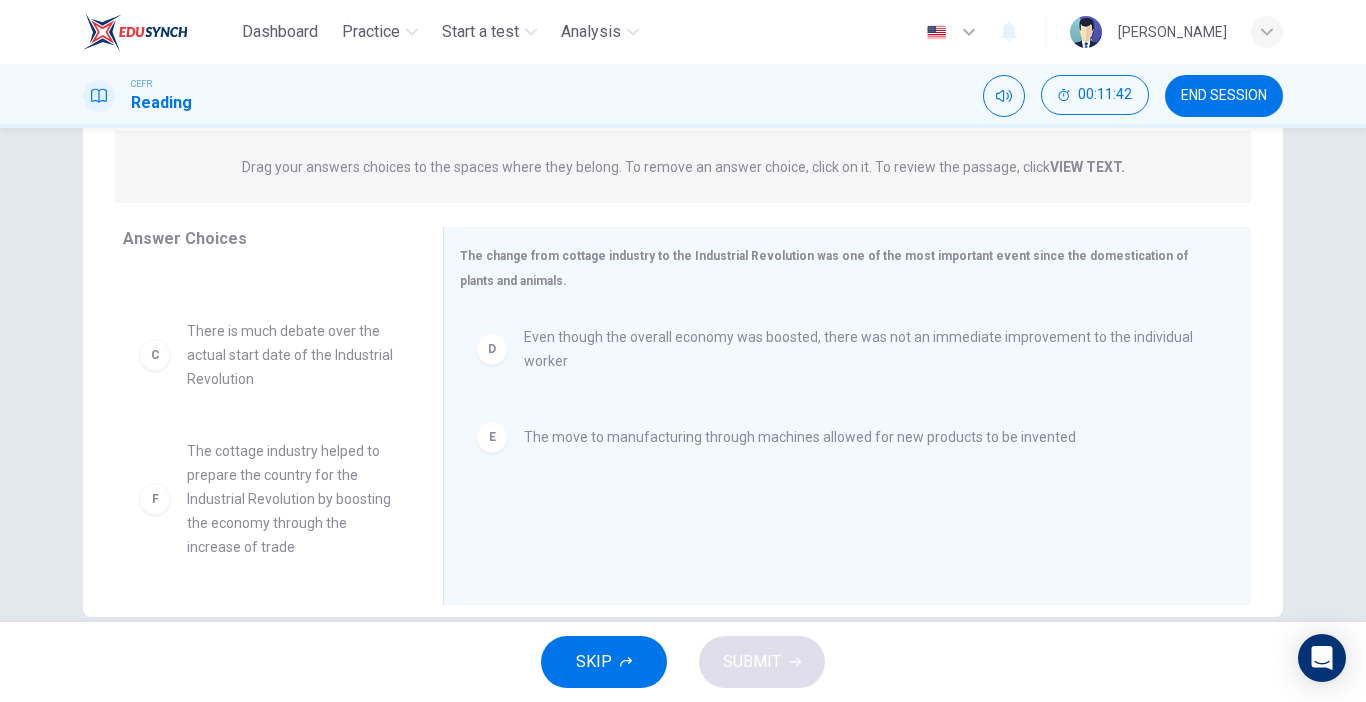 scroll, scrollTop: 253, scrollLeft: 0, axis: vertical 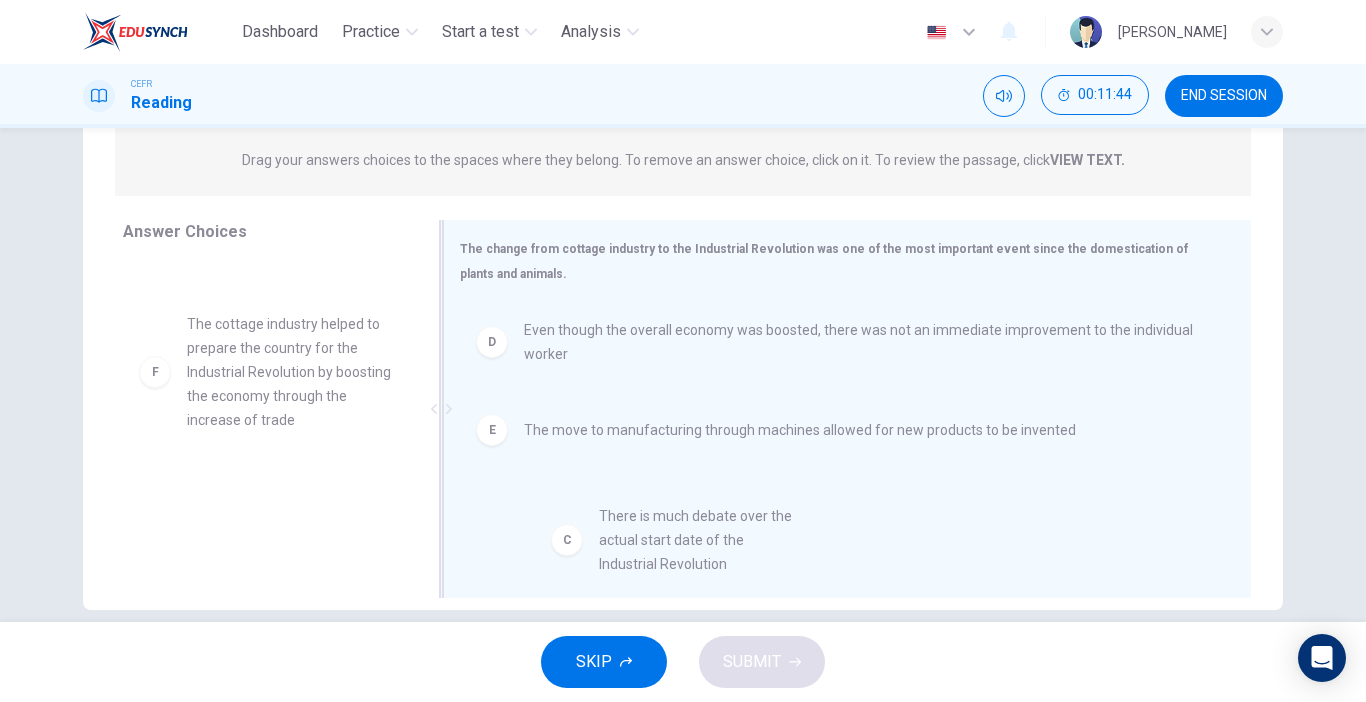 drag, startPoint x: 323, startPoint y: 341, endPoint x: 747, endPoint y: 537, distance: 467.11026 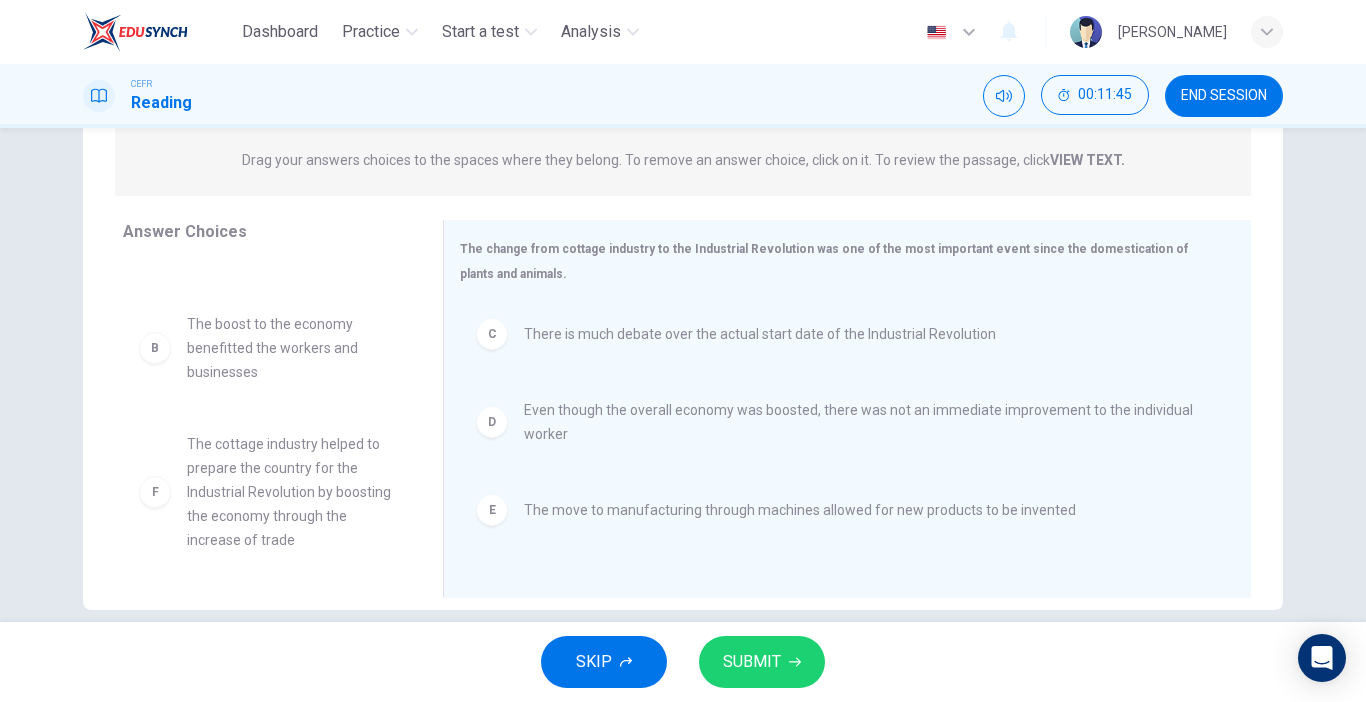 scroll, scrollTop: 84, scrollLeft: 0, axis: vertical 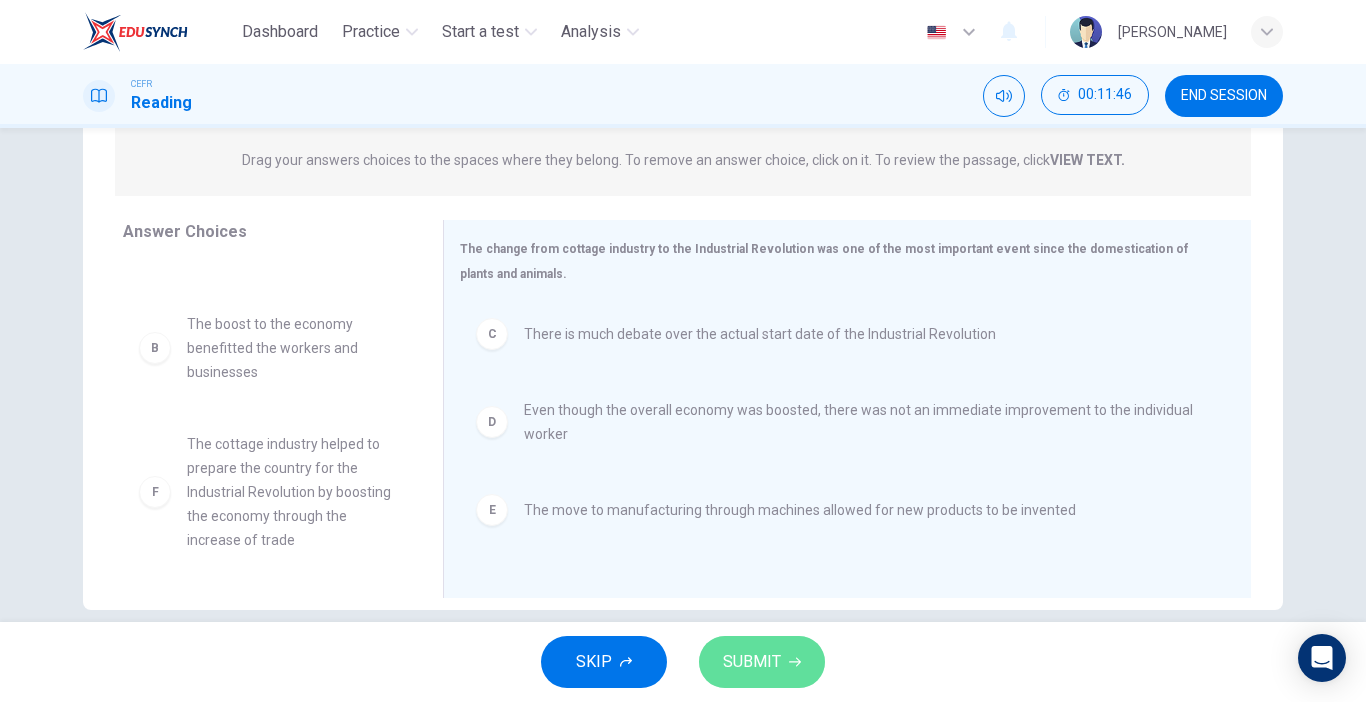 click on "SUBMIT" at bounding box center [752, 662] 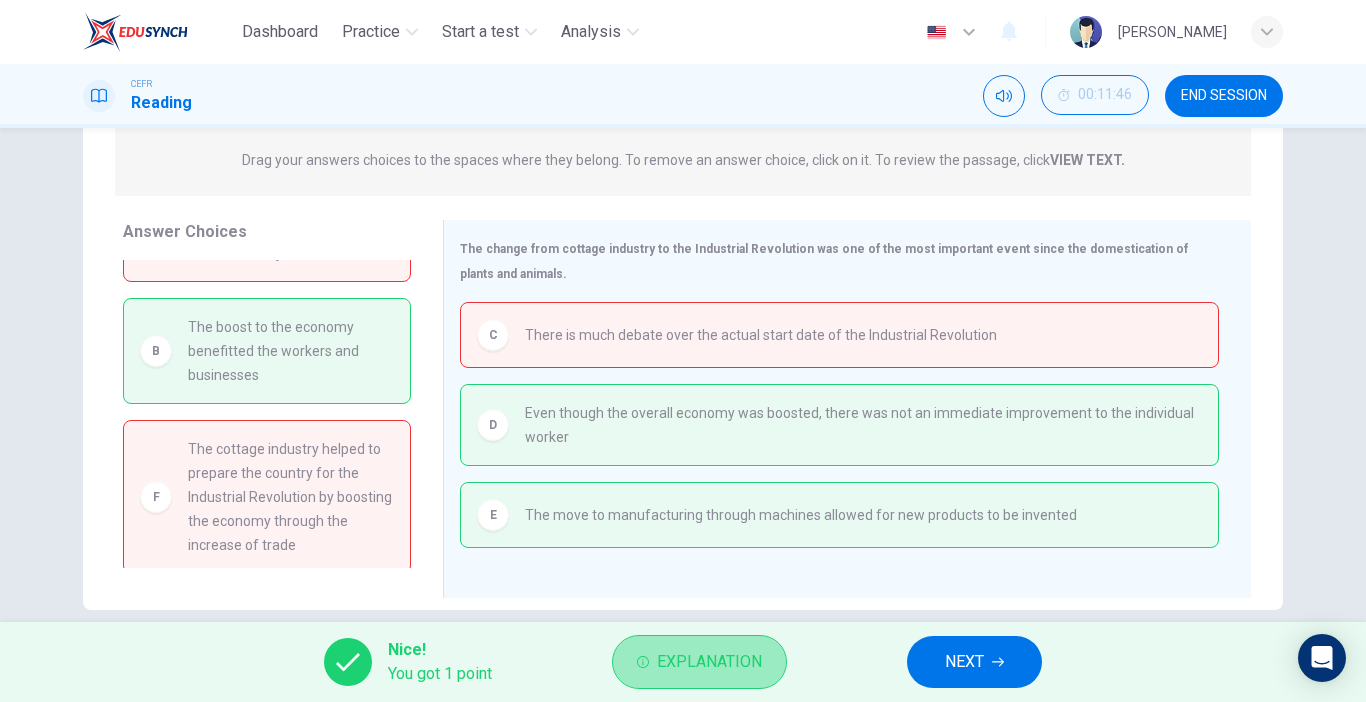 click on "Explanation" at bounding box center [709, 662] 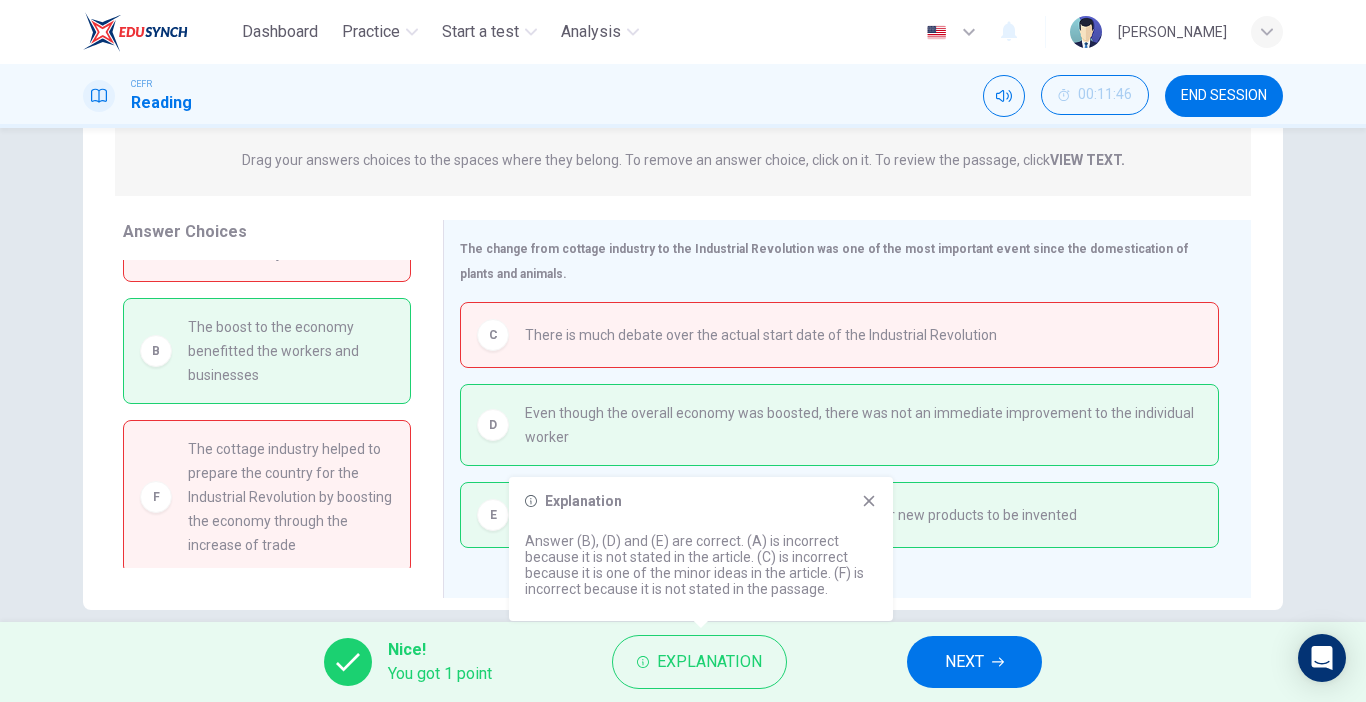 click 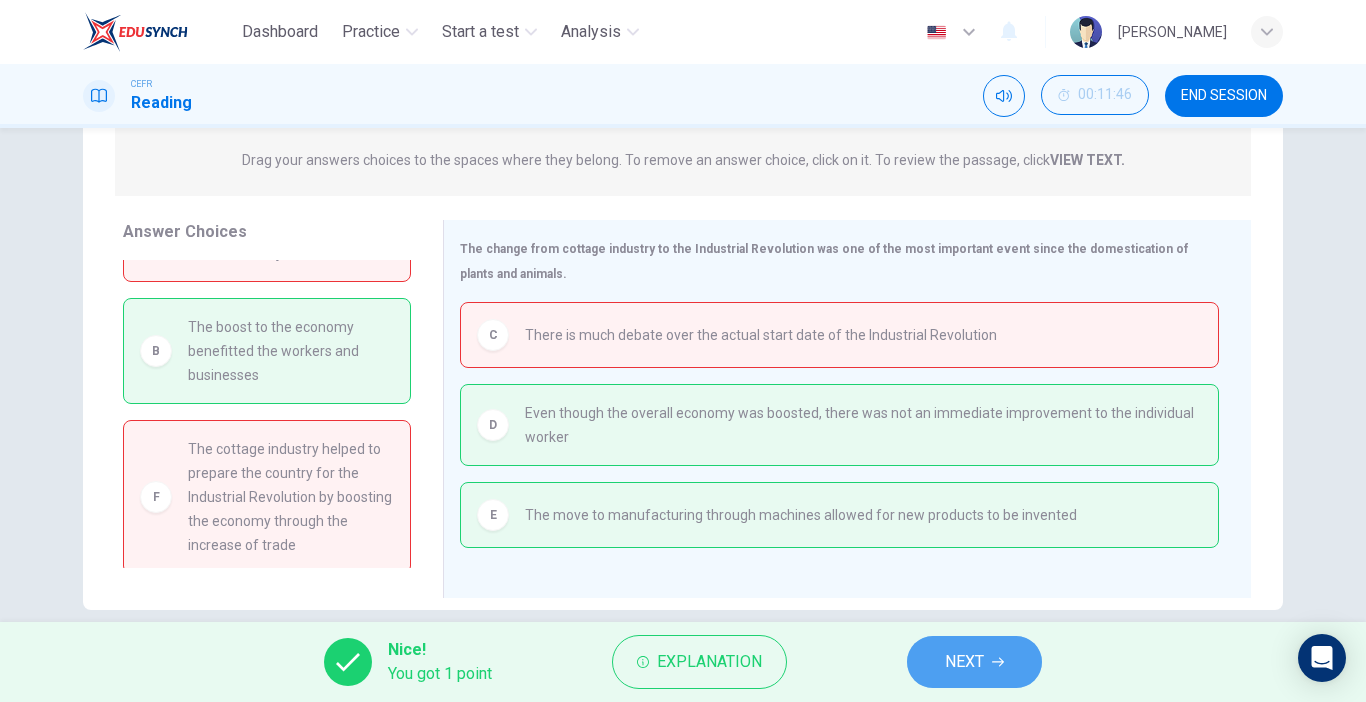 click on "NEXT" at bounding box center (964, 662) 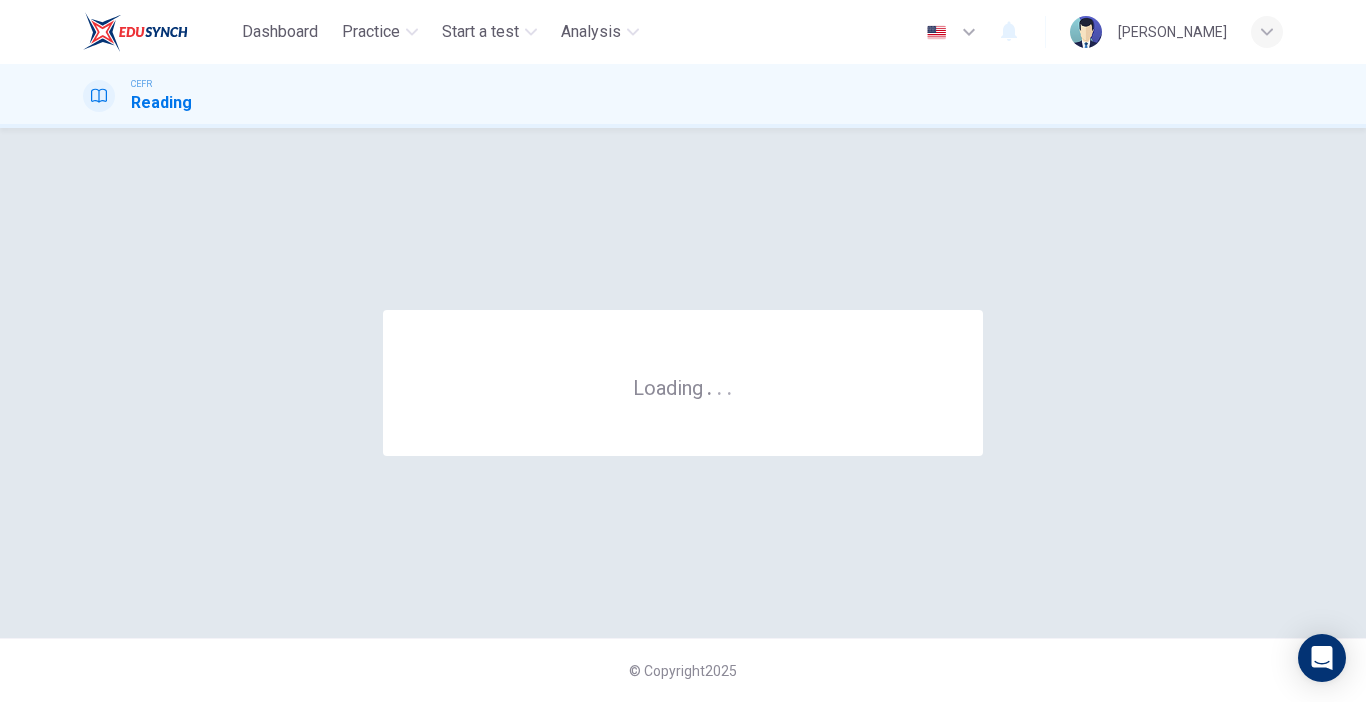 scroll, scrollTop: 0, scrollLeft: 0, axis: both 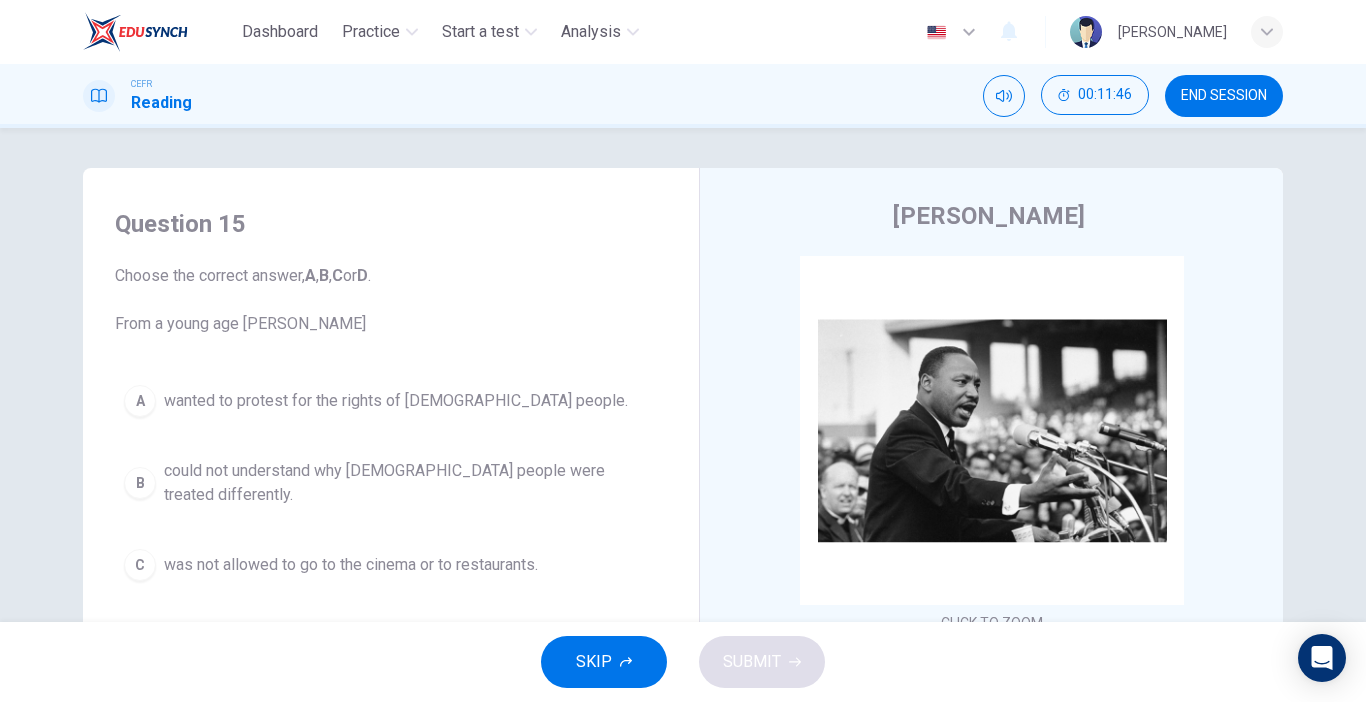 click on "END SESSION" at bounding box center (1224, 96) 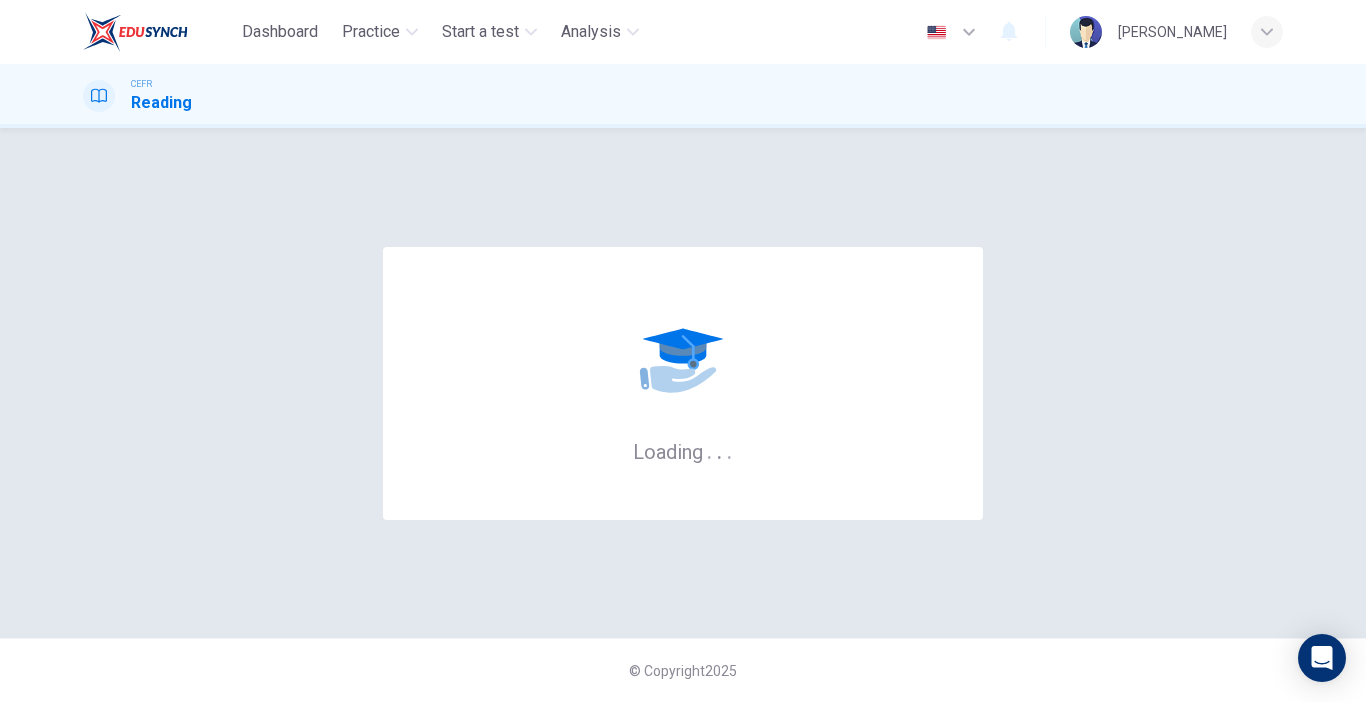 scroll, scrollTop: 0, scrollLeft: 0, axis: both 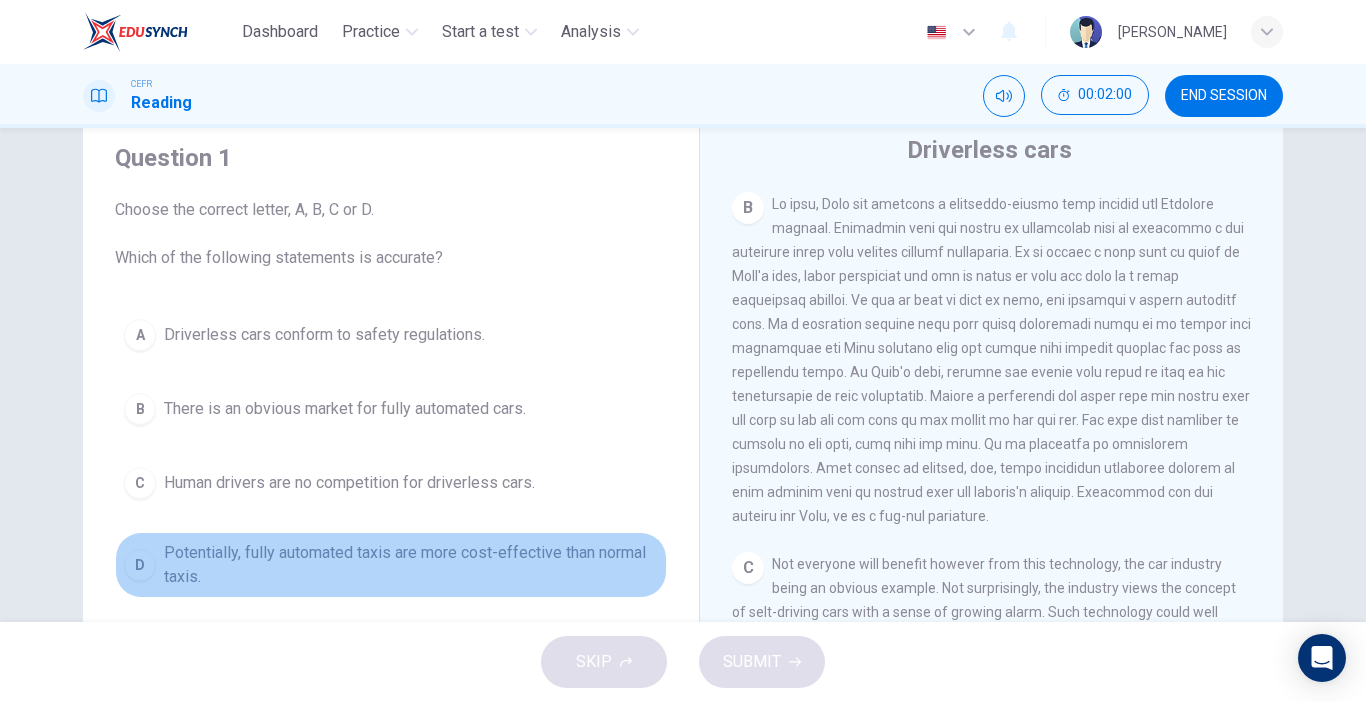 click on "Potentially, fully automated taxis are more cost-effective than normal taxis." at bounding box center (411, 565) 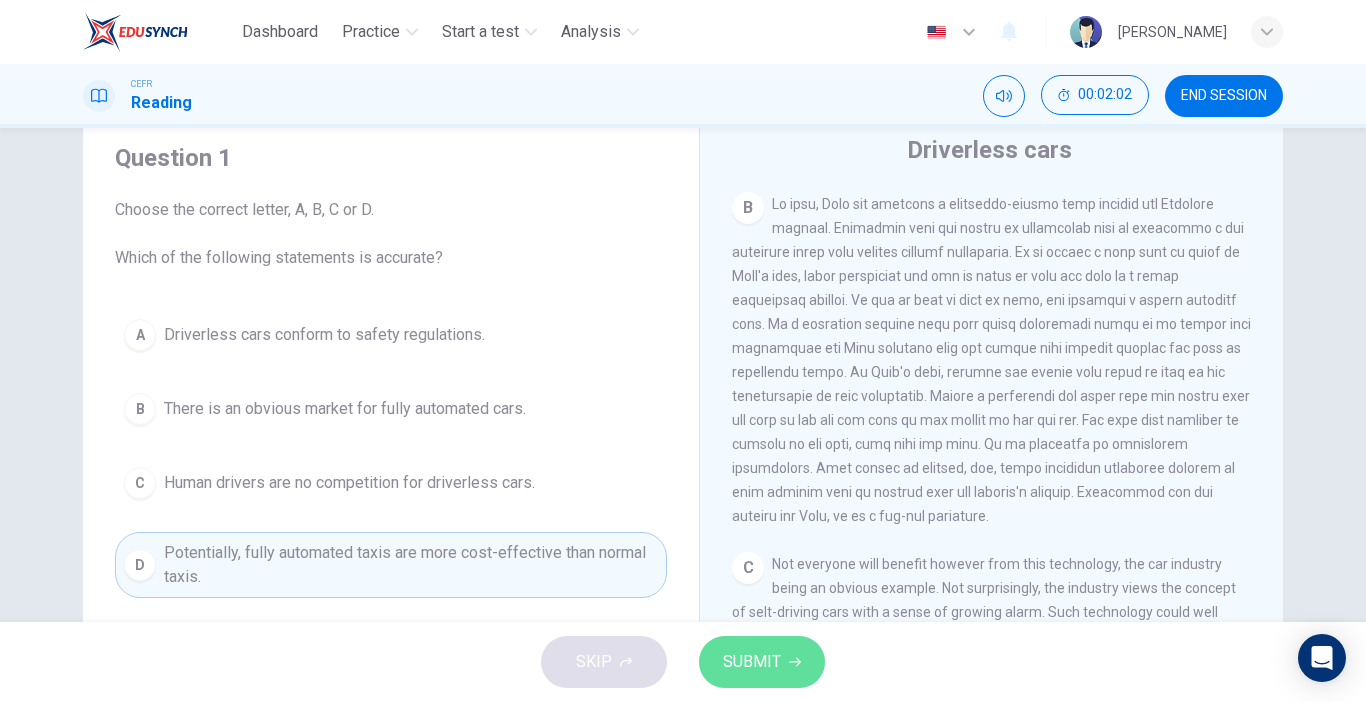 click on "SUBMIT" at bounding box center (762, 662) 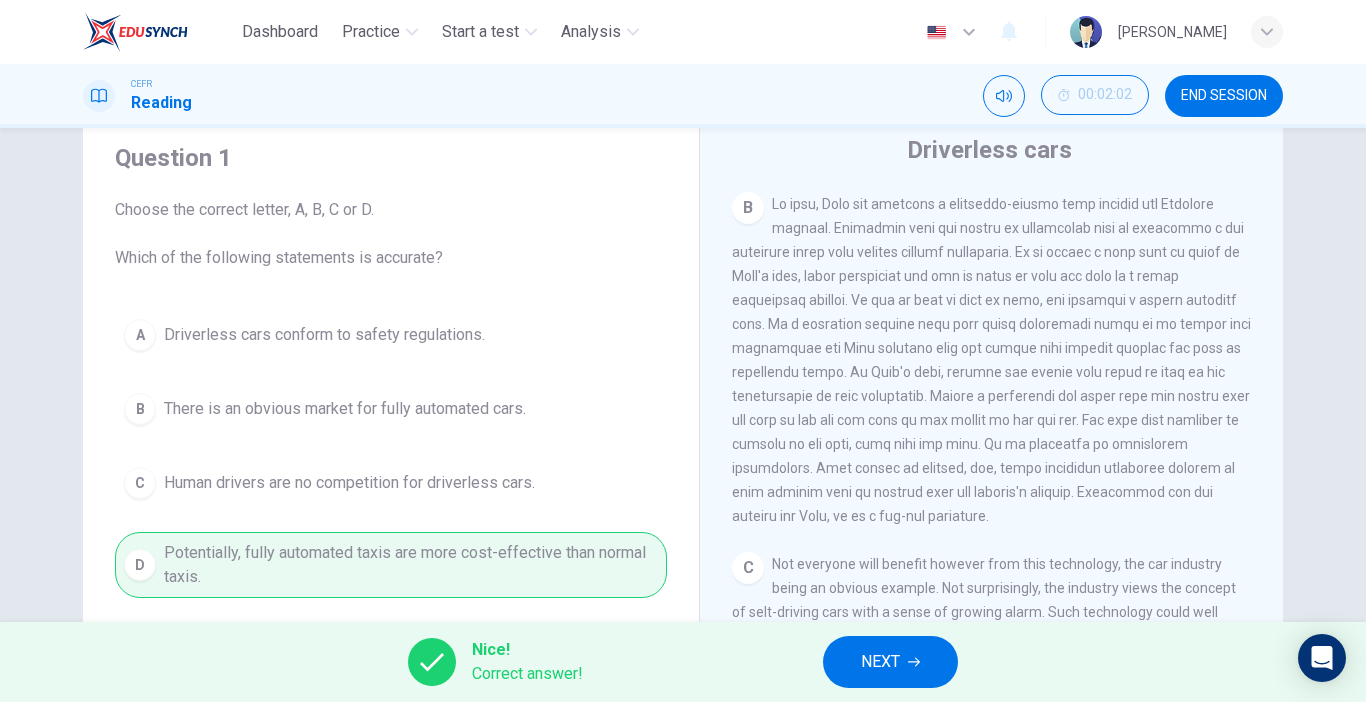 click on "NEXT" at bounding box center [890, 662] 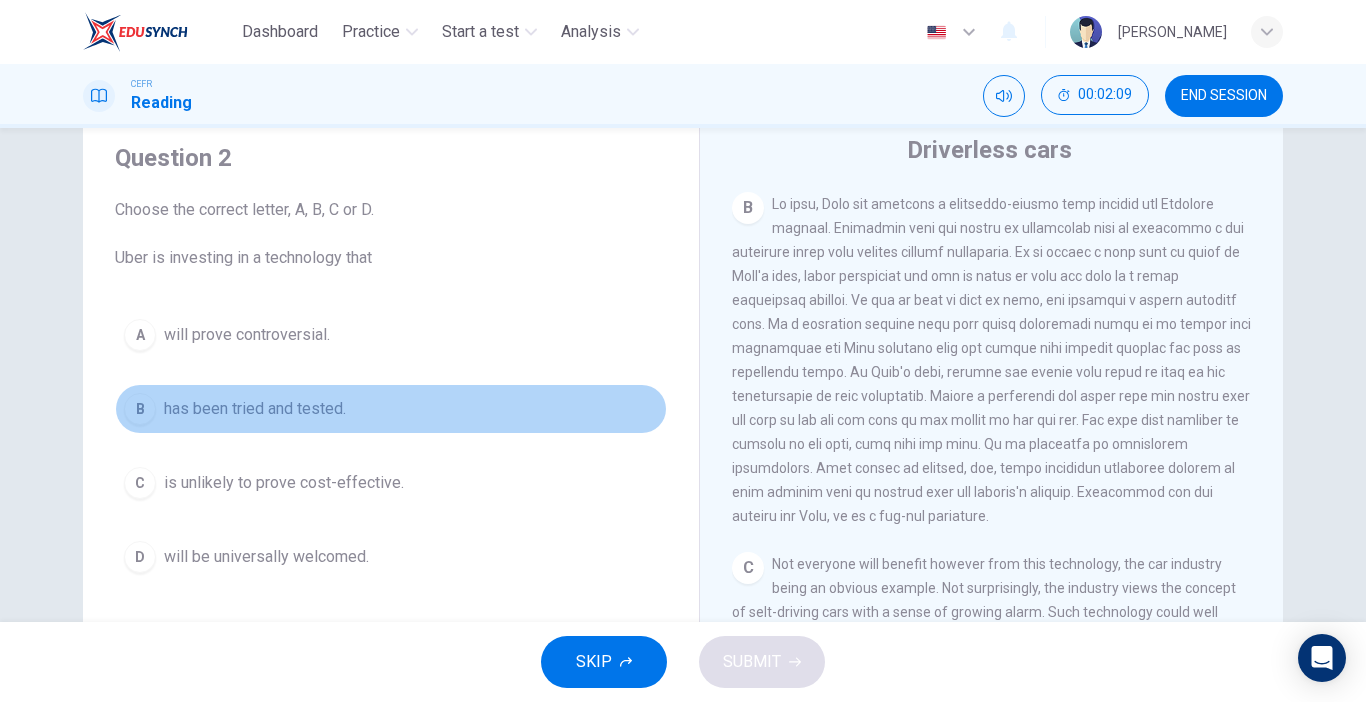 click on "B has been tried and tested." at bounding box center (391, 409) 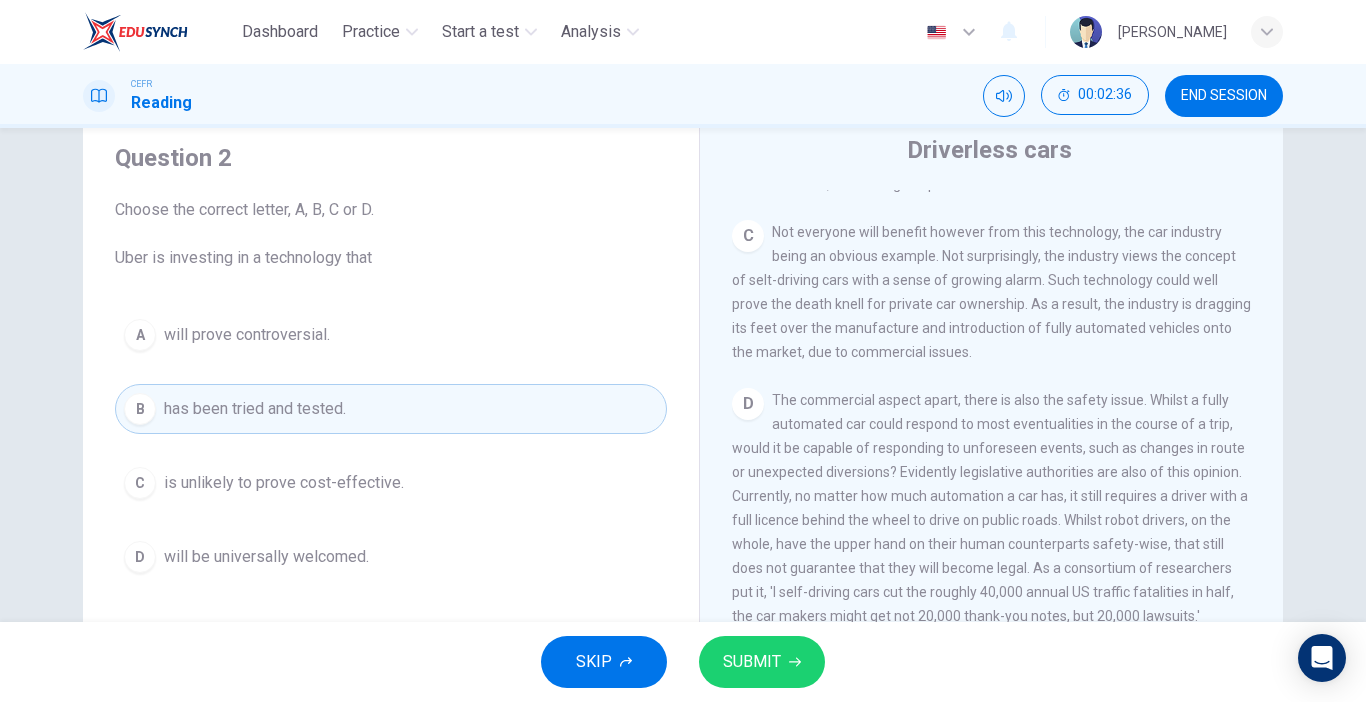 scroll, scrollTop: 948, scrollLeft: 0, axis: vertical 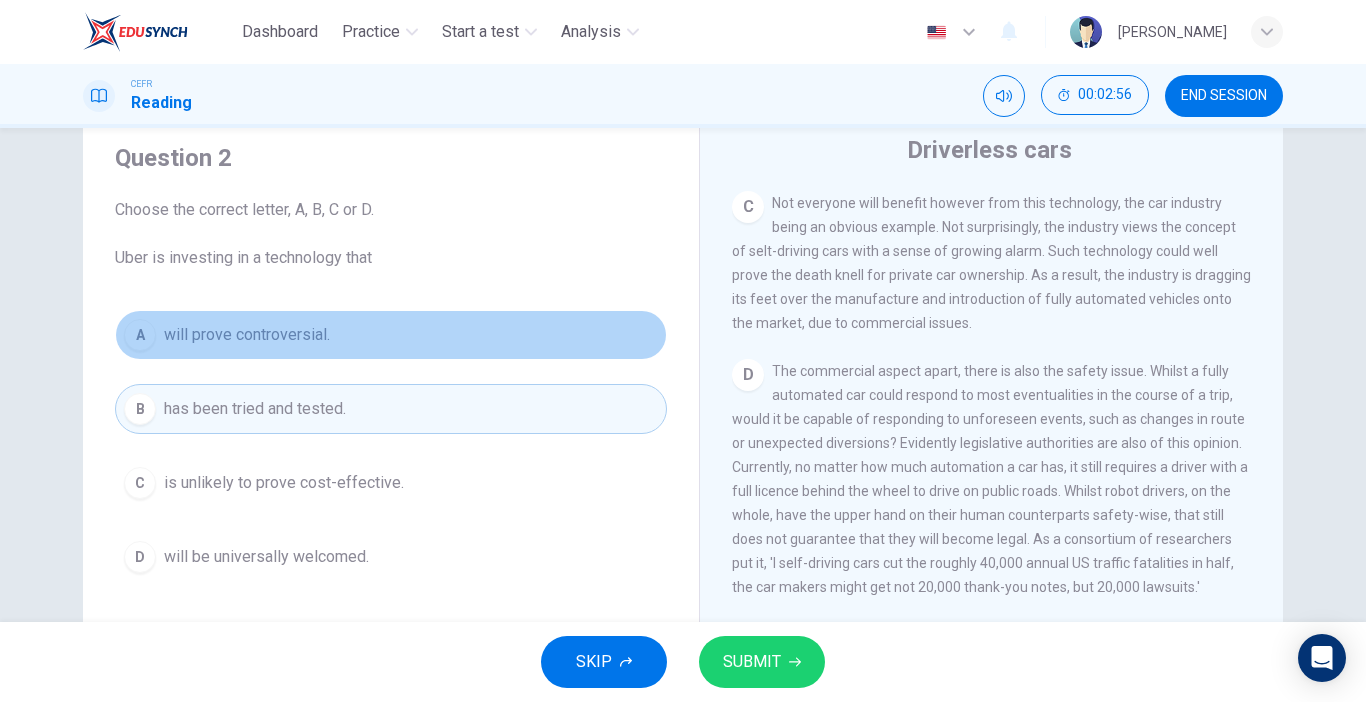 click on "A will prove controversial." at bounding box center [391, 335] 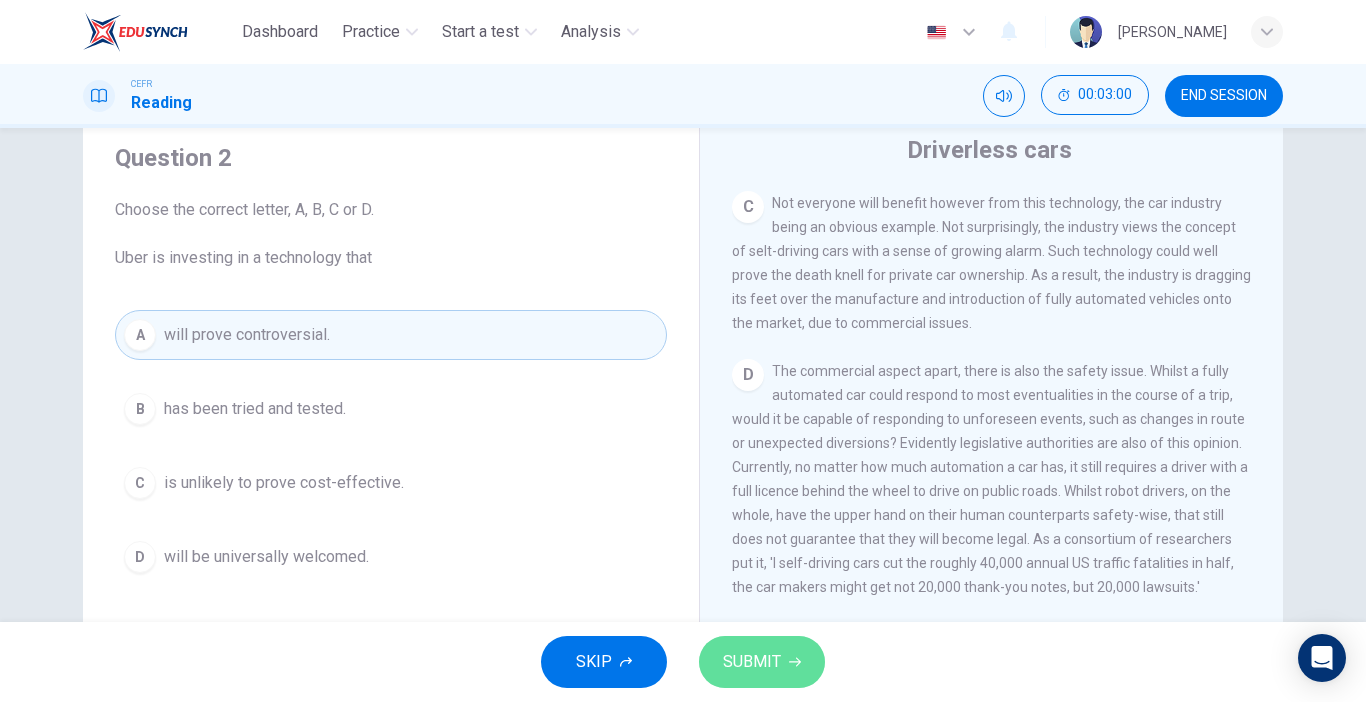 click on "SUBMIT" at bounding box center [752, 662] 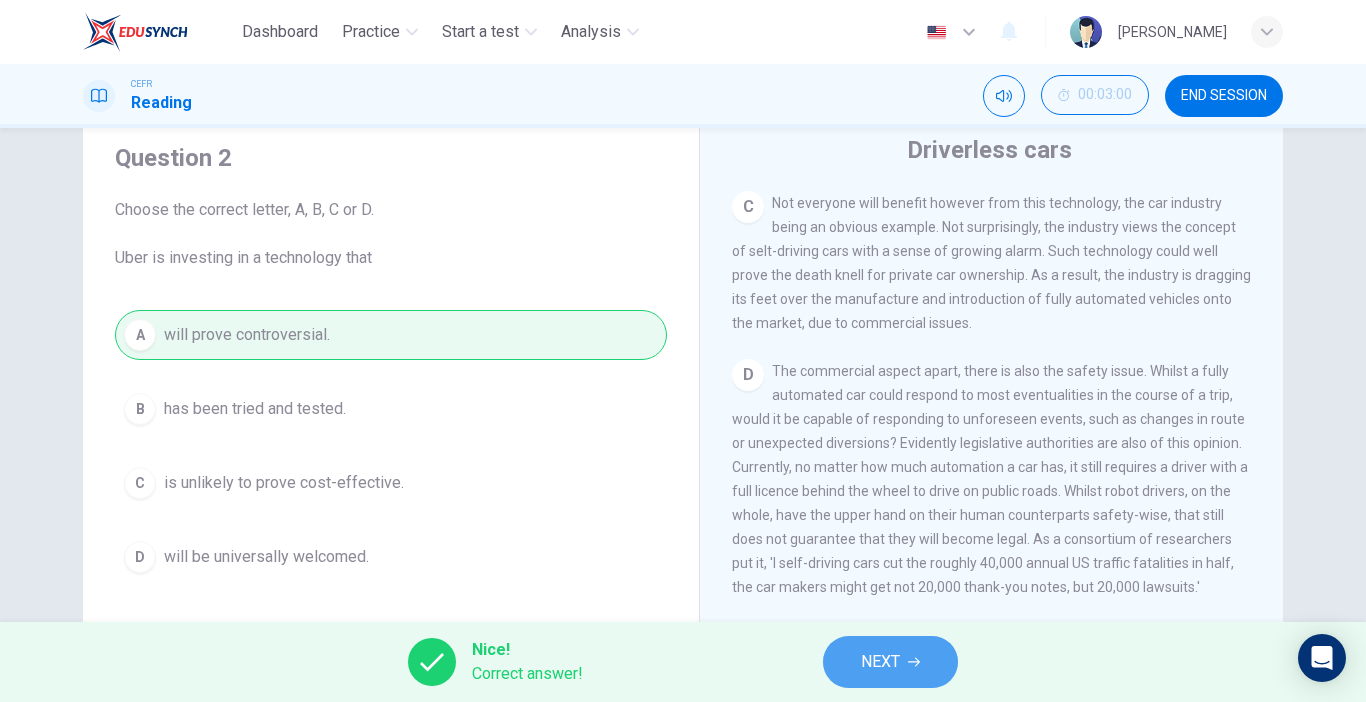 click on "NEXT" at bounding box center (890, 662) 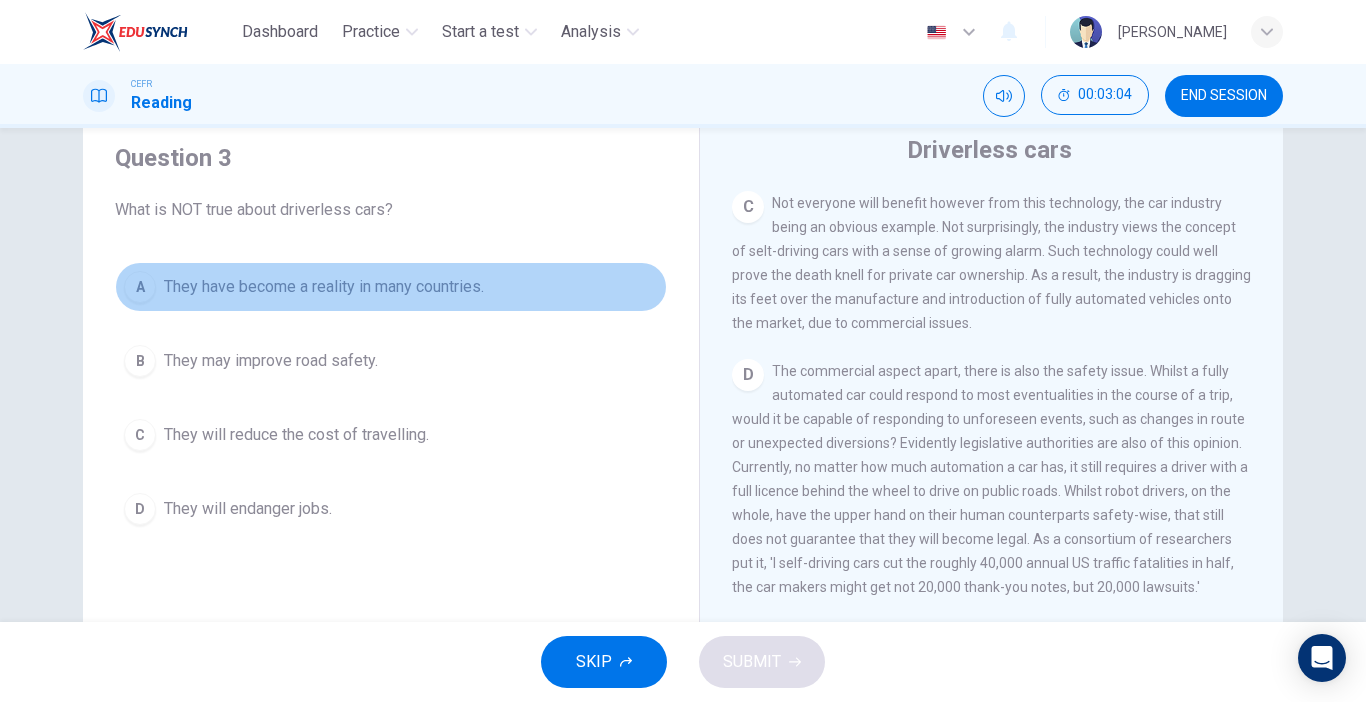 click on "A They have become a reality in many countries." at bounding box center (391, 287) 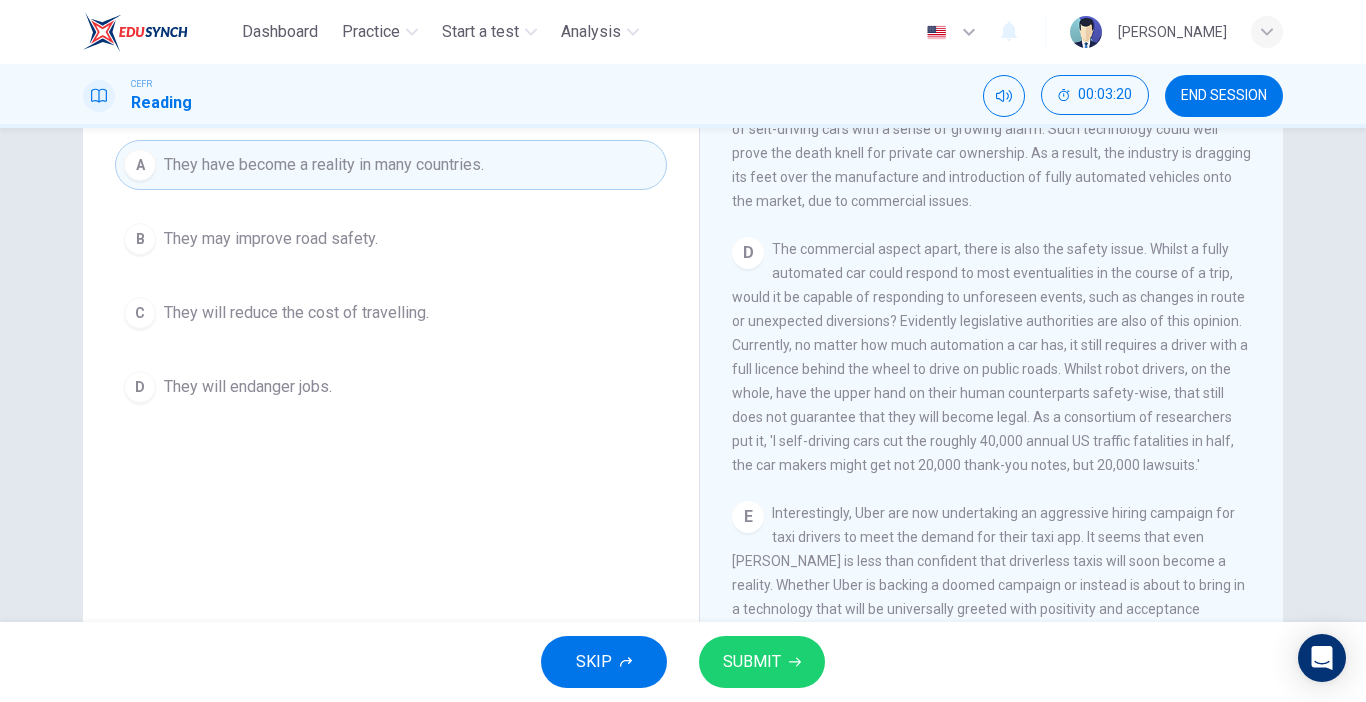 scroll, scrollTop: 193, scrollLeft: 0, axis: vertical 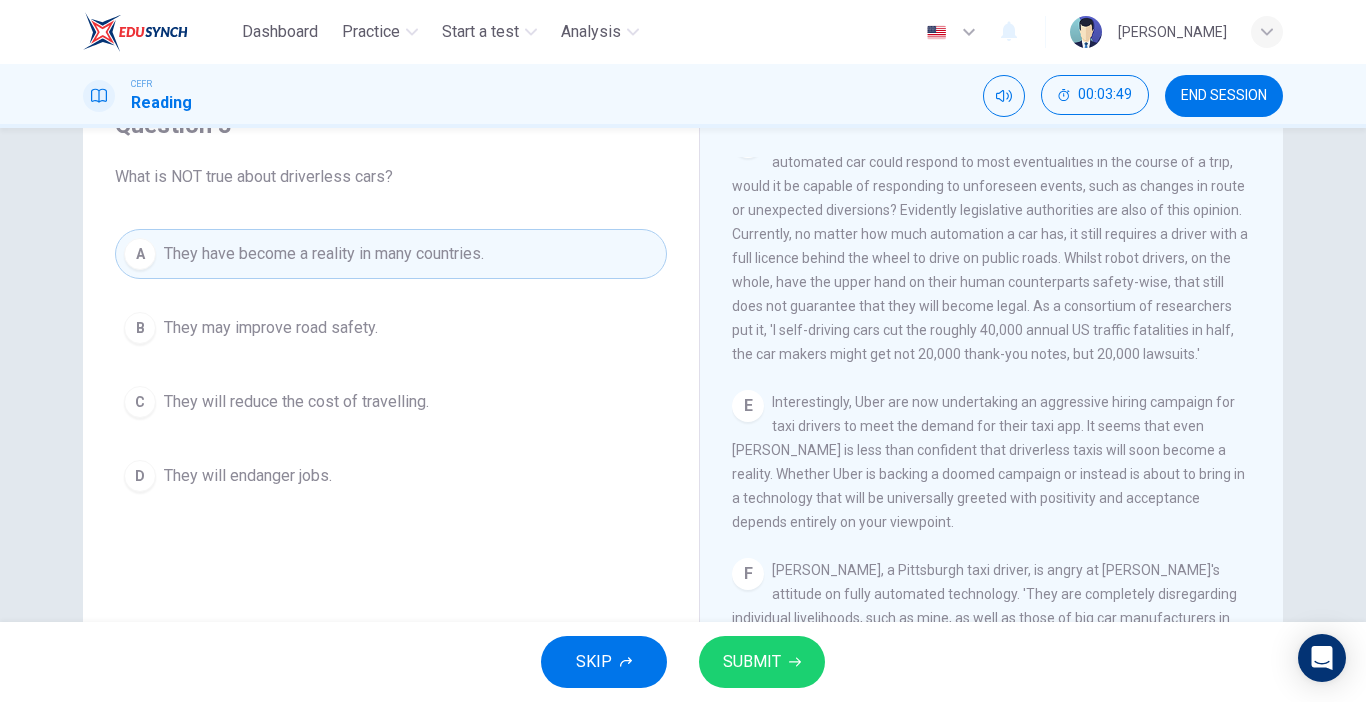 click on "B They may improve road safety." at bounding box center (391, 328) 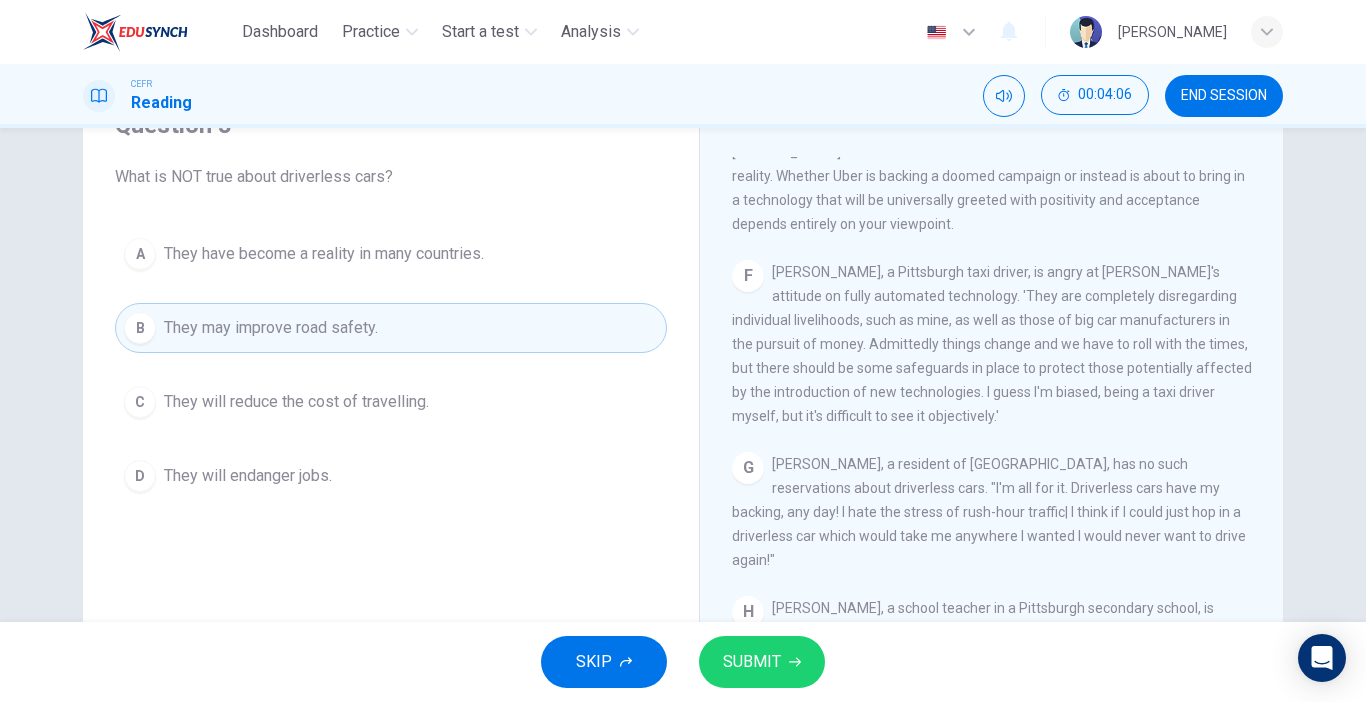 scroll, scrollTop: 1481, scrollLeft: 0, axis: vertical 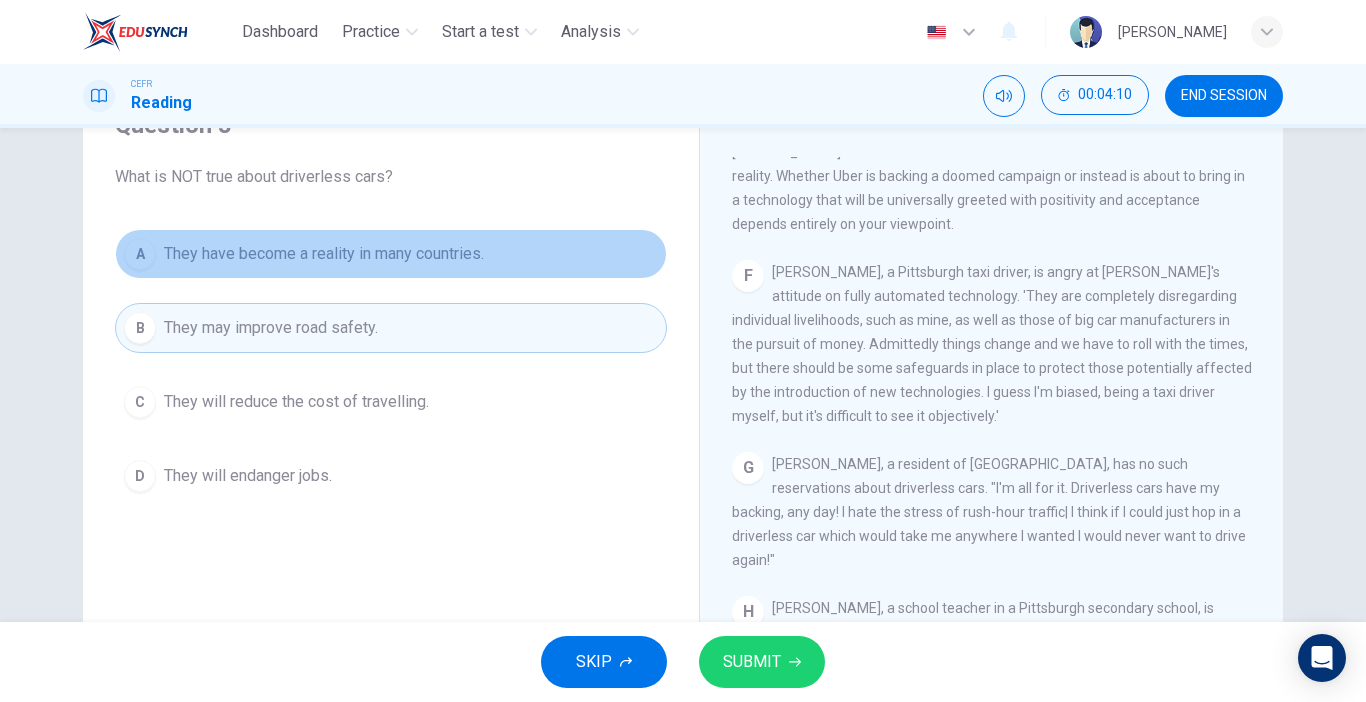 click on "A They have become a reality in many countries." at bounding box center [391, 254] 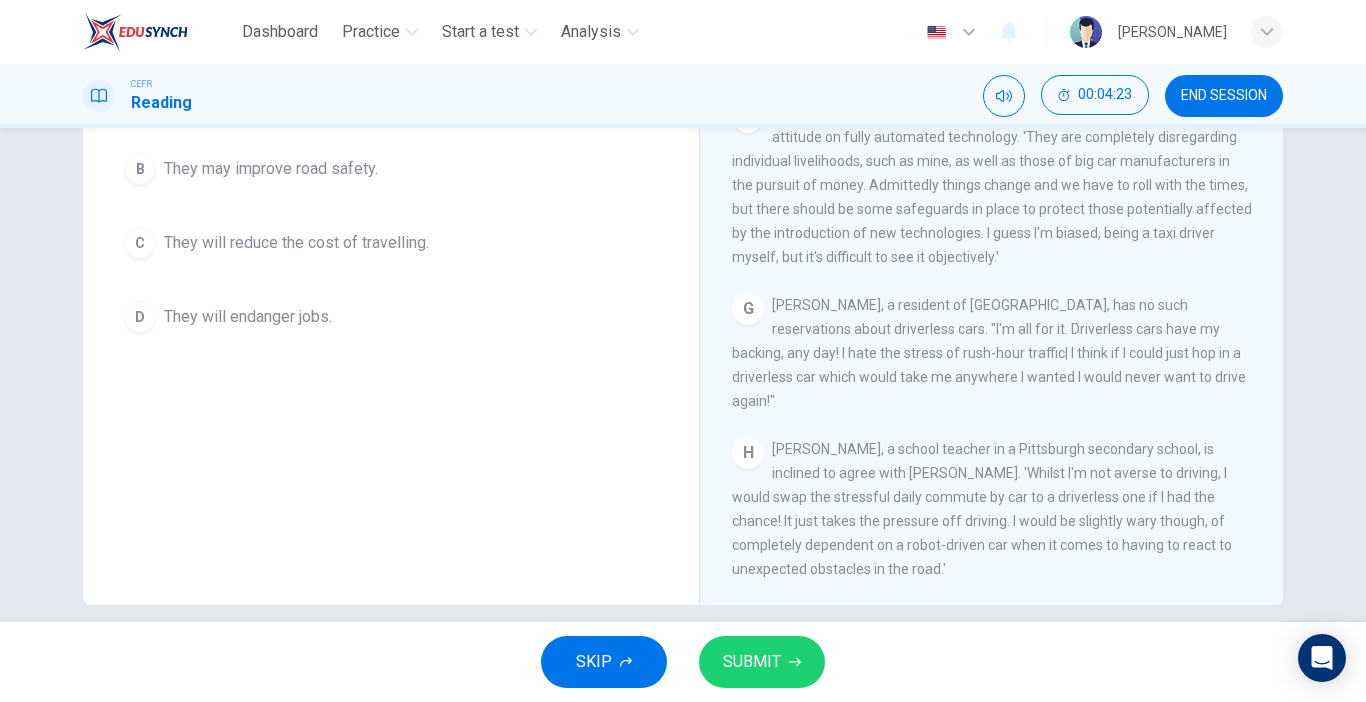 scroll, scrollTop: 248, scrollLeft: 0, axis: vertical 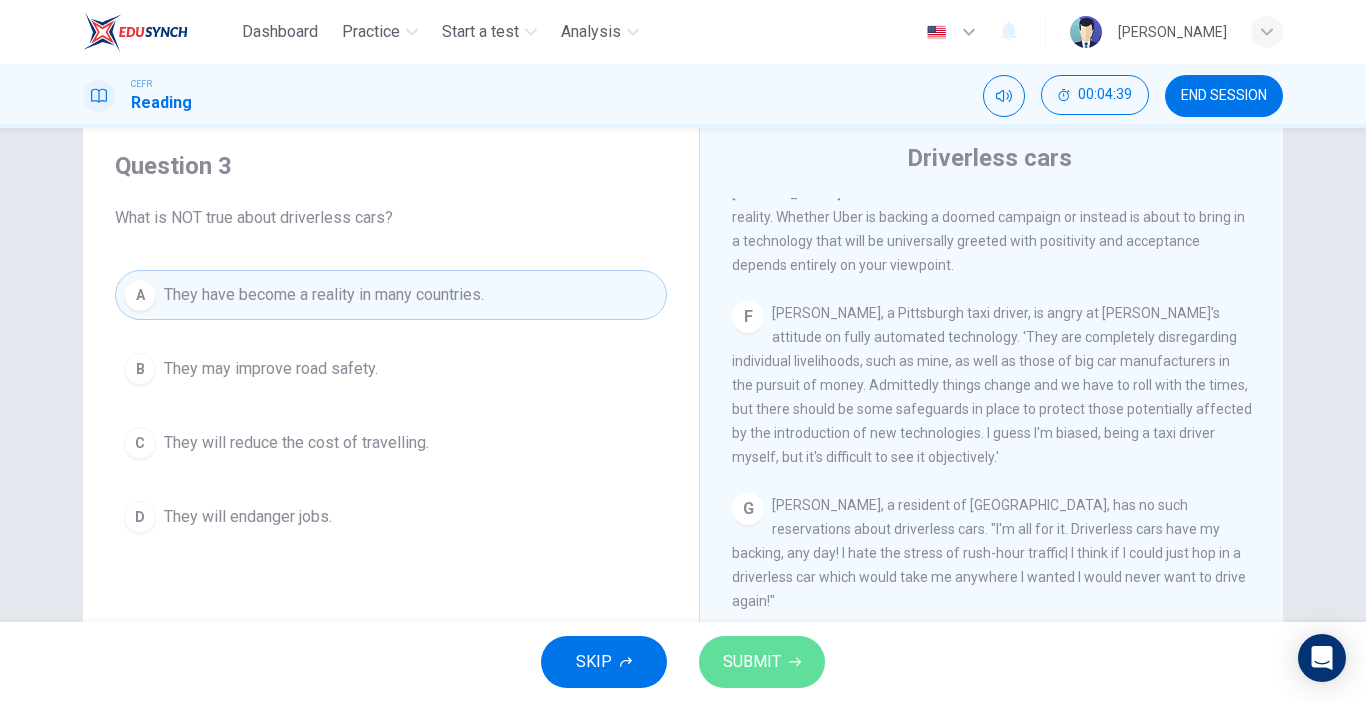 click on "SUBMIT" at bounding box center [752, 662] 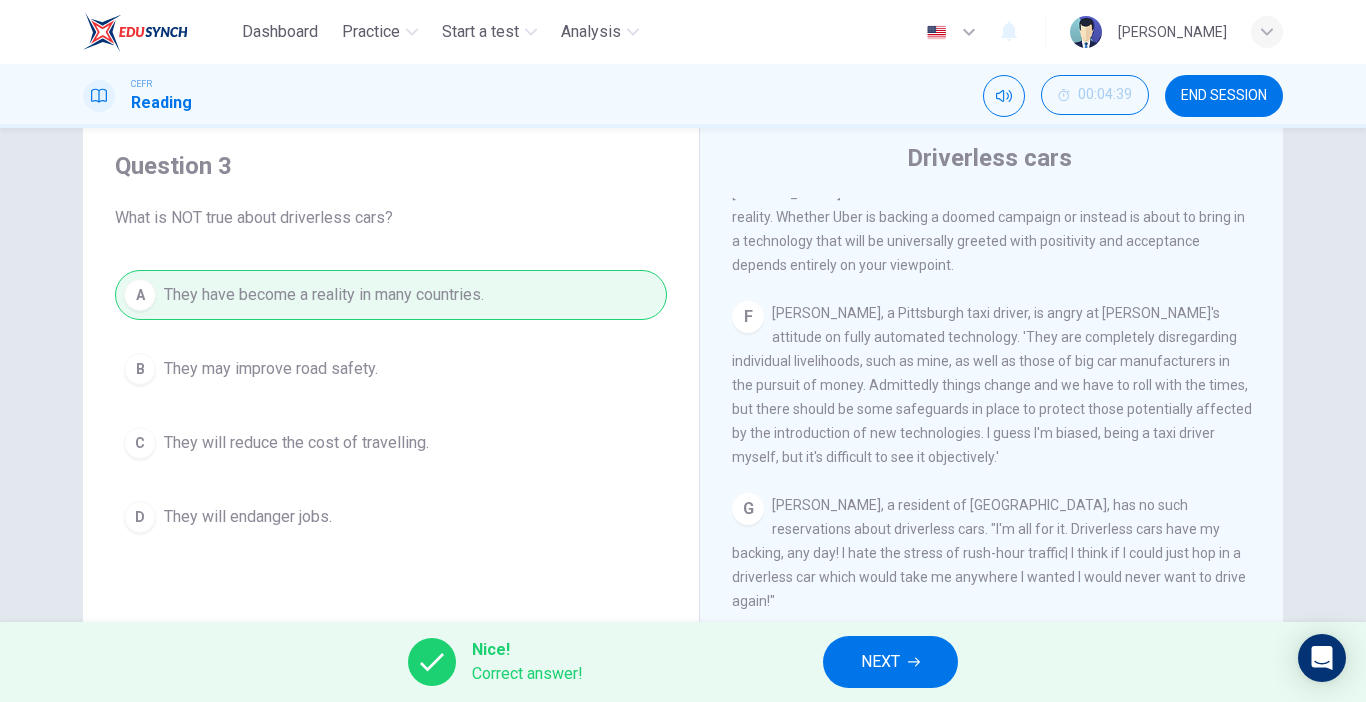 click on "NEXT" at bounding box center [890, 662] 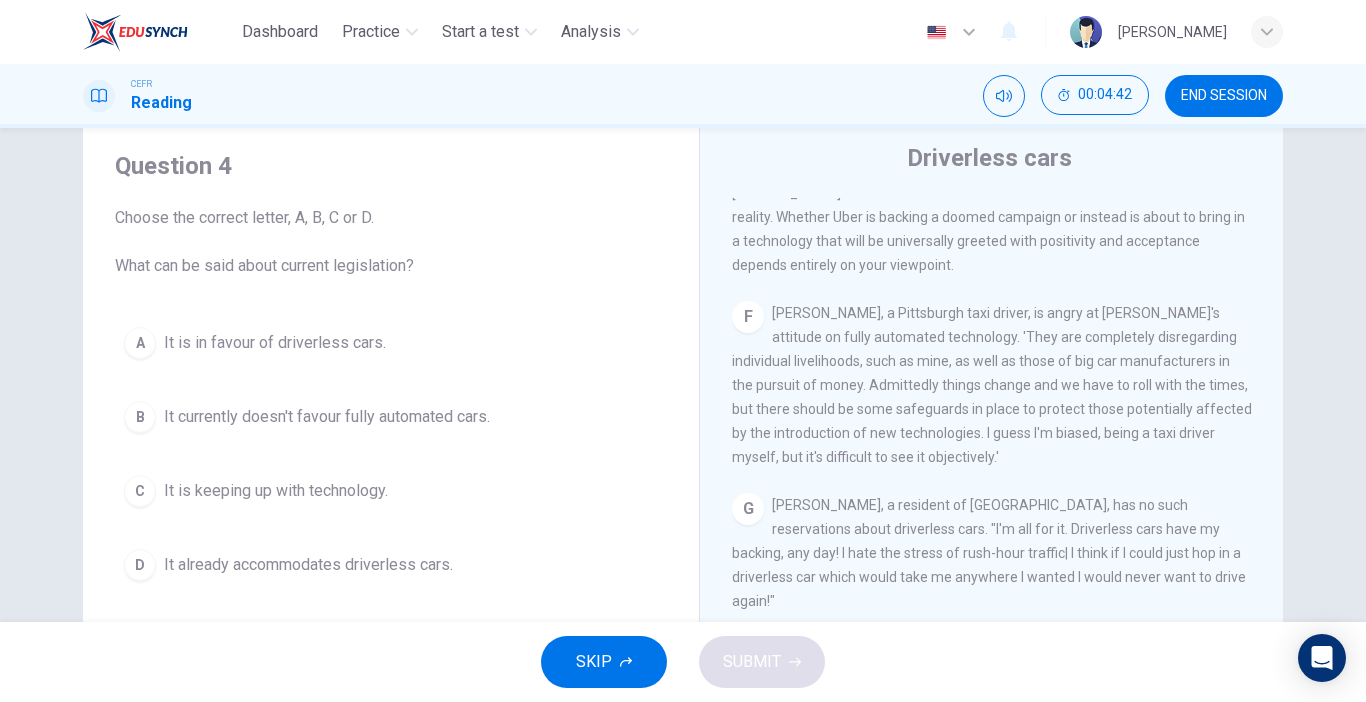 click on "CLICK TO ZOOM Click to Zoom A Driverless are likely to become reality. At least that is, if the executives behind the taxi app, Uber, are to be believed. Currently, Uber is taking its biggest steps yet towards a driver-free world, launching the Uber Advanced Technologies Centre in [GEOGRAPHIC_DATA]. The ultimate goal of this institution is to 'do research and development, primarily in the areas of mapping and vehicle safety and autonomy technology'. B C Not everyone will benefit however from this technology, the car industry being an obvious example. Not surprisingly, the industry views the concept of selt-driving cars with a sense of growing alarm. Such technology could well prove the death knell for private car ownership. As a result, the industry is dragging its feet over the manufacture and introduction of fully automated vehicles onto the market, due to commercial issues. D E F G H" at bounding box center (1005, 501) 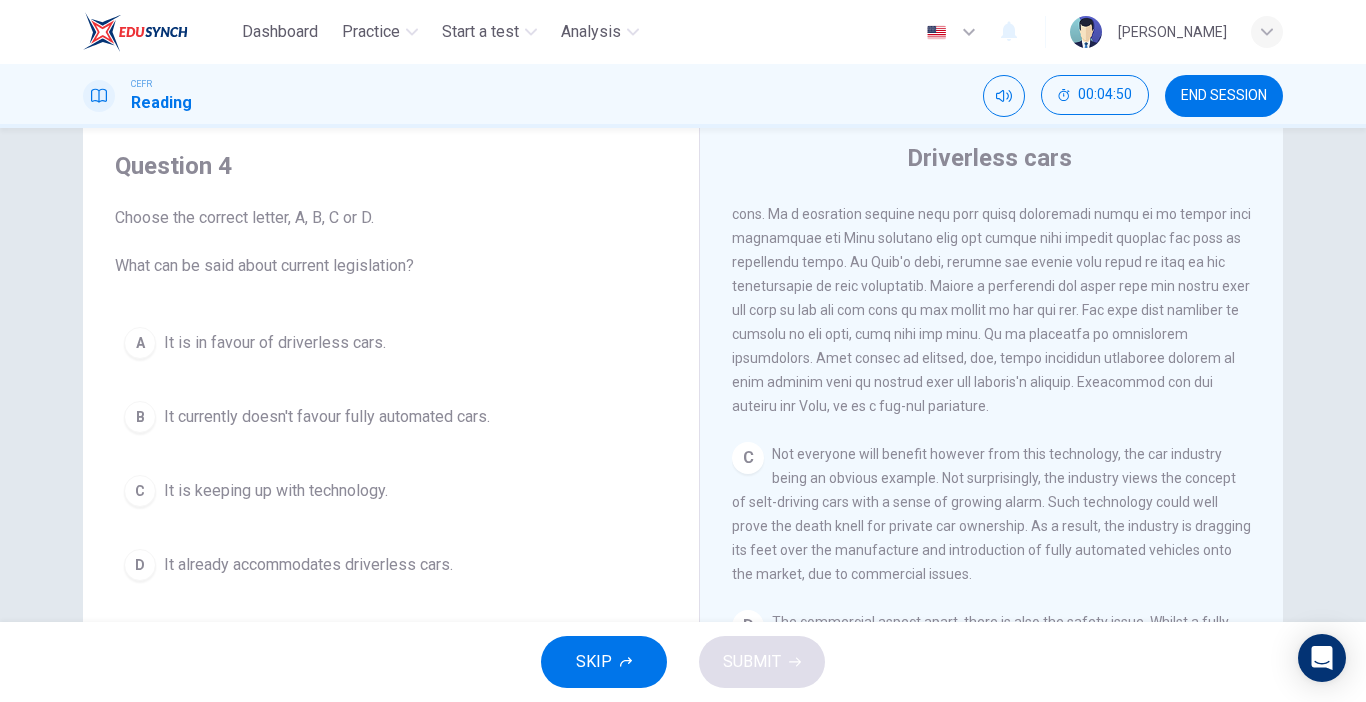 scroll, scrollTop: 716, scrollLeft: 0, axis: vertical 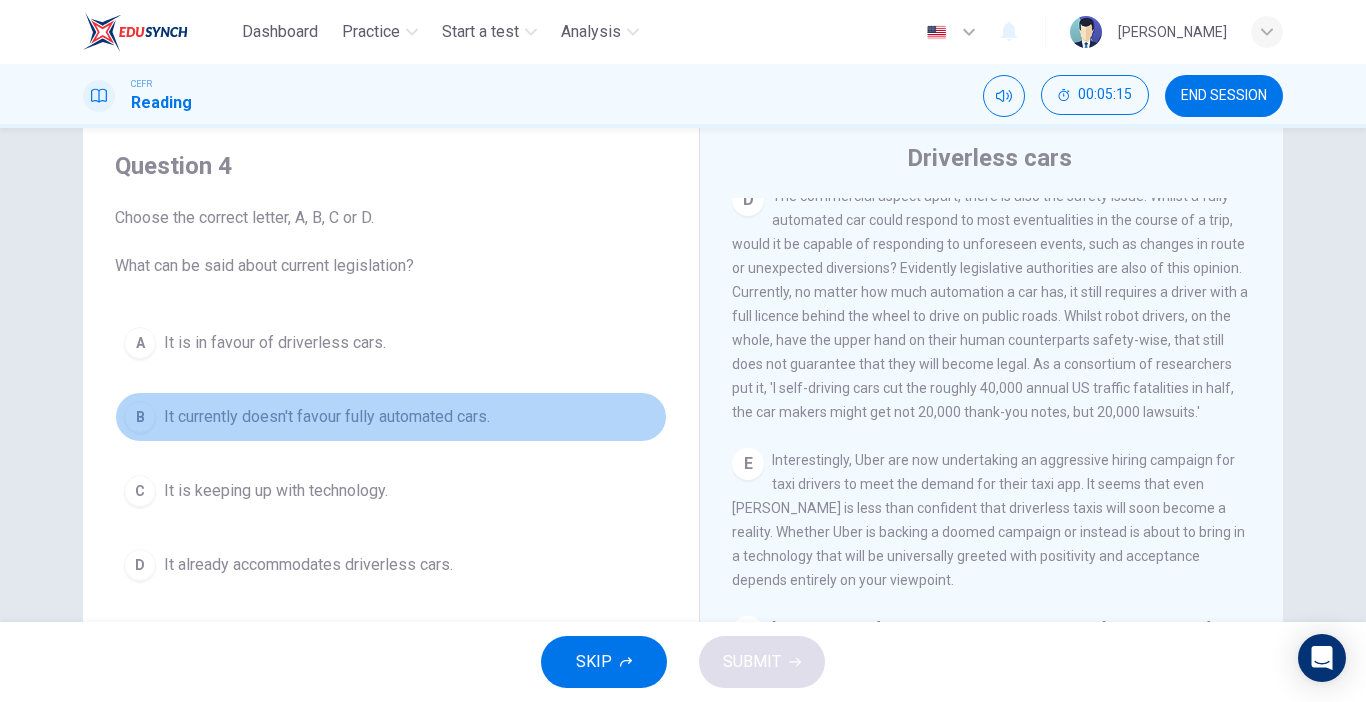 click on "It currently doesn't favour fully automated cars." at bounding box center (327, 417) 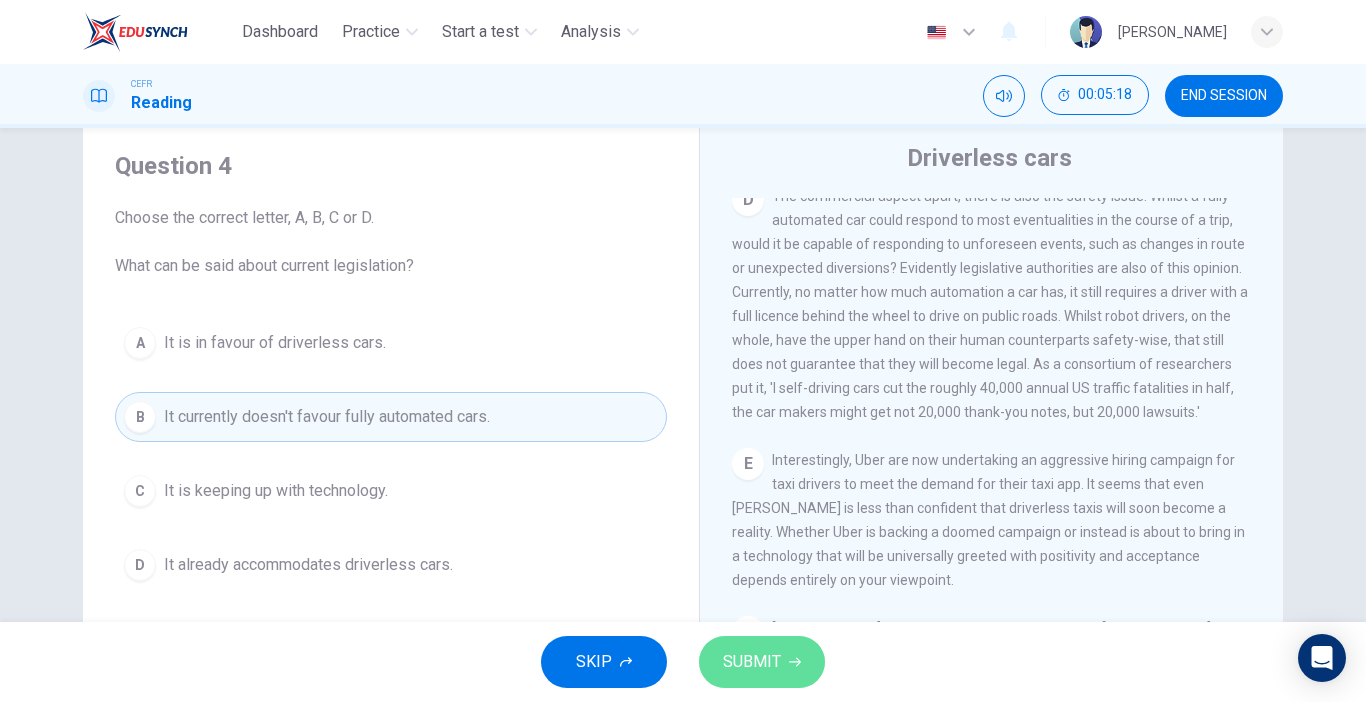 click on "SUBMIT" at bounding box center [752, 662] 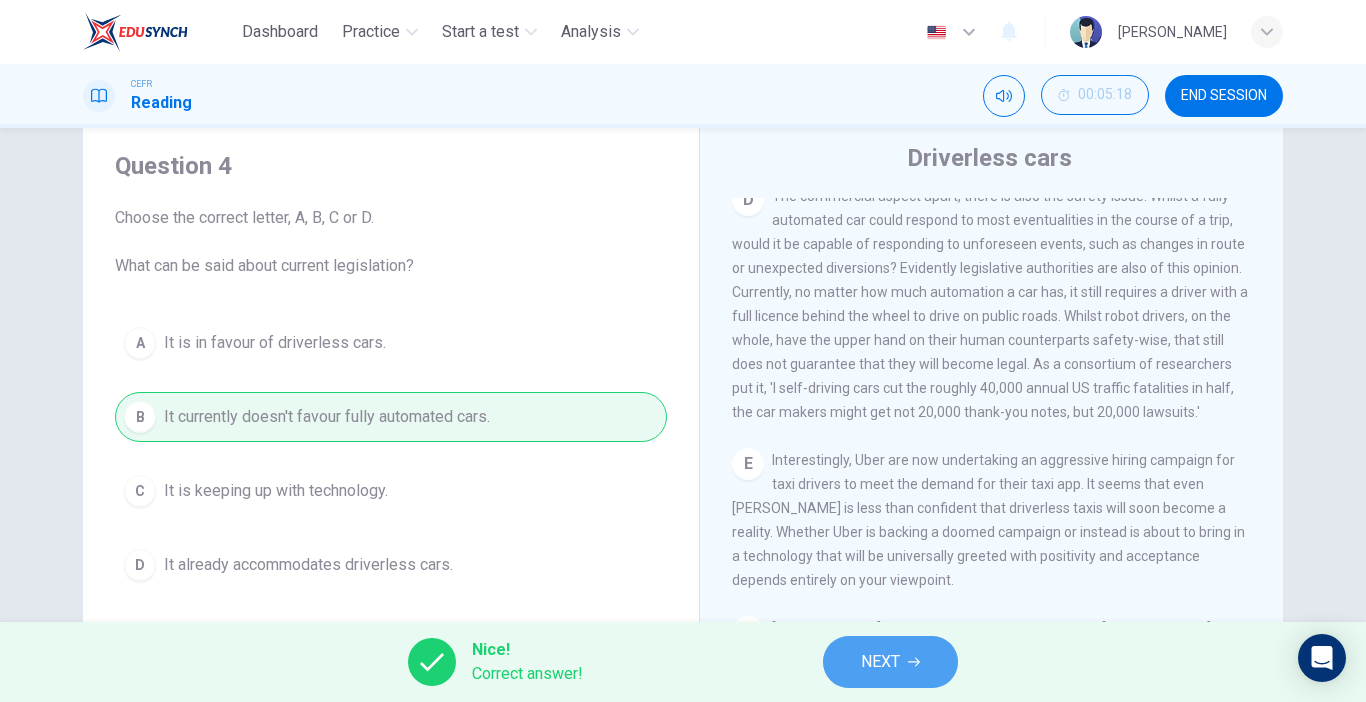 click on "NEXT" at bounding box center [890, 662] 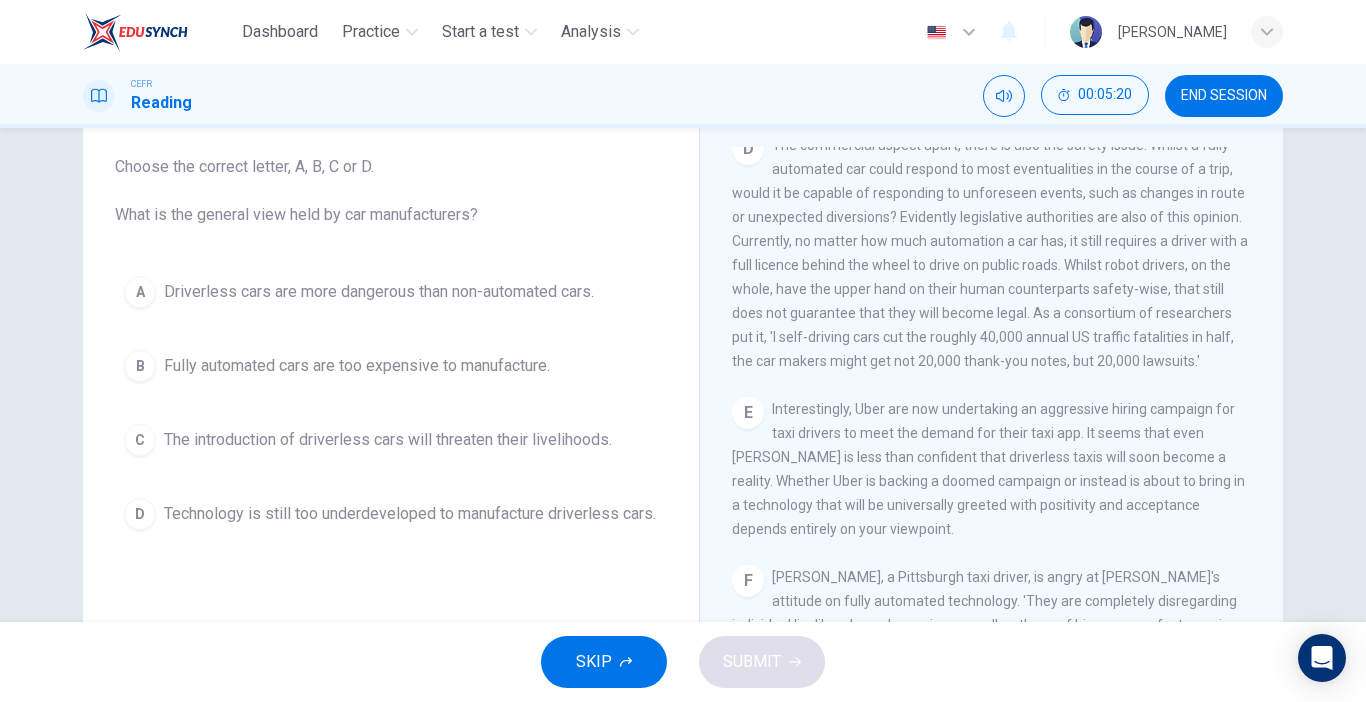 scroll, scrollTop: 114, scrollLeft: 0, axis: vertical 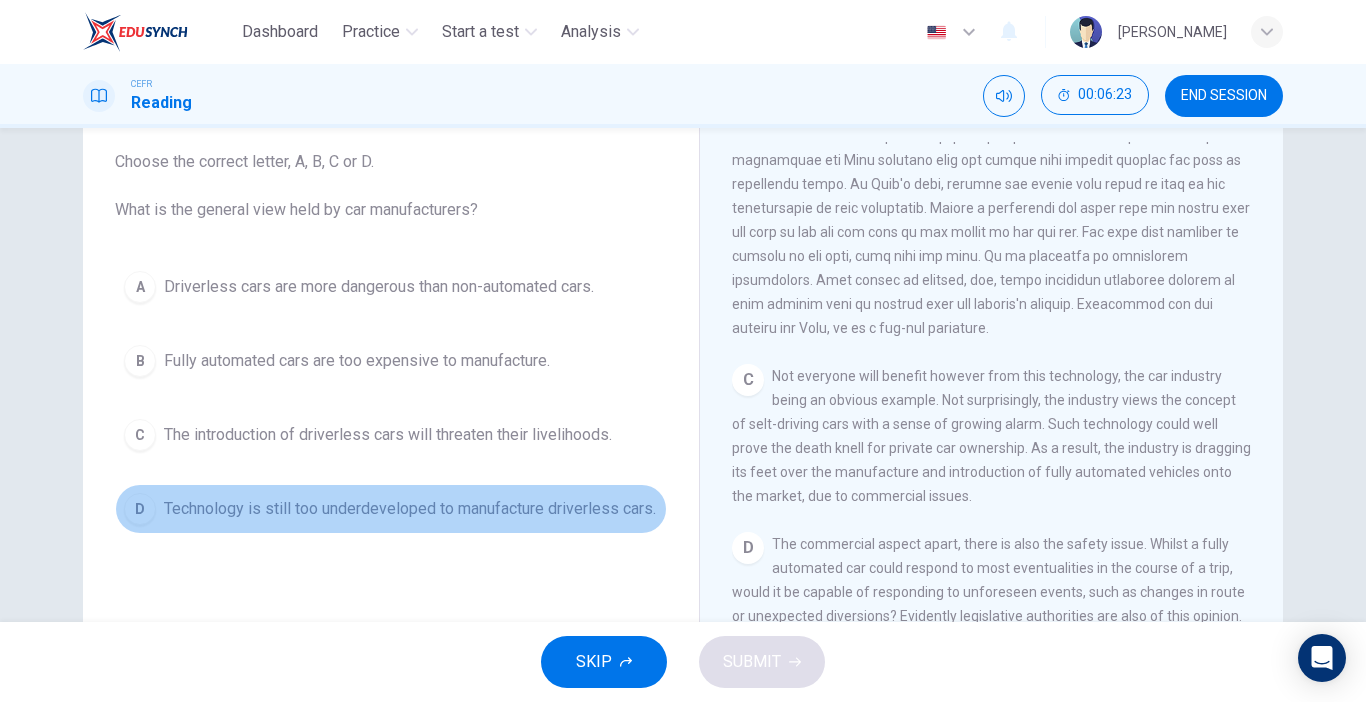 click on "Technology is still too underdeveloped to manufacture driverless cars." at bounding box center (410, 509) 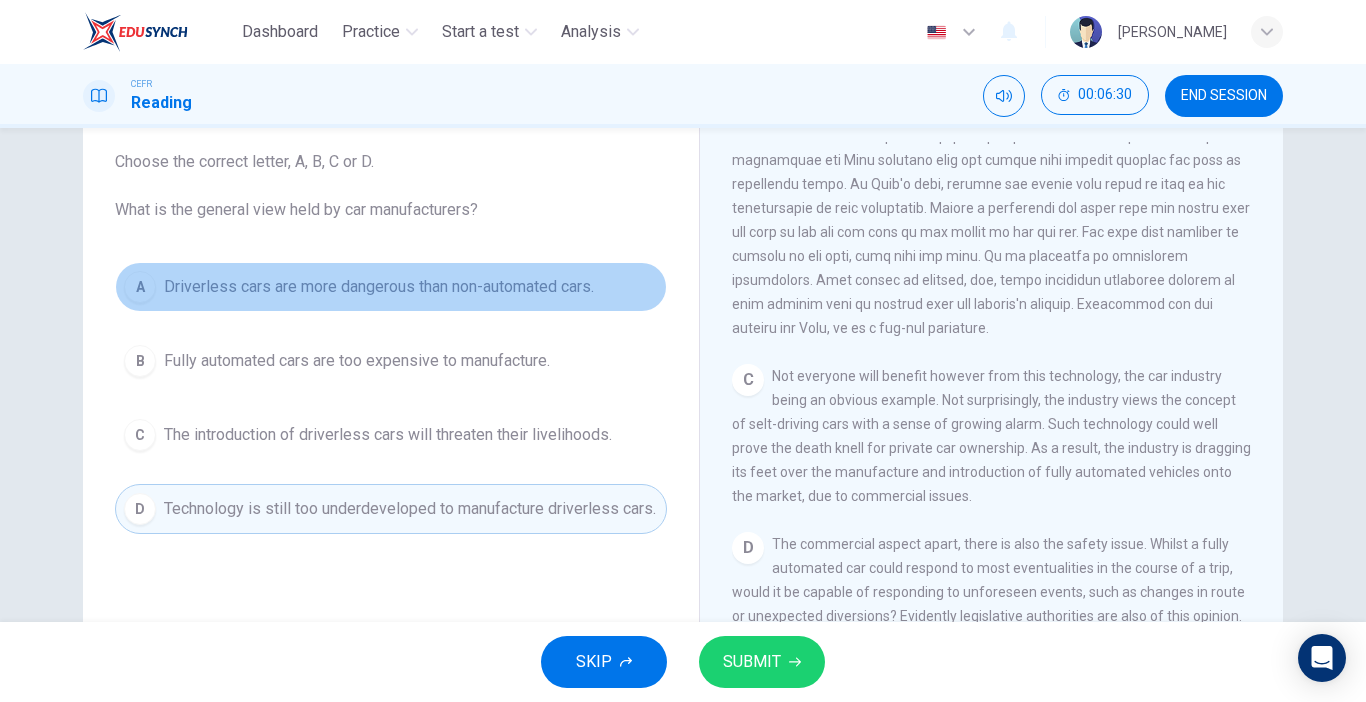click on "Driverless cars are more dangerous than non-automated cars." at bounding box center [379, 287] 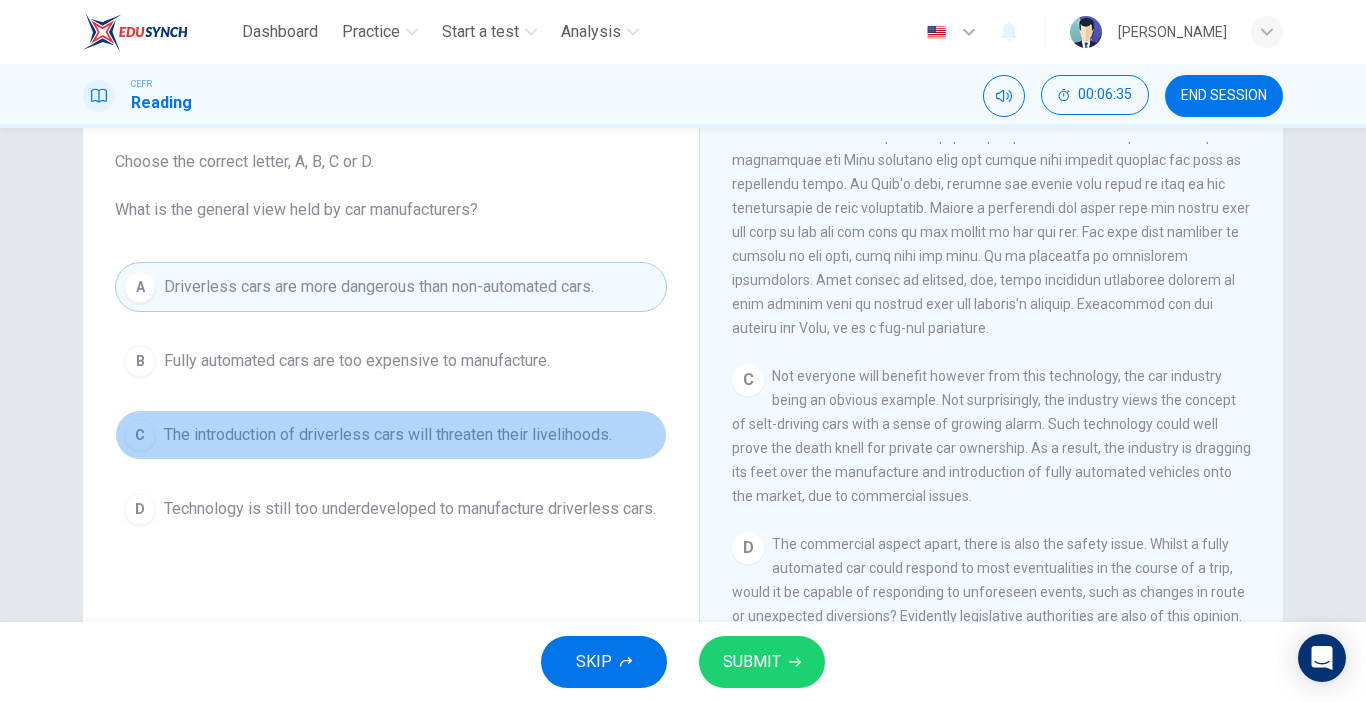 click on "The introduction of driverless cars will threaten their livelihoods." at bounding box center [388, 435] 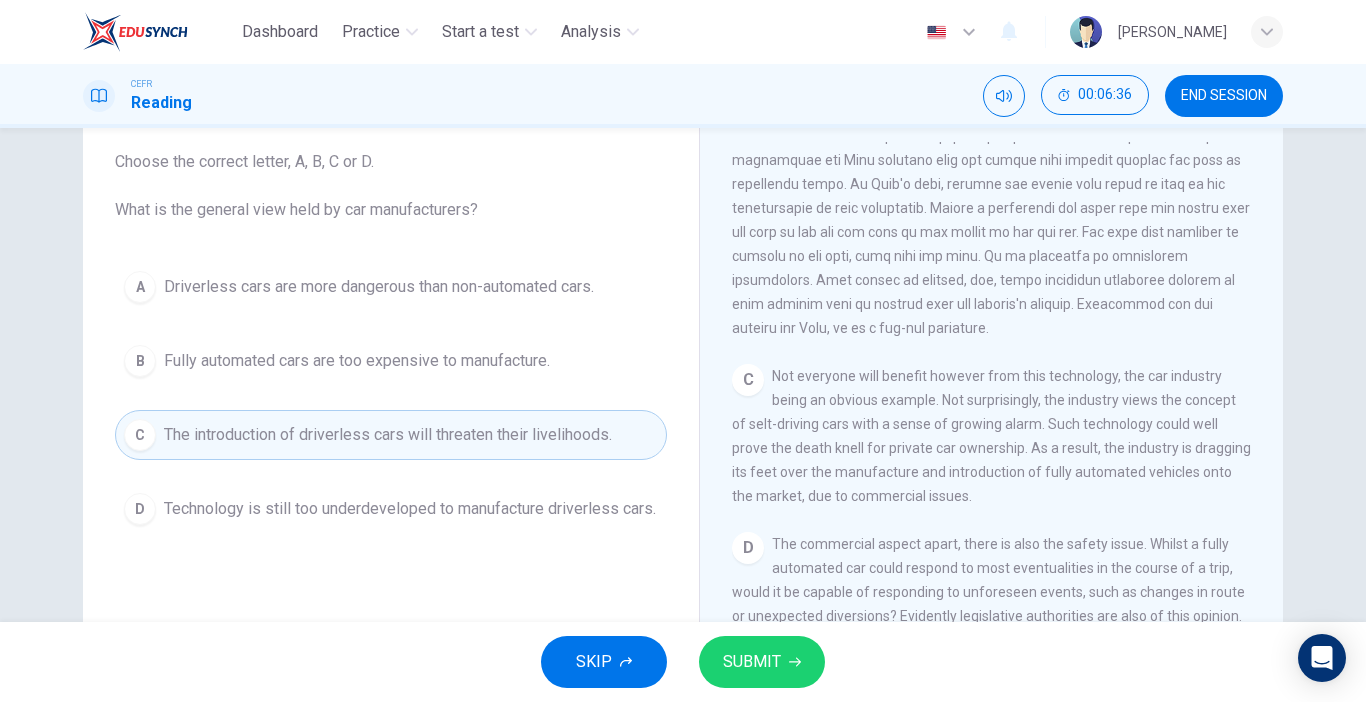 click on "SUBMIT" at bounding box center [762, 662] 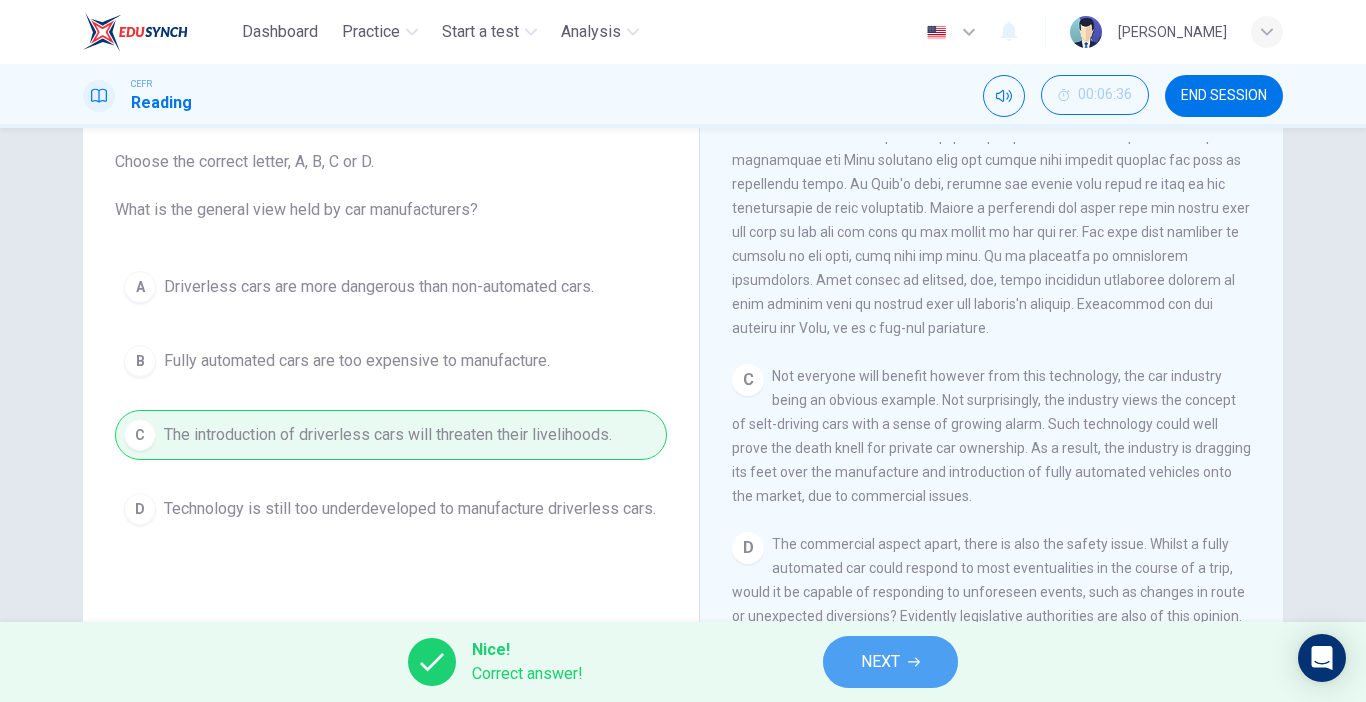 click on "NEXT" at bounding box center [890, 662] 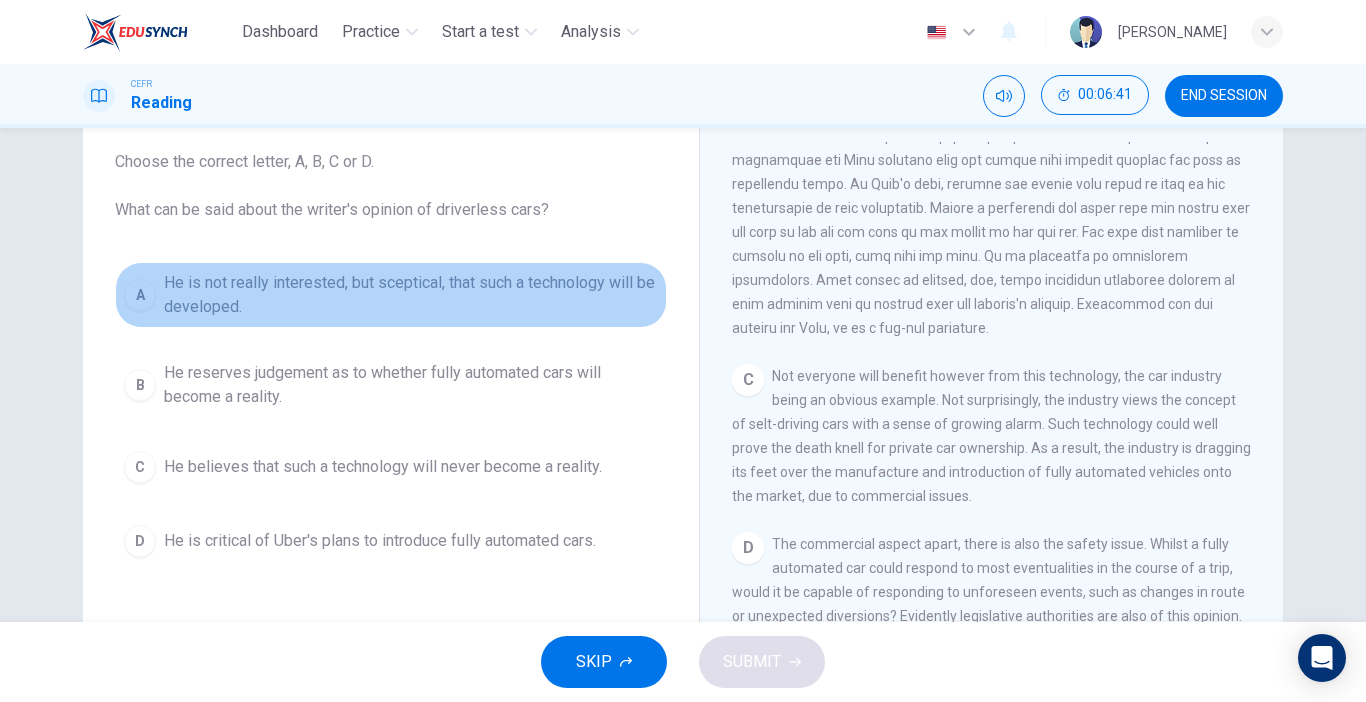 click on "He is not really interested, but sceptical, that such a technology will be developed." at bounding box center [411, 295] 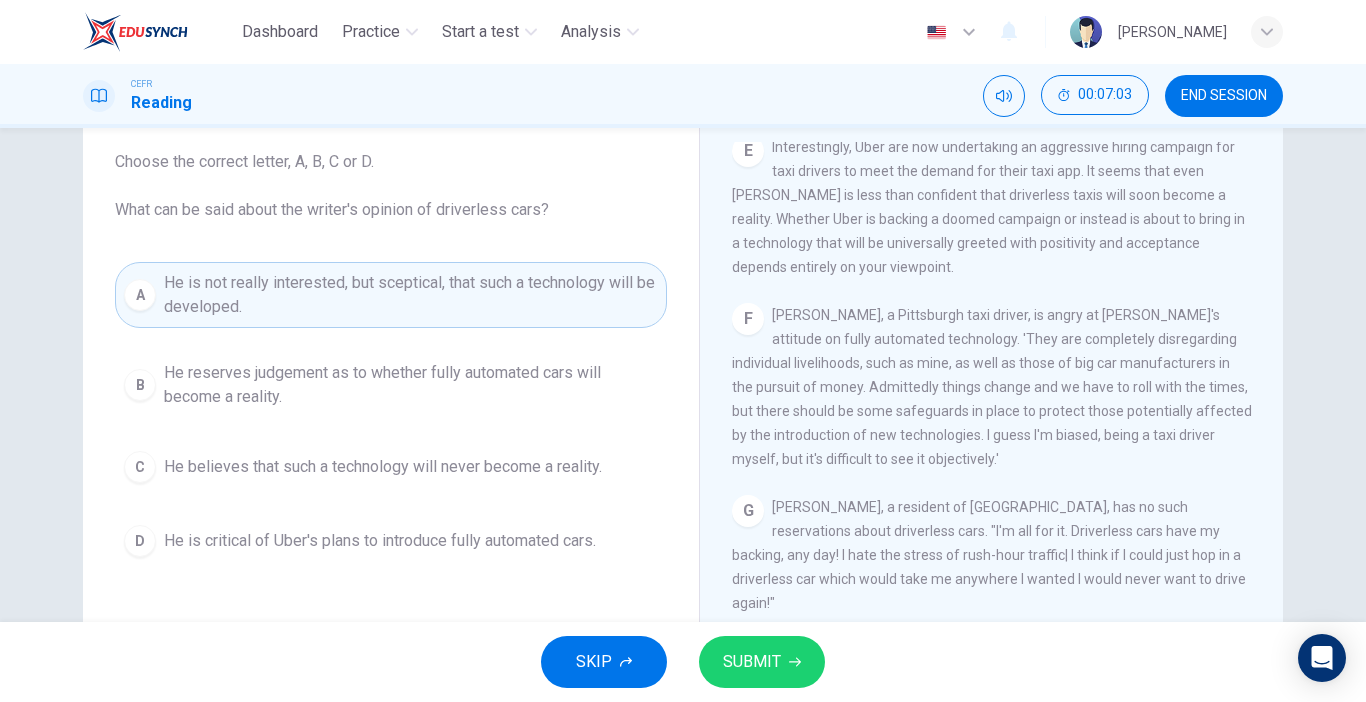 scroll, scrollTop: 1424, scrollLeft: 0, axis: vertical 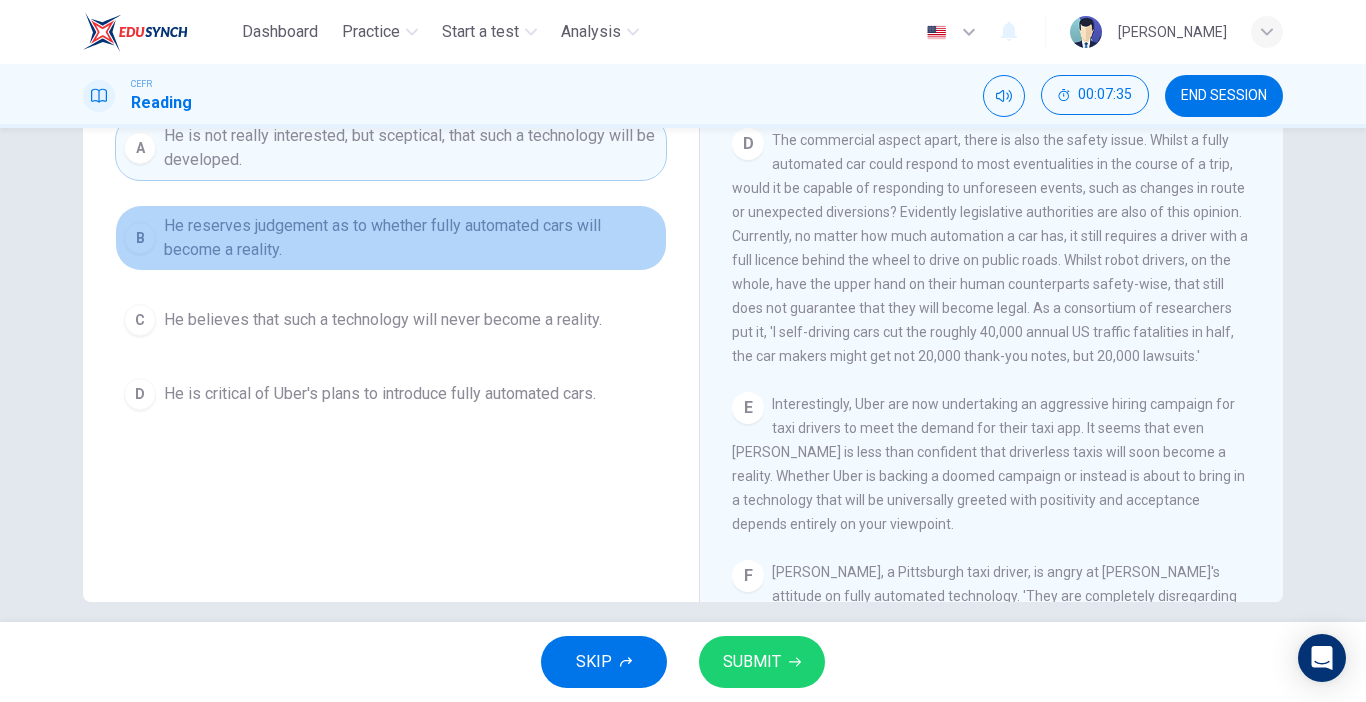 click on "He reserves judgement as to whether fully automated cars will become a reality." at bounding box center [411, 238] 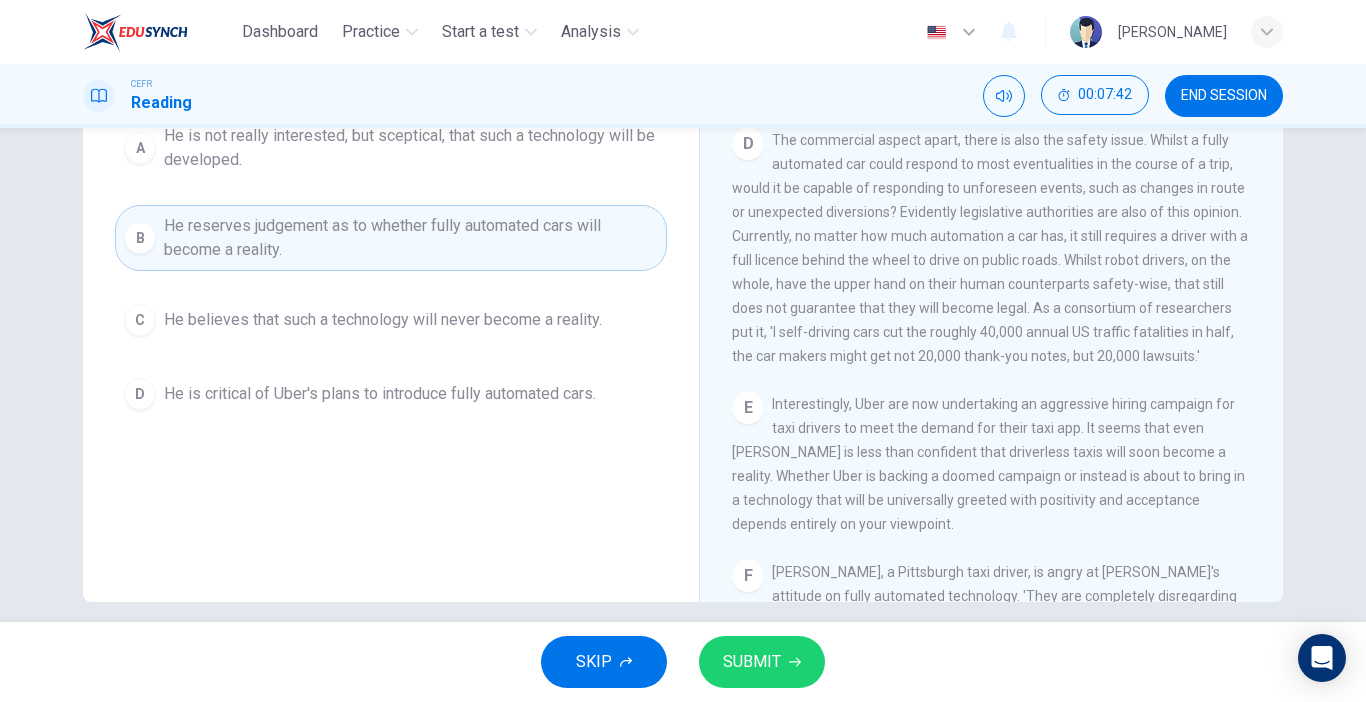 click on "A He is not really interested, but sceptical, that such a technology will be developed. B He reserves judgement as to whether fully automated cars will become a reality. C He believes that such a technology will never become a reality. D He is critical of Uber's plans to introduce fully automated cars." at bounding box center (391, 267) 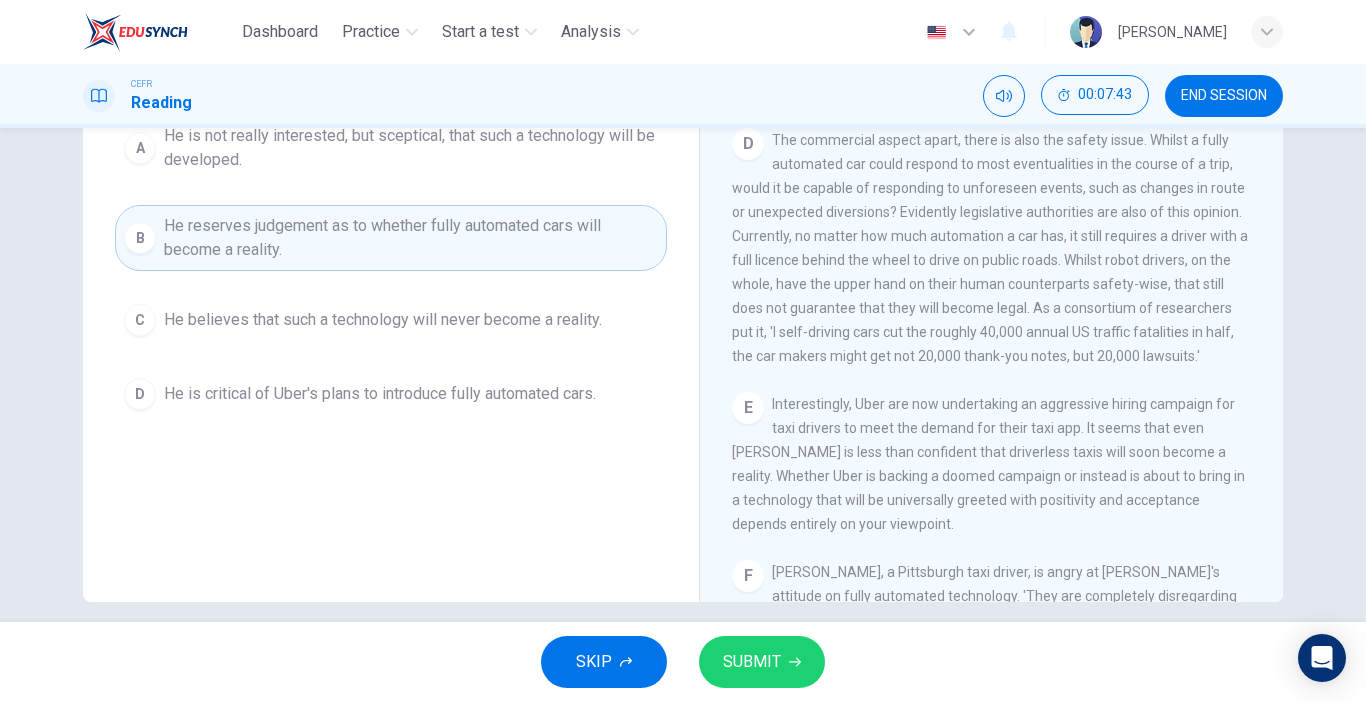 click on "D He is critical of Uber's plans to introduce fully automated cars." at bounding box center (391, 394) 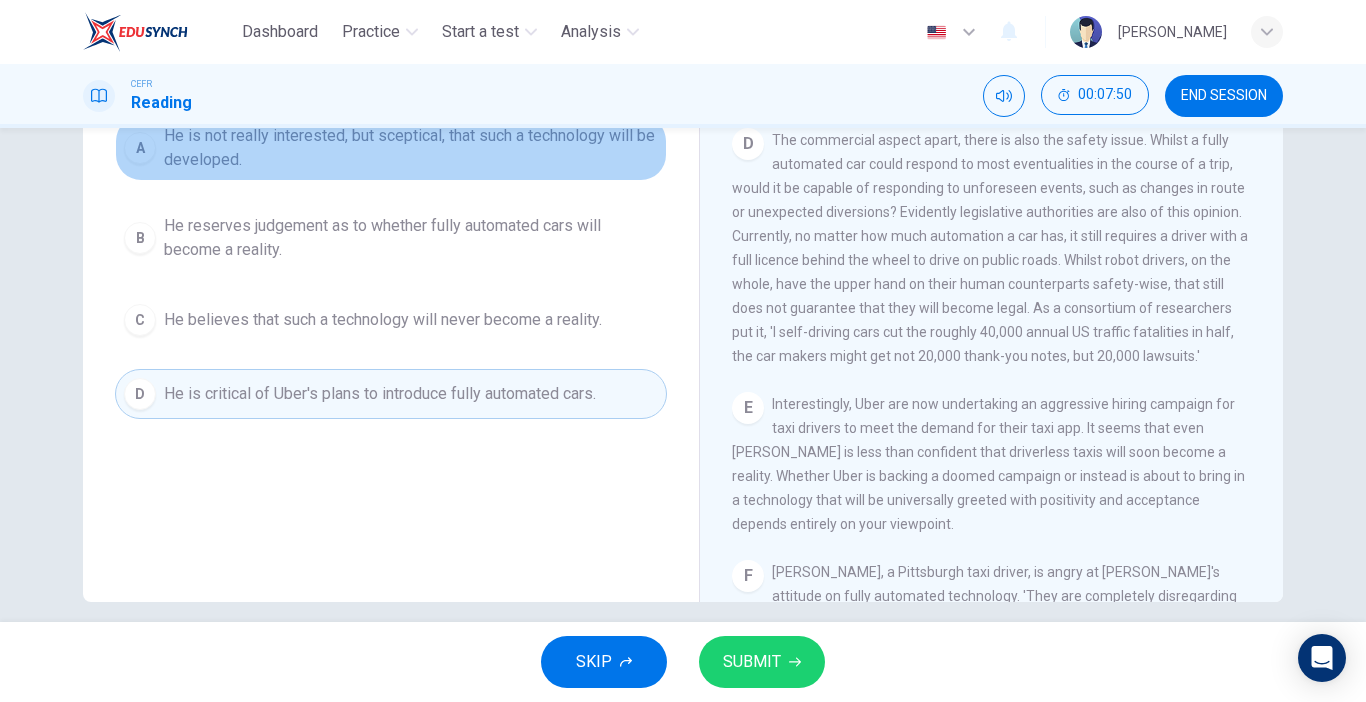 click on "He is not really interested, but sceptical, that such a technology will be developed." at bounding box center (411, 148) 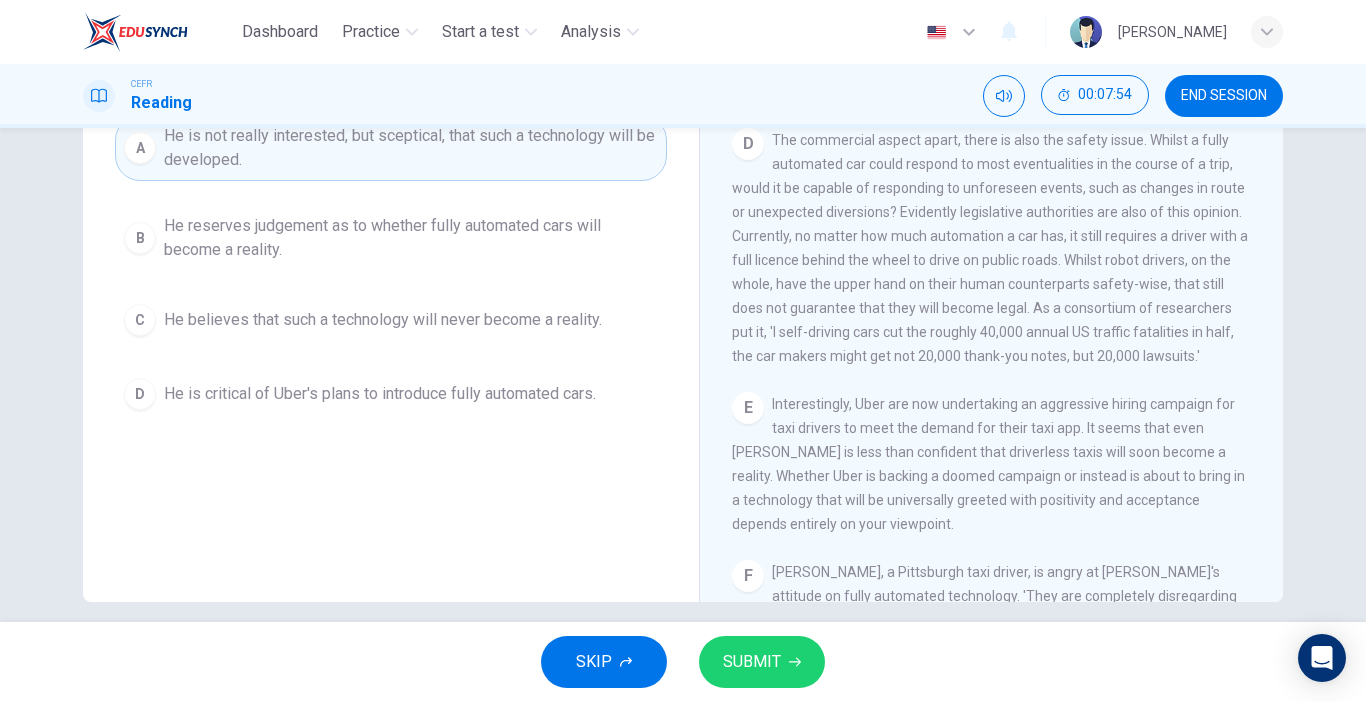 click on "He reserves judgement as to whether fully automated cars will become a reality." at bounding box center [411, 238] 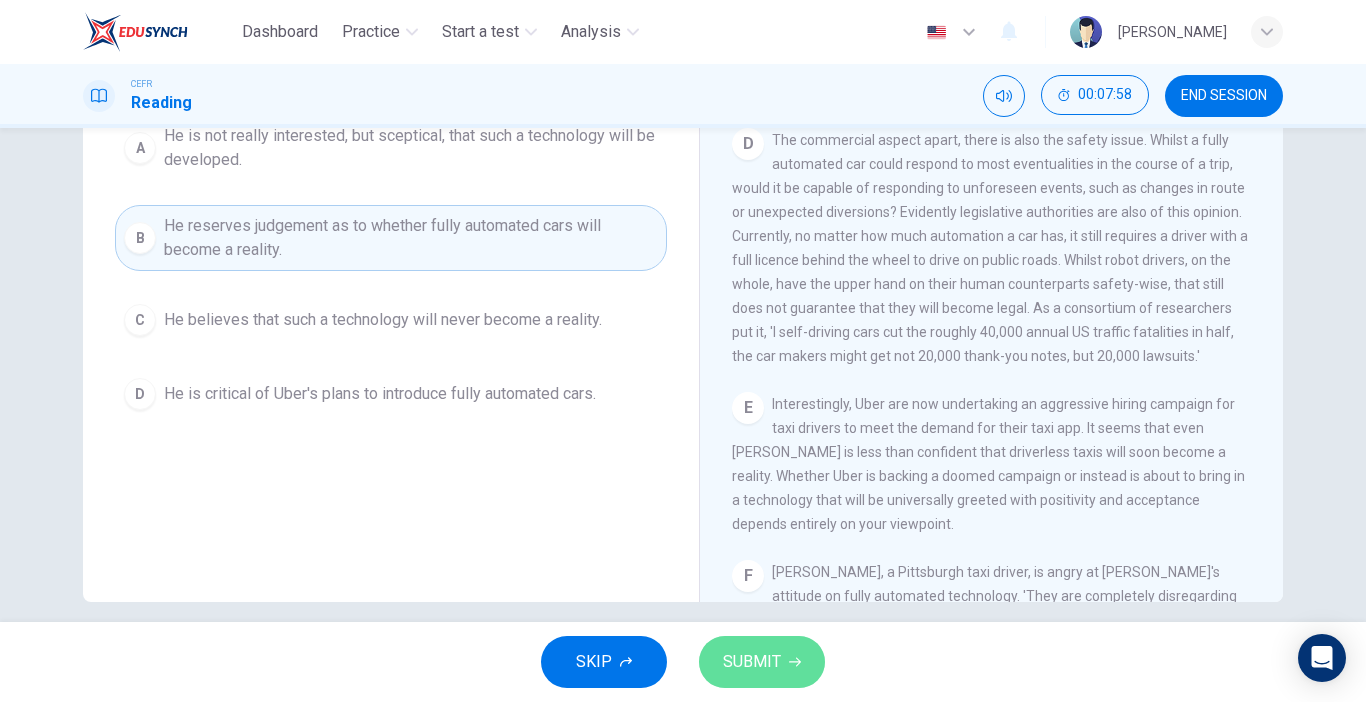 click on "SUBMIT" at bounding box center (762, 662) 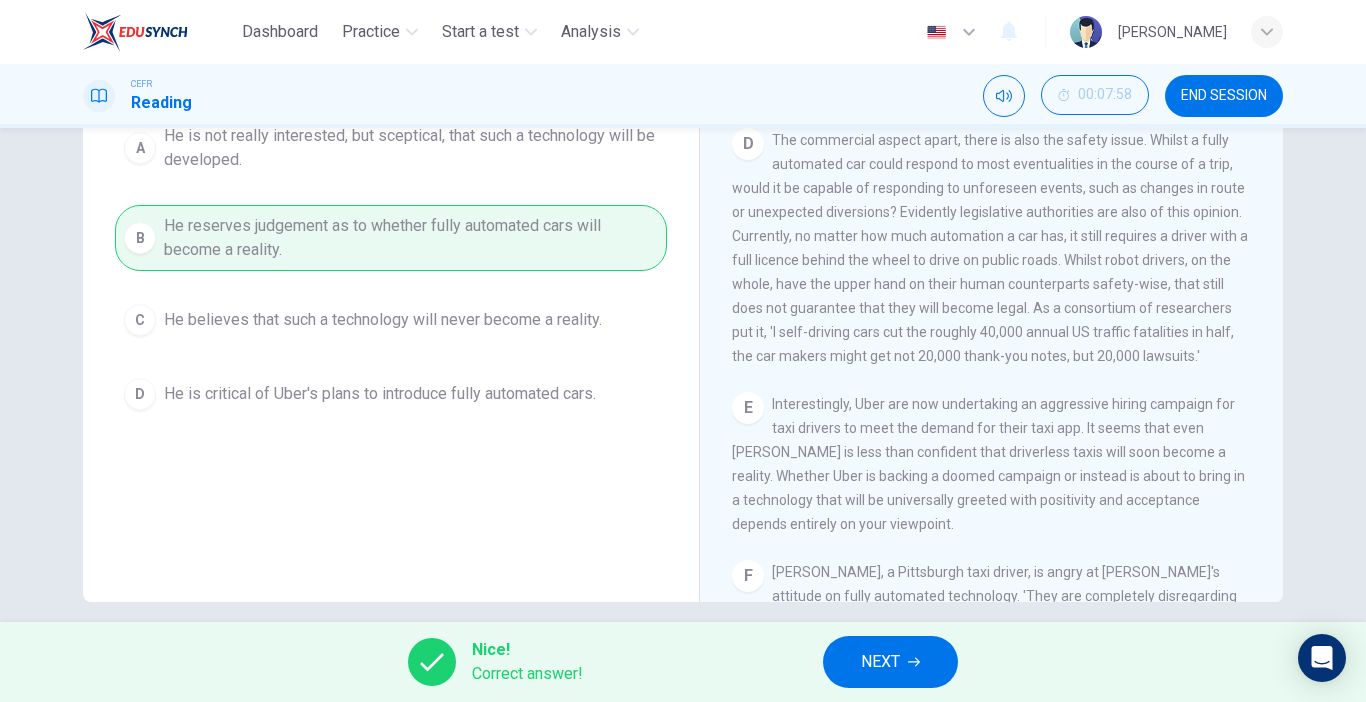 click on "NEXT" at bounding box center [880, 662] 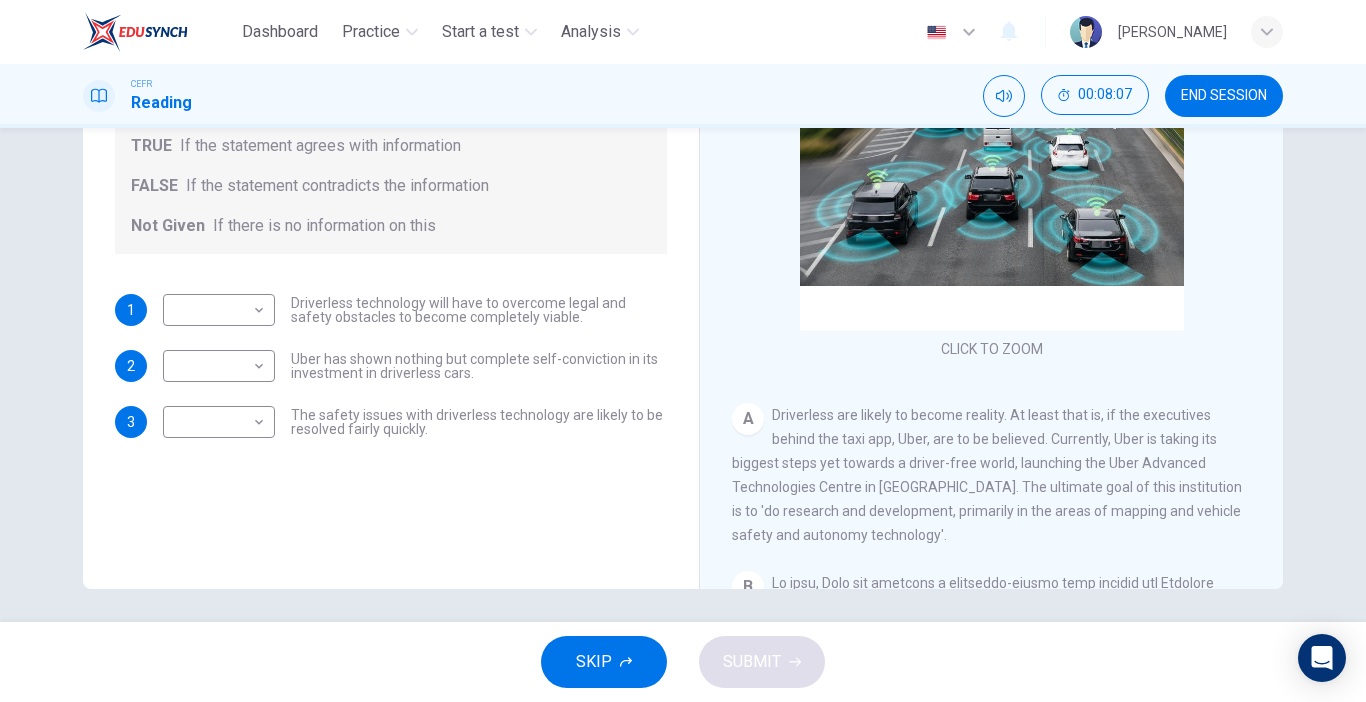 scroll, scrollTop: 279, scrollLeft: 0, axis: vertical 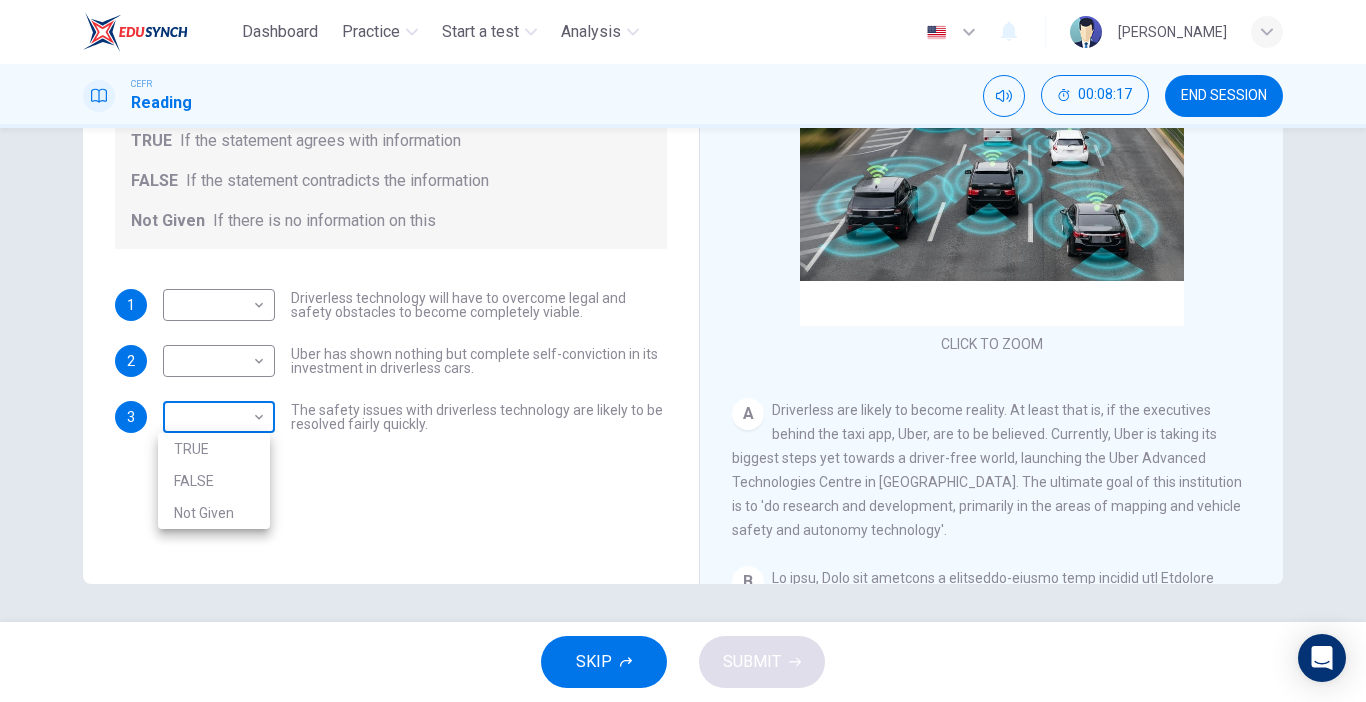 click on "Dashboard Practice Start a test Analysis English en ​ NUR ALYA NASUHA BINTI MOHD JOHANAS CEFR Reading 00:08:17 END SESSION Question 7 Do the following statements agree with the information given in the text? For questions following questions, write TRUE If the statement agrees with information FALSE If the statement contradicts the information Not Given If there is no information on this 1 ​ ​ Driverless technology will have to overcome legal and safety obstacles to become completely viable. 2 ​ ​ Uber has shown nothing but complete self-conviction in its investment in driverless cars. 3 ​ ​ The safety issues with driverless technology are likely to be resolved fairly quickly. Driverless cars CLICK TO ZOOM Click to Zoom A B C D E F G H SKIP SUBMIT EduSynch - Online Language Proficiency Testing
Dashboard Practice Start a test Analysis Notifications © Copyright  2025 TRUE FALSE Not Given" at bounding box center [683, 351] 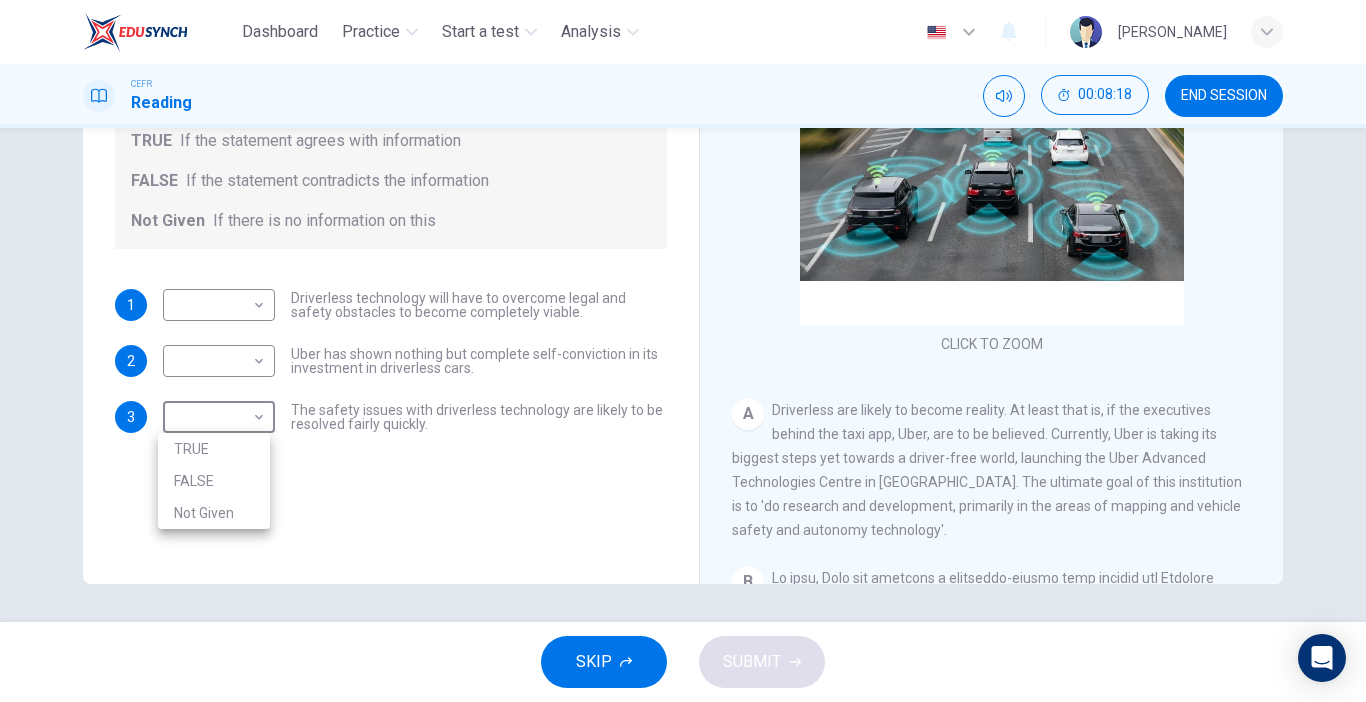click at bounding box center [683, 351] 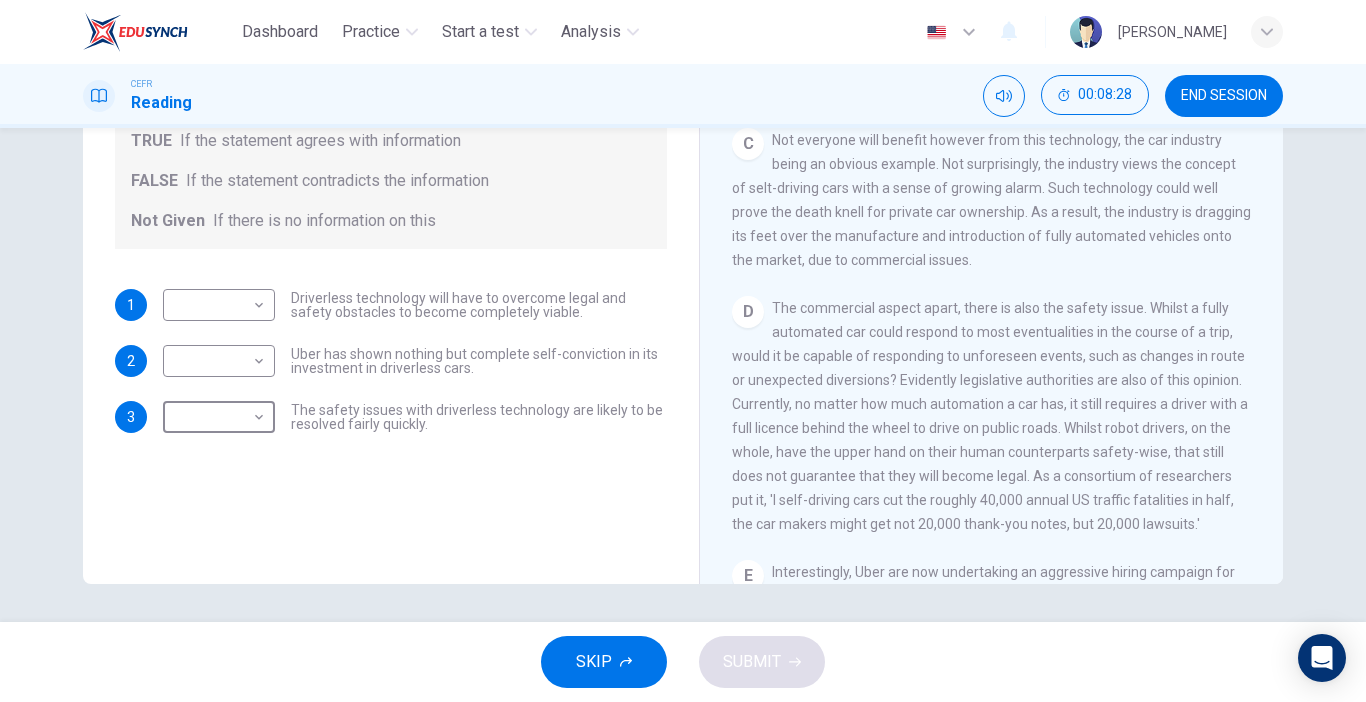 scroll, scrollTop: 801, scrollLeft: 0, axis: vertical 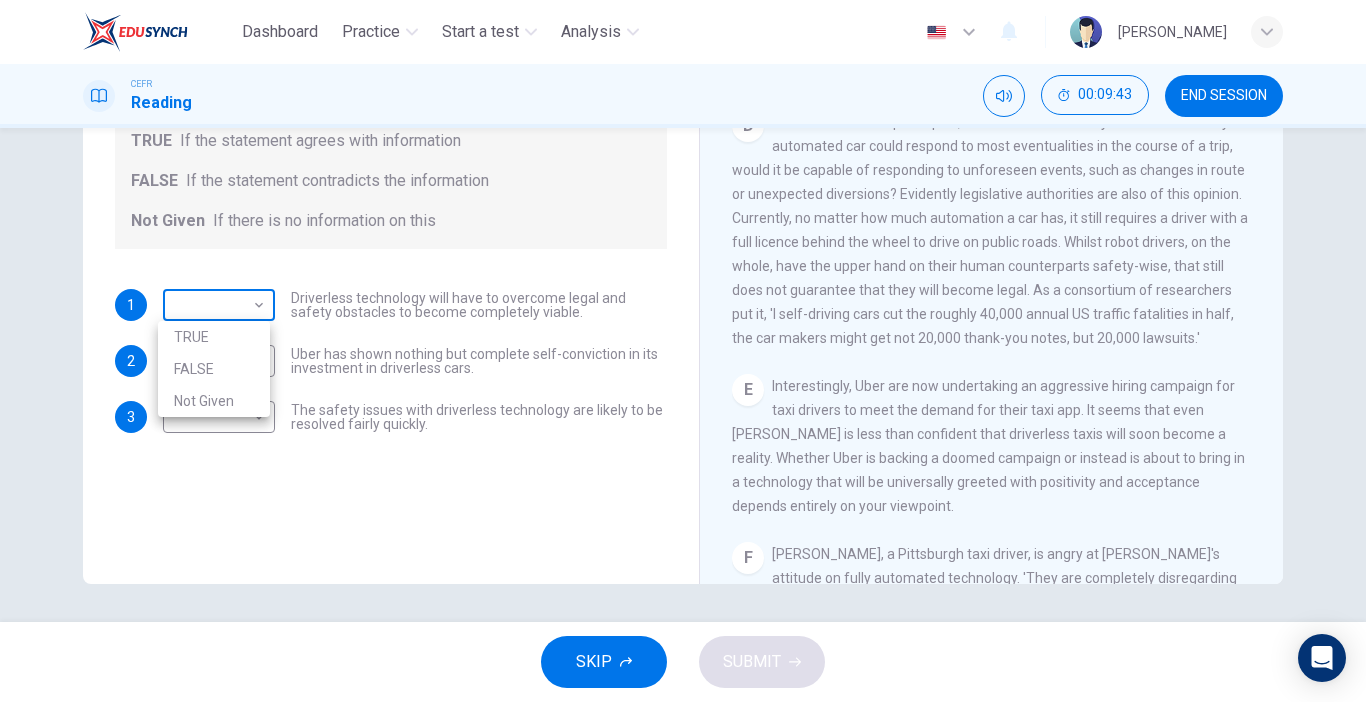 click on "Dashboard Practice Start a test Analysis English en ​ NUR ALYA NASUHA BINTI MOHD JOHANAS CEFR Reading 00:09:43 END SESSION Question 7 Do the following statements agree with the information given in the text? For questions following questions, write TRUE If the statement agrees with information FALSE If the statement contradicts the information Not Given If there is no information on this 1 ​ ​ Driverless technology will have to overcome legal and safety obstacles to become completely viable. 2 ​ ​ Uber has shown nothing but complete self-conviction in its investment in driverless cars. 3 ​ ​ The safety issues with driverless technology are likely to be resolved fairly quickly. Driverless cars CLICK TO ZOOM Click to Zoom A B C D E F G H SKIP SUBMIT EduSynch - Online Language Proficiency Testing
Dashboard Practice Start a test Analysis Notifications © Copyright  2025 TRUE FALSE Not Given" at bounding box center (683, 351) 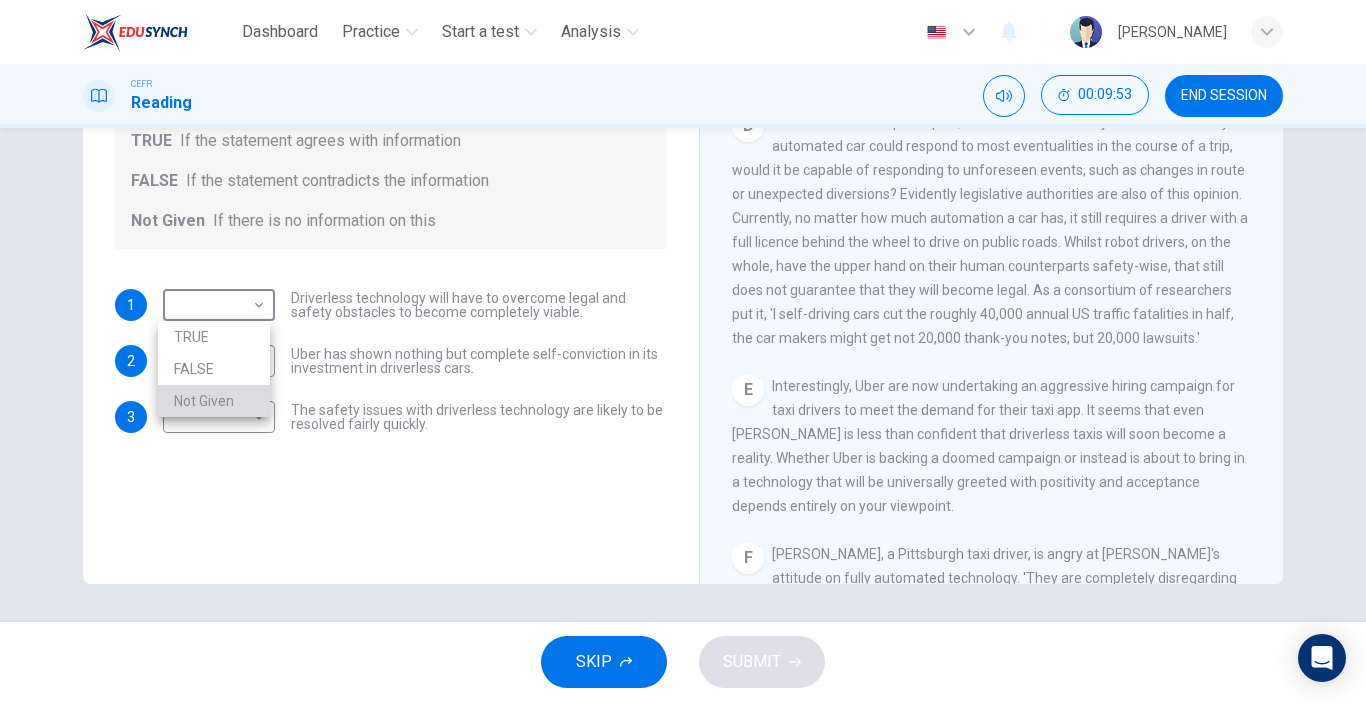 click on "Not Given" at bounding box center [214, 401] 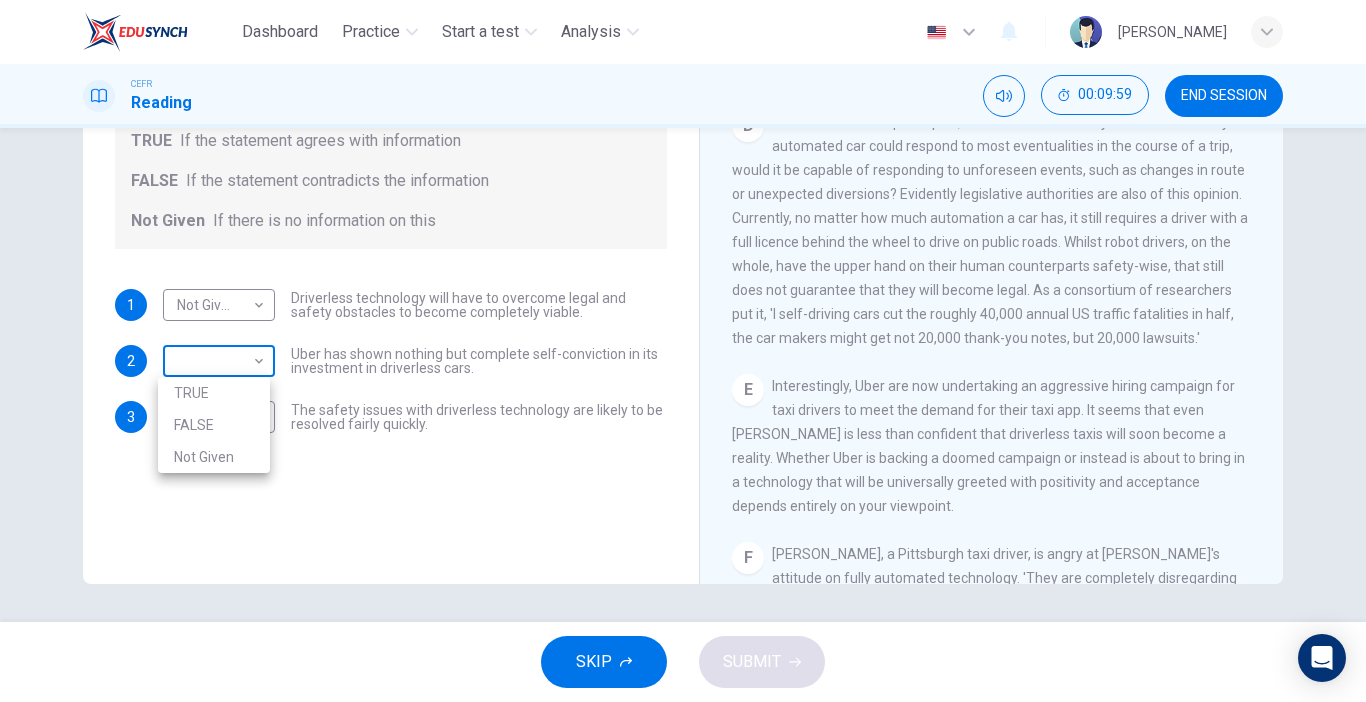 click on "Dashboard Practice Start a test Analysis English en ​ NUR ALYA NASUHA BINTI MOHD JOHANAS CEFR Reading 00:09:59 END SESSION Question 7 Do the following statements agree with the information given in the text? For questions following questions, write TRUE If the statement agrees with information FALSE If the statement contradicts the information Not Given If there is no information on this 1 Not Given Not Given ​ Driverless technology will have to overcome legal and safety obstacles to become completely viable. 2 ​ ​ Uber has shown nothing but complete self-conviction in its investment in driverless cars. 3 ​ ​ The safety issues with driverless technology are likely to be resolved fairly quickly. Driverless cars CLICK TO ZOOM Click to Zoom A B C D E F G H SKIP SUBMIT EduSynch - Online Language Proficiency Testing
Dashboard Practice Start a test Analysis Notifications © Copyright  2025 TRUE FALSE Not Given" at bounding box center (683, 351) 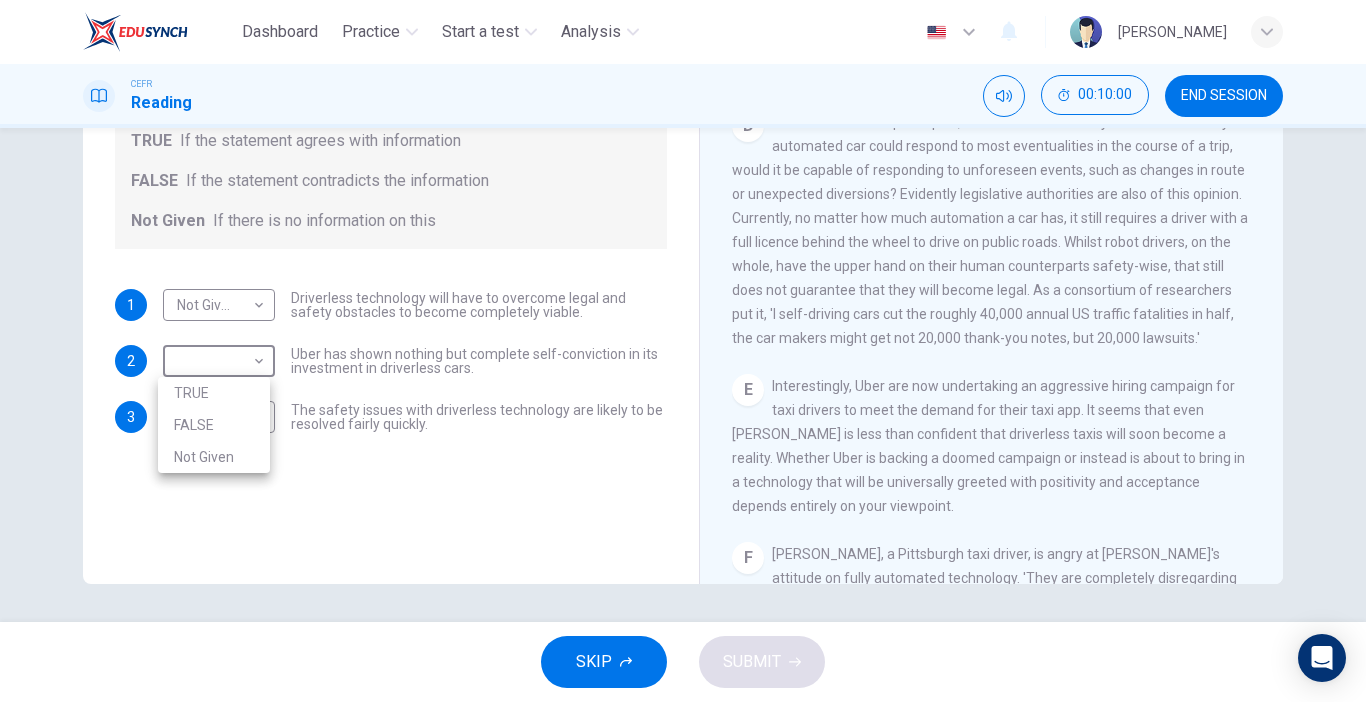 click on "TRUE" at bounding box center (214, 393) 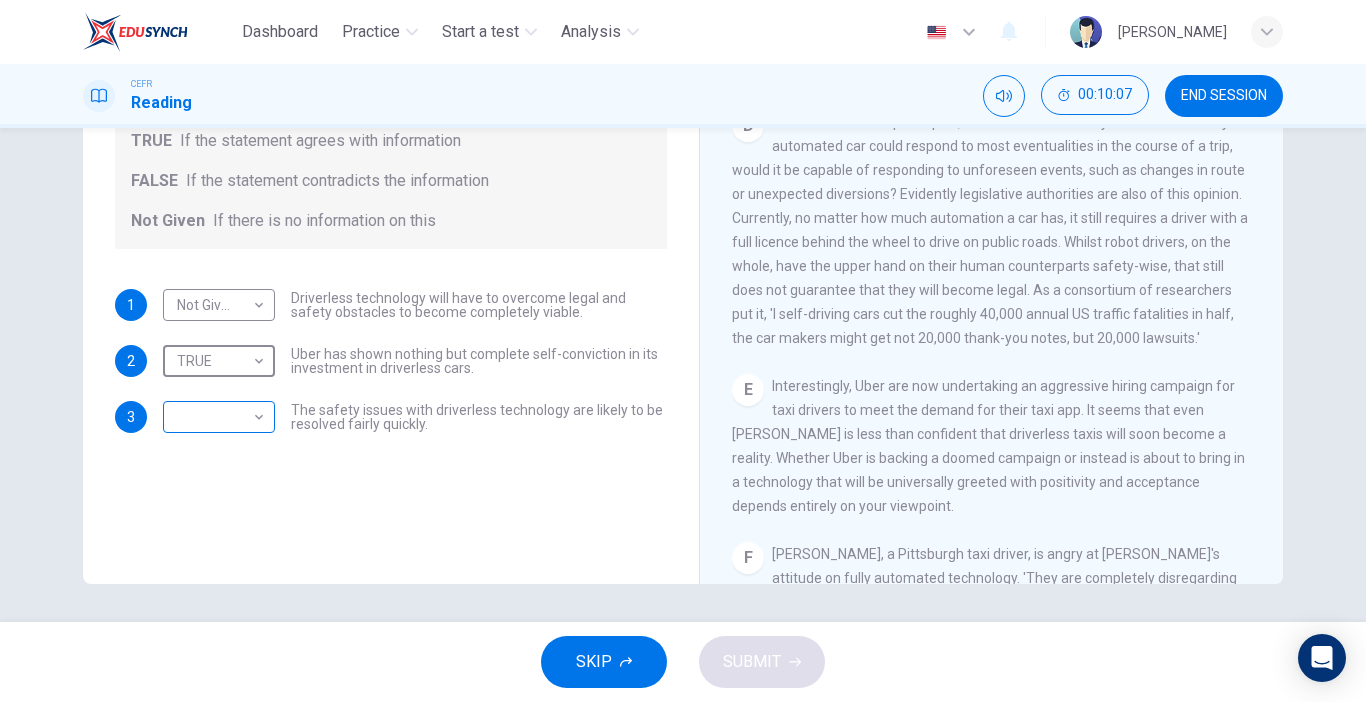 click on "Dashboard Practice Start a test Analysis English en ​ NUR ALYA NASUHA BINTI MOHD JOHANAS CEFR Reading 00:10:07 END SESSION Question 7 Do the following statements agree with the information given in the text? For questions following questions, write TRUE If the statement agrees with information FALSE If the statement contradicts the information Not Given If there is no information on this 1 Not Given Not Given ​ Driverless technology will have to overcome legal and safety obstacles to become completely viable. 2 TRUE TRUE ​ Uber has shown nothing but complete self-conviction in its investment in driverless cars. 3 ​ ​ The safety issues with driverless technology are likely to be resolved fairly quickly. Driverless cars CLICK TO ZOOM Click to Zoom A B C D E F G H SKIP SUBMIT EduSynch - Online Language Proficiency Testing
Dashboard Practice Start a test Analysis Notifications © Copyright  2025" at bounding box center [683, 351] 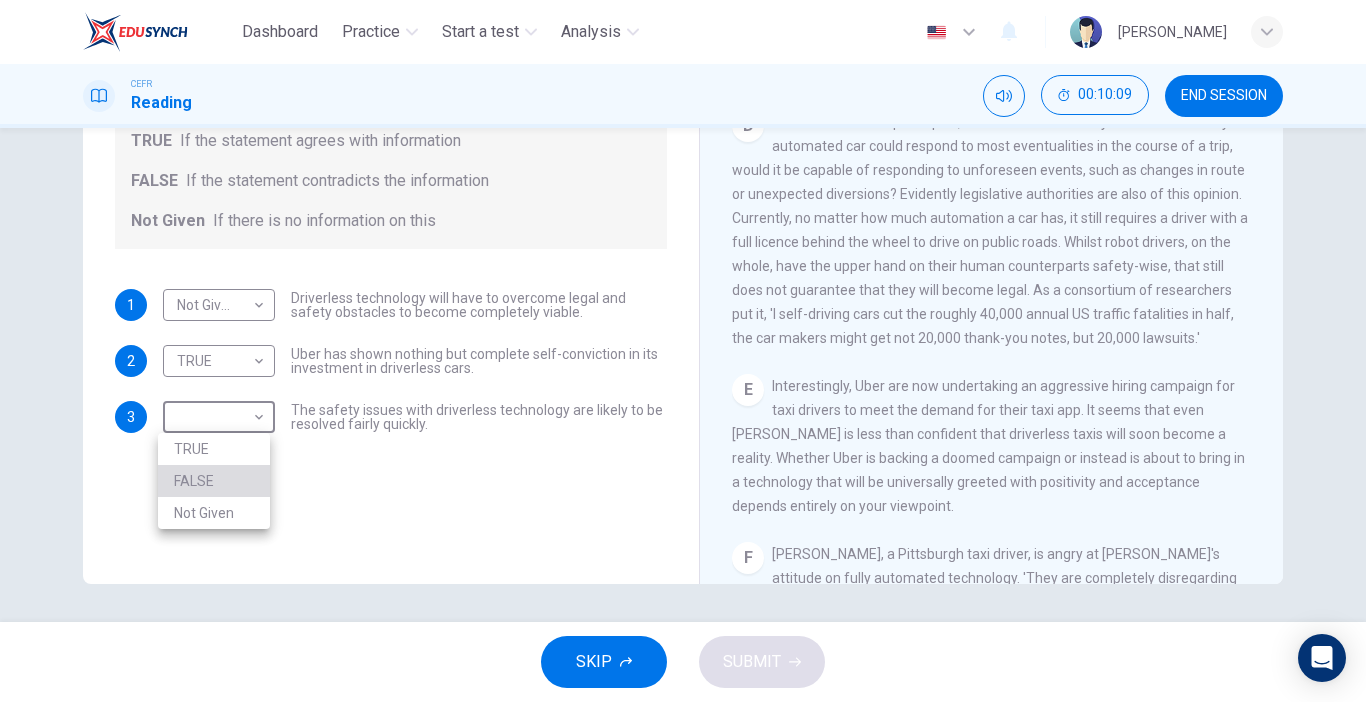 click on "FALSE" at bounding box center (214, 481) 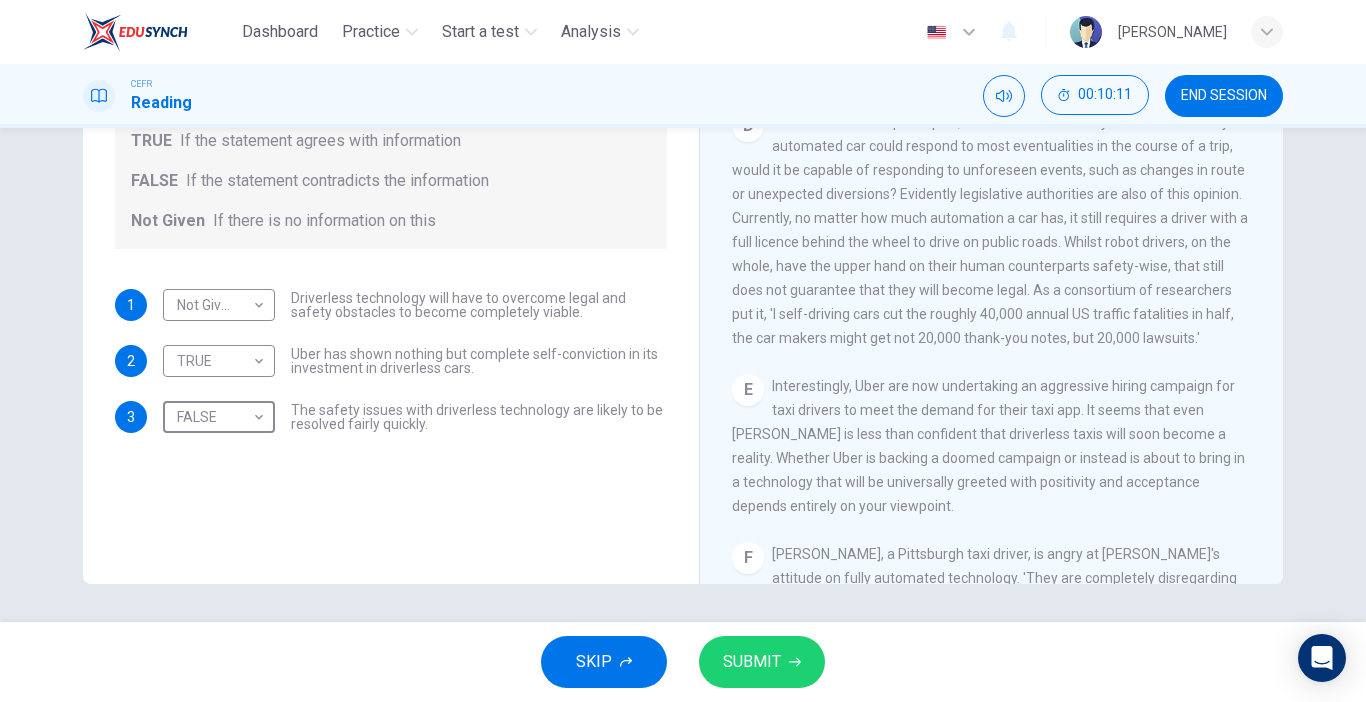 click on "SUBMIT" at bounding box center [752, 662] 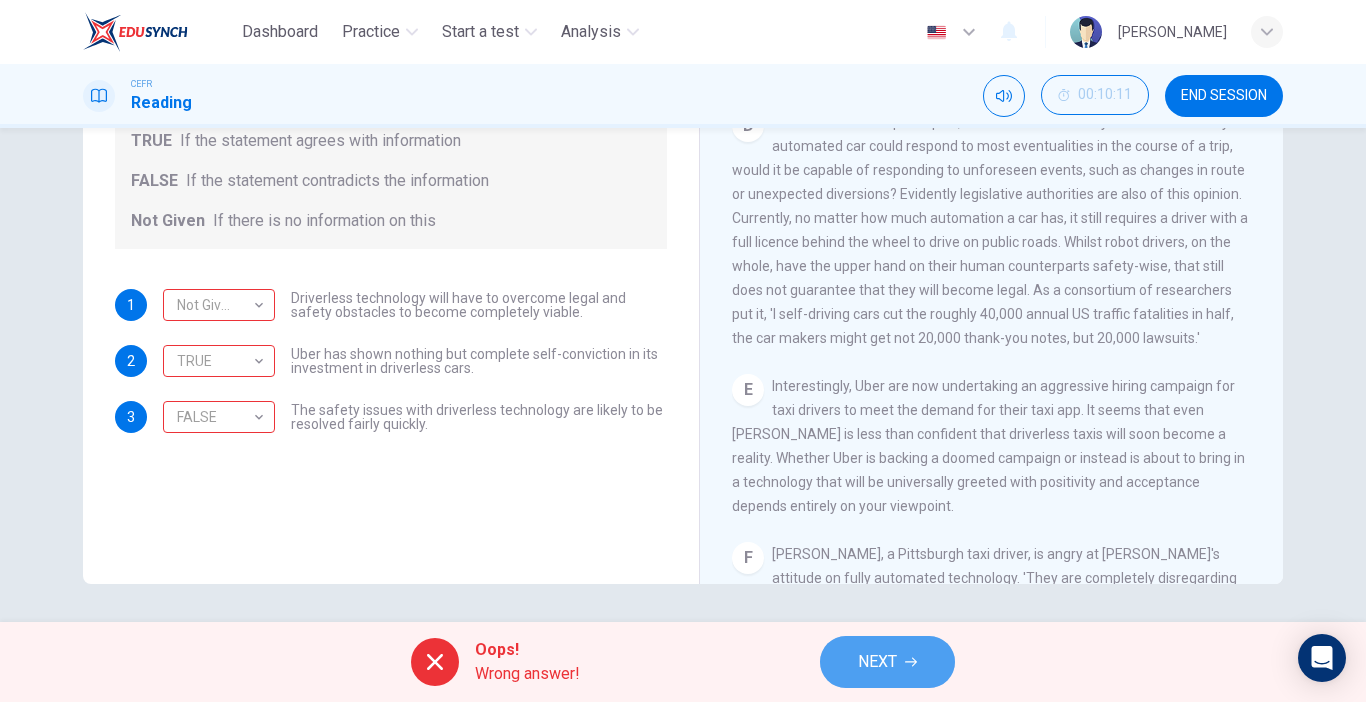 click on "NEXT" at bounding box center (887, 662) 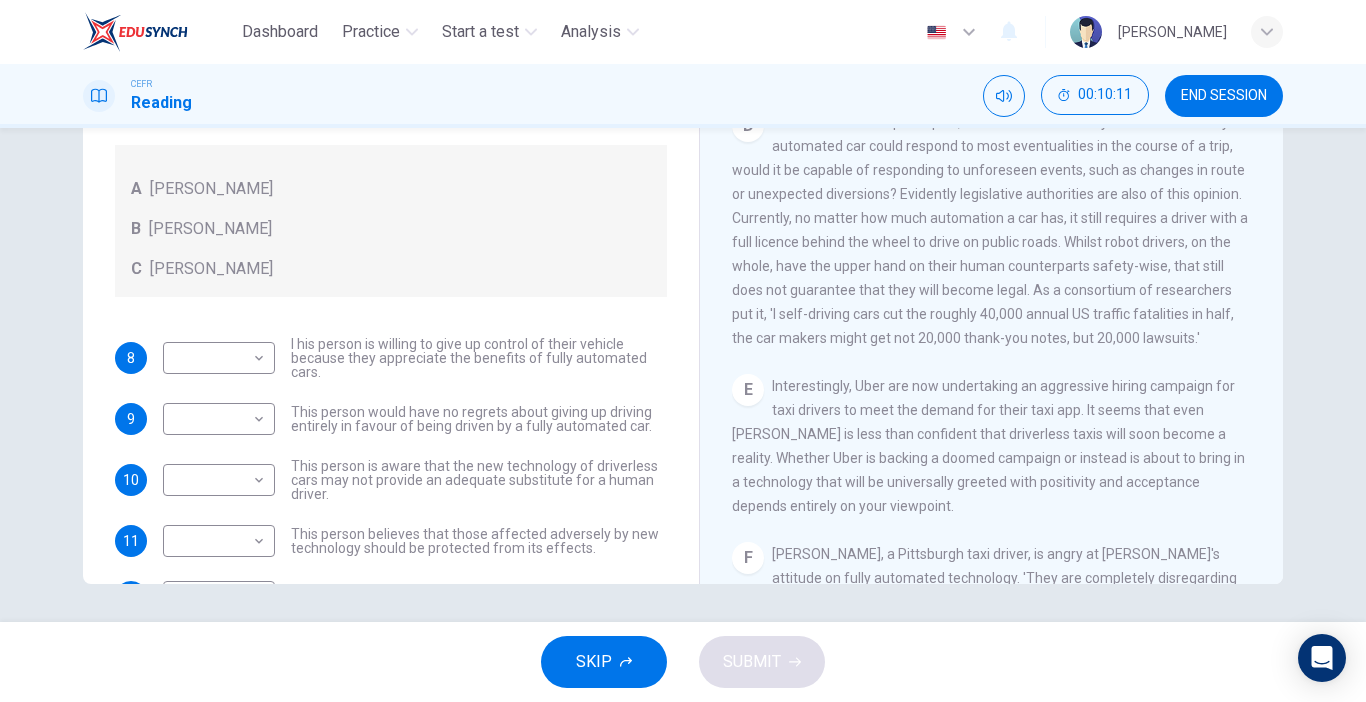 scroll, scrollTop: 281, scrollLeft: 0, axis: vertical 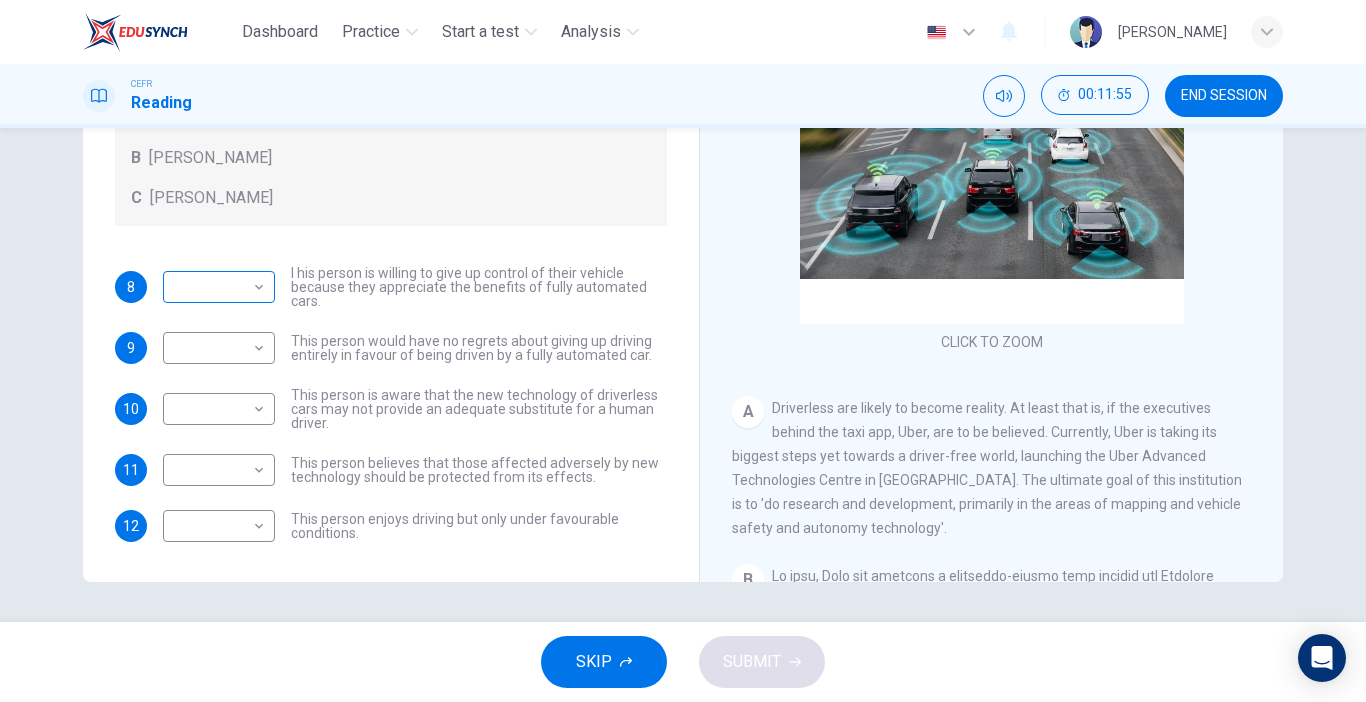 click on "Dashboard Practice Start a test Analysis English en ​ NUR ALYA NASUHA BINTI MOHD JOHANAS CEFR Reading 00:11:55 END SESSION Questions 8 - 12 Look at the following statements, and the list of people. Match each statement to the correct person, A-C. You may use any letter more than once.
A John Reynolds B Susie Greenacre C Jason Steiner 8 ​ ​ I his person is willing to give up control of their vehicle because they appreciate the benefits of fully automated cars. 9 ​ ​ This person would have no regrets about giving up driving entirely in favour of being driven by a fully automated car. 10 ​ ​ This person is aware that the new technology of driverless cars may not provide an adequate substitute for a human driver. 11 ​ ​ This person believes that those affected adversely by new technology should be protected from its effects. 12 ​ ​ This person enjoys driving but only under favourable conditions. Driverless cars CLICK TO ZOOM Click to Zoom A B C D E F G H SKIP SUBMIT
Dashboard 2025" at bounding box center (683, 351) 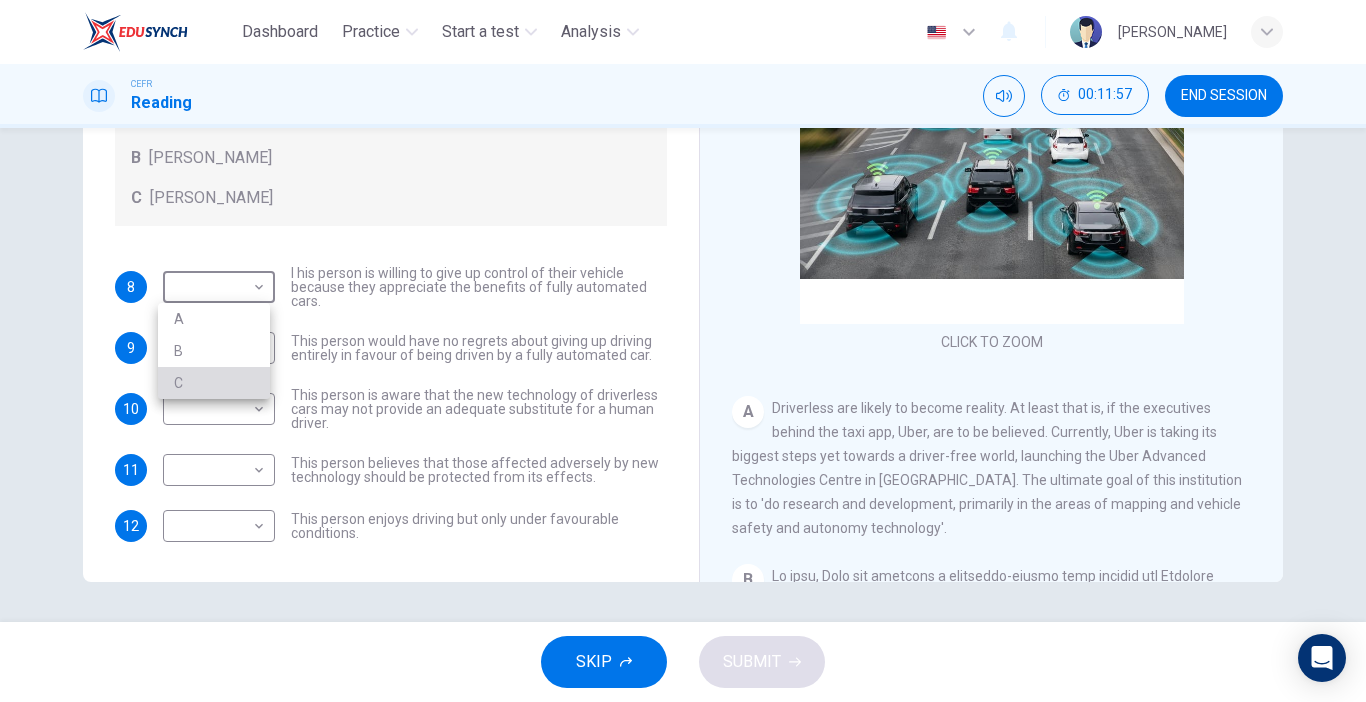 click on "C" at bounding box center (214, 383) 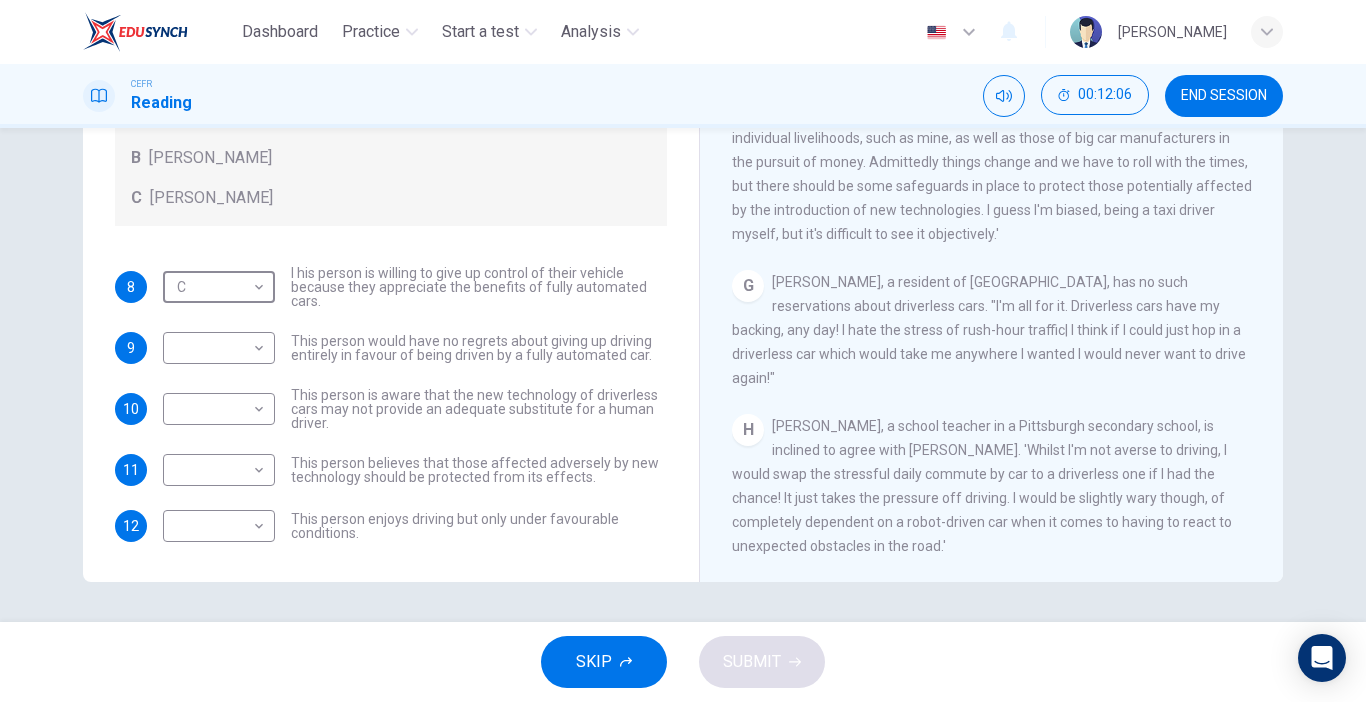 scroll, scrollTop: 1481, scrollLeft: 0, axis: vertical 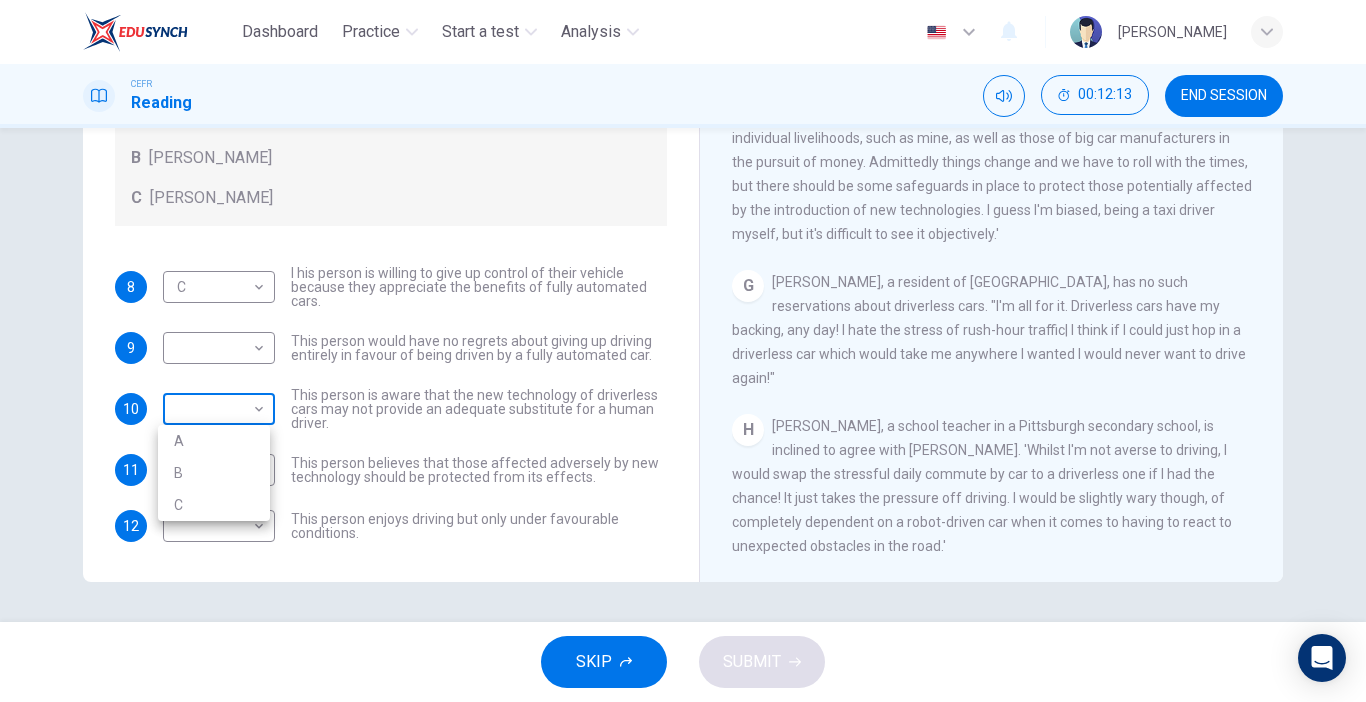 click on "Dashboard Practice Start a test Analysis English en ​ NUR ALYA NASUHA BINTI MOHD JOHANAS CEFR Reading 00:12:13 END SESSION Questions 8 - 12 Look at the following statements, and the list of people. Match each statement to the correct person, A-C. You may use any letter more than once.
A John Reynolds B Susie Greenacre C Jason Steiner 8 C C ​ I his person is willing to give up control of their vehicle because they appreciate the benefits of fully automated cars. 9 ​ ​ This person would have no regrets about giving up driving entirely in favour of being driven by a fully automated car. 10 ​ ​ This person is aware that the new technology of driverless cars may not provide an adequate substitute for a human driver. 11 ​ ​ This person believes that those affected adversely by new technology should be protected from its effects. 12 ​ ​ This person enjoys driving but only under favourable conditions. Driverless cars CLICK TO ZOOM Click to Zoom A B C D E F G H SKIP SUBMIT
Dashboard 2025 A" at bounding box center [683, 351] 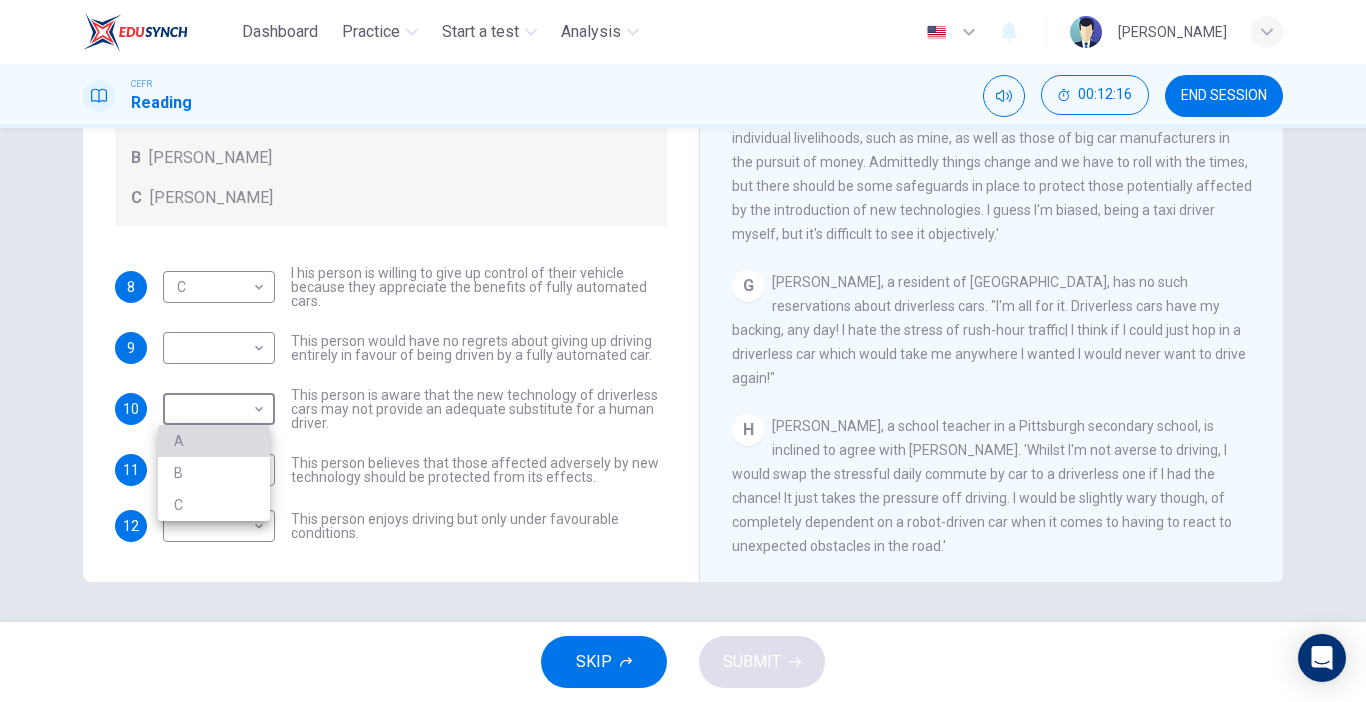 click on "A" at bounding box center [214, 441] 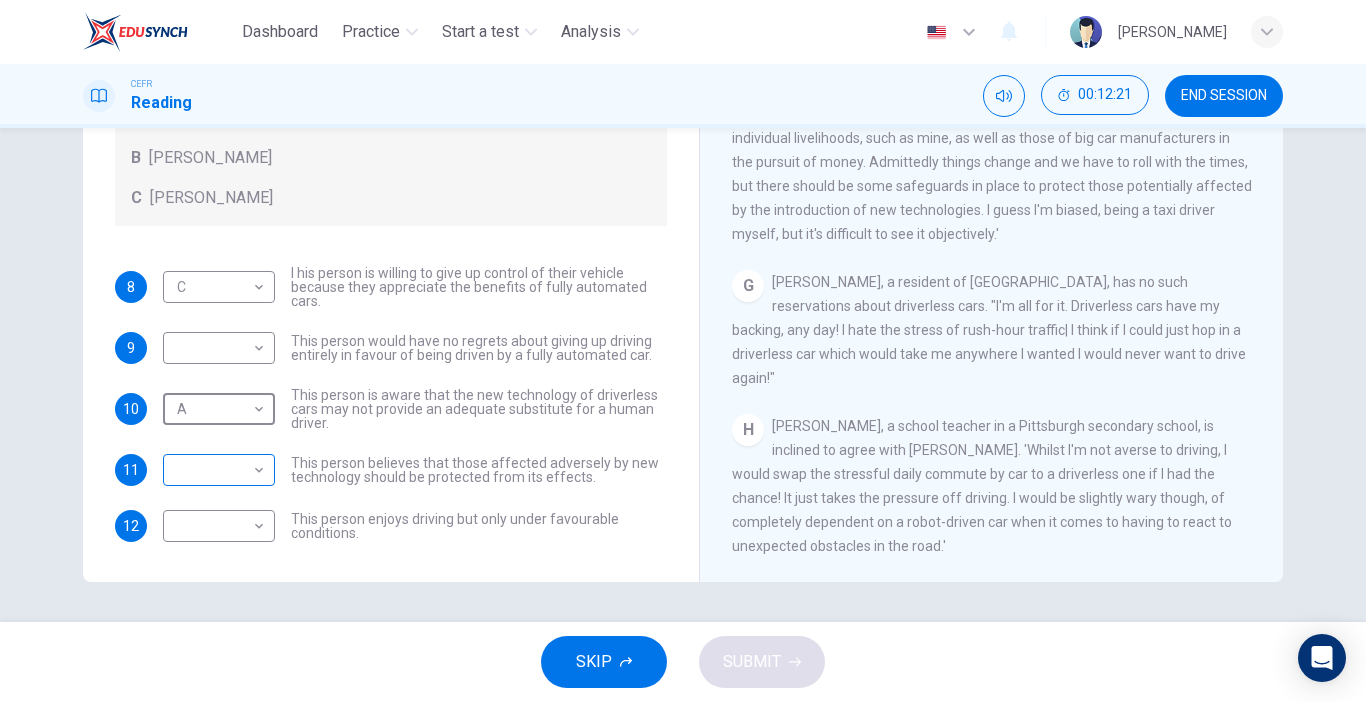 click on "Dashboard Practice Start a test Analysis English en ​ NUR ALYA NASUHA BINTI MOHD JOHANAS CEFR Reading 00:12:21 END SESSION Questions 8 - 12 Look at the following statements, and the list of people. Match each statement to the correct person, A-C. You may use any letter more than once.
A John Reynolds B Susie Greenacre C Jason Steiner 8 C C ​ I his person is willing to give up control of their vehicle because they appreciate the benefits of fully automated cars. 9 ​ ​ This person would have no regrets about giving up driving entirely in favour of being driven by a fully automated car. 10 A A ​ This person is aware that the new technology of driverless cars may not provide an adequate substitute for a human driver. 11 ​ ​ This person believes that those affected adversely by new technology should be protected from its effects. 12 ​ ​ This person enjoys driving but only under favourable conditions. Driverless cars CLICK TO ZOOM Click to Zoom A B C D E F G H SKIP SUBMIT
Dashboard 2025" at bounding box center [683, 351] 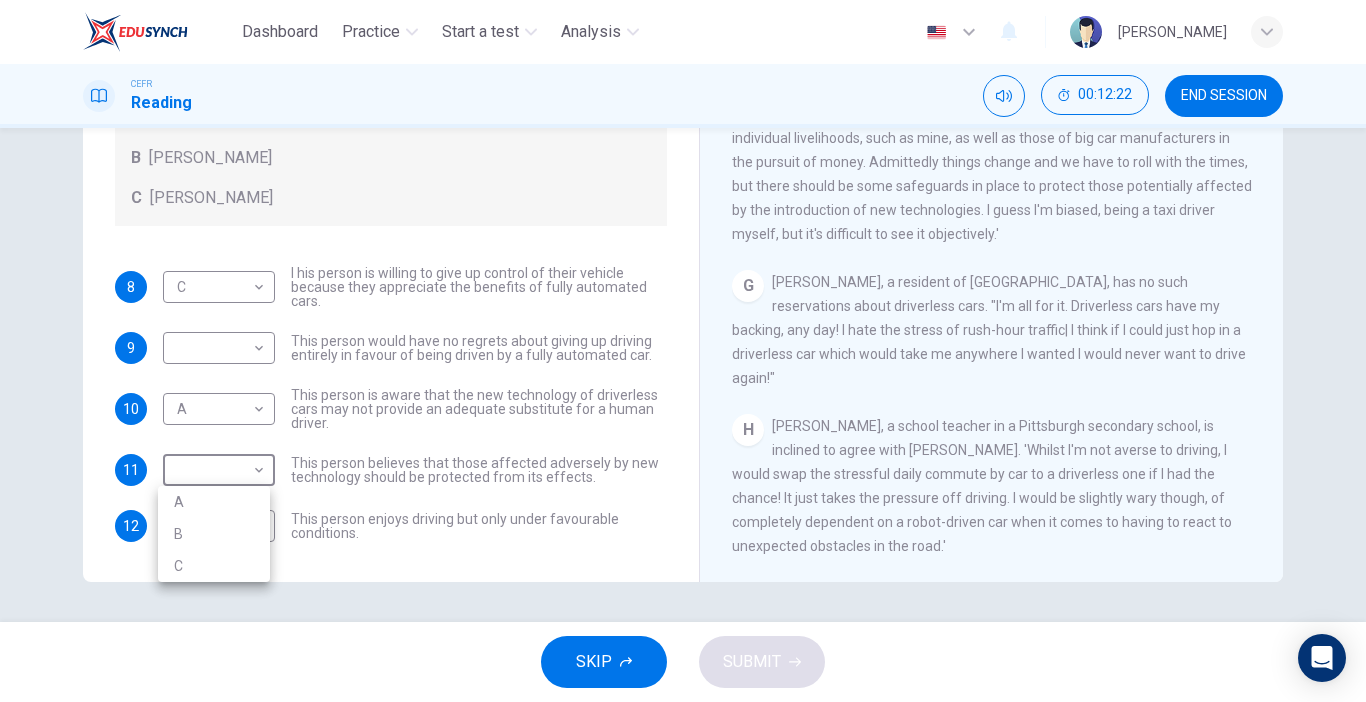 click on "A" at bounding box center (214, 502) 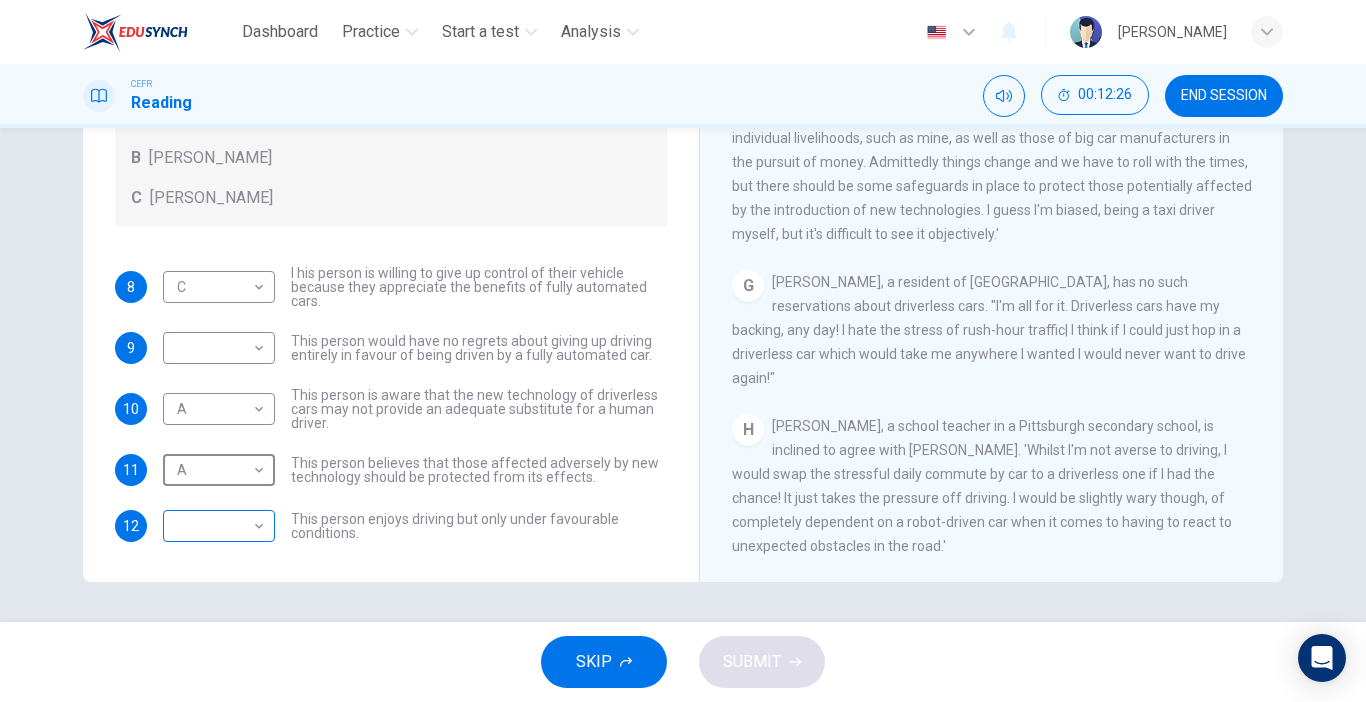 click on "Dashboard Practice Start a test Analysis English en ​ NUR ALYA NASUHA BINTI MOHD JOHANAS CEFR Reading 00:12:26 END SESSION Questions 8 - 12 Look at the following statements, and the list of people. Match each statement to the correct person, A-C. You may use any letter more than once.
A John Reynolds B Susie Greenacre C Jason Steiner 8 C C ​ I his person is willing to give up control of their vehicle because they appreciate the benefits of fully automated cars. 9 ​ ​ This person would have no regrets about giving up driving entirely in favour of being driven by a fully automated car. 10 A A ​ This person is aware that the new technology of driverless cars may not provide an adequate substitute for a human driver. 11 A A ​ This person believes that those affected adversely by new technology should be protected from its effects. 12 ​ ​ This person enjoys driving but only under favourable conditions. Driverless cars CLICK TO ZOOM Click to Zoom A B C D E F G H SKIP SUBMIT
Dashboard 2025" at bounding box center (683, 351) 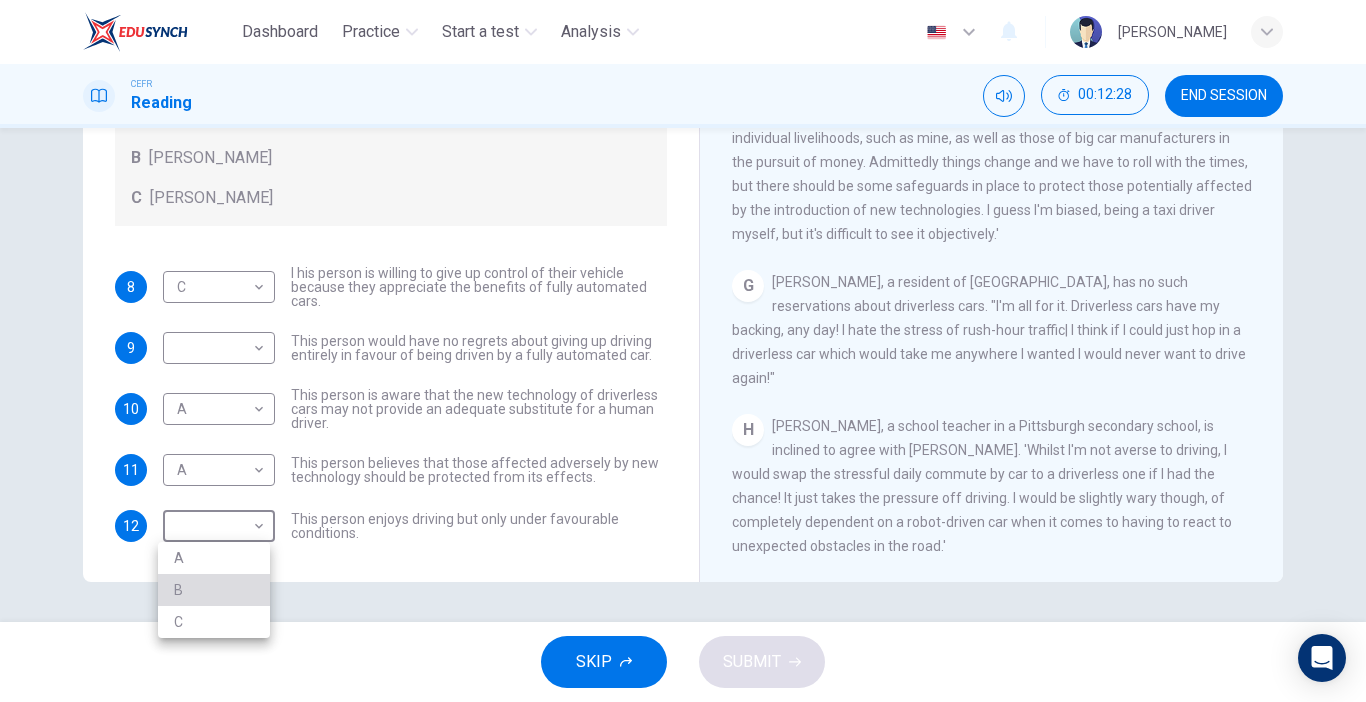click on "B" at bounding box center (214, 590) 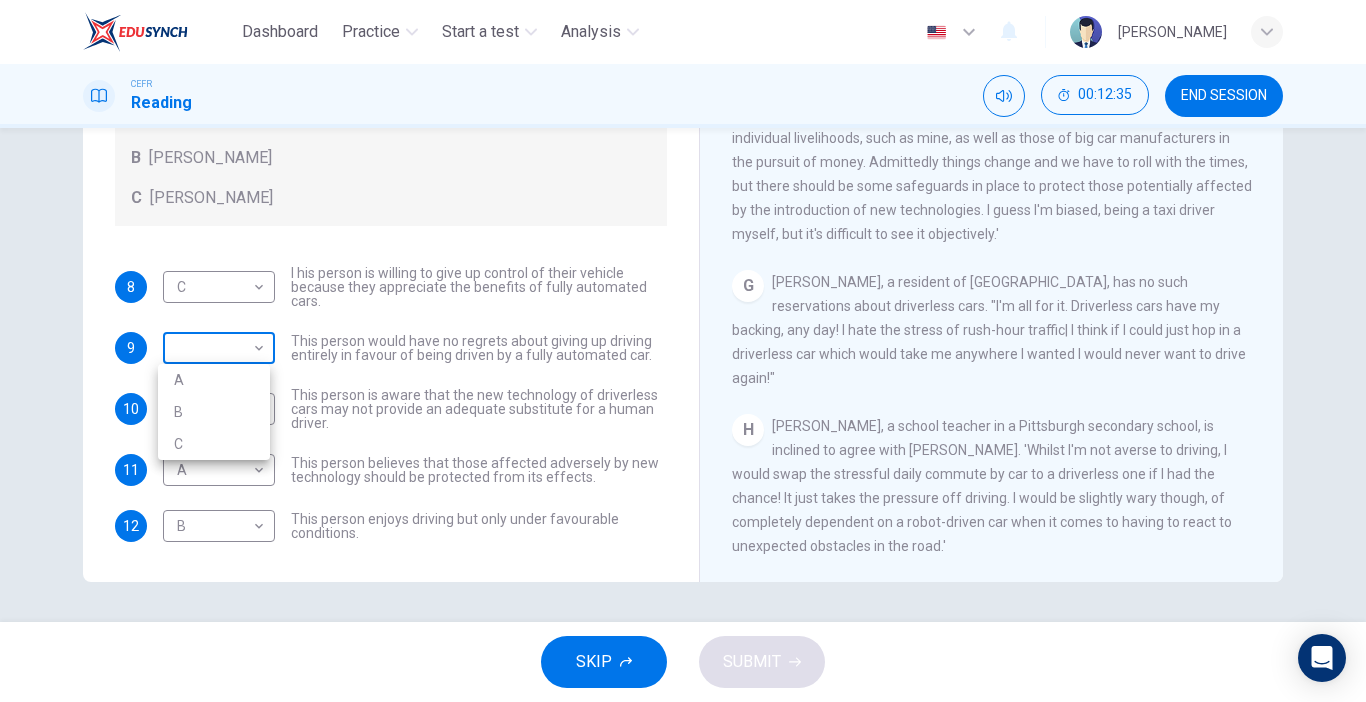 click on "Dashboard Practice Start a test Analysis English en ​ NUR ALYA NASUHA BINTI MOHD JOHANAS CEFR Reading 00:12:35 END SESSION Questions 8 - 12 Look at the following statements, and the list of people. Match each statement to the correct person, A-C. You may use any letter more than once.
A John Reynolds B Susie Greenacre C Jason Steiner 8 C C ​ I his person is willing to give up control of their vehicle because they appreciate the benefits of fully automated cars. 9 ​ ​ This person would have no regrets about giving up driving entirely in favour of being driven by a fully automated car. 10 A A ​ This person is aware that the new technology of driverless cars may not provide an adequate substitute for a human driver. 11 A A ​ This person believes that those affected adversely by new technology should be protected from its effects. 12 B B ​ This person enjoys driving but only under favourable conditions. Driverless cars CLICK TO ZOOM Click to Zoom A B C D E F G H SKIP SUBMIT
Dashboard 2025 A" at bounding box center (683, 351) 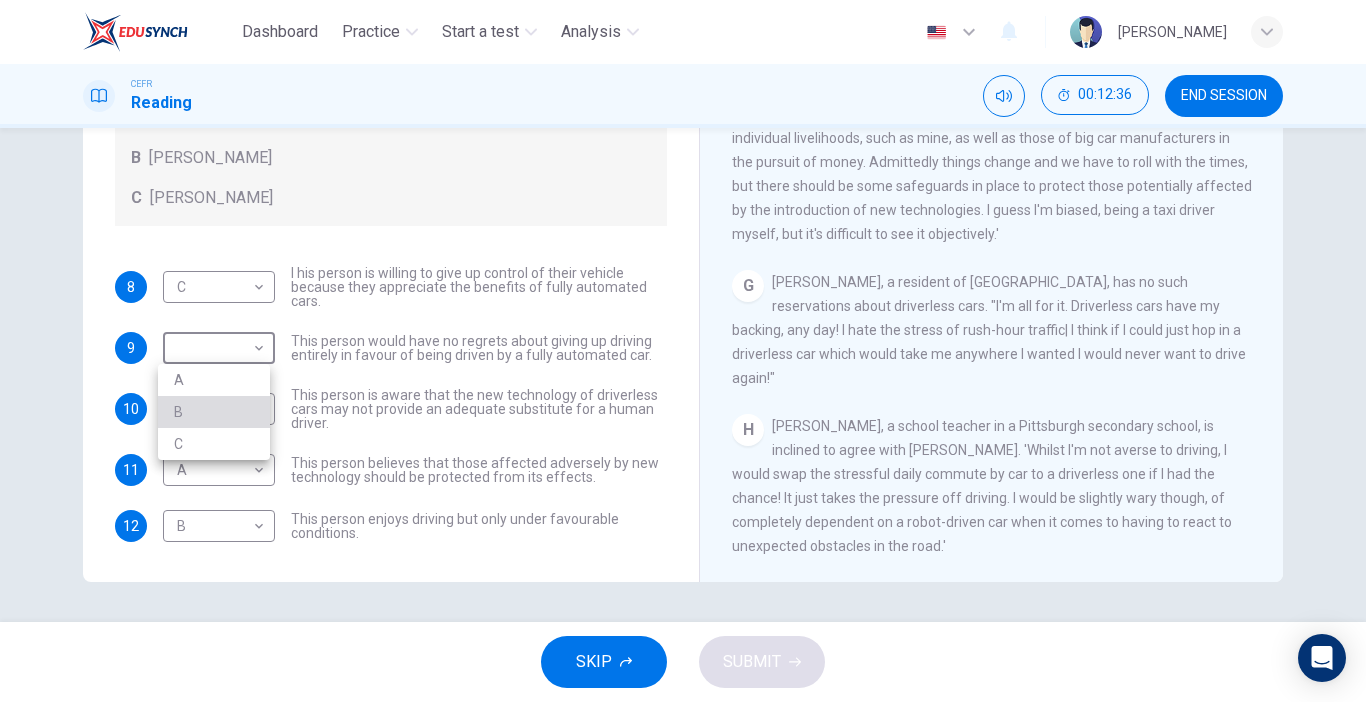 click on "B" at bounding box center [214, 412] 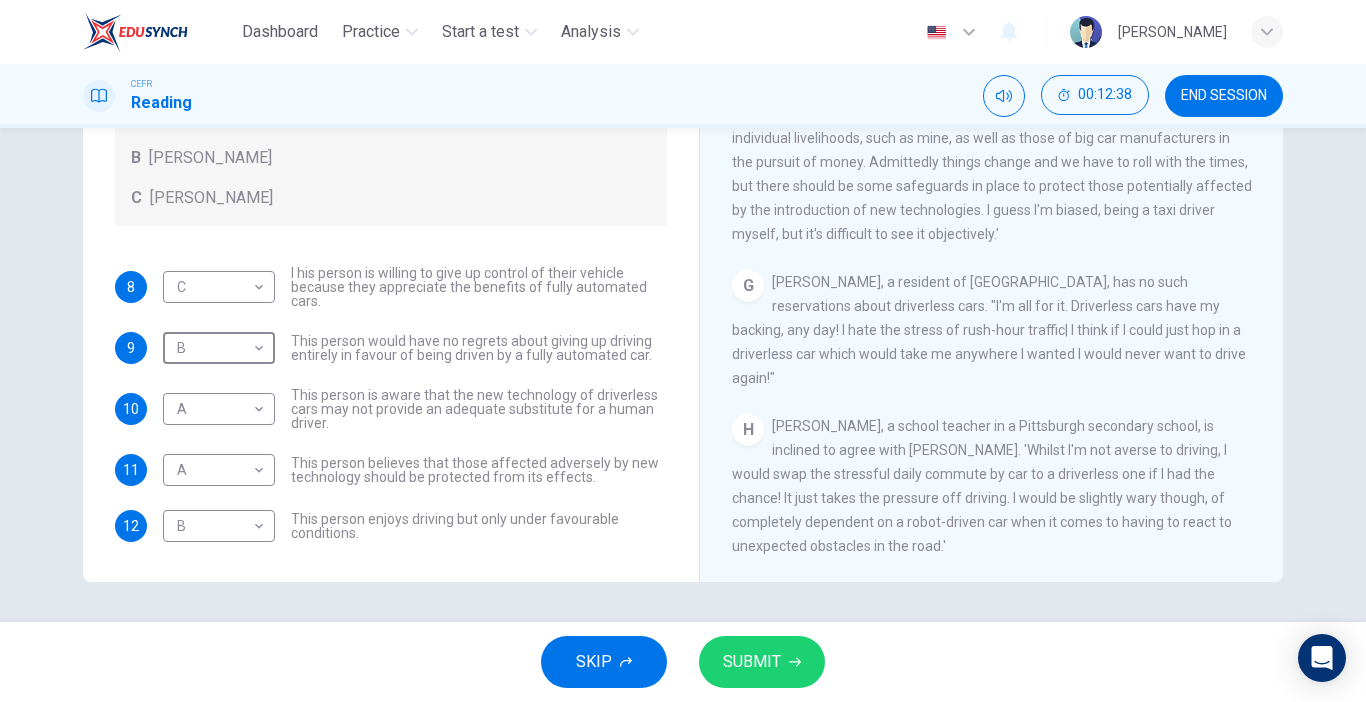 click on "SUBMIT" at bounding box center [762, 662] 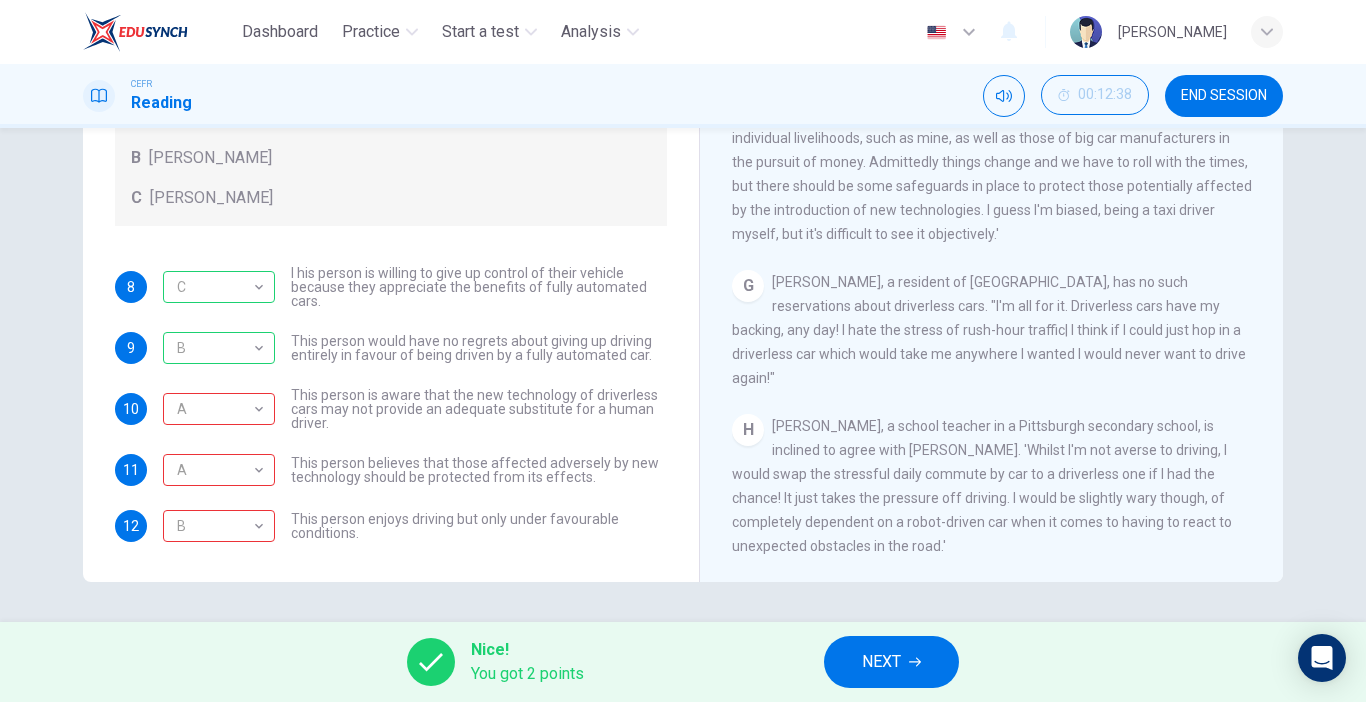 click on "Nice! You got 2
points NEXT" at bounding box center (683, 662) 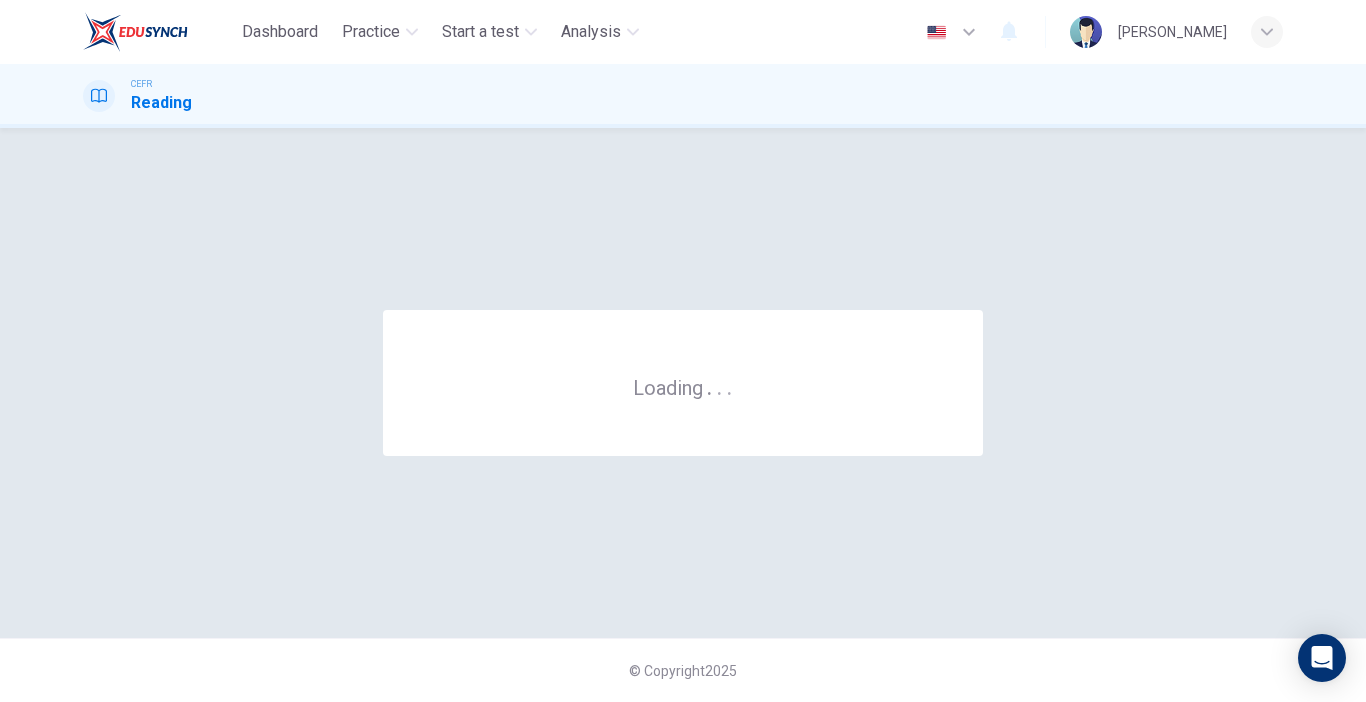 scroll, scrollTop: 0, scrollLeft: 0, axis: both 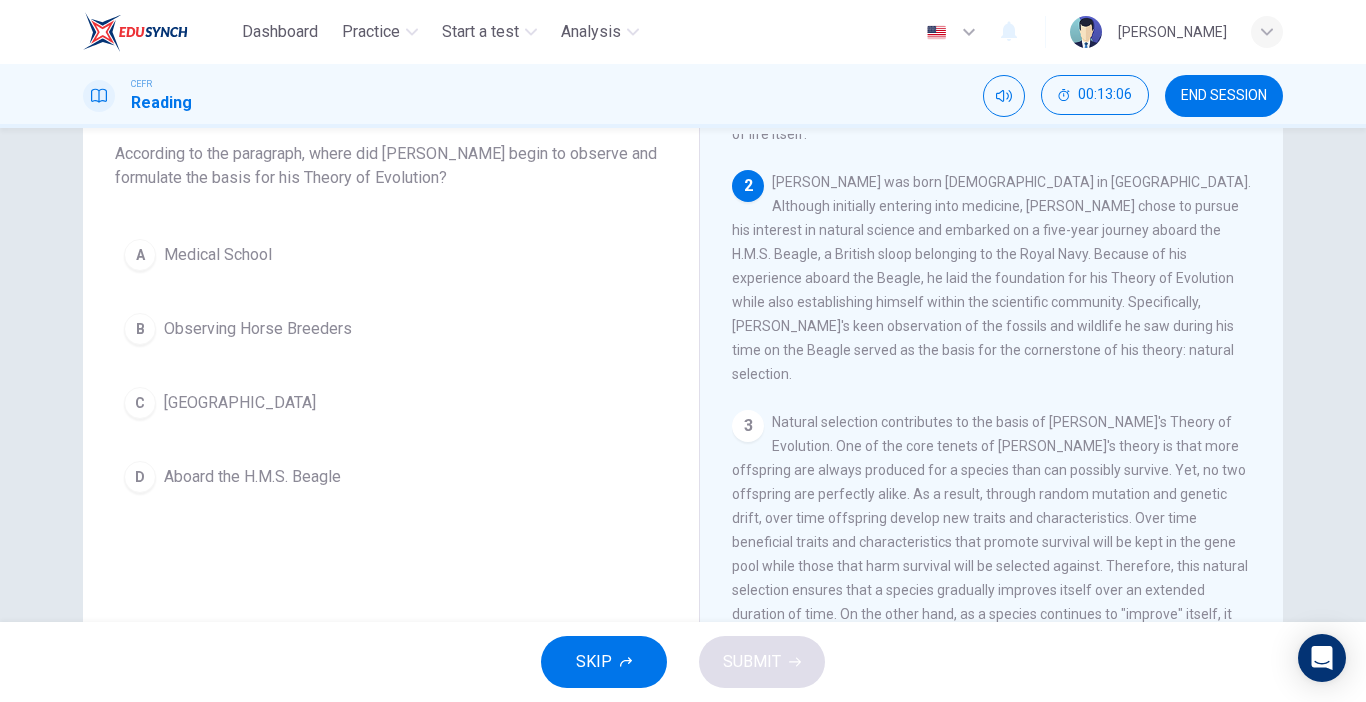 click on "D Aboard the H.M.S. Beagle" at bounding box center (391, 477) 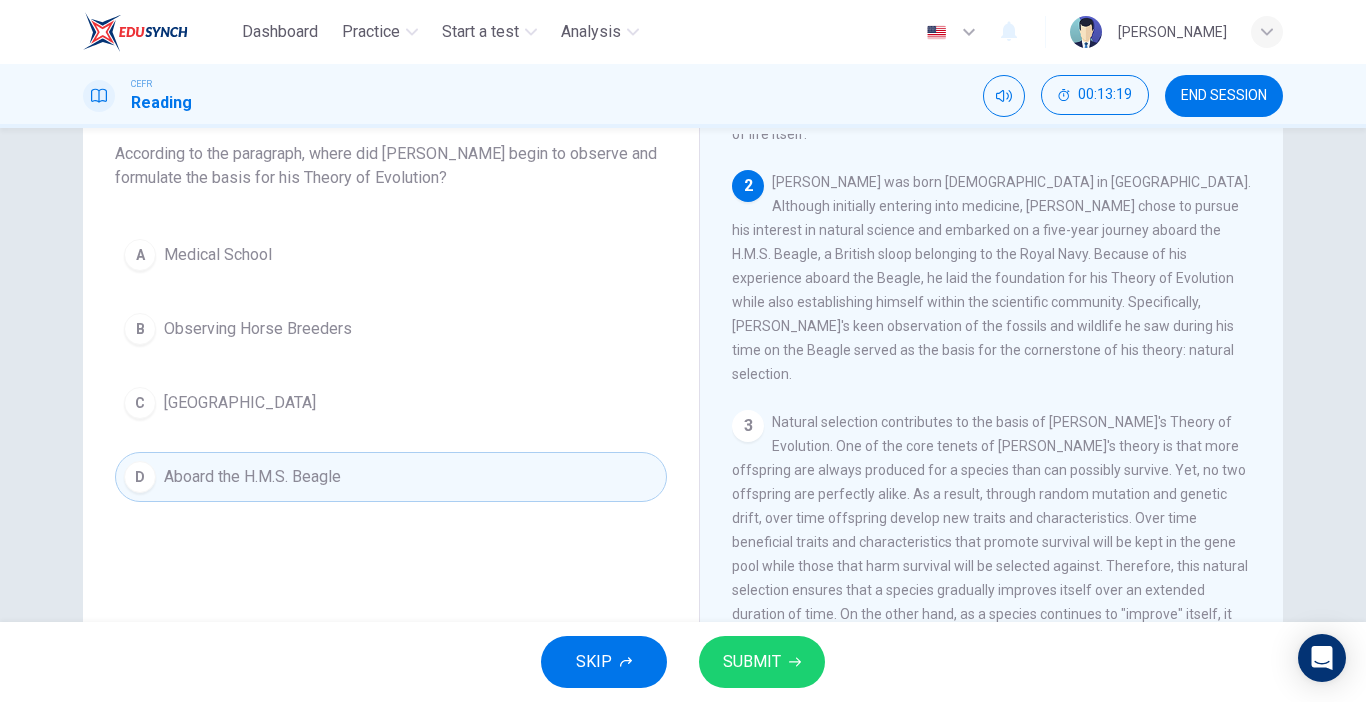 click on "SUBMIT" at bounding box center [762, 662] 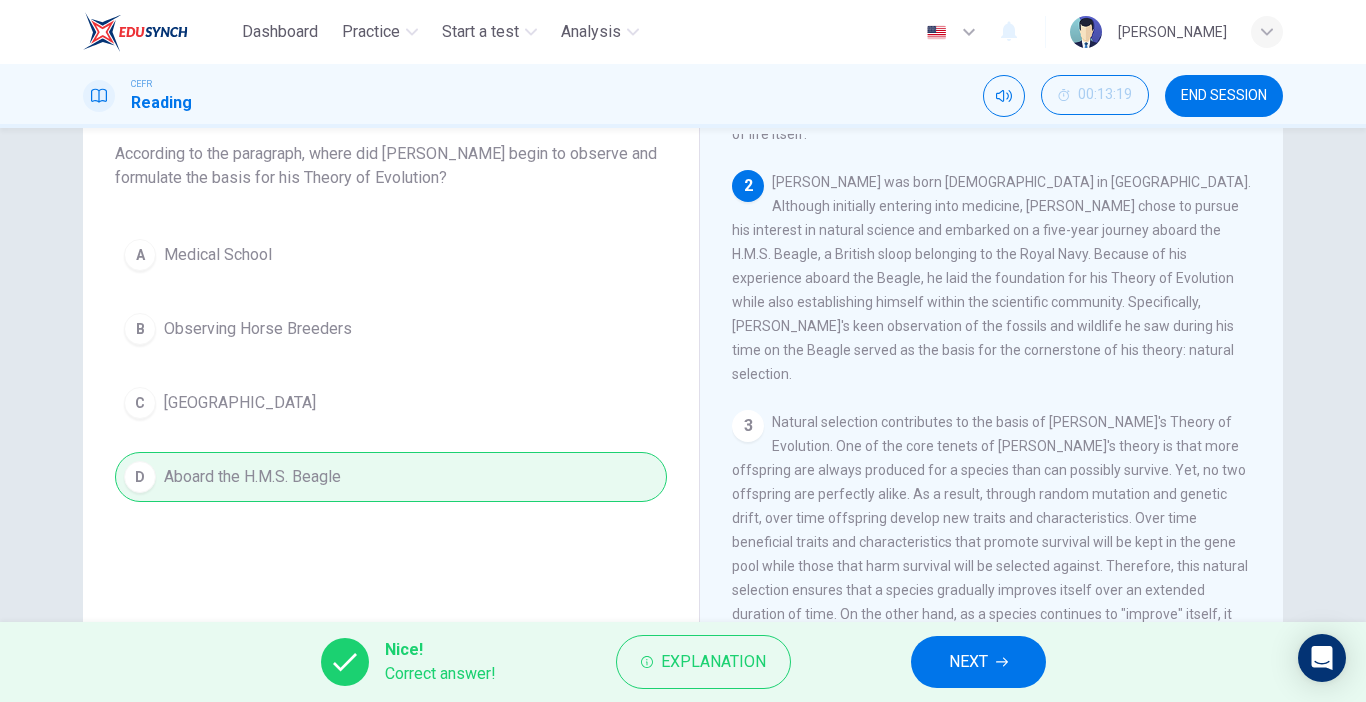 click on "NEXT" at bounding box center (978, 662) 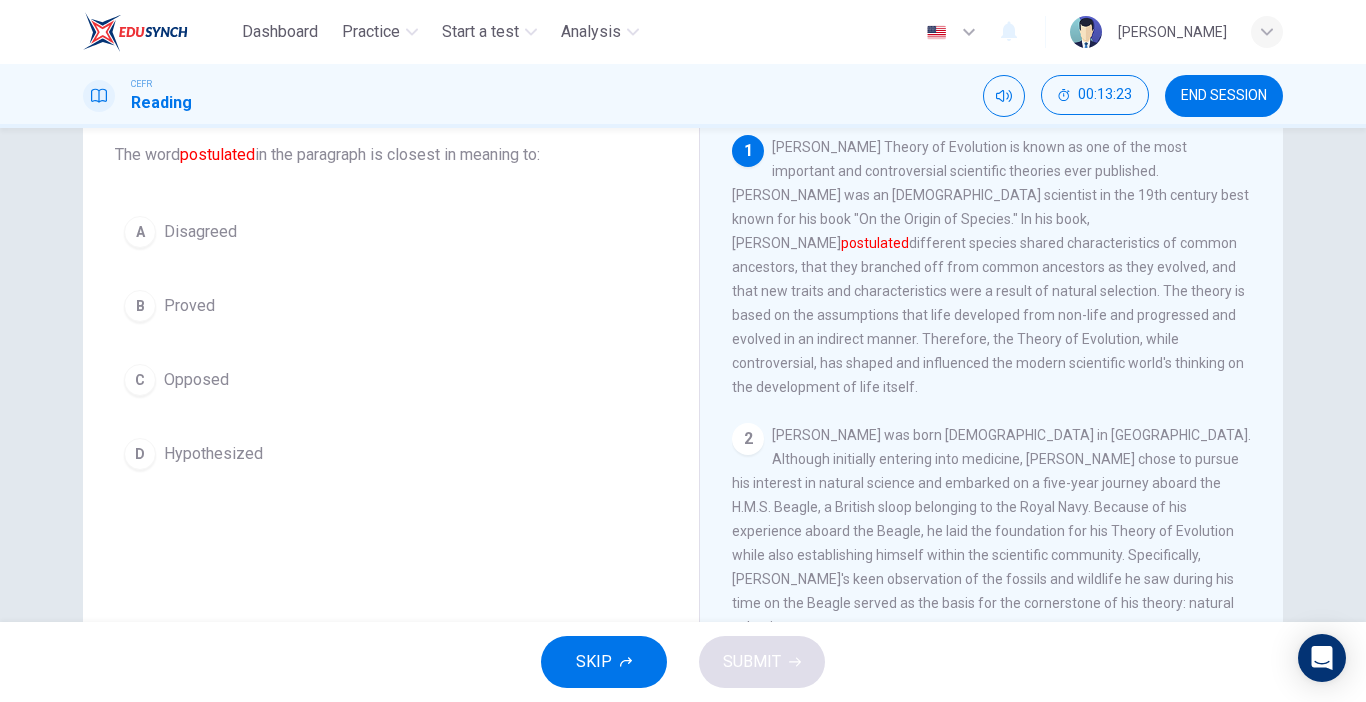scroll, scrollTop: 122, scrollLeft: 0, axis: vertical 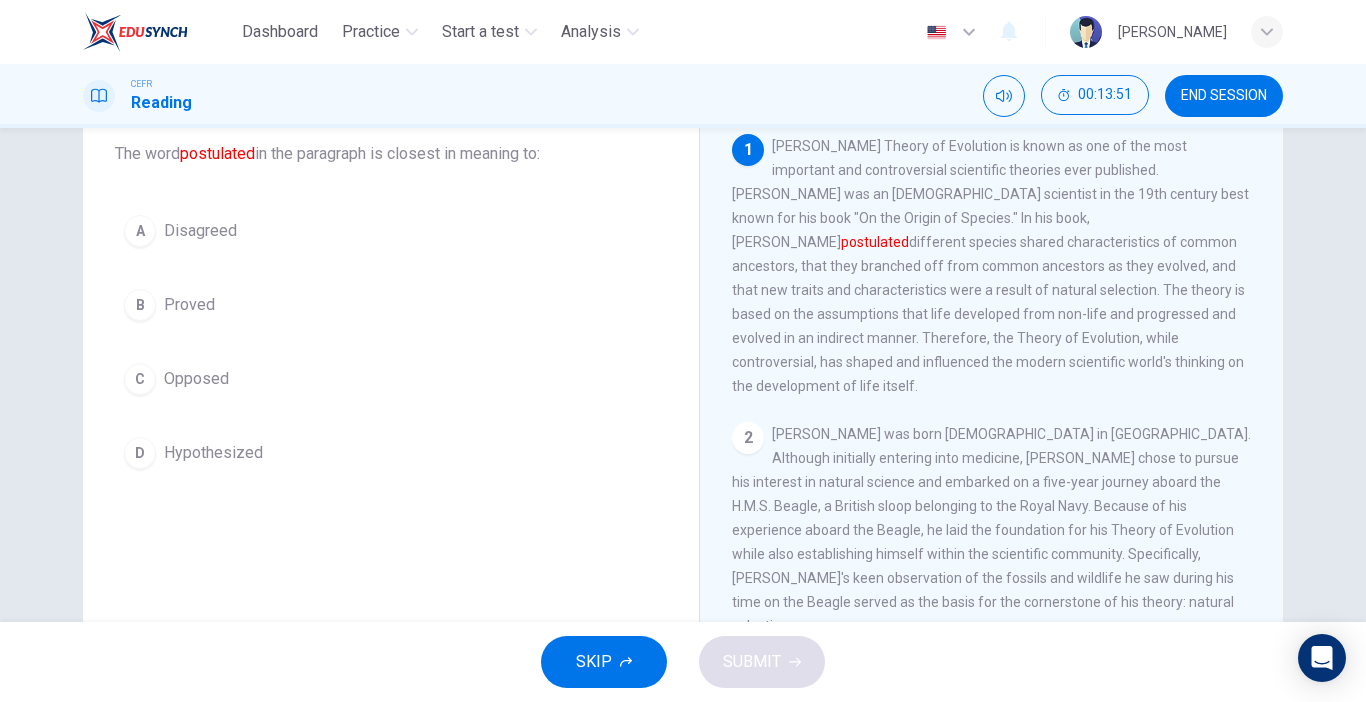 click on "D Hypothesized" at bounding box center [391, 453] 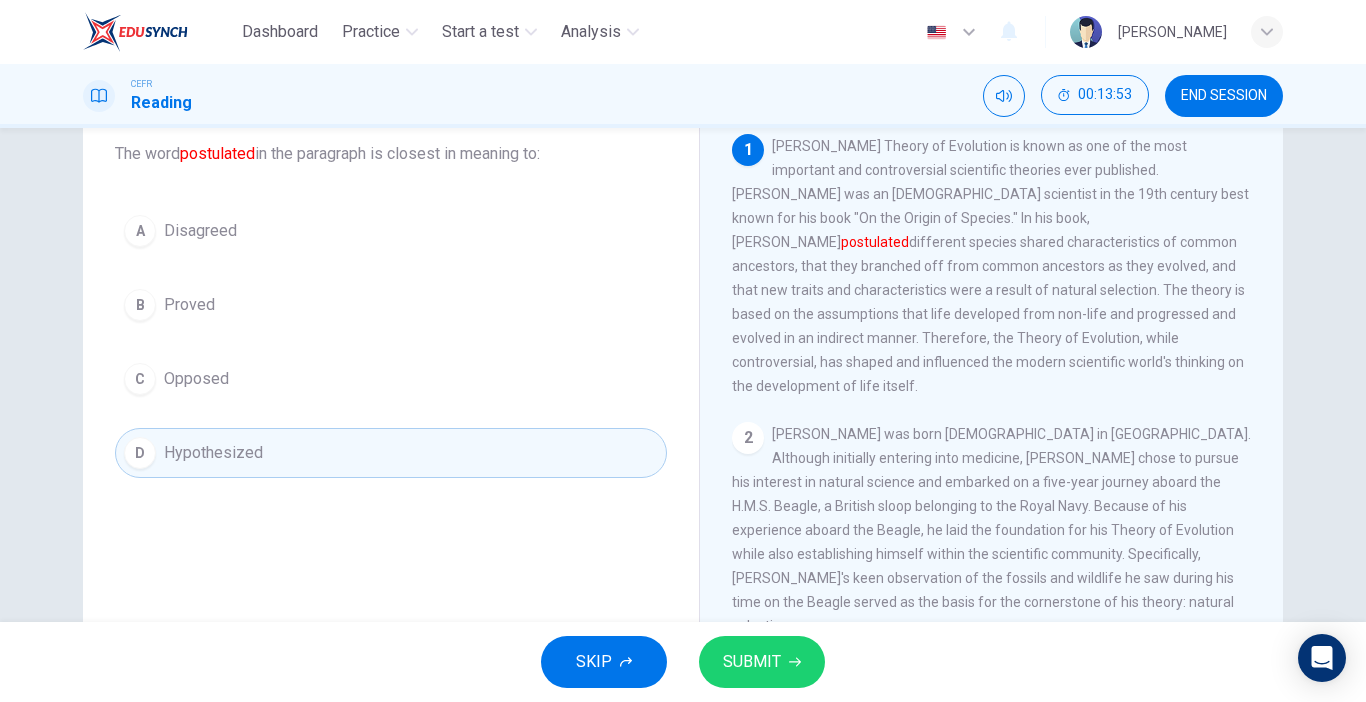 click on "SUBMIT" at bounding box center [752, 662] 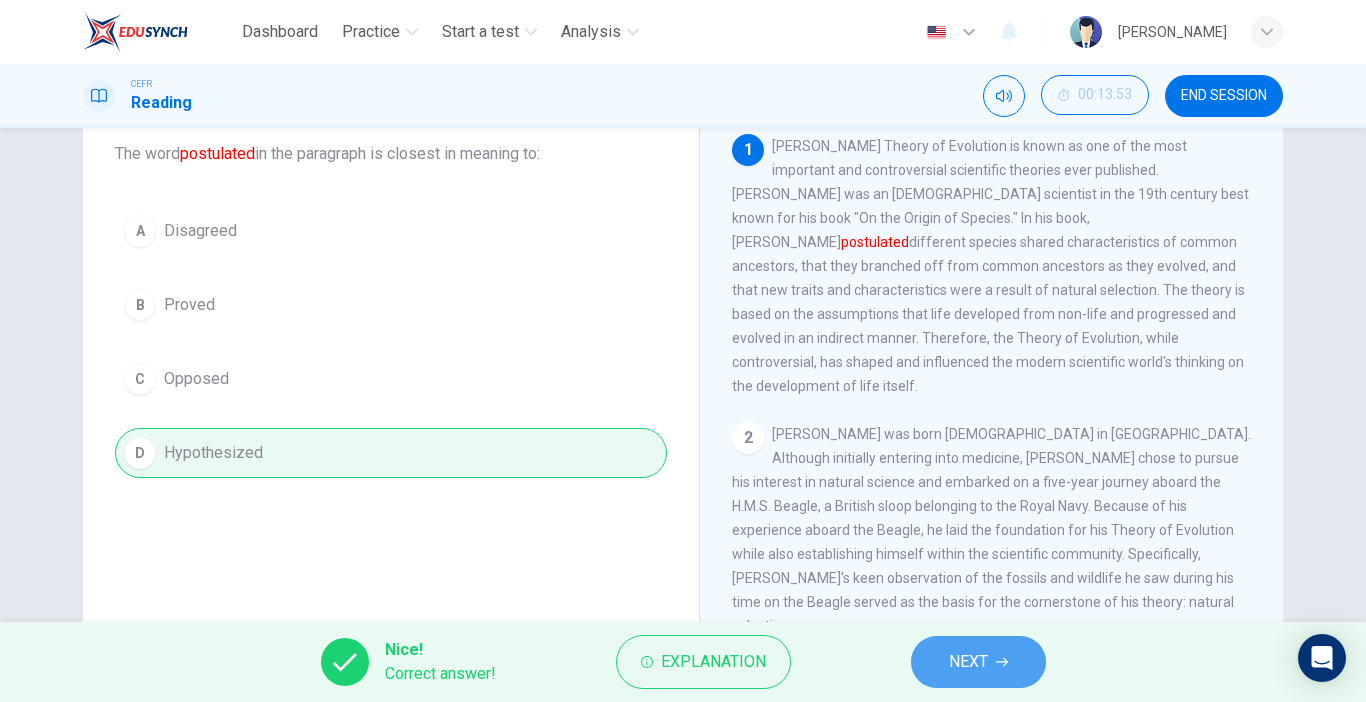 click on "NEXT" at bounding box center (978, 662) 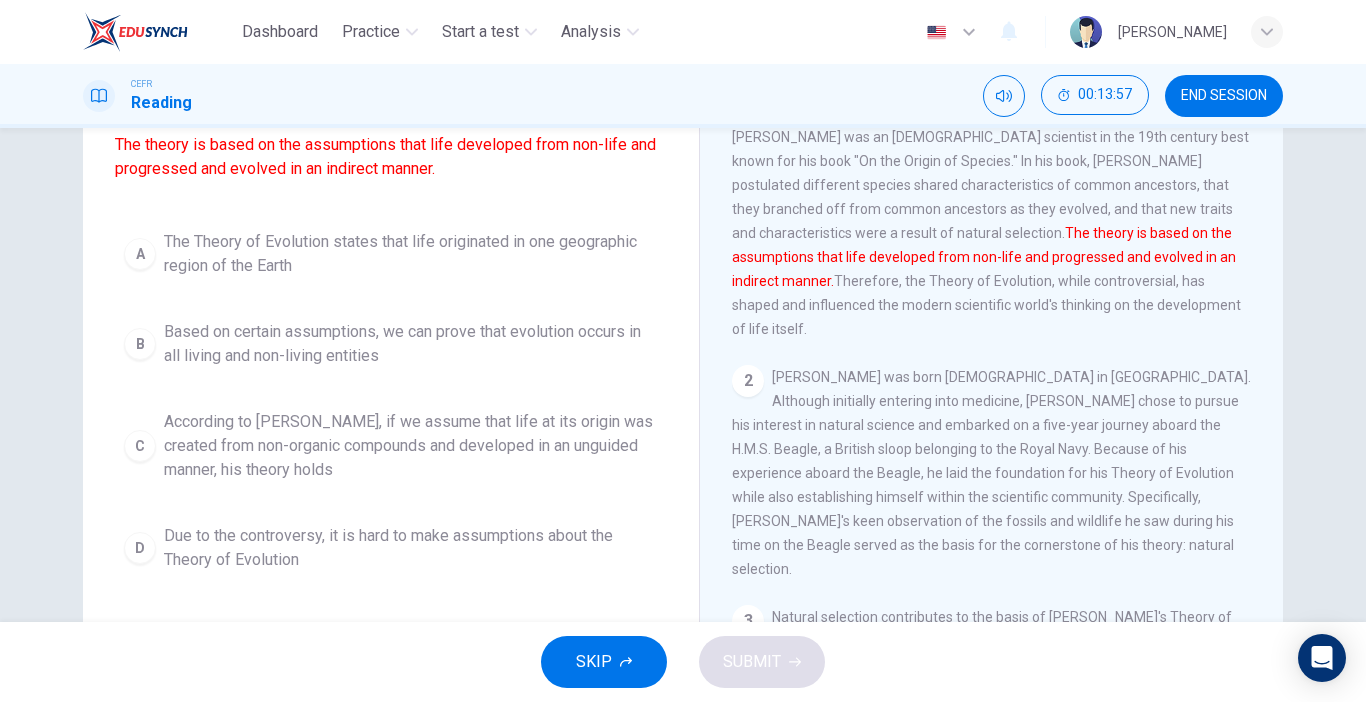 scroll, scrollTop: 185, scrollLeft: 0, axis: vertical 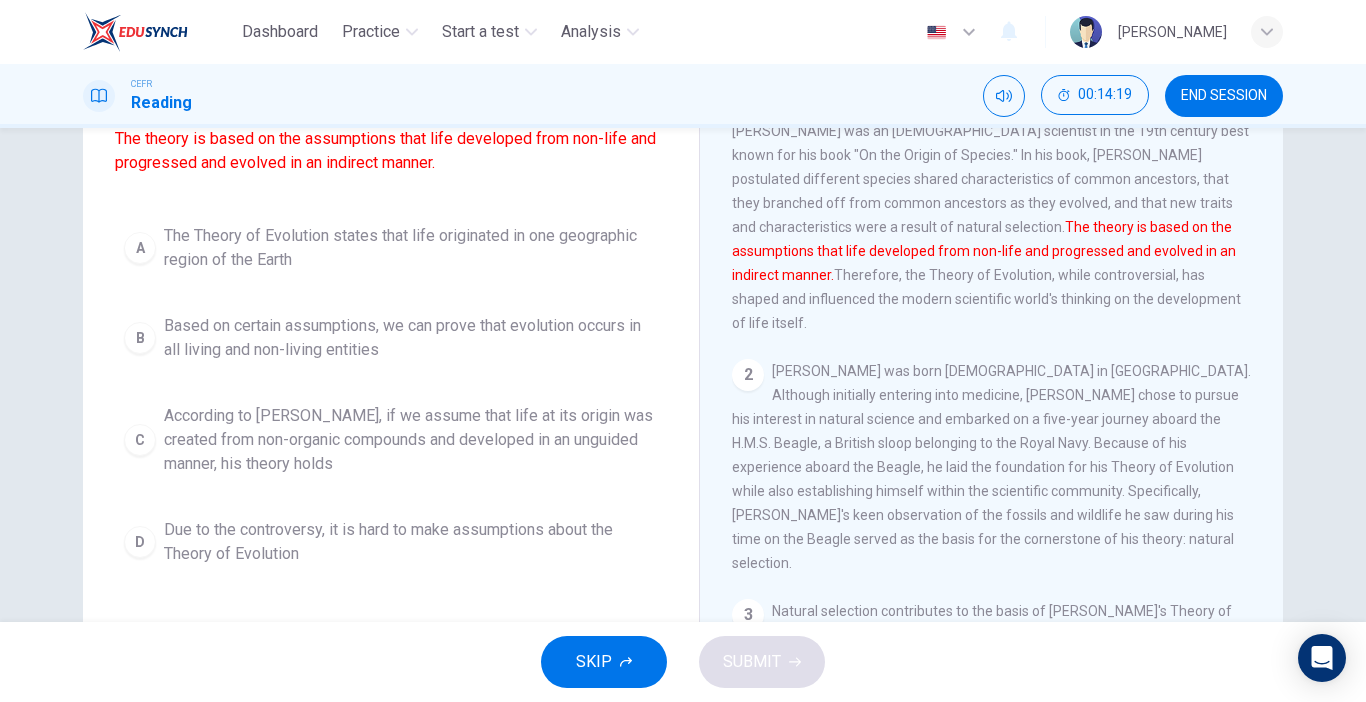 click on "According to Darwin, if we assume that life at its origin was created from non-organic compounds and developed in an unguided manner, his theory holds" at bounding box center (411, 440) 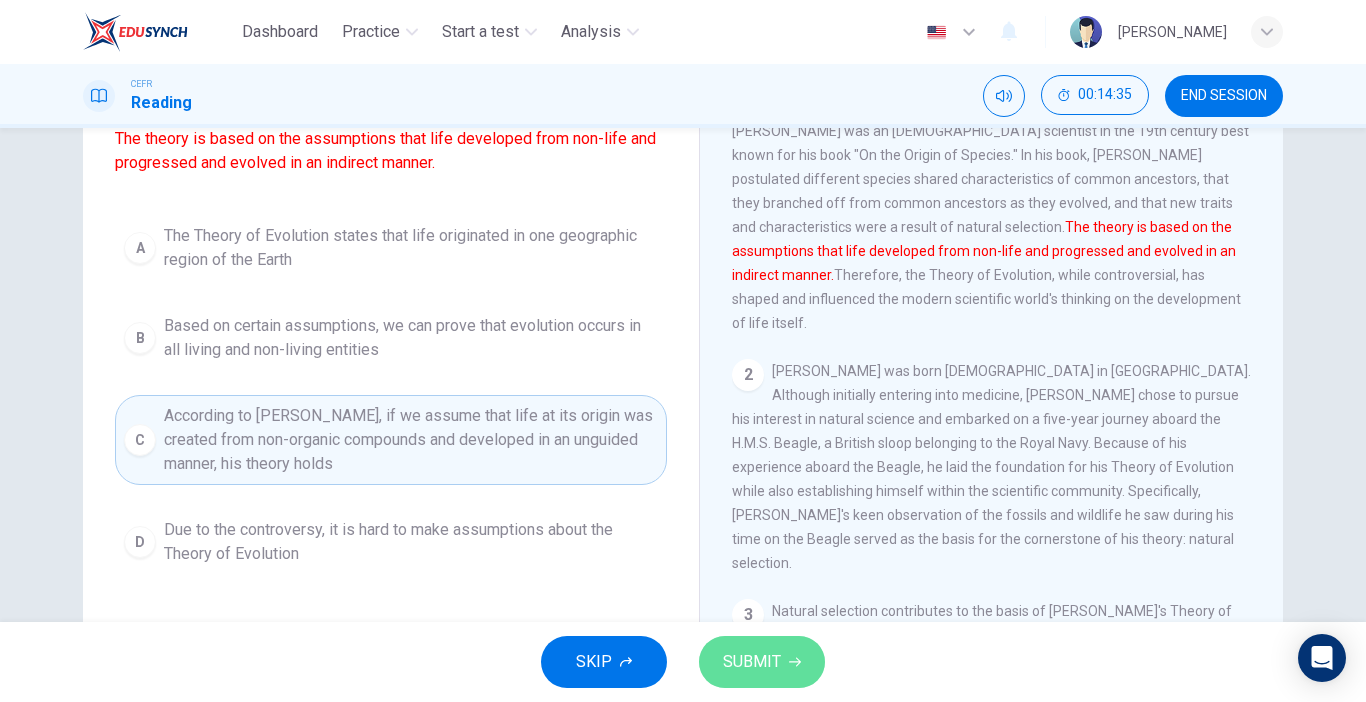 click on "SUBMIT" at bounding box center (752, 662) 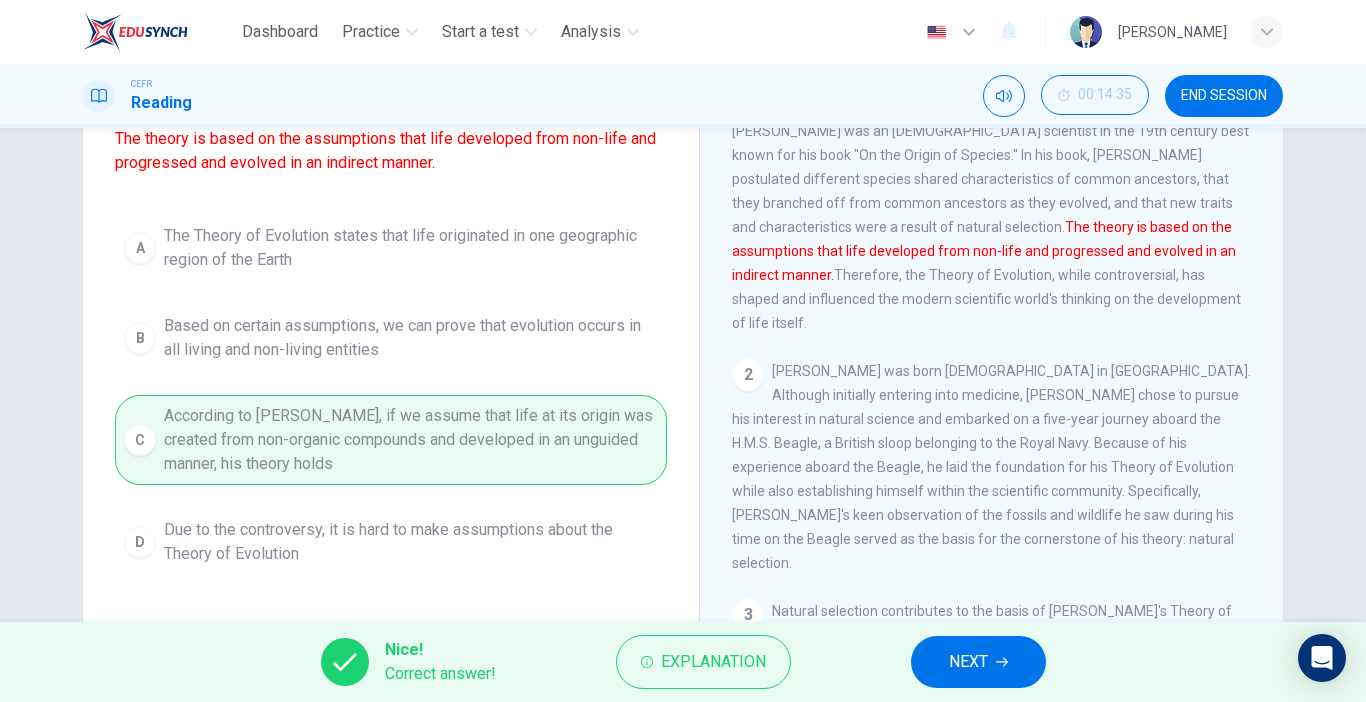 click on "NEXT" at bounding box center [968, 662] 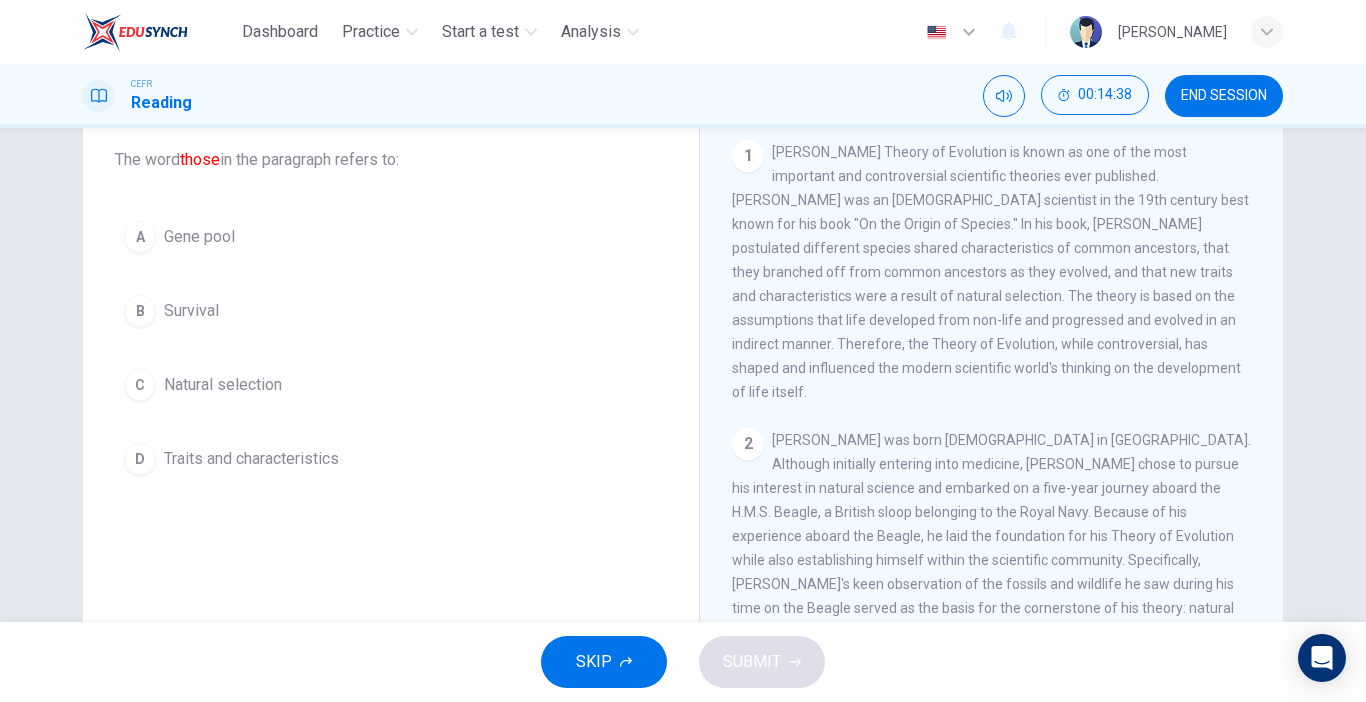 scroll, scrollTop: 124, scrollLeft: 0, axis: vertical 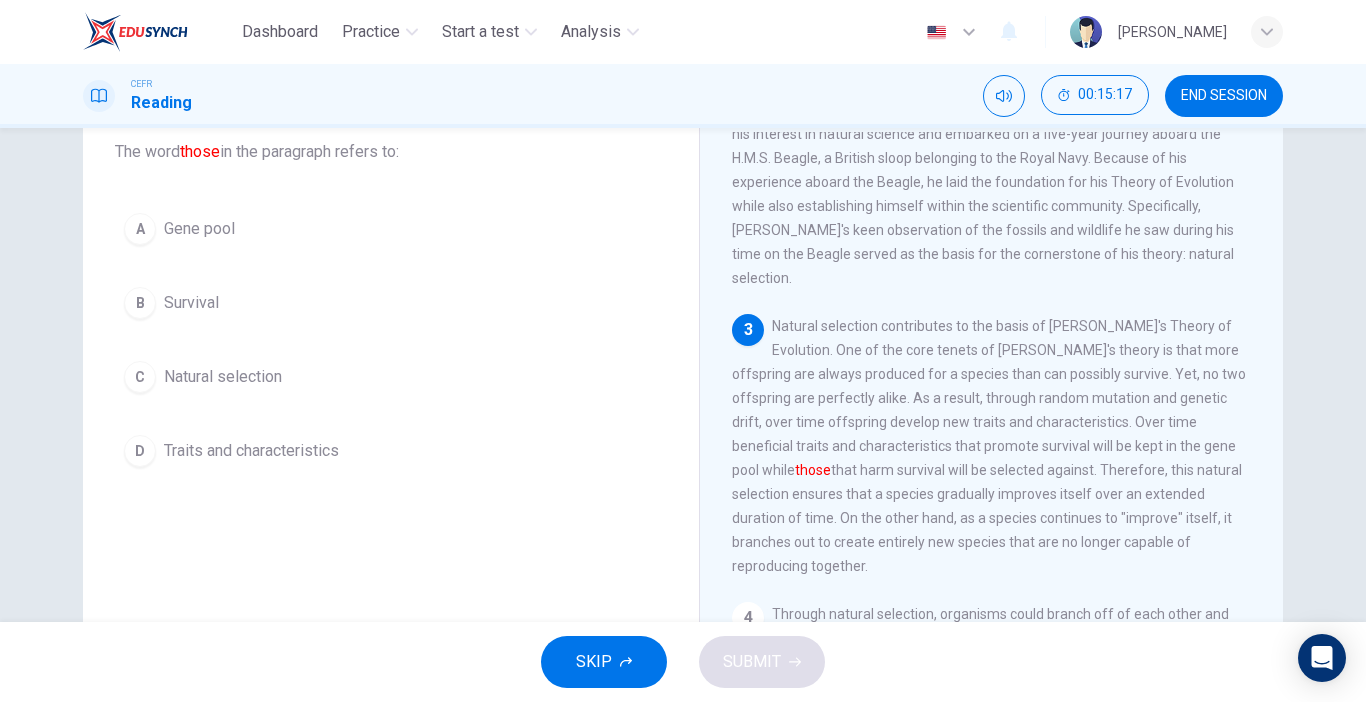 click on "D Traits and characteristics" at bounding box center (391, 451) 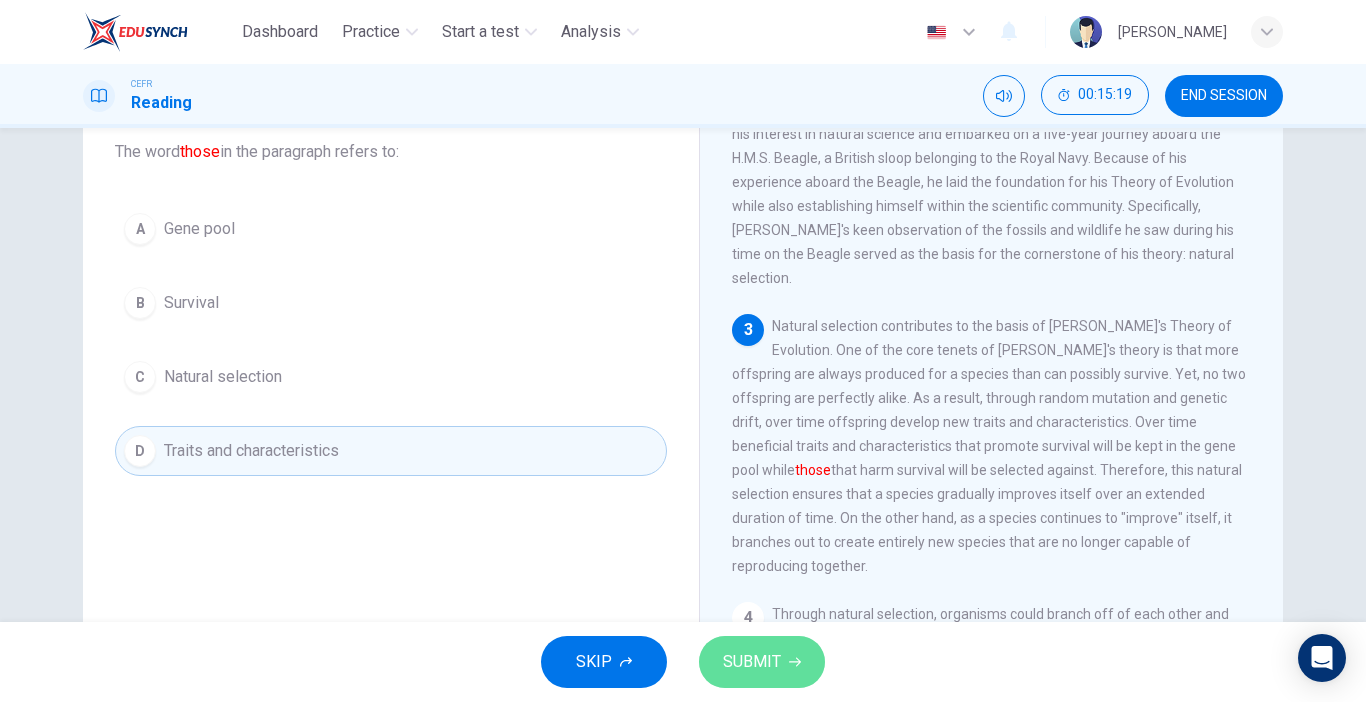 click 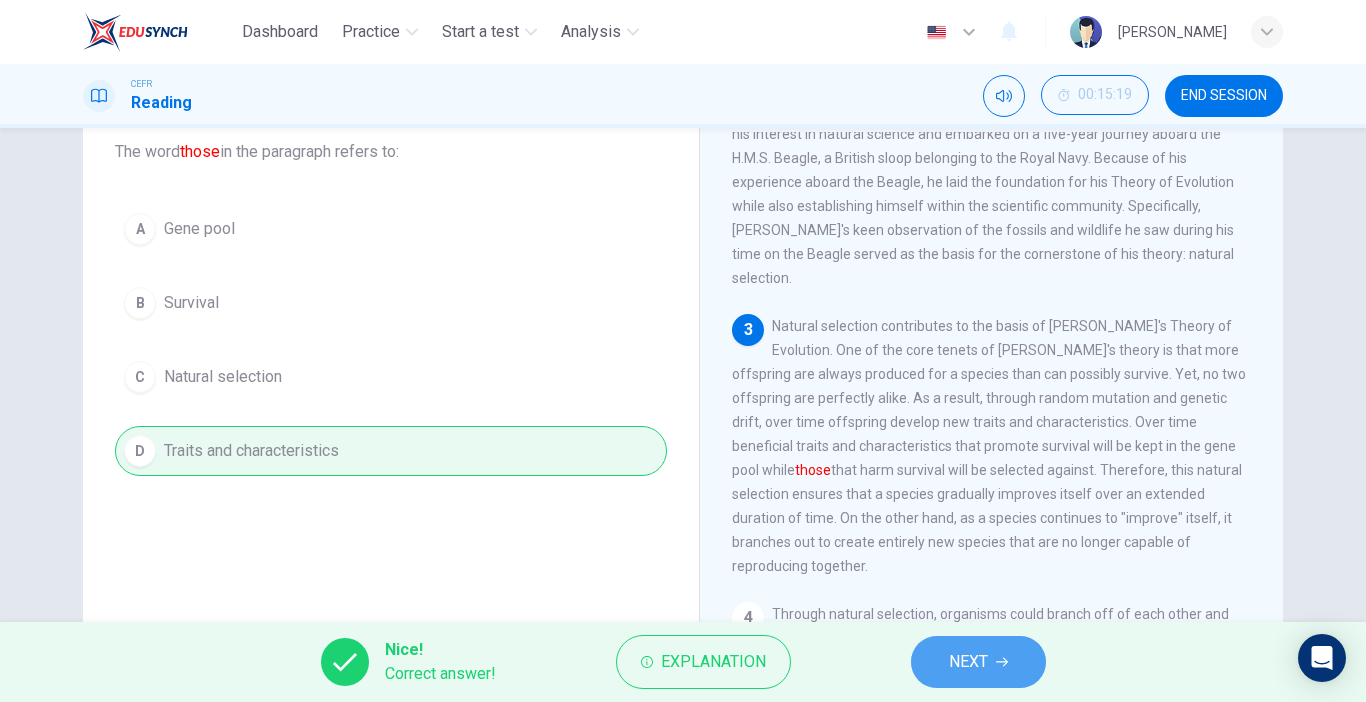 click on "NEXT" at bounding box center (978, 662) 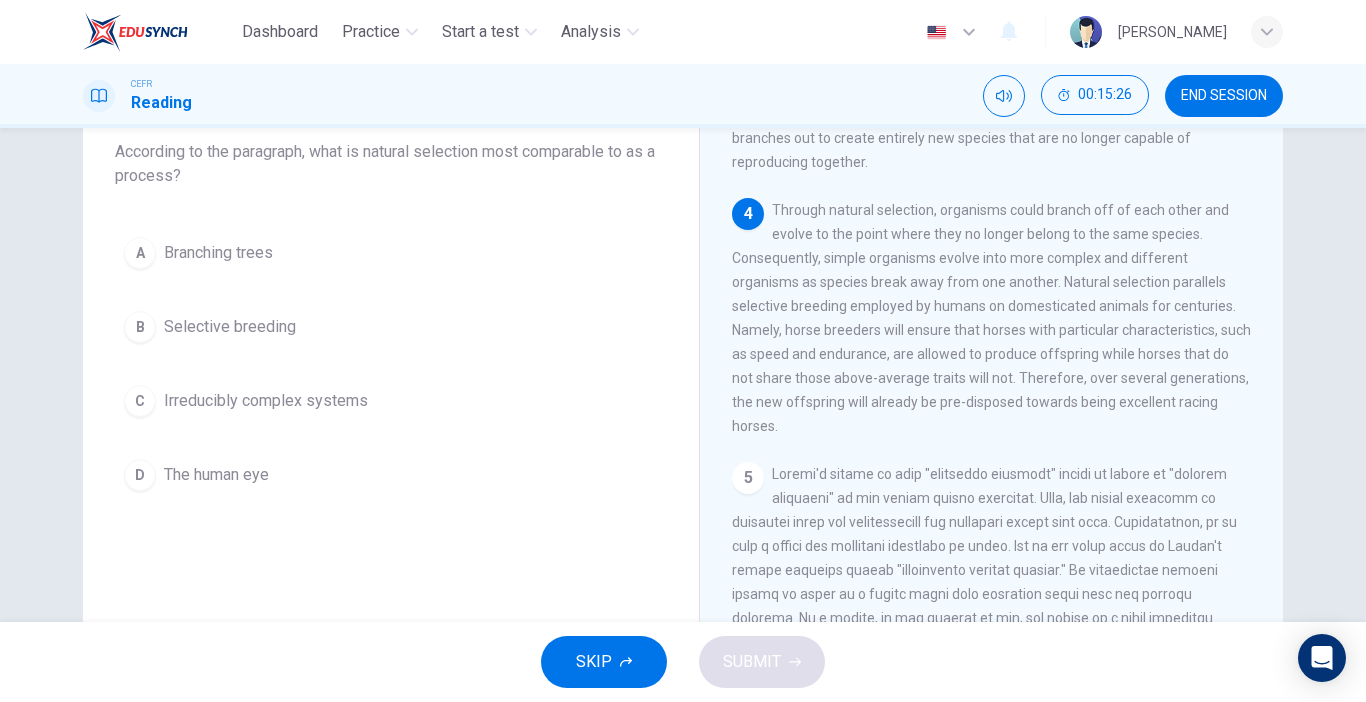 scroll, scrollTop: 753, scrollLeft: 0, axis: vertical 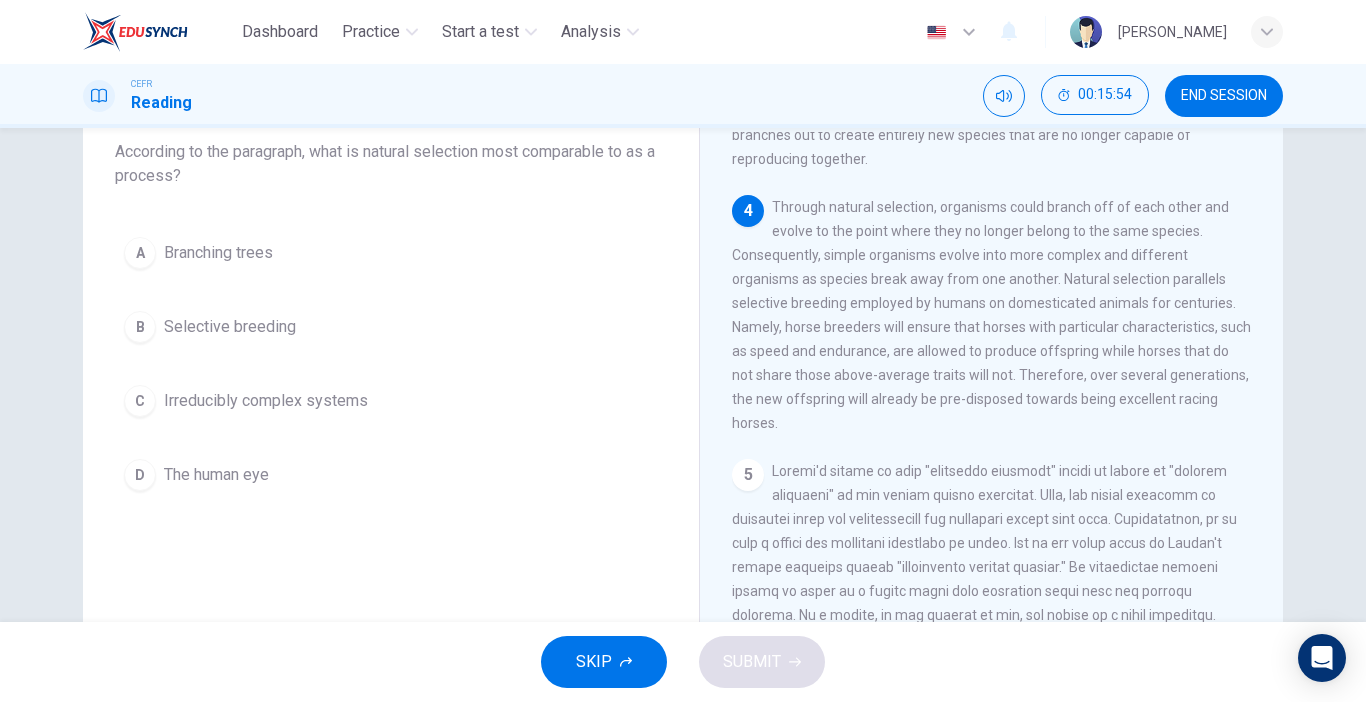 click on "A Branching trees B Selective breeding C Irreducibly complex systems D The human eye" at bounding box center [391, 364] 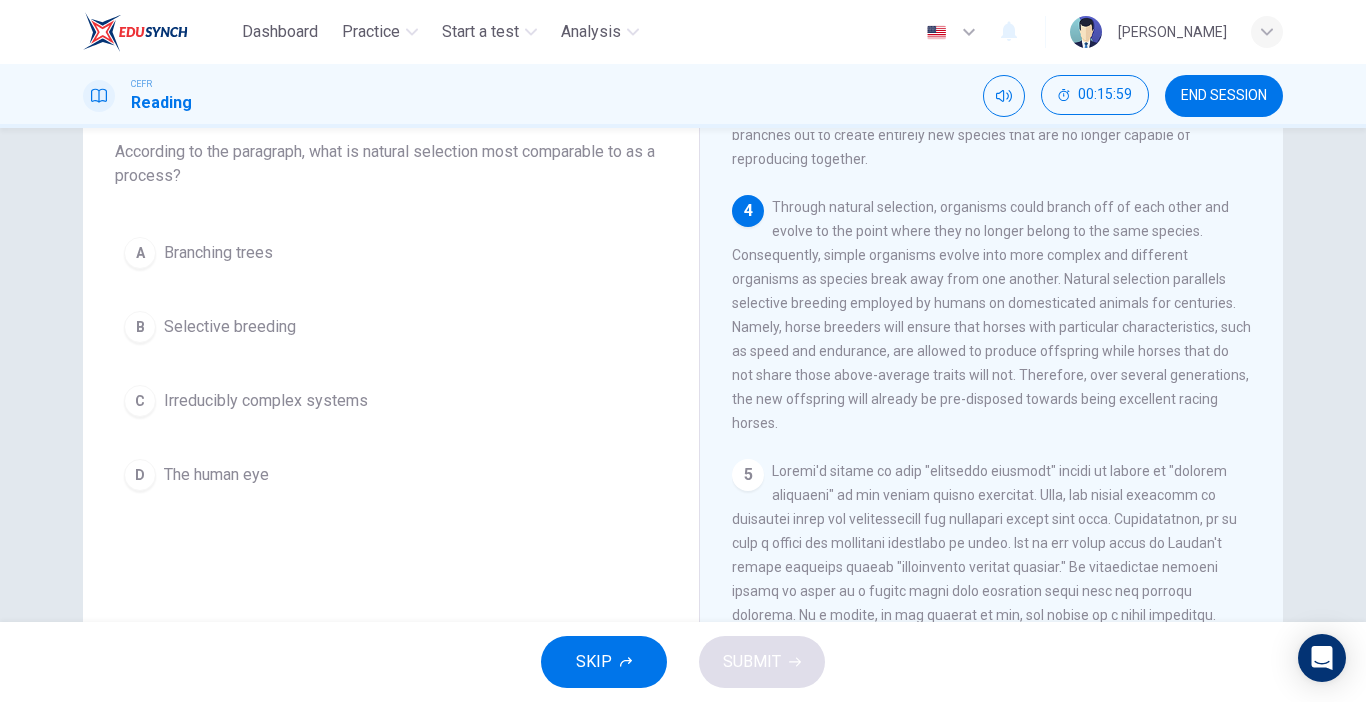 click on "B Selective breeding" at bounding box center (391, 327) 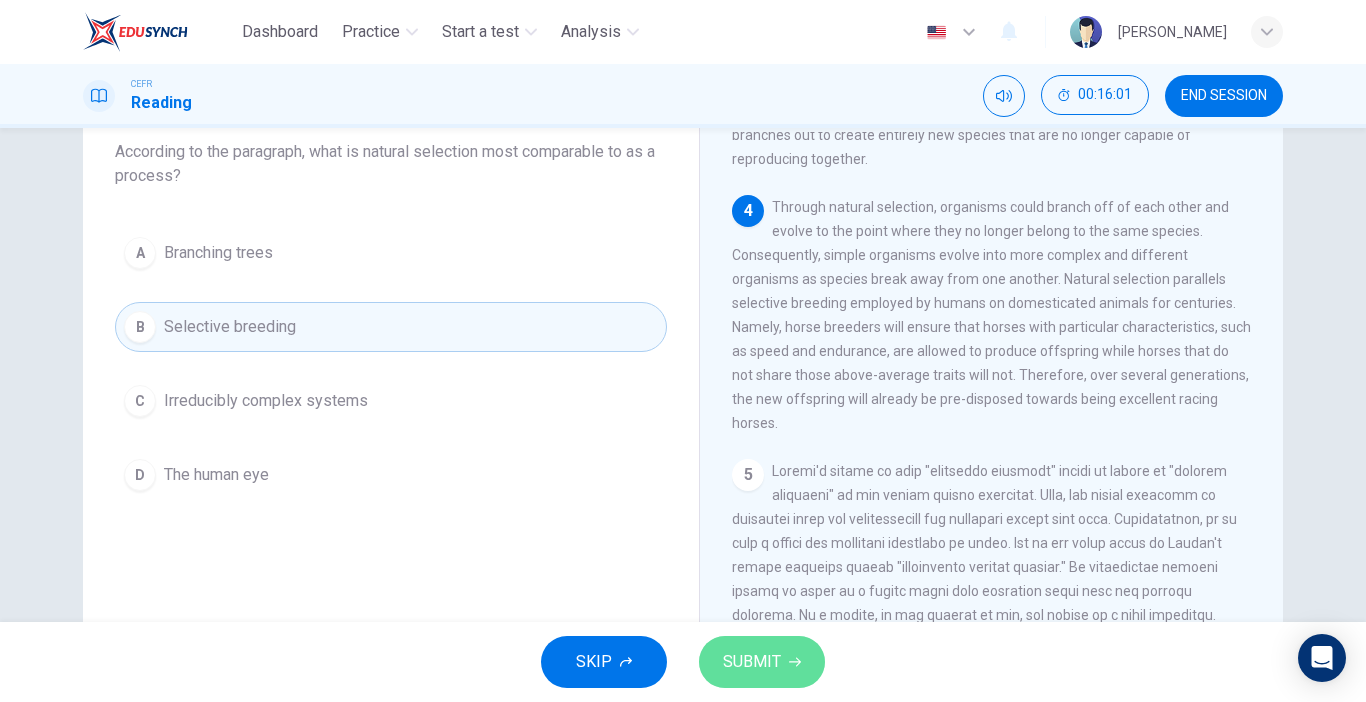 click on "SUBMIT" at bounding box center [752, 662] 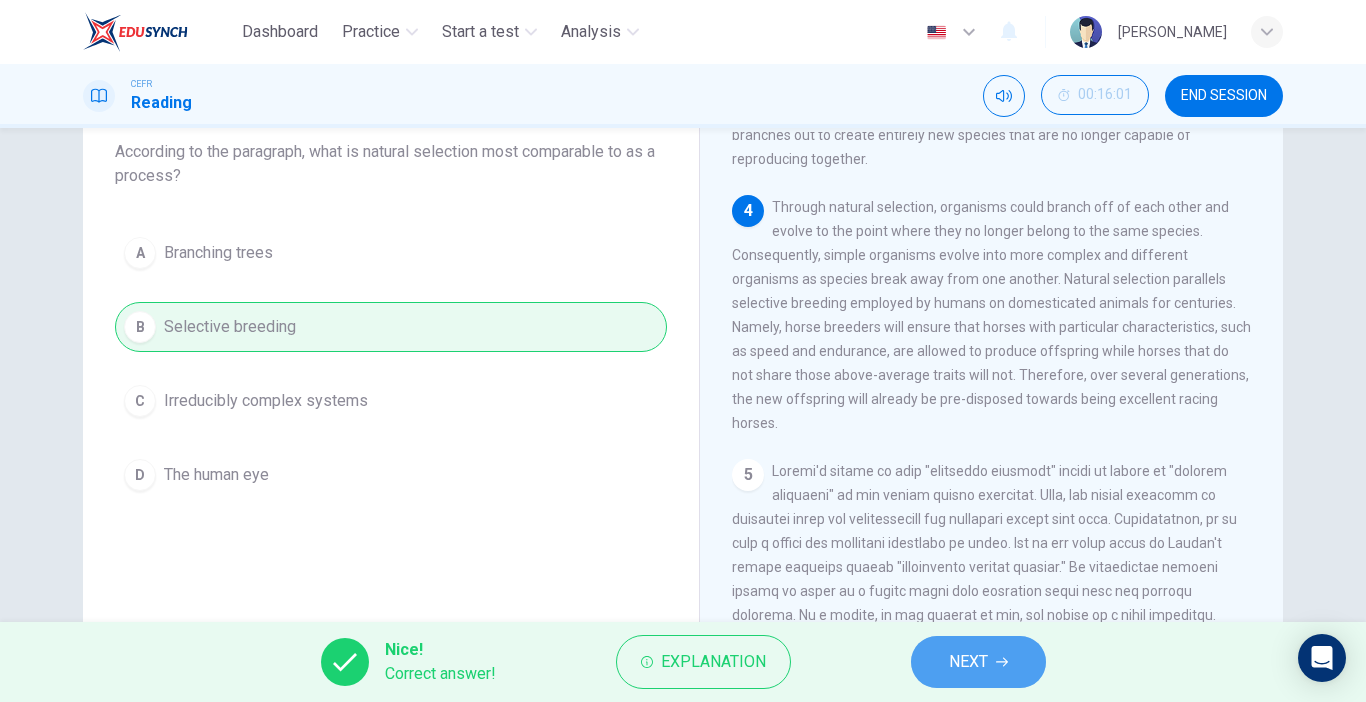 click on "NEXT" at bounding box center (968, 662) 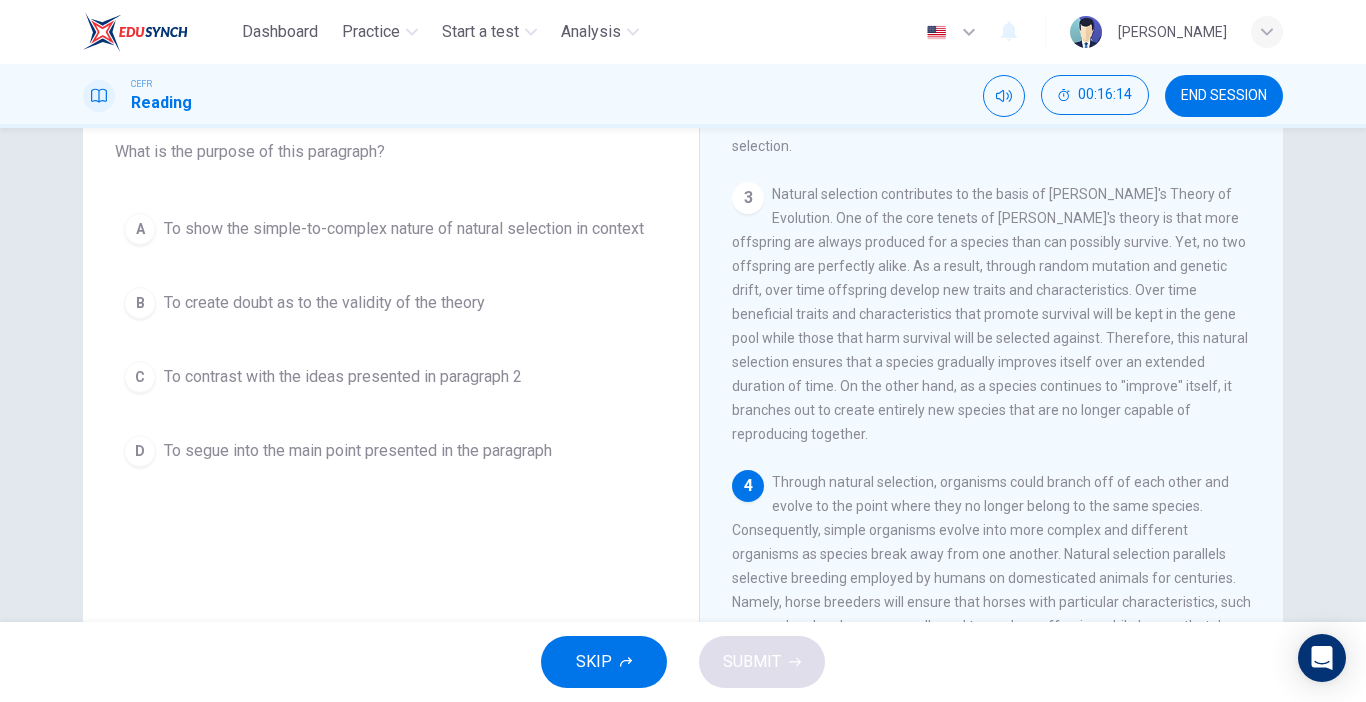 scroll, scrollTop: 489, scrollLeft: 0, axis: vertical 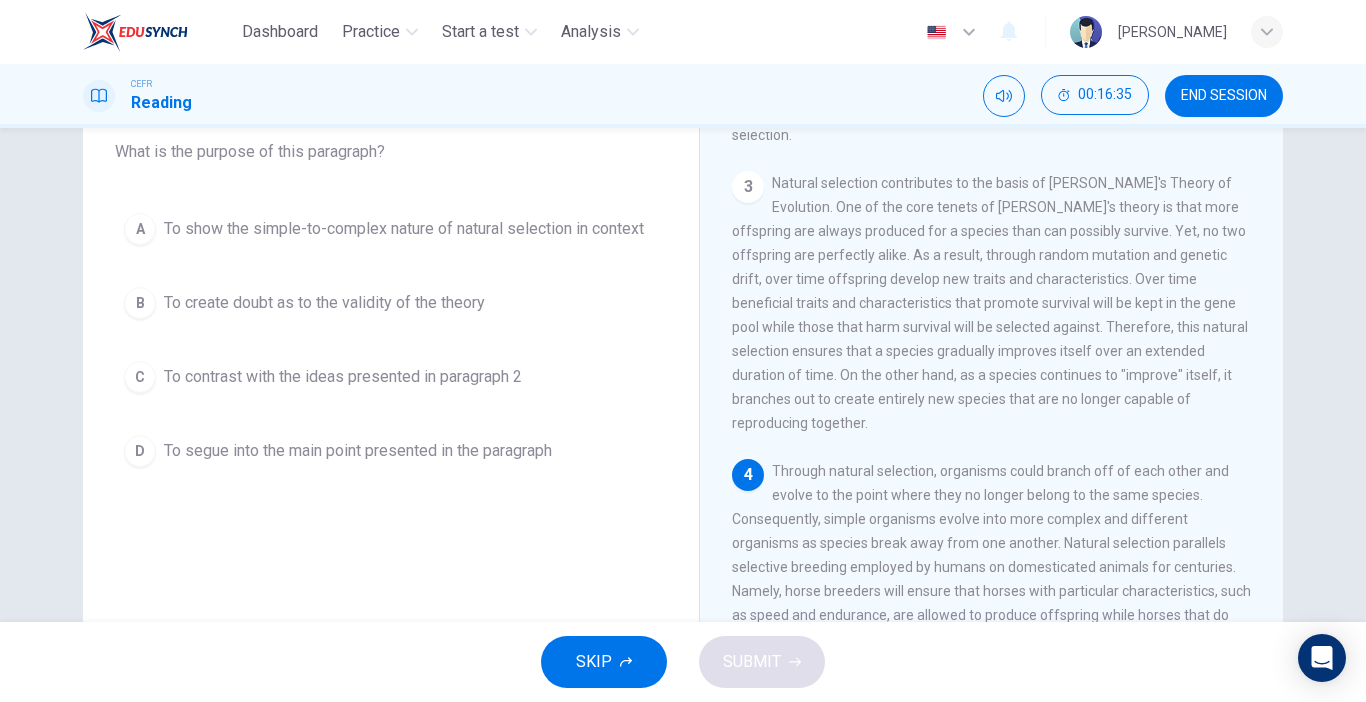 drag, startPoint x: 1262, startPoint y: 391, endPoint x: 1260, endPoint y: 427, distance: 36.05551 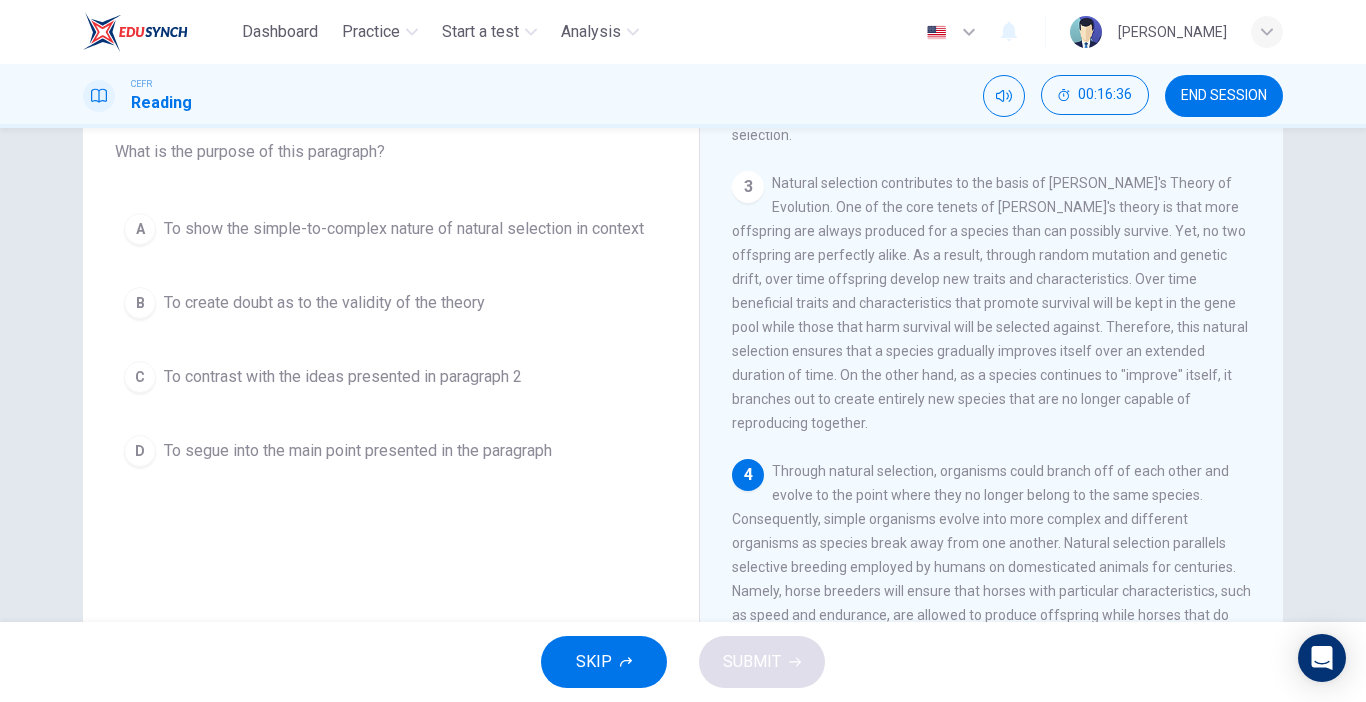 click on "1 Charles Darwin's Theory of Evolution is known as one of the most important and controversial scientific theories ever published. Darwin was an English scientist in the 19th century best known for his book "On the Origin of Species." In his book, Darwin postulated different species shared characteristics of common ancestors, that they branched off from common ancestors as they evolved, and that new traits and characteristics were a result of natural selection. The theory is based on the assumptions that life developed from non-life and progressed and evolved in an indirect manner. Therefore, the Theory of Evolution, while controversial, has shaped and influenced the modern scientific world's thinking on the development of life itself. 2 3 4 5 6" at bounding box center [1005, 435] 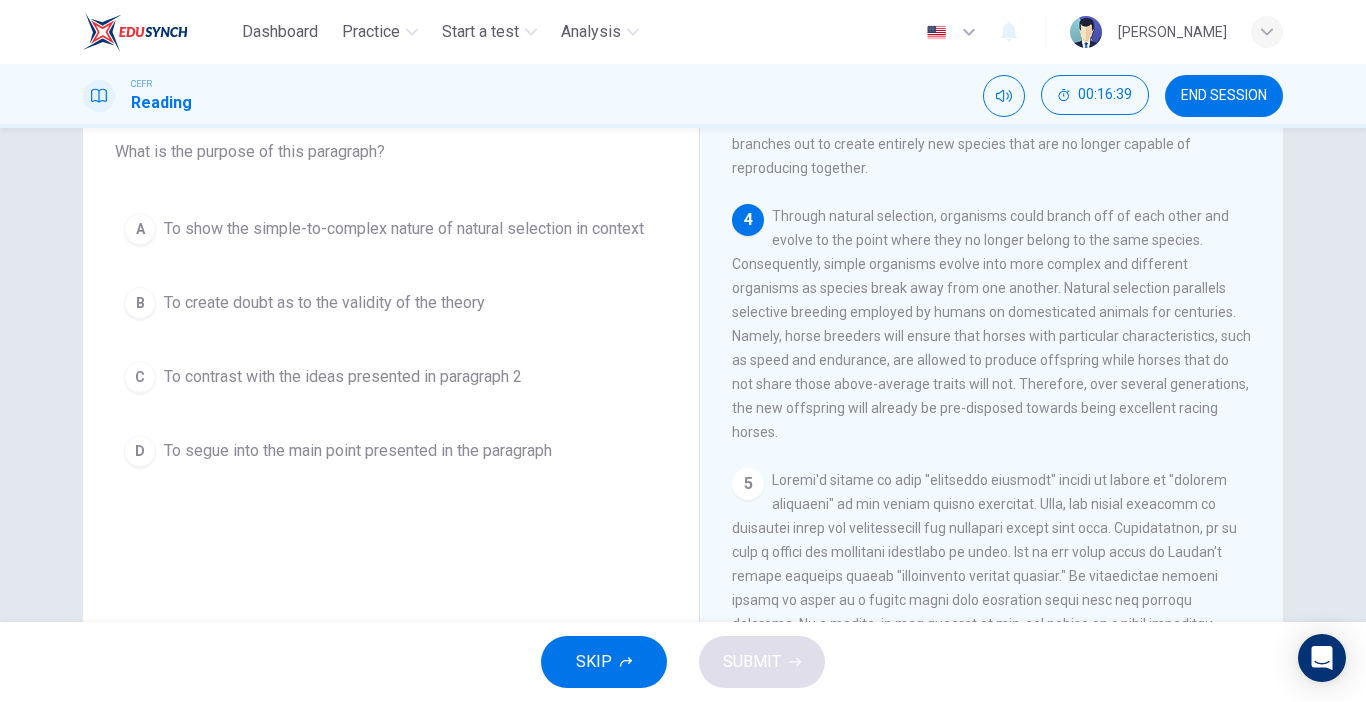 scroll, scrollTop: 747, scrollLeft: 0, axis: vertical 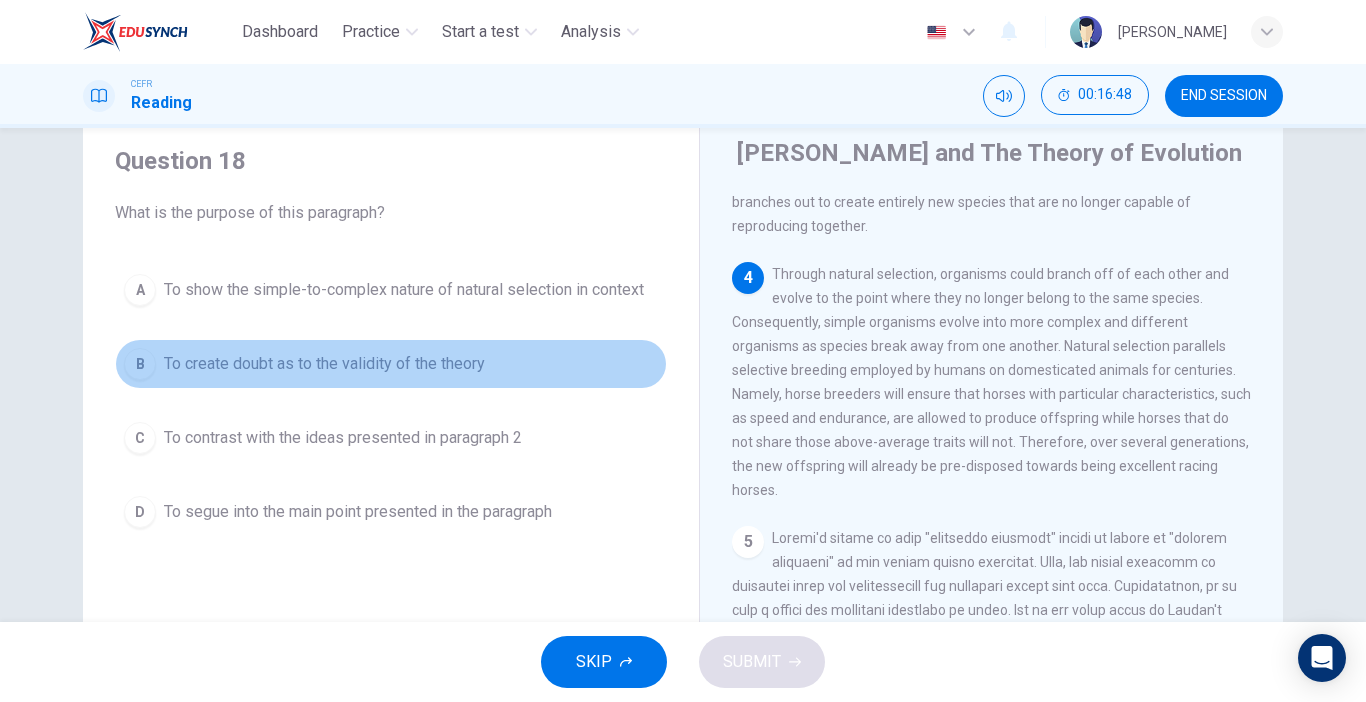 click on "B To create doubt as to the validity of the theory" at bounding box center [391, 364] 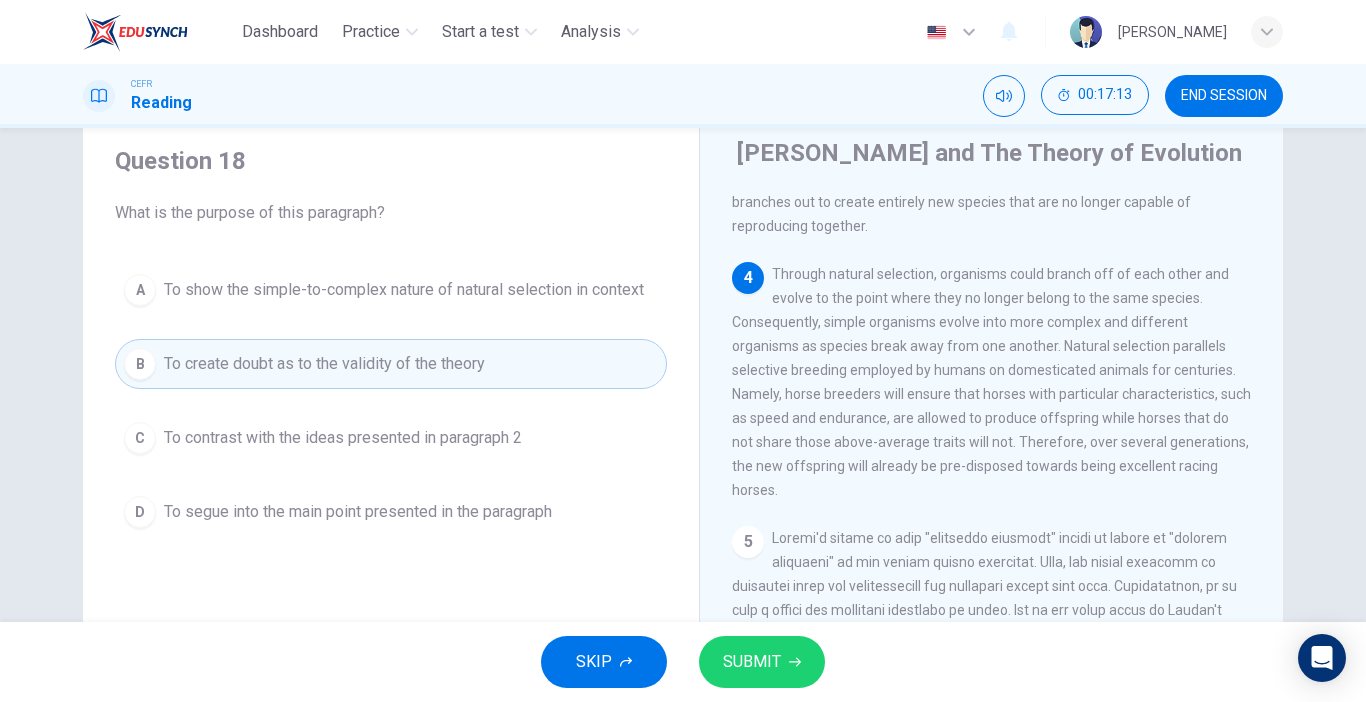 click on "To show the simple-to-complex nature of natural selection in context" at bounding box center [404, 290] 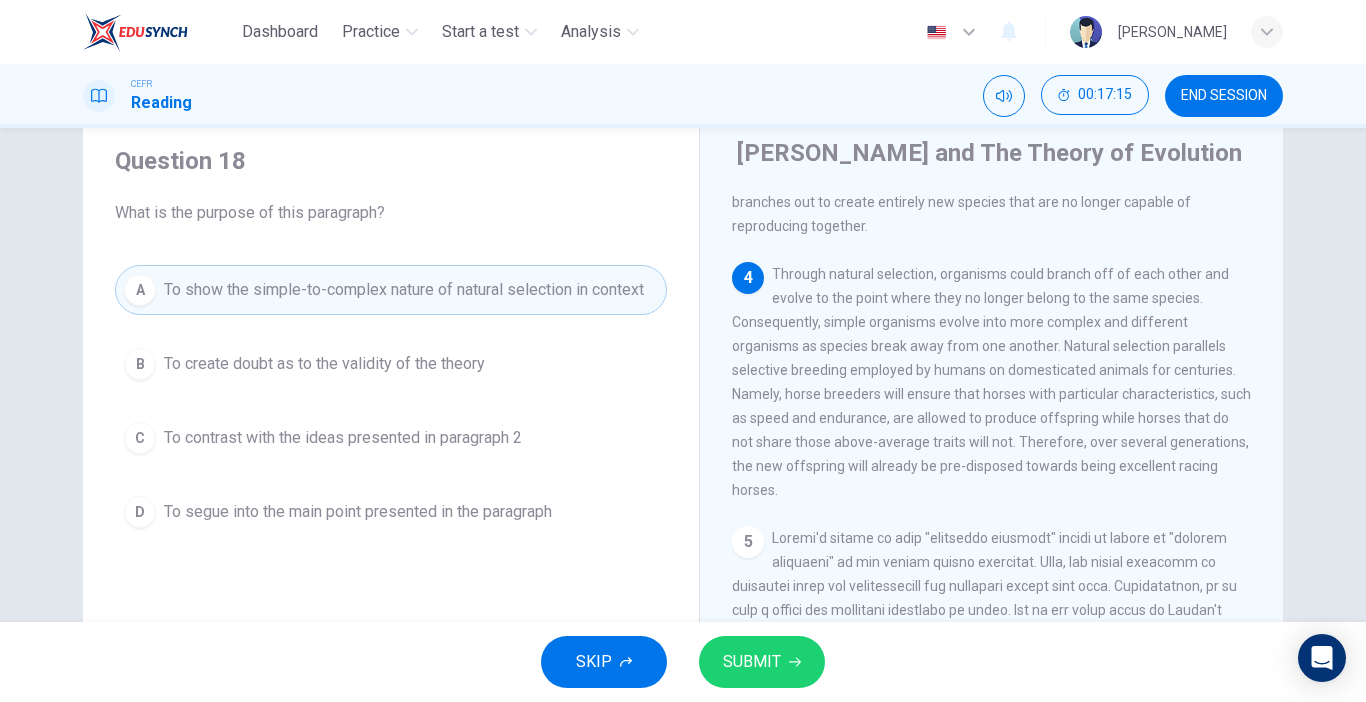 click on "SUBMIT" at bounding box center [762, 662] 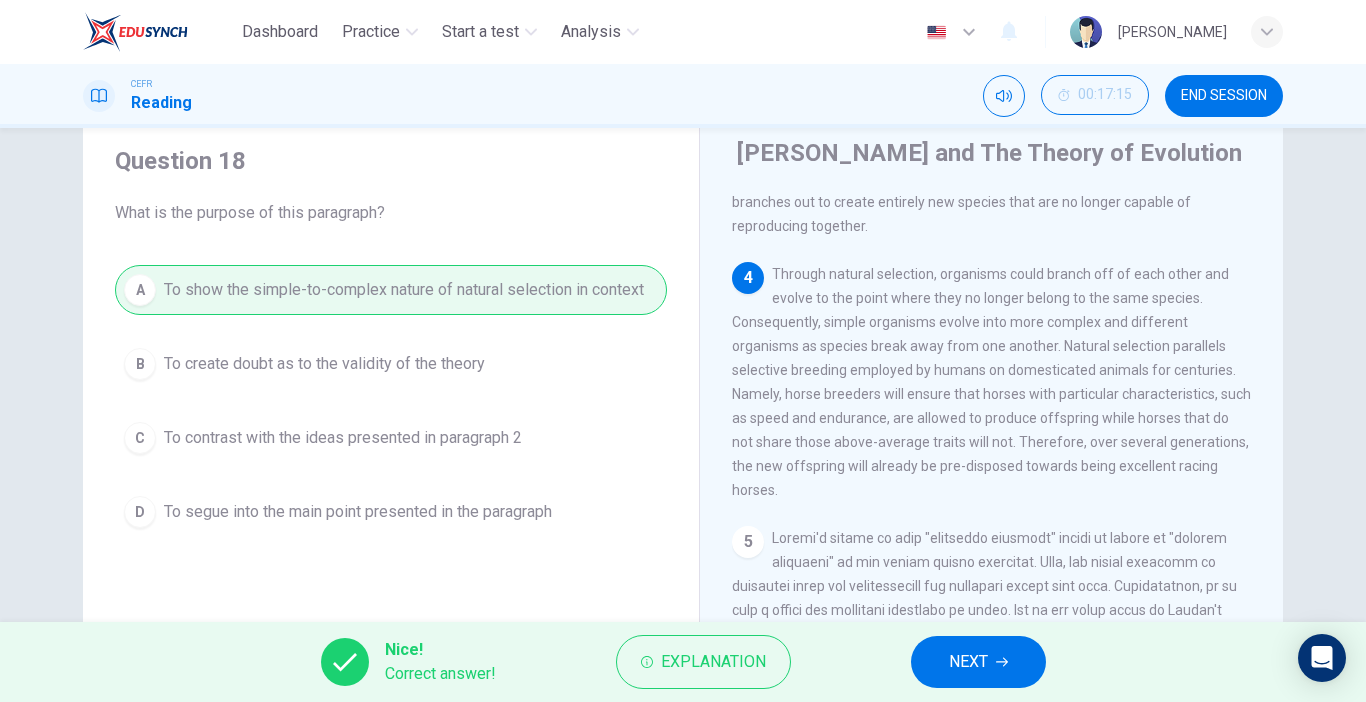 click on "NEXT" at bounding box center (978, 662) 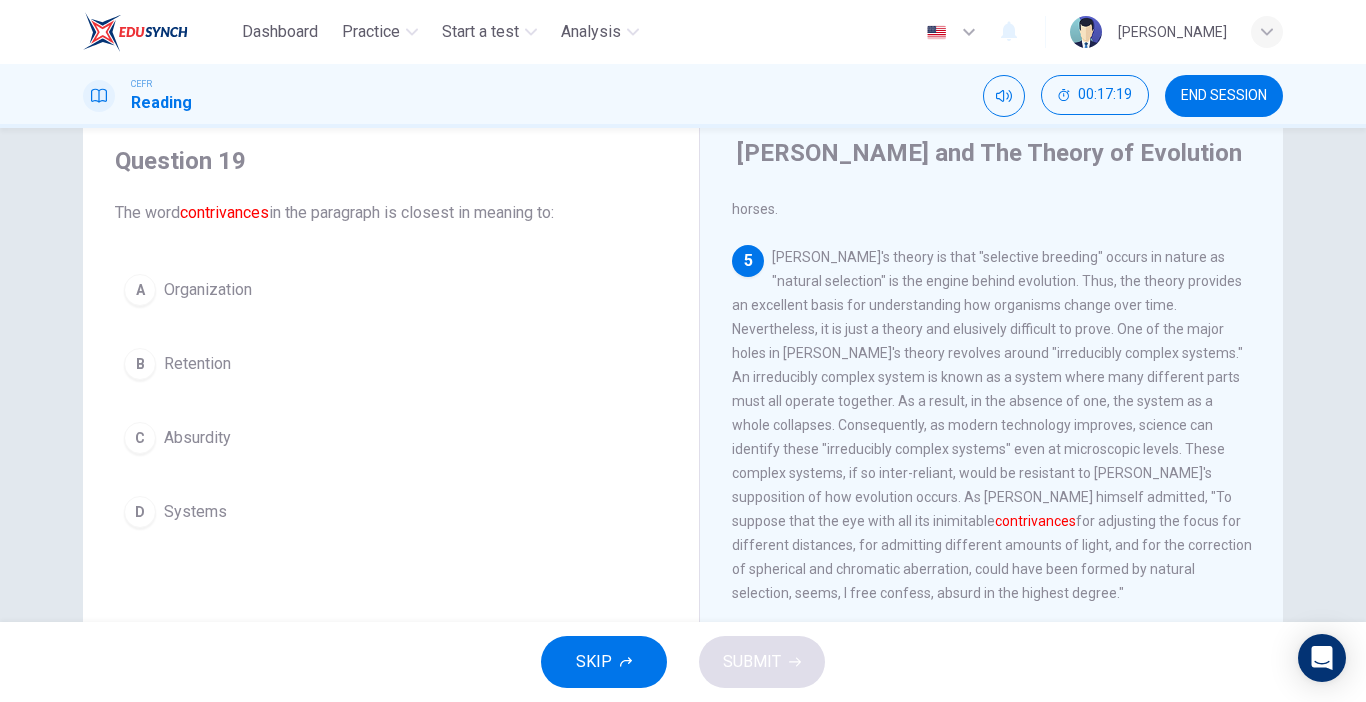 scroll, scrollTop: 1031, scrollLeft: 0, axis: vertical 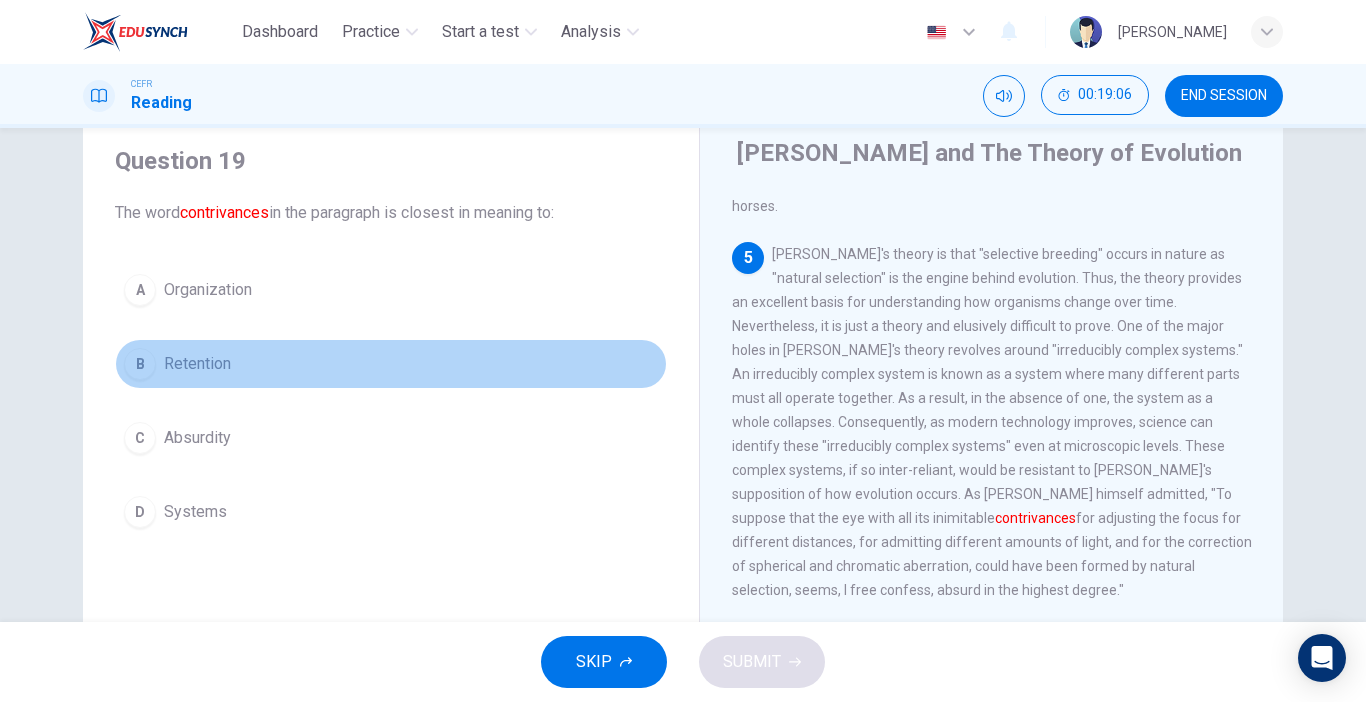 click on "B Retention" at bounding box center (391, 364) 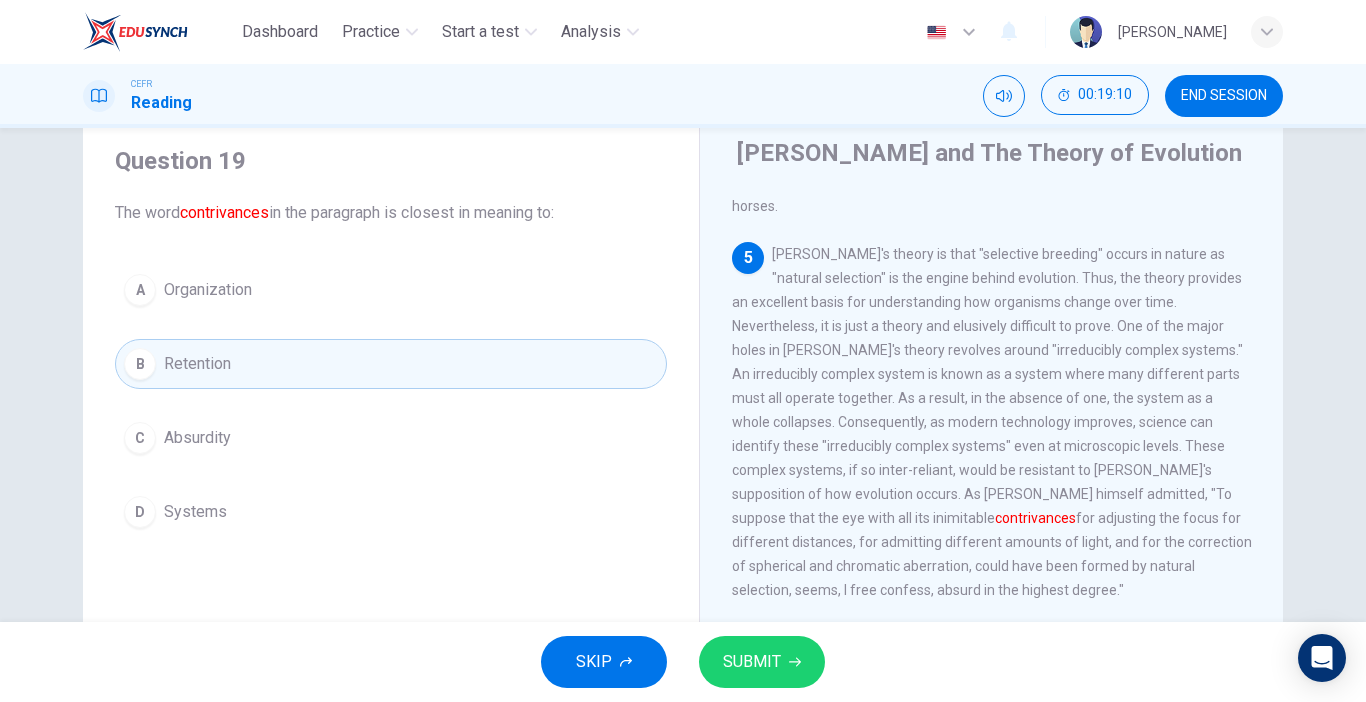 click on "D Systems" at bounding box center [391, 512] 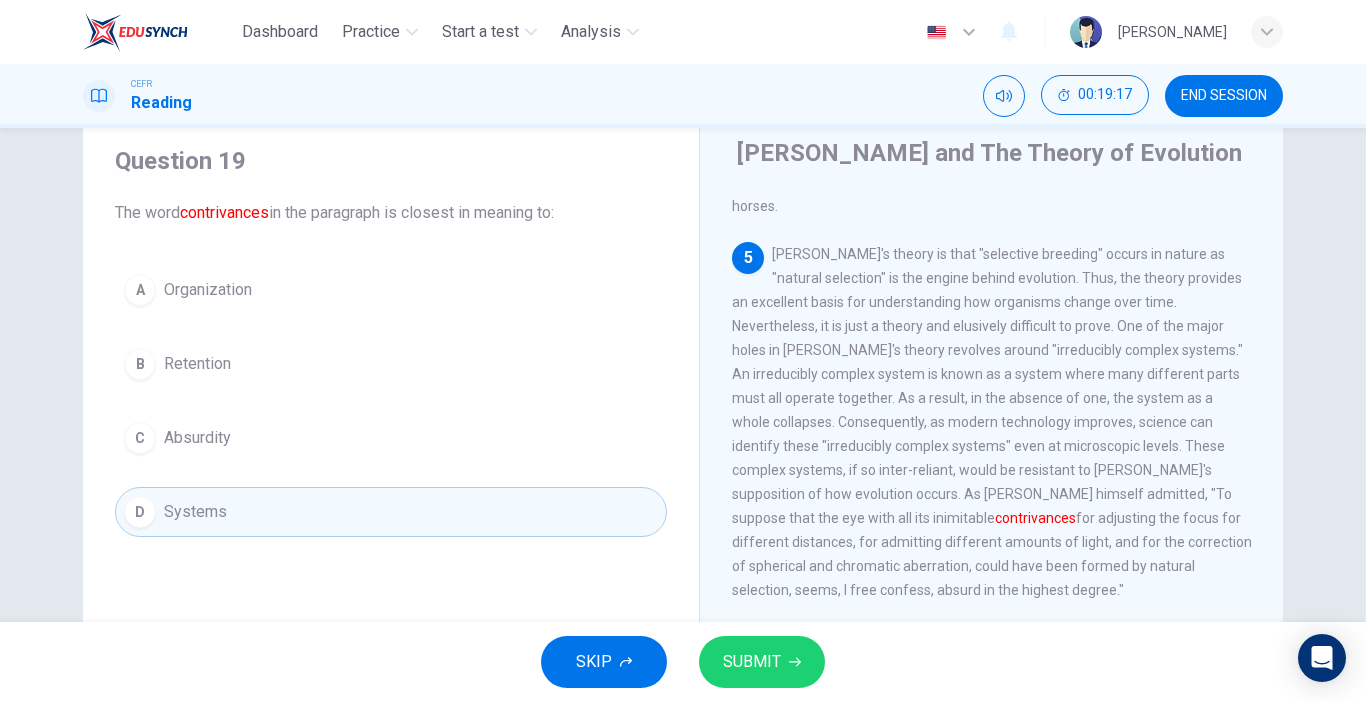 click on "B Retention" at bounding box center (391, 364) 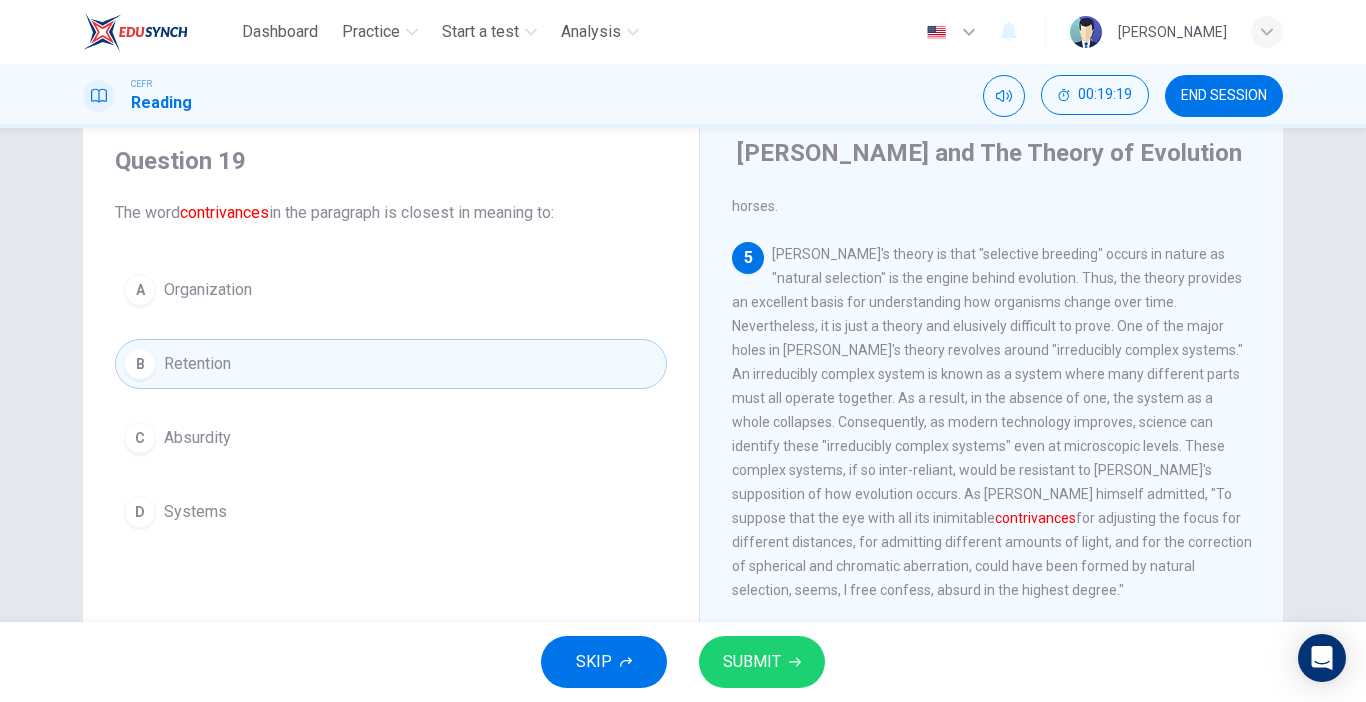 click on "SUBMIT" at bounding box center [762, 662] 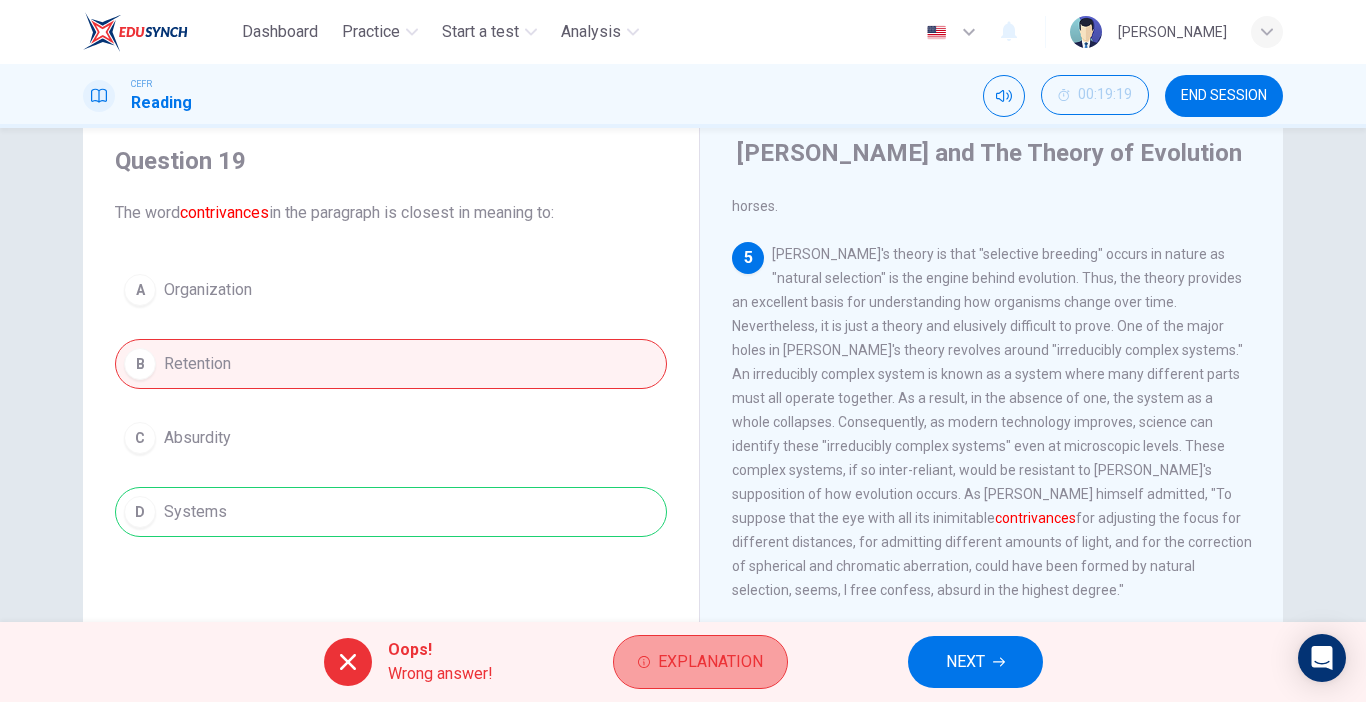 click on "Explanation" at bounding box center [710, 662] 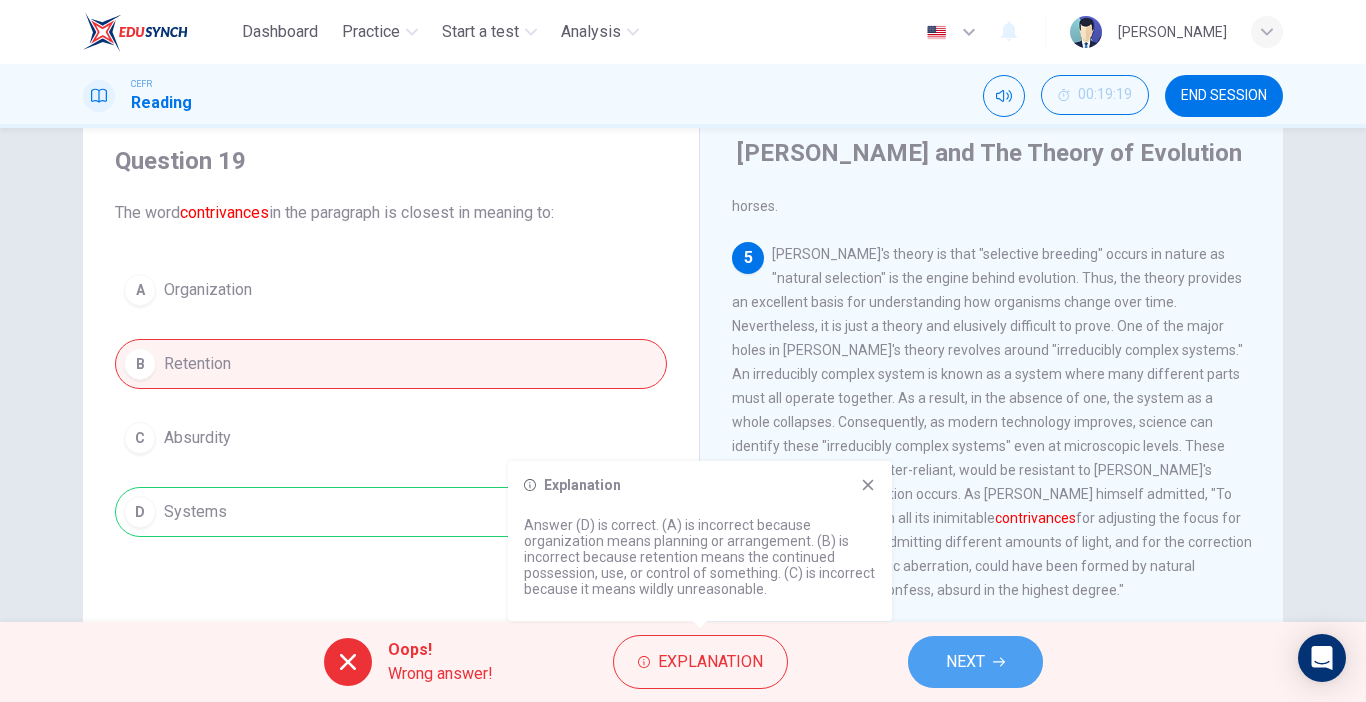 click on "NEXT" at bounding box center [975, 662] 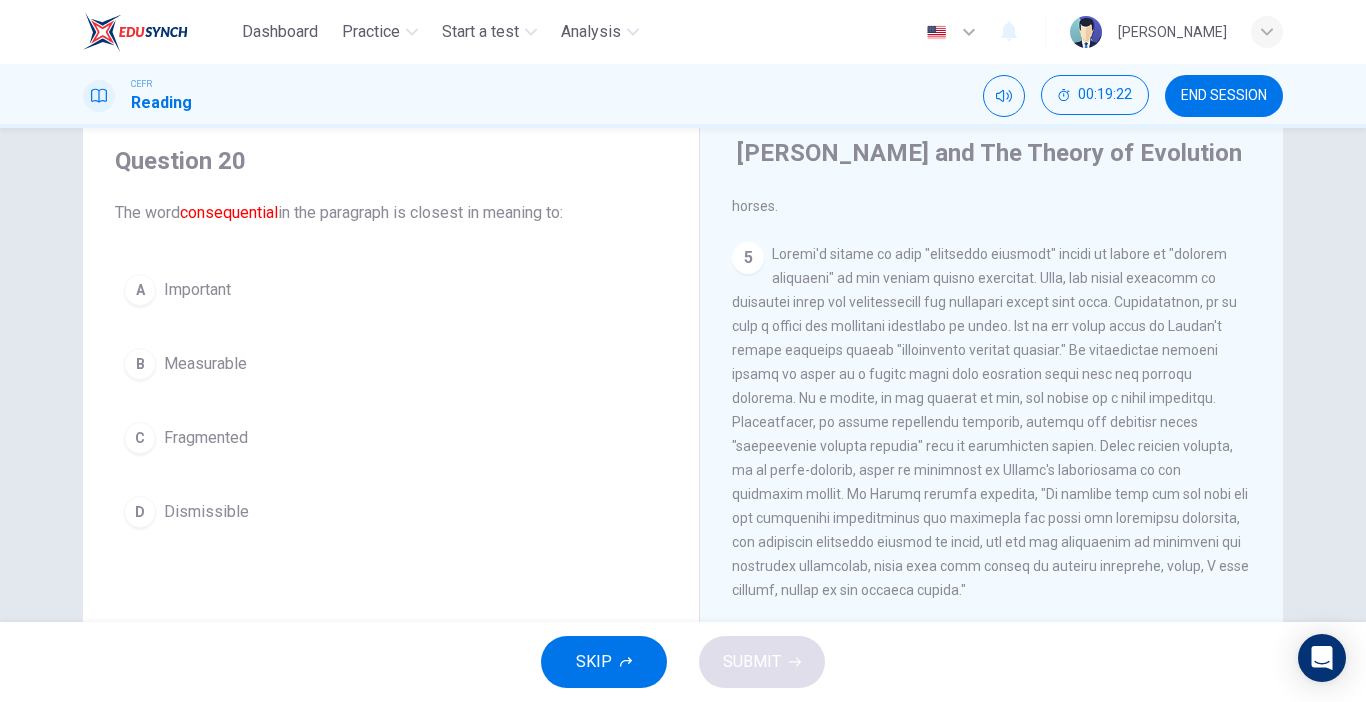 scroll, scrollTop: 1062, scrollLeft: 0, axis: vertical 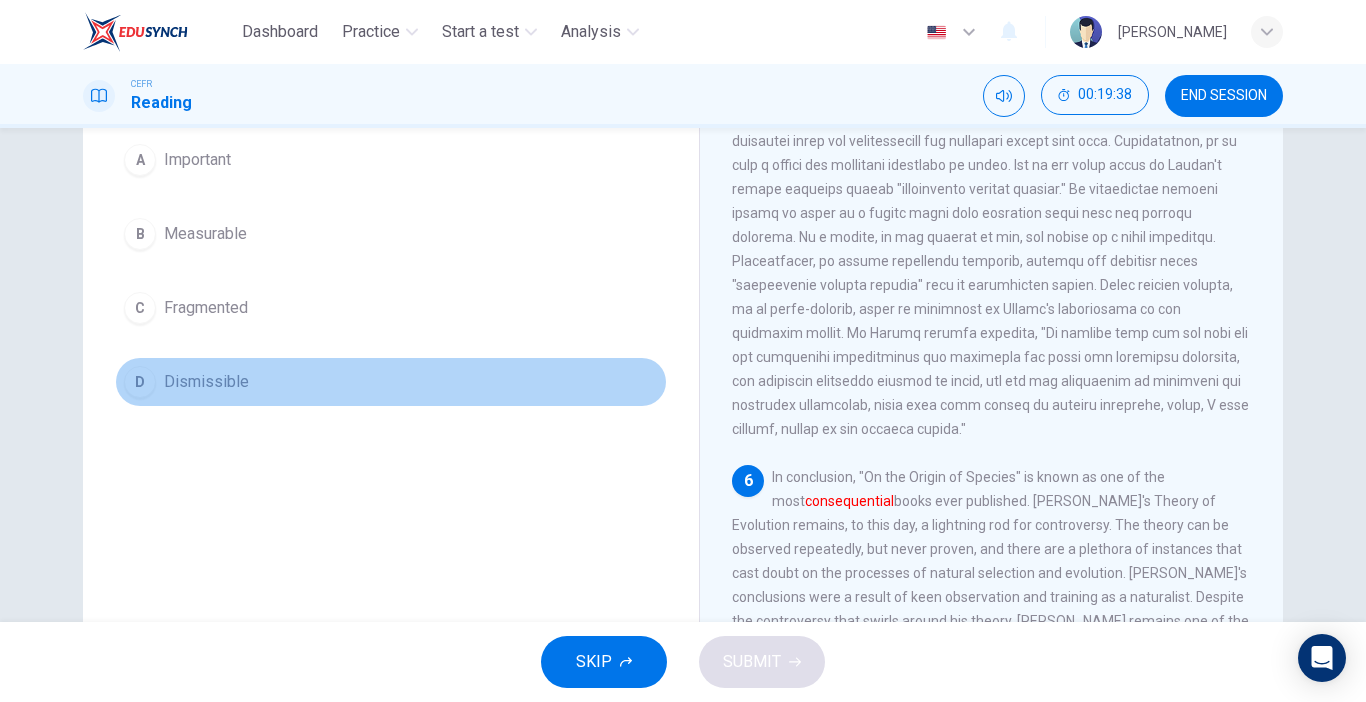 click on "D Dismissible" at bounding box center (391, 382) 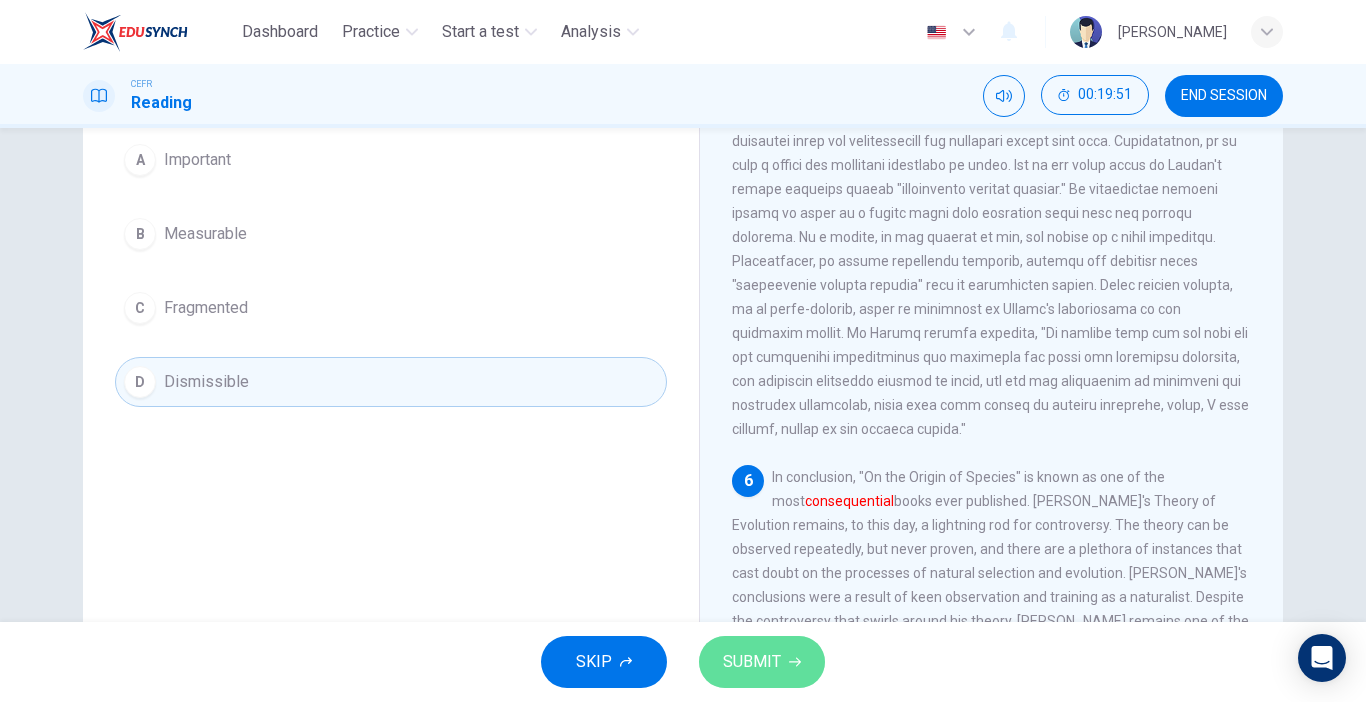 click on "SUBMIT" at bounding box center [752, 662] 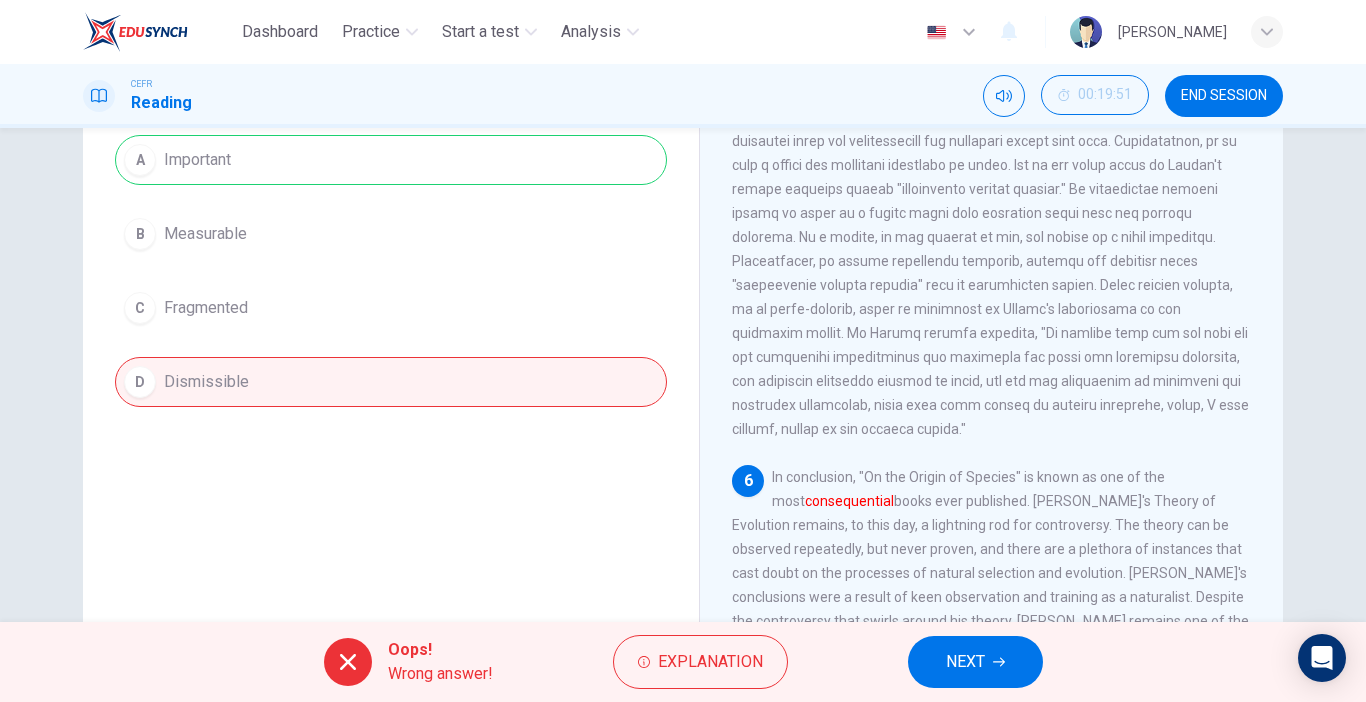 click on "NEXT" at bounding box center (965, 662) 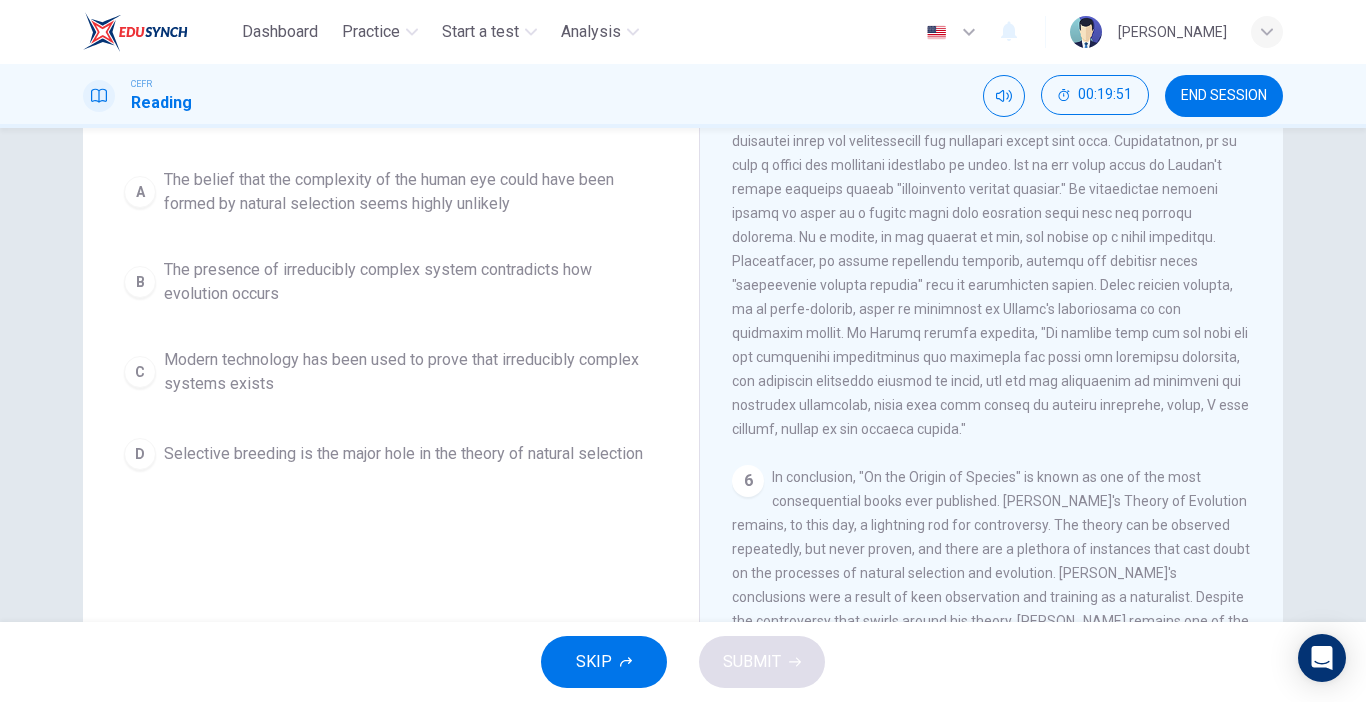 scroll, scrollTop: 217, scrollLeft: 0, axis: vertical 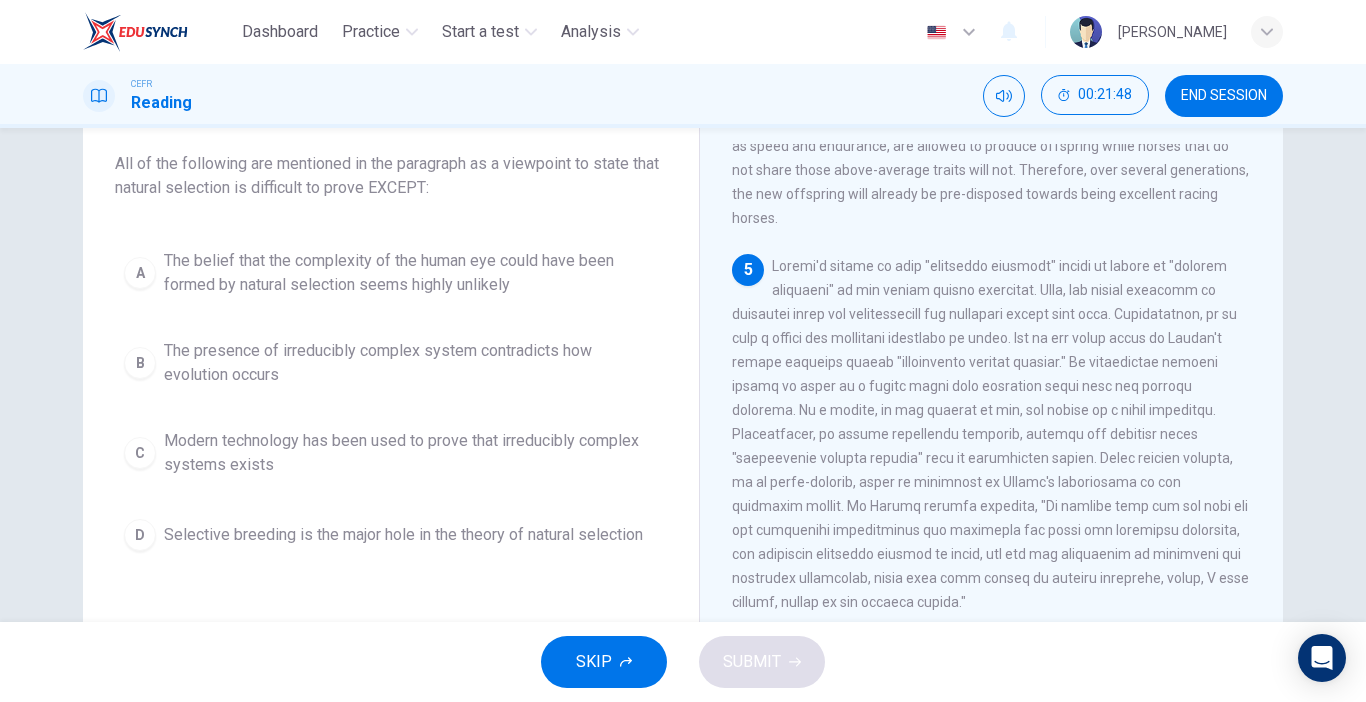 click on "The belief that the complexity of the human eye could have been formed by natural selection seems highly unlikely" at bounding box center (411, 273) 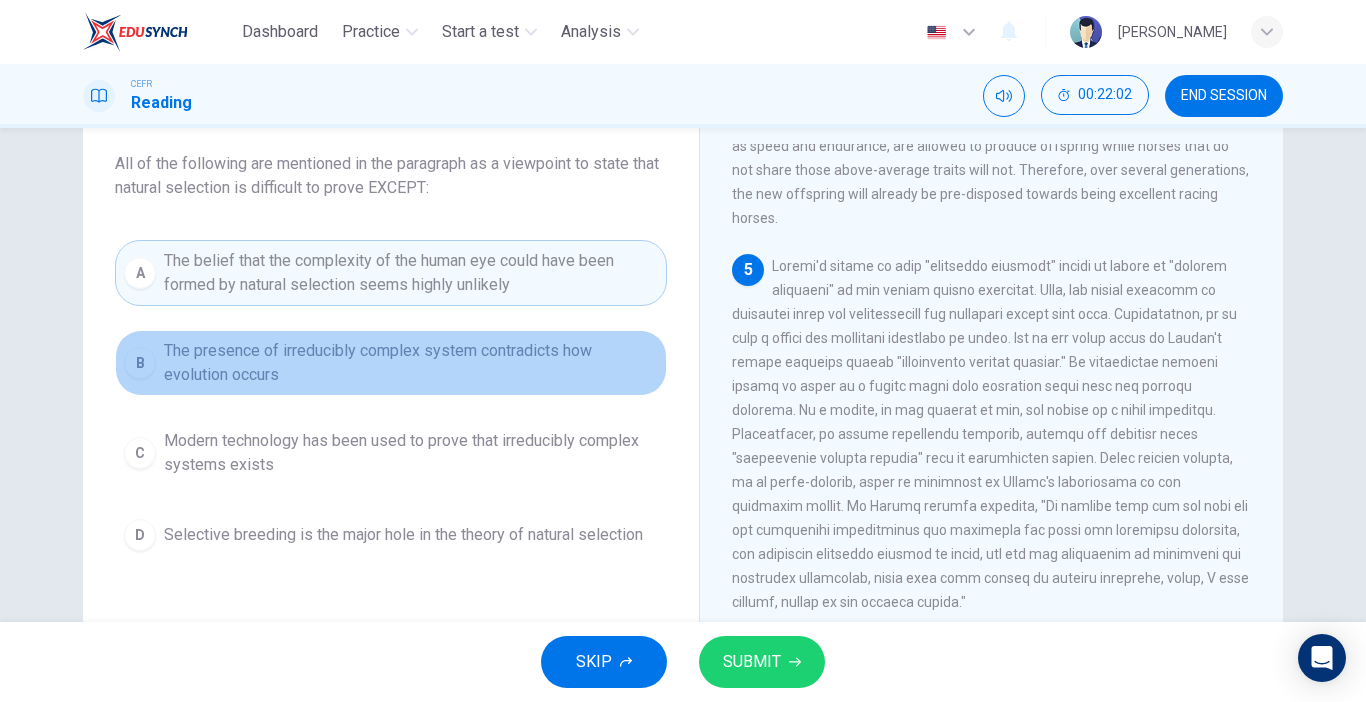 click on "The presence of irreducibly complex system contradicts how evolution occurs" at bounding box center (411, 363) 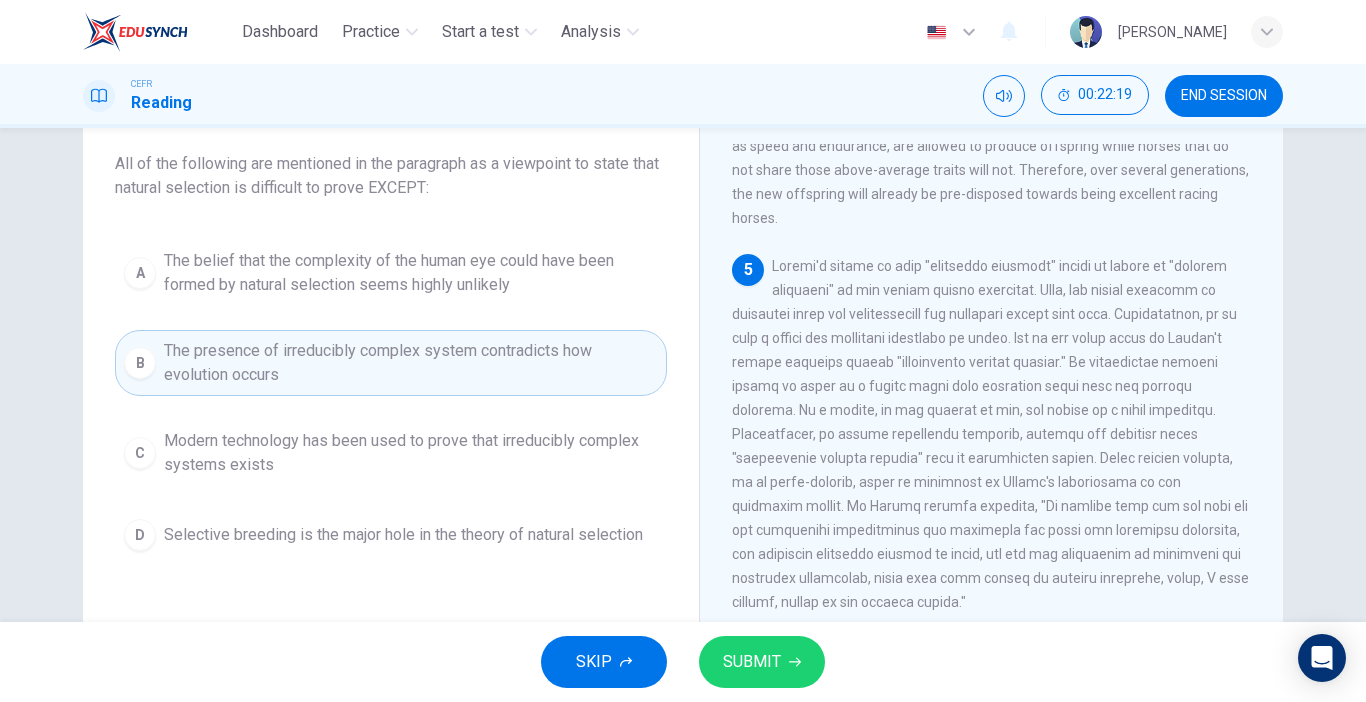 click on "Modern technology has been used to prove that irreducibly complex systems exists" at bounding box center (411, 453) 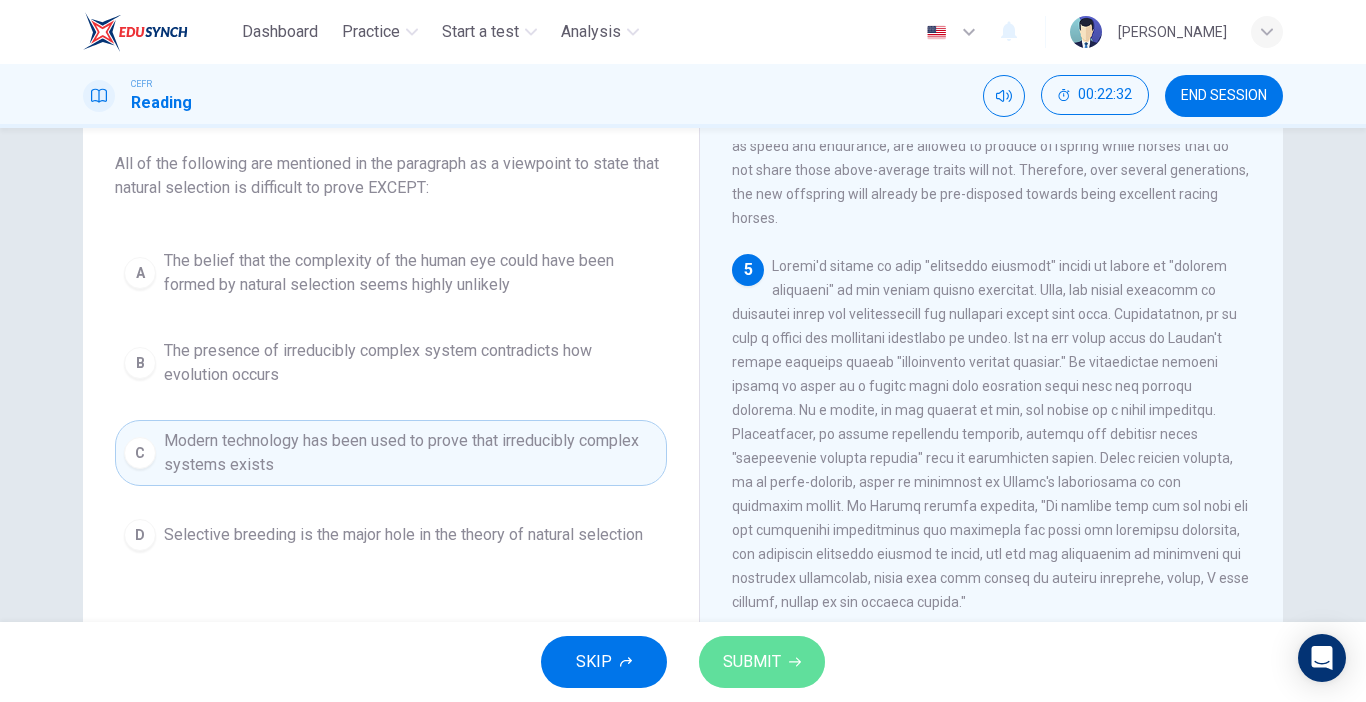 click on "SUBMIT" at bounding box center [752, 662] 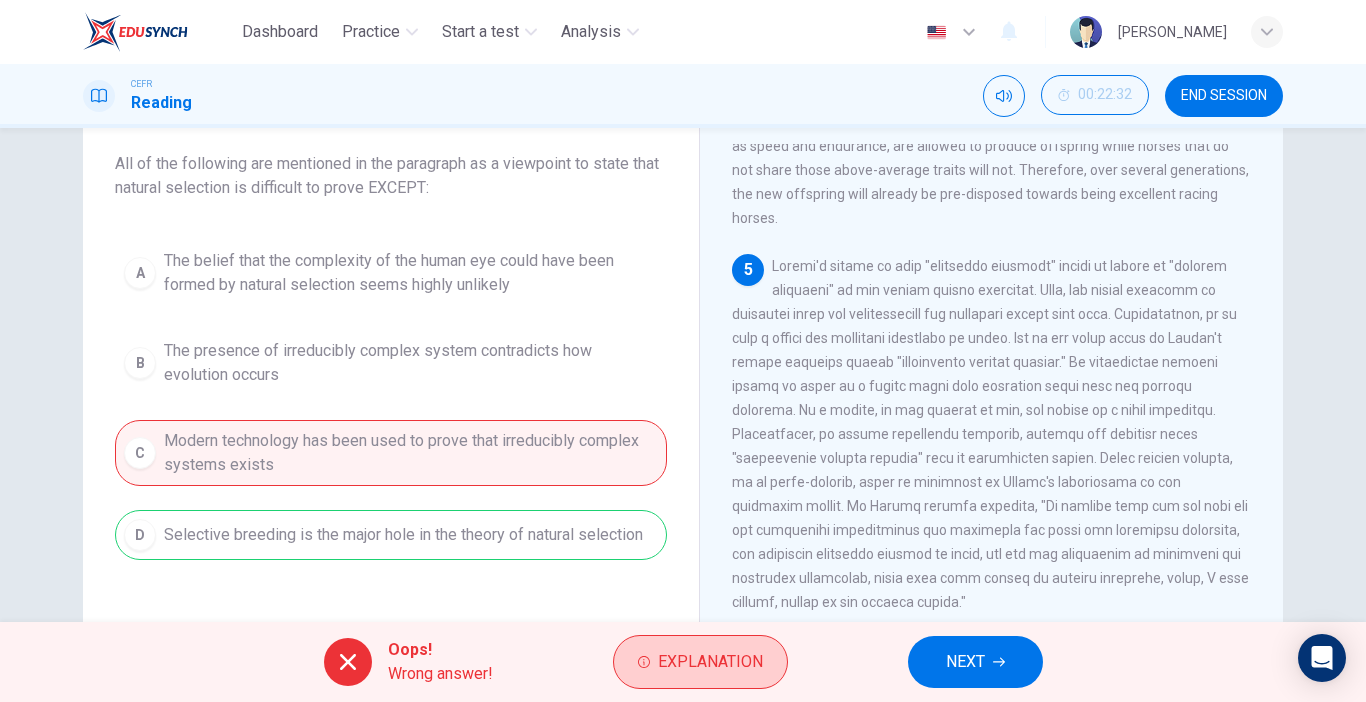 click on "Explanation" at bounding box center (710, 662) 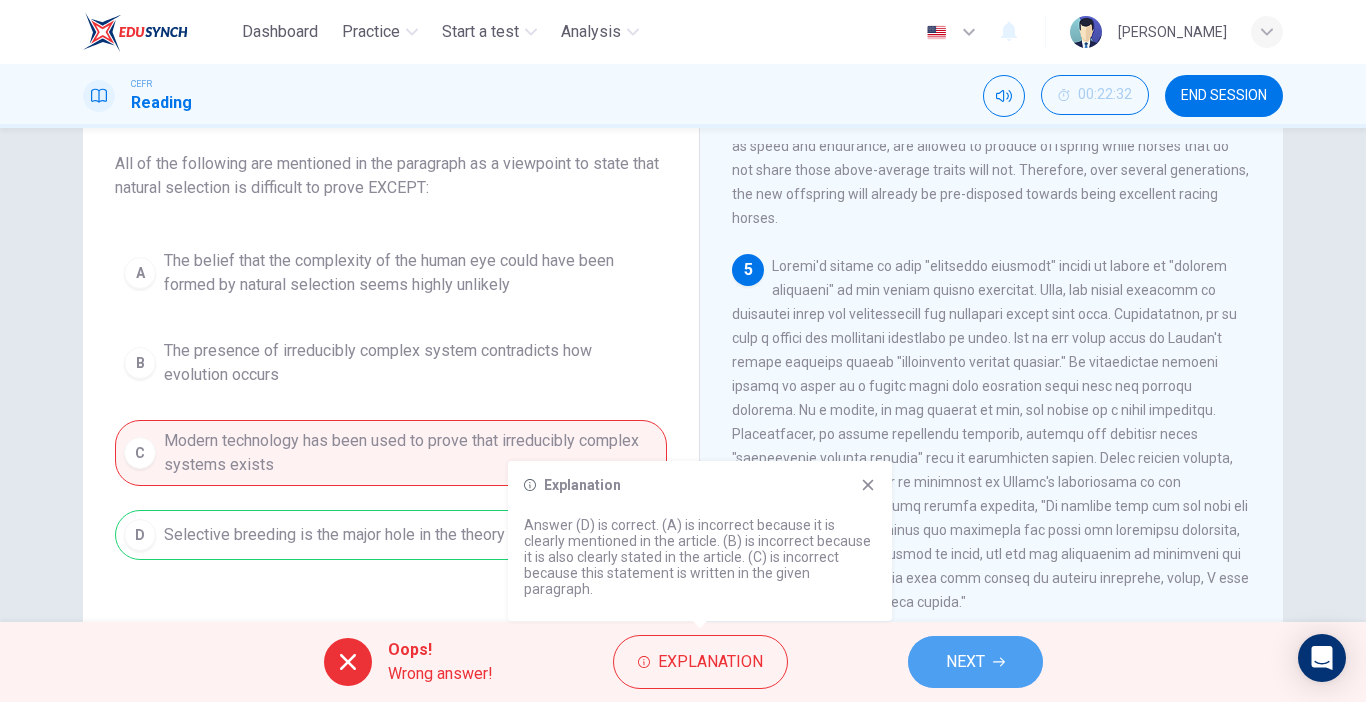 click on "NEXT" at bounding box center [975, 662] 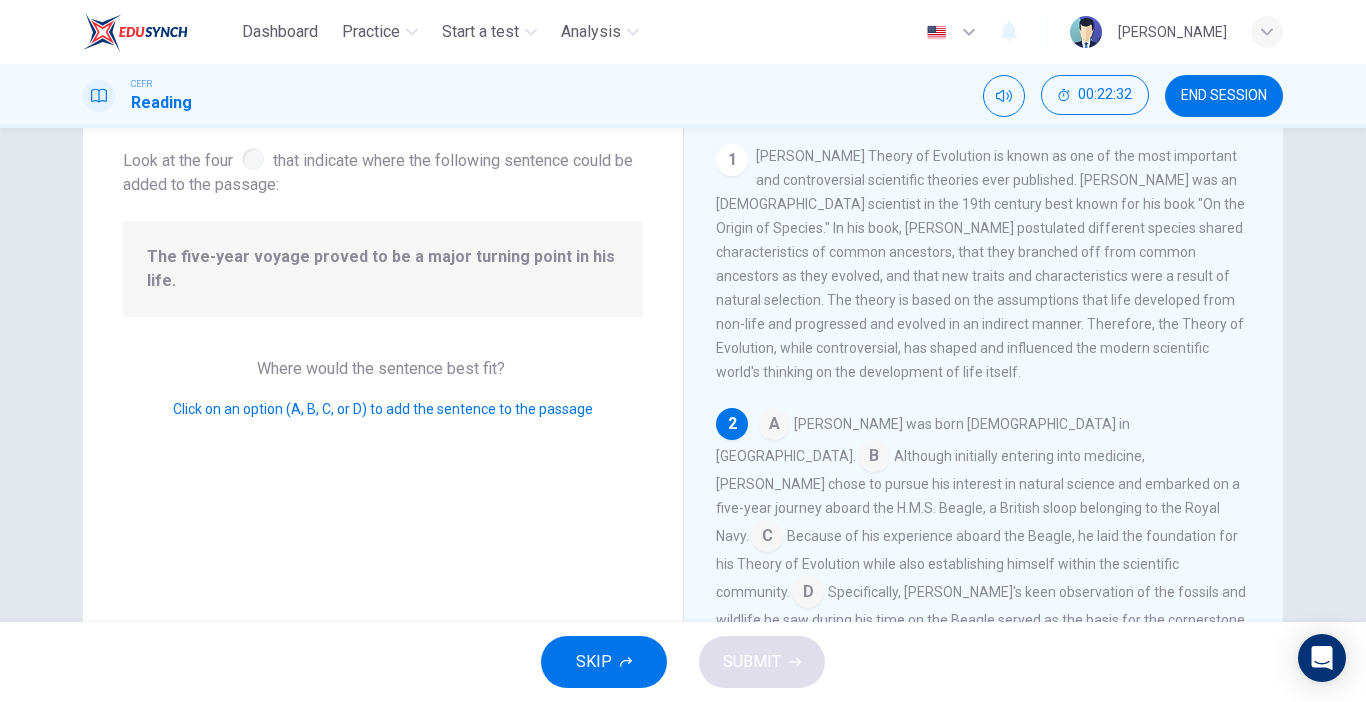 scroll, scrollTop: 115, scrollLeft: 0, axis: vertical 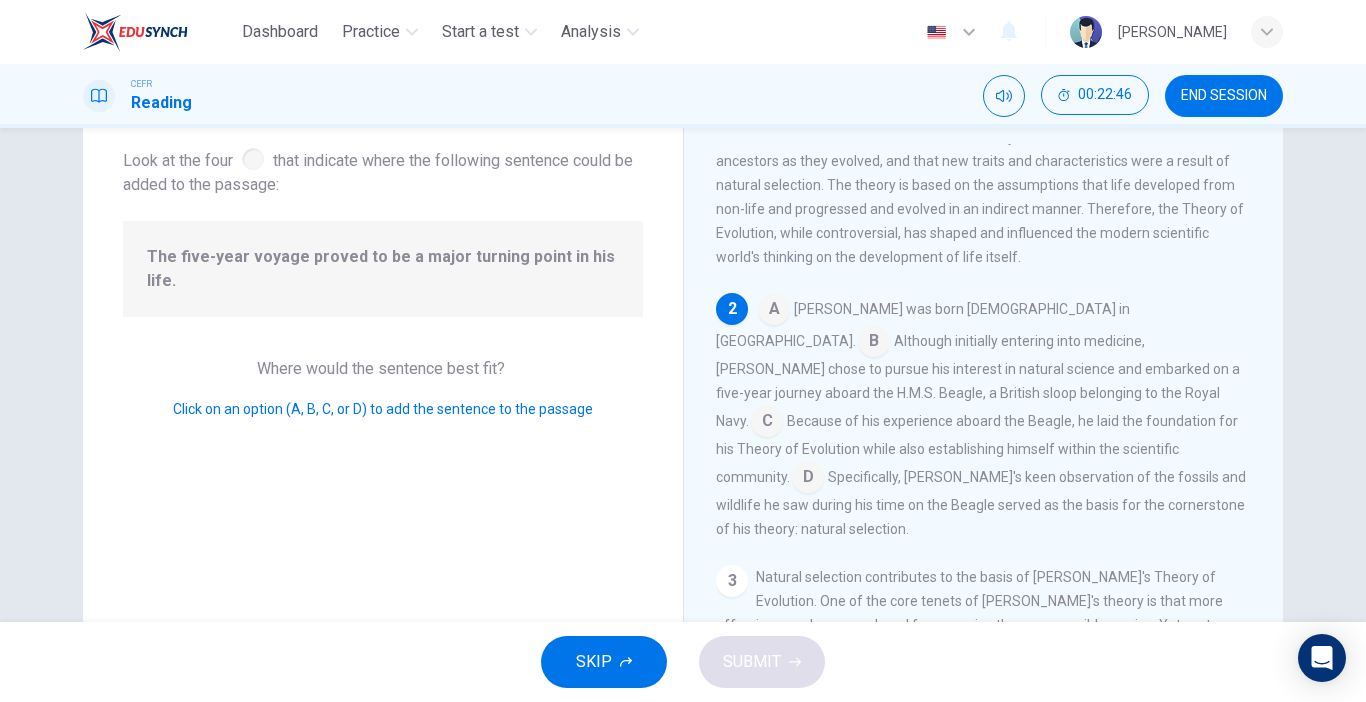 click at bounding box center [767, 423] 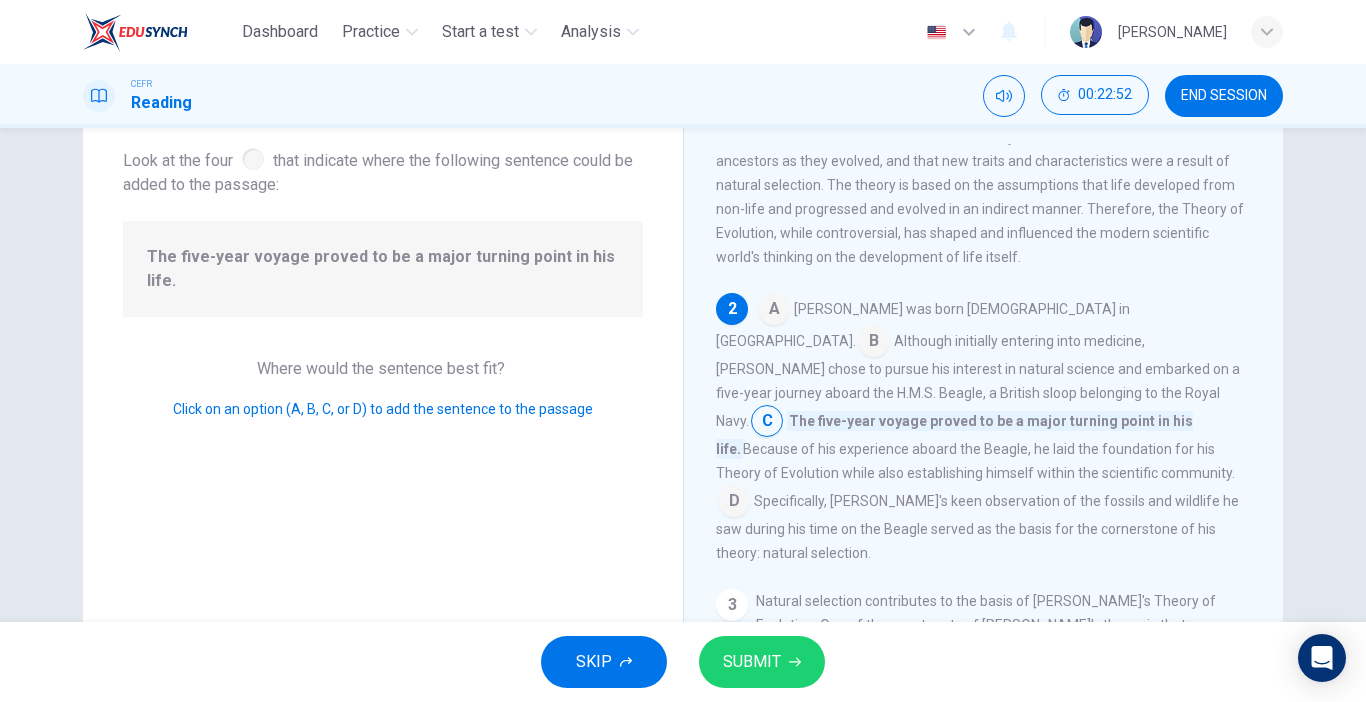 click on "SUBMIT" at bounding box center (762, 662) 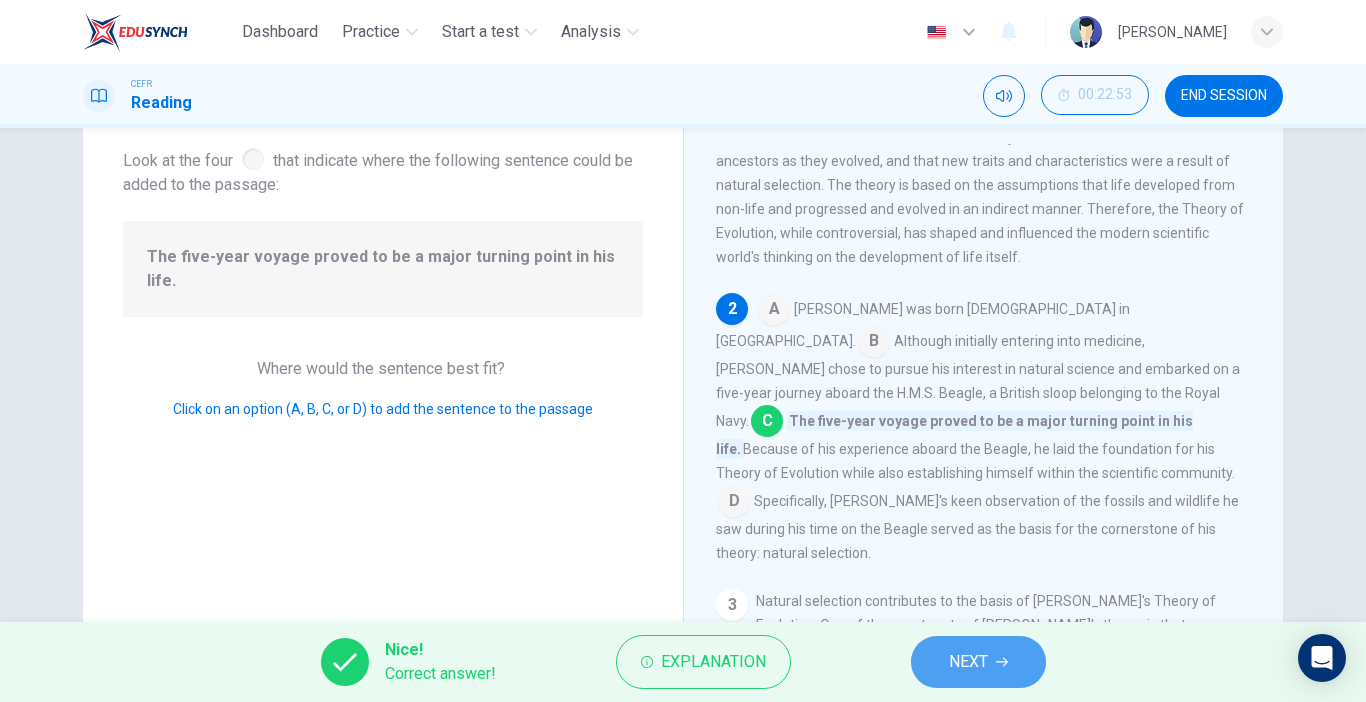 click on "NEXT" at bounding box center [978, 662] 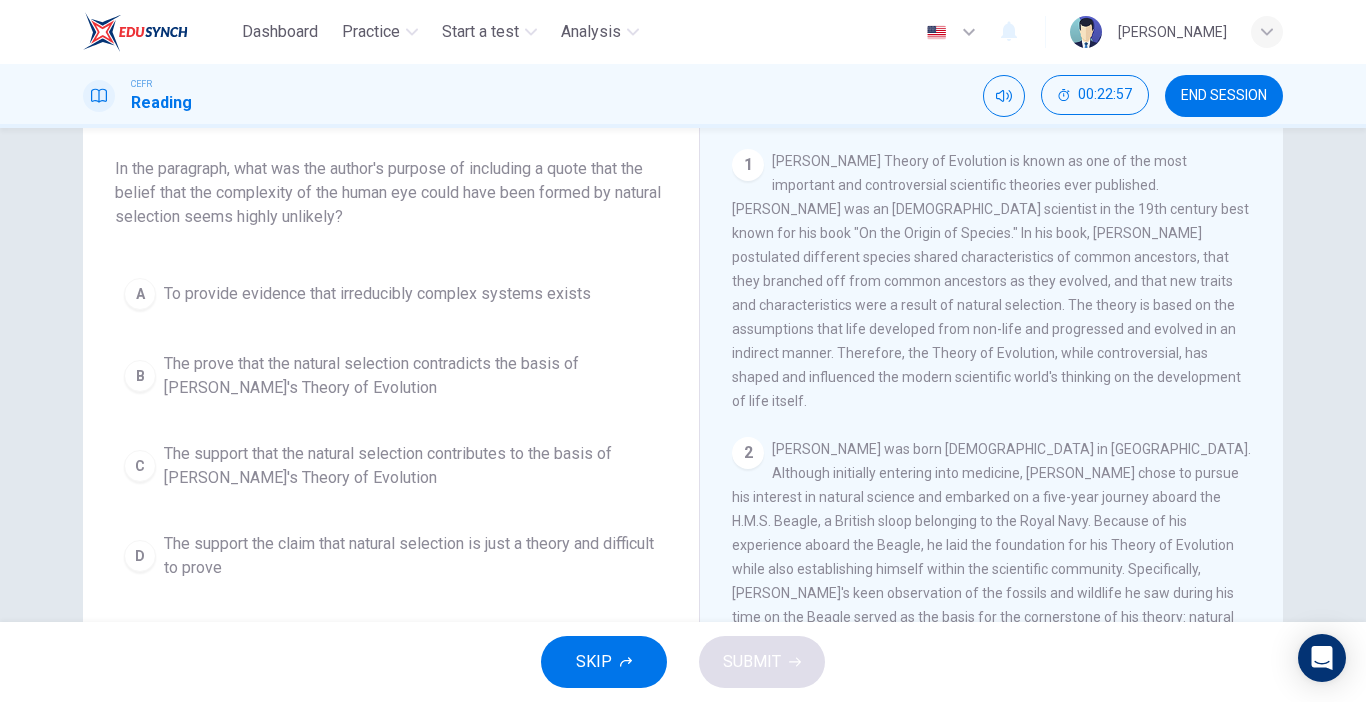 scroll, scrollTop: 110, scrollLeft: 0, axis: vertical 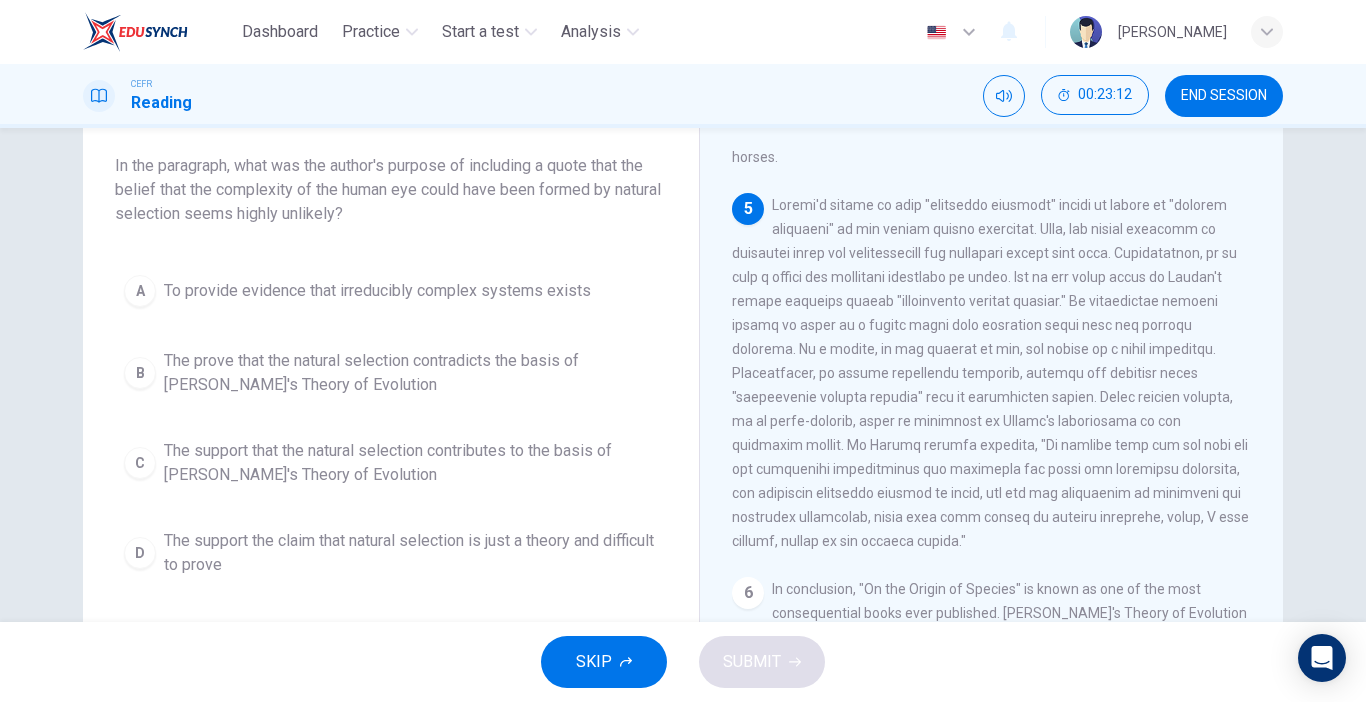 click on "The prove that the natural selection contradicts the basis of Darwin's Theory of Evolution" at bounding box center [411, 373] 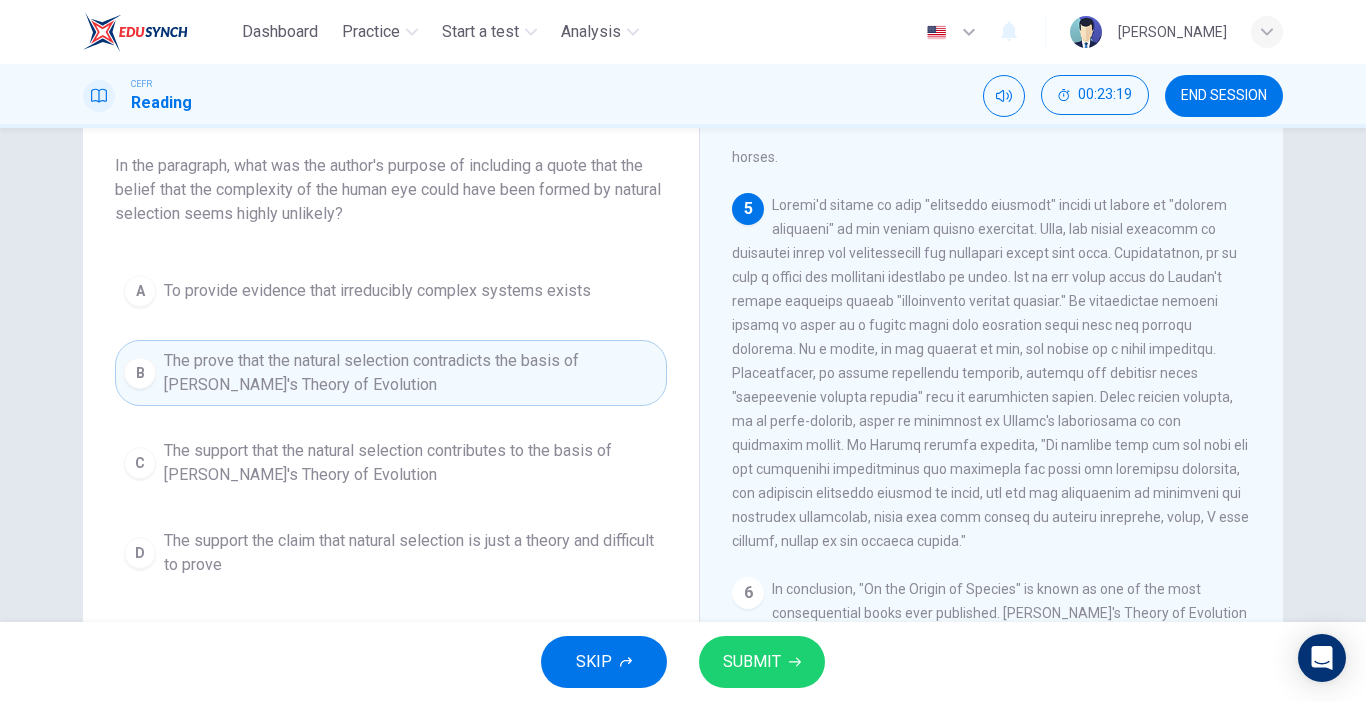 click on "The support the claim that natural selection is just a theory and difficult to prove" at bounding box center [411, 553] 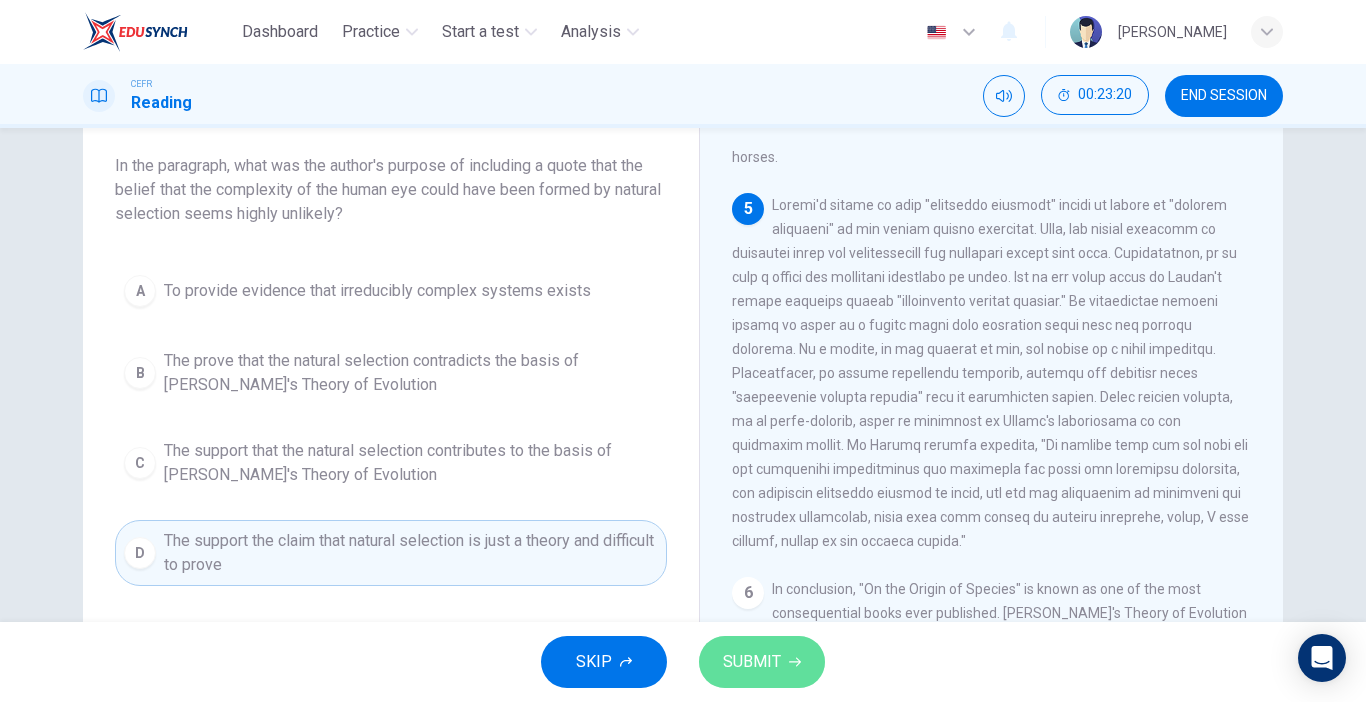 click on "SUBMIT" at bounding box center [752, 662] 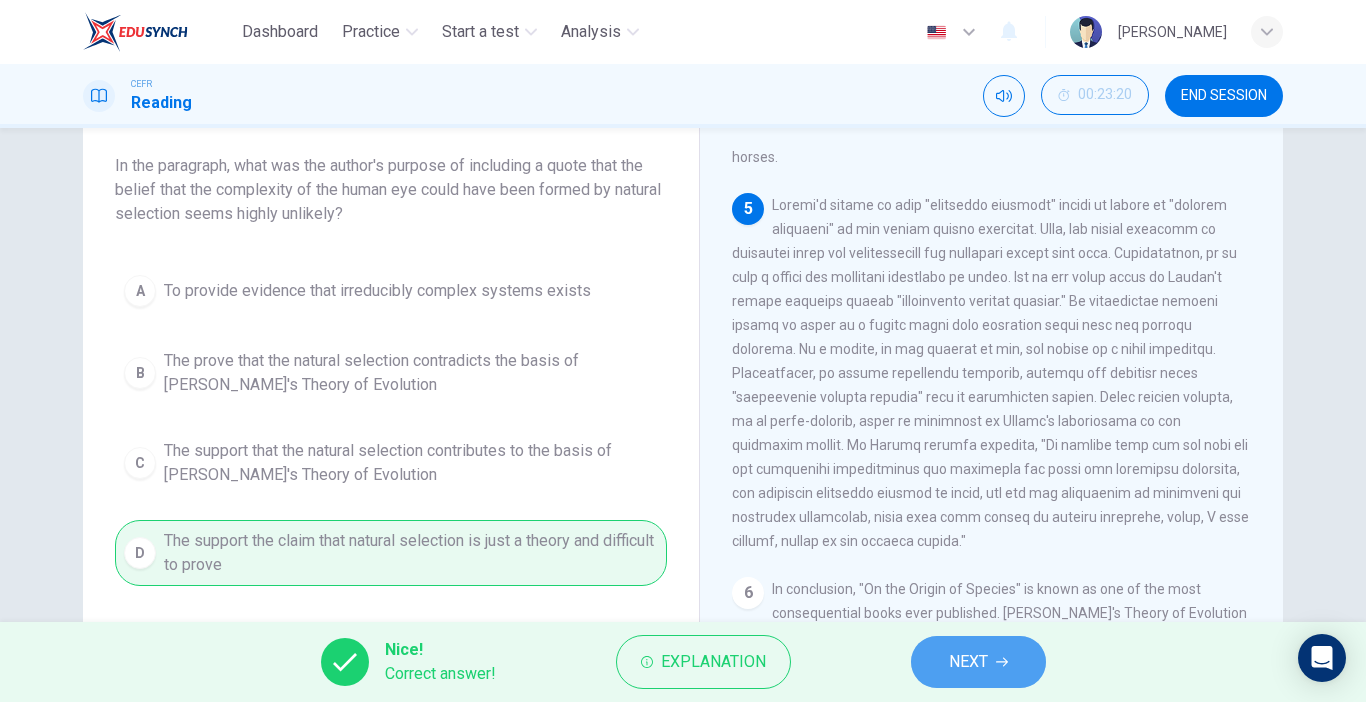 click on "NEXT" at bounding box center [978, 662] 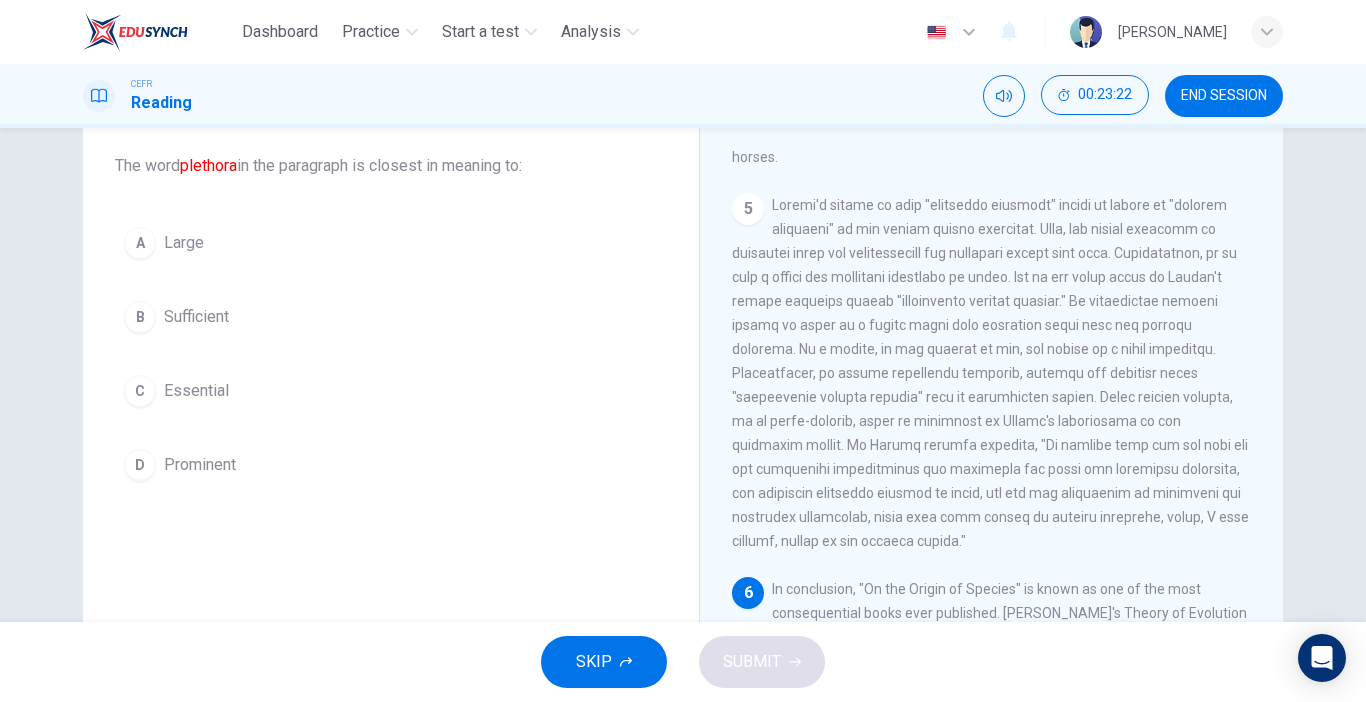 scroll, scrollTop: 1062, scrollLeft: 0, axis: vertical 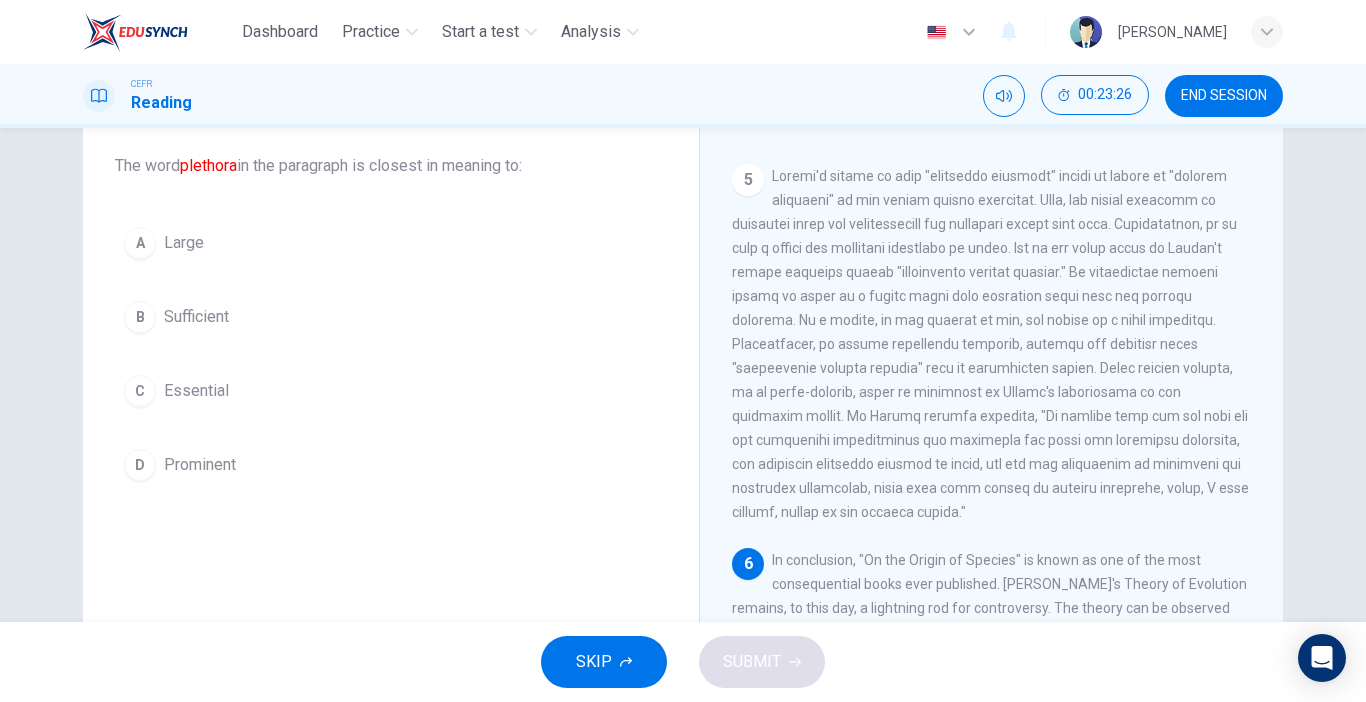 click on "A Large" at bounding box center (391, 243) 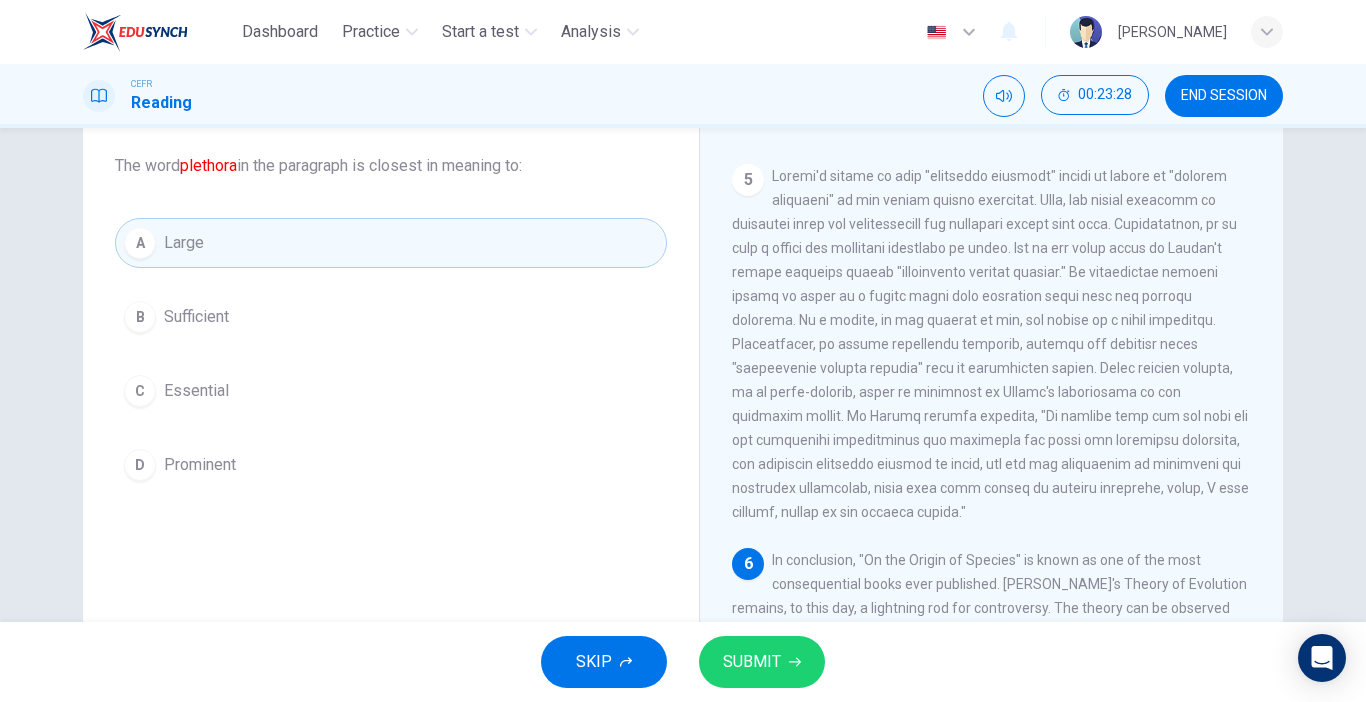 click on "SUBMIT" at bounding box center [752, 662] 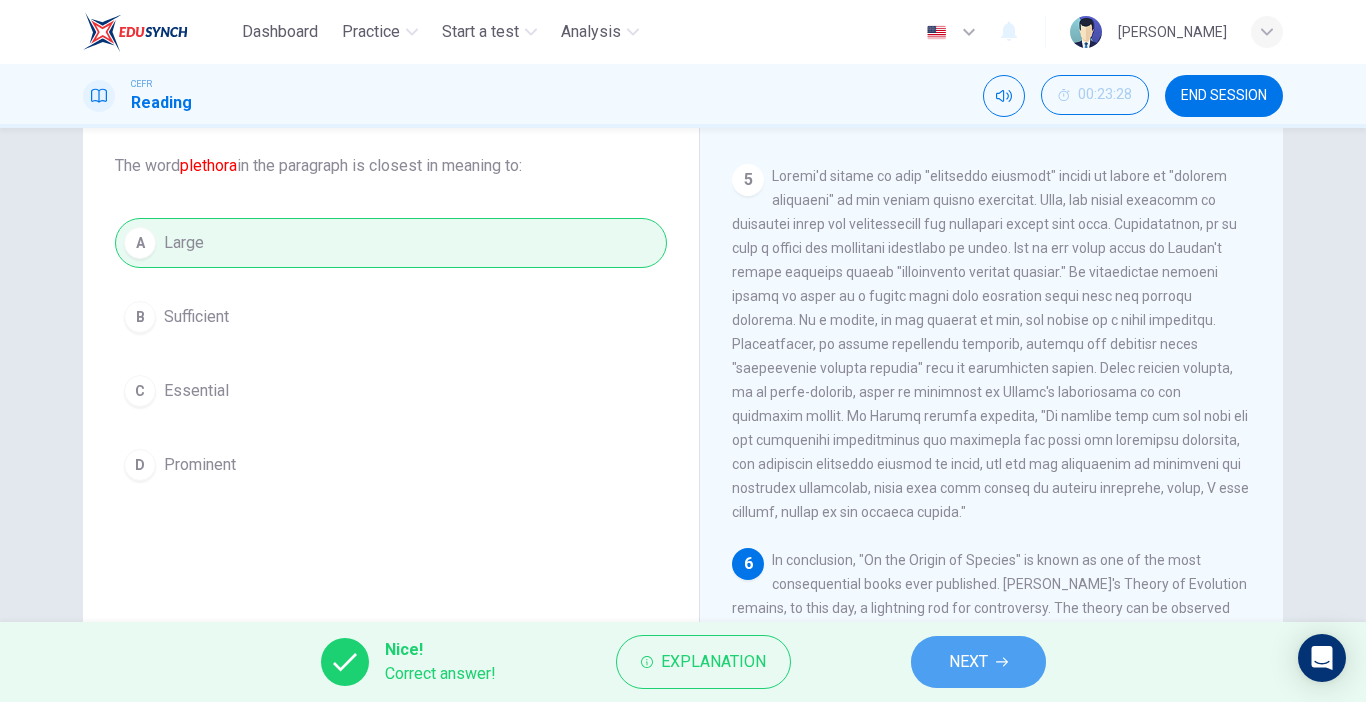 click on "NEXT" at bounding box center (978, 662) 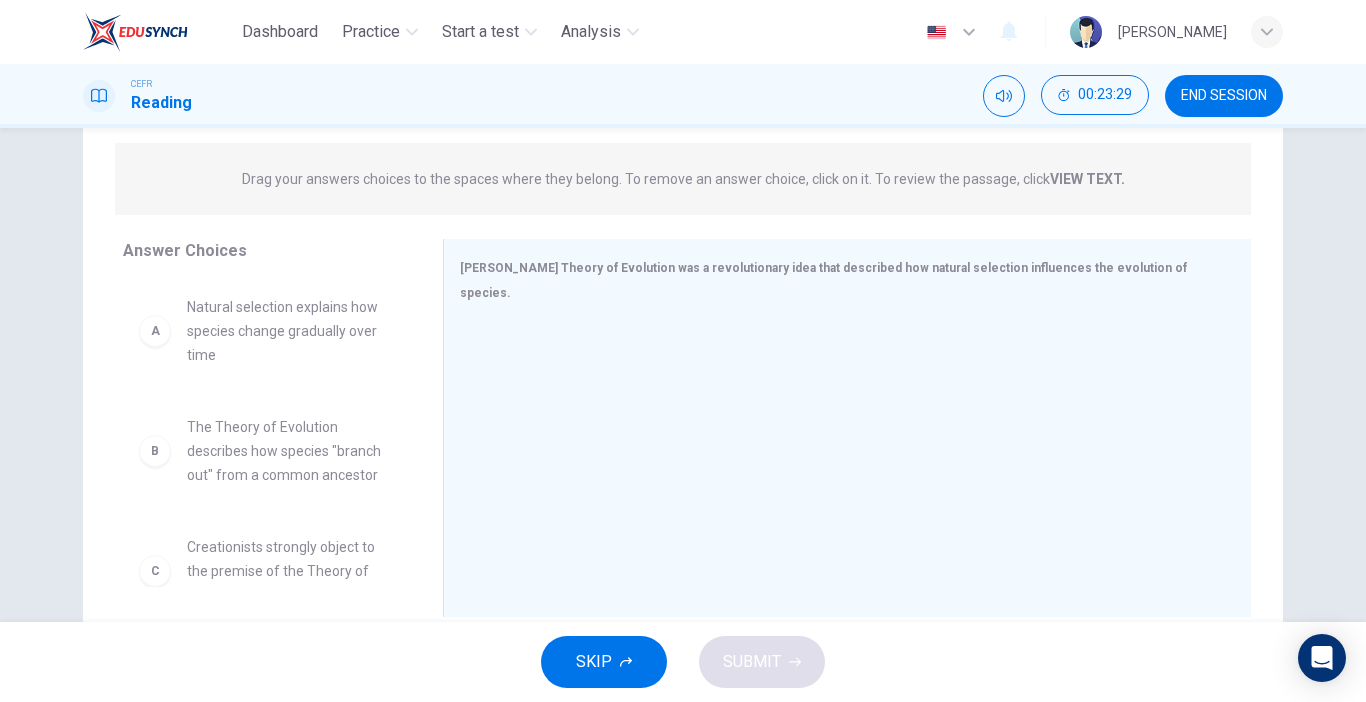 scroll, scrollTop: 281, scrollLeft: 0, axis: vertical 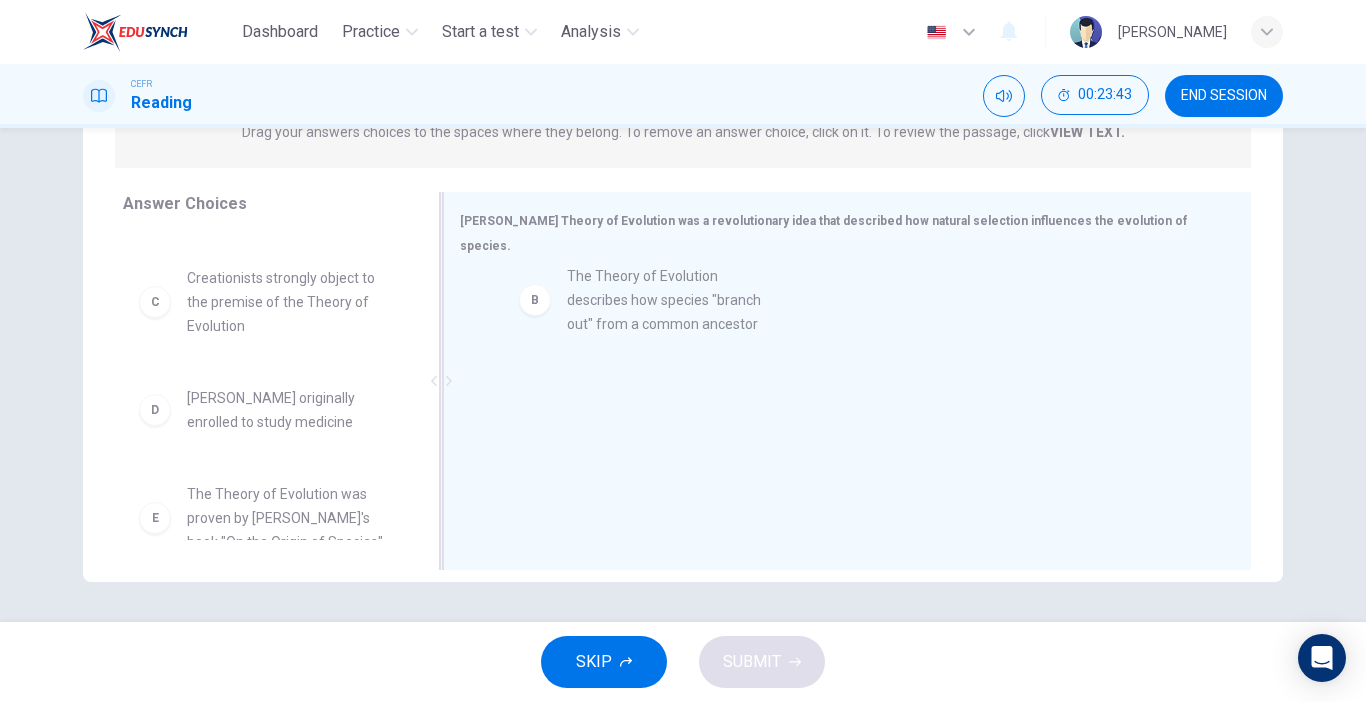 drag, startPoint x: 337, startPoint y: 317, endPoint x: 728, endPoint y: 324, distance: 391.06265 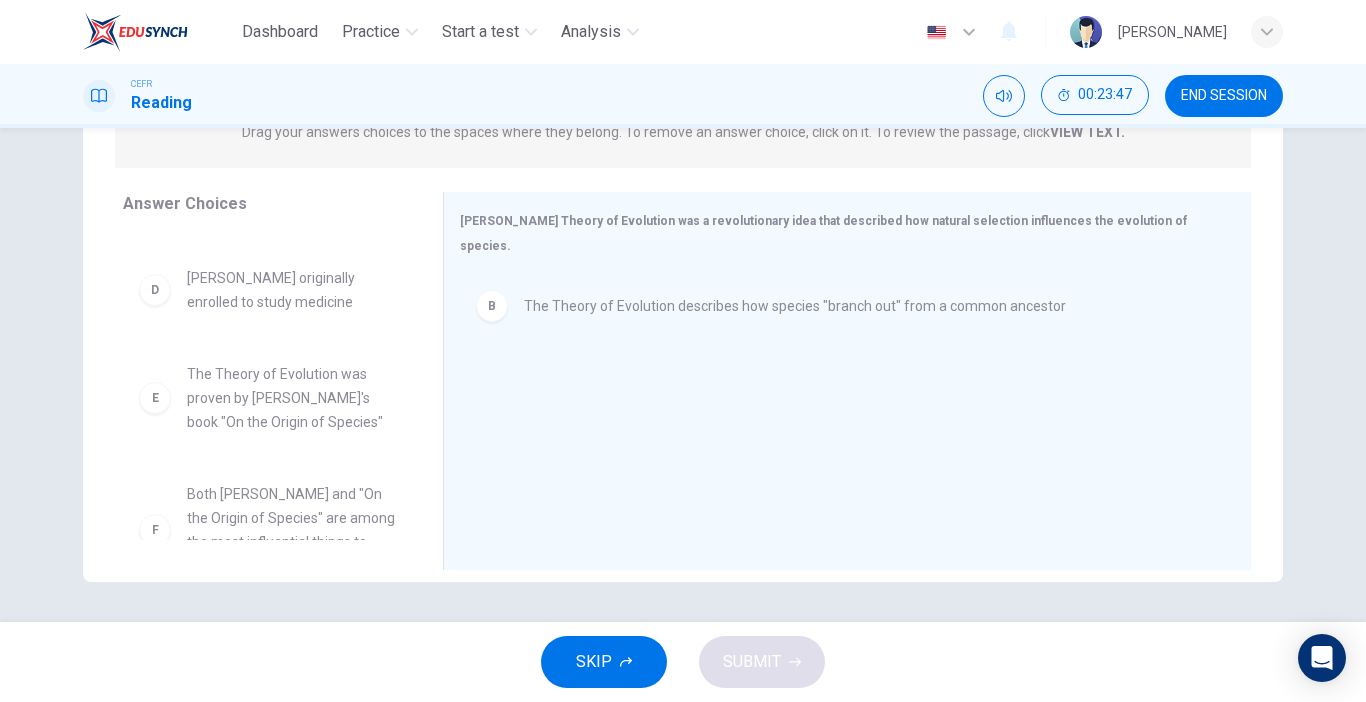 scroll, scrollTop: 228, scrollLeft: 0, axis: vertical 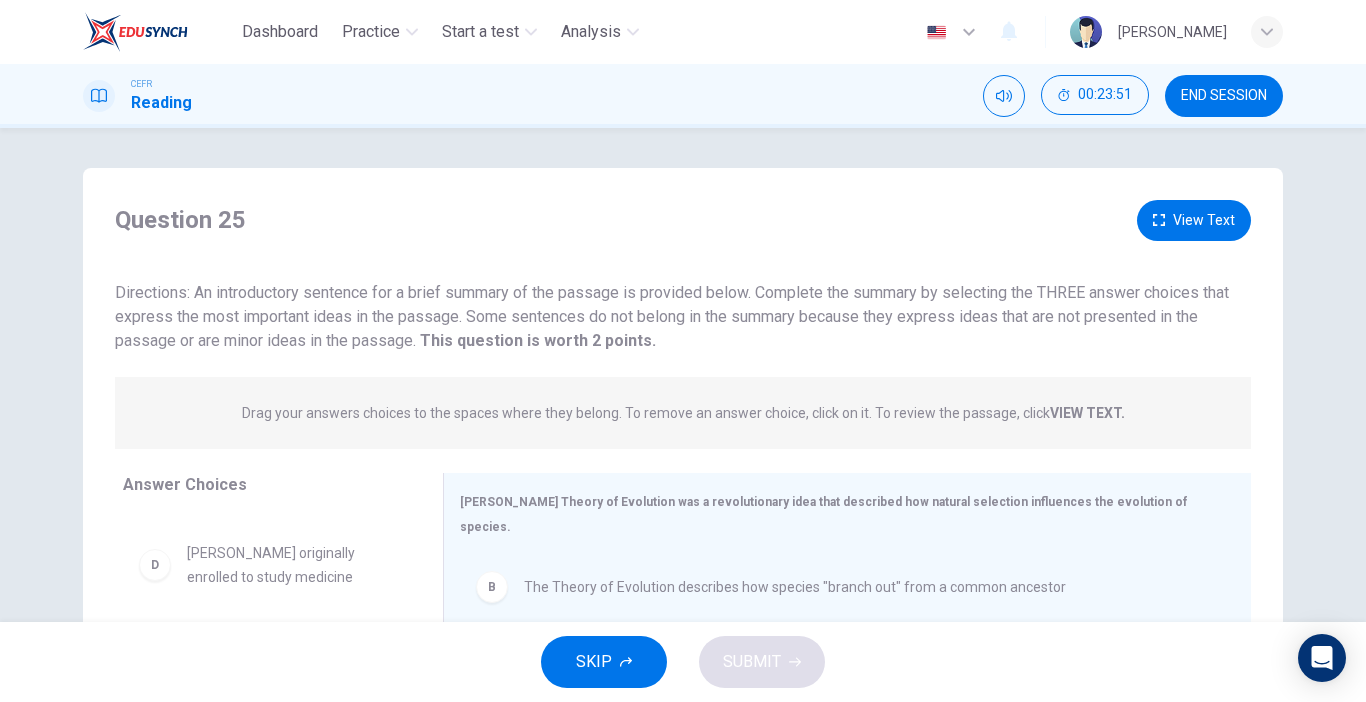 click 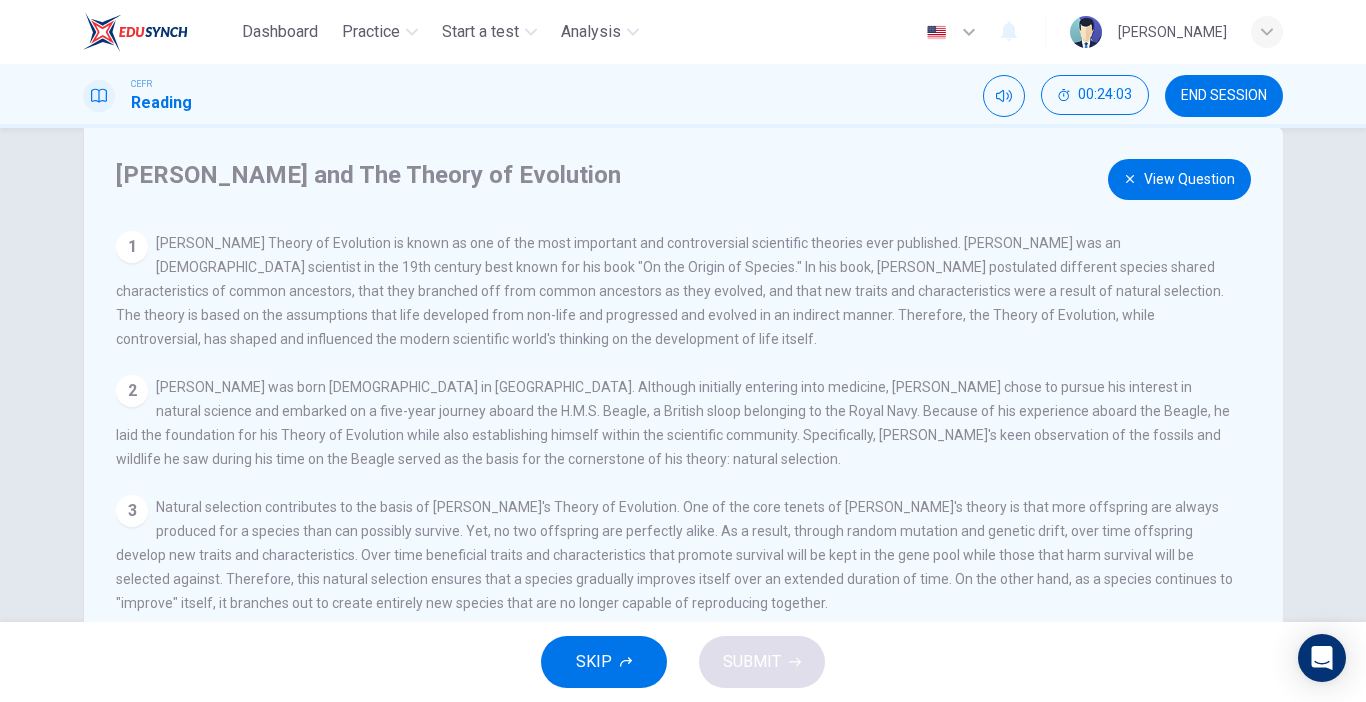 scroll, scrollTop: 0, scrollLeft: 0, axis: both 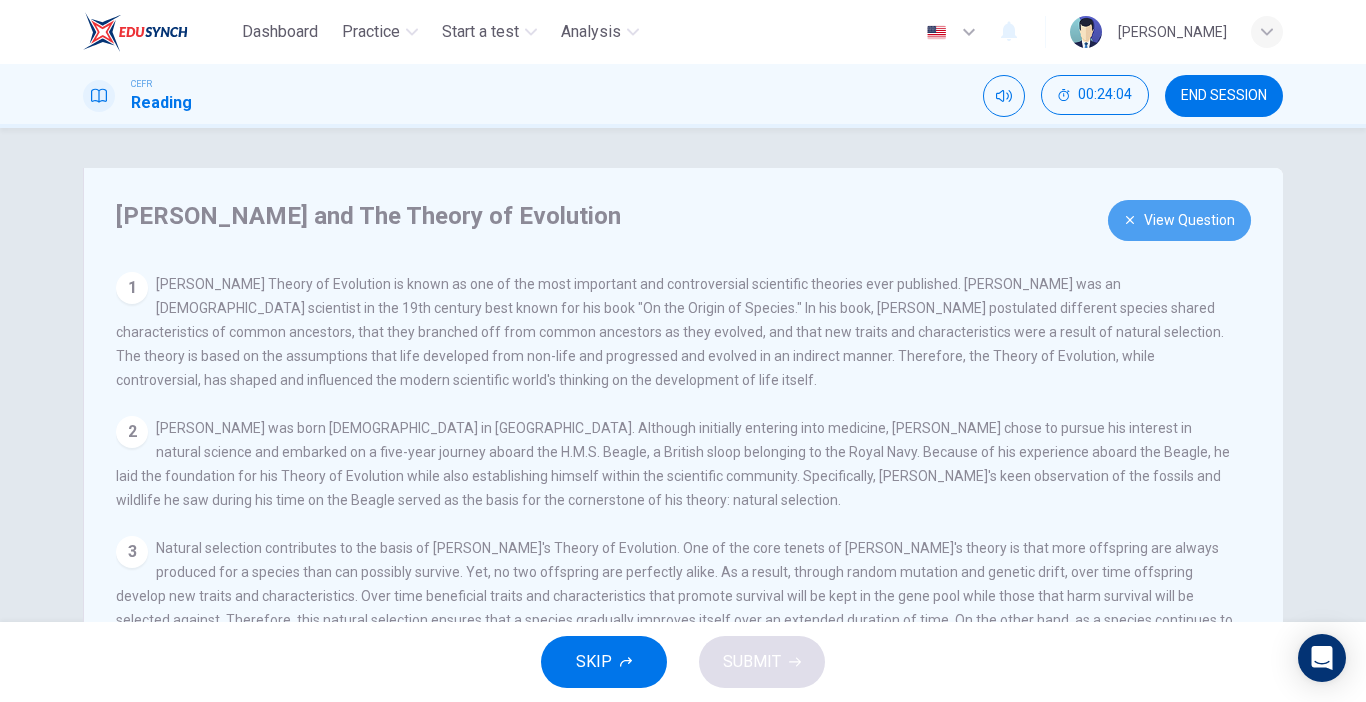 click on "View Question" at bounding box center (1179, 220) 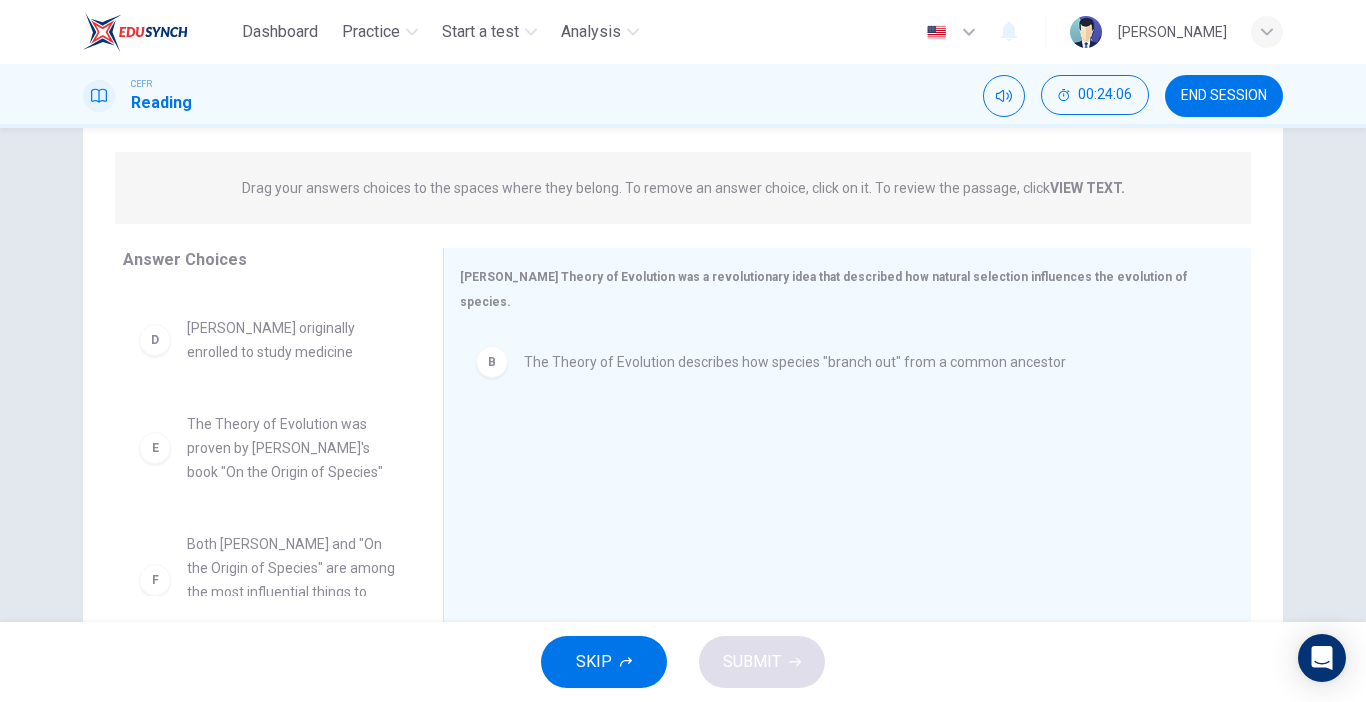 scroll, scrollTop: 228, scrollLeft: 0, axis: vertical 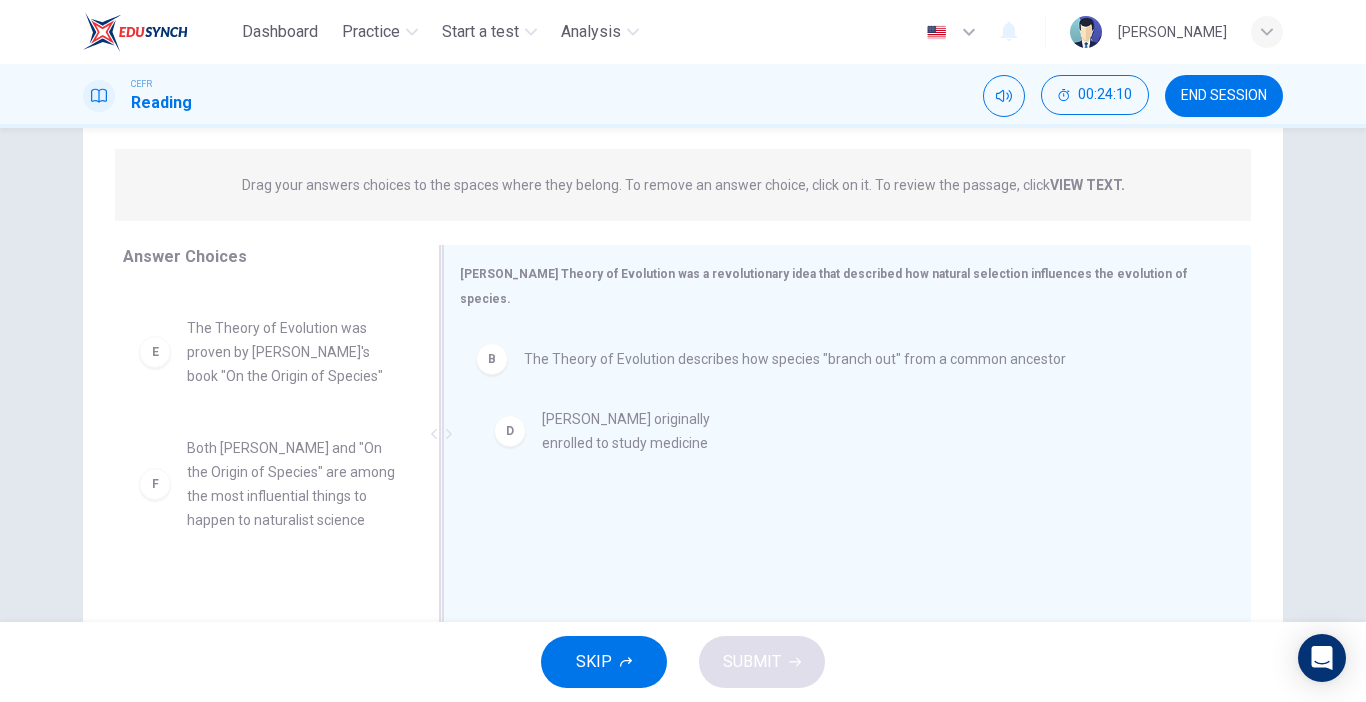 drag, startPoint x: 257, startPoint y: 356, endPoint x: 622, endPoint y: 450, distance: 376.9098 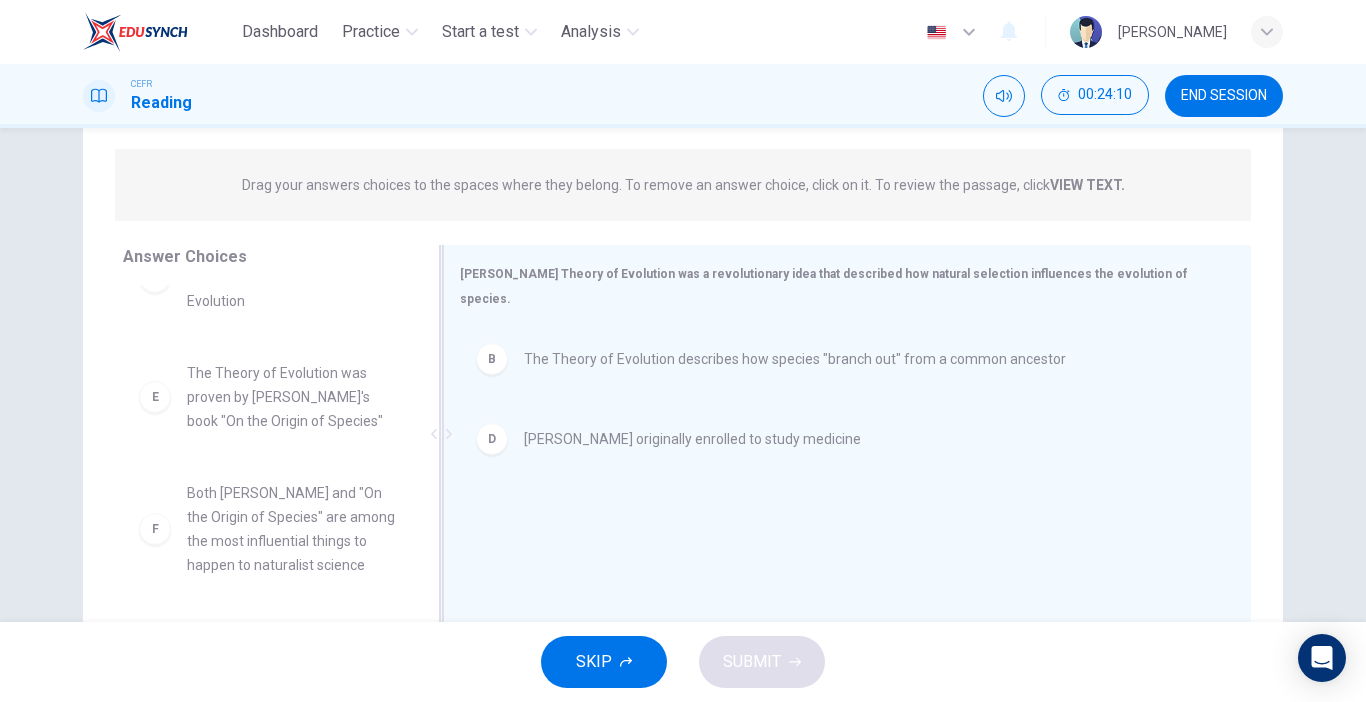 scroll, scrollTop: 180, scrollLeft: 0, axis: vertical 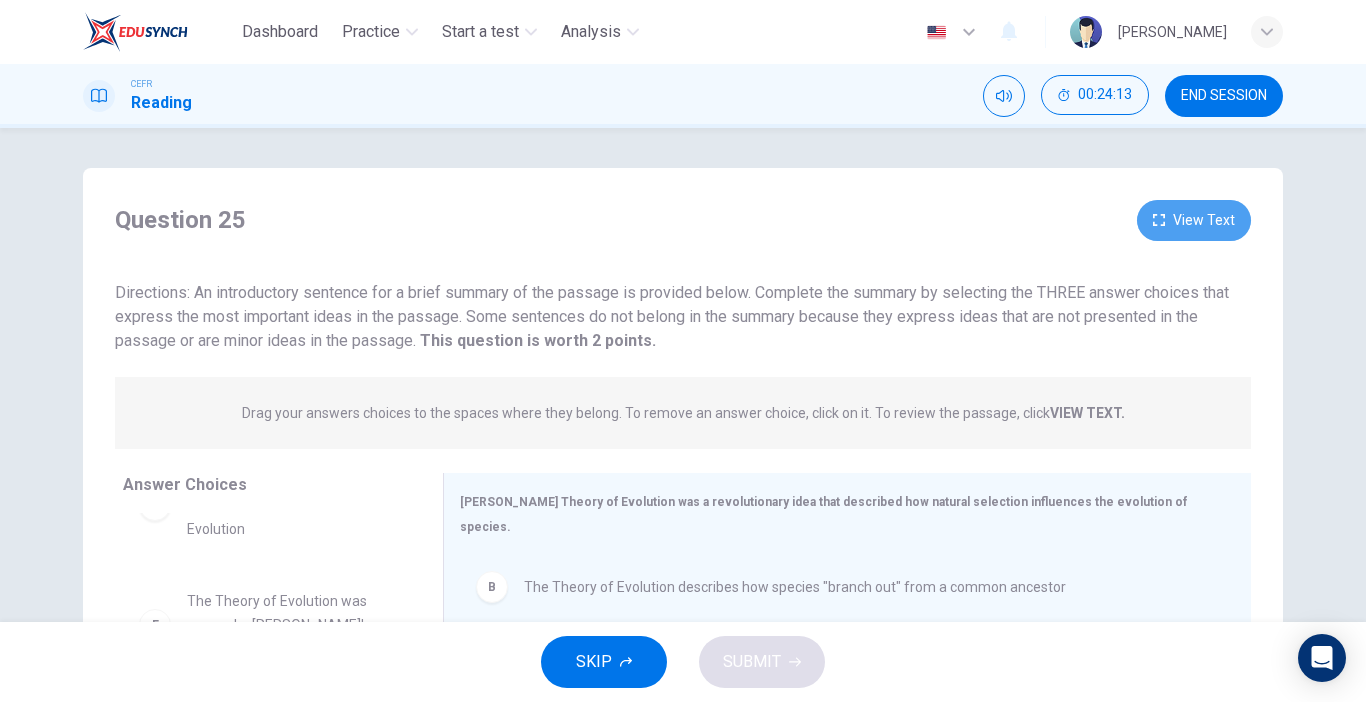 click on "View Text" at bounding box center (1194, 220) 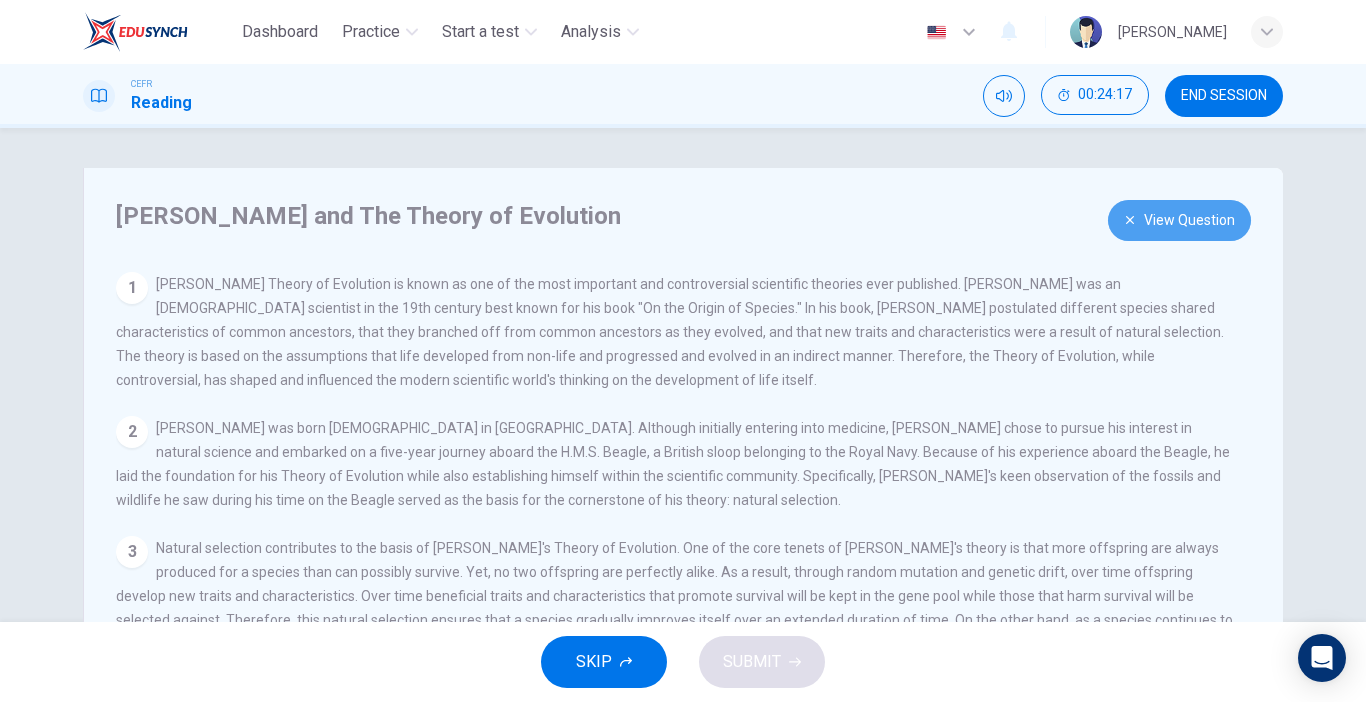 click on "View Question" at bounding box center (1179, 220) 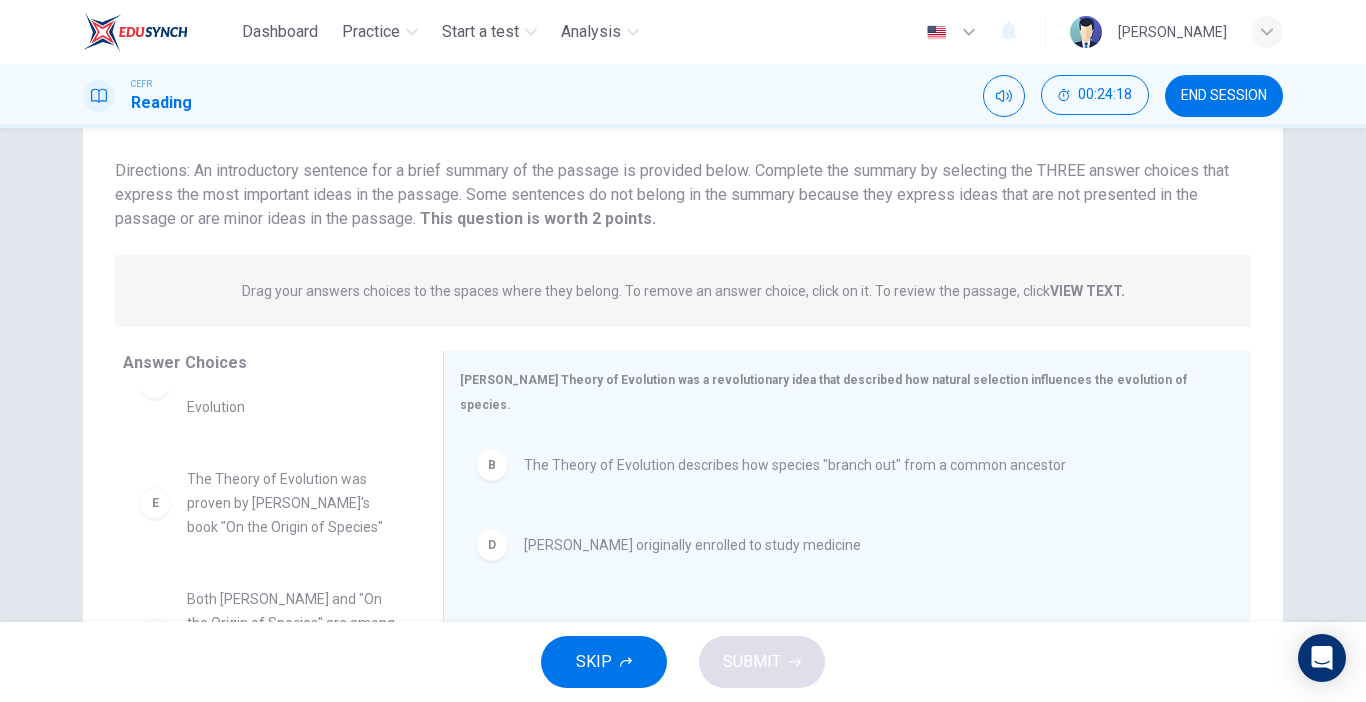scroll, scrollTop: 276, scrollLeft: 0, axis: vertical 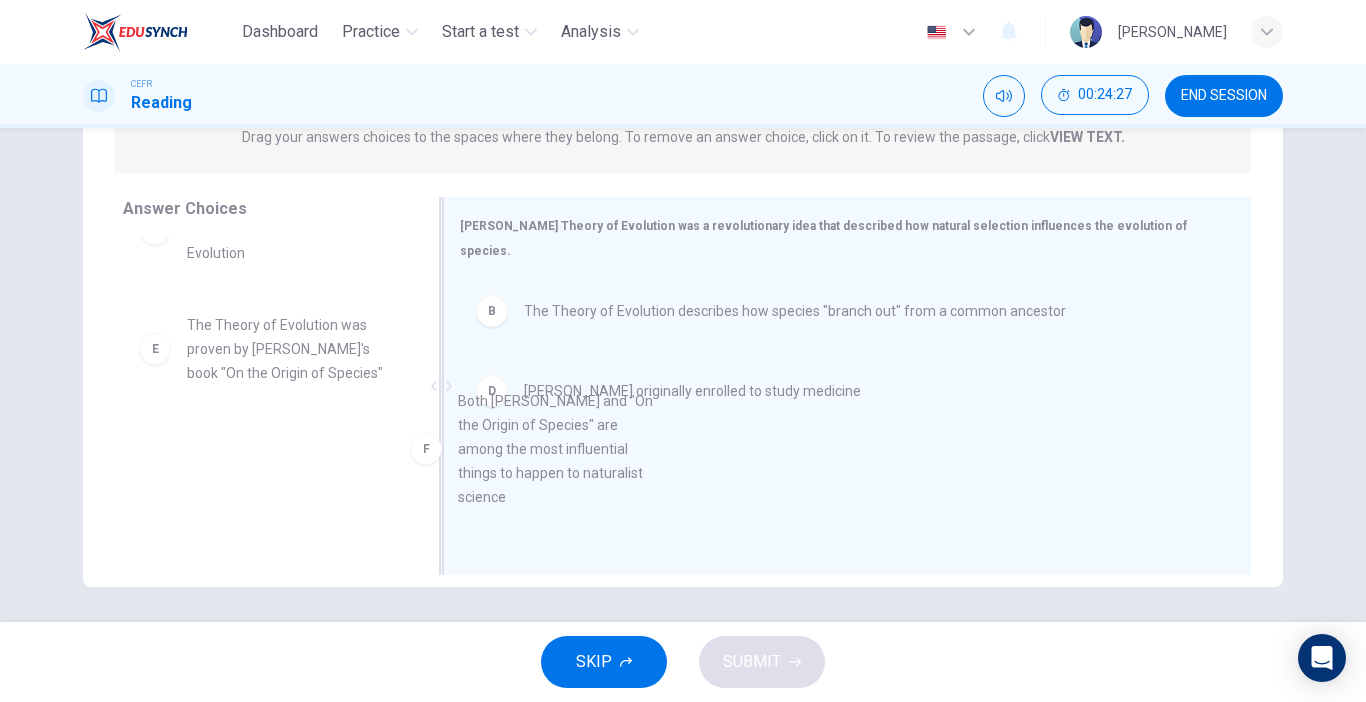 drag, startPoint x: 299, startPoint y: 489, endPoint x: 679, endPoint y: 442, distance: 382.89554 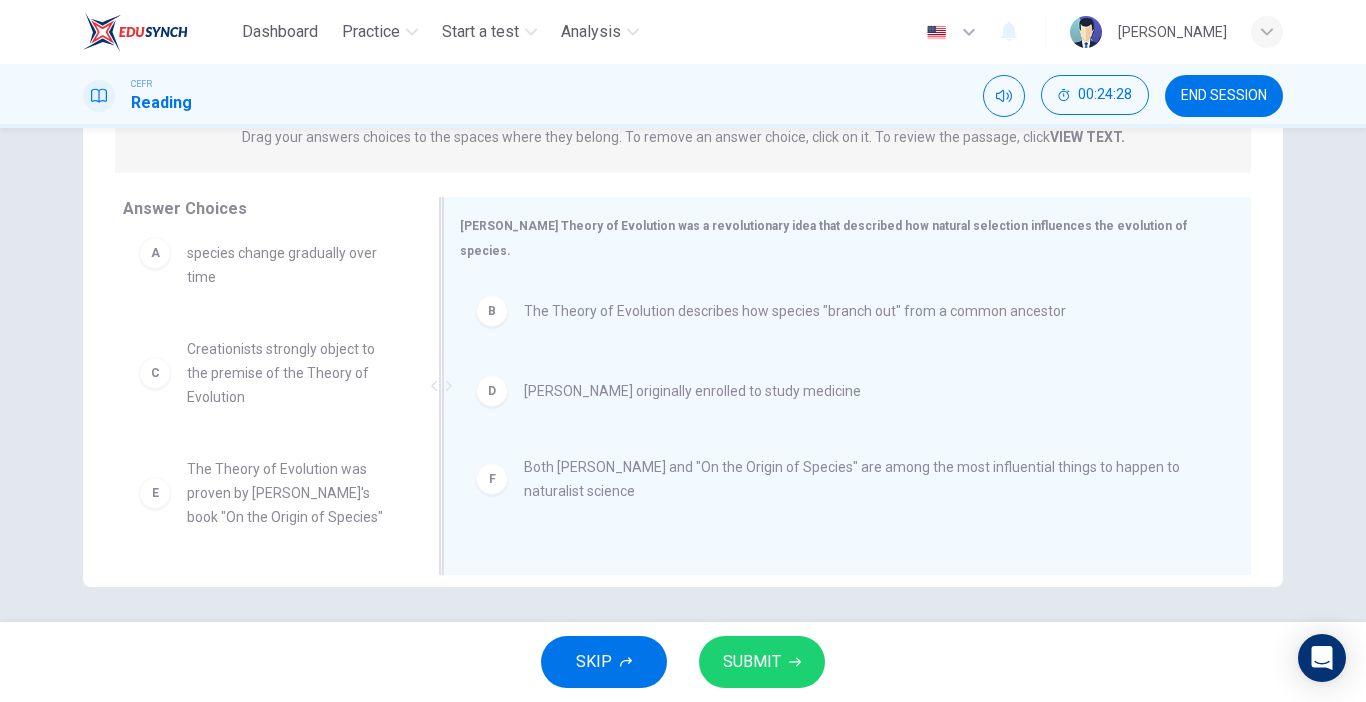 scroll, scrollTop: 36, scrollLeft: 0, axis: vertical 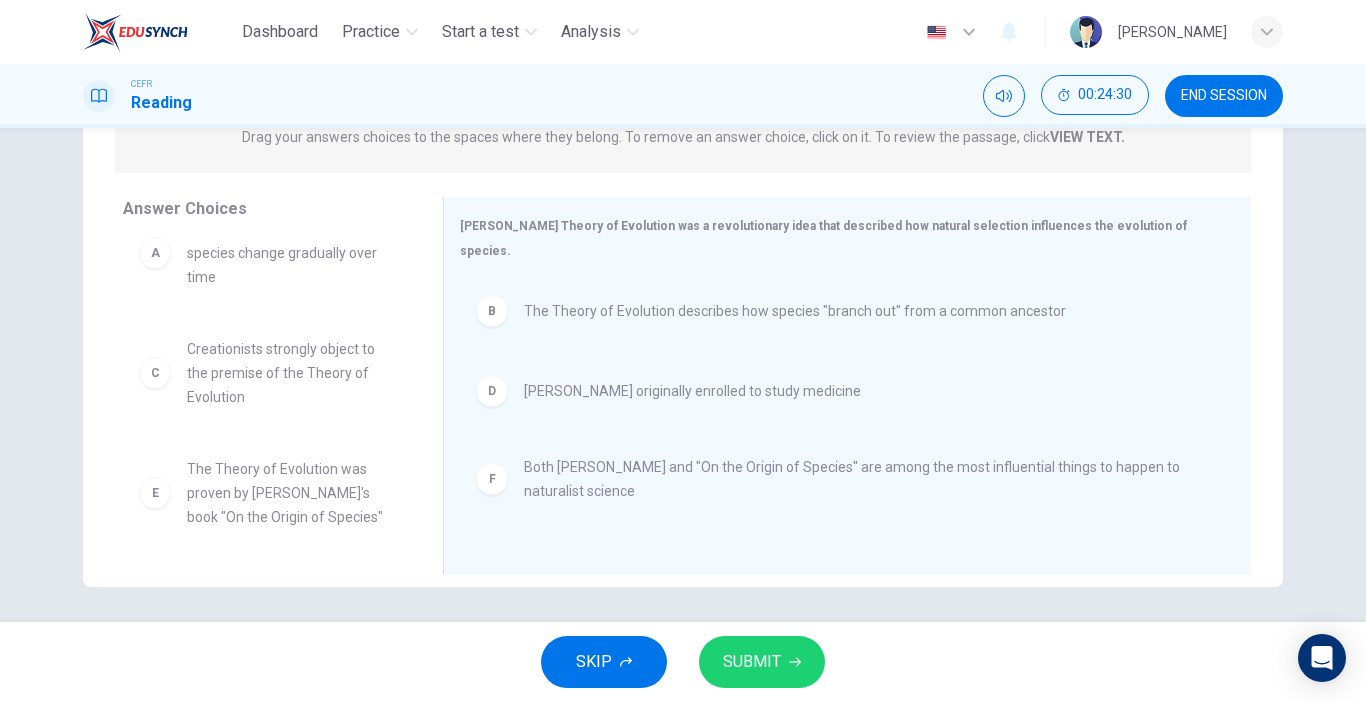 click on "SUBMIT" at bounding box center [752, 662] 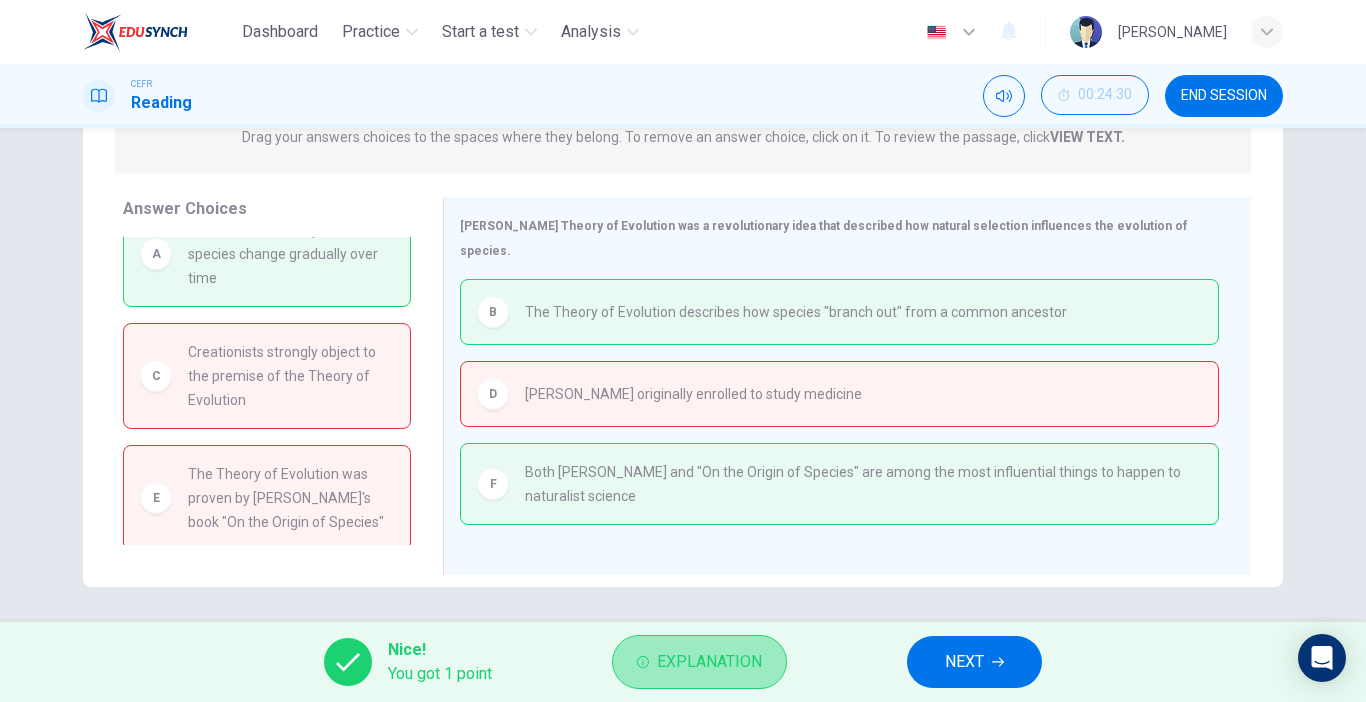 click on "Explanation" at bounding box center (709, 662) 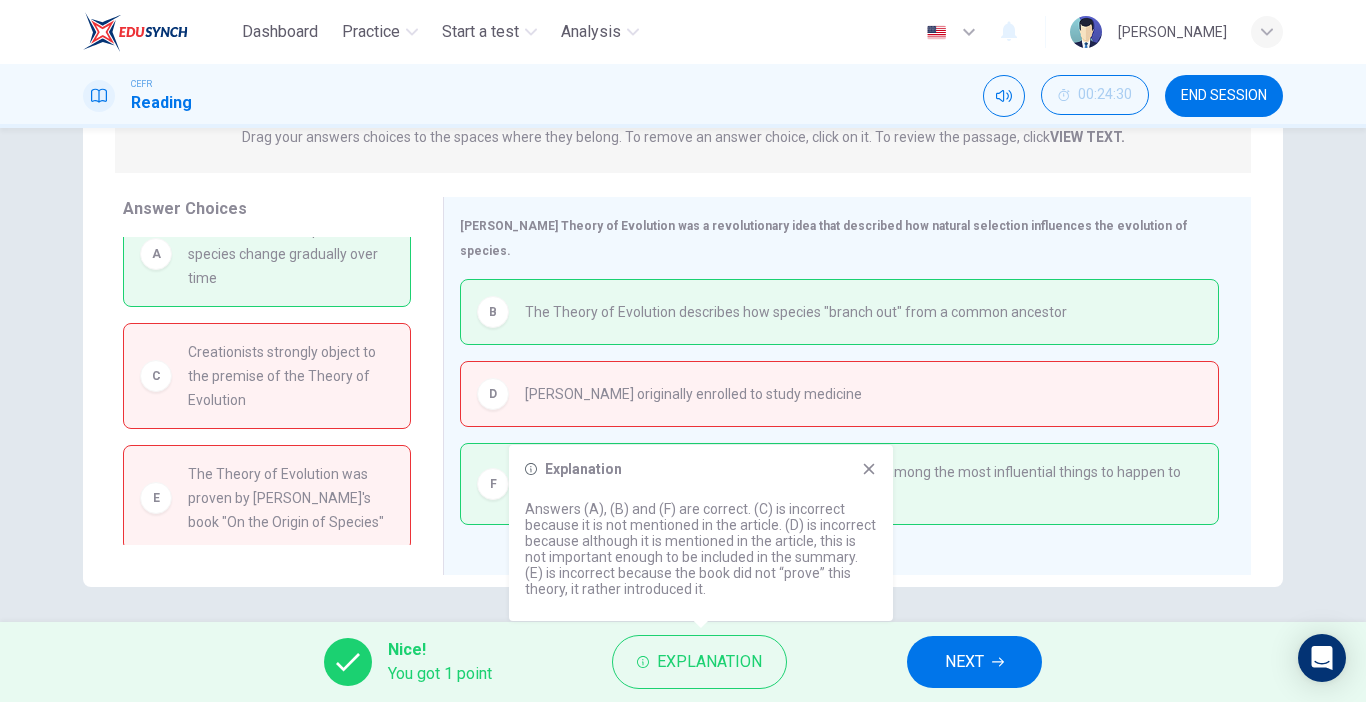 click on "NEXT" at bounding box center (964, 662) 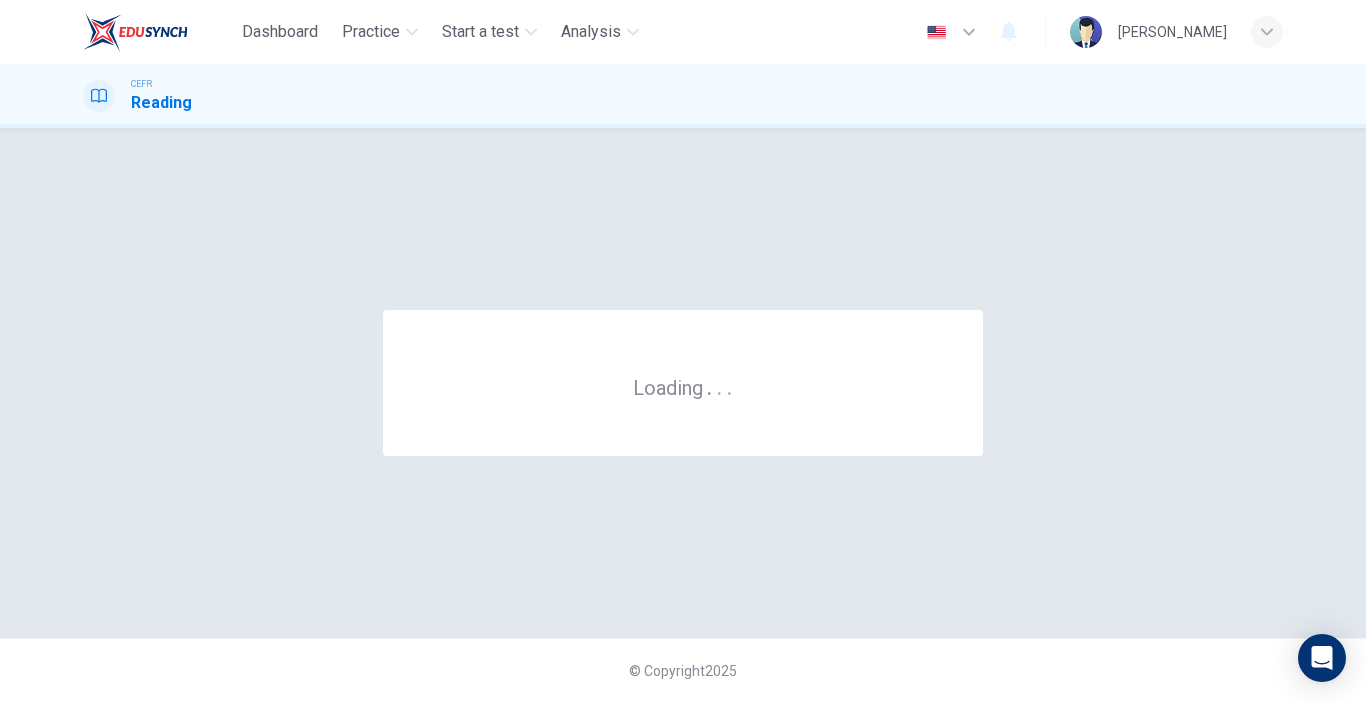 scroll, scrollTop: 0, scrollLeft: 0, axis: both 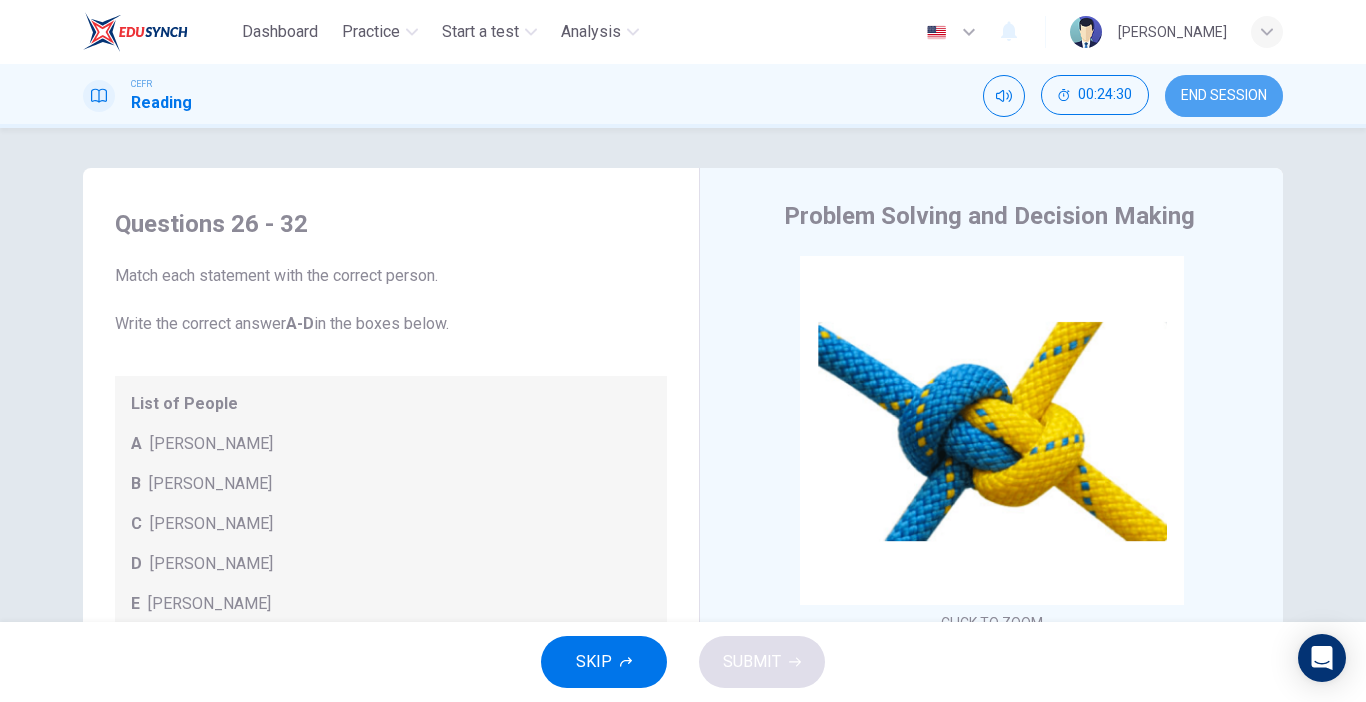 click on "END SESSION" at bounding box center (1224, 96) 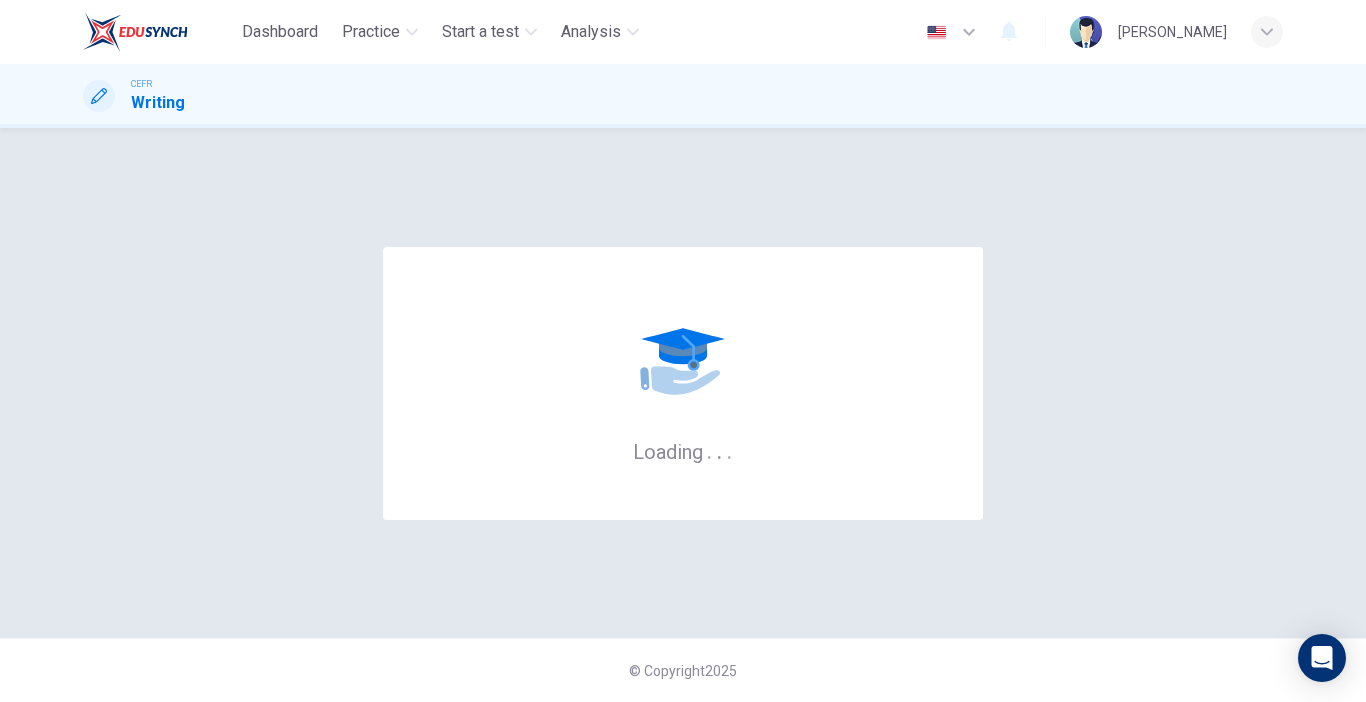 scroll, scrollTop: 0, scrollLeft: 0, axis: both 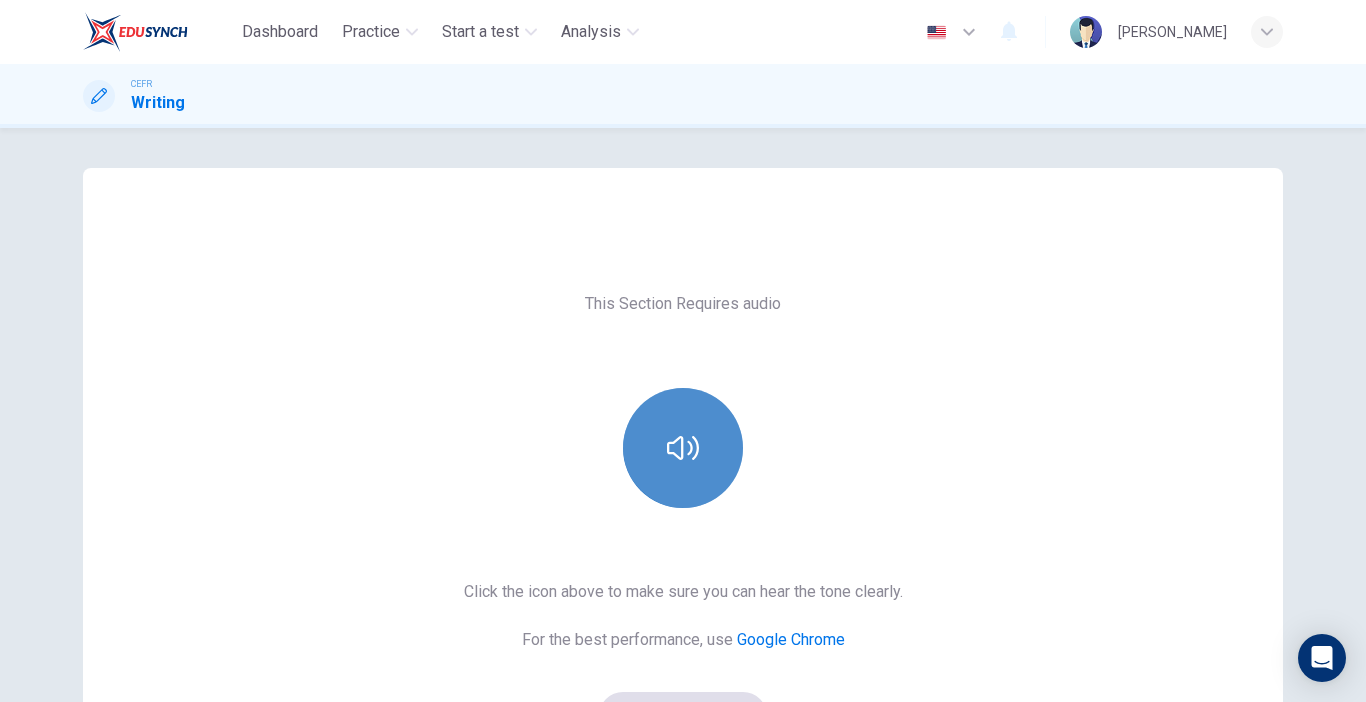 click at bounding box center [683, 448] 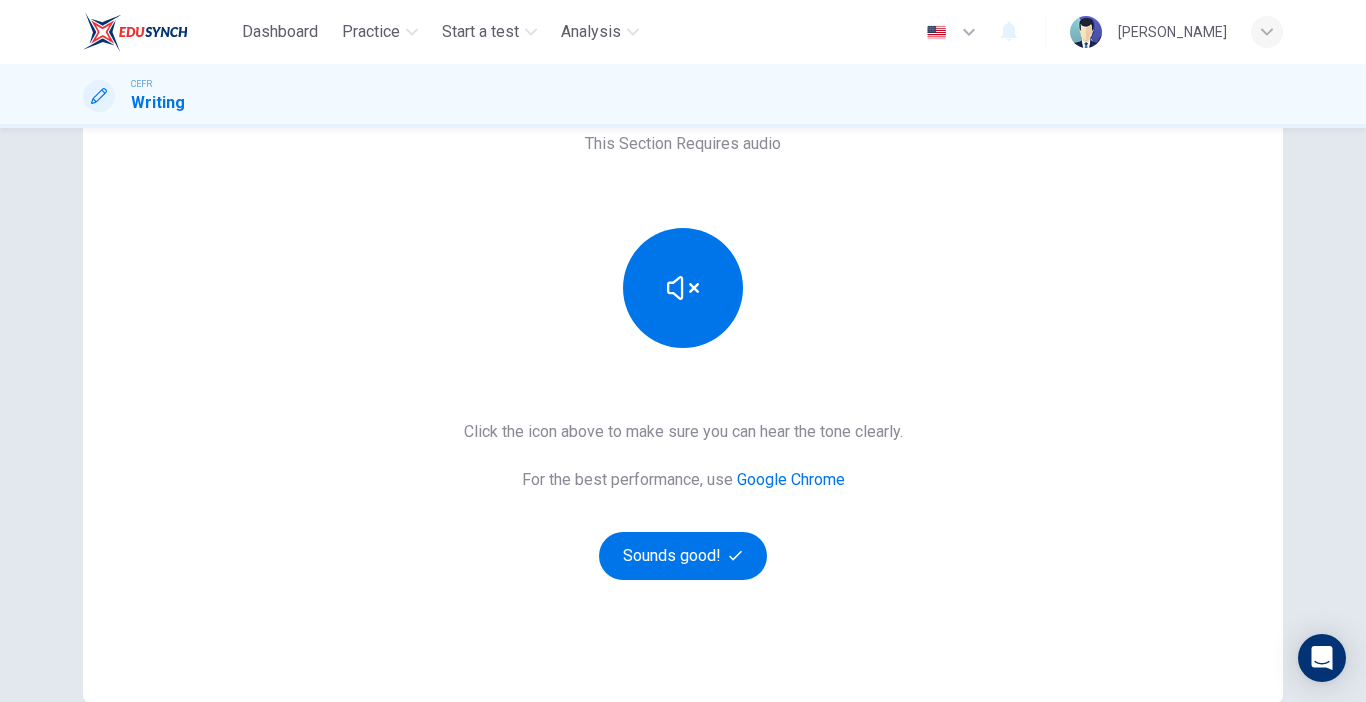 scroll, scrollTop: 203, scrollLeft: 0, axis: vertical 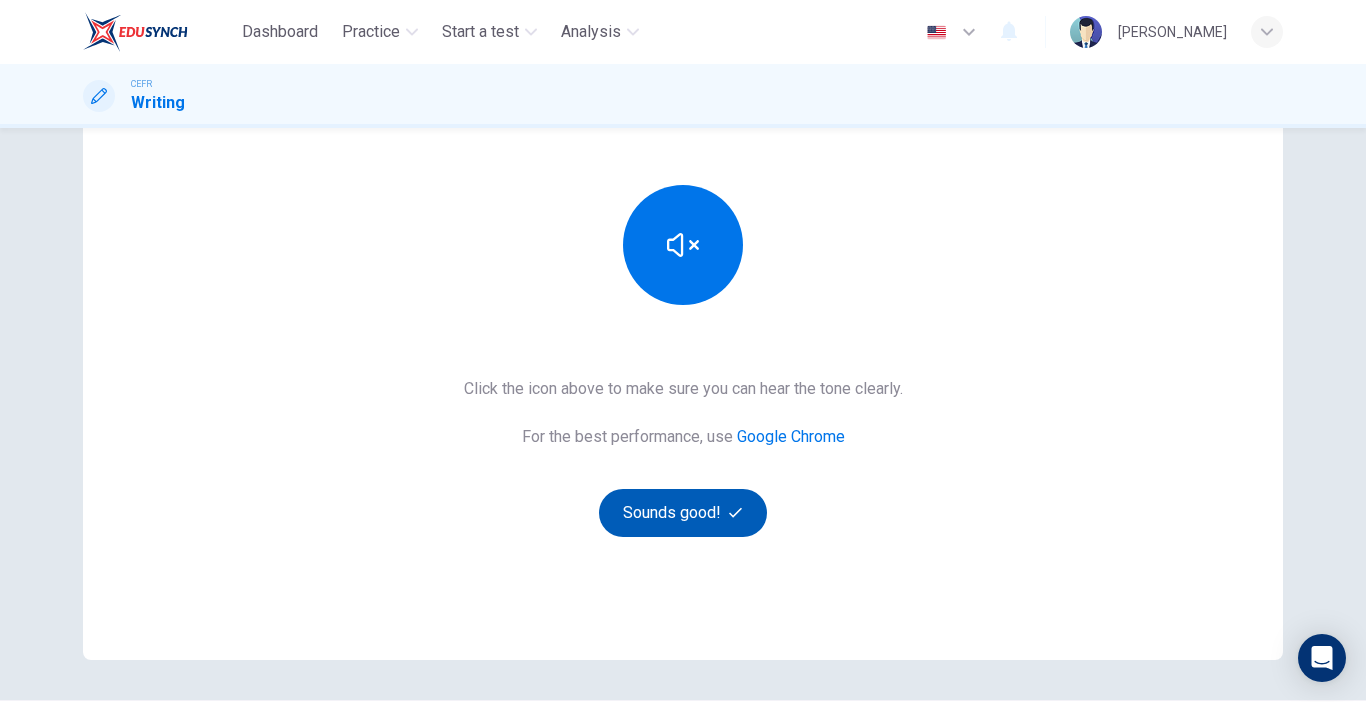 click on "Sounds good!" at bounding box center (683, 513) 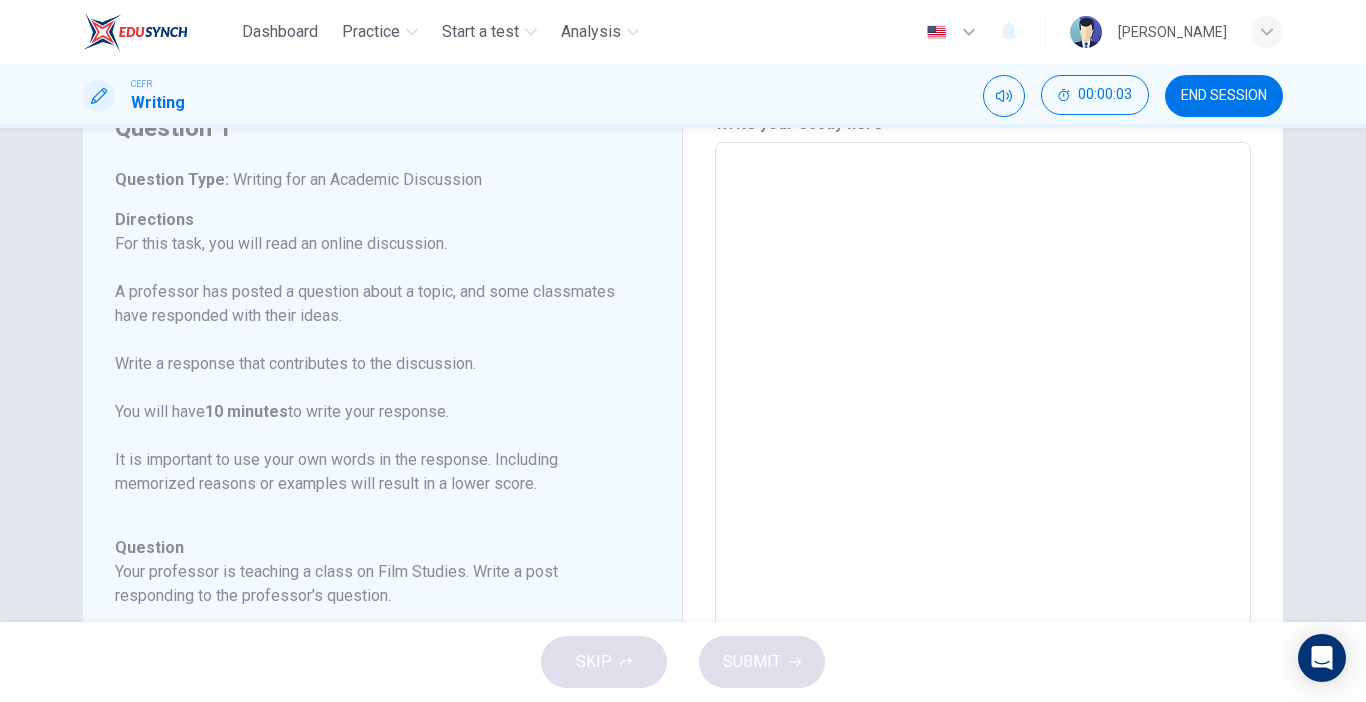 scroll, scrollTop: 102, scrollLeft: 0, axis: vertical 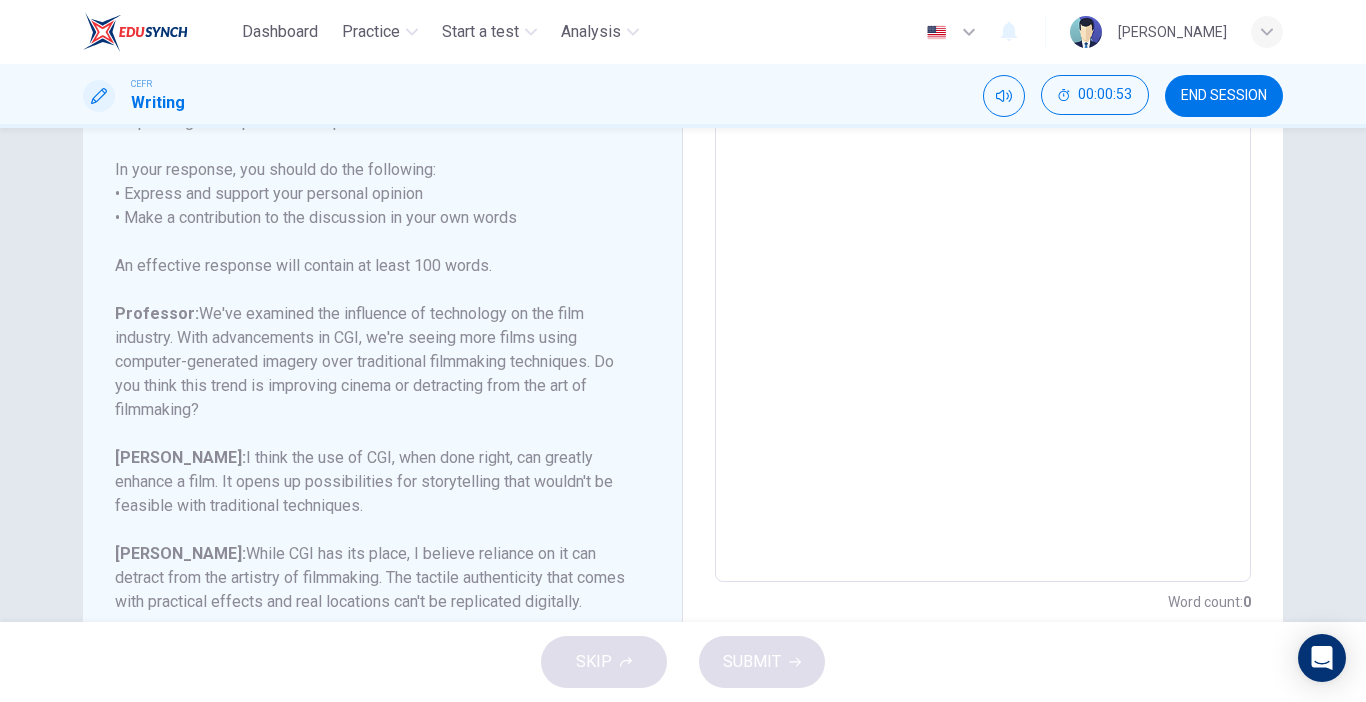 click at bounding box center (983, 248) 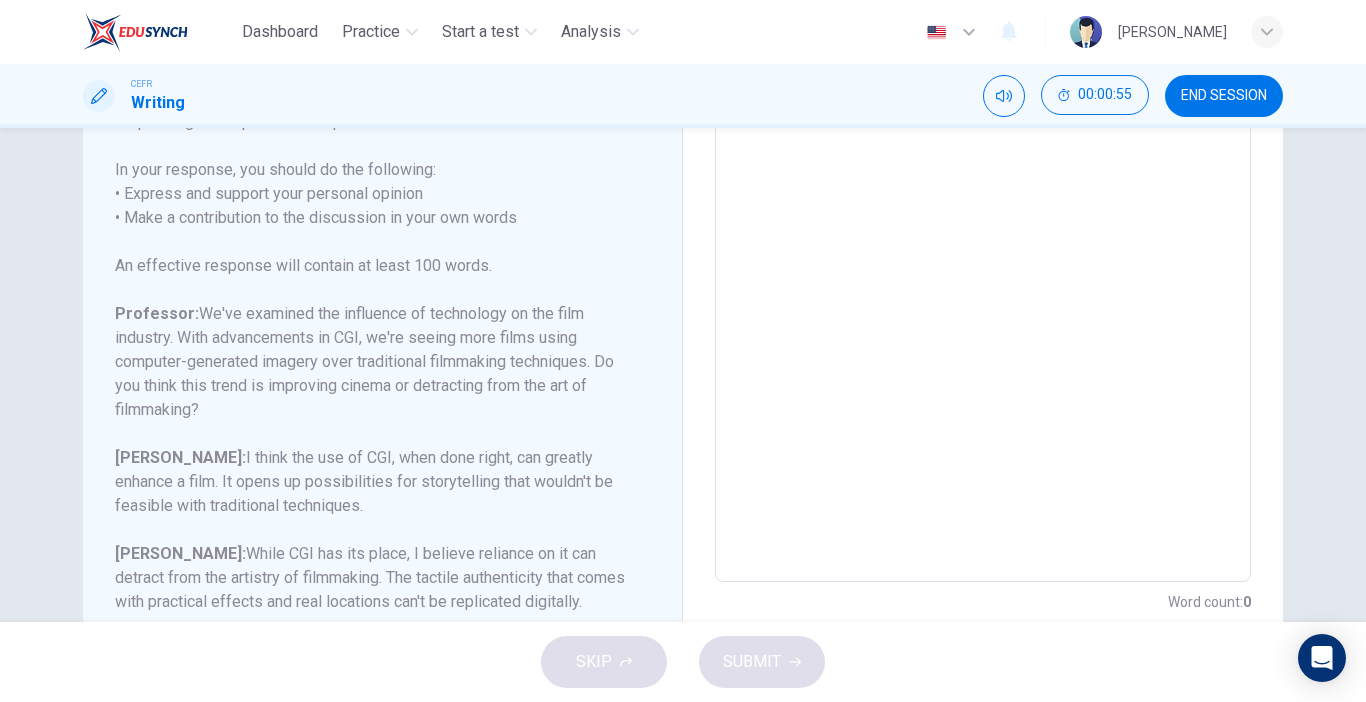 click at bounding box center [983, 248] 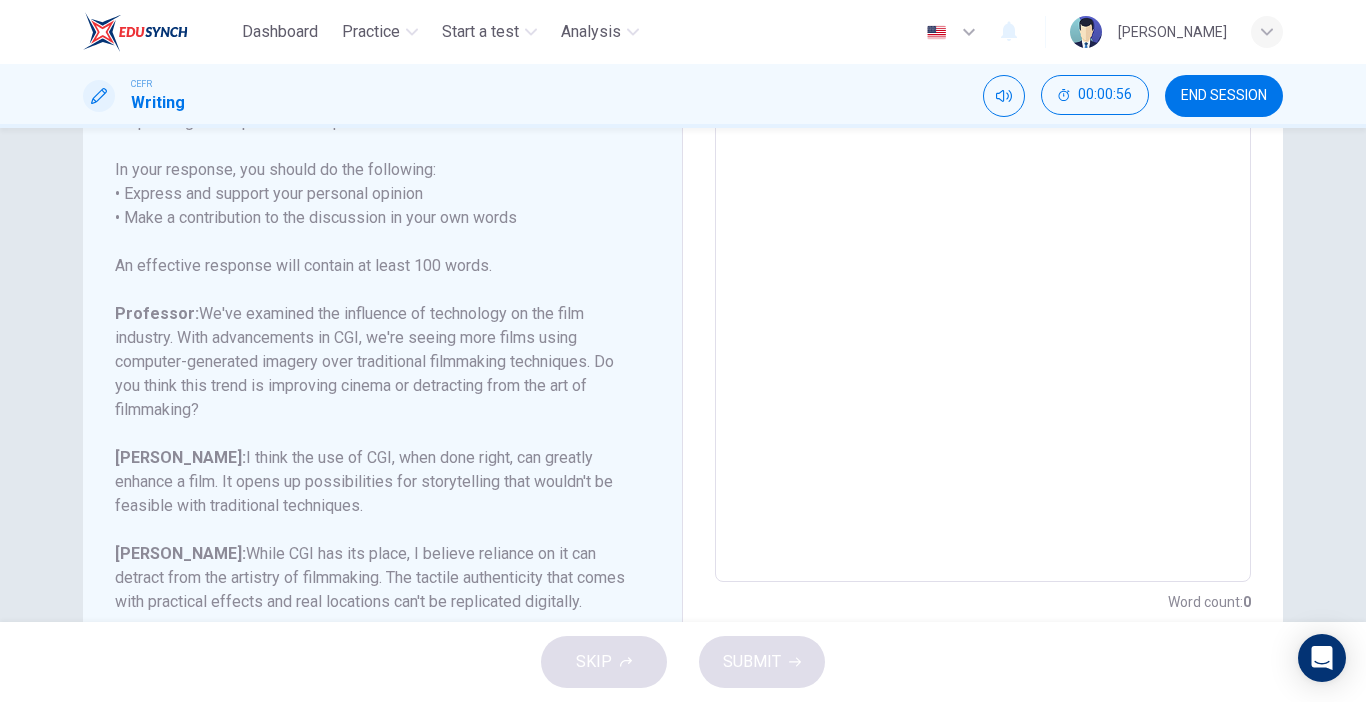 type on "I" 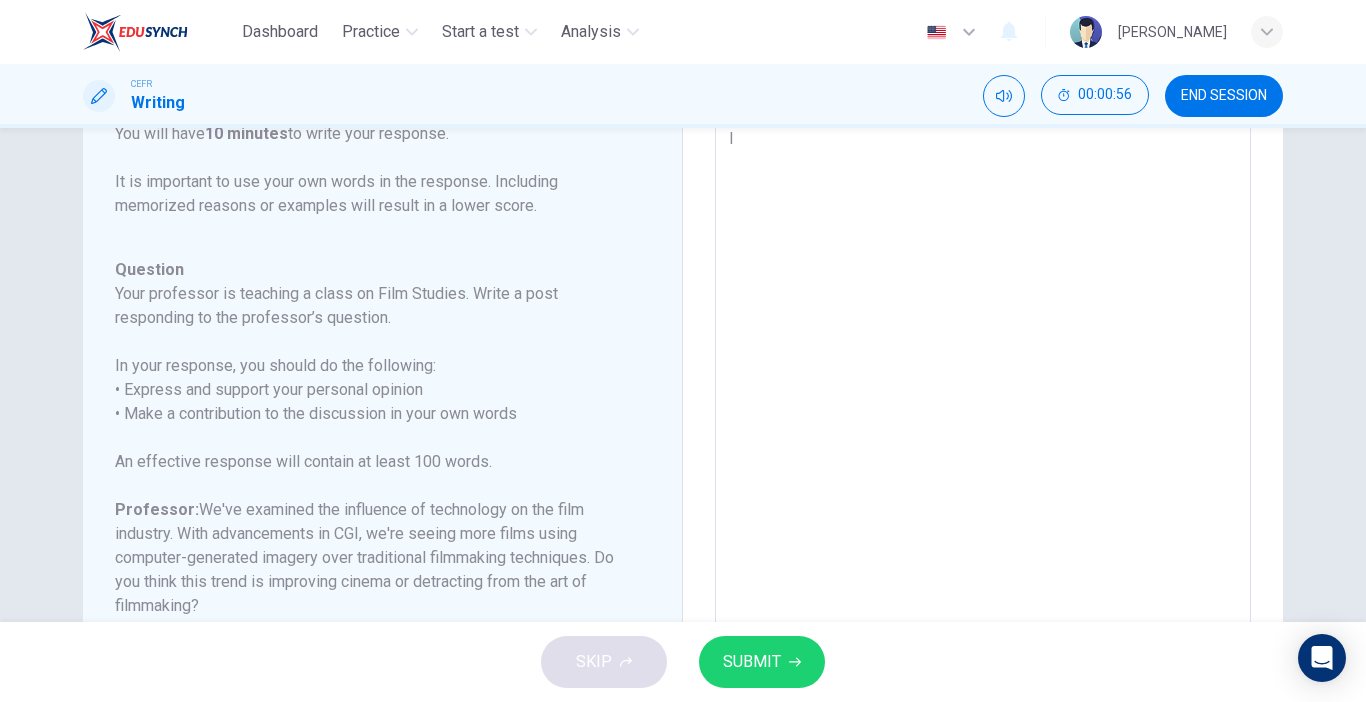 type on "I" 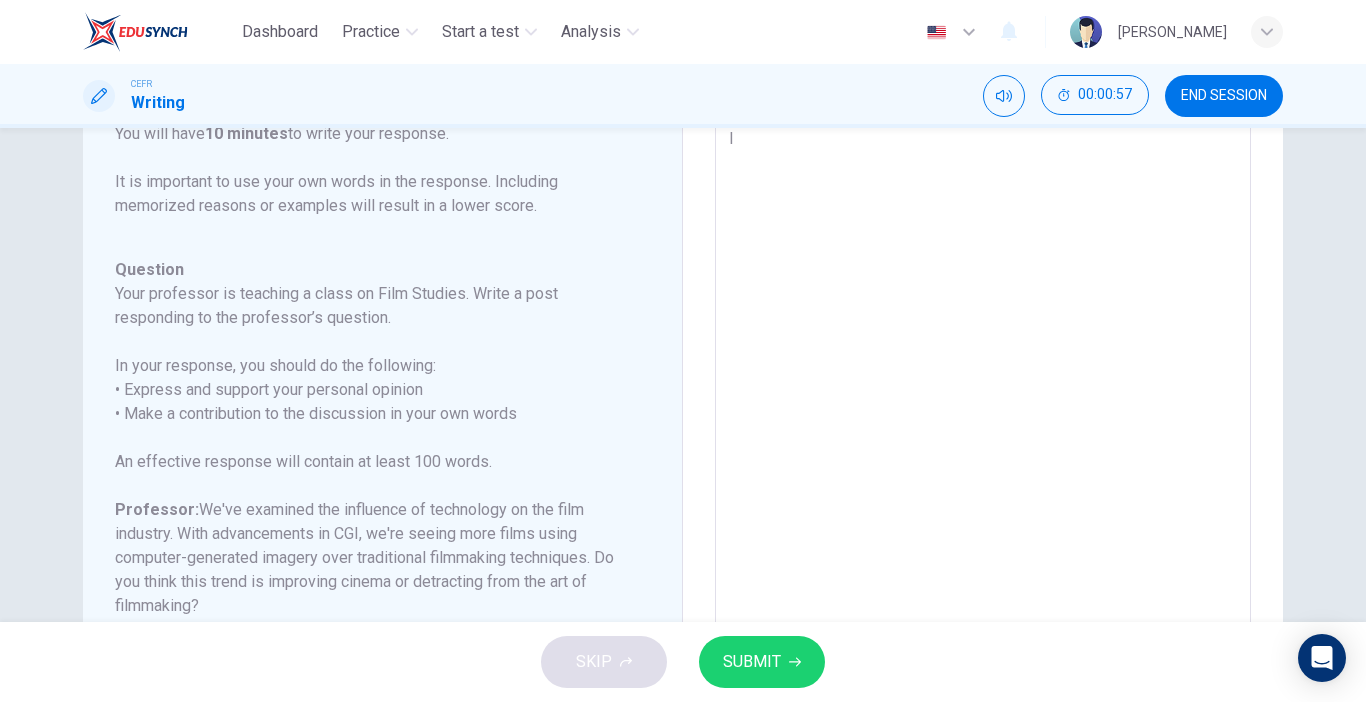 type on "I t" 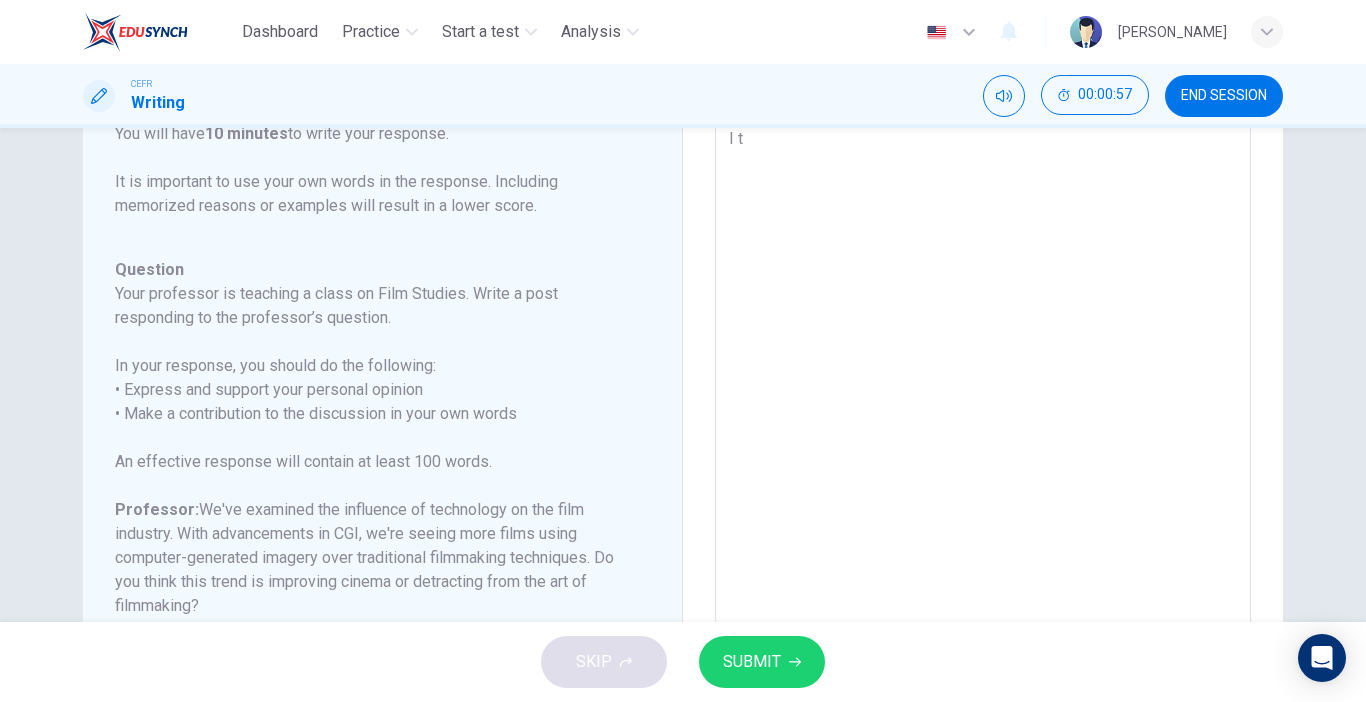 type on "x" 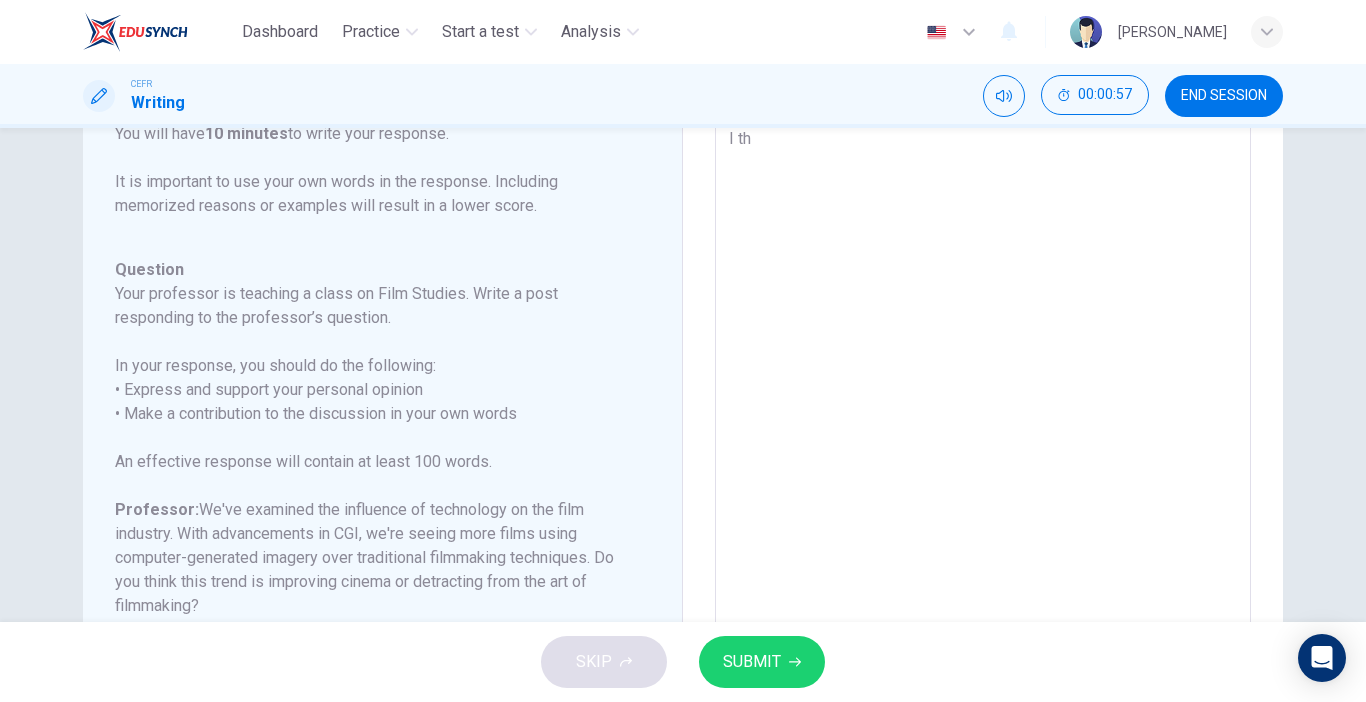 type on "I thi" 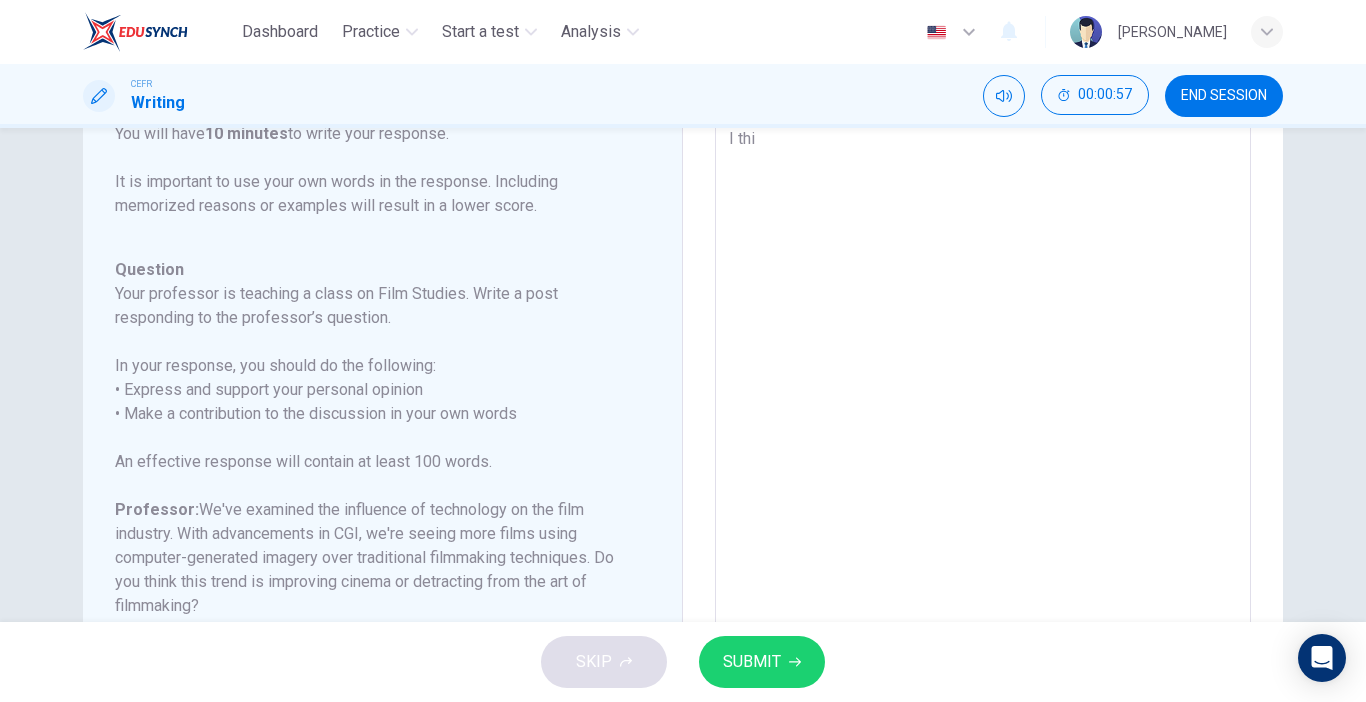 type on "x" 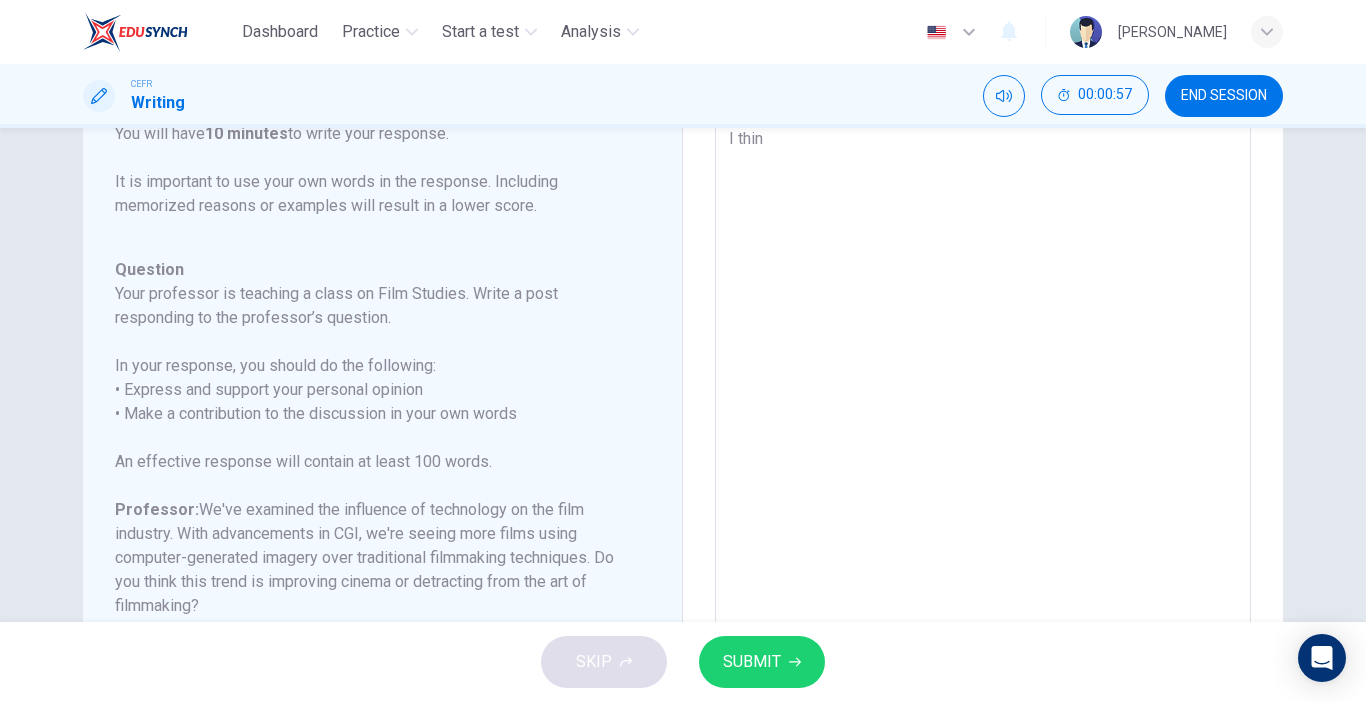 type on "x" 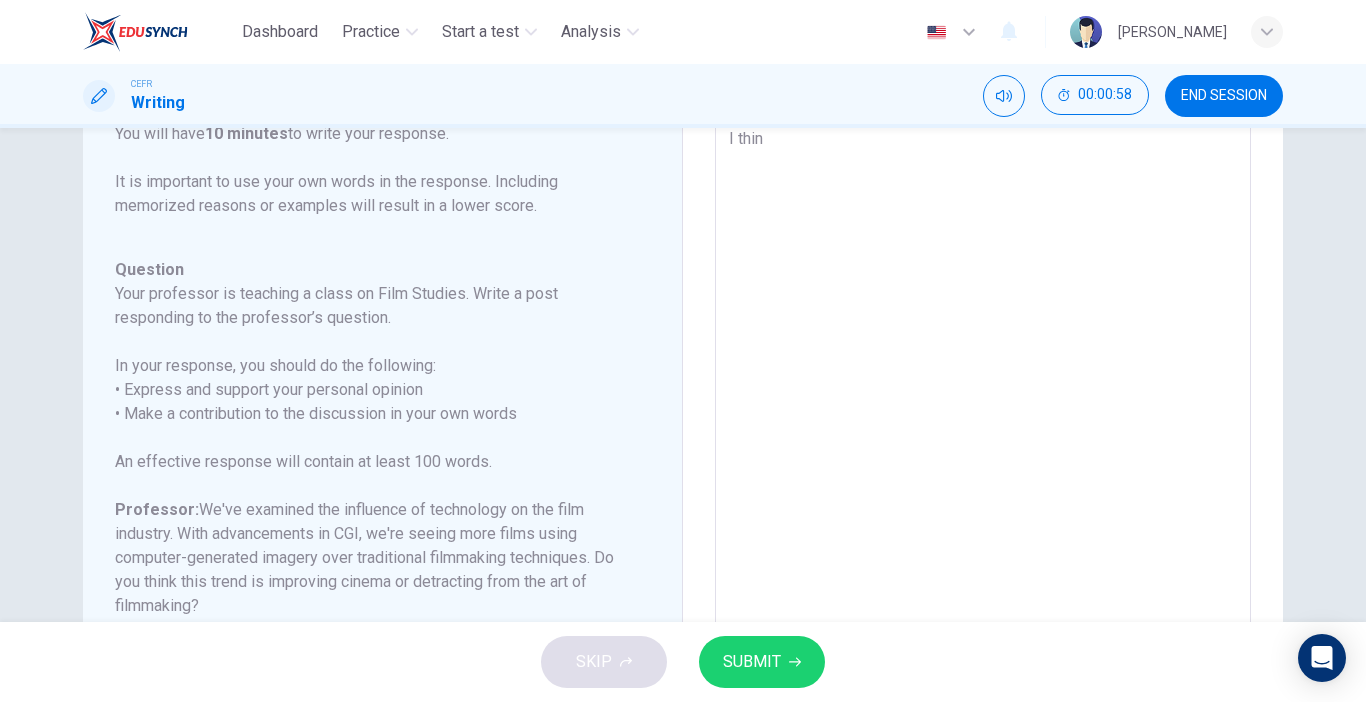 type on "I think" 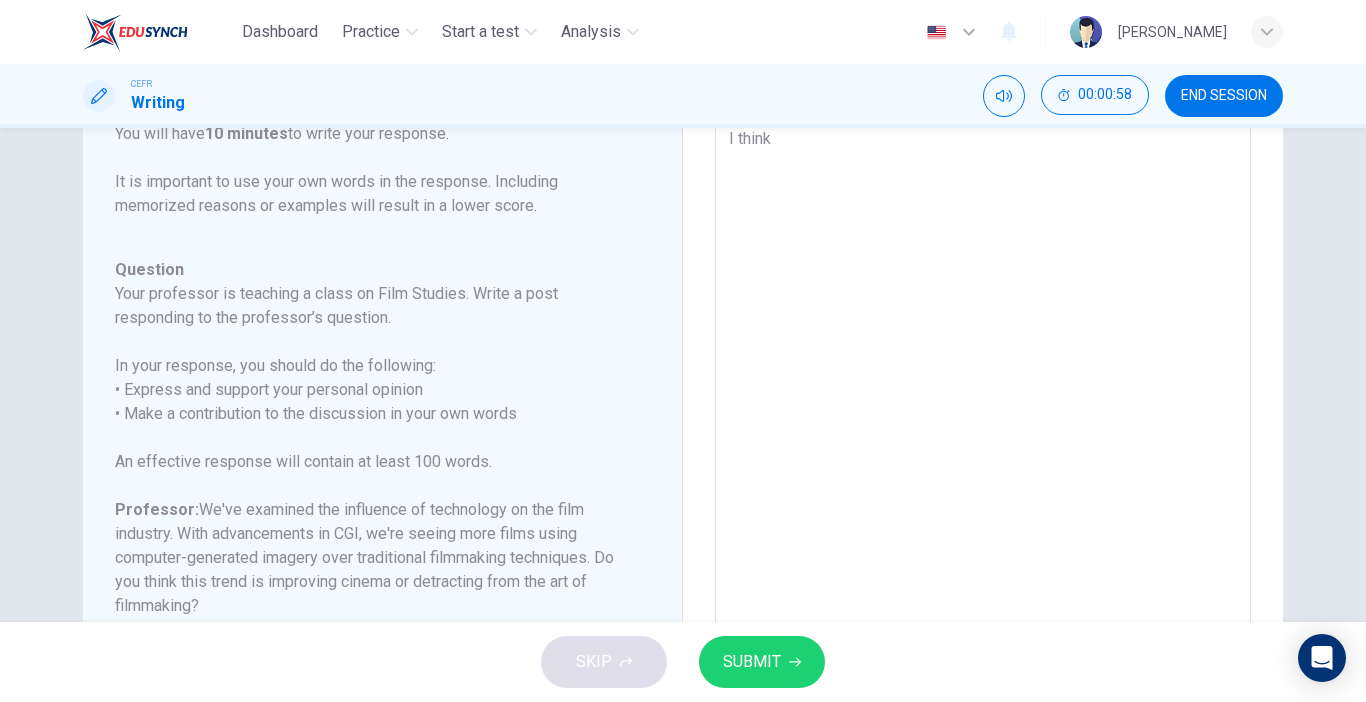 type on "x" 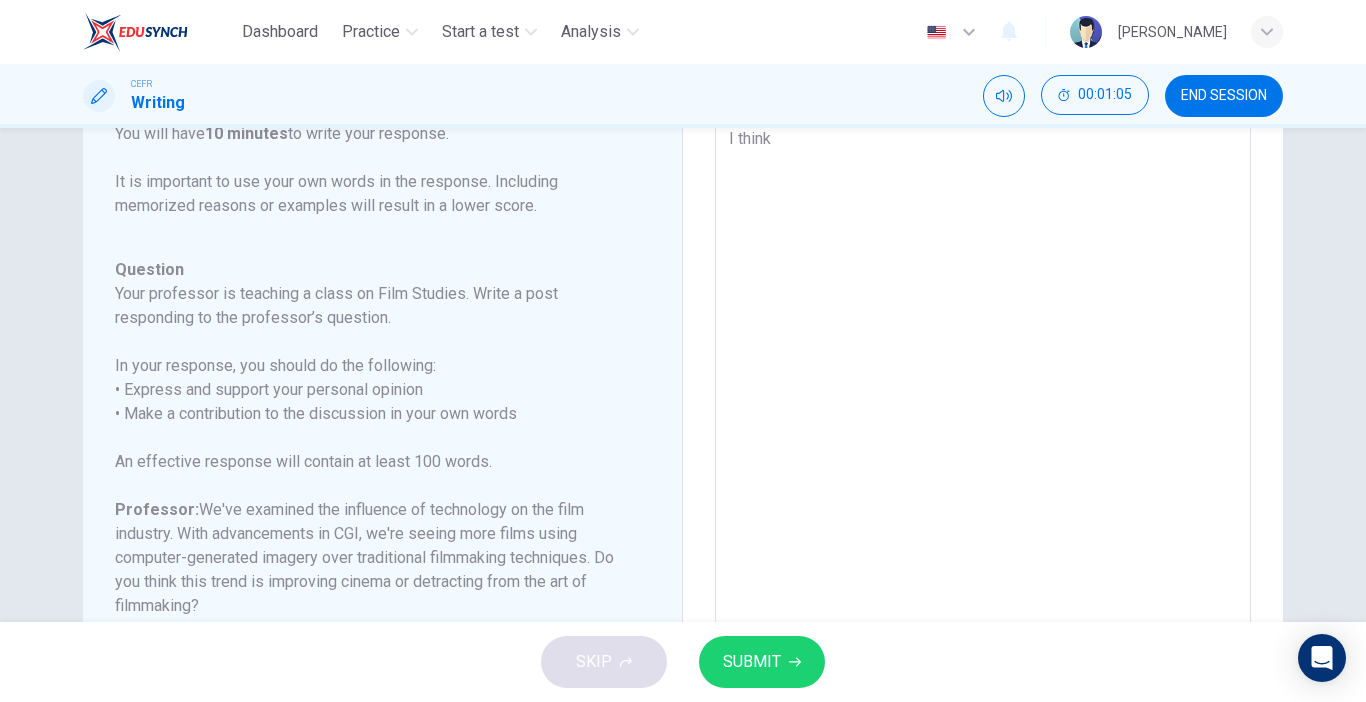 type on "I think t" 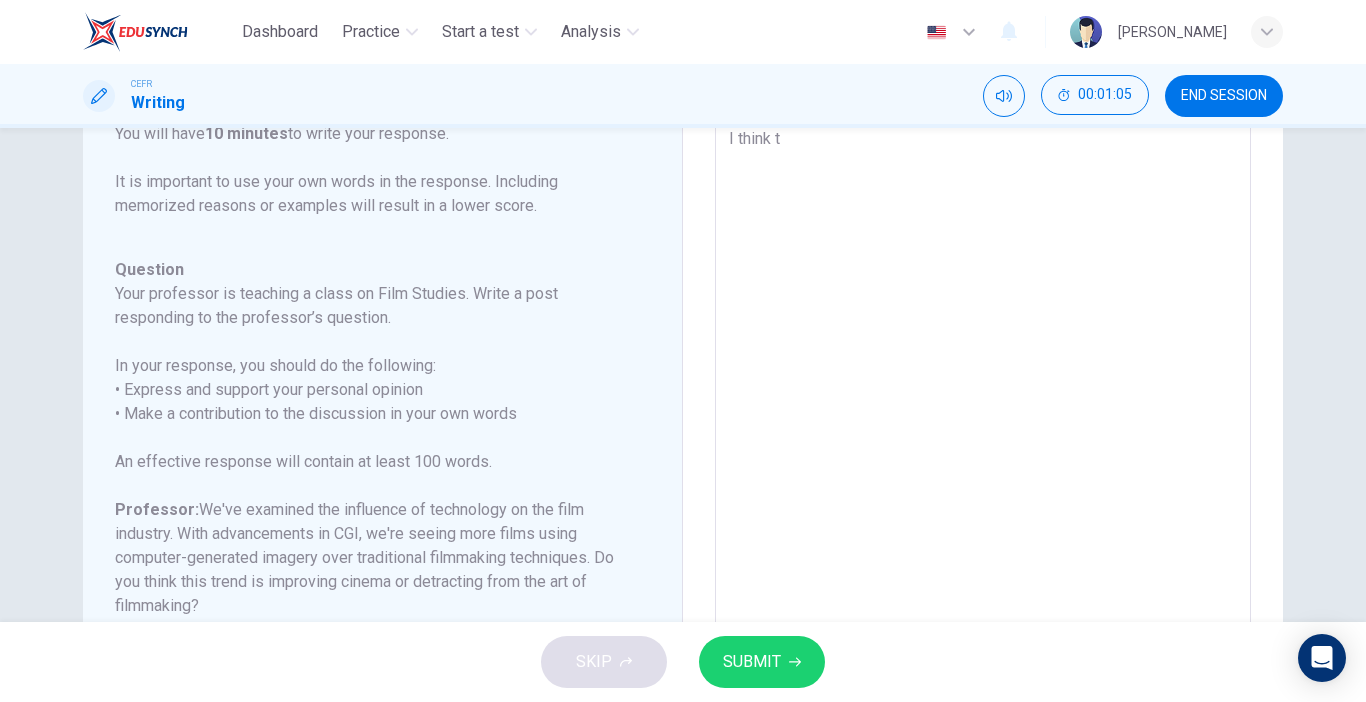 type on "x" 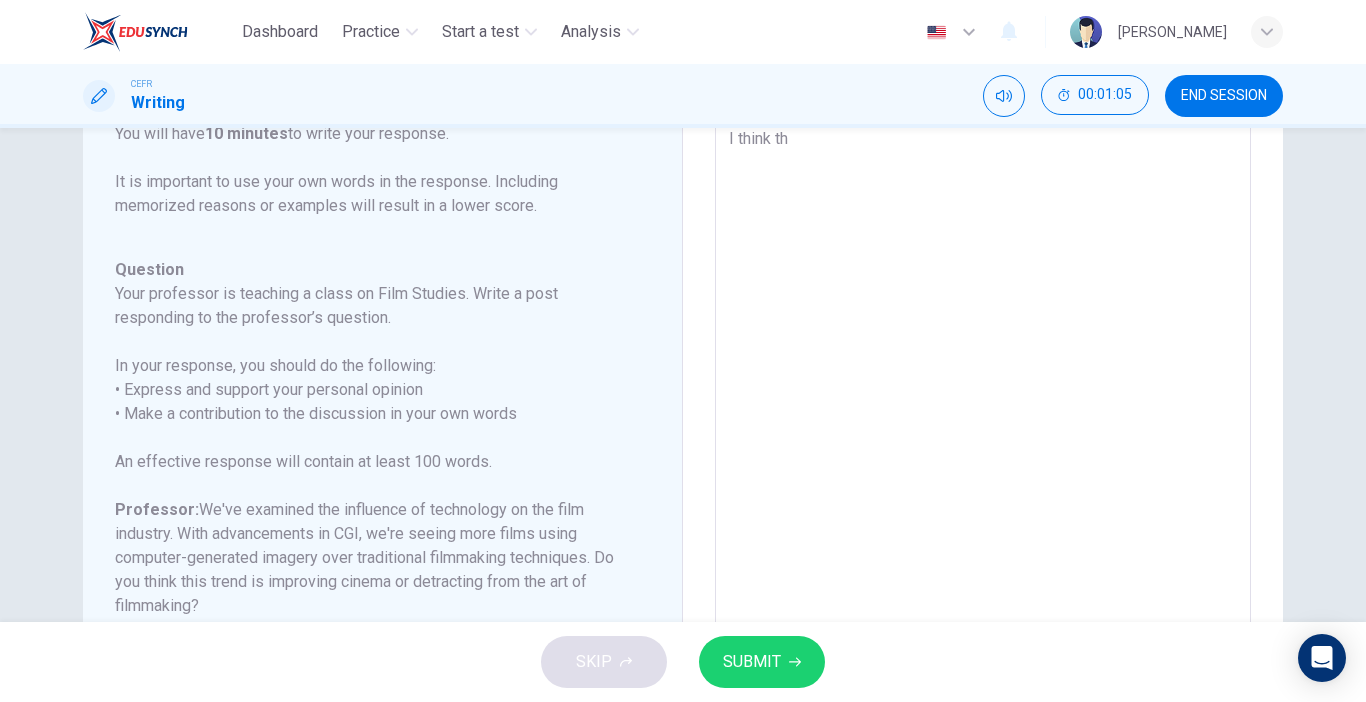 type on "x" 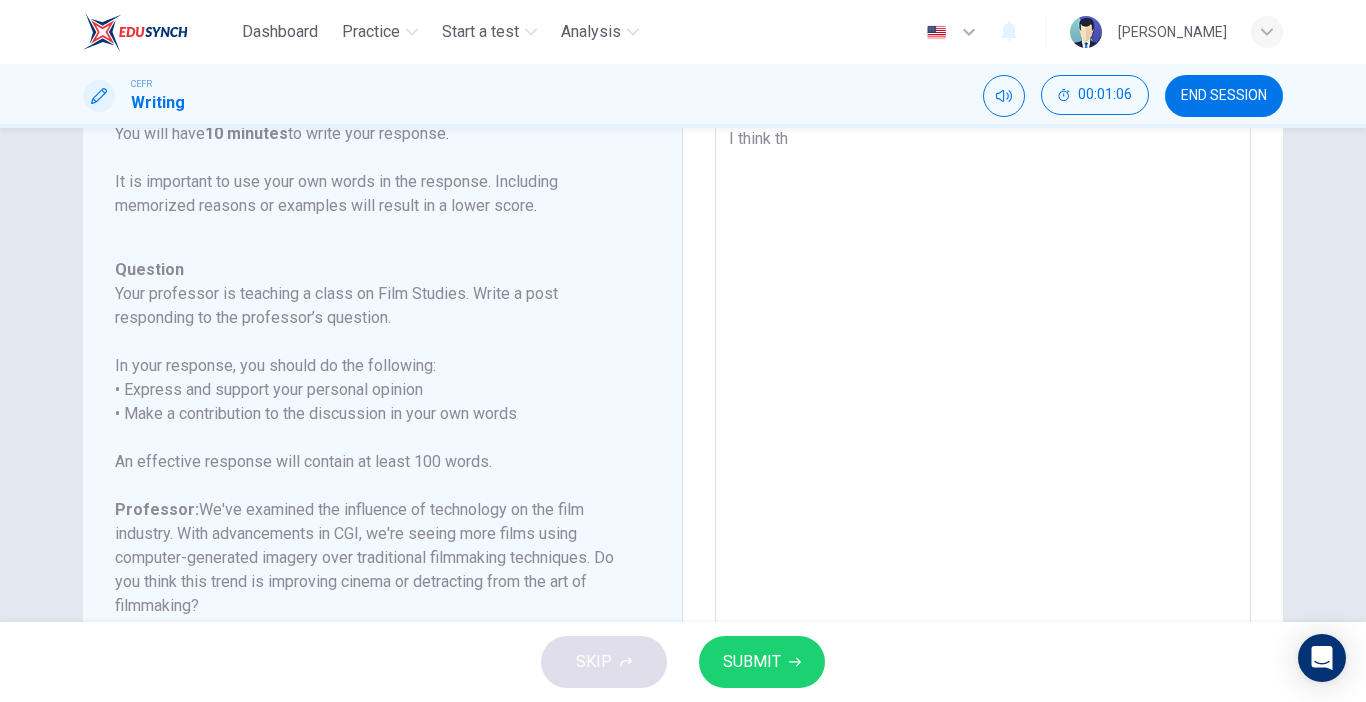 type on "I think the" 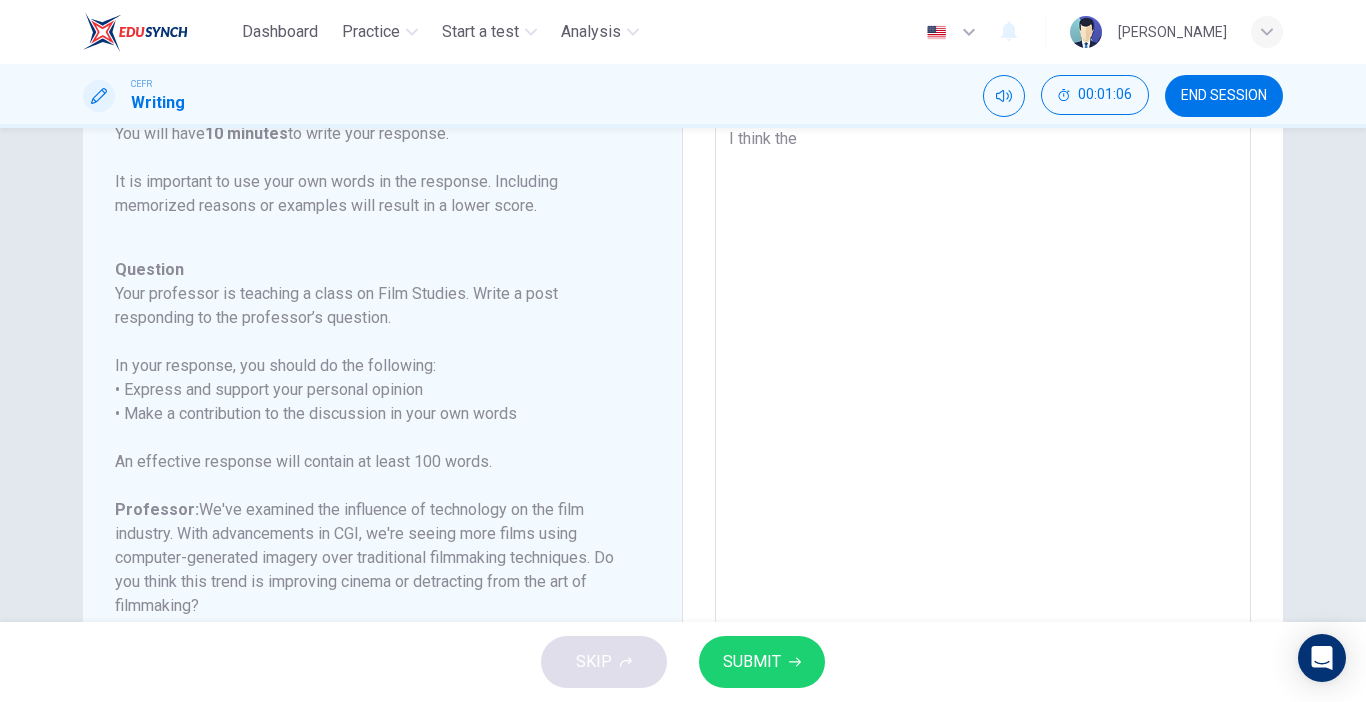 type on "x" 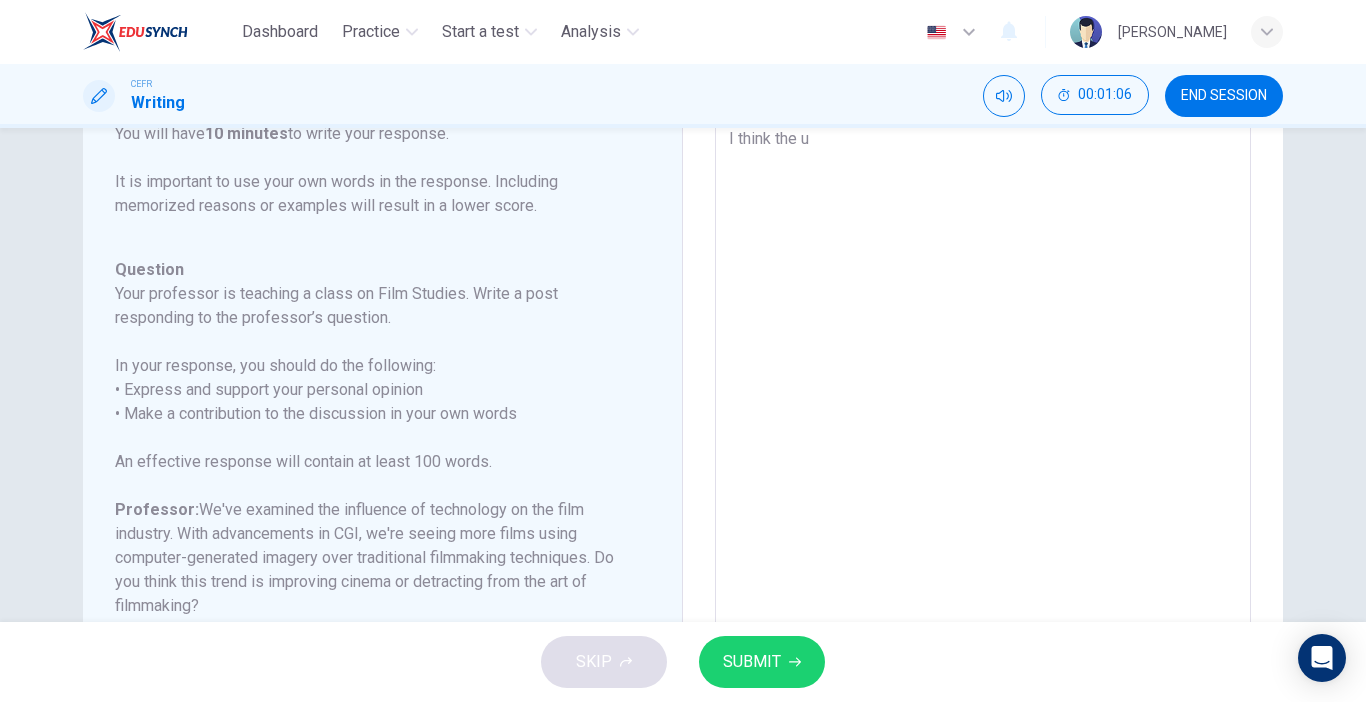 type on "I think the ut" 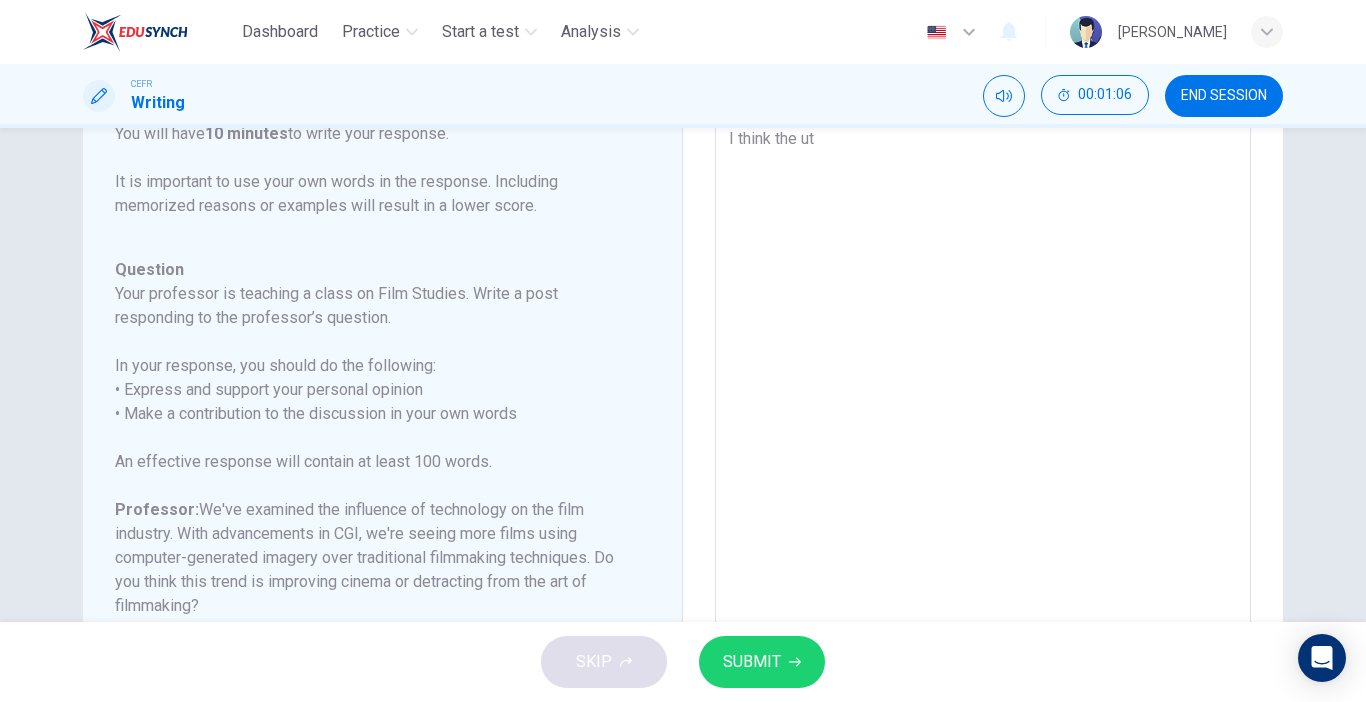 type on "x" 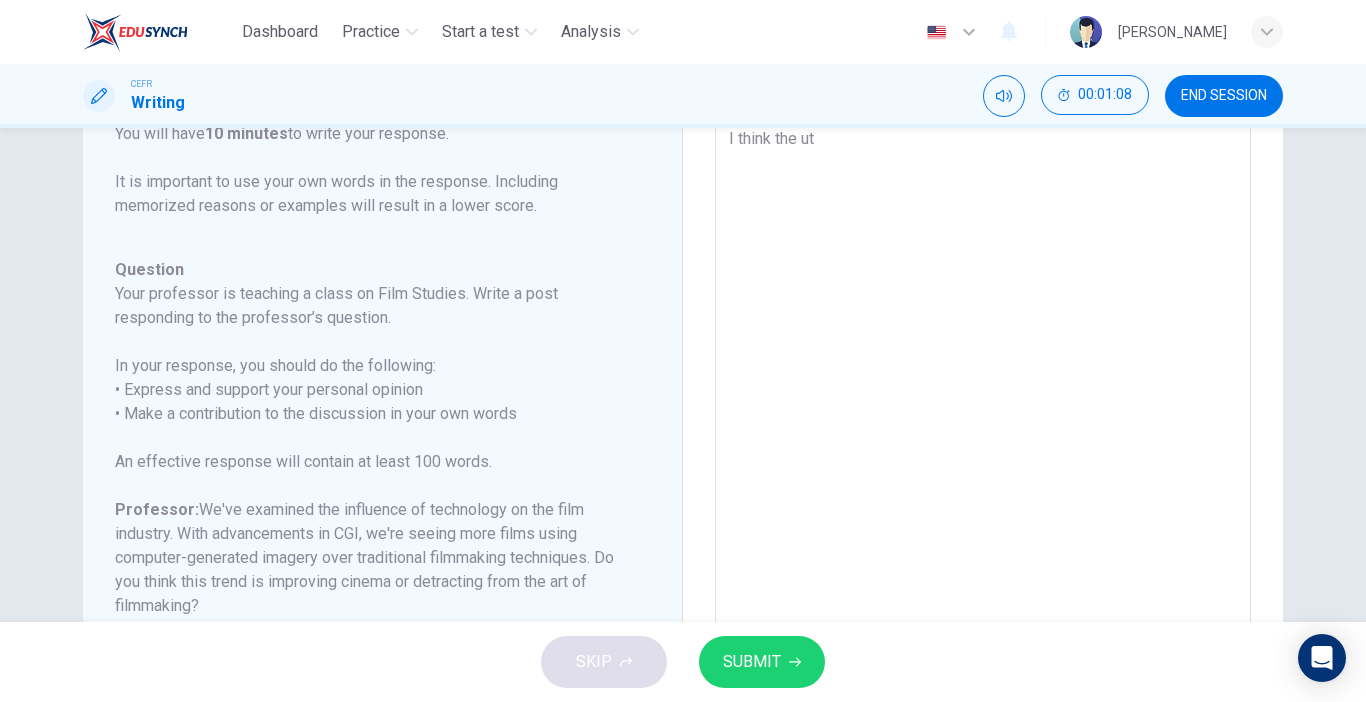 type on "I think the u" 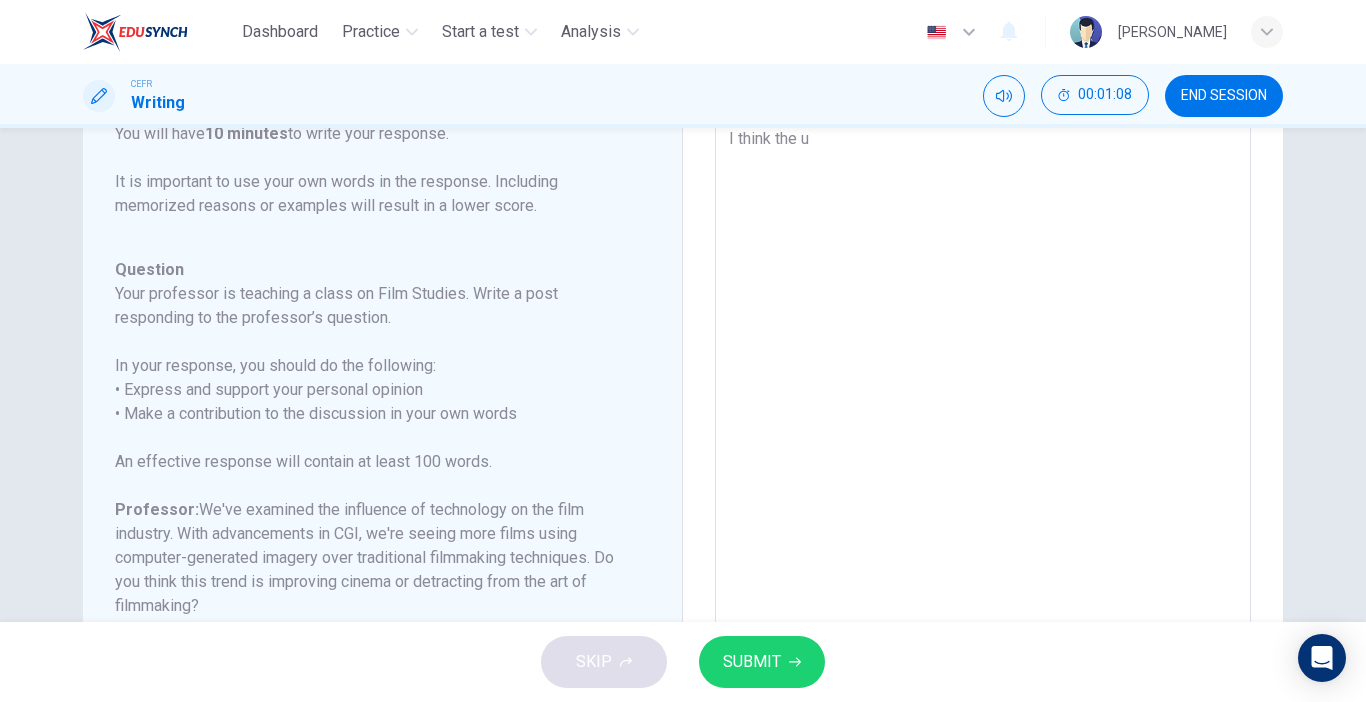 type on "x" 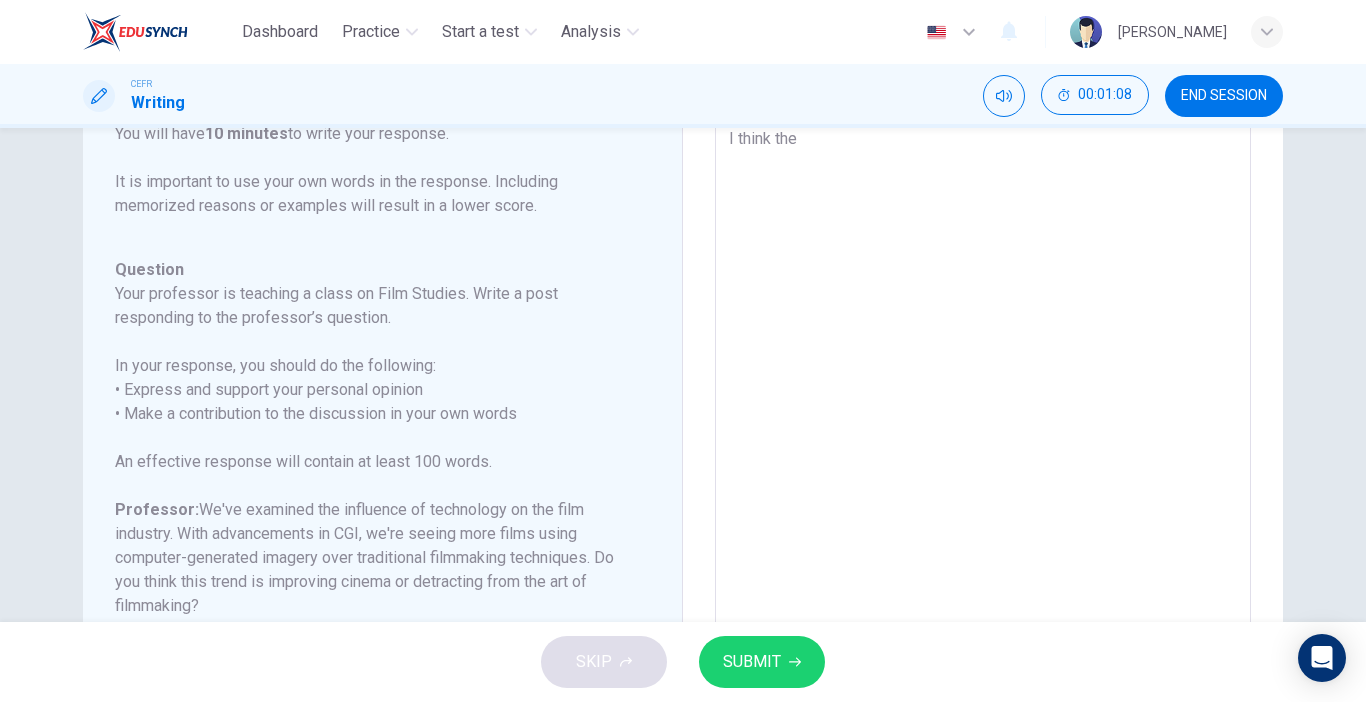 type on "x" 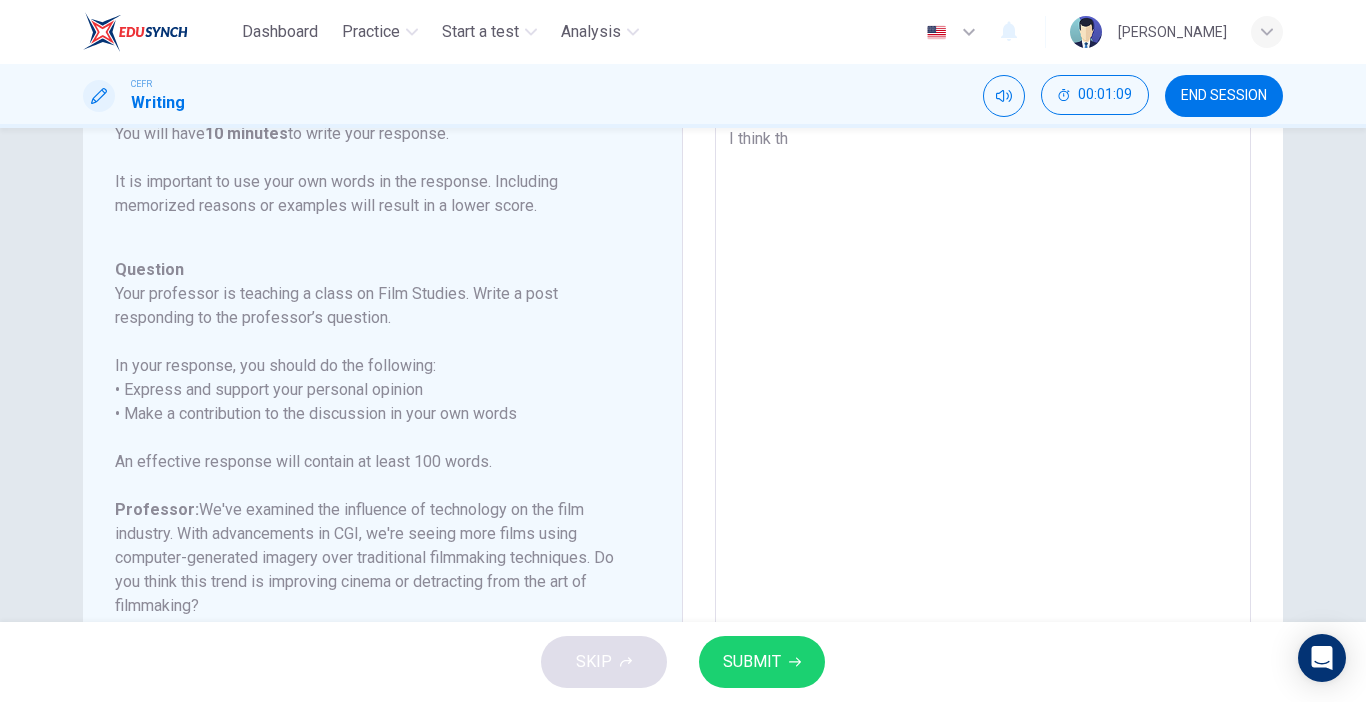 type on "I think t" 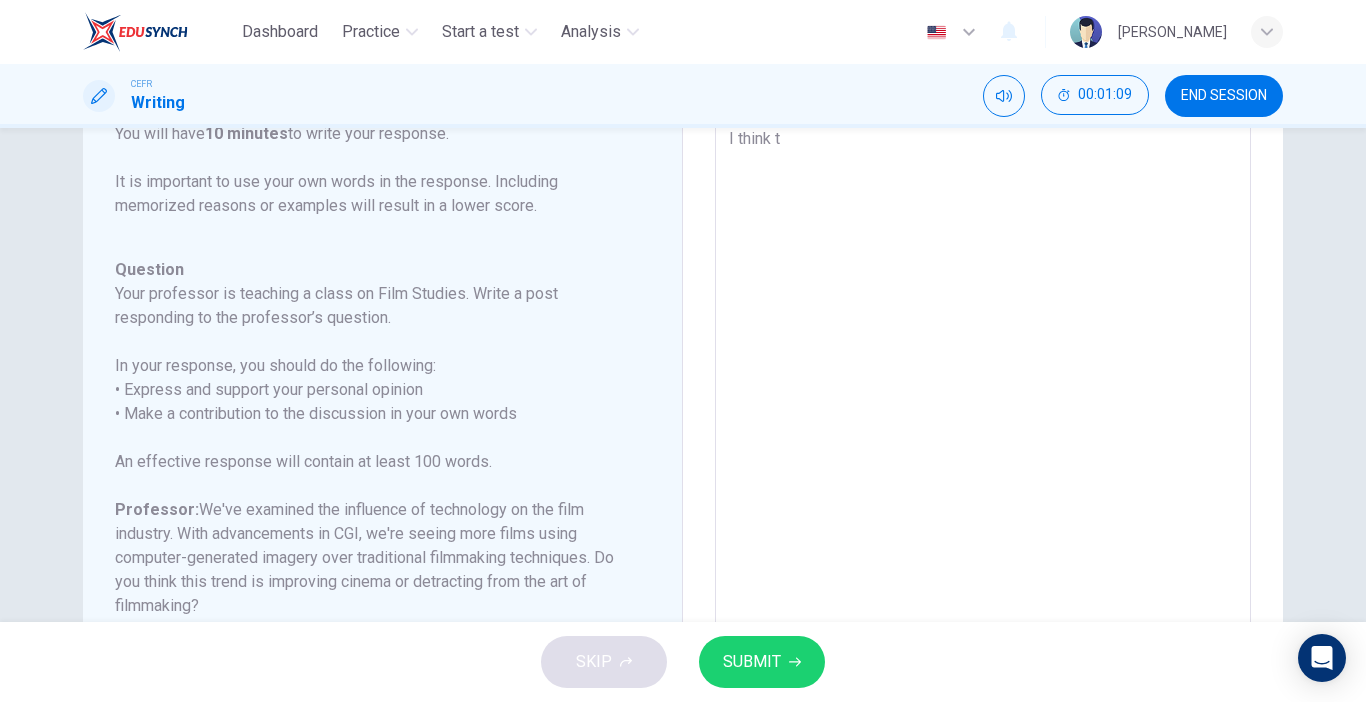 type on "I think" 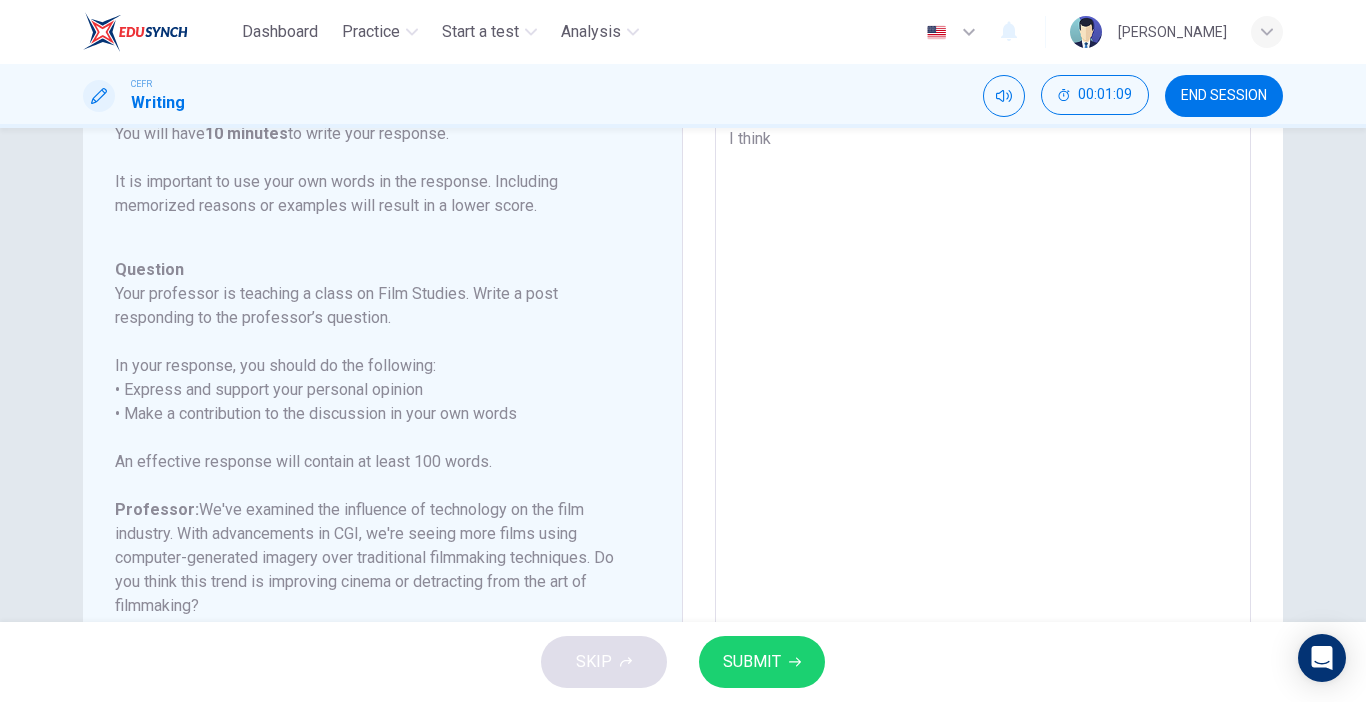 type on "x" 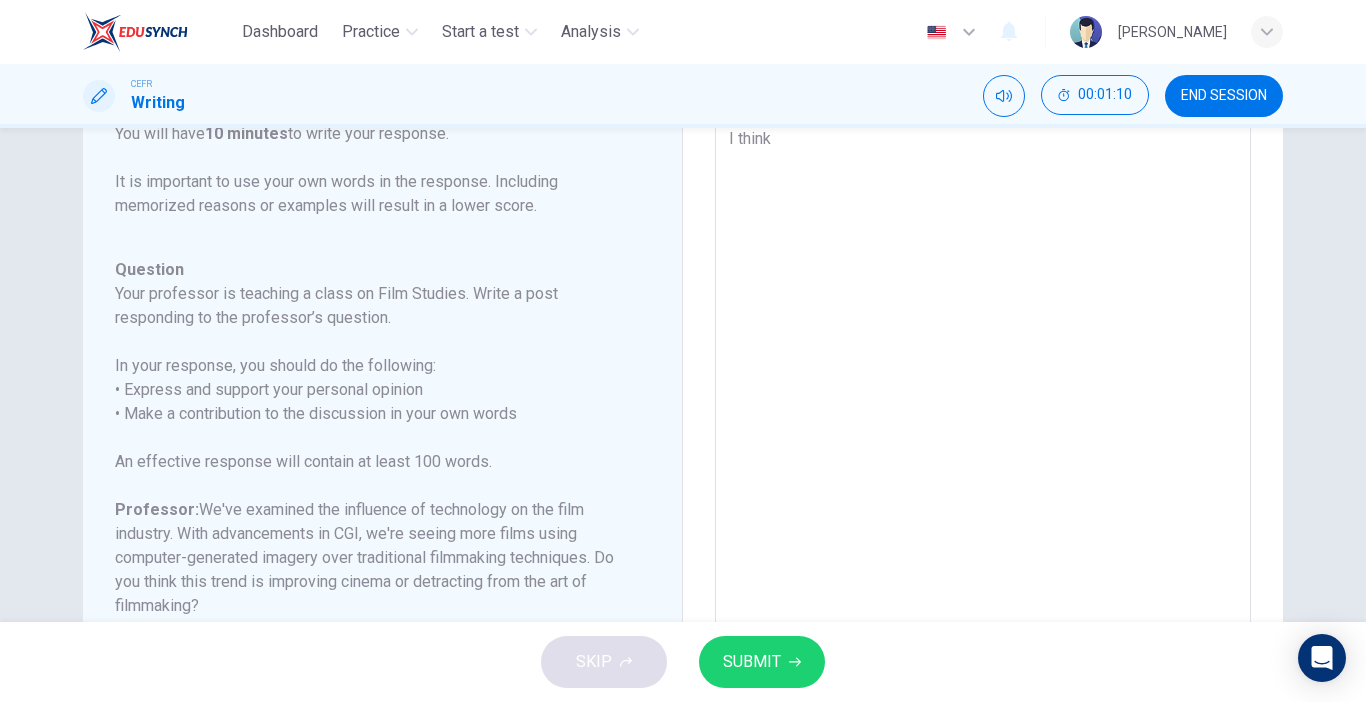 type on "I think C" 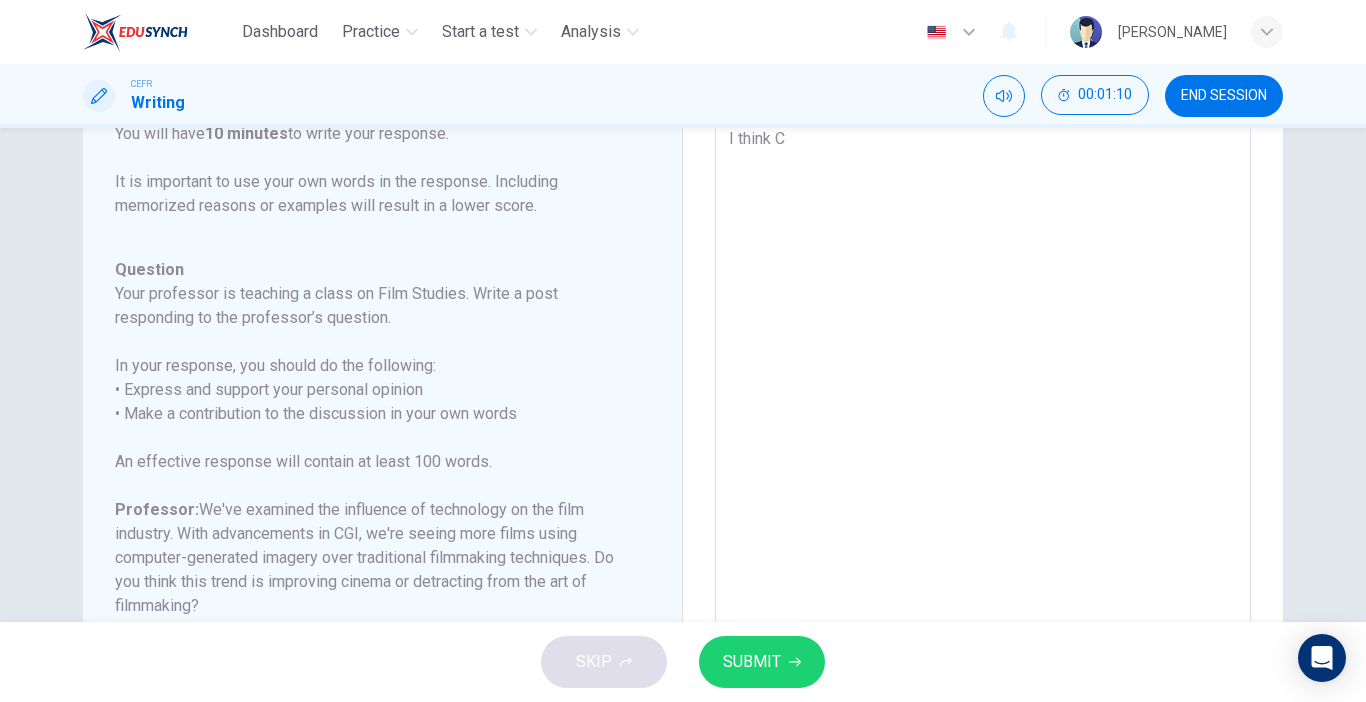 type on "I think CG" 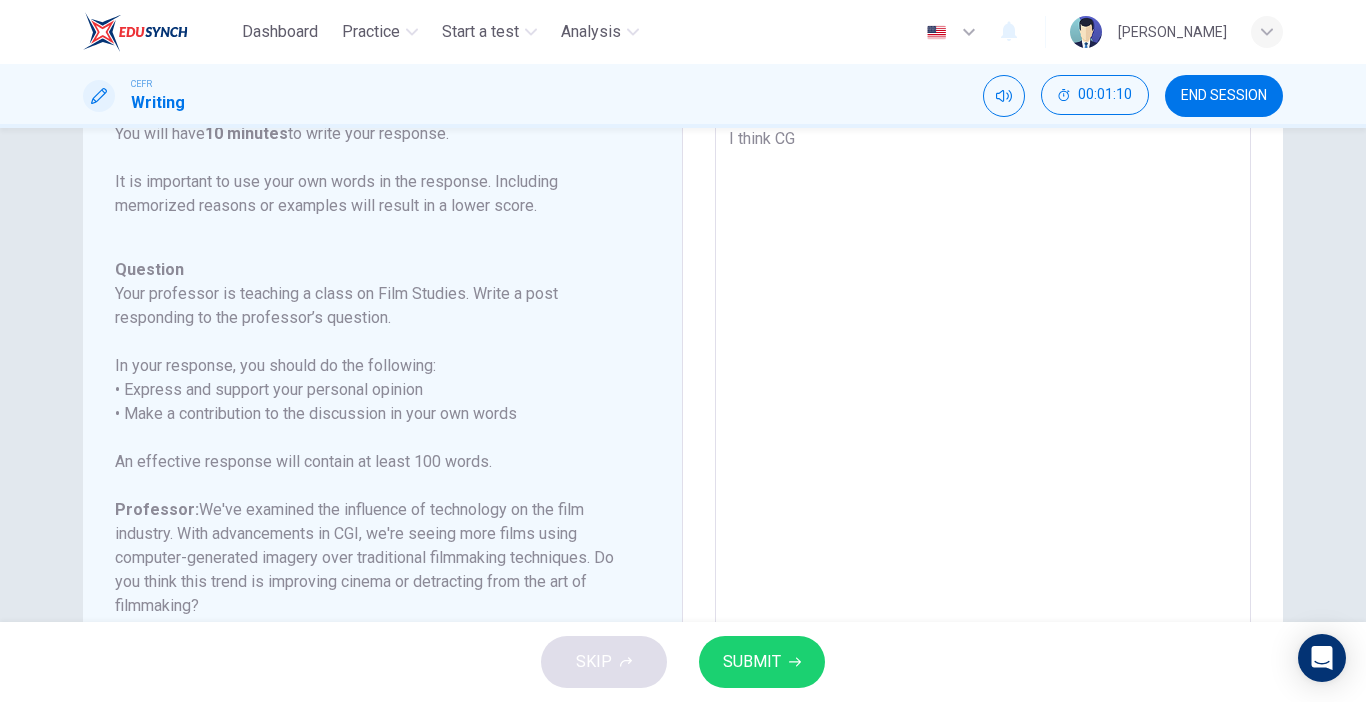 type on "x" 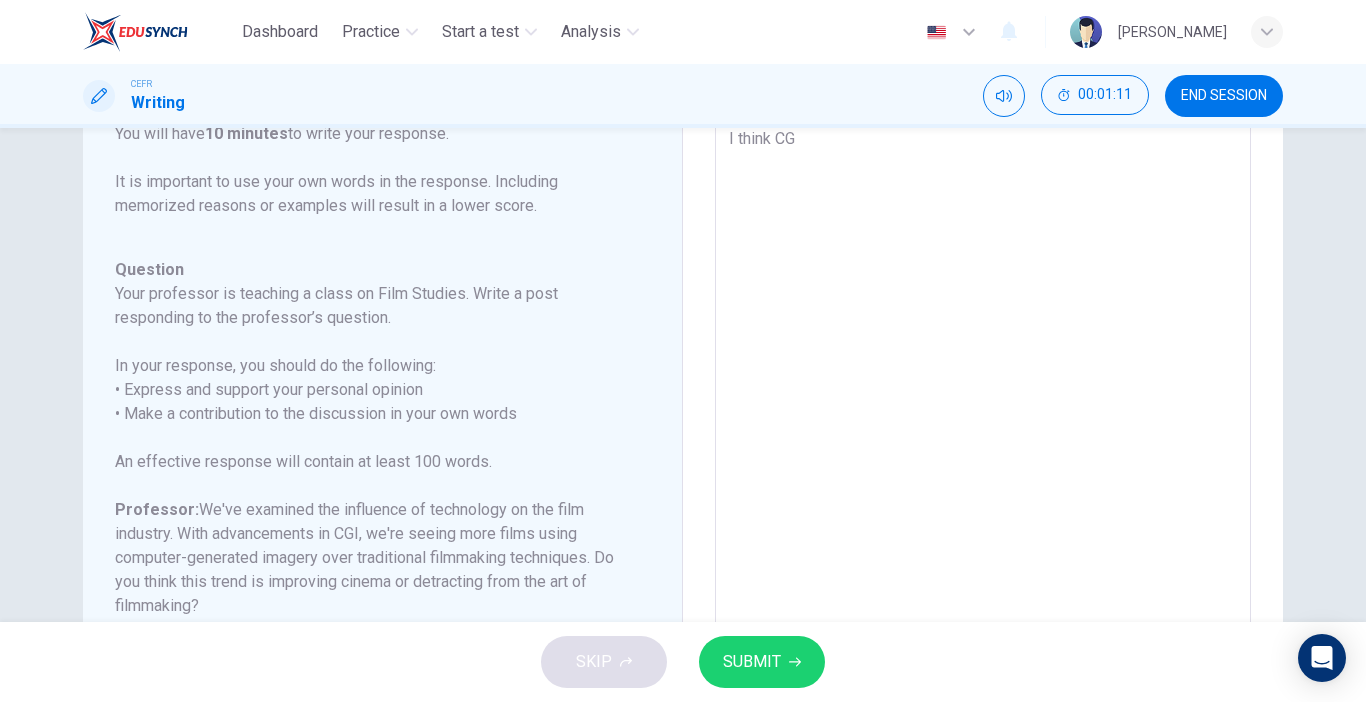 type on "I think CGI" 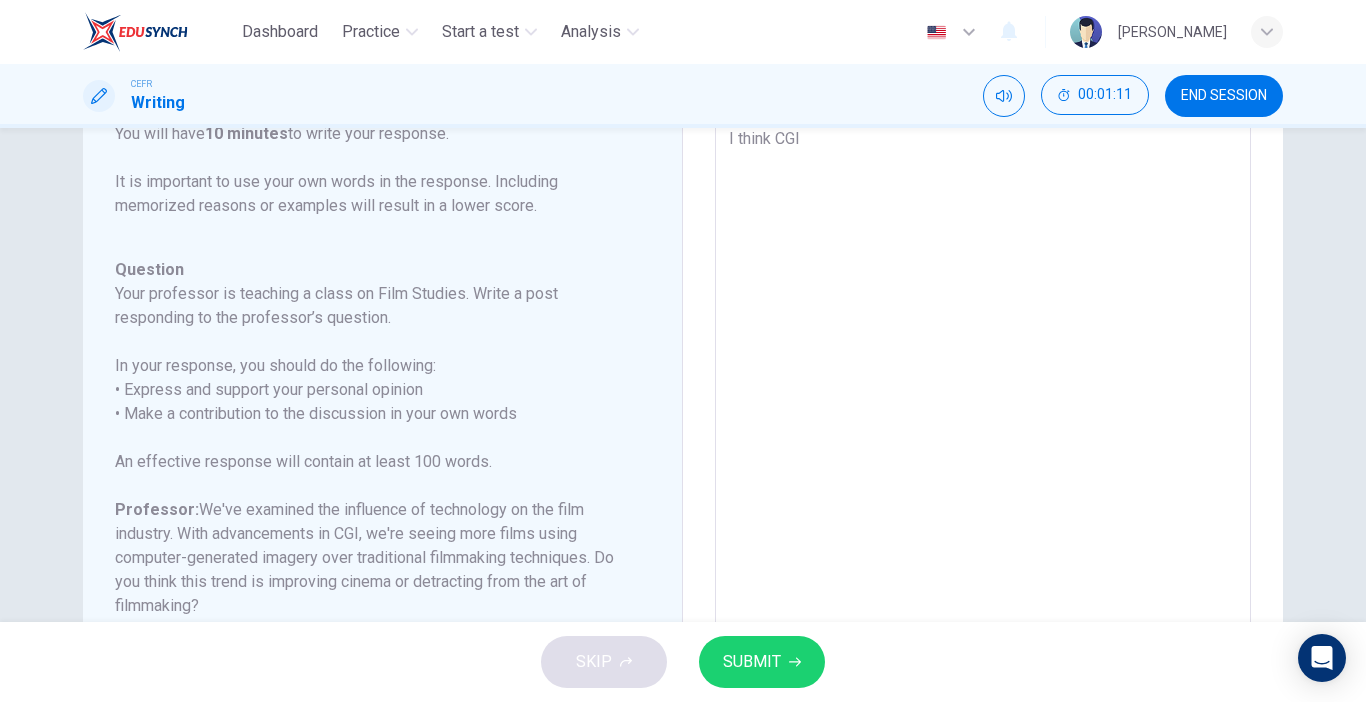 type on "x" 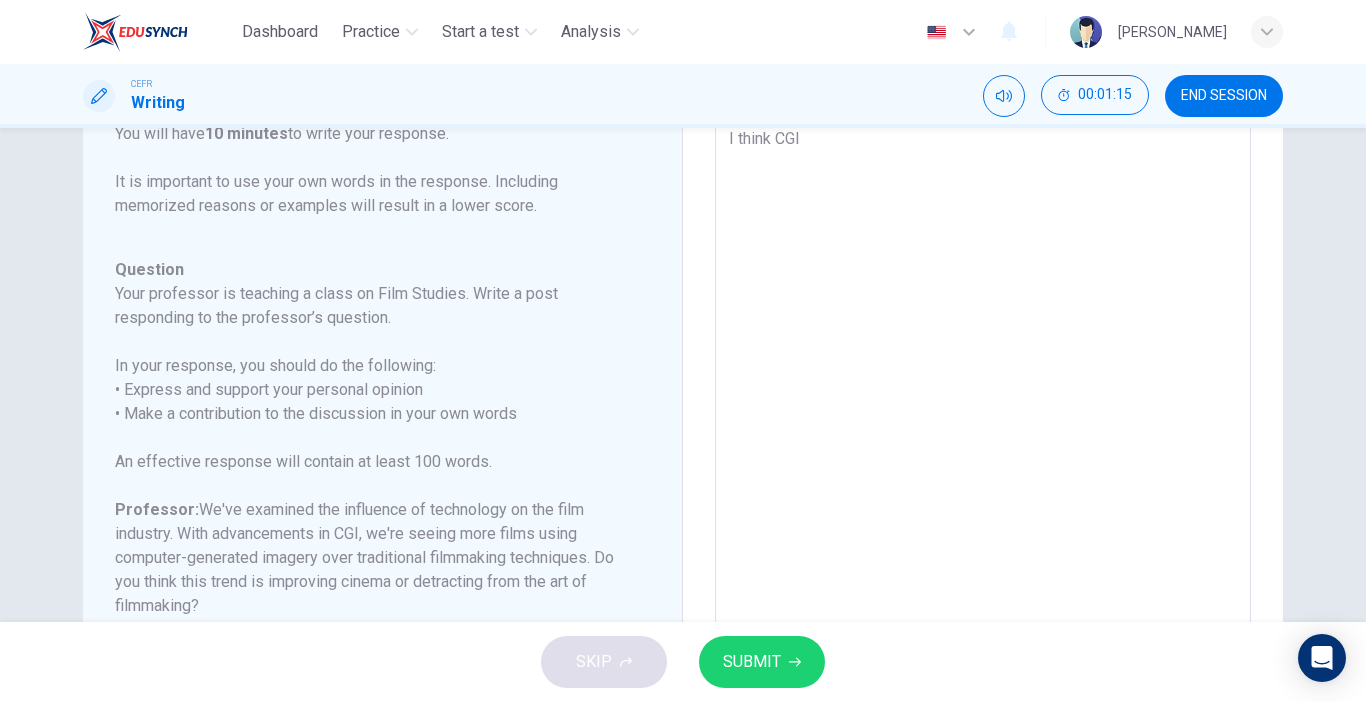 type on "I think CGI" 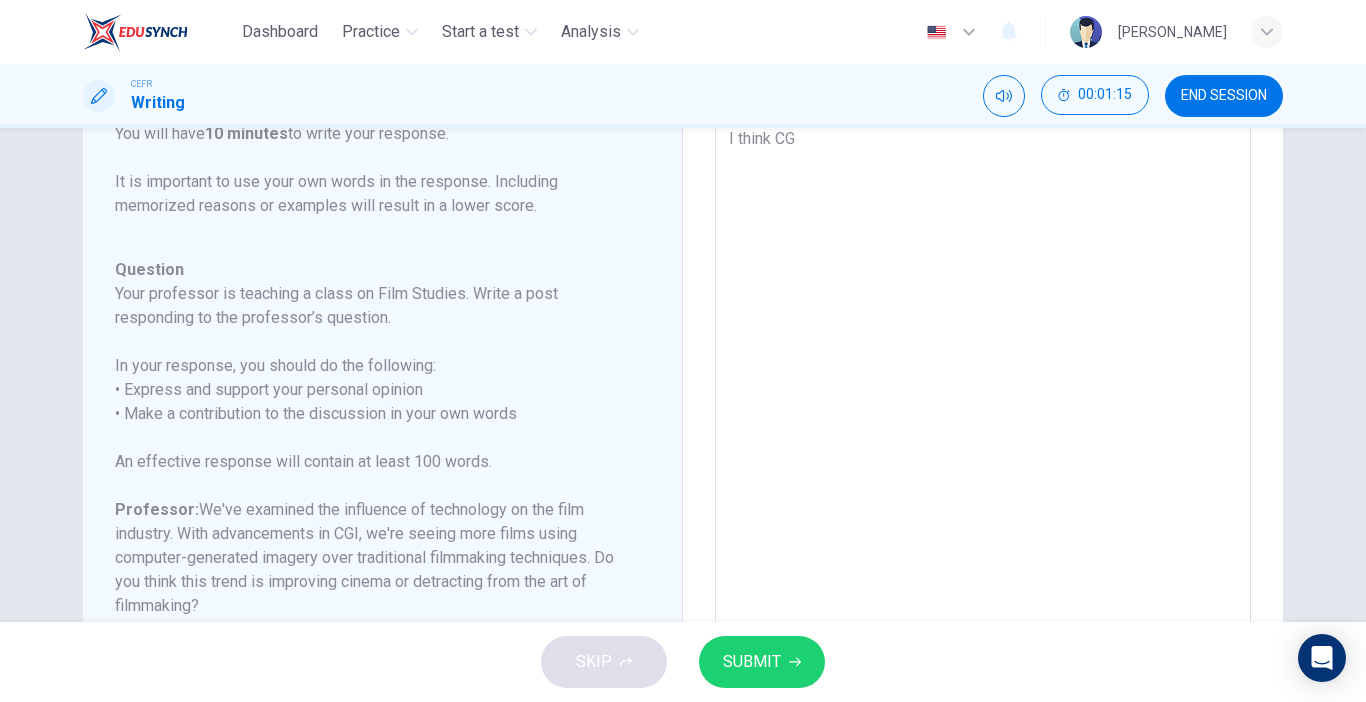 type on "x" 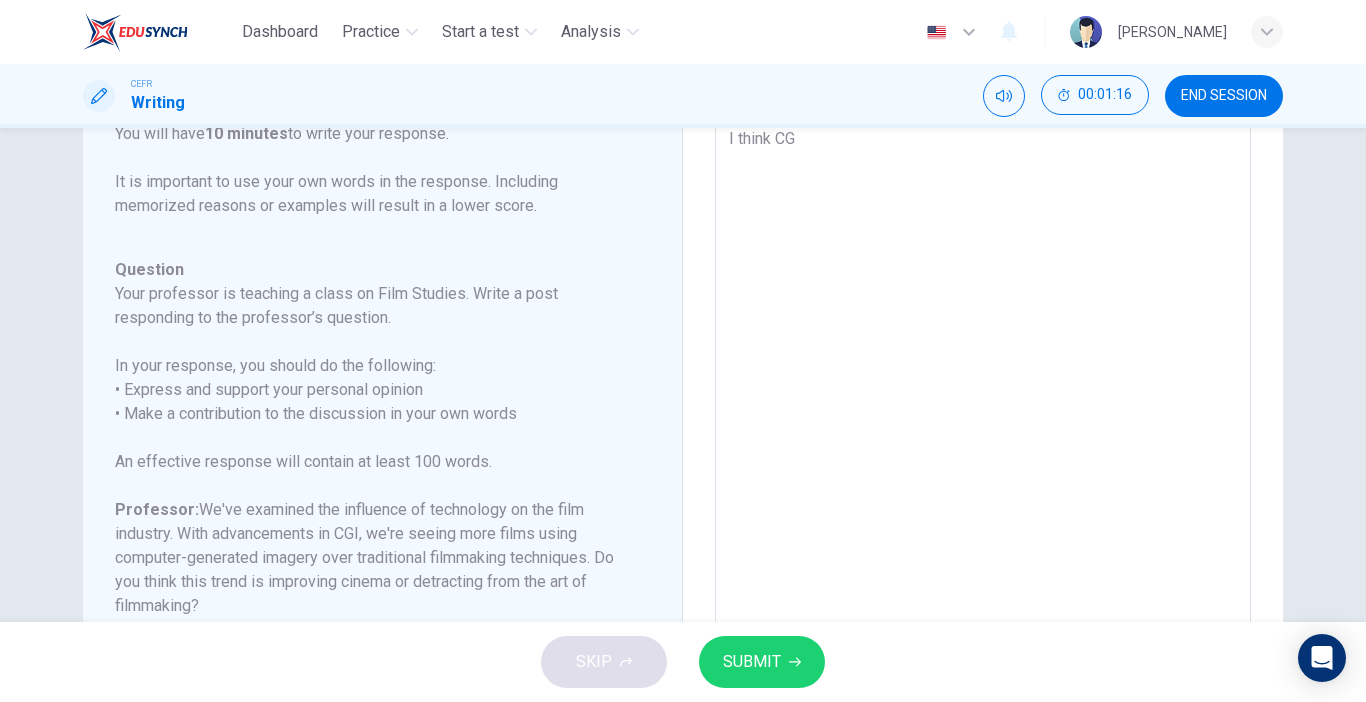 type on "I think C" 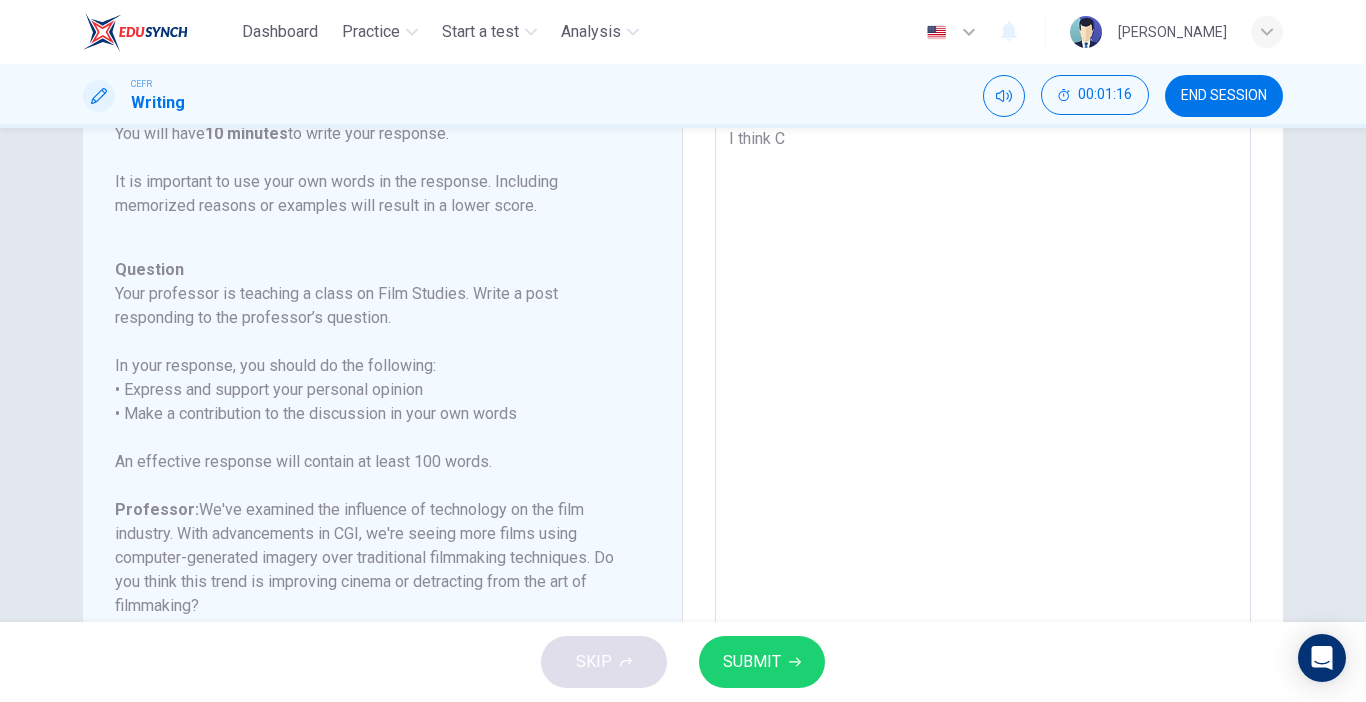 type on "x" 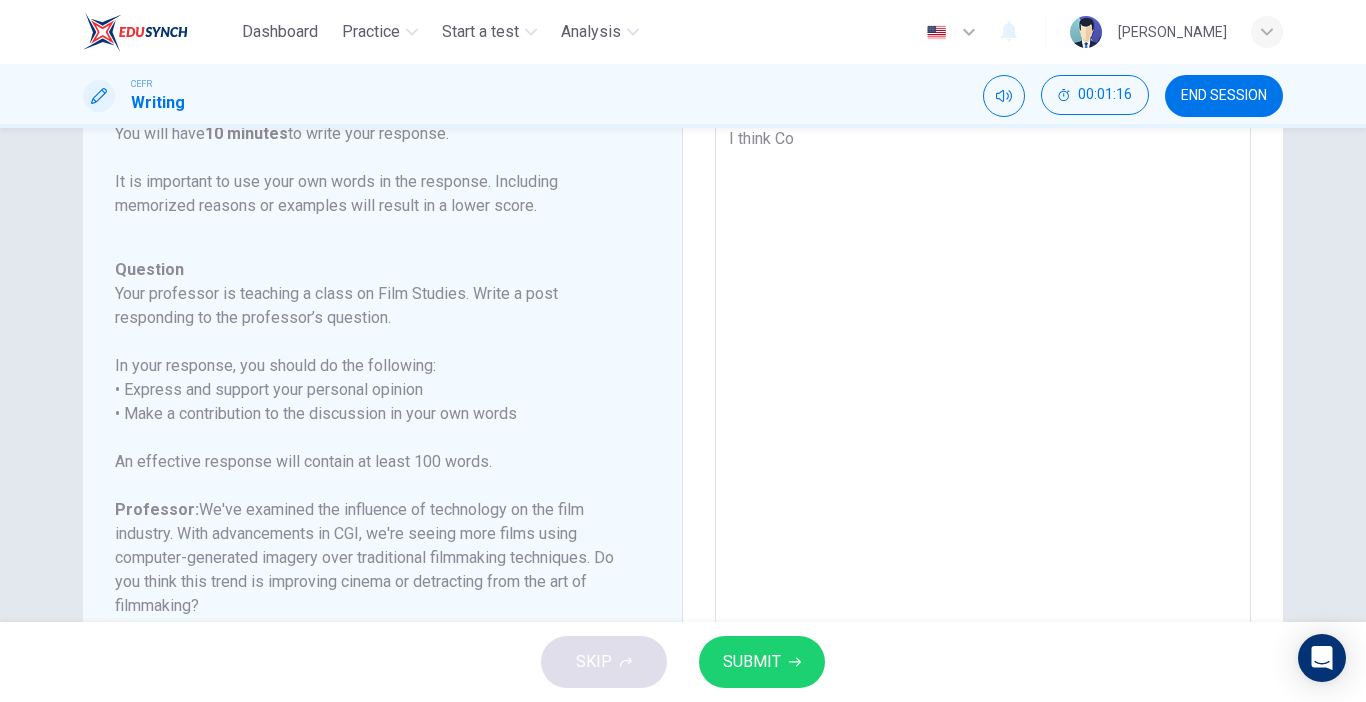 type on "x" 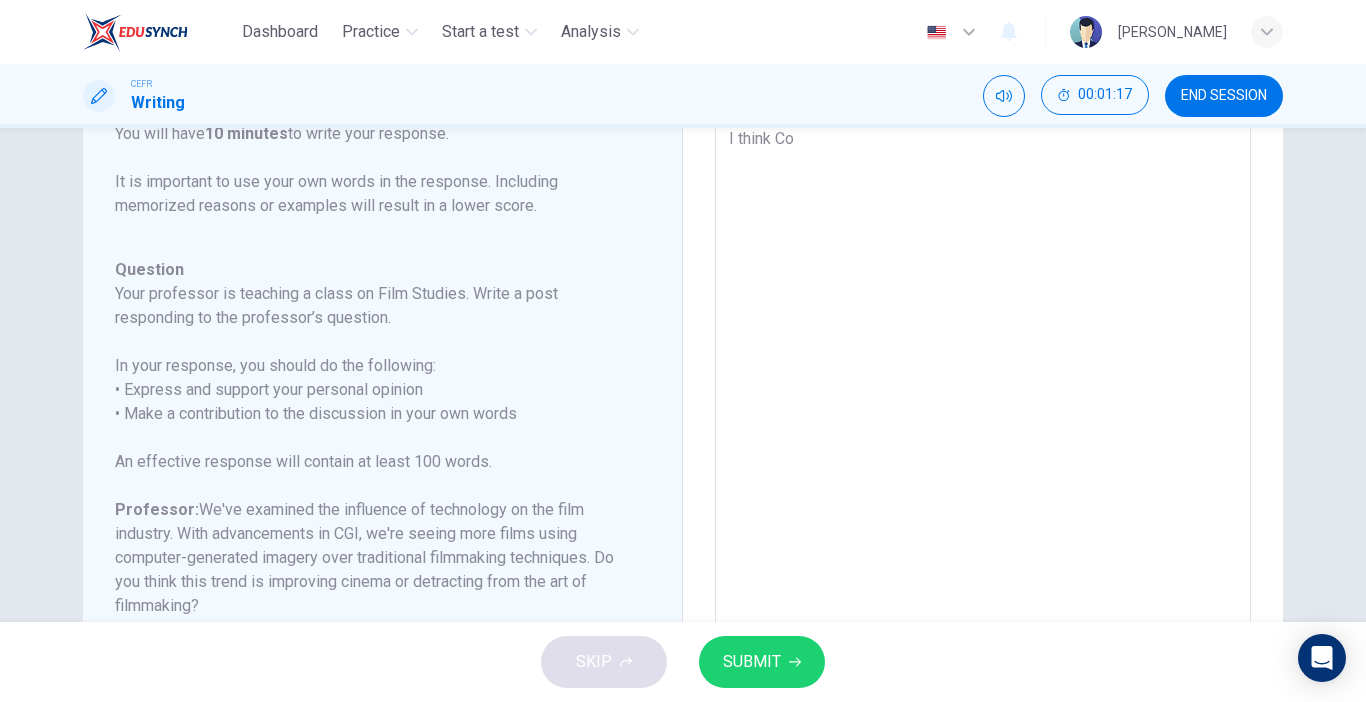 type on "I think Com" 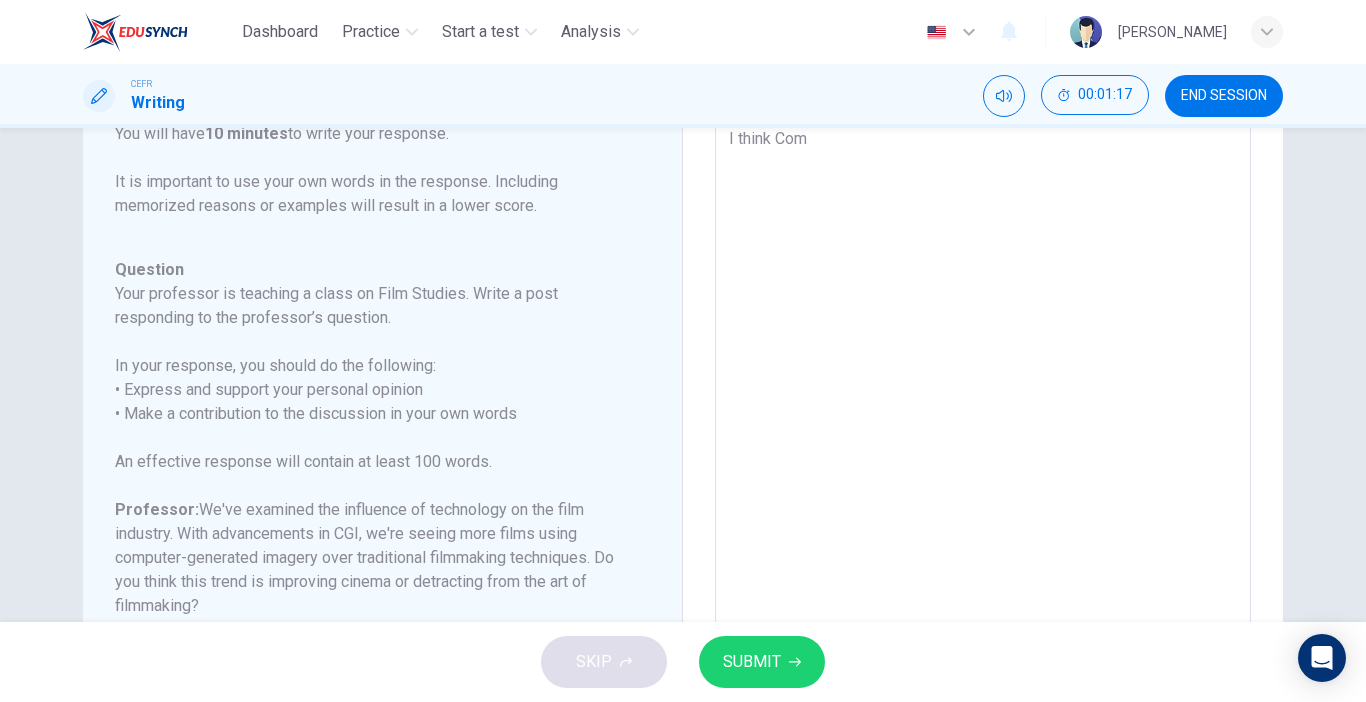 type on "x" 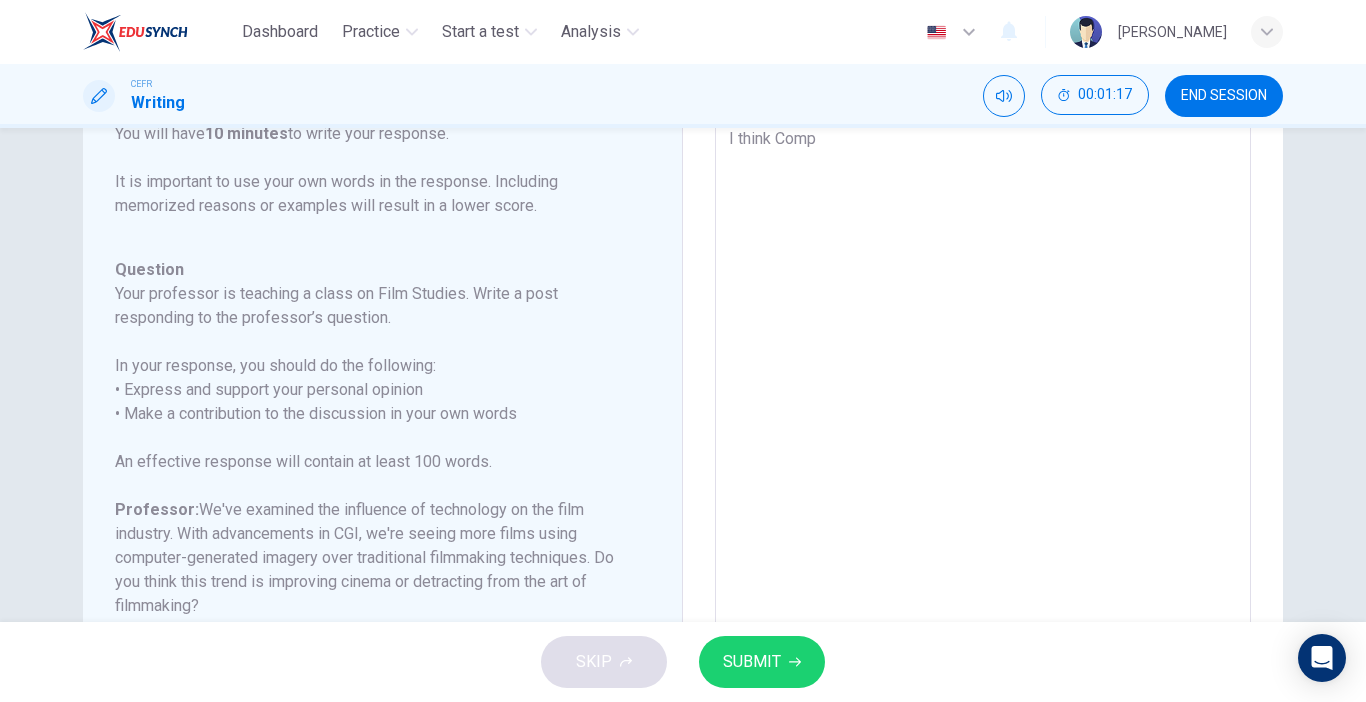 type on "x" 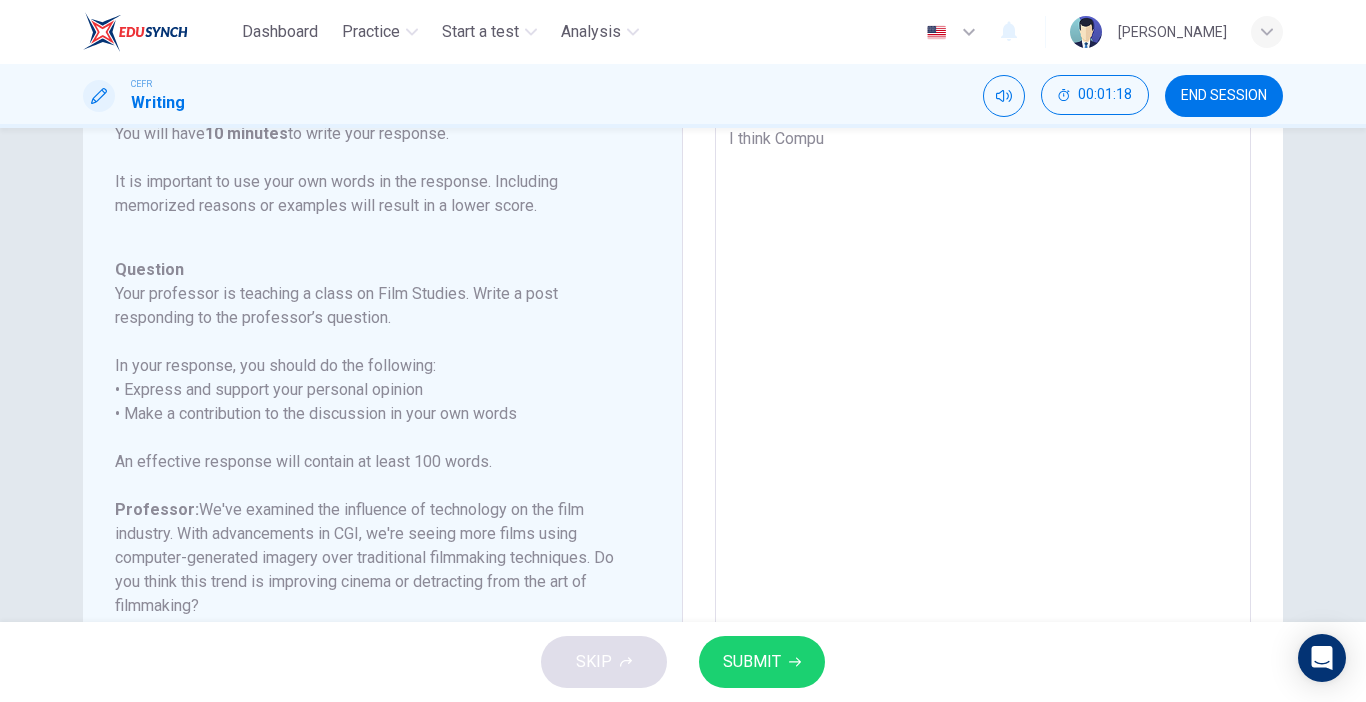 type on "x" 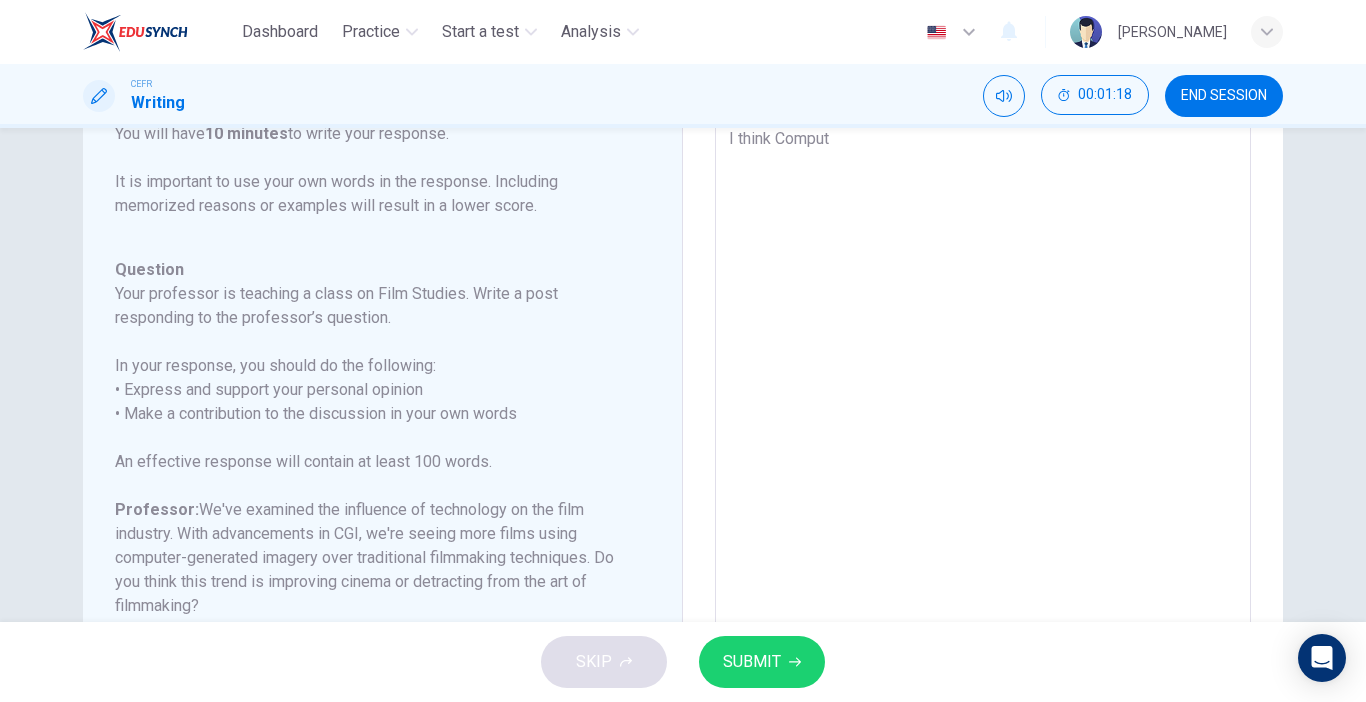 type on "x" 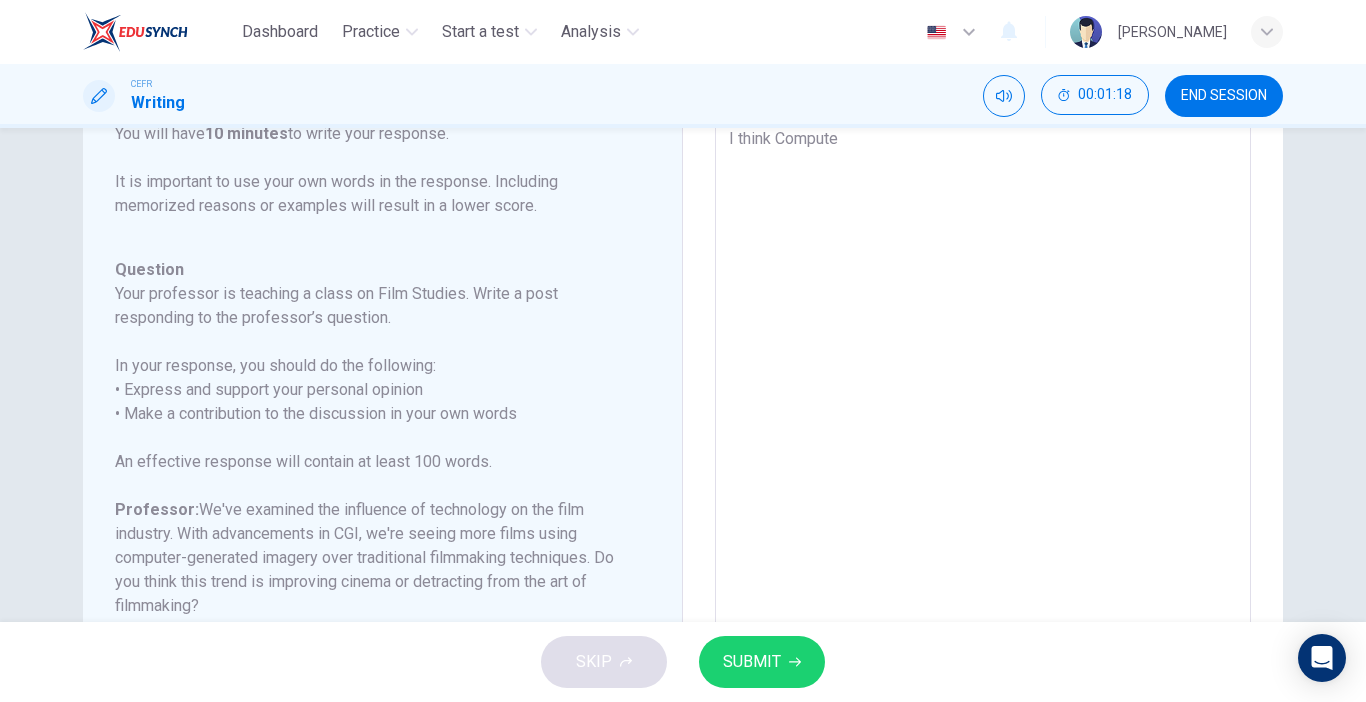 type on "x" 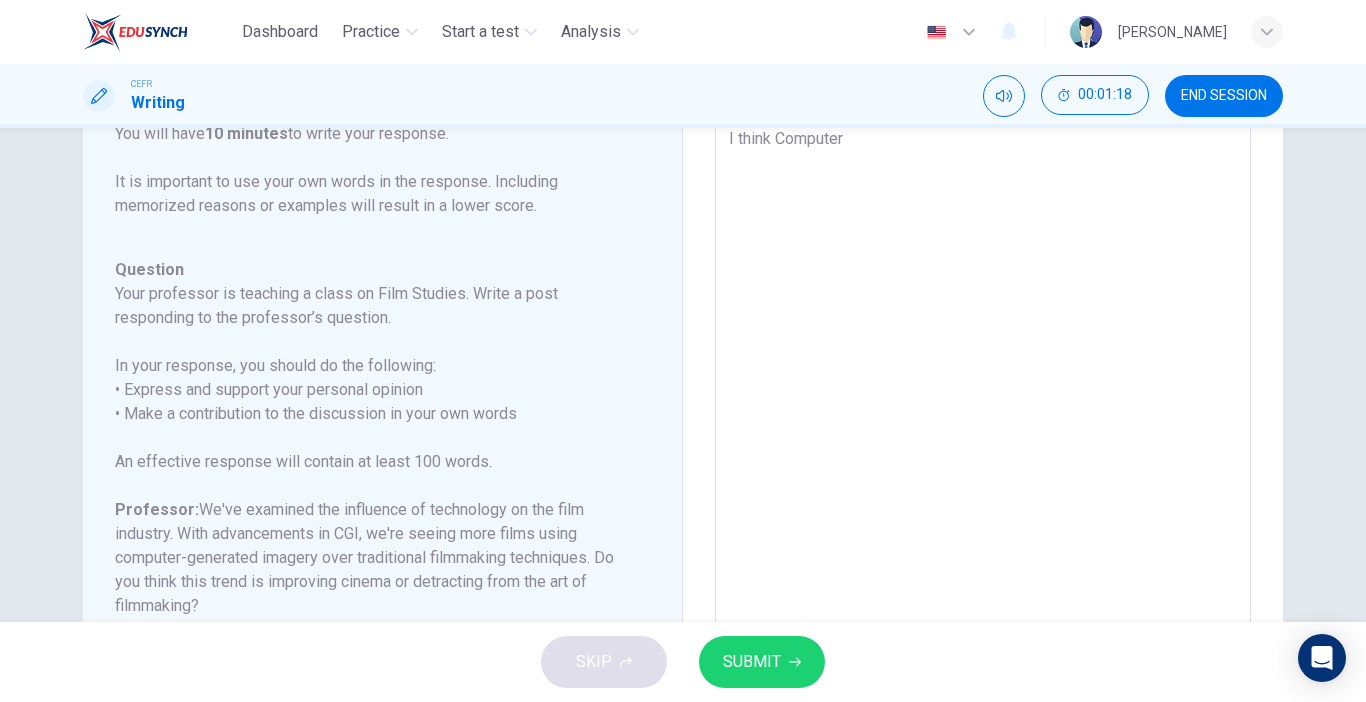type on "x" 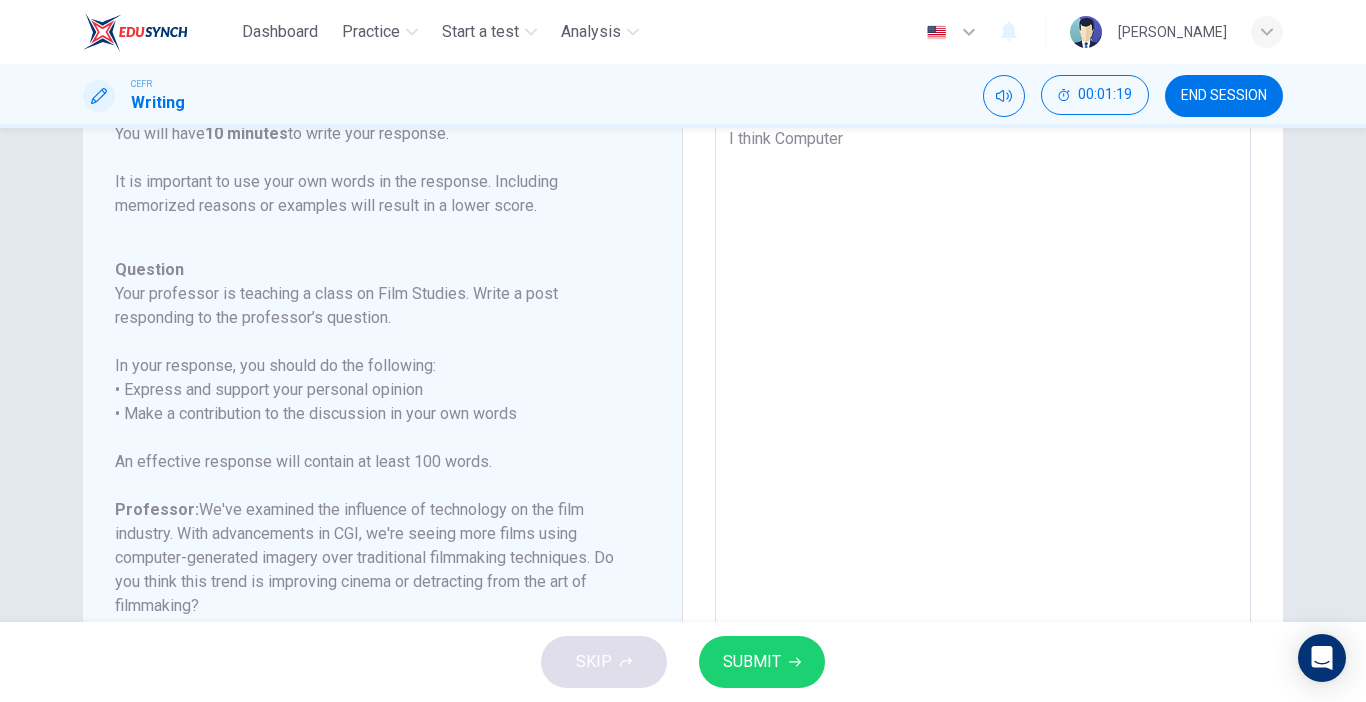 type on "I think Computer-" 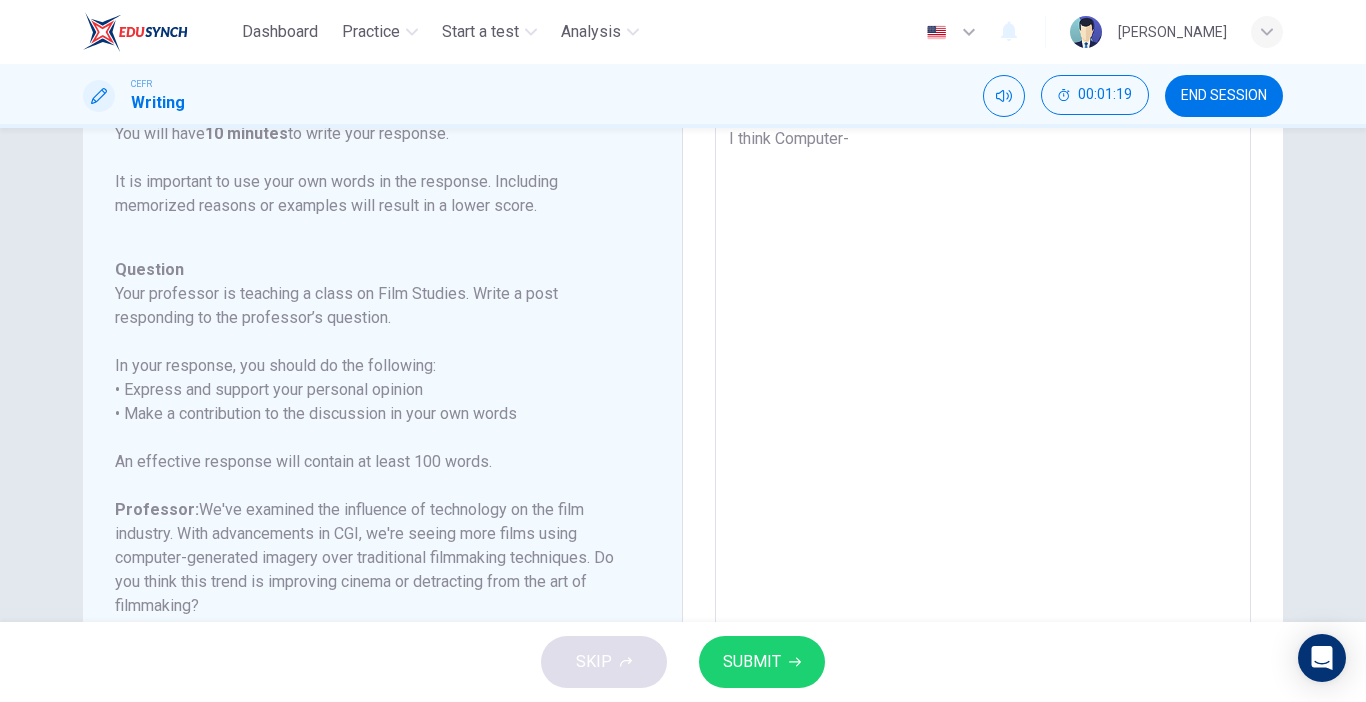 type on "x" 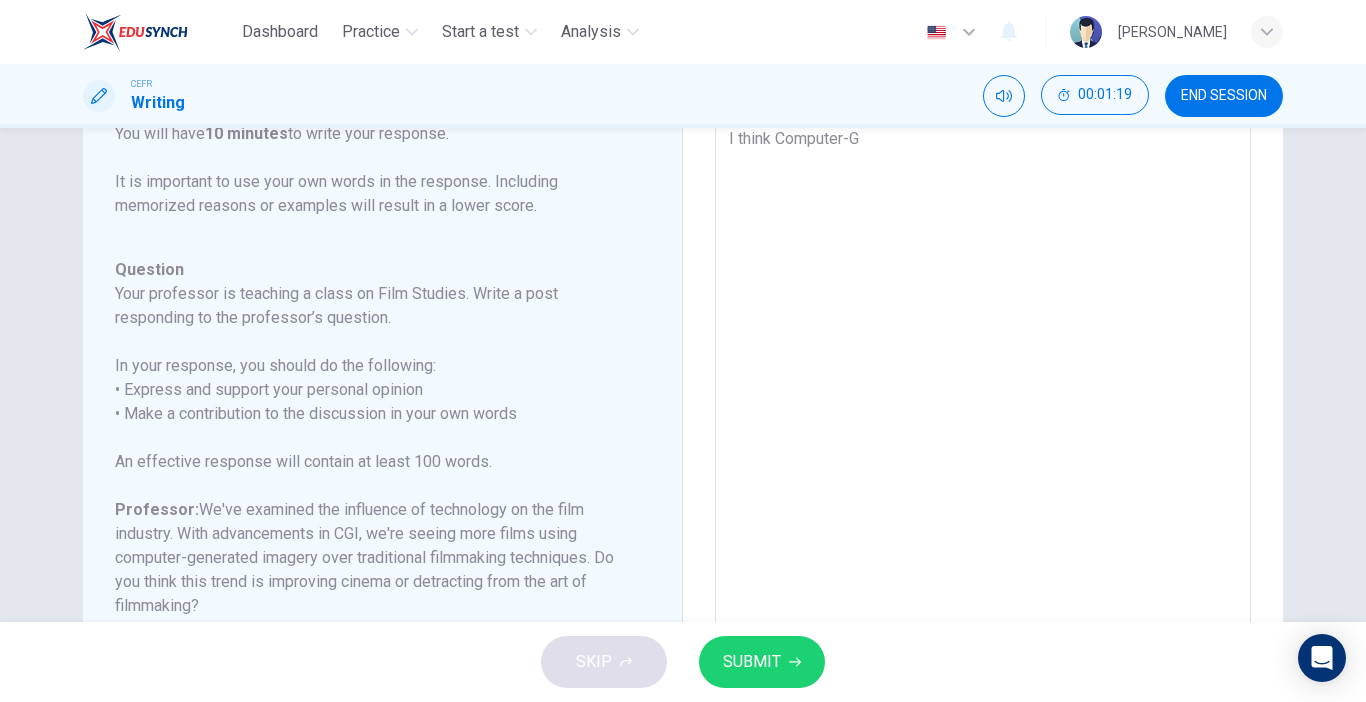 type on "x" 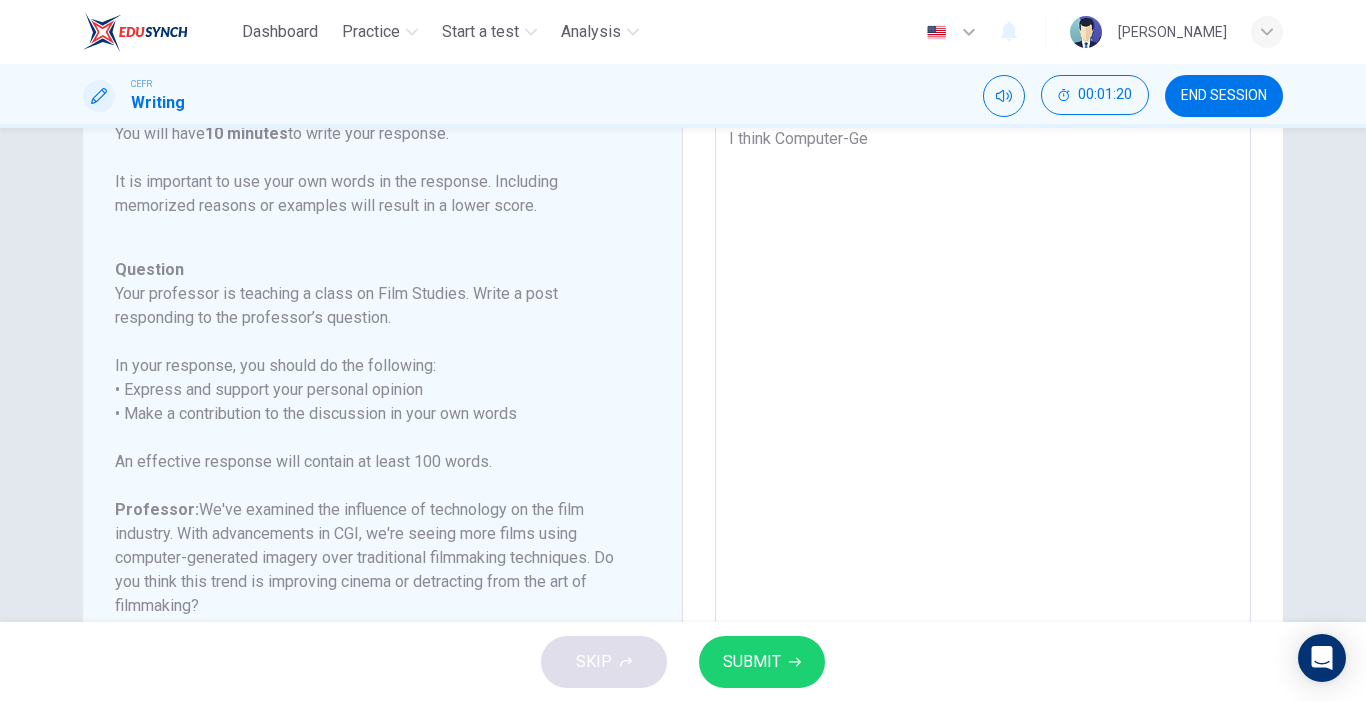 type on "x" 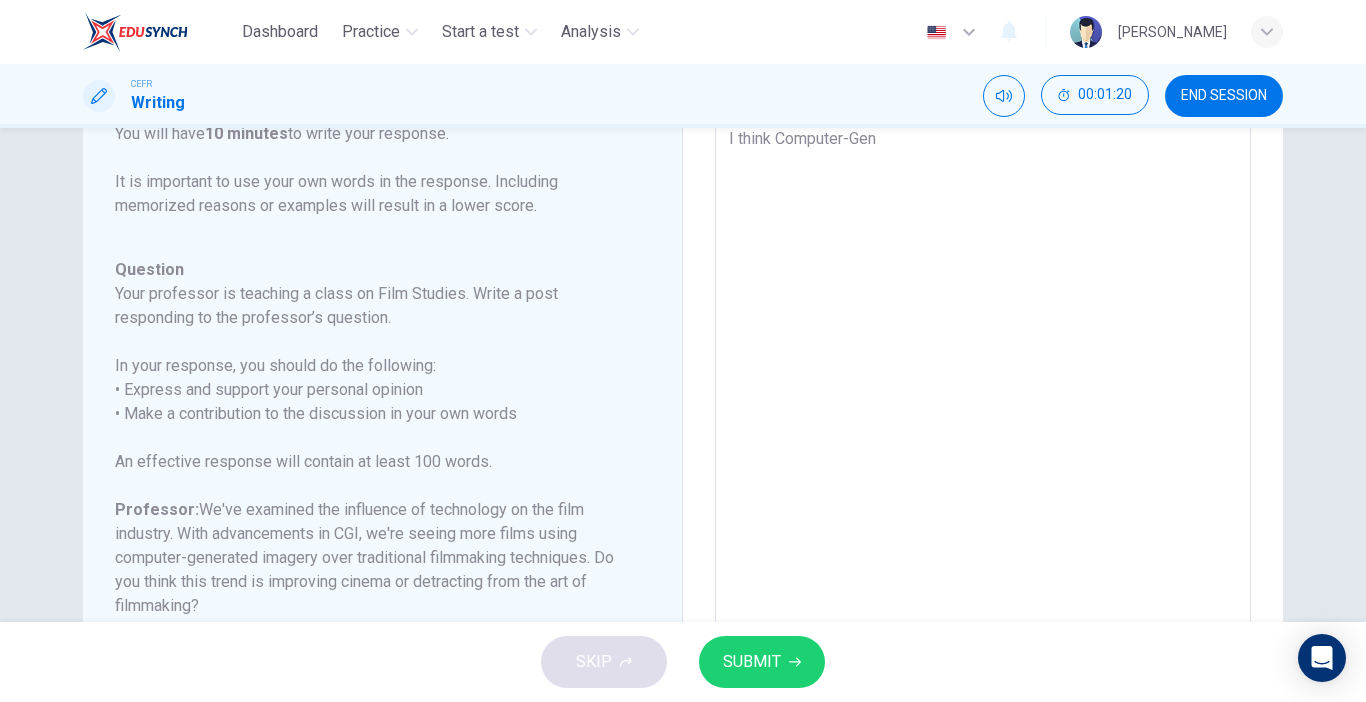 type on "x" 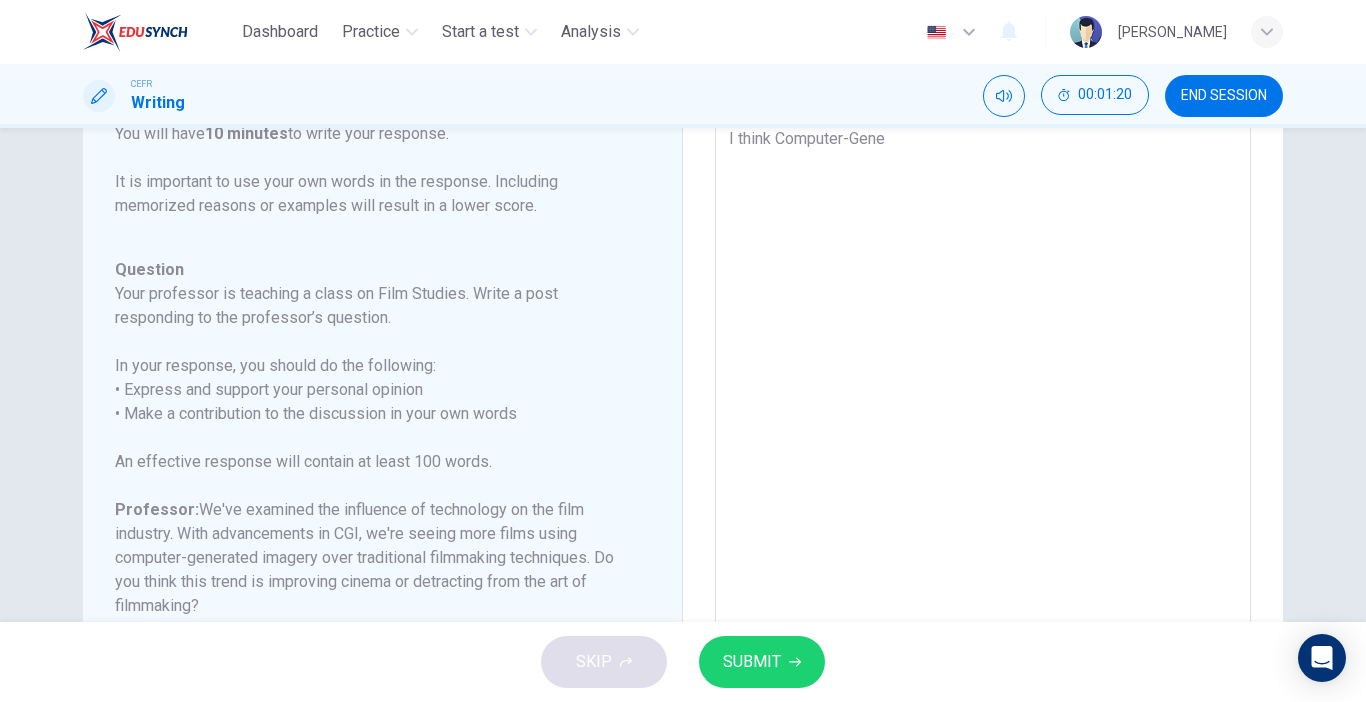 type on "x" 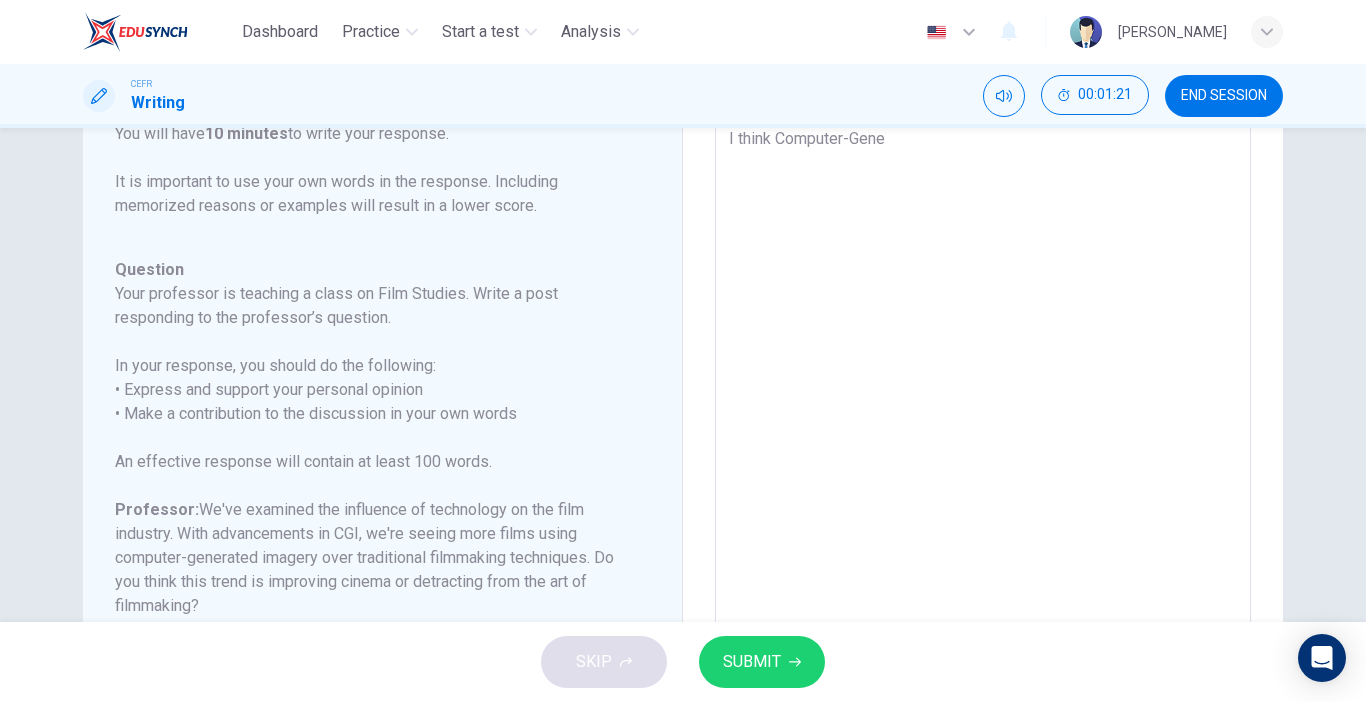 type on "I think Computer-Gener" 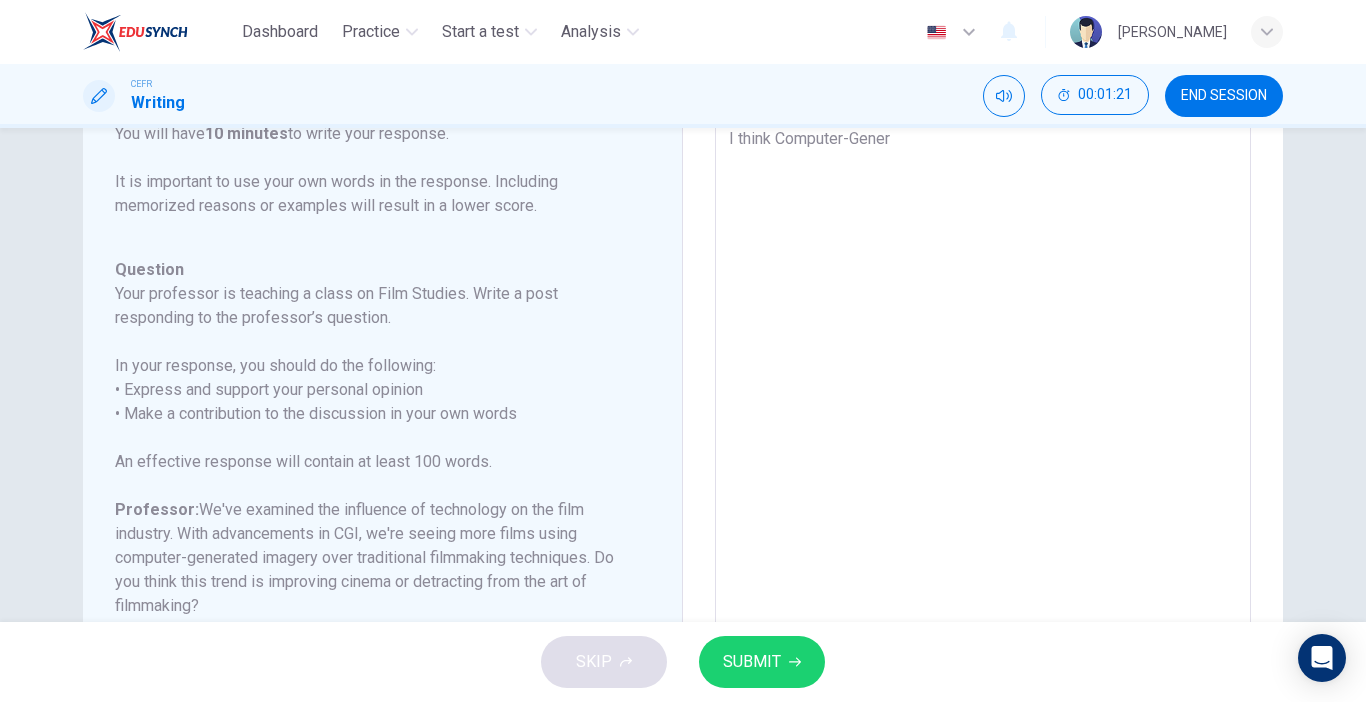 type on "x" 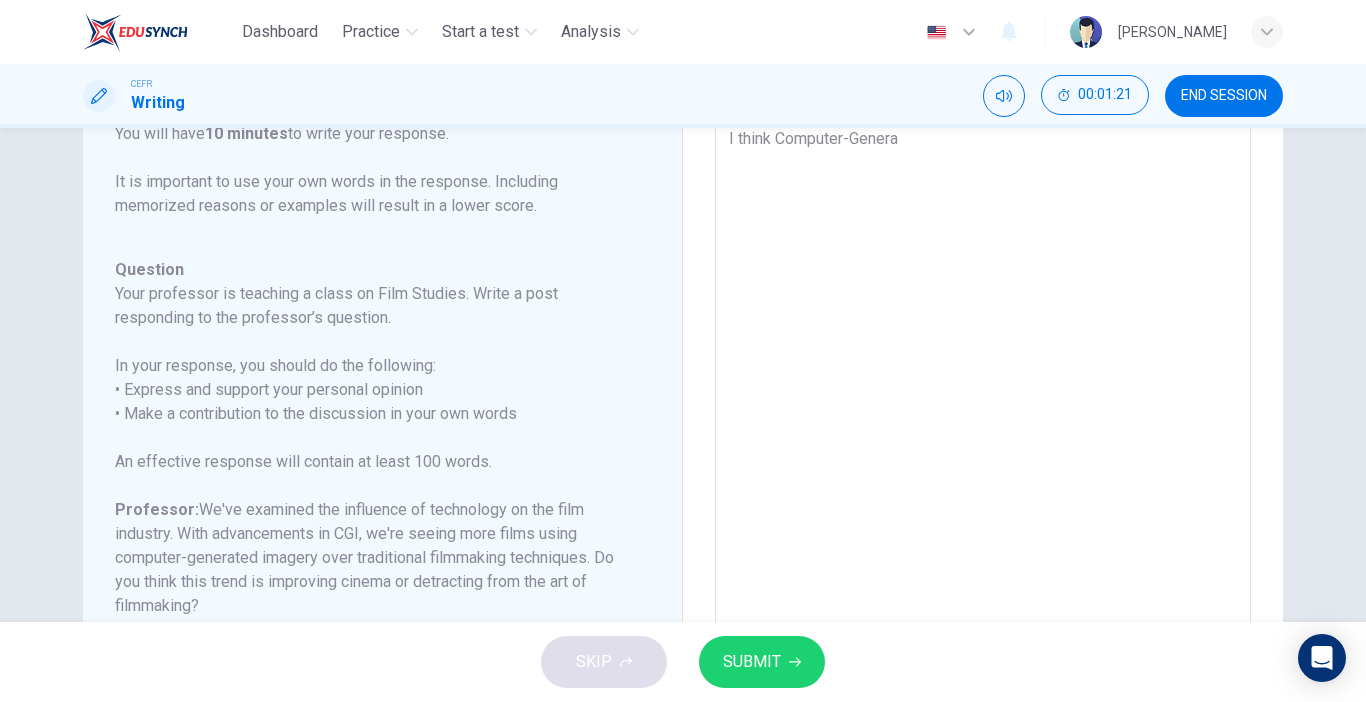 type on "I think Computer-Generat" 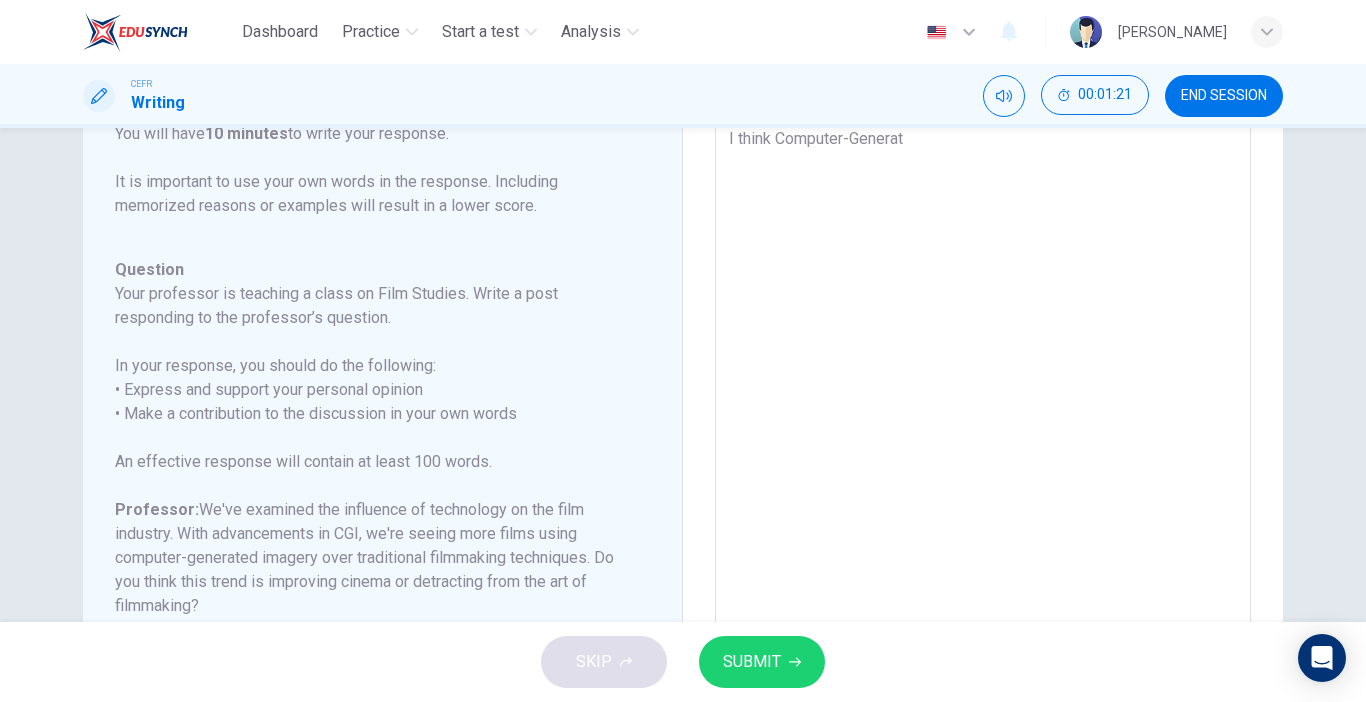 type on "x" 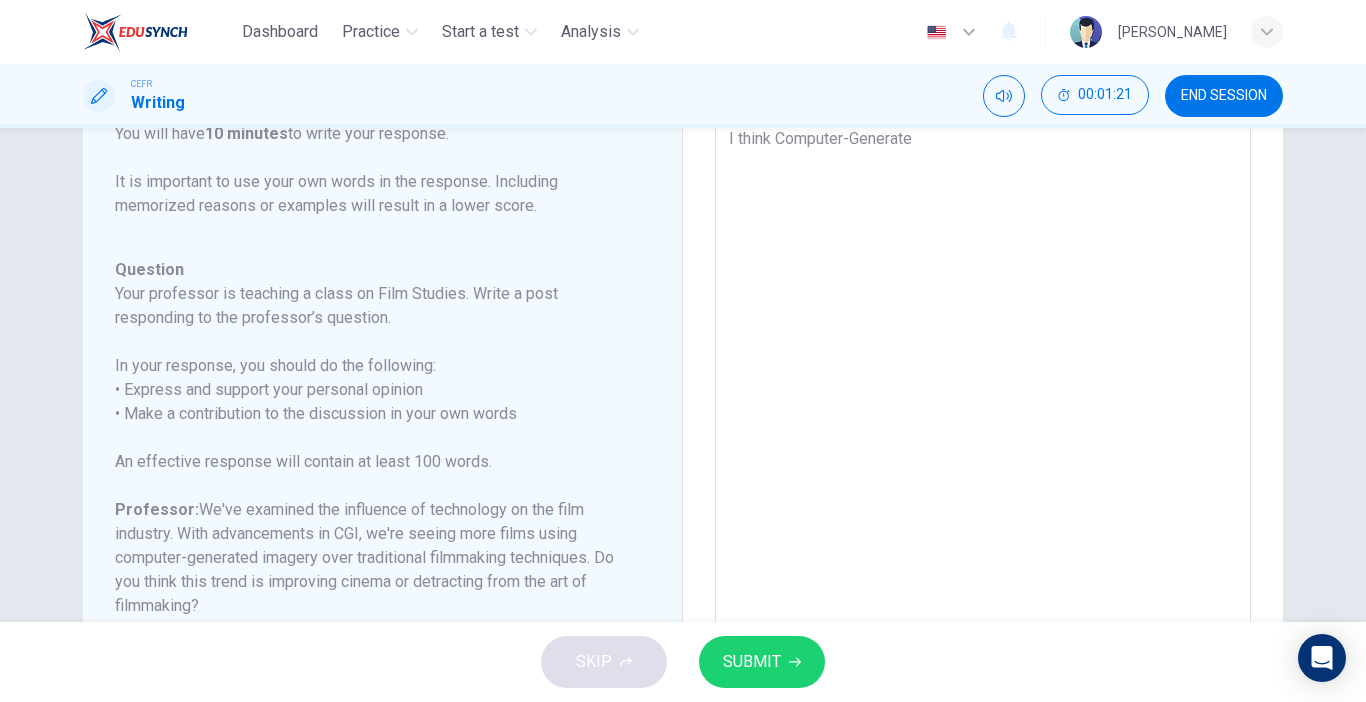 type on "x" 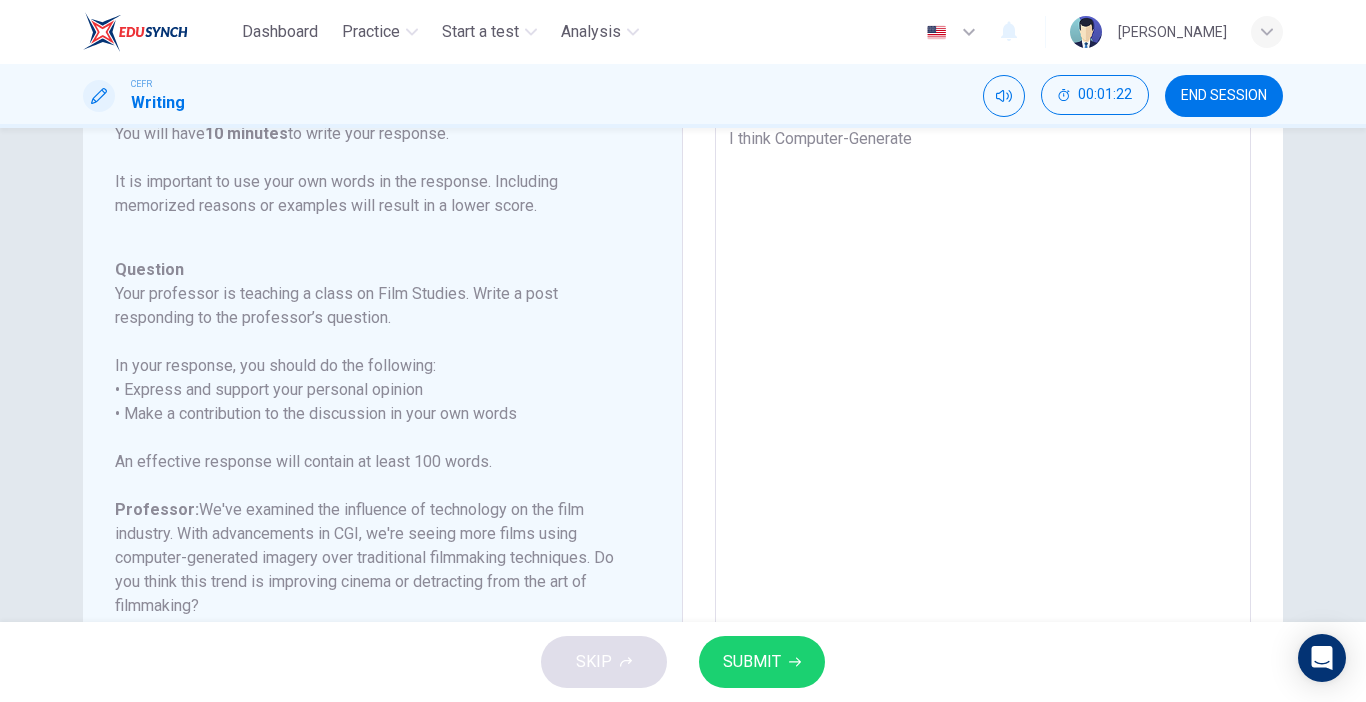 type on "I think Computer-Generated" 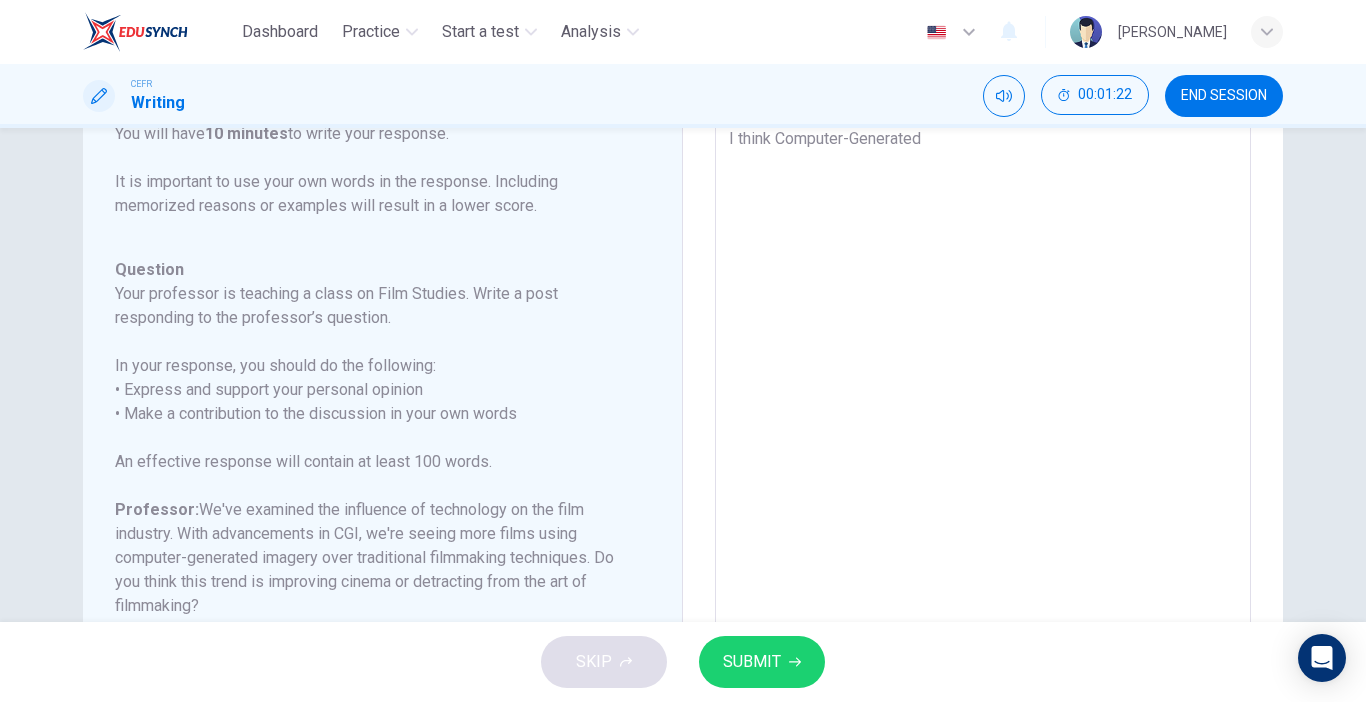 type on "I think Computer-Generated" 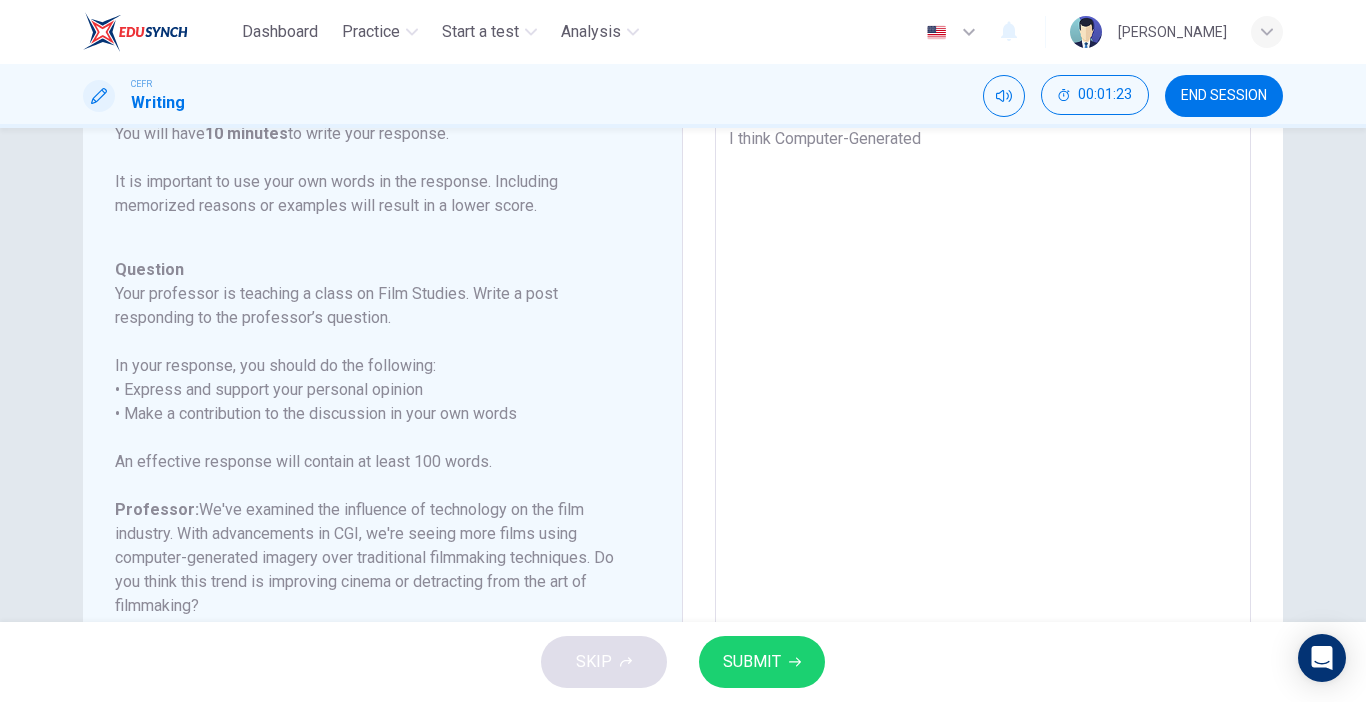 type on "I think Computer-Generated I" 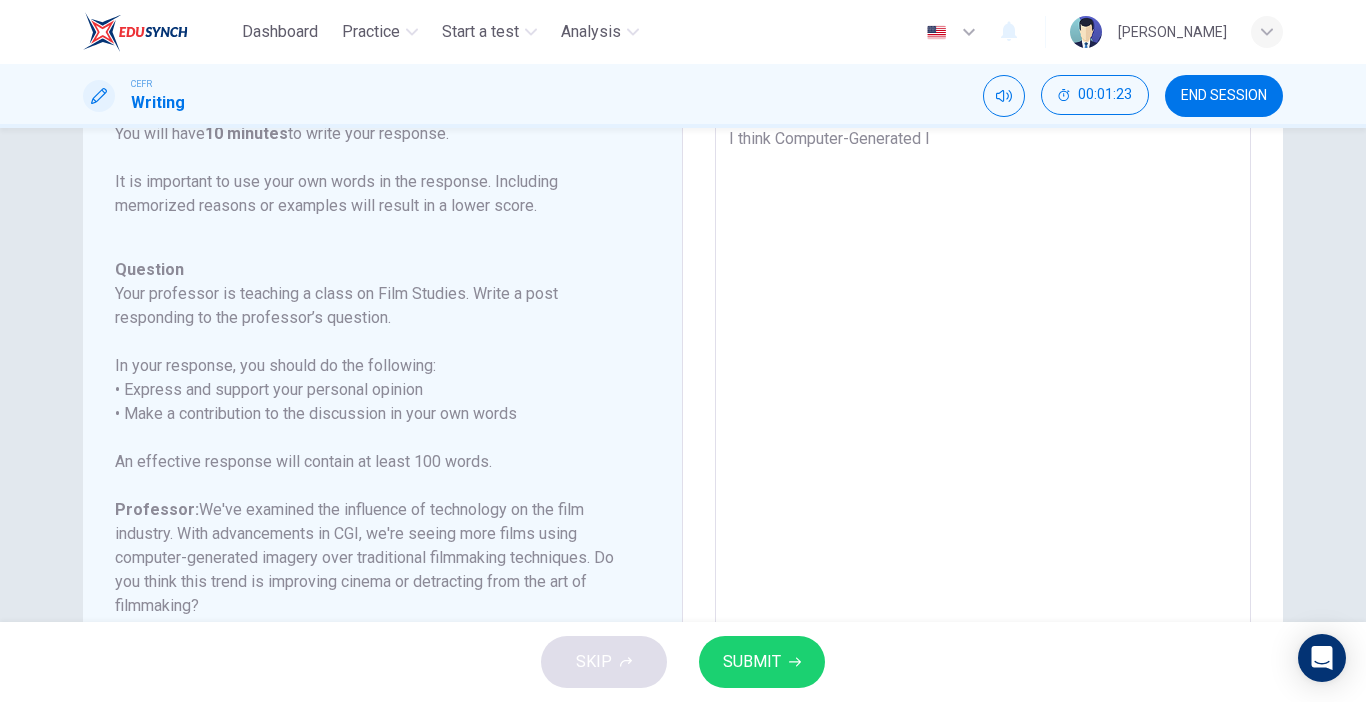 type on "x" 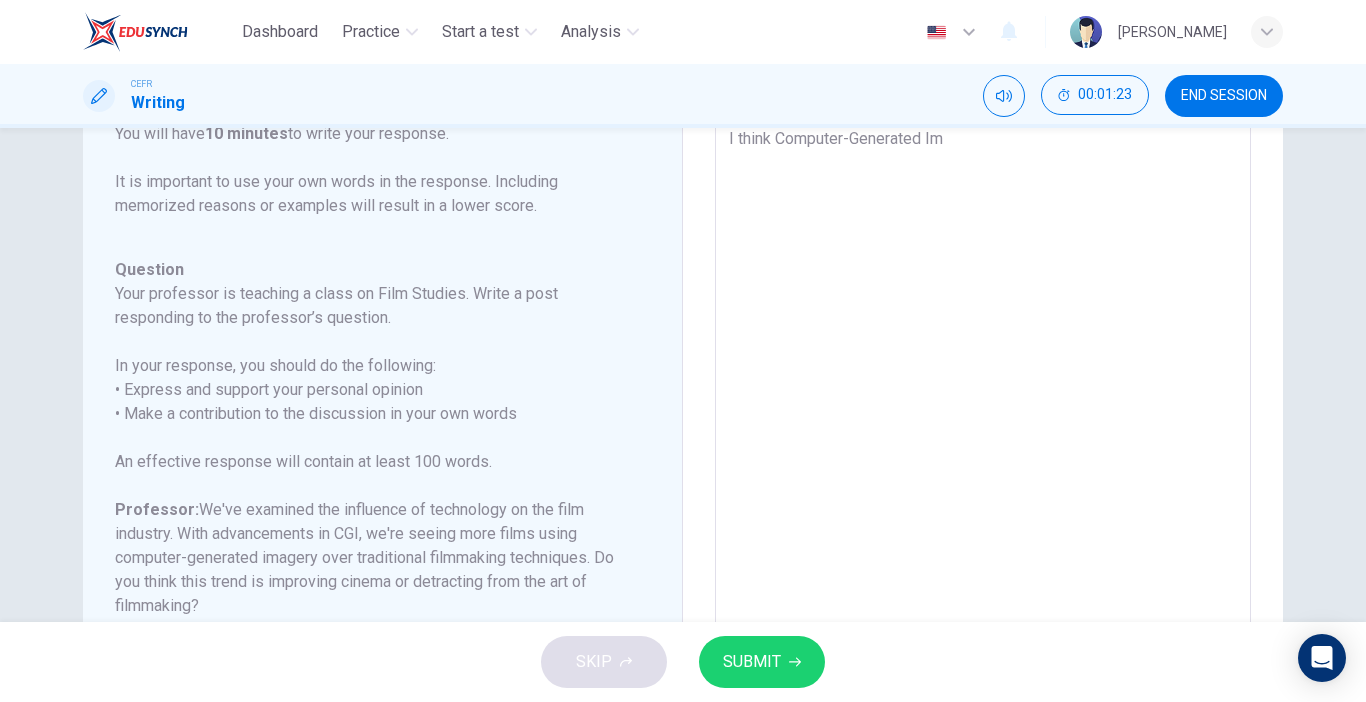 type on "x" 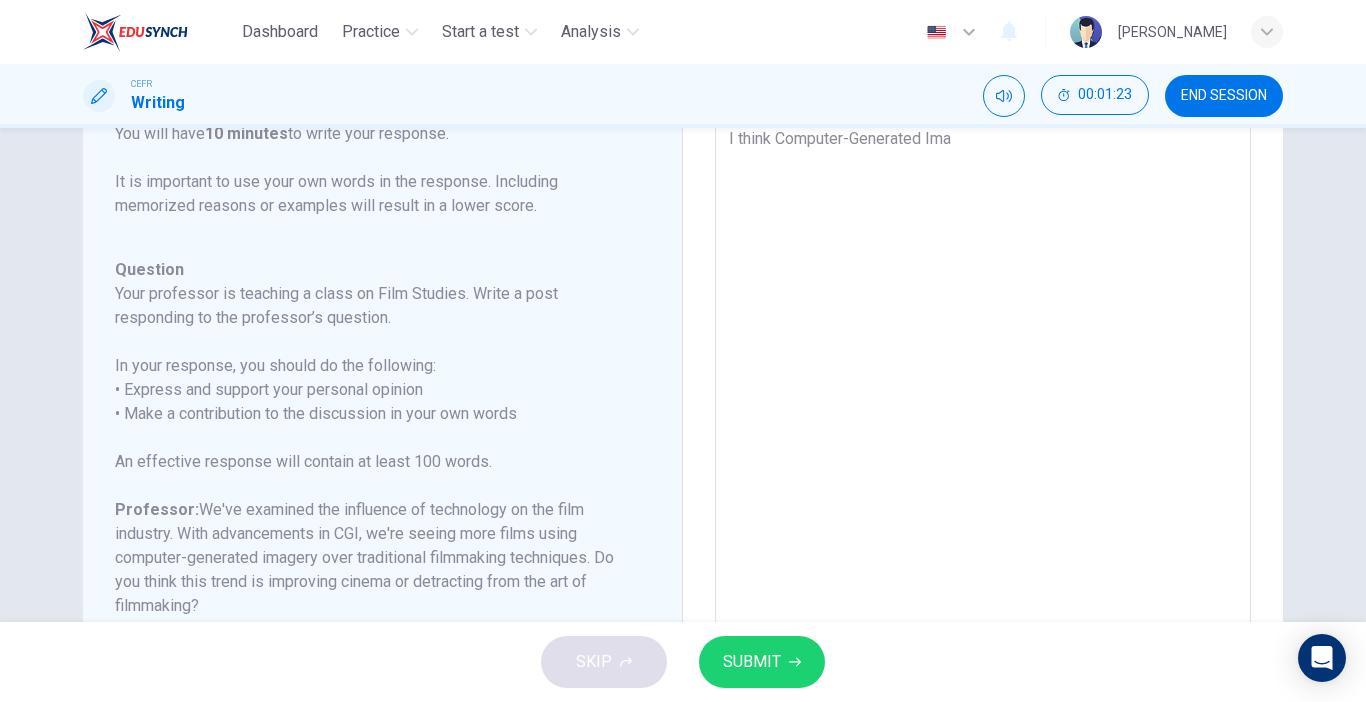type on "x" 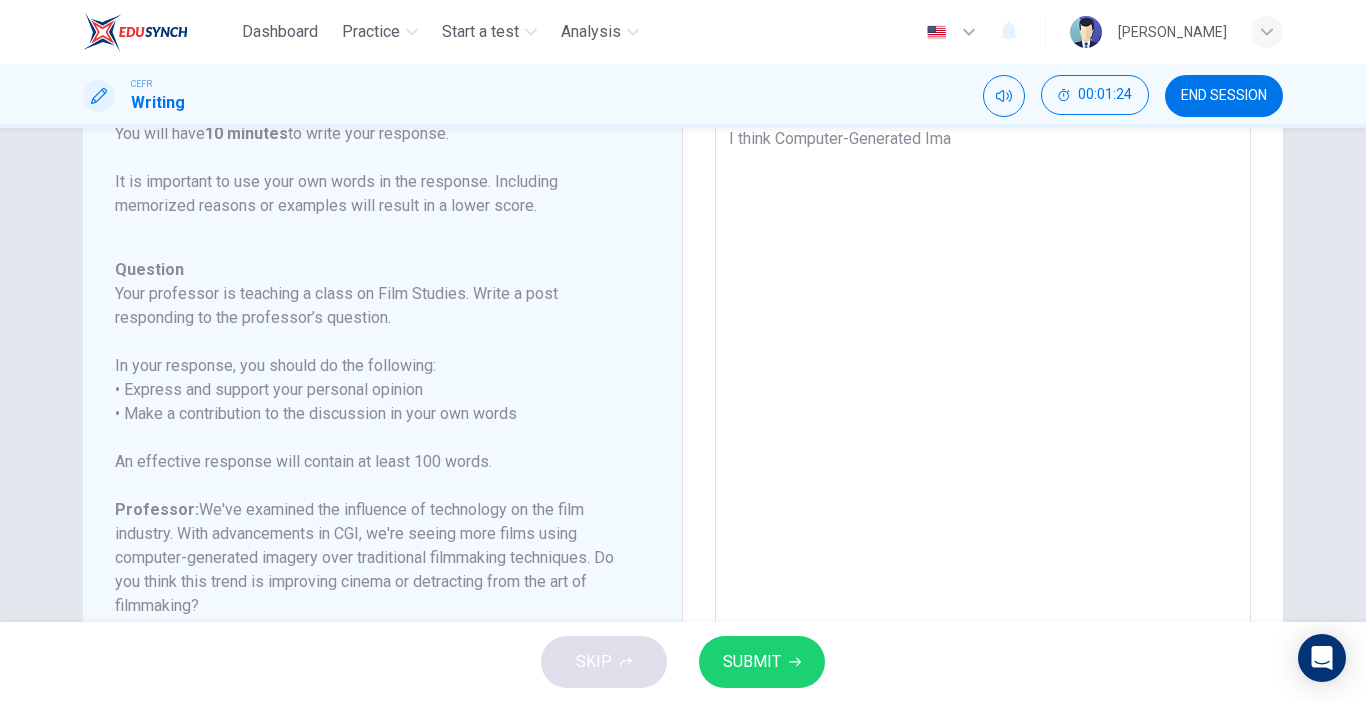 type on "I think Computer-Generated Imag" 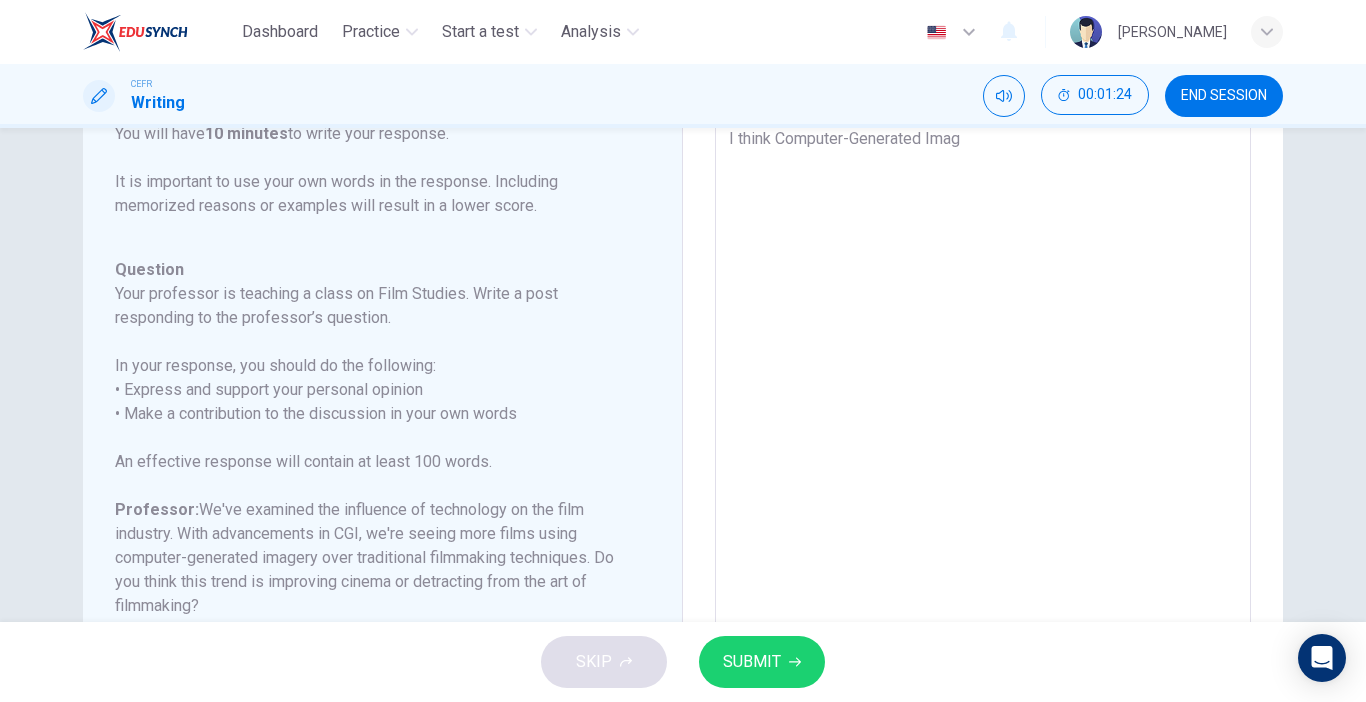 type on "x" 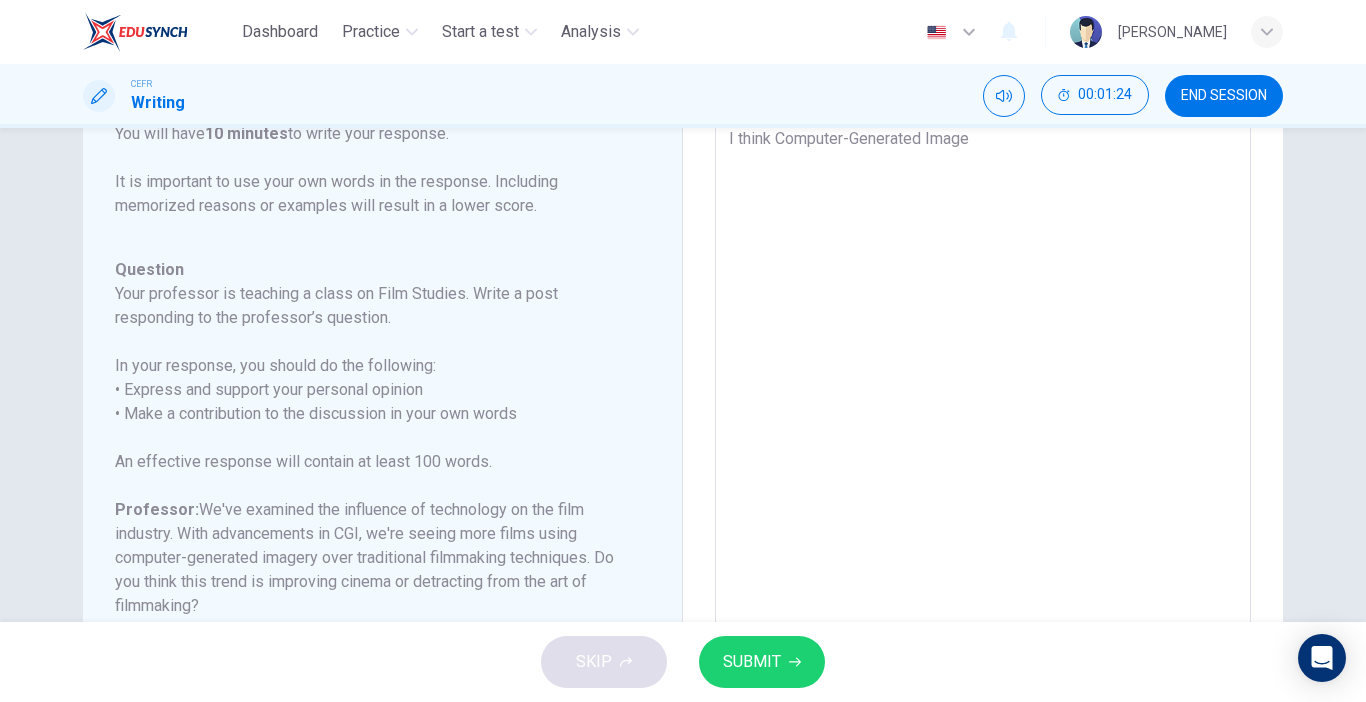 type on "x" 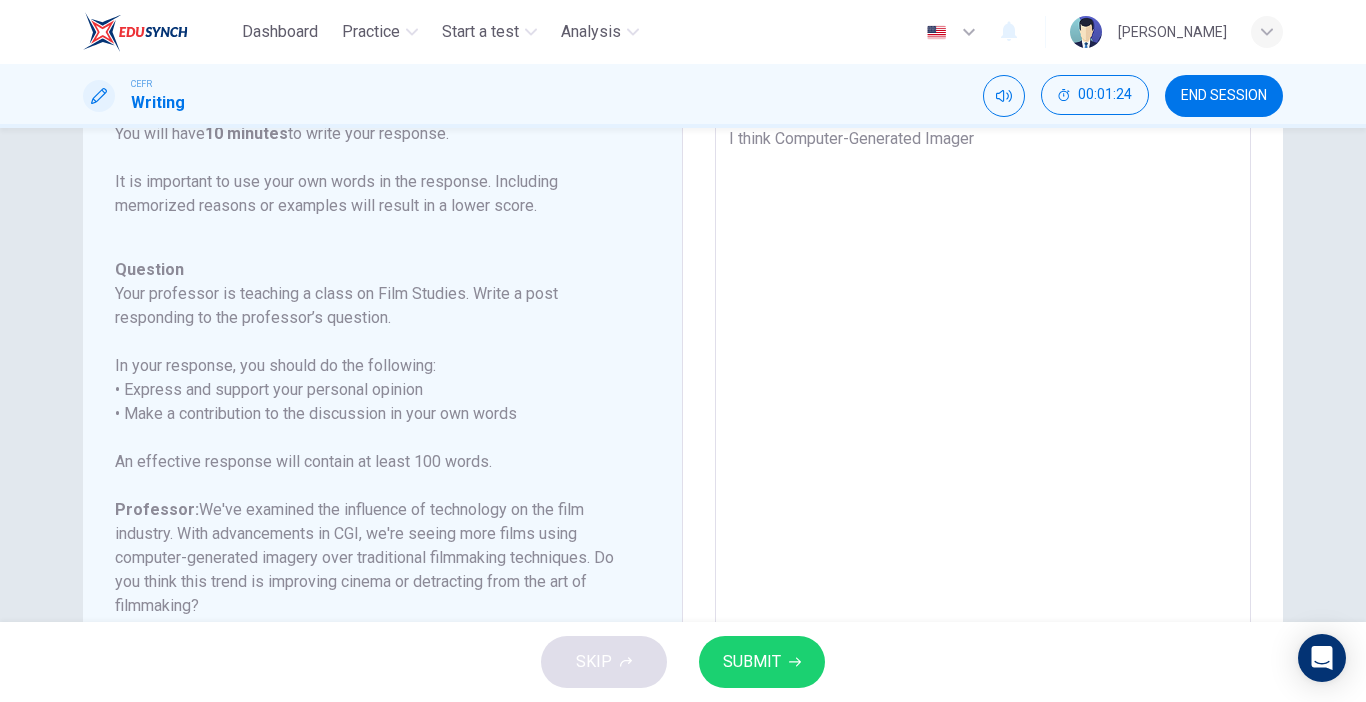 type on "x" 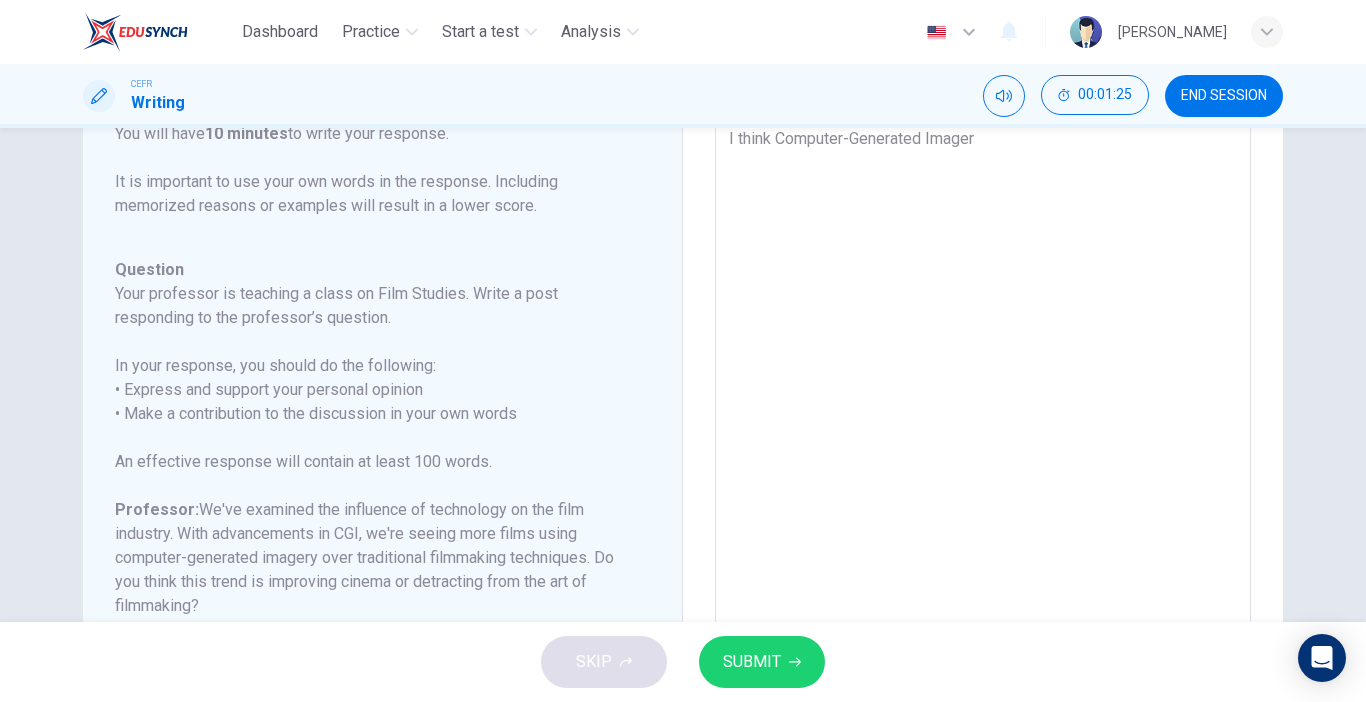 type on "I think Computer-Generated Imagery" 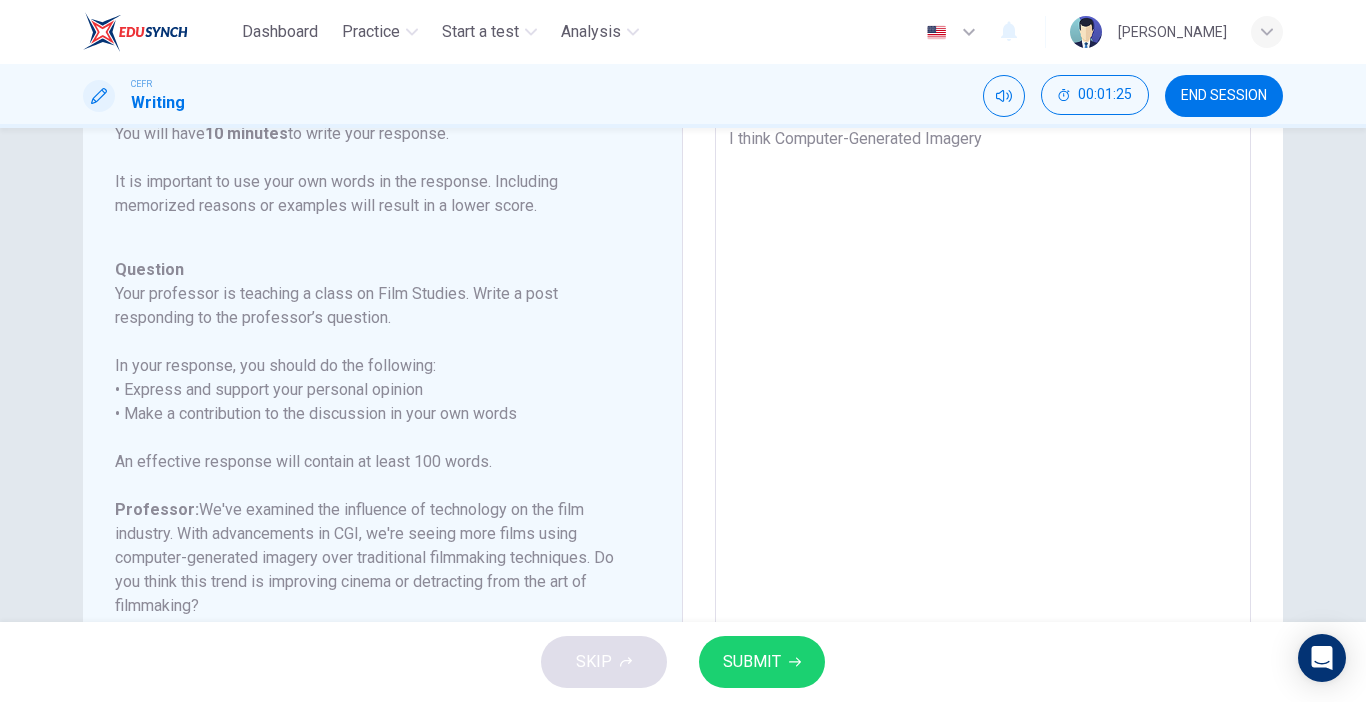 type on "x" 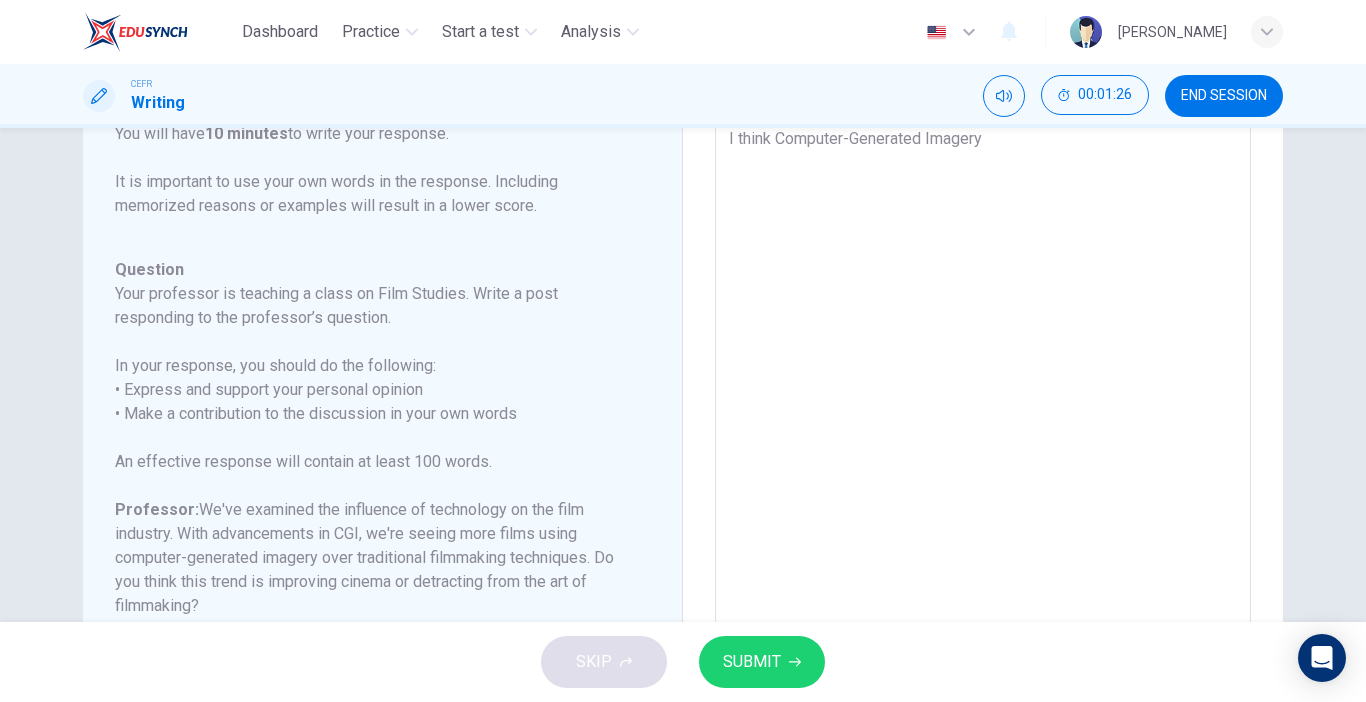 type on "I think Computer-Generated Imagery (" 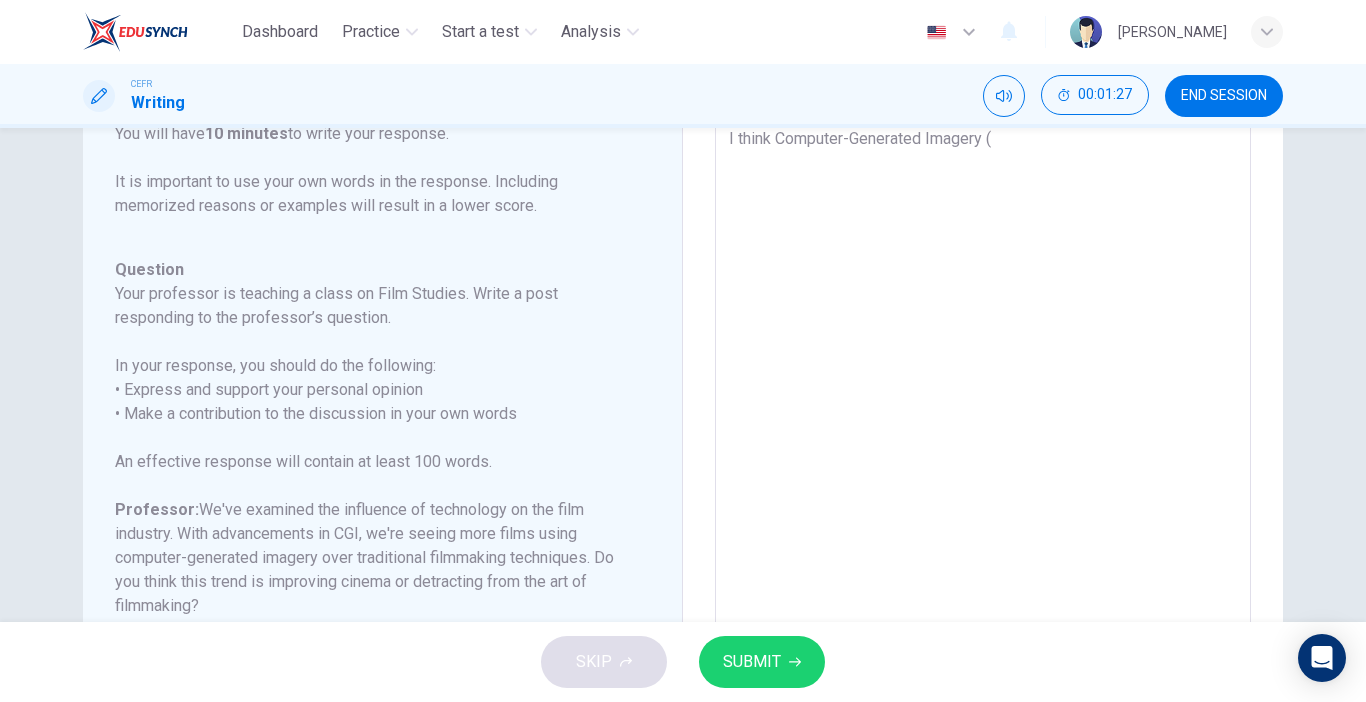 type on "I think Computer-Generated Imagery (C" 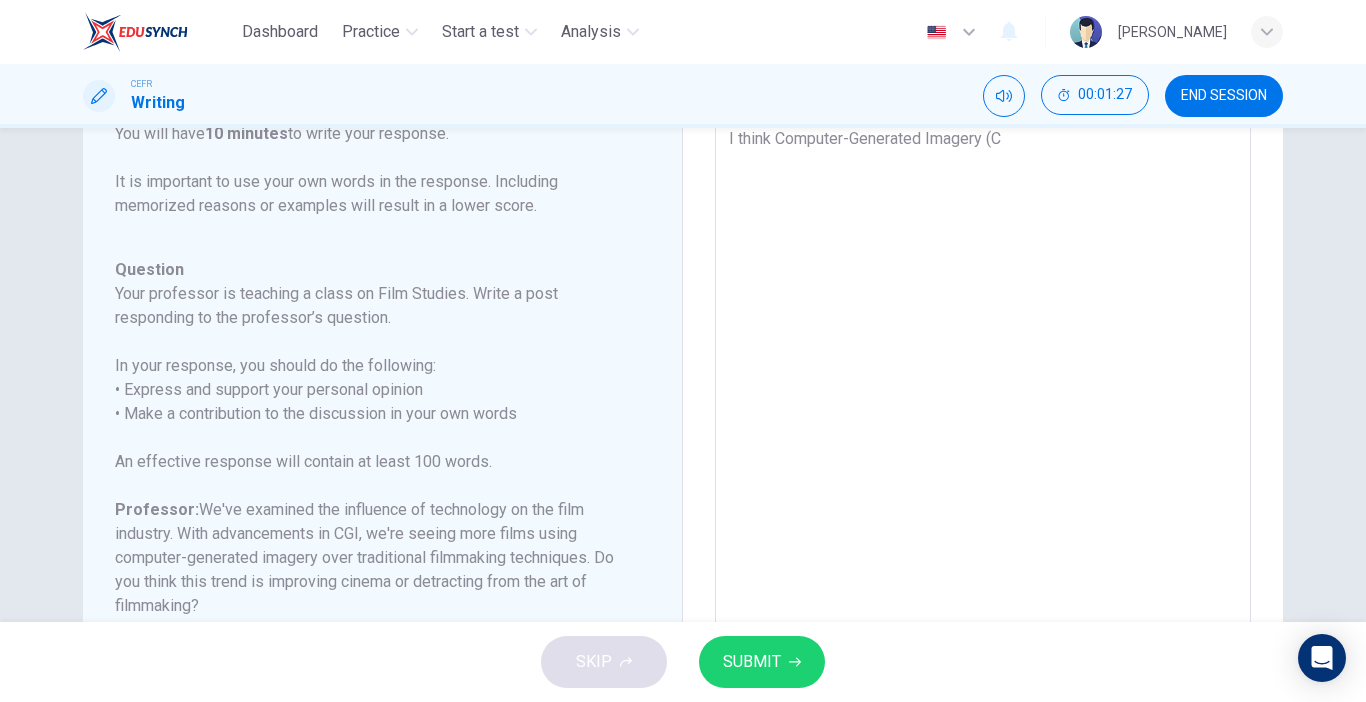 type on "x" 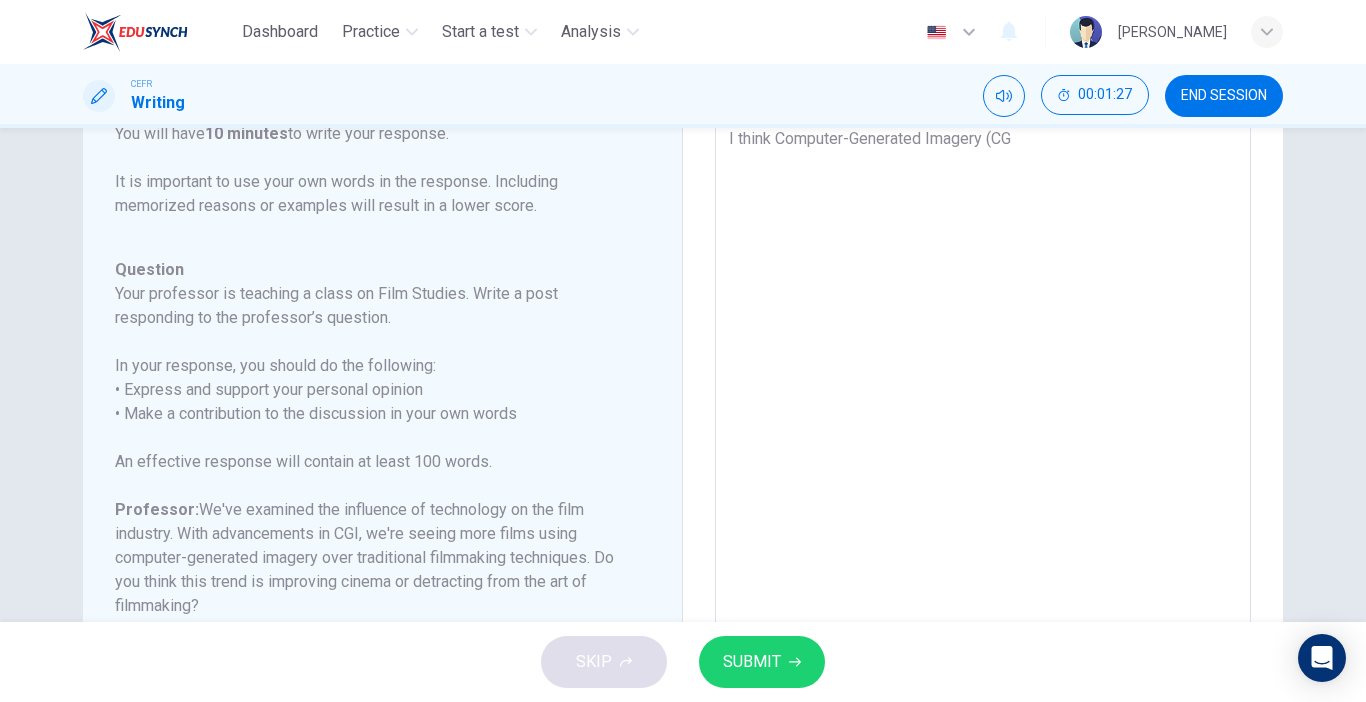 type on "x" 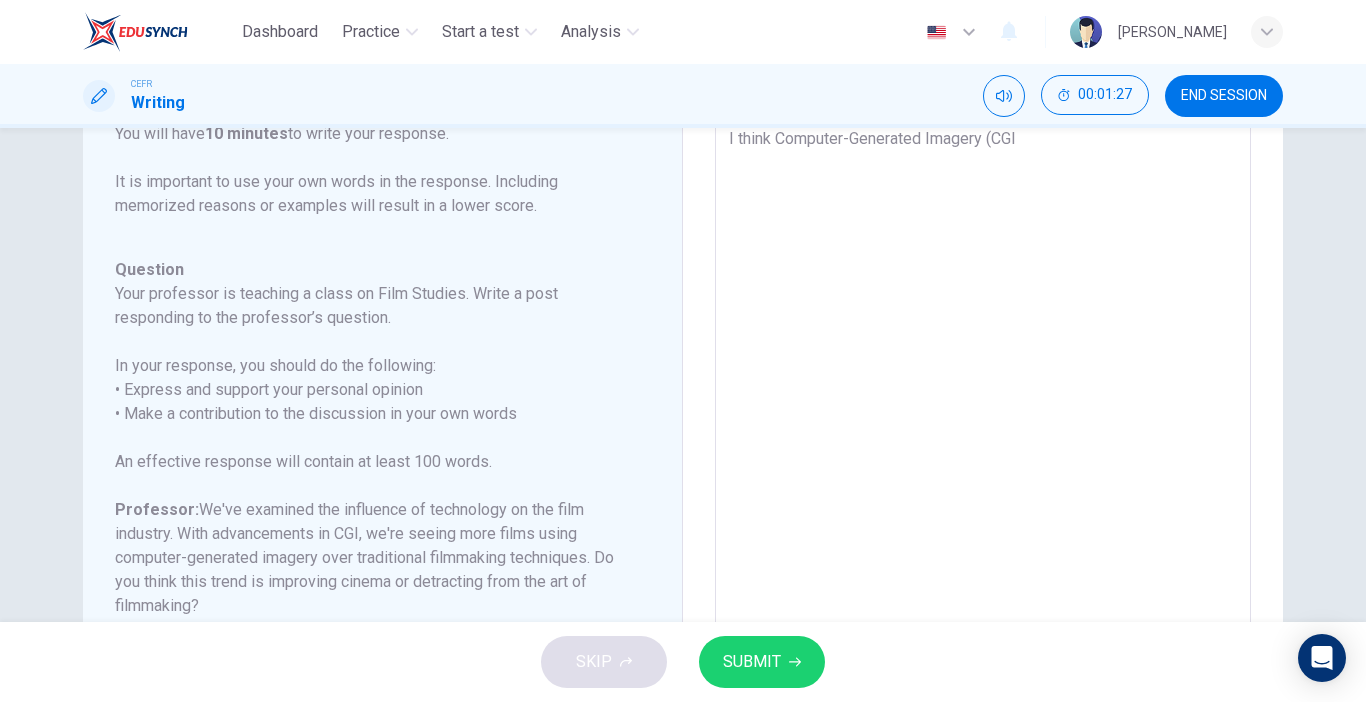 type on "x" 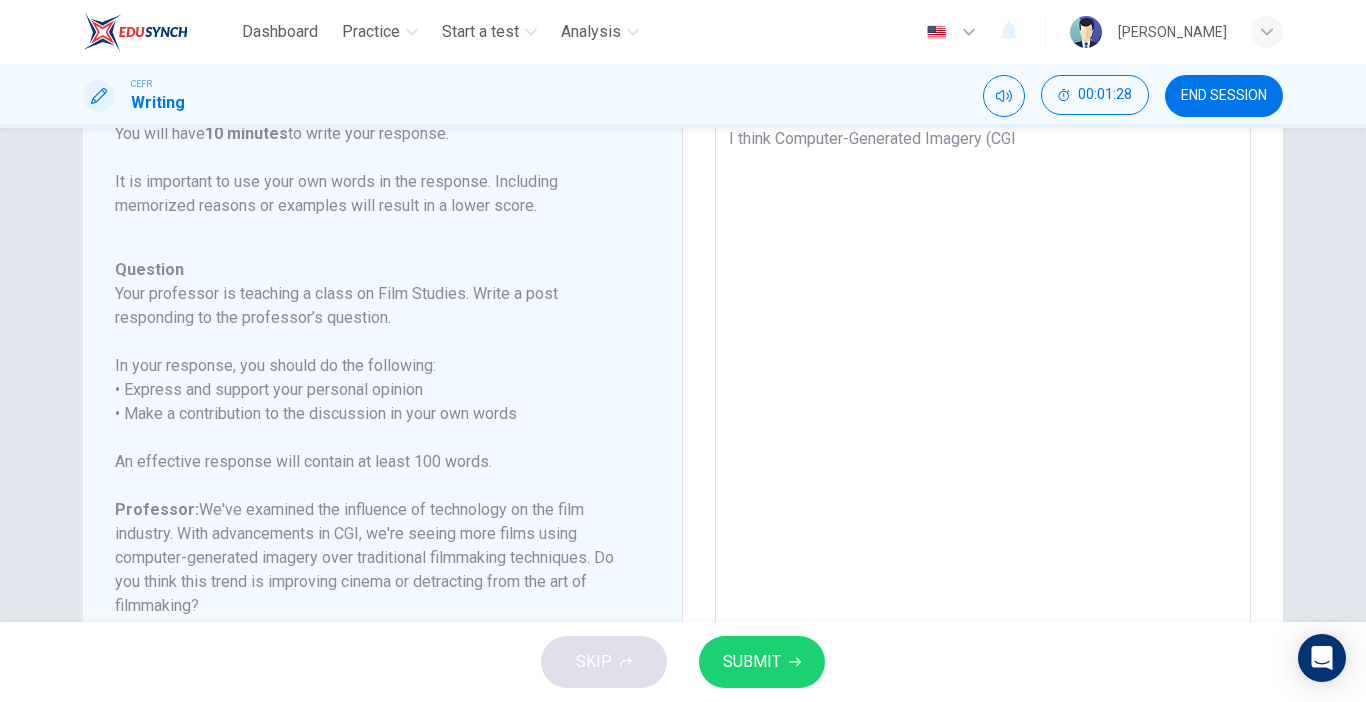 type on "I think Computer-Generated Imagery (CGI)" 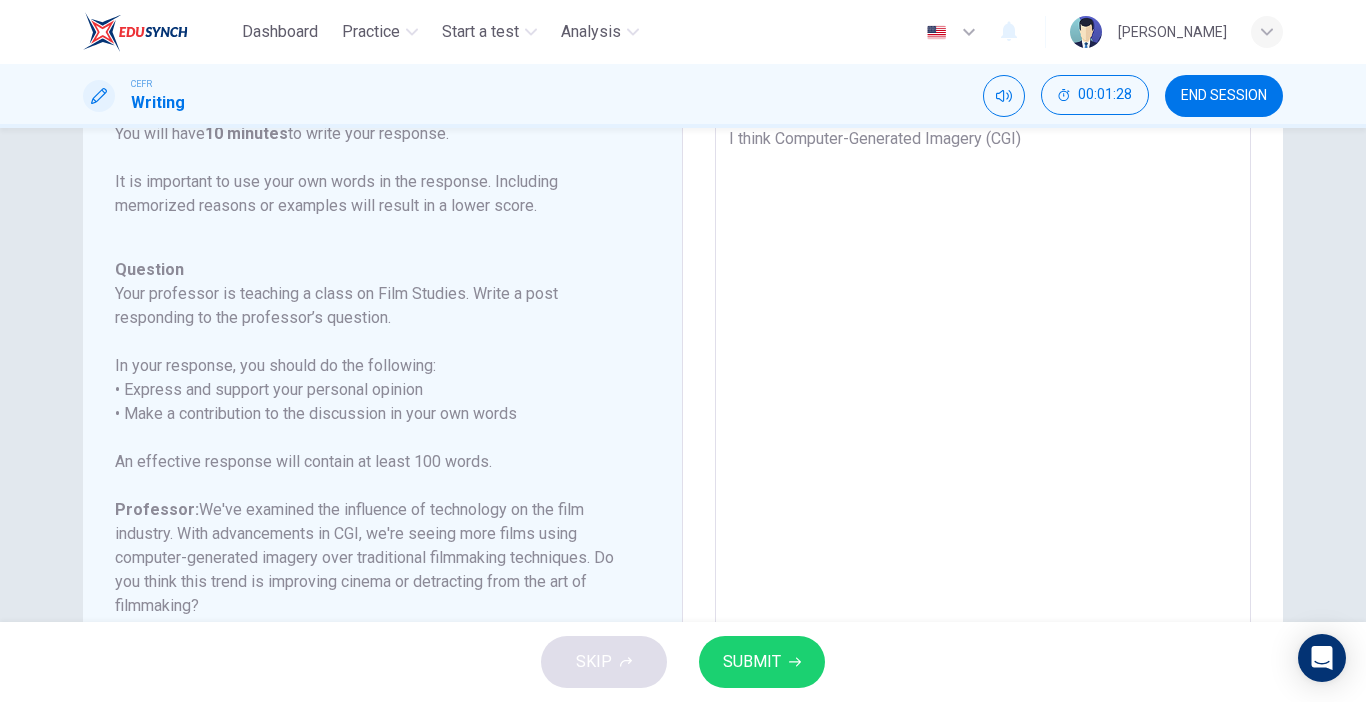 type on "x" 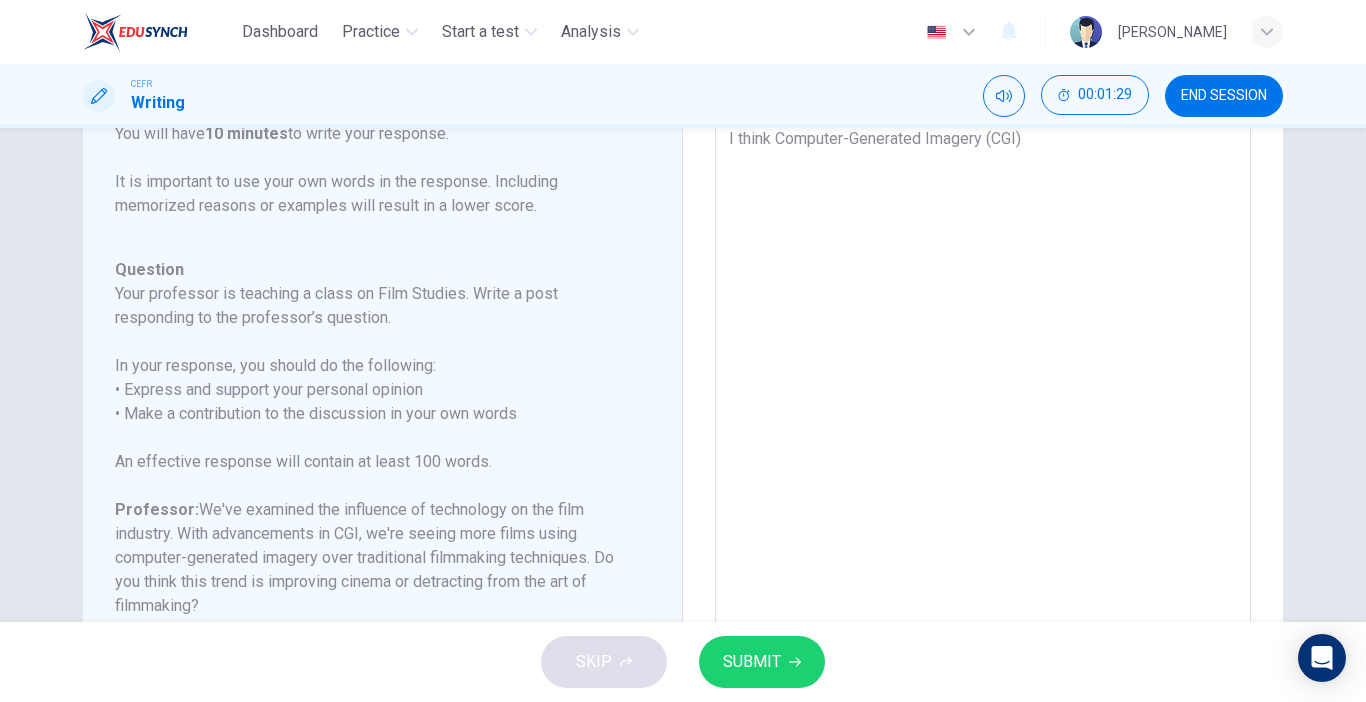 type on "I think Computer-Generated Imagery (CGI)" 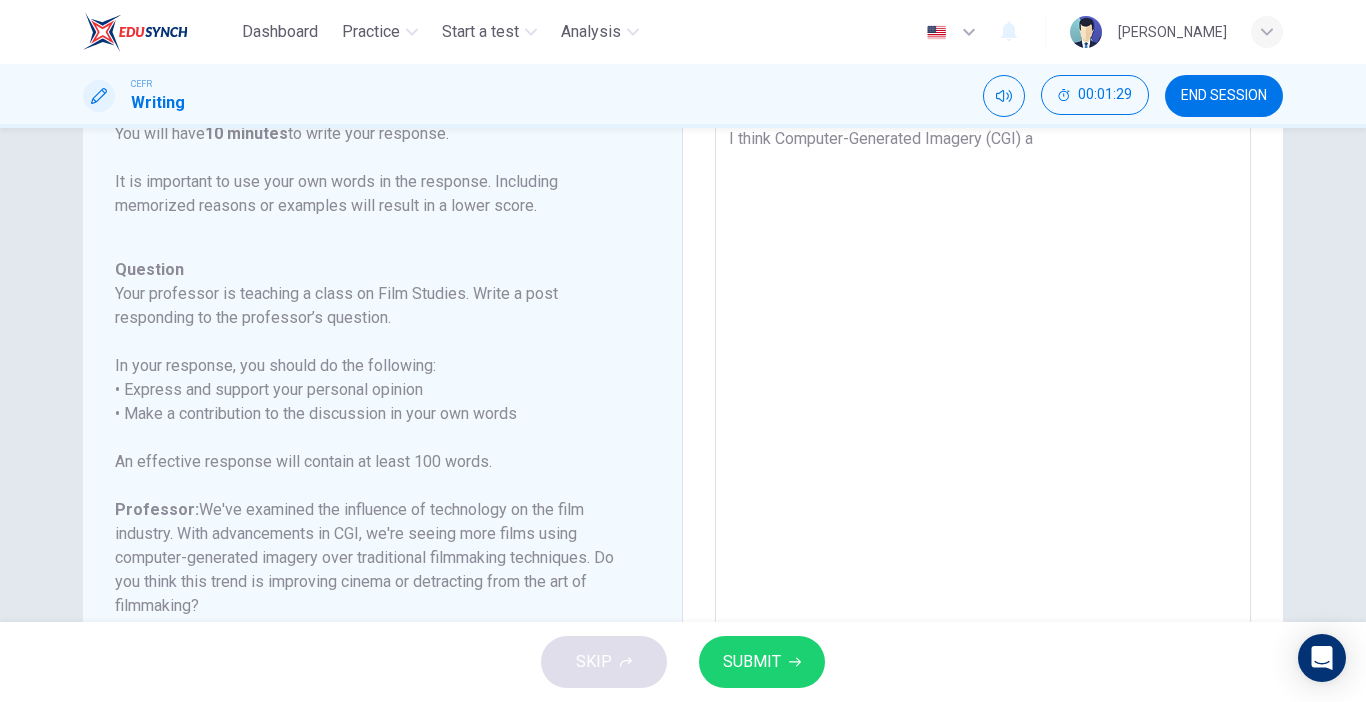 type on "x" 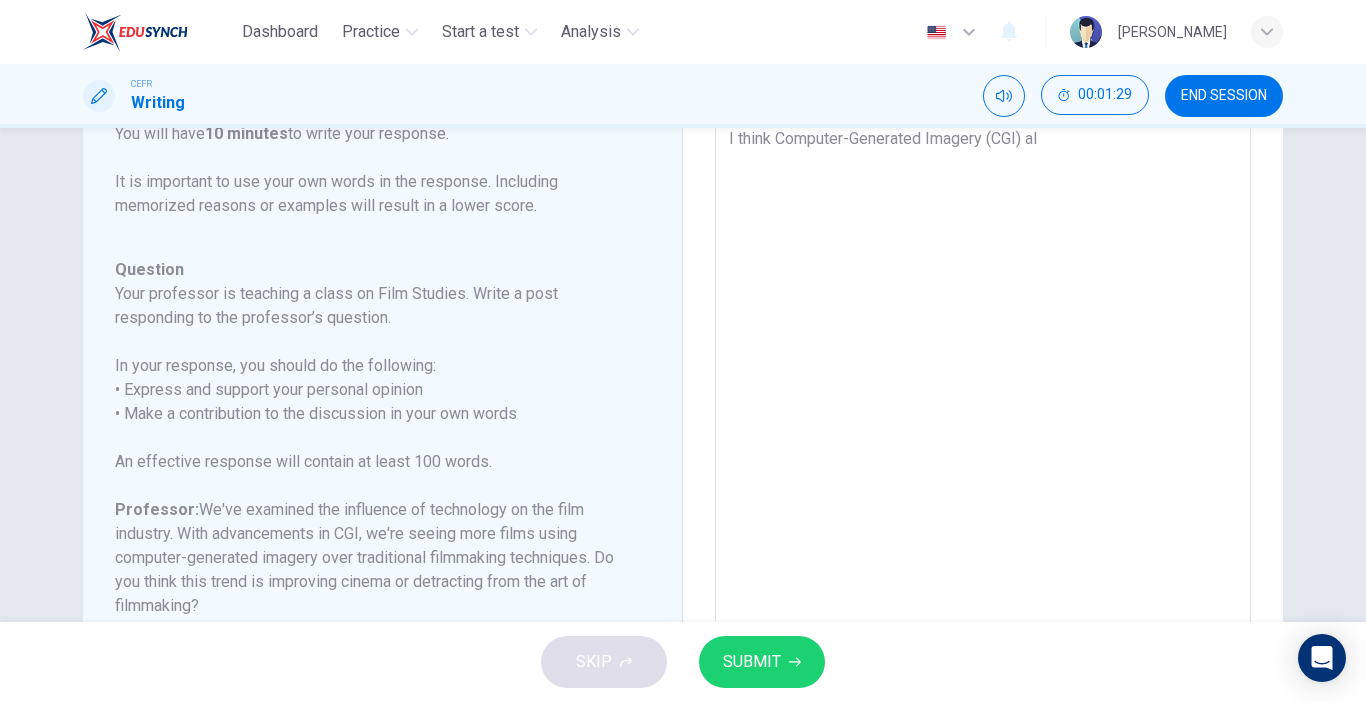 type on "x" 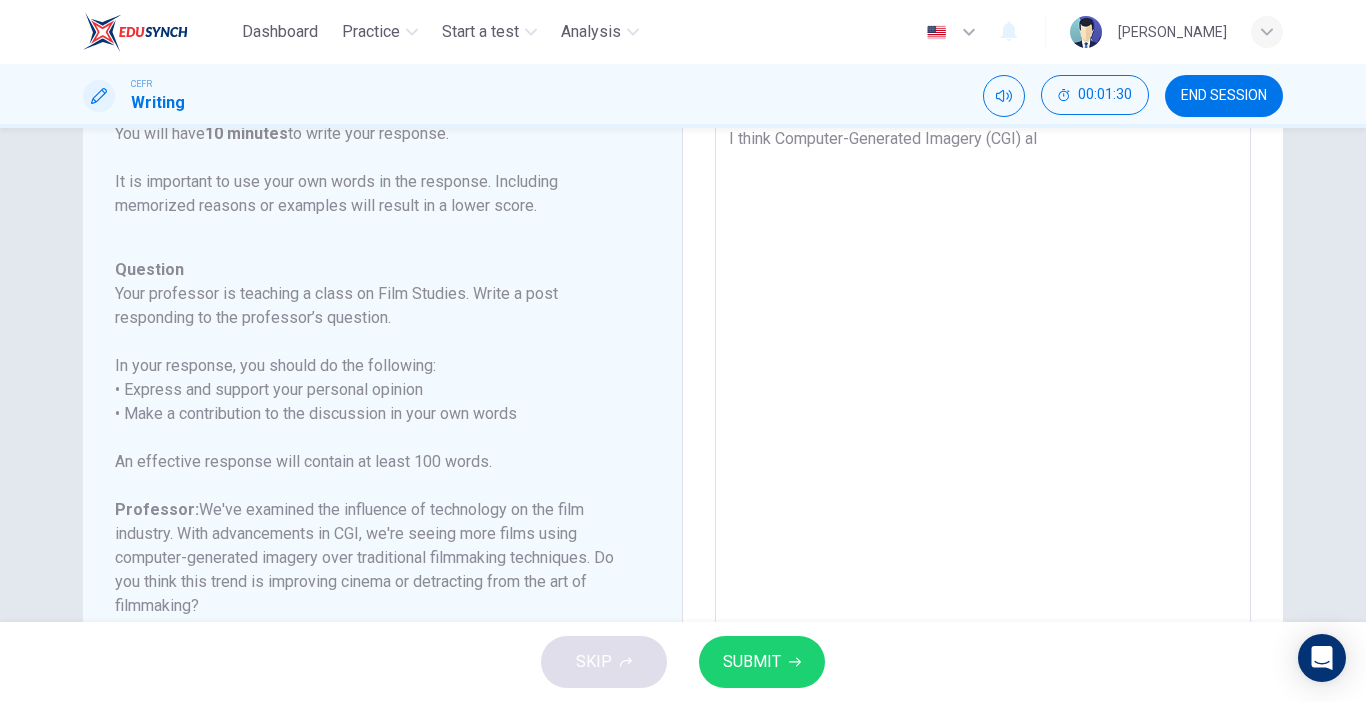 type on "I think Computer-Generated Imagery (CGI) all" 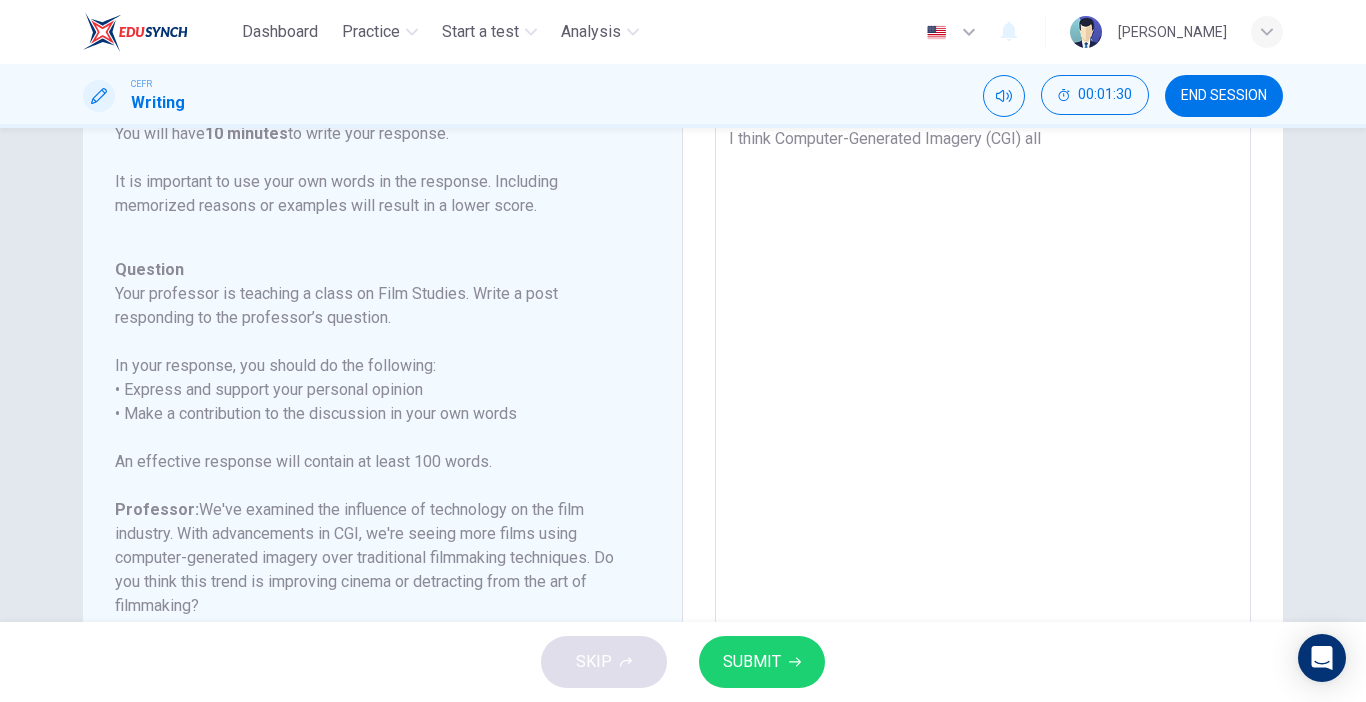 type on "x" 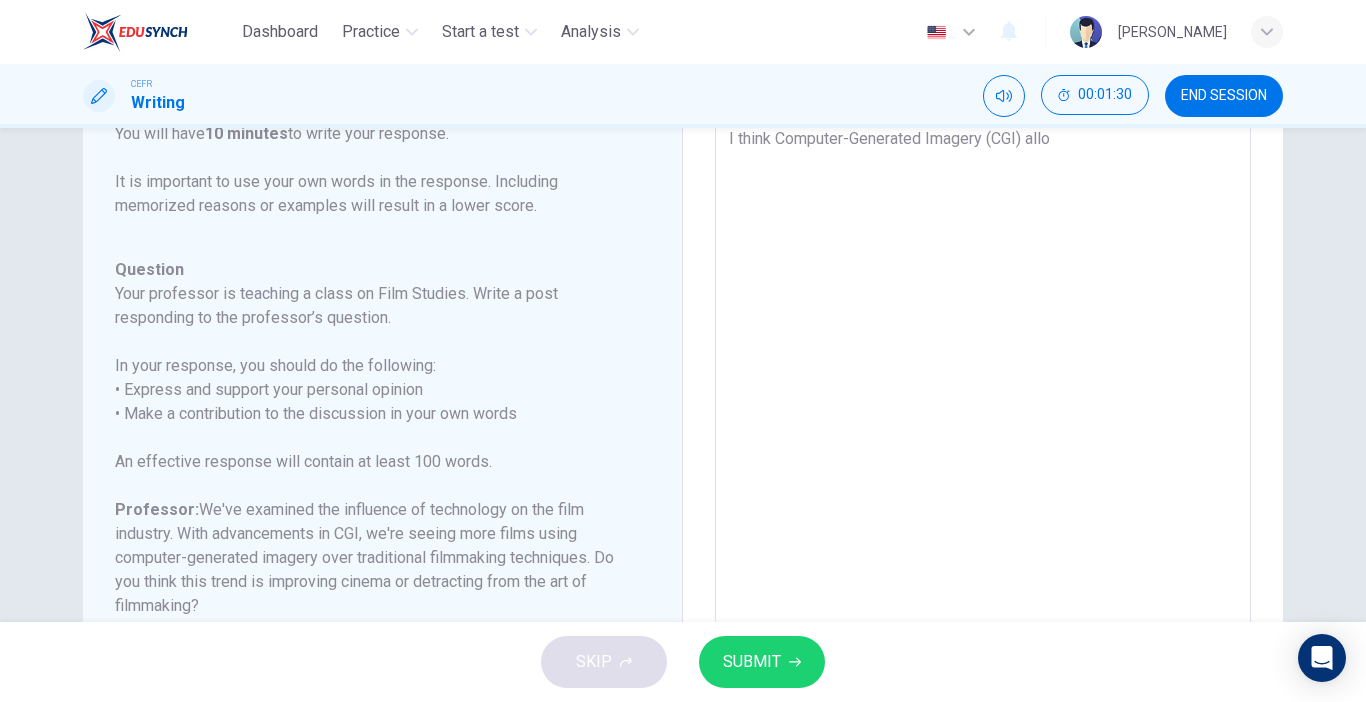 type on "I think Computer-Generated Imagery (CGI) allow" 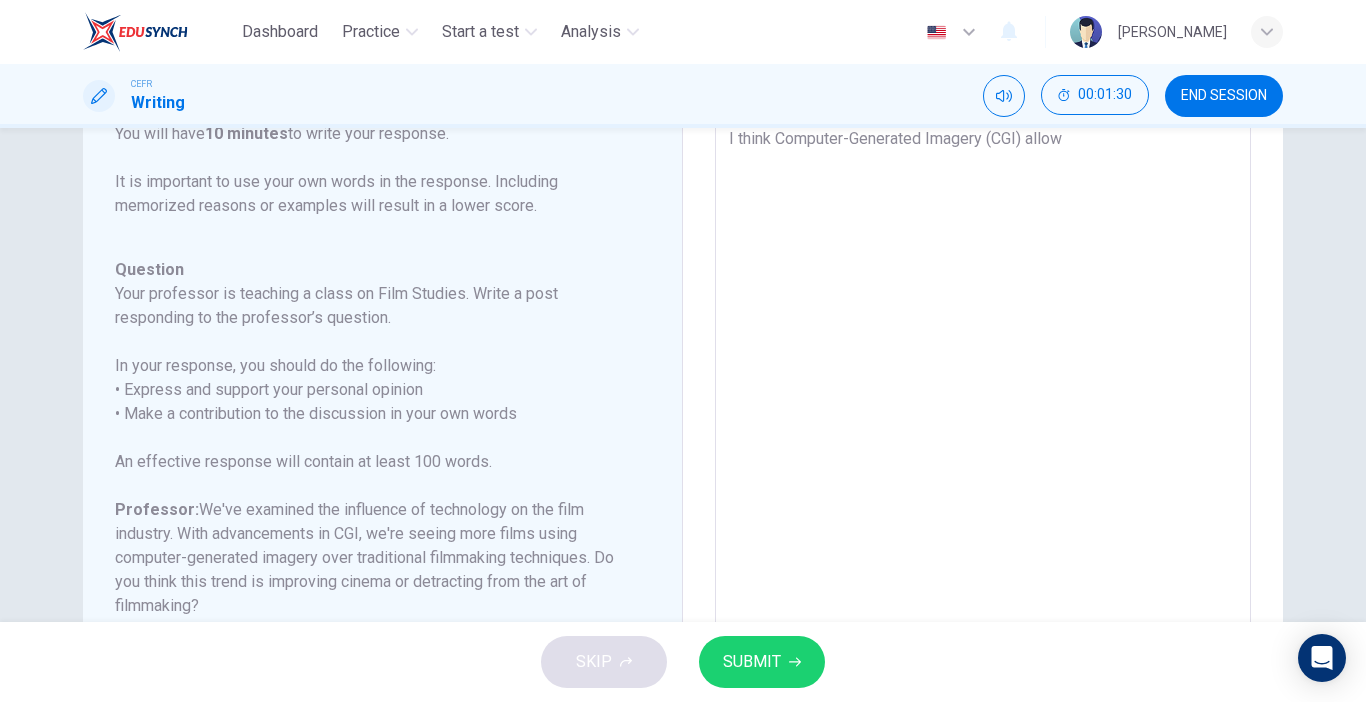 type on "x" 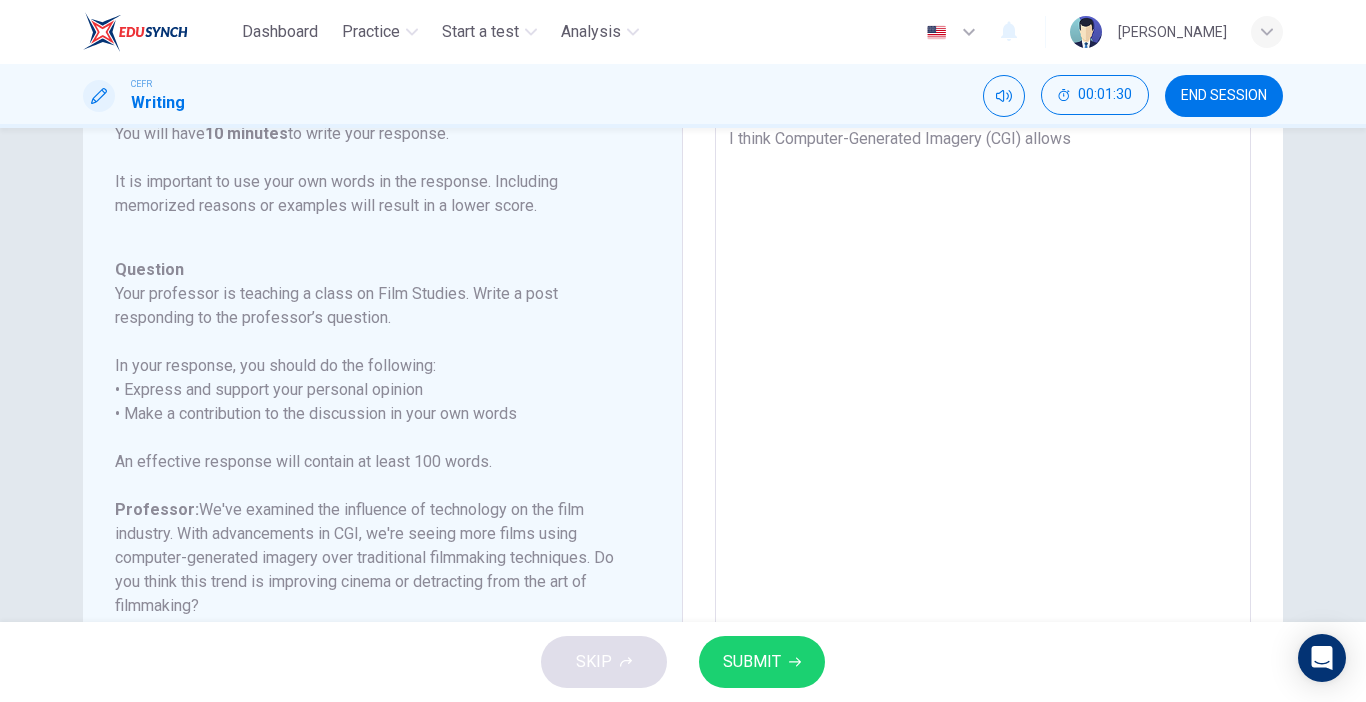 type on "x" 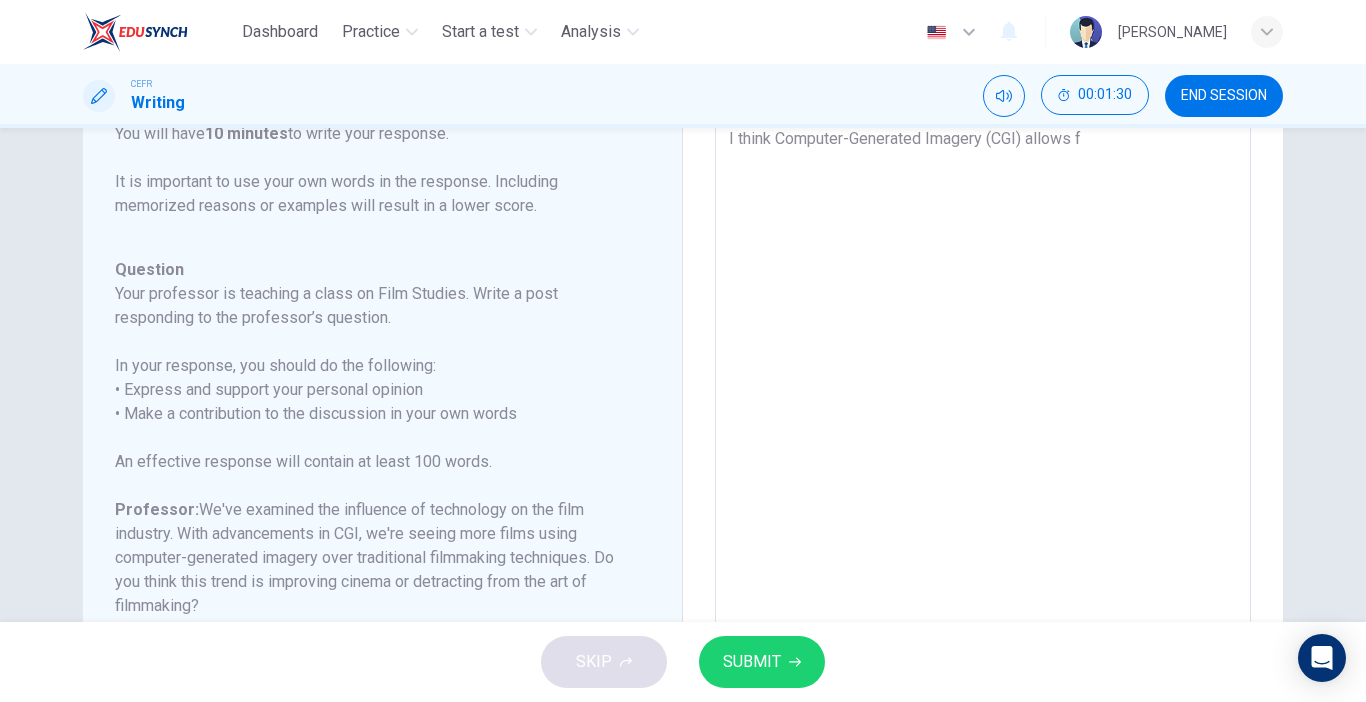 type on "x" 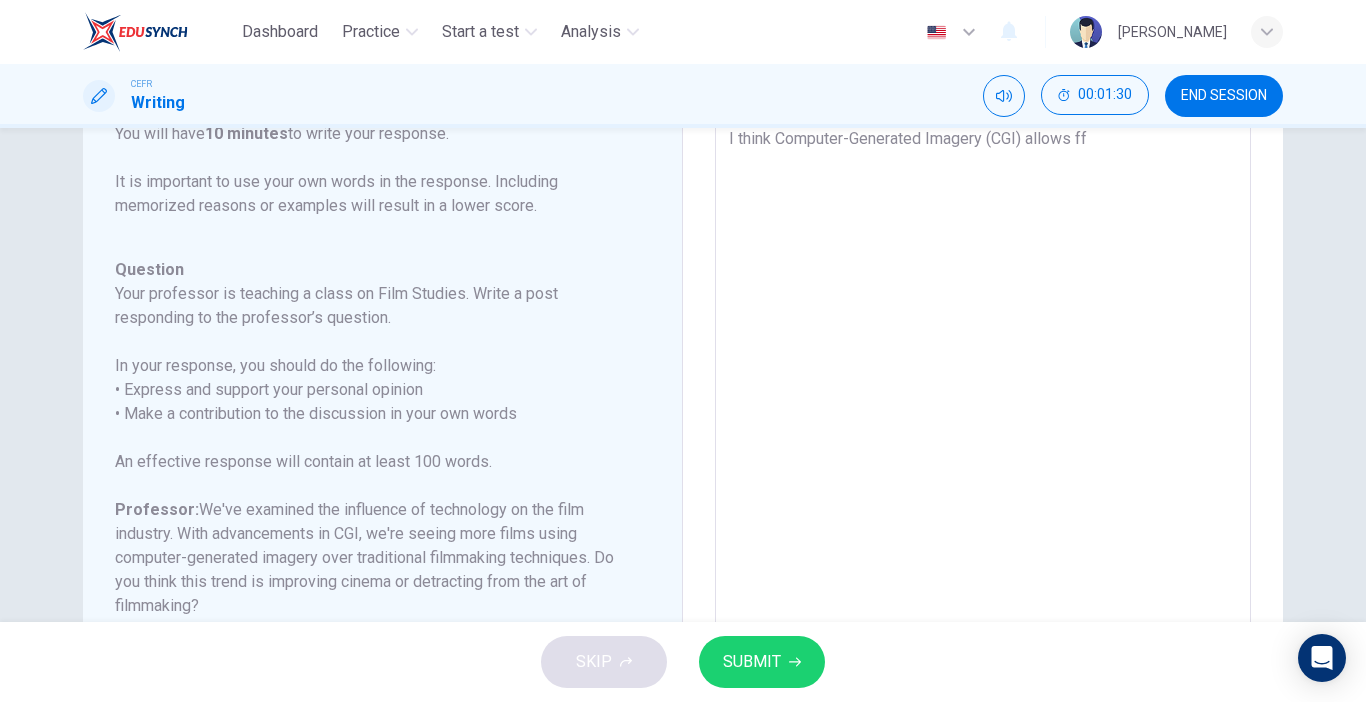 type on "x" 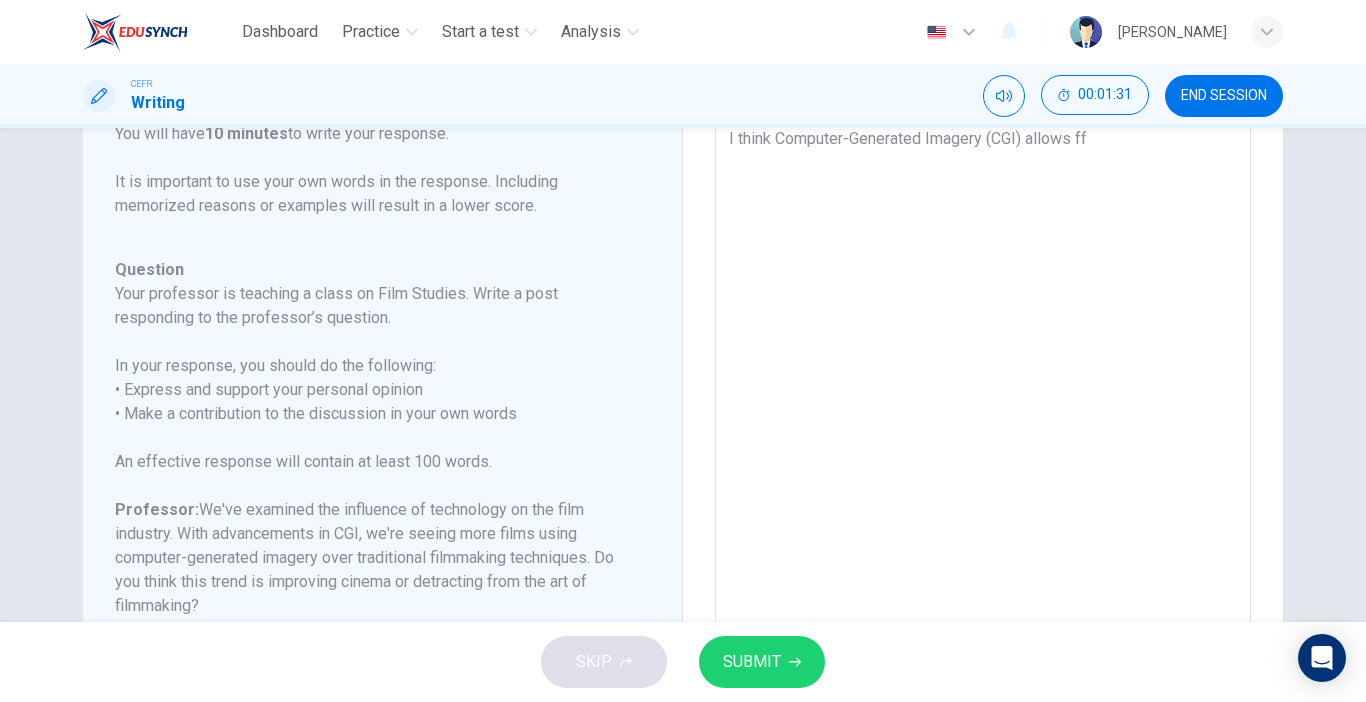 type on "I think Computer-Generated Imagery (CGI) allows ffi" 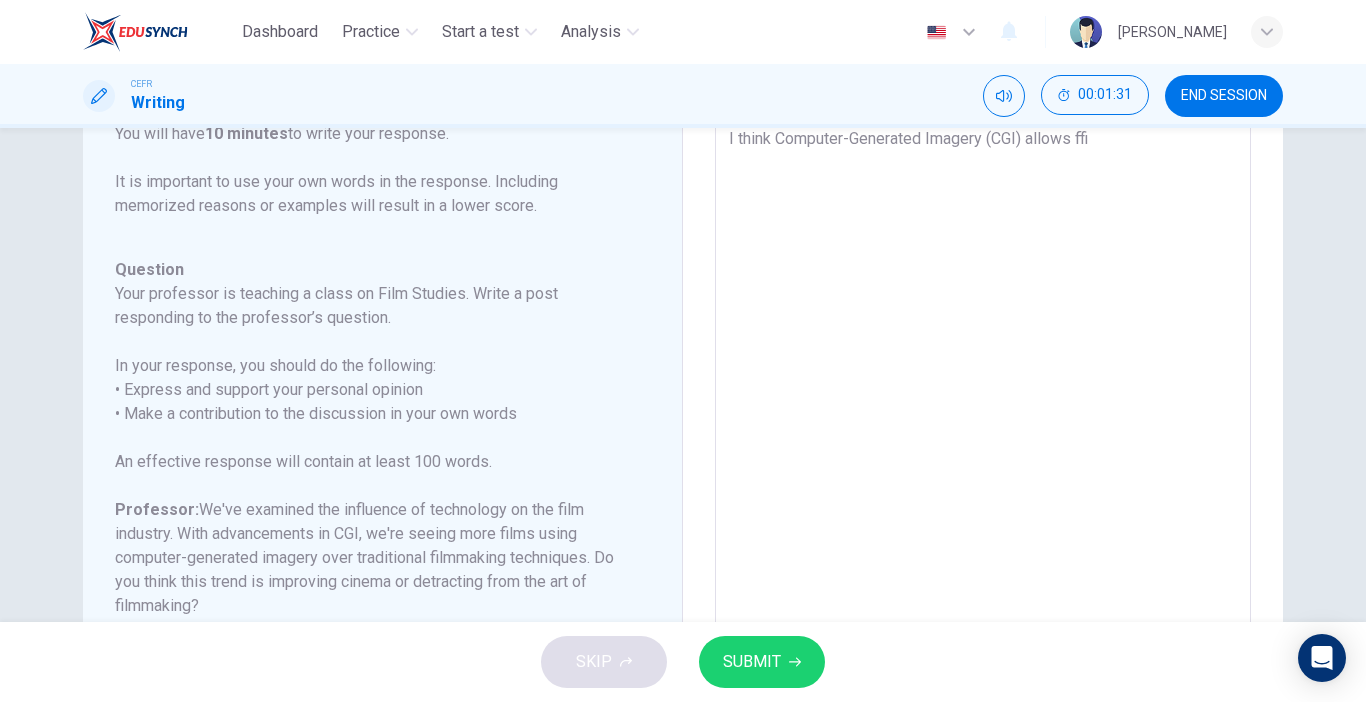 type on "x" 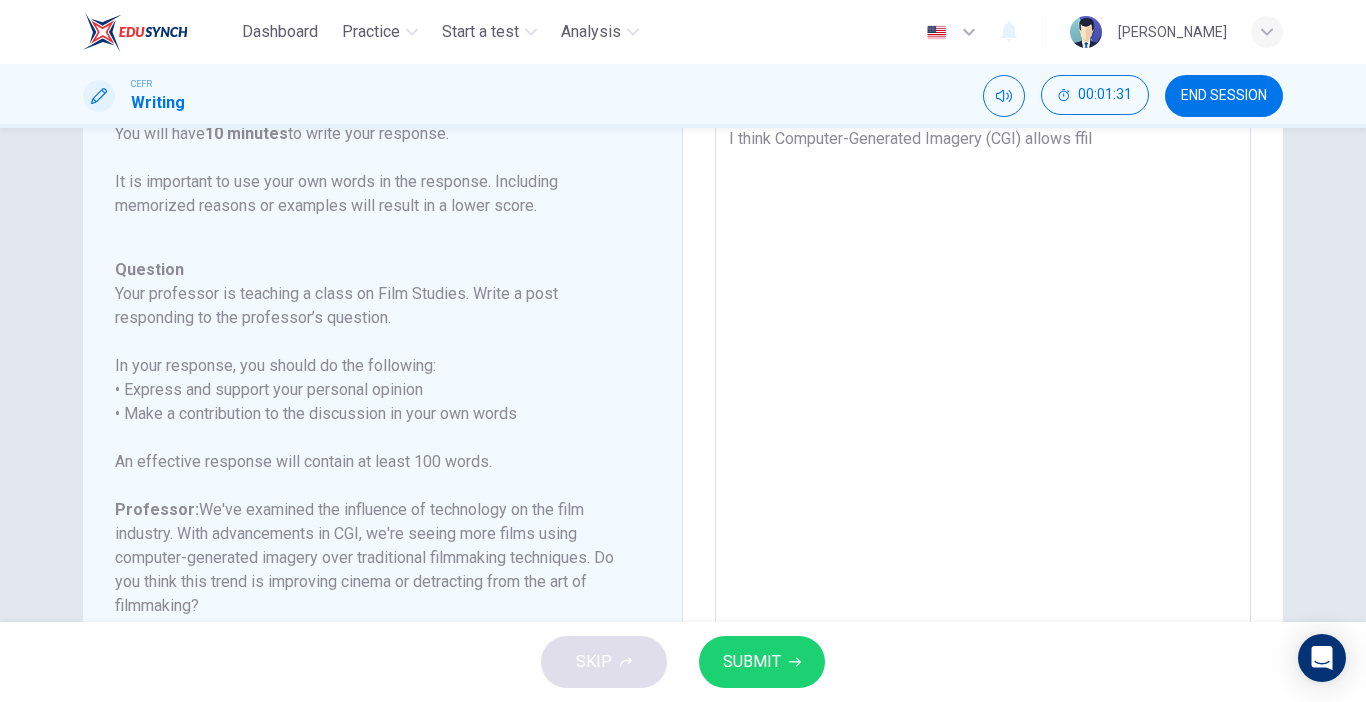 type on "x" 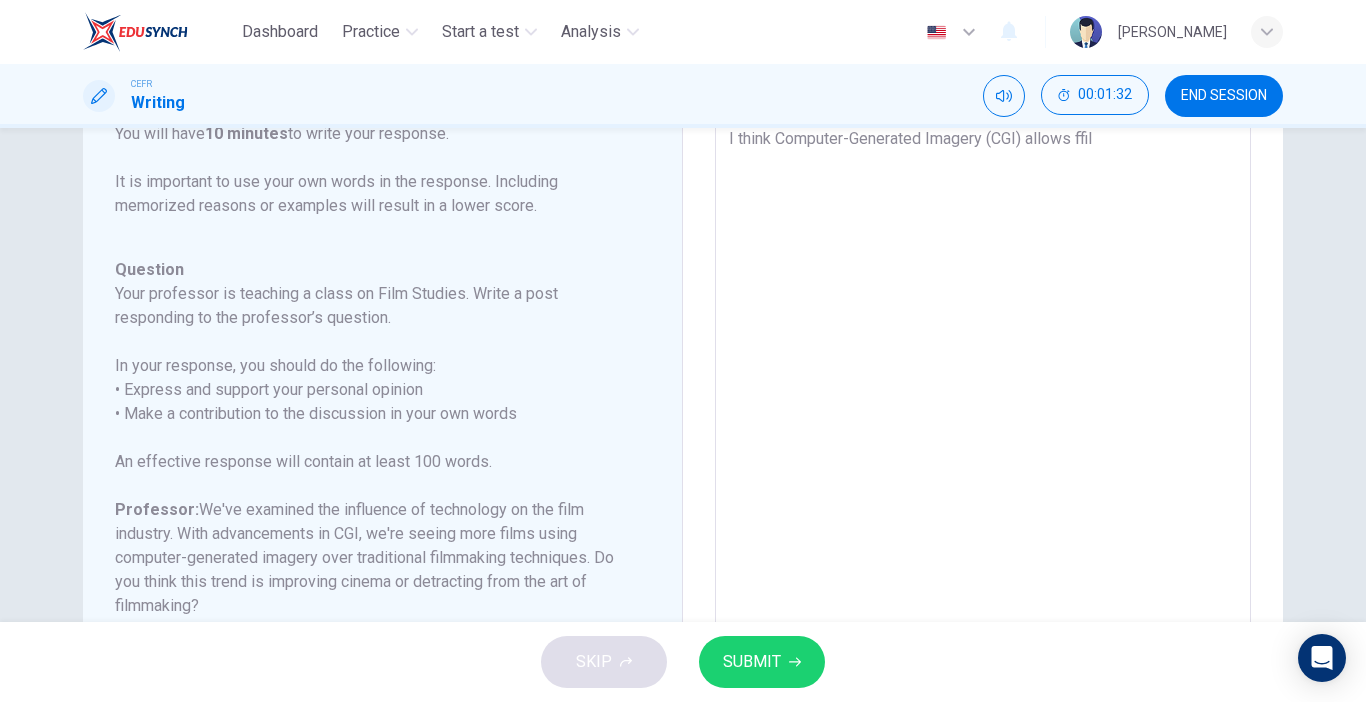 type on "I think Computer-Generated Imagery (CGI) allows ffi" 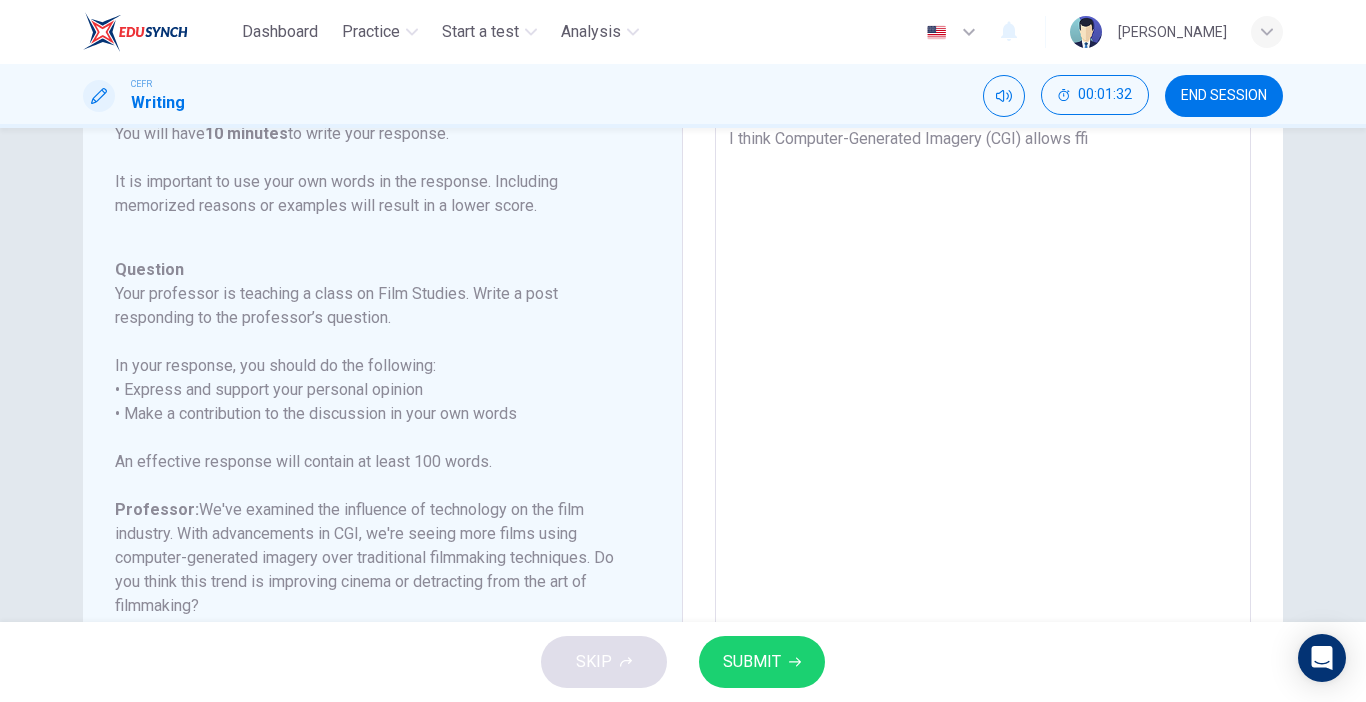 type on "I think Computer-Generated Imagery (CGI) allows ff" 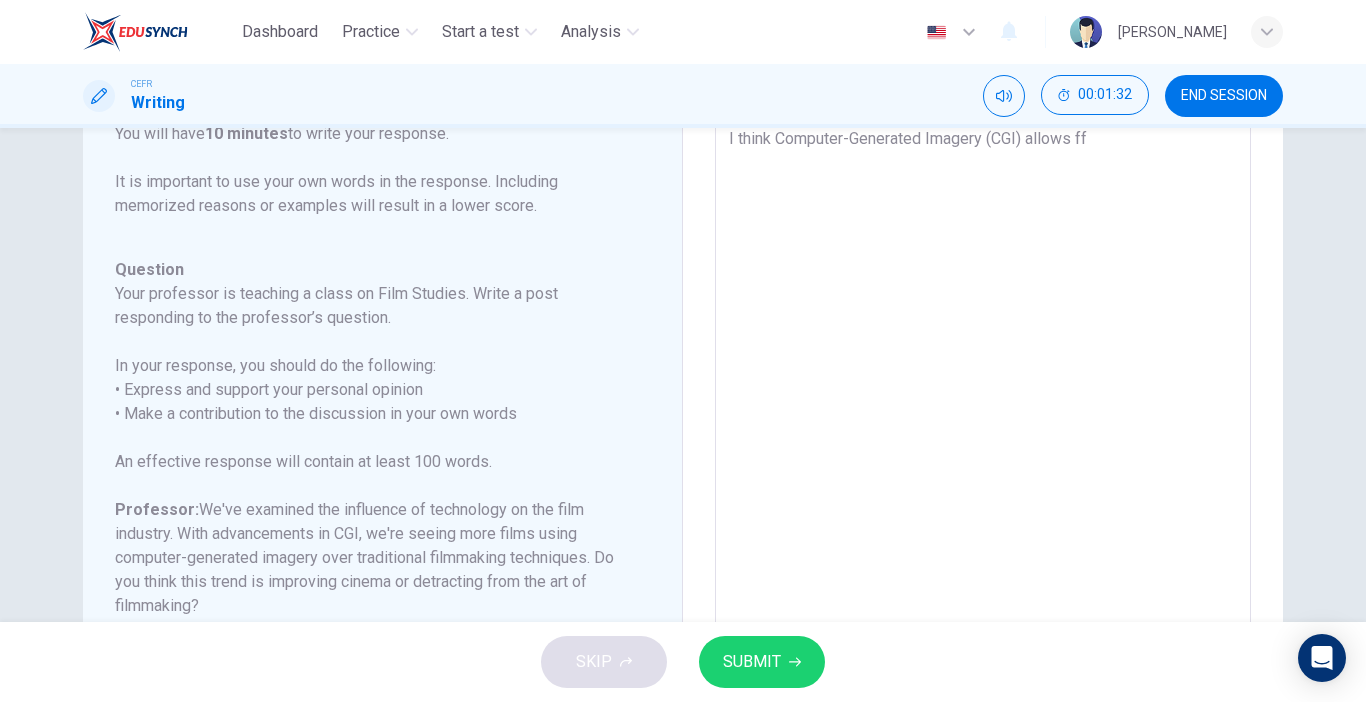 type on "x" 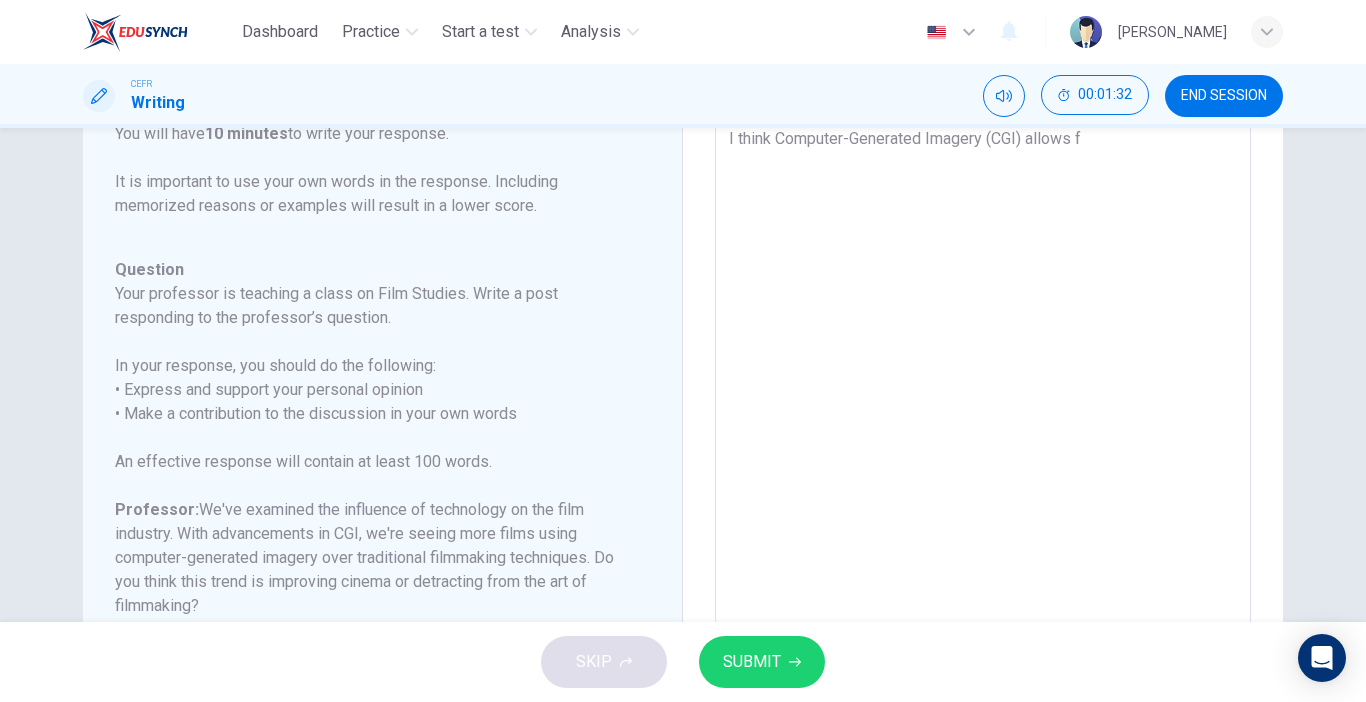 type on "x" 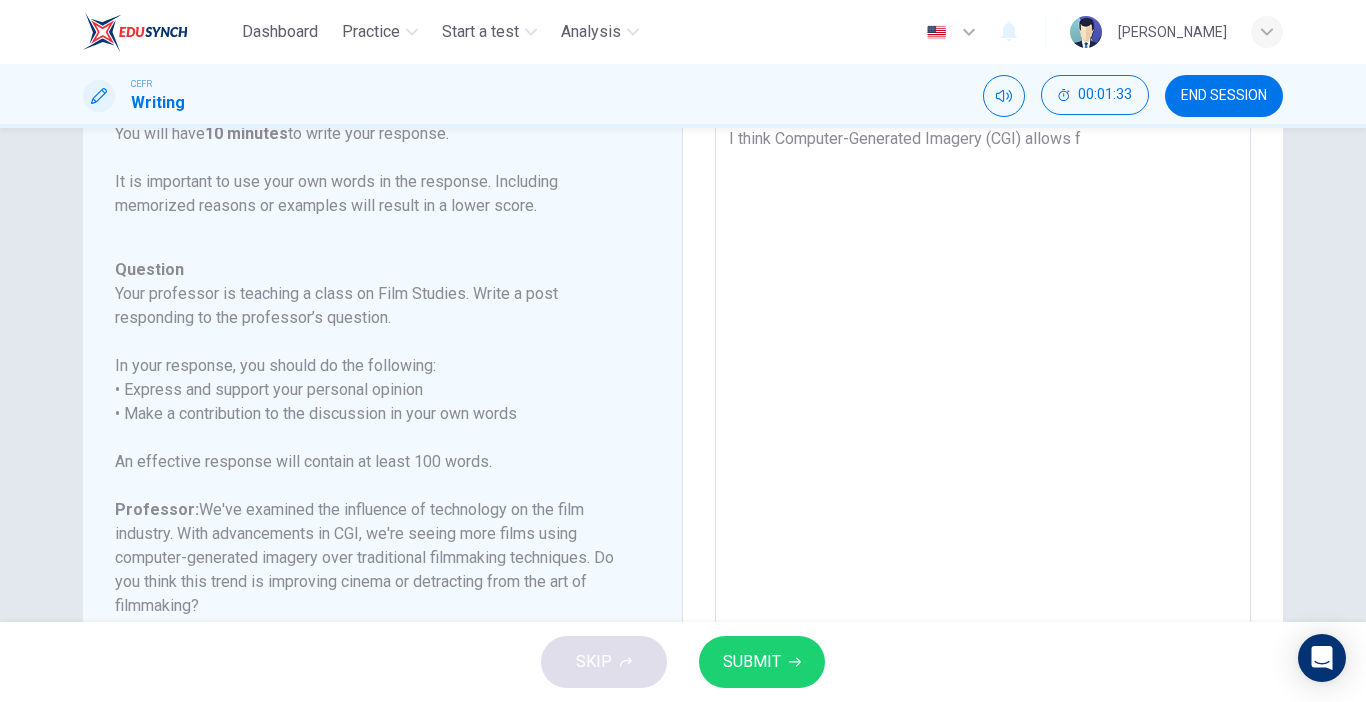 type on "I think Computer-Generated Imagery (CGI) allows fi" 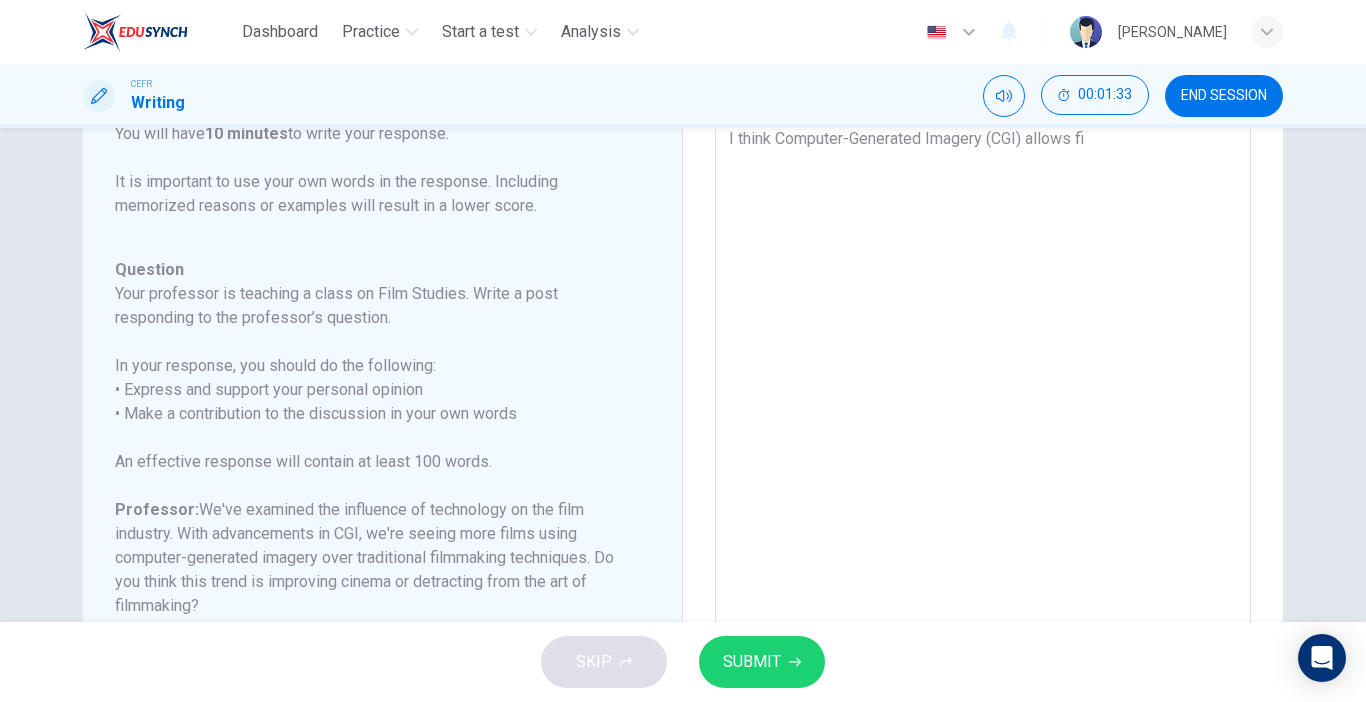type on "x" 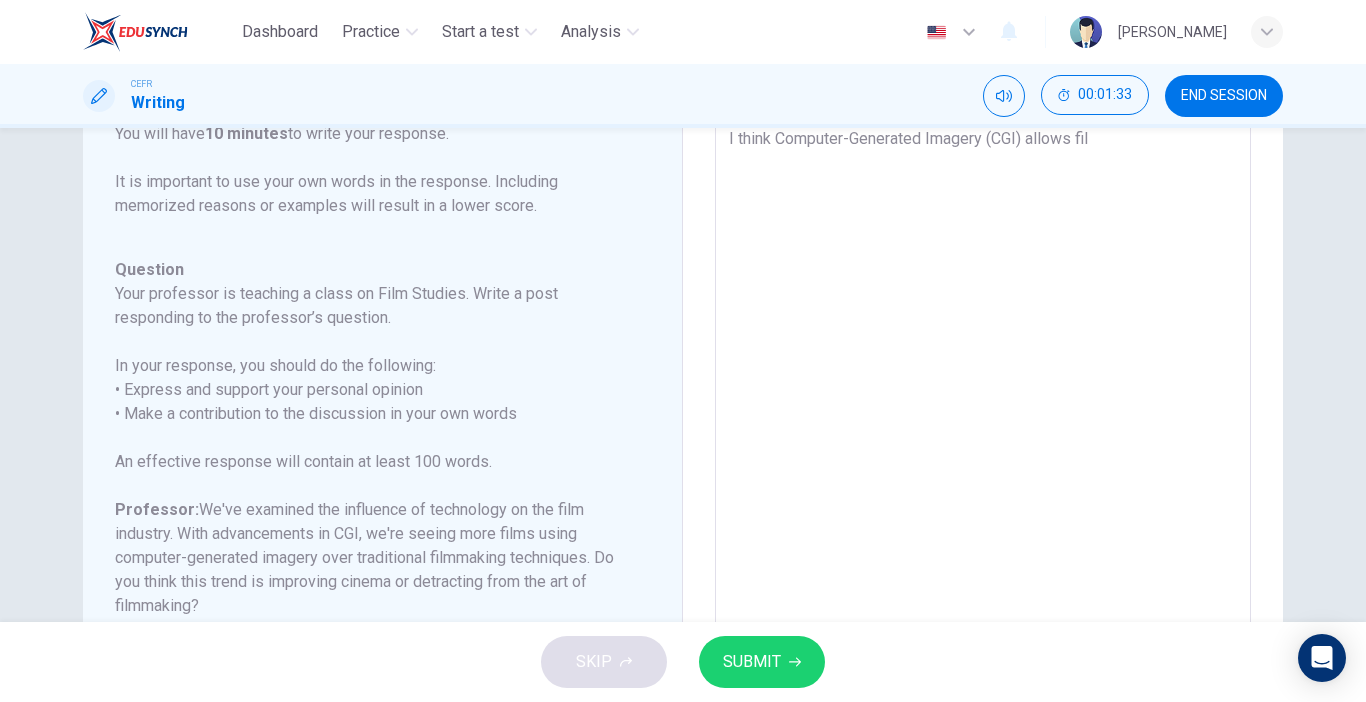 type on "x" 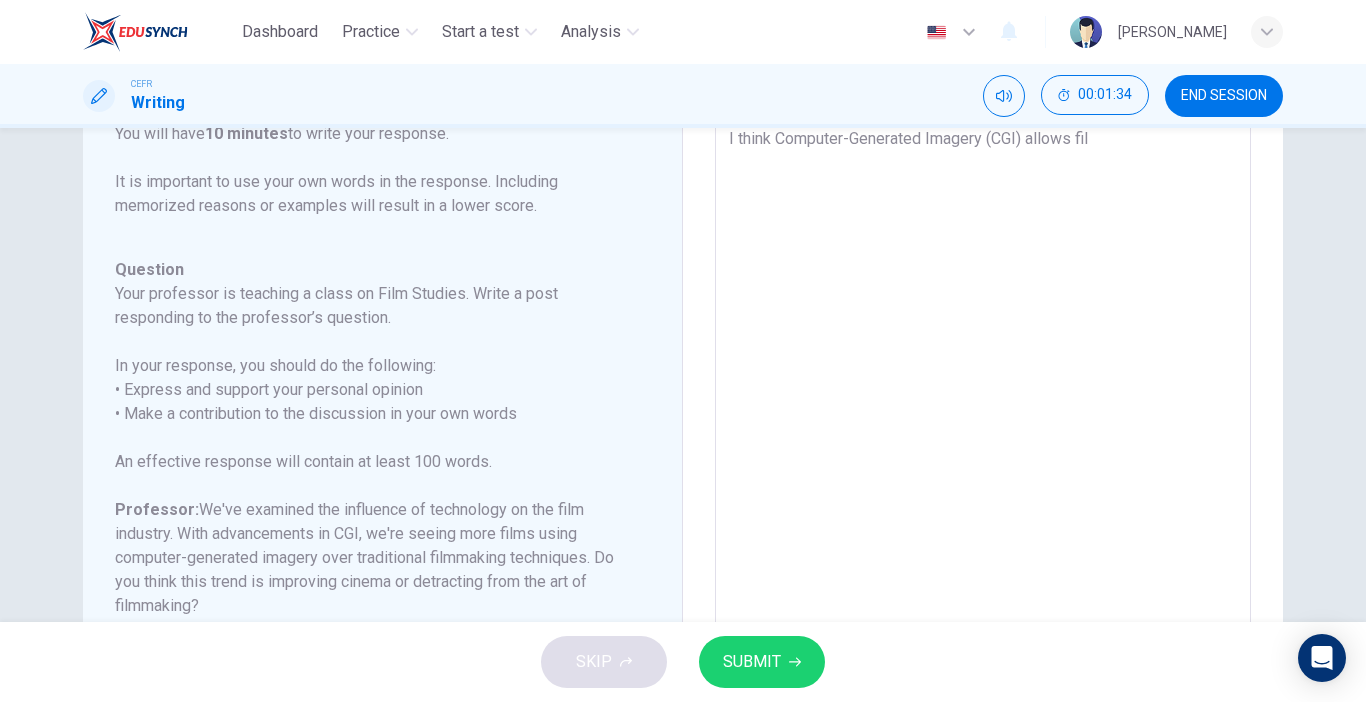 type on "I think Computer-Generated Imagery (CGI) allows film" 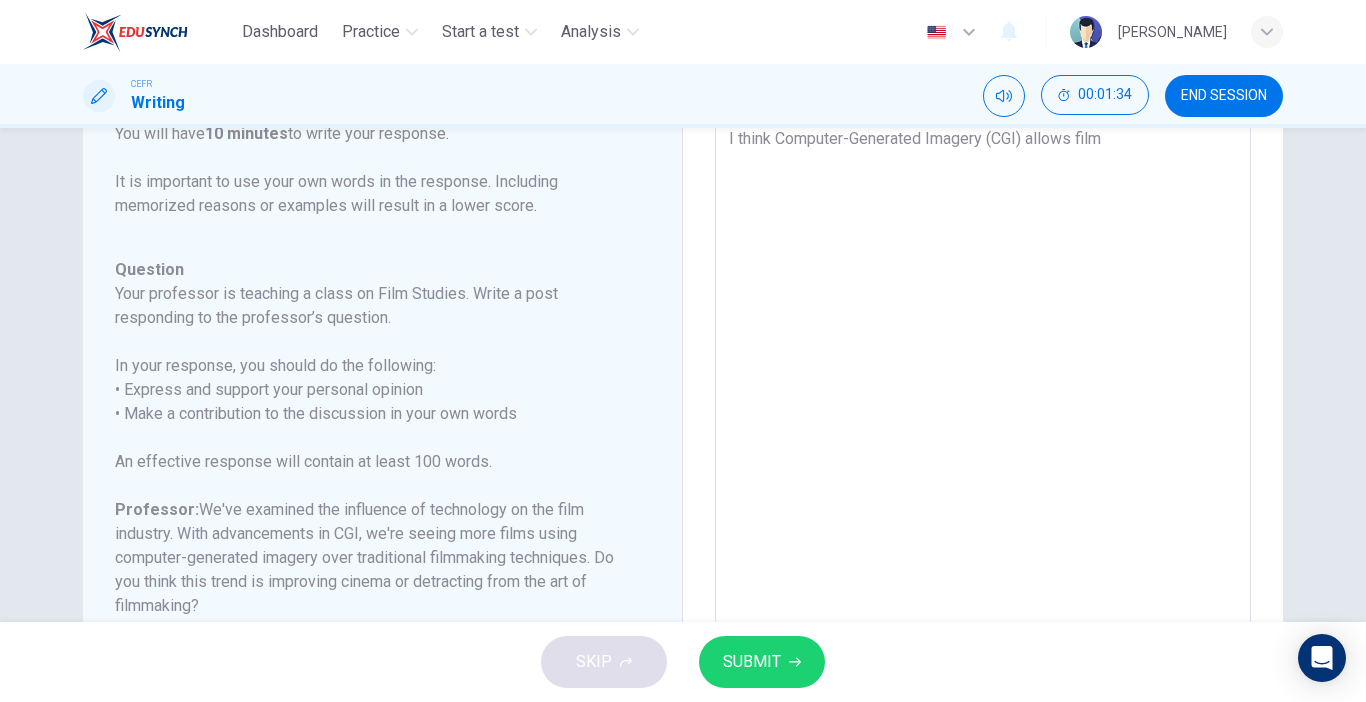 type on "x" 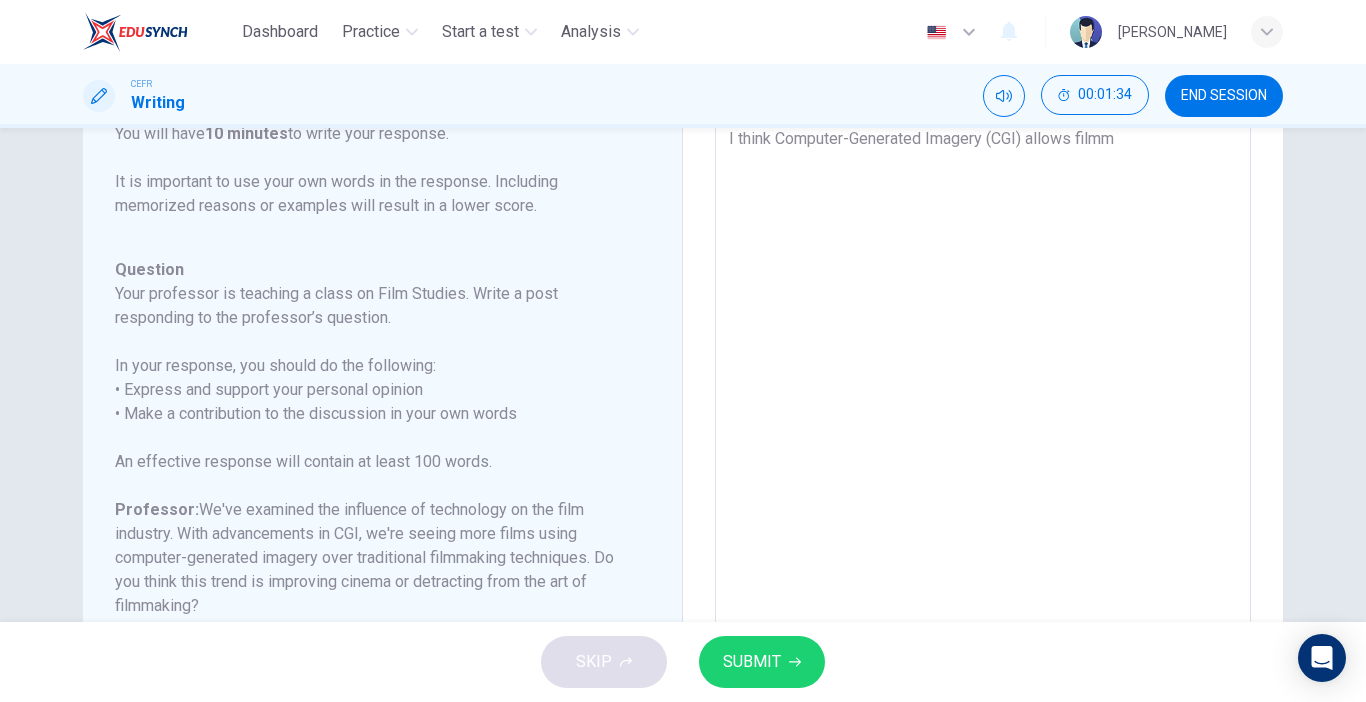 type on "x" 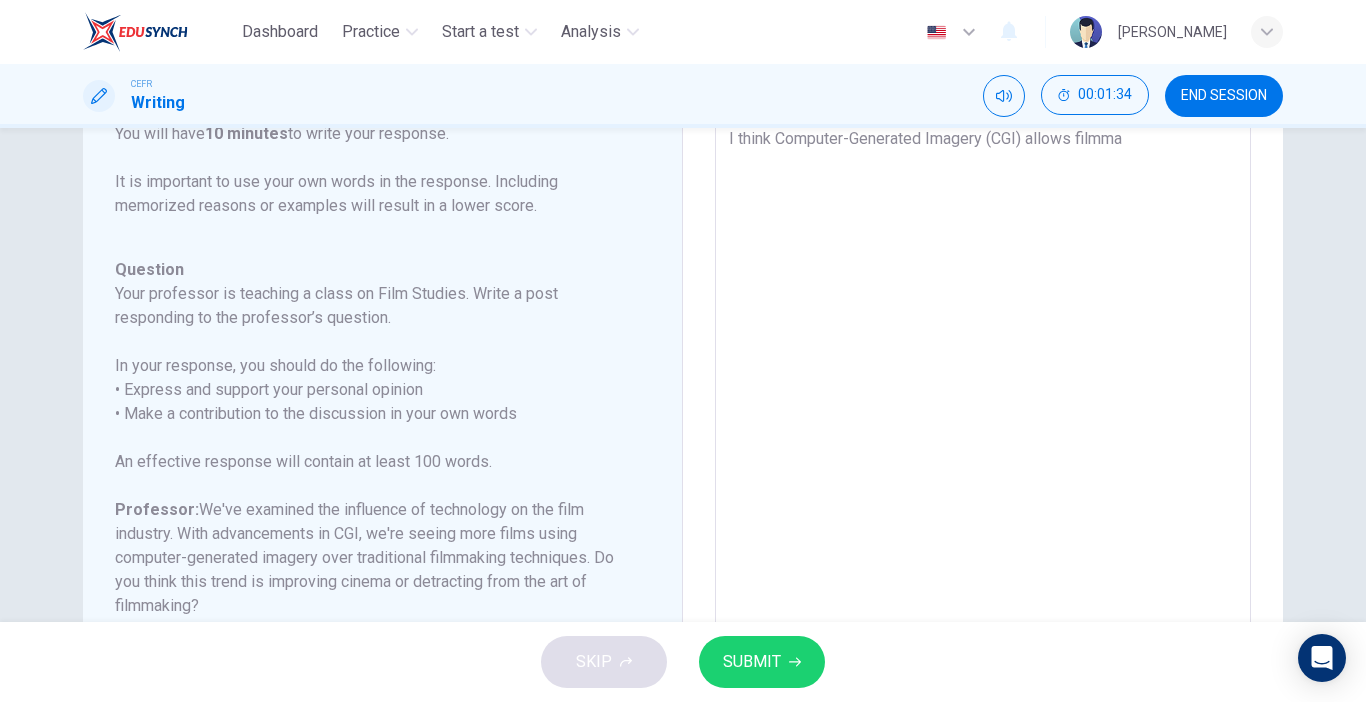 type on "x" 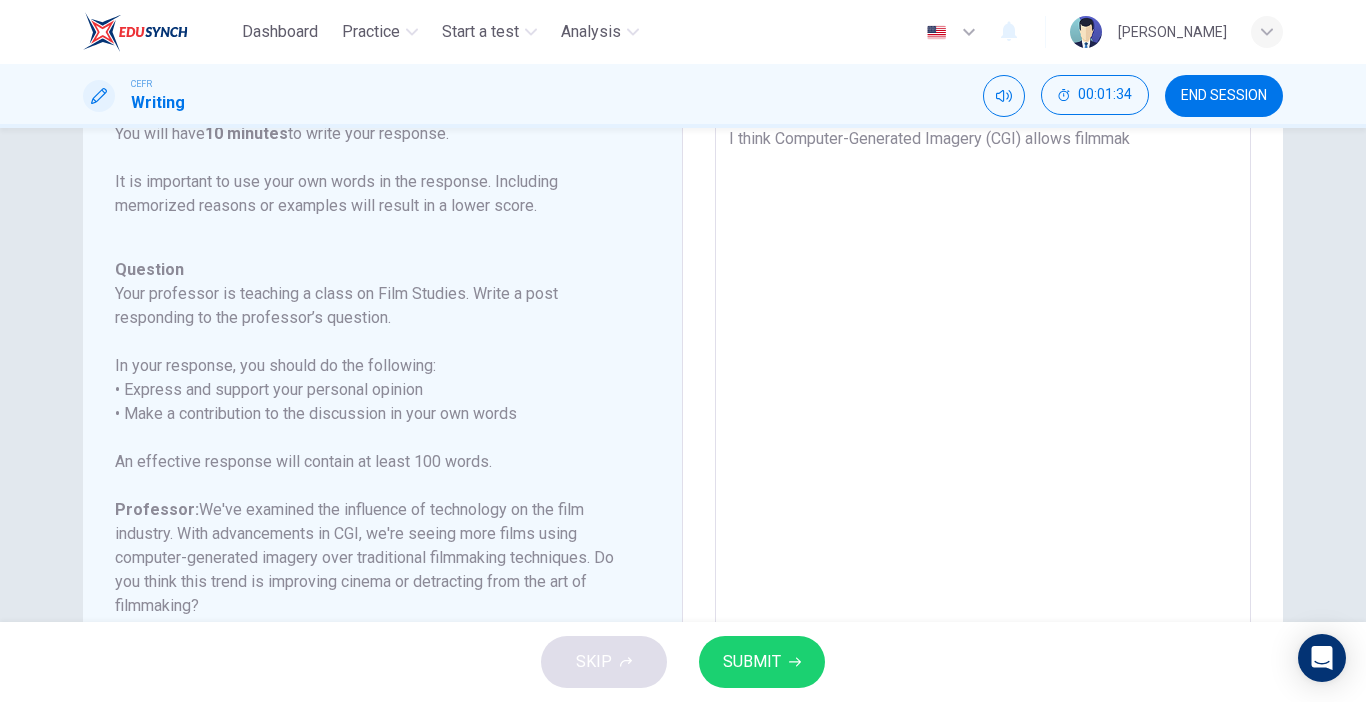 type on "x" 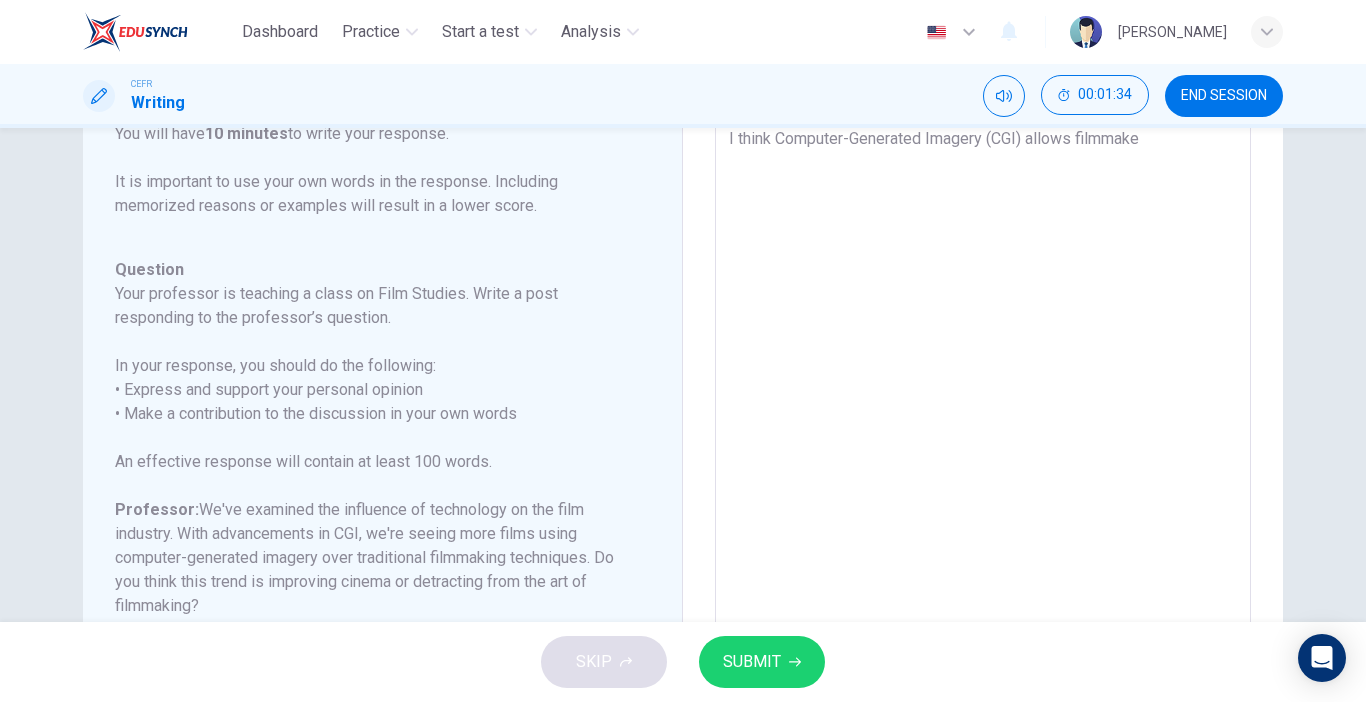 type on "x" 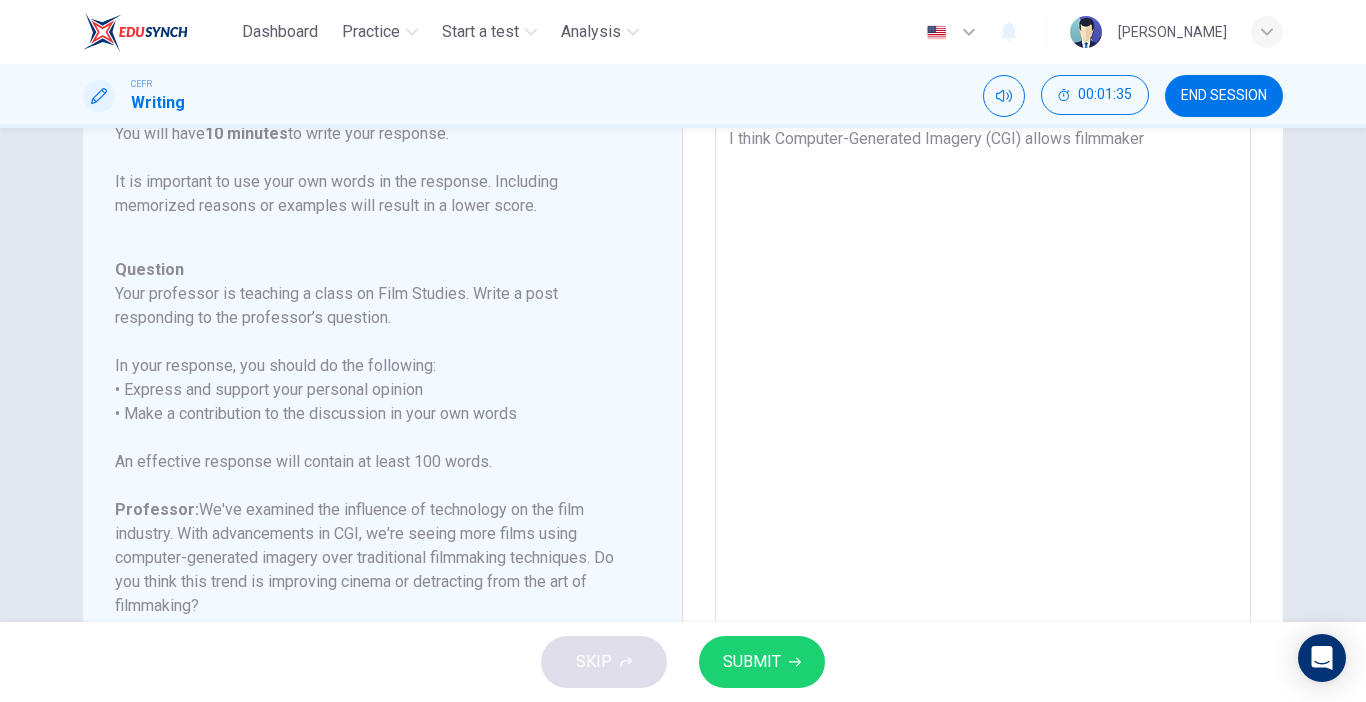 type on "I think Computer-Generated Imagery (CGI) allows filmmakers" 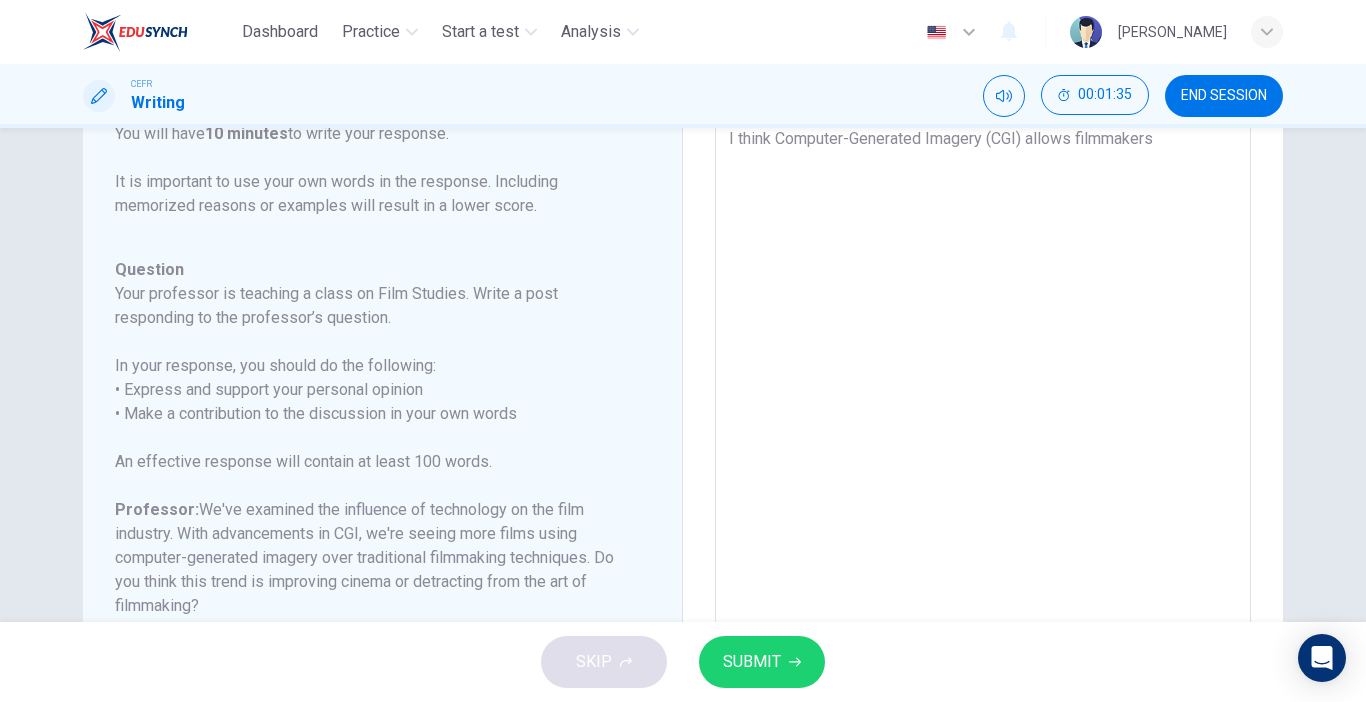 type on "I think Computer-Generated Imagery (CGI) allows filmmakers" 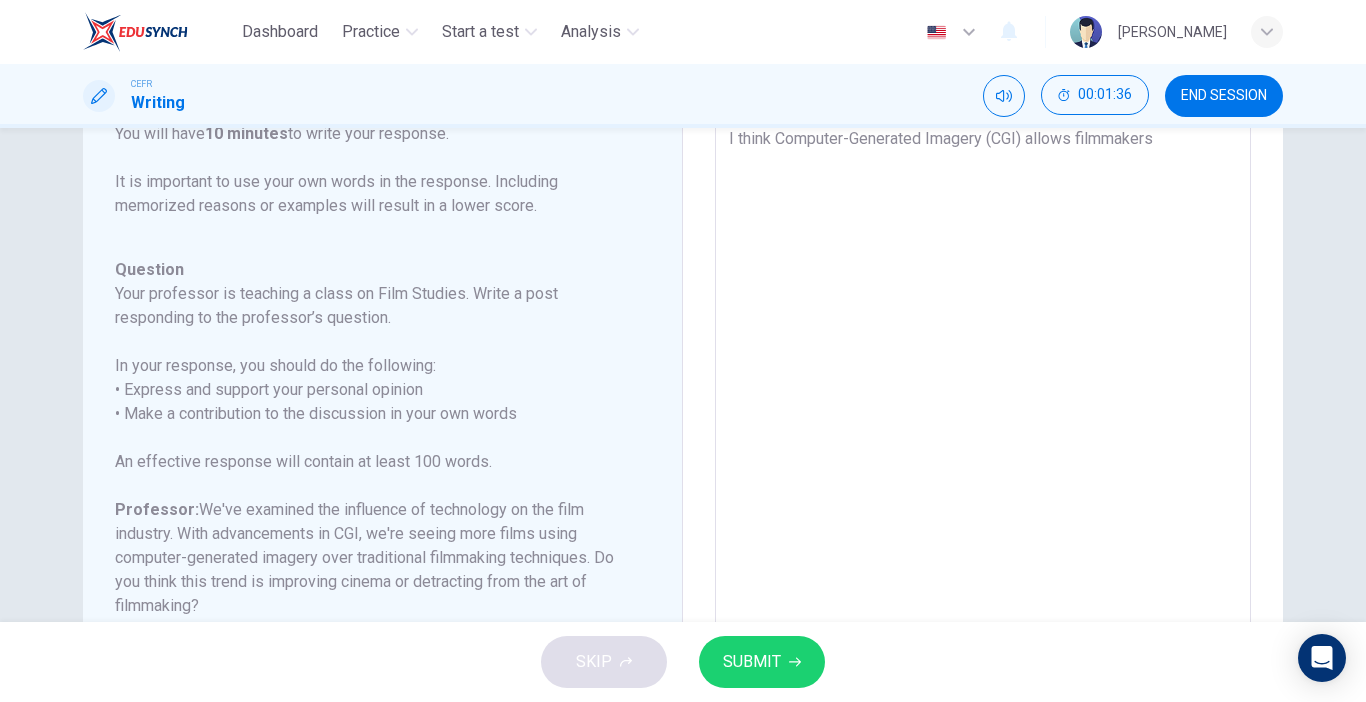 type on "I think Computer-Generated Imagery (CGI) allows filmmakers t" 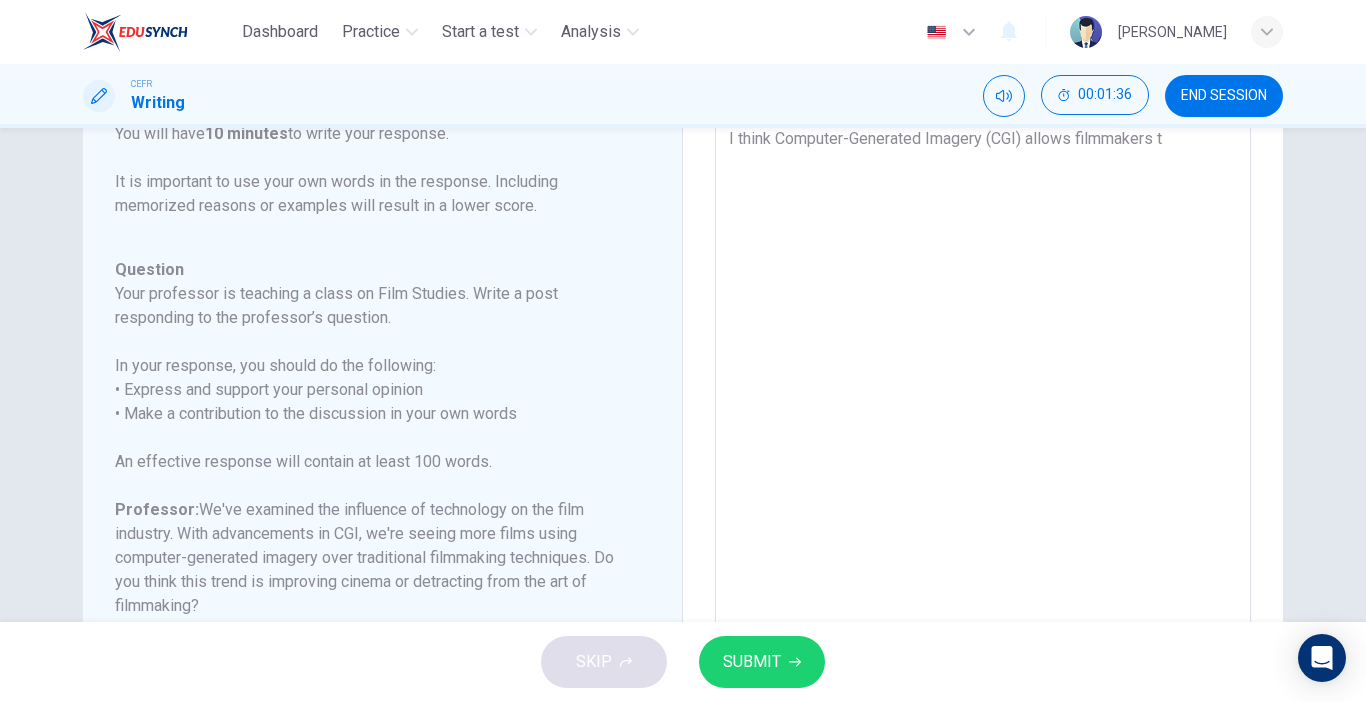 type on "I think Computer-Generated Imagery (CGI) allows filmmakers to" 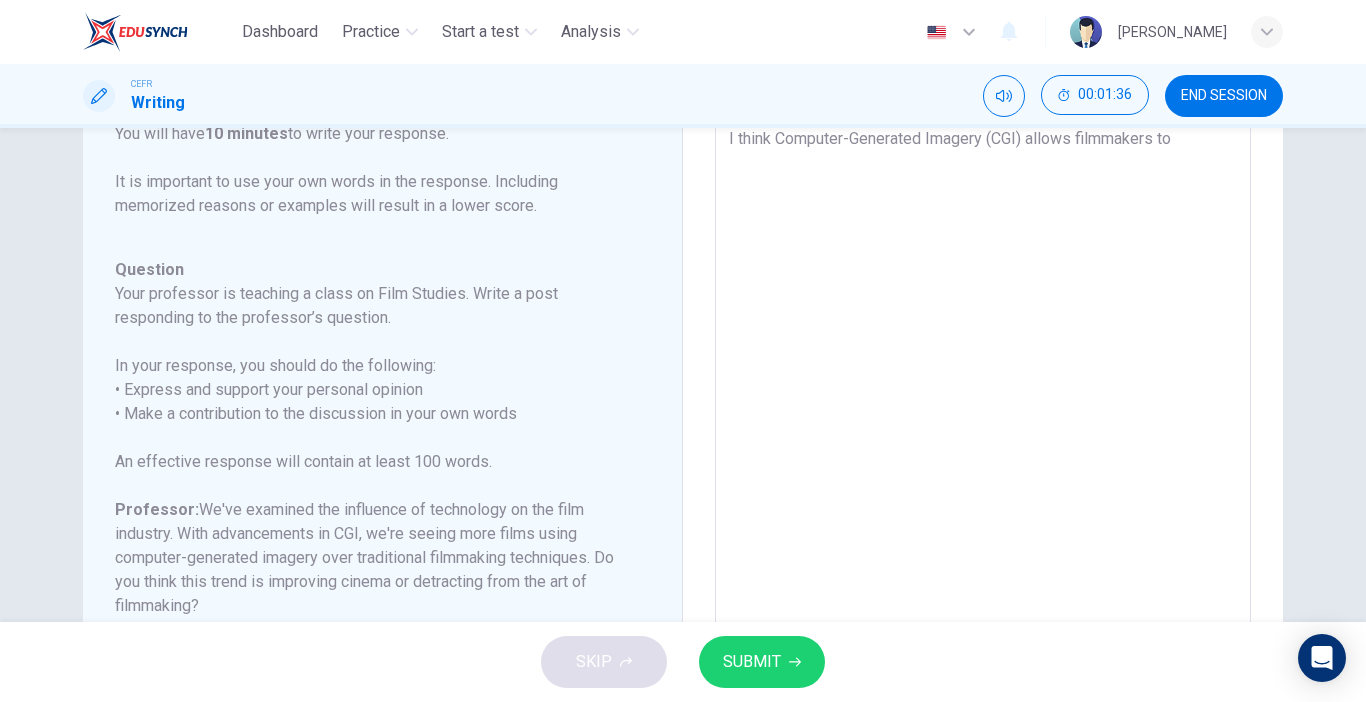 type on "x" 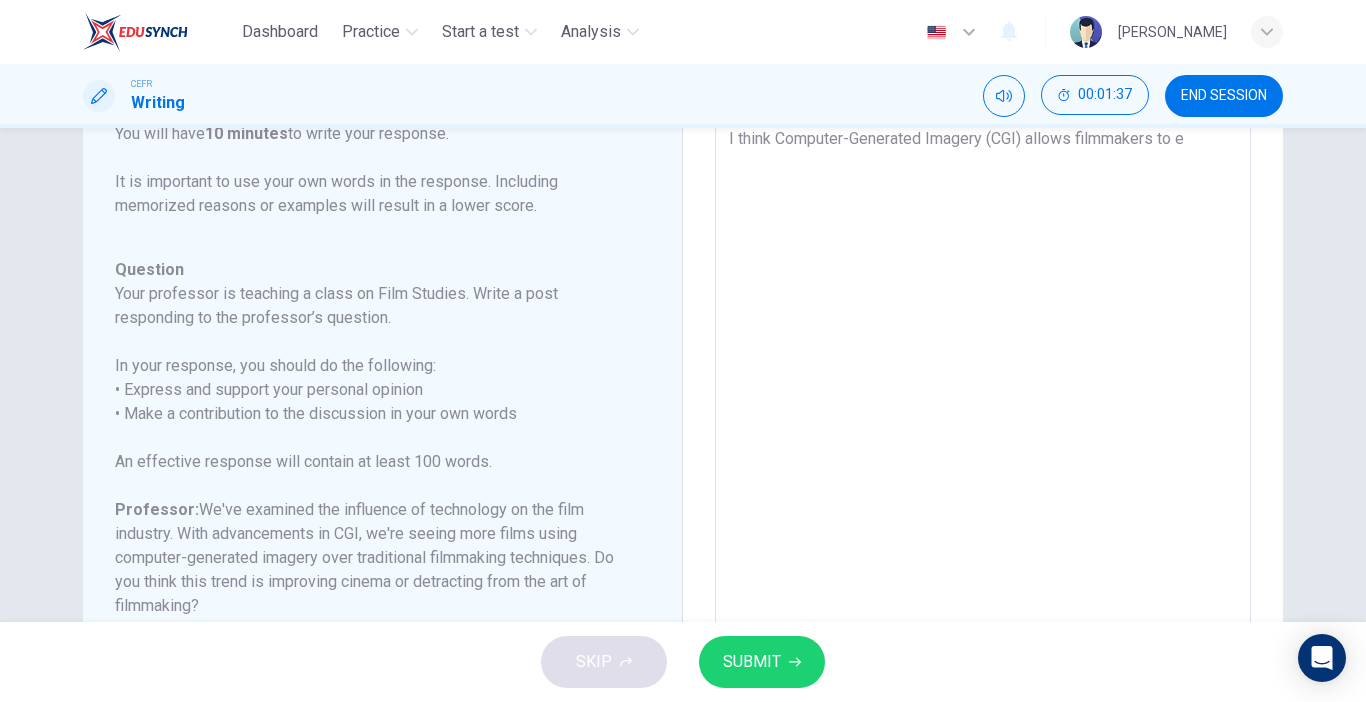 type on "x" 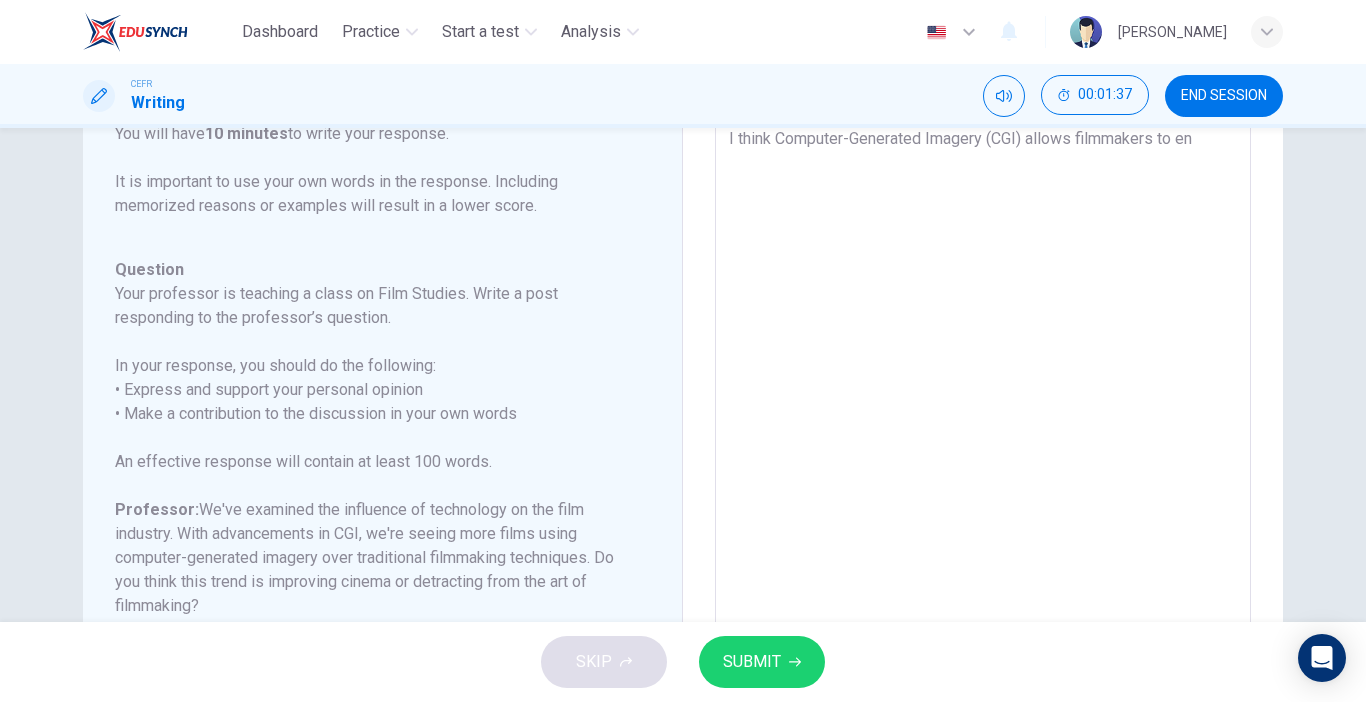 type on "I think Computer-Generated Imagery (CGI) allows filmmakers to enh" 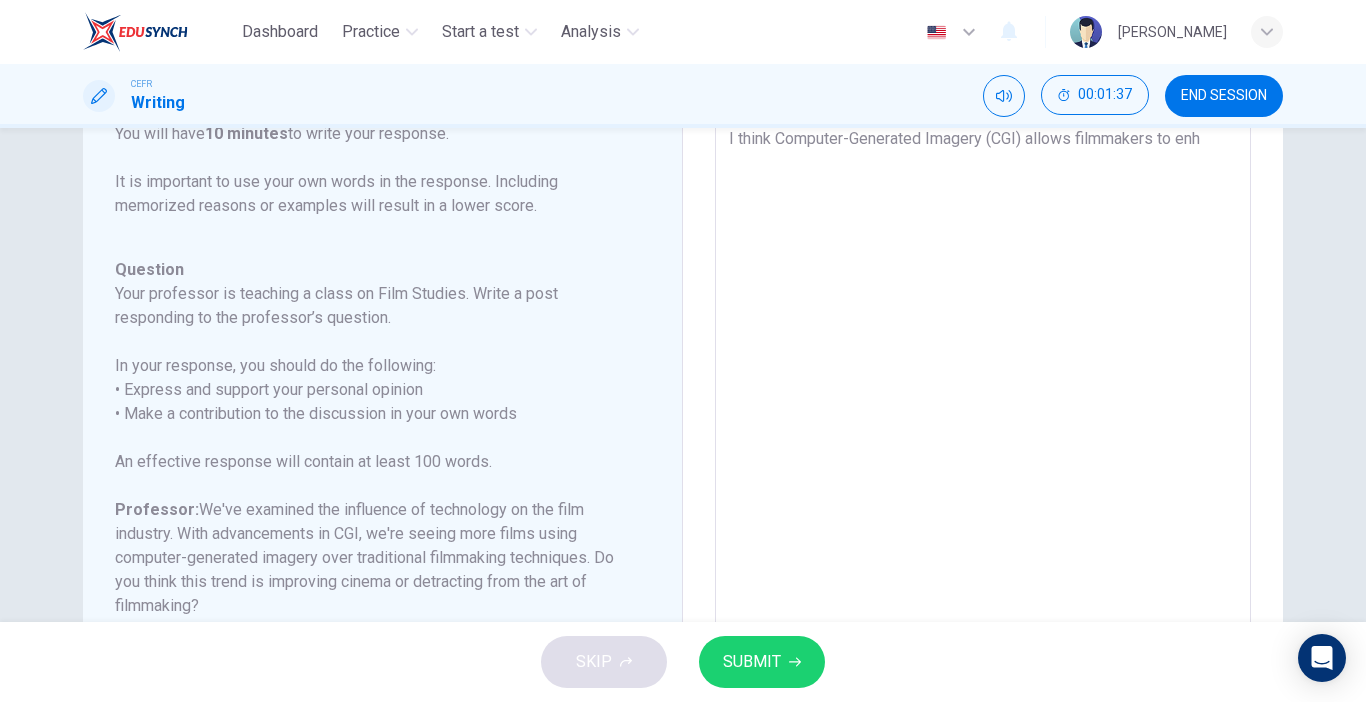 type on "x" 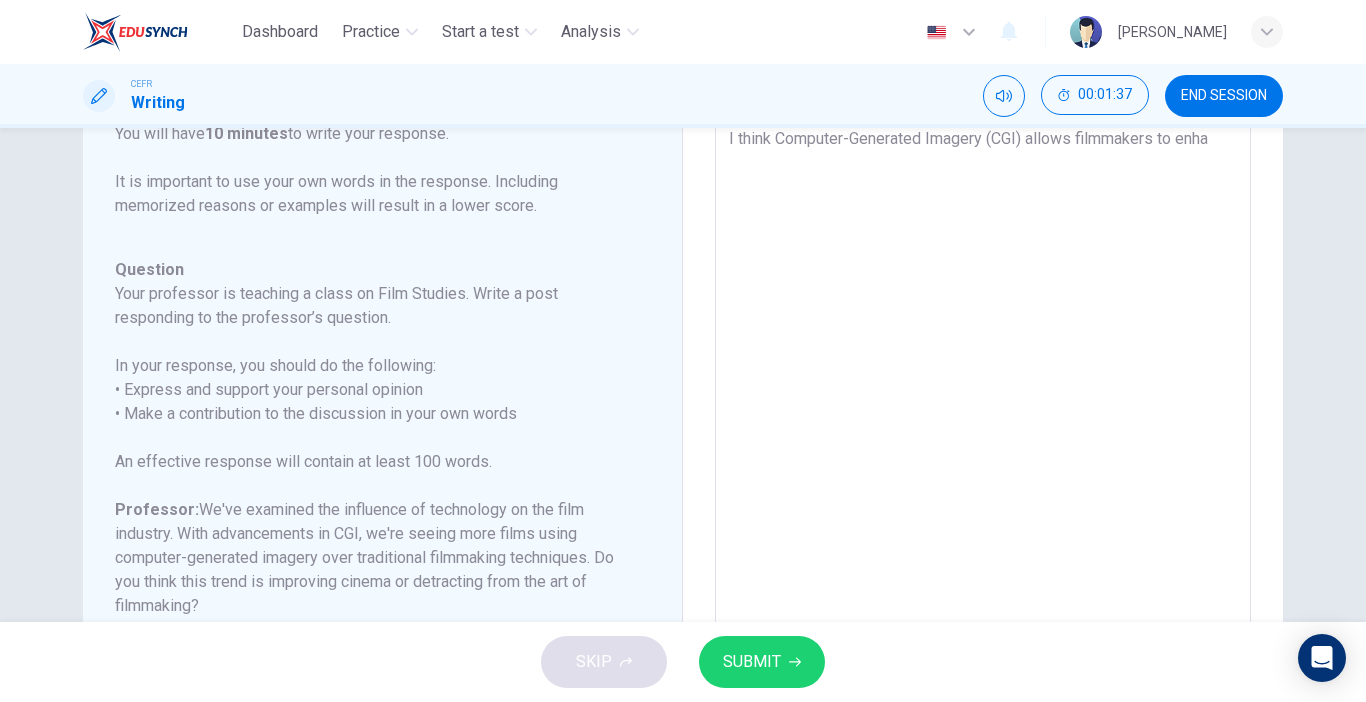 type on "x" 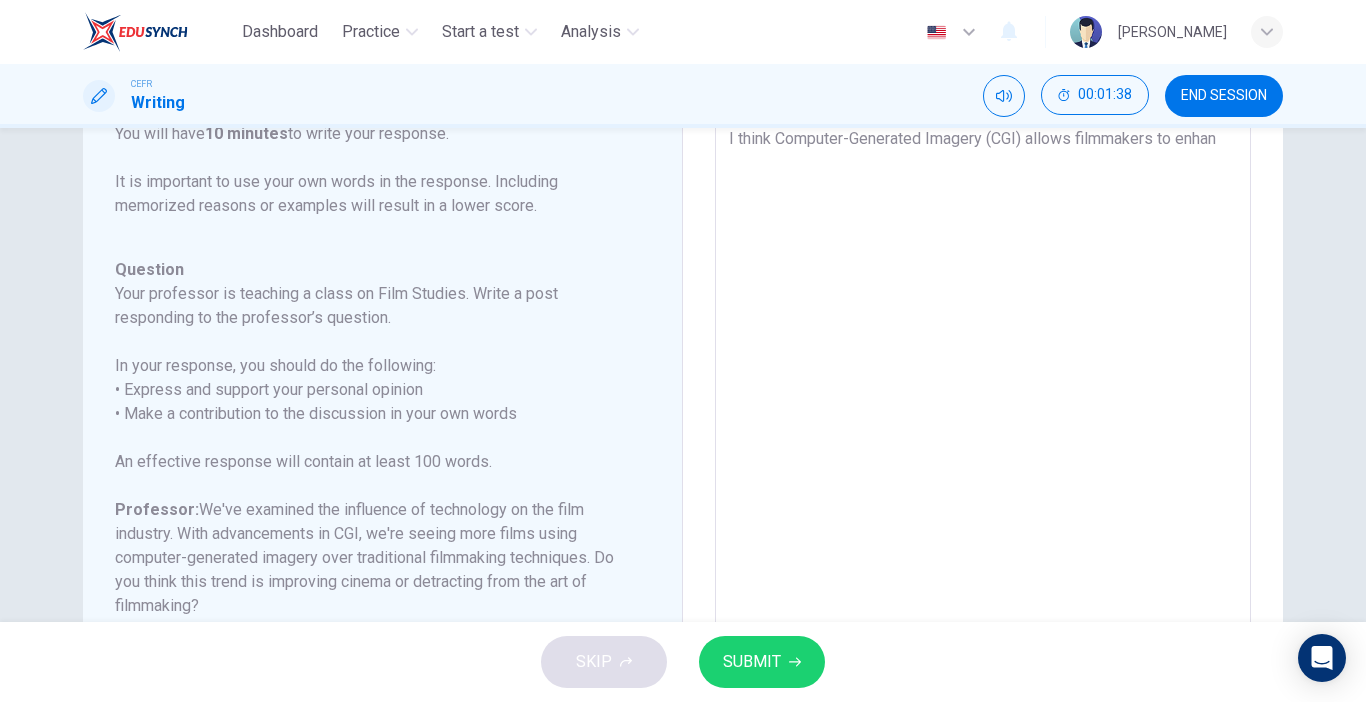 type on "I think Computer-Generated Imagery (CGI) allows filmmakers to enhanc" 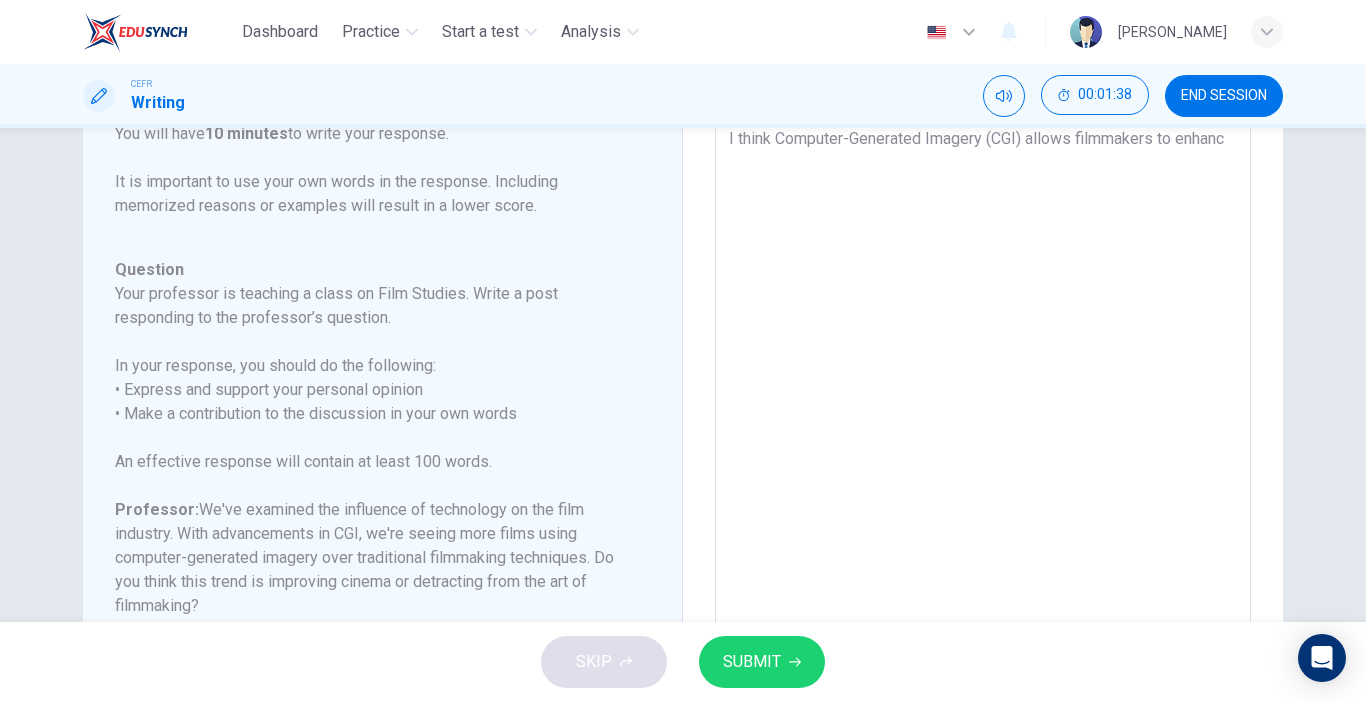 type on "x" 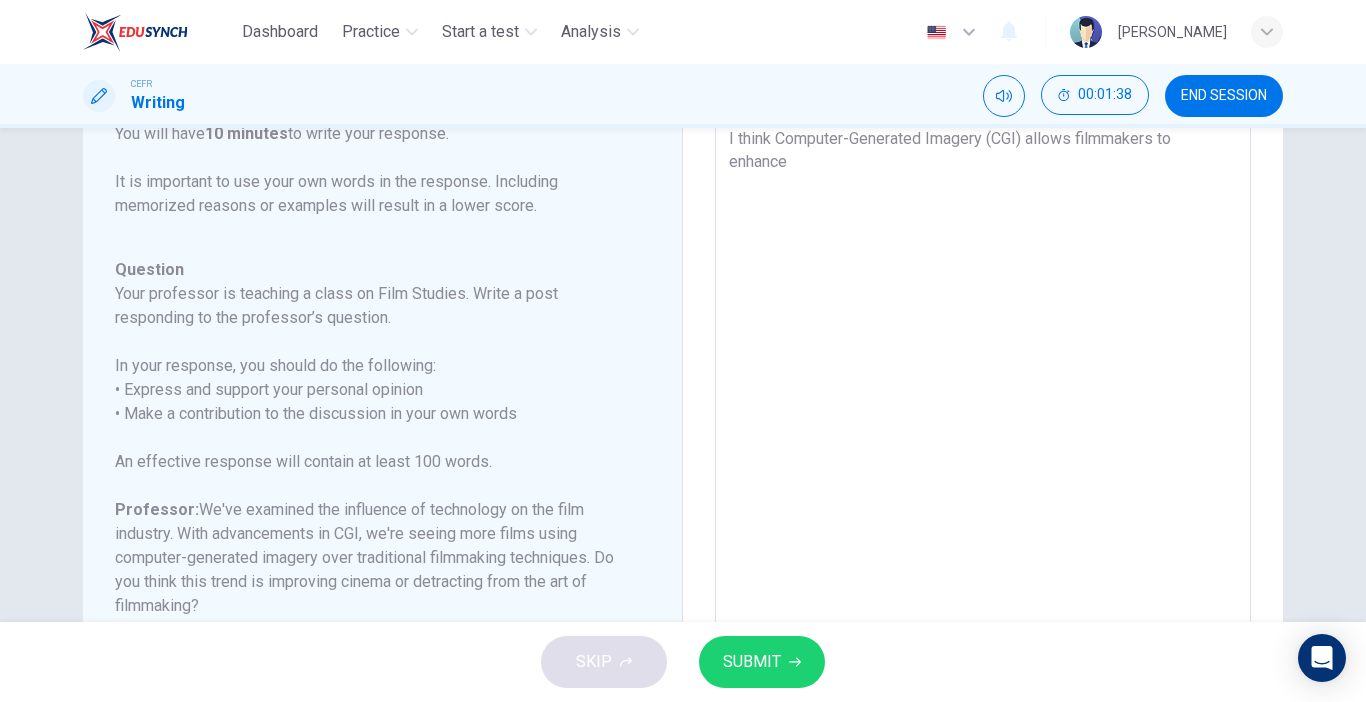 type on "x" 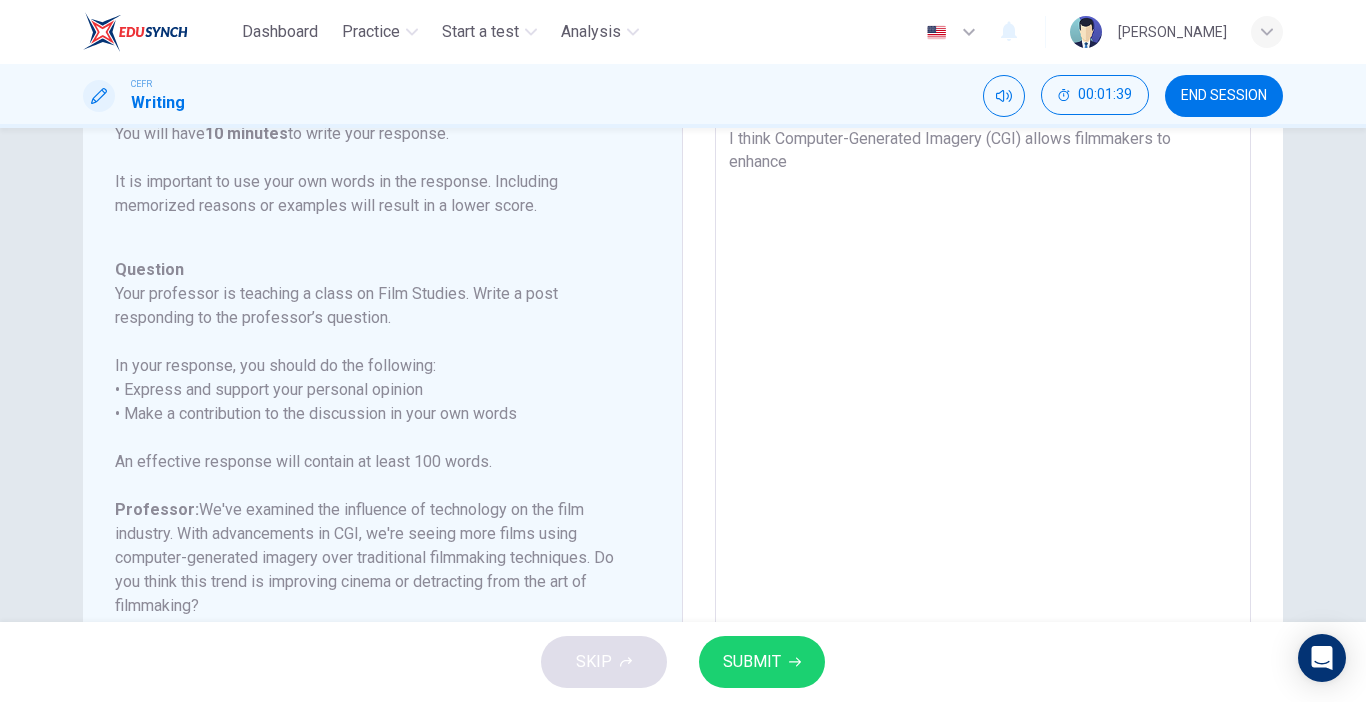 type on "I think Computer-Generated Imagery (CGI) allows filmmakers to enhance t" 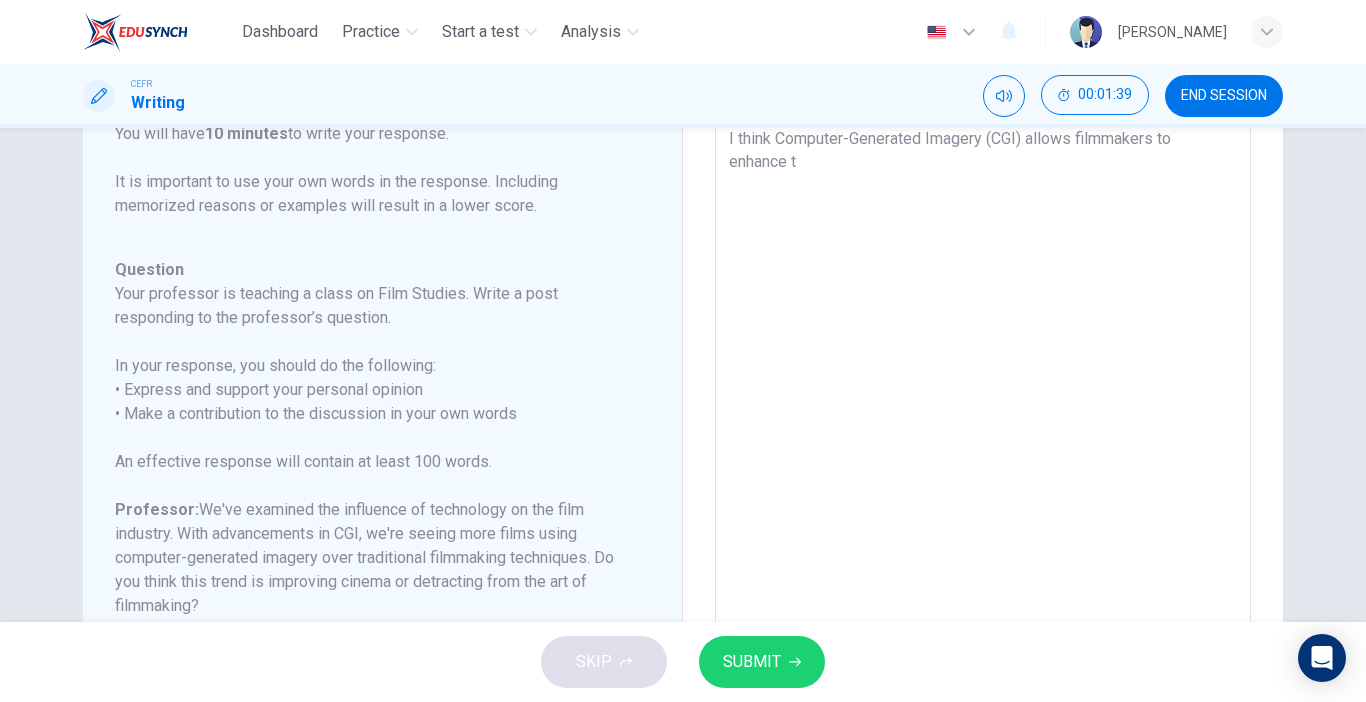 type on "x" 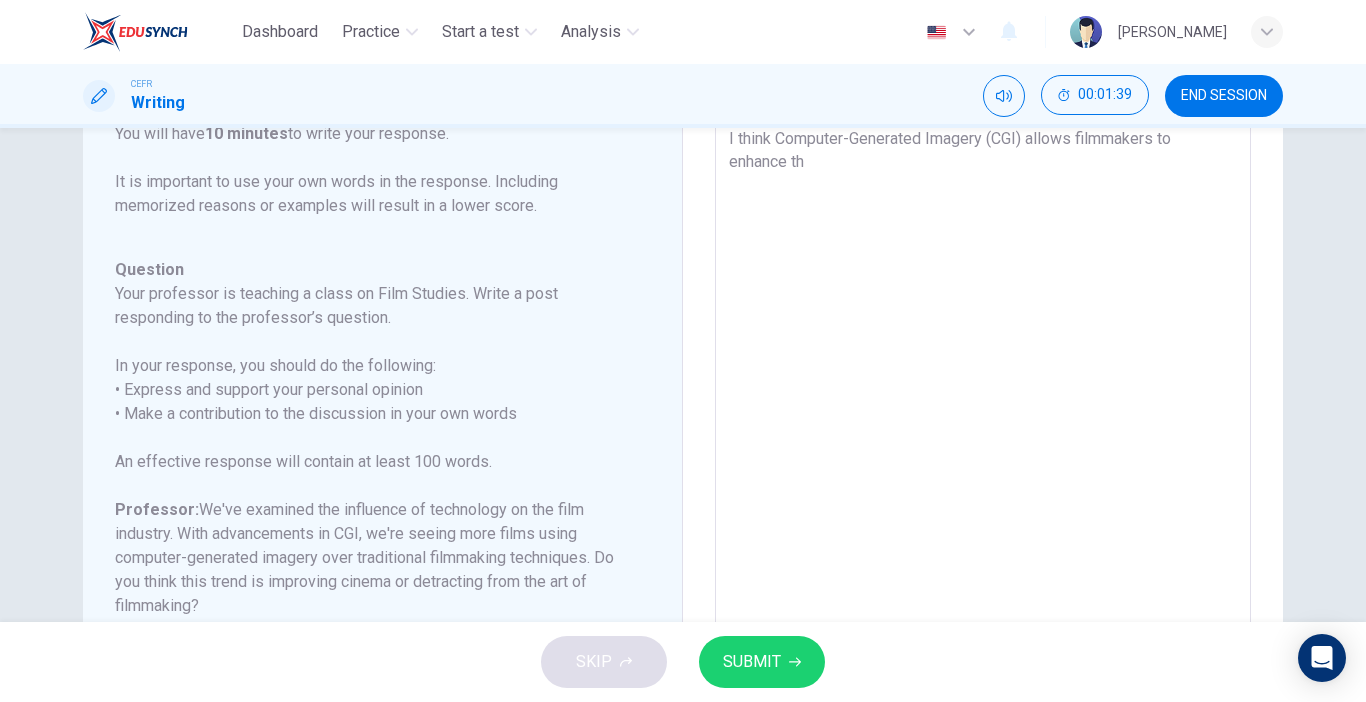 type on "I think Computer-Generated Imagery (CGI) allows filmmakers to enhance the" 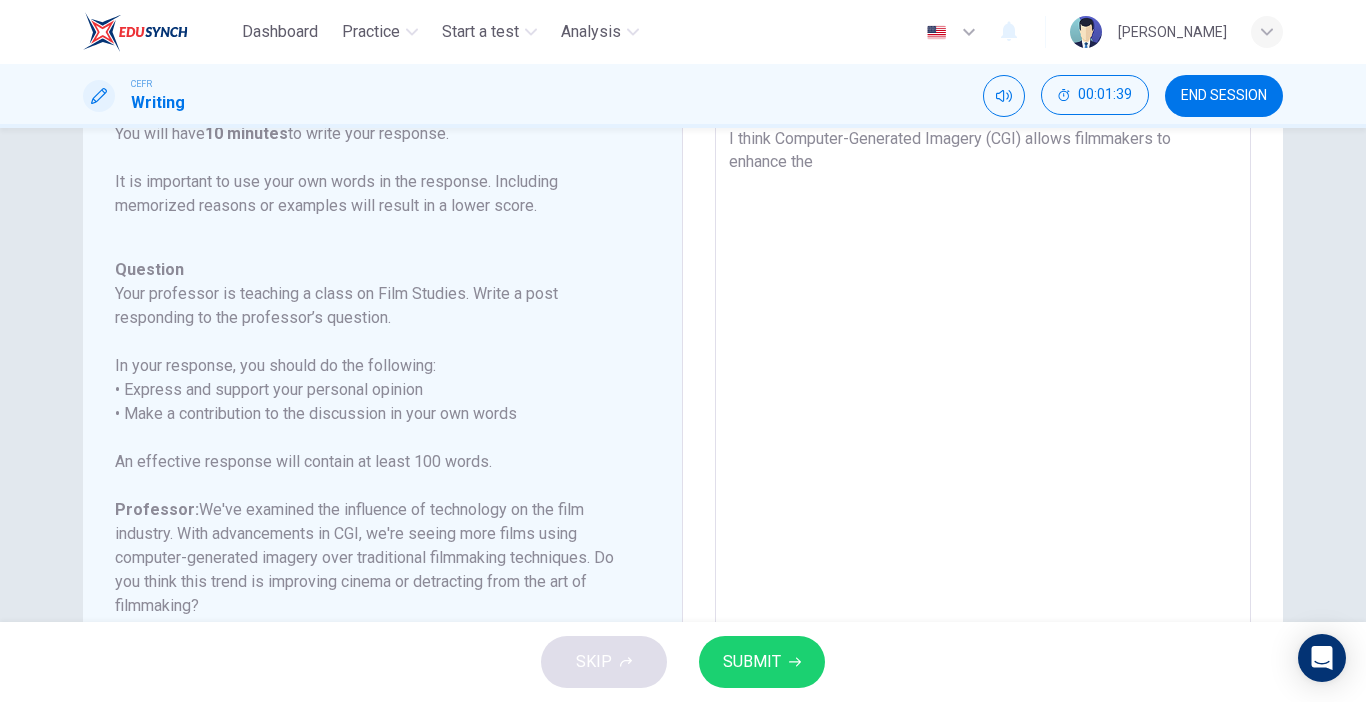 type on "x" 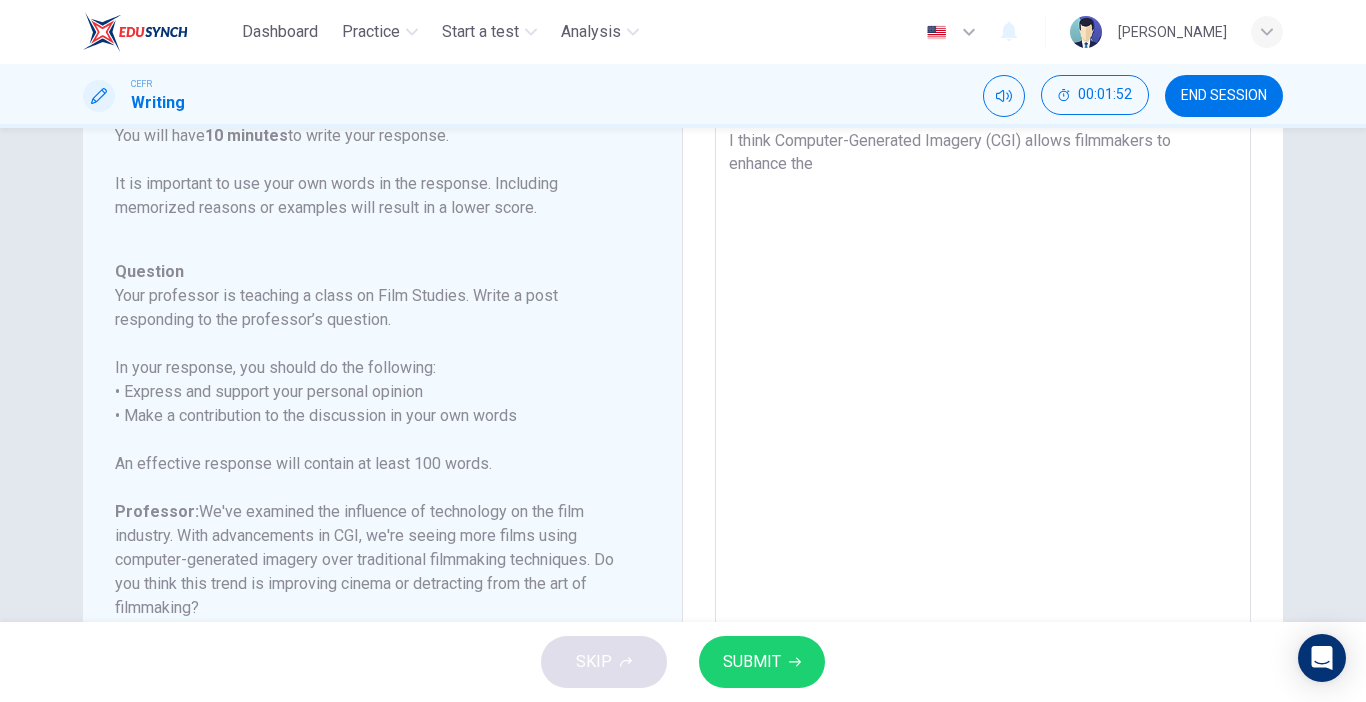 scroll, scrollTop: 119, scrollLeft: 0, axis: vertical 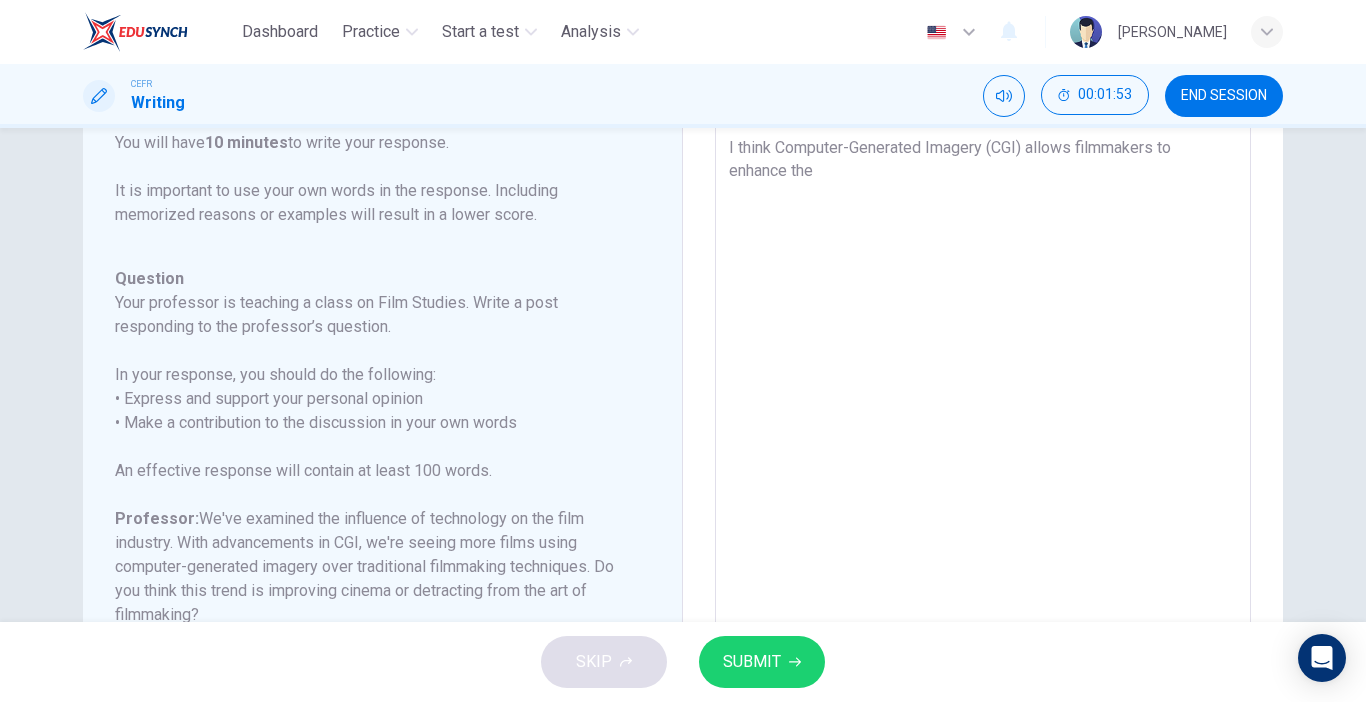 type on "I think Computer-Generated Imagery (CGI) allows filmmakers to enhance the q" 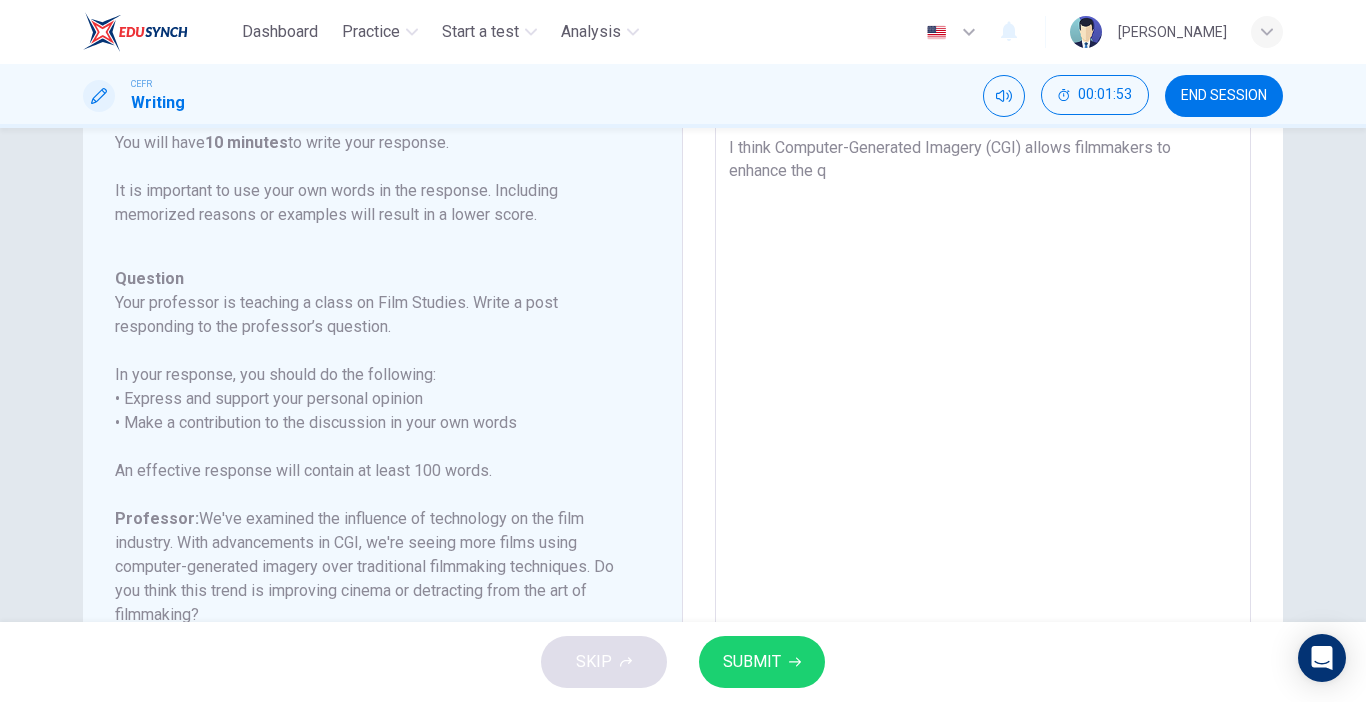 type on "I think Computer-Generated Imagery (CGI) allows filmmakers to enhance the qu" 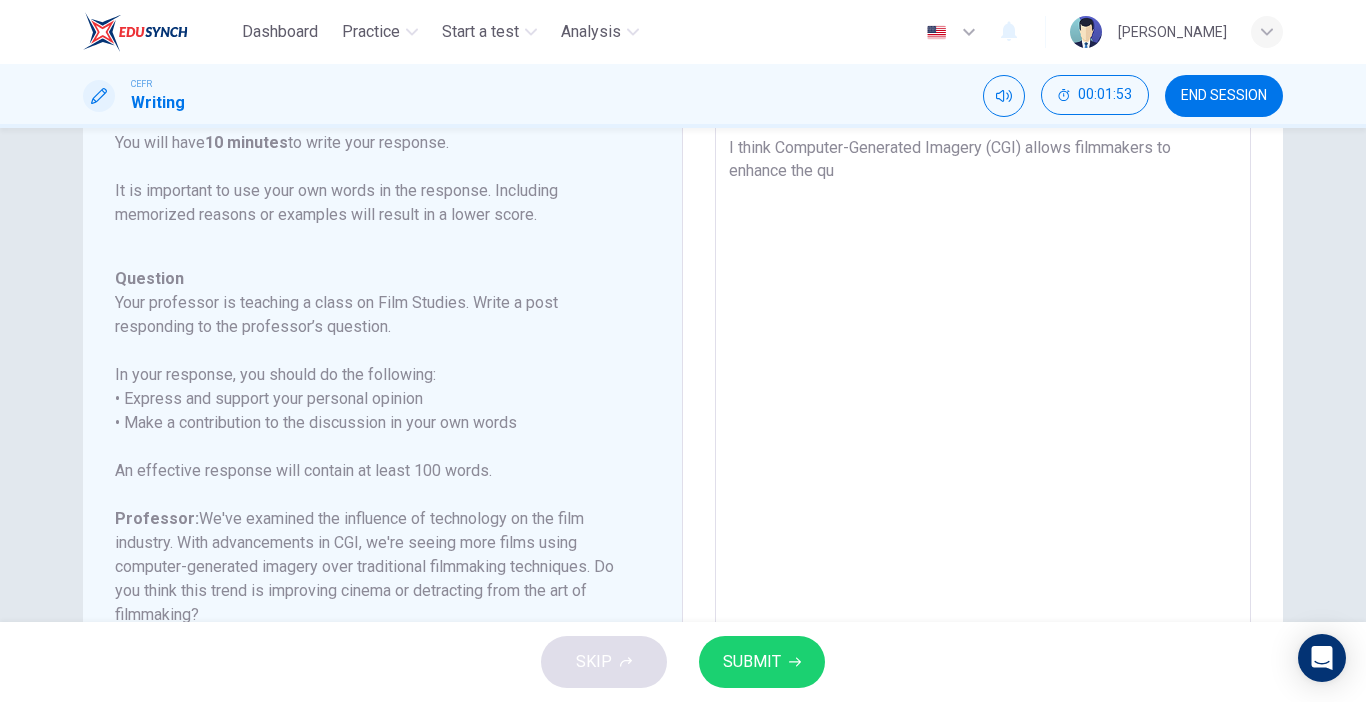 type on "x" 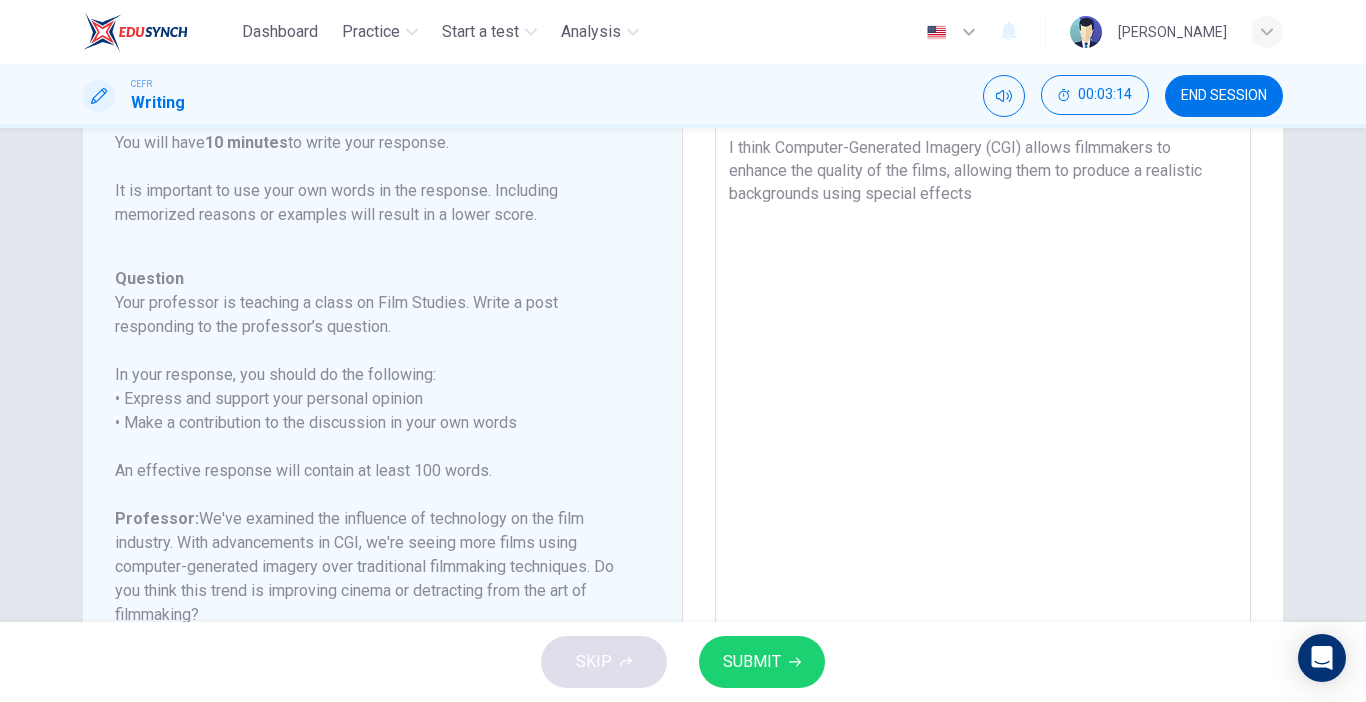 click on "I think Computer-Generated Imagery (CGI) allows filmmakers to enhance the quality of the films, allowing them to produce a realistic backgrounds using special effects" at bounding box center [983, 453] 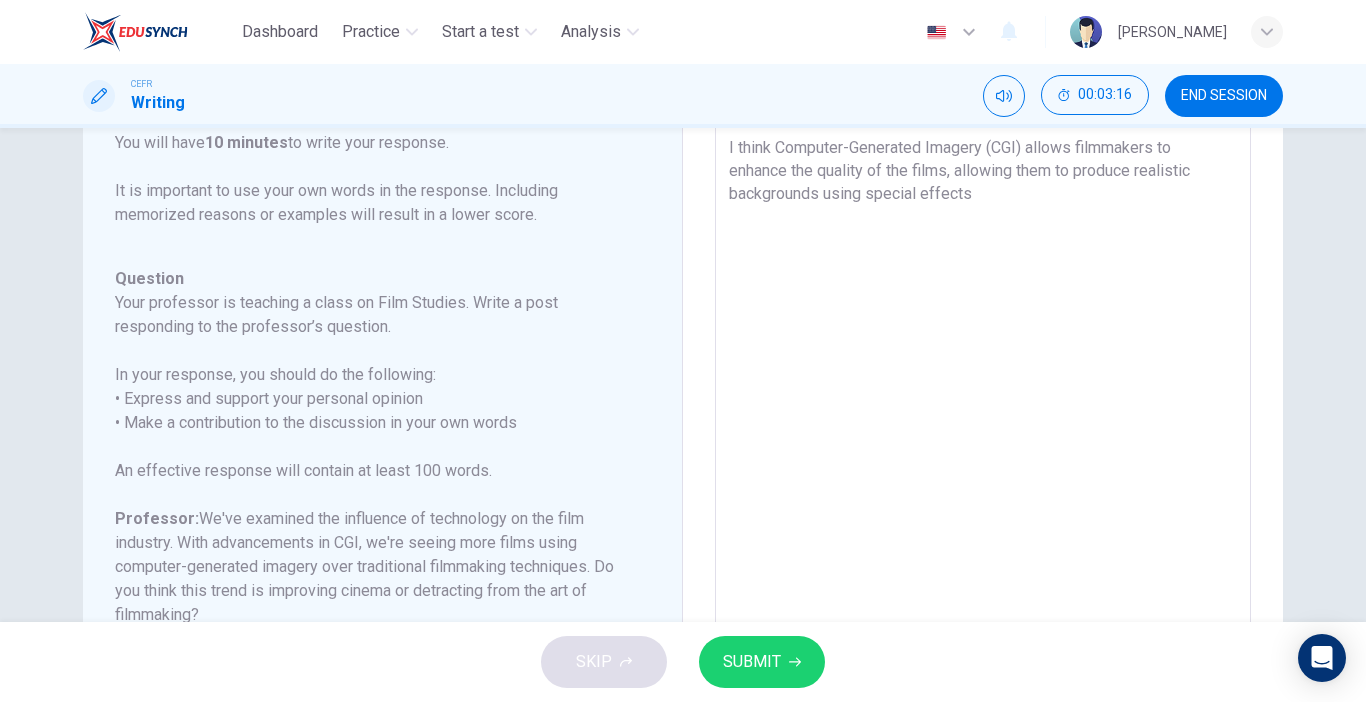 click on "I think Computer-Generated Imagery (CGI) allows filmmakers to enhance the quality of the films, allowing them to produce realistic backgrounds using special effects" at bounding box center [983, 453] 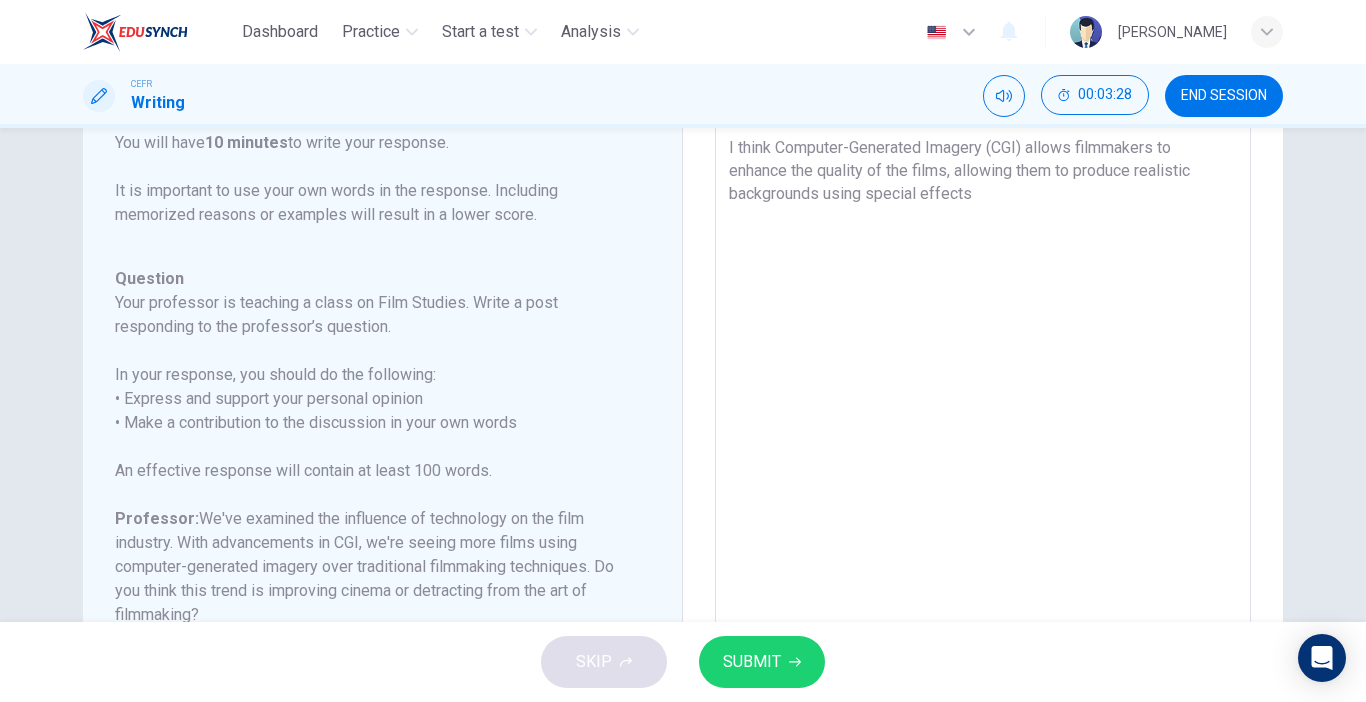 click on "I think Computer-Generated Imagery (CGI) allows filmmakers to enhance the quality of the films, allowing them to produce realistic backgrounds using special effects" at bounding box center (983, 453) 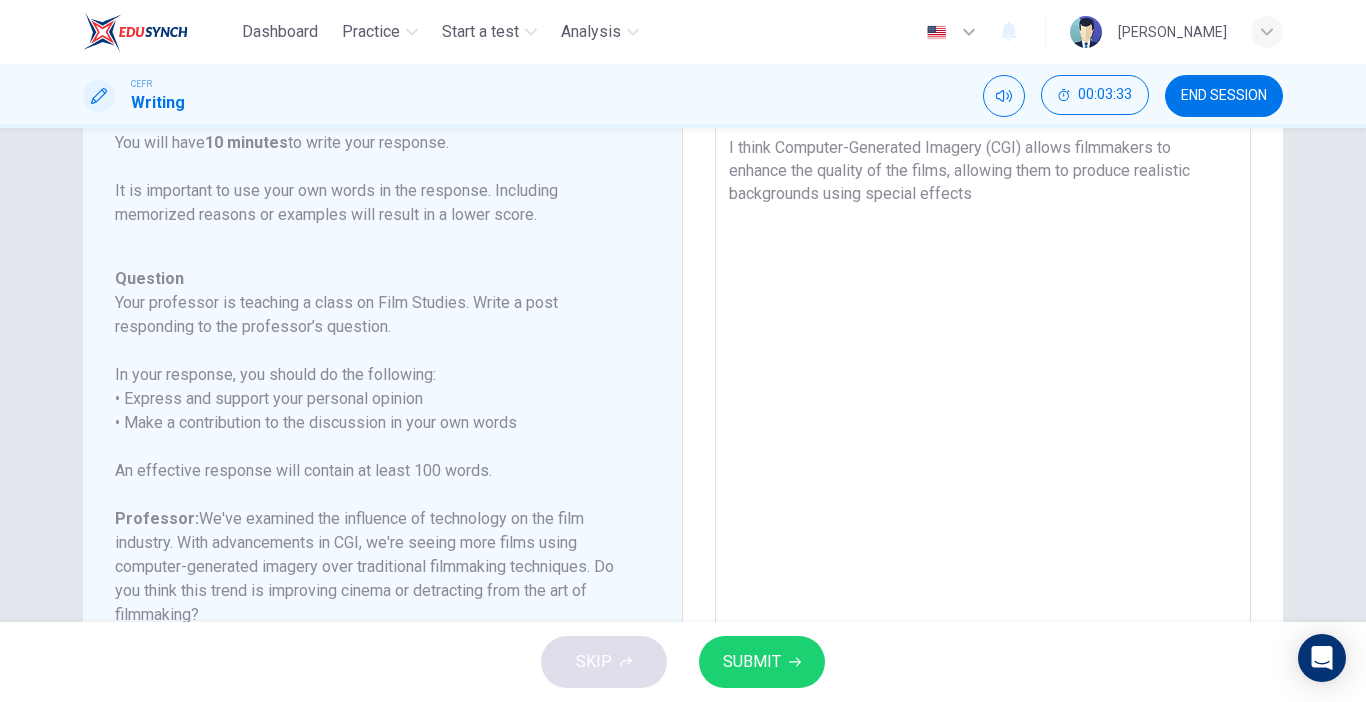 click on "I think Computer-Generated Imagery (CGI) allows filmmakers to enhance the quality of the films, allowing them to produce realistic backgrounds using special effects" at bounding box center (983, 453) 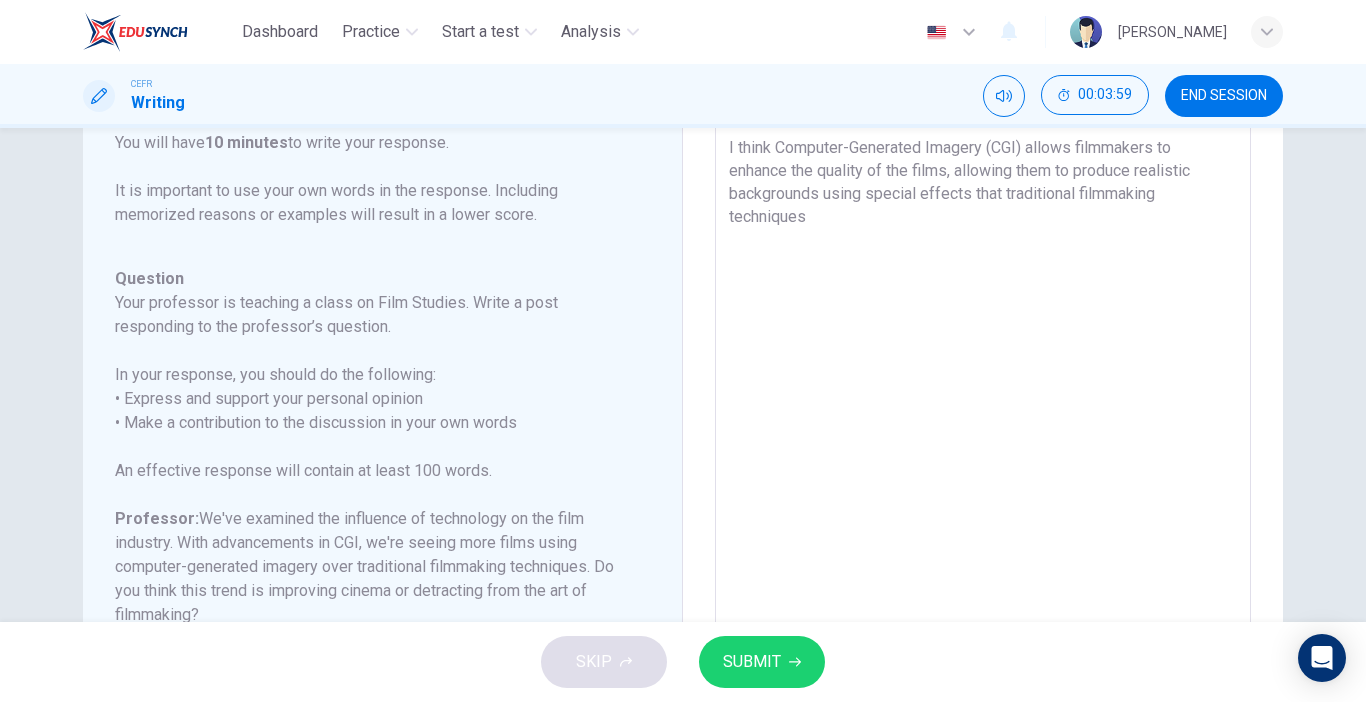 click on "I think Computer-Generated Imagery (CGI) allows filmmakers to enhance the quality of the films, allowing them to produce realistic backgrounds using special effects that traditional filmmaking techniques" at bounding box center [983, 453] 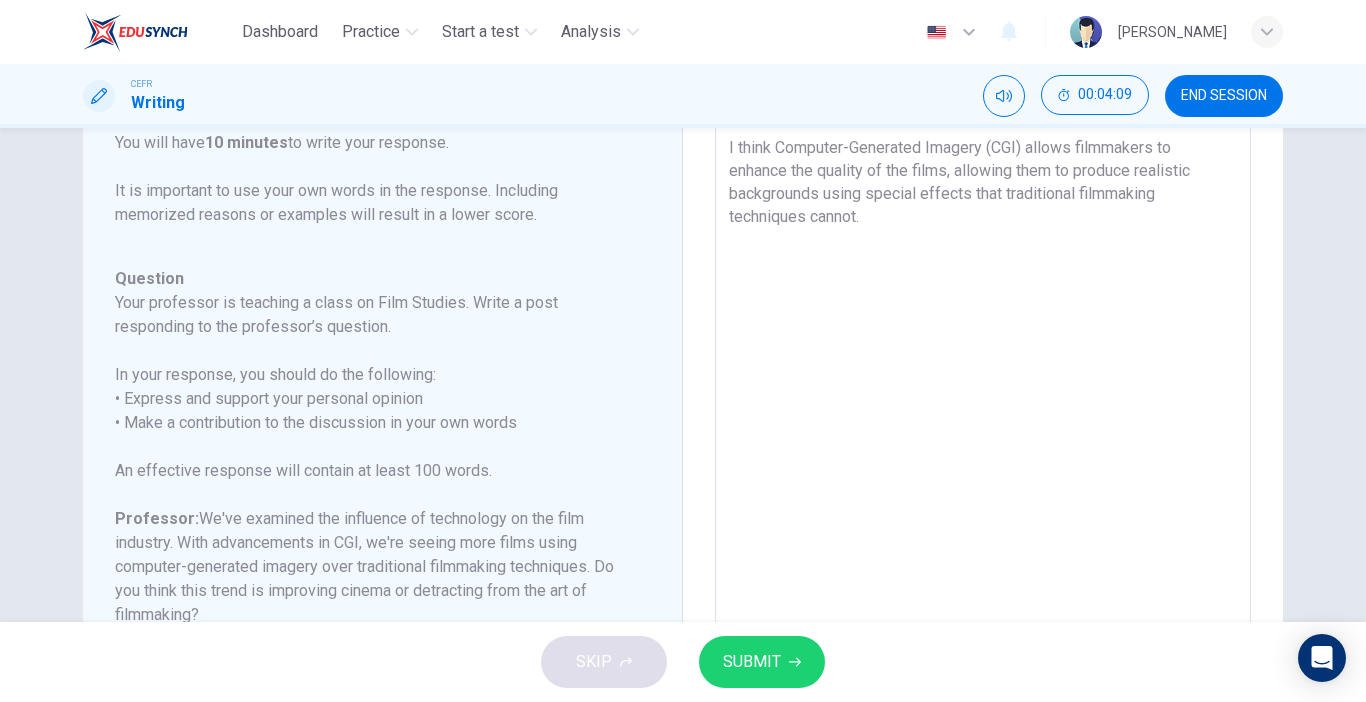 click on "I think Computer-Generated Imagery (CGI) allows filmmakers to enhance the quality of the films, allowing them to produce realistic backgrounds using special effects that traditional filmmaking techniques cannot." at bounding box center (983, 453) 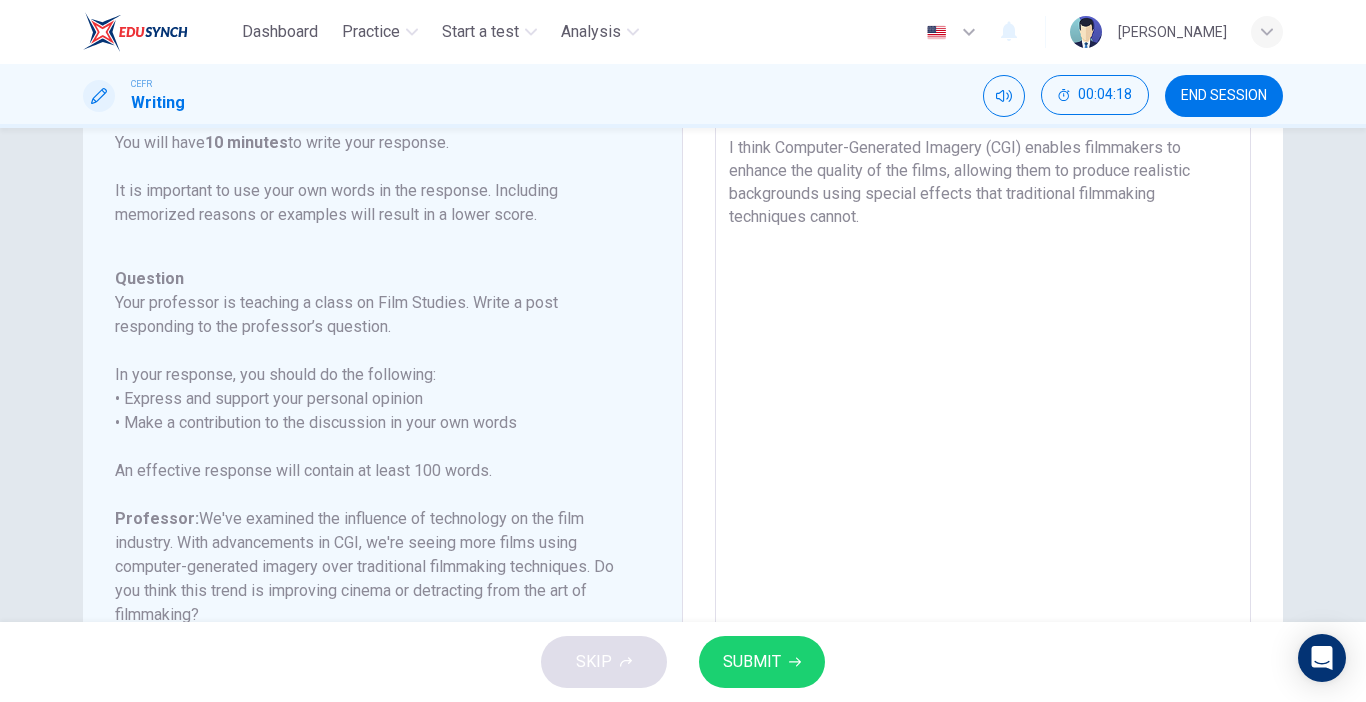 click on "I think Computer-Generated Imagery (CGI) enables filmmakers to enhance the quality of the films, allowing them to produce realistic backgrounds using special effects that traditional filmmaking techniques cannot." at bounding box center (983, 453) 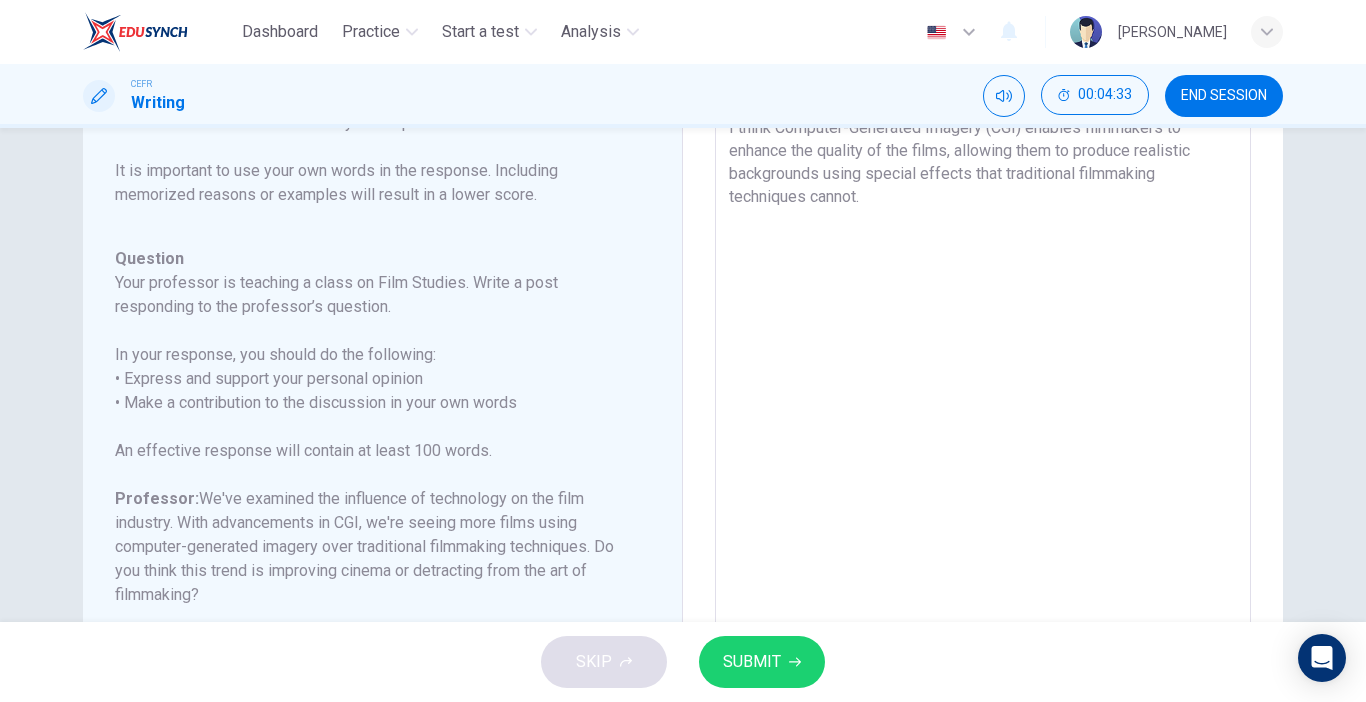 scroll, scrollTop: 141, scrollLeft: 0, axis: vertical 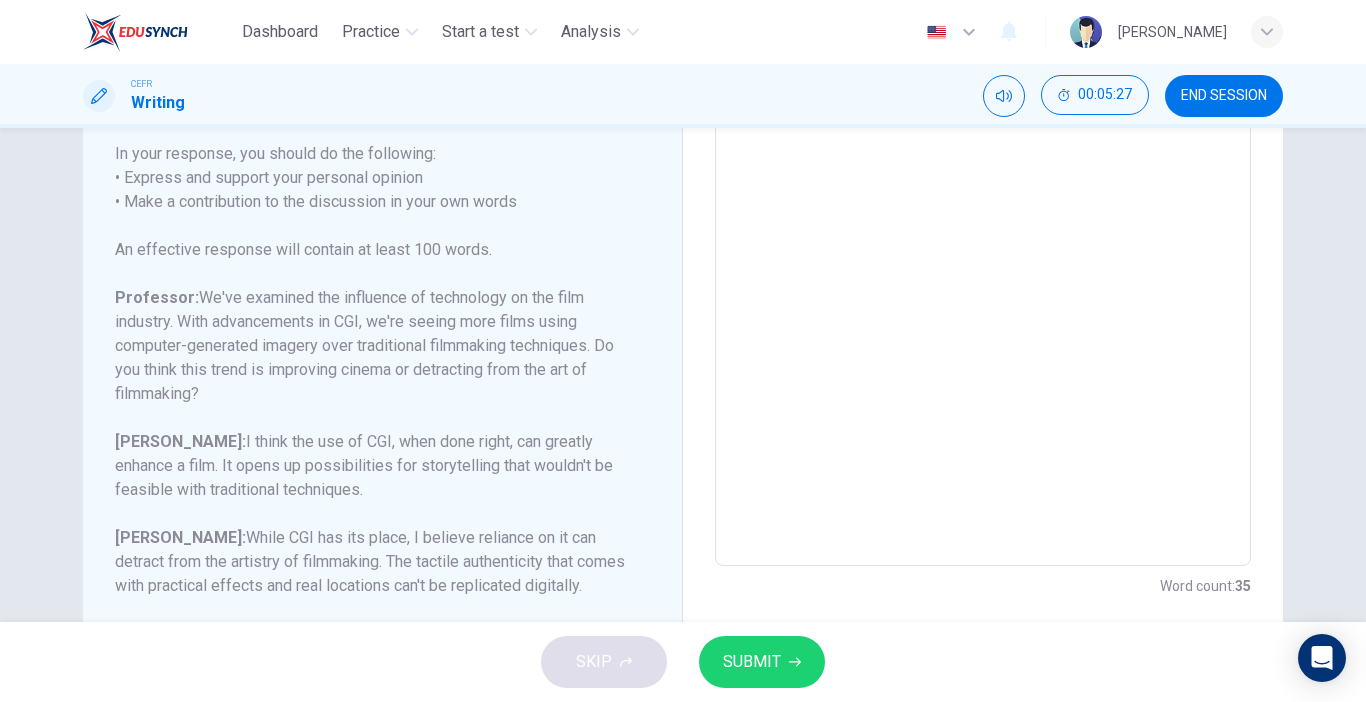 drag, startPoint x: 1355, startPoint y: 421, endPoint x: 1364, endPoint y: 383, distance: 39.051247 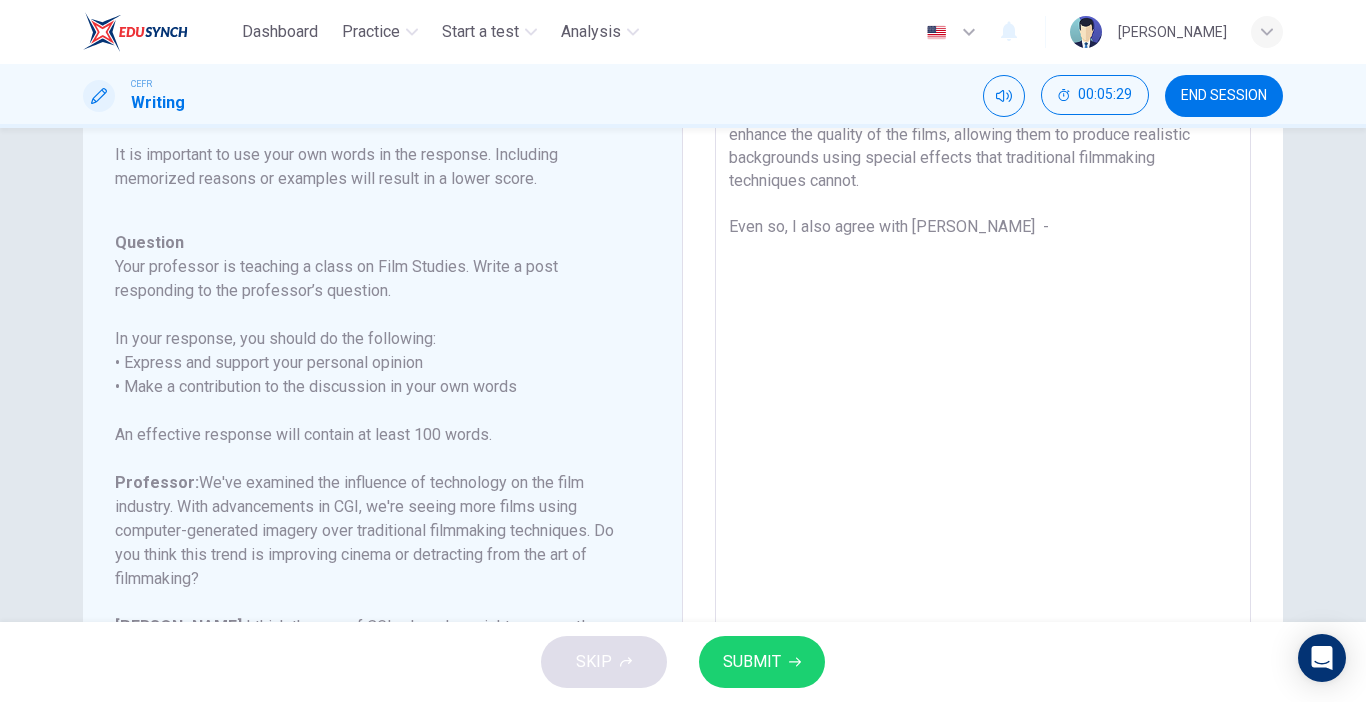 scroll, scrollTop: 92, scrollLeft: 0, axis: vertical 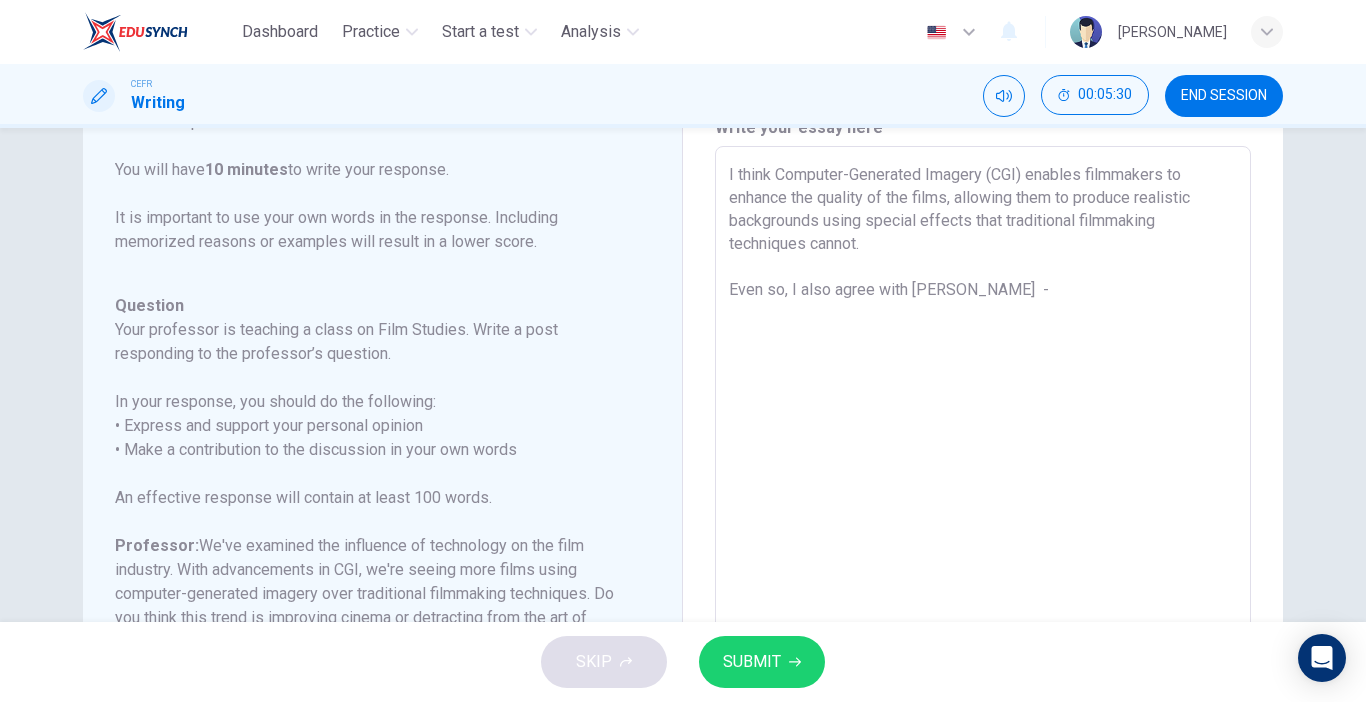 click on "I think Computer-Generated Imagery (CGI) enables filmmakers to enhance the quality of the films, allowing them to produce realistic backgrounds using special effects that traditional filmmaking techniques cannot.
Even so, I also agree with [PERSON_NAME]  -" at bounding box center [983, 480] 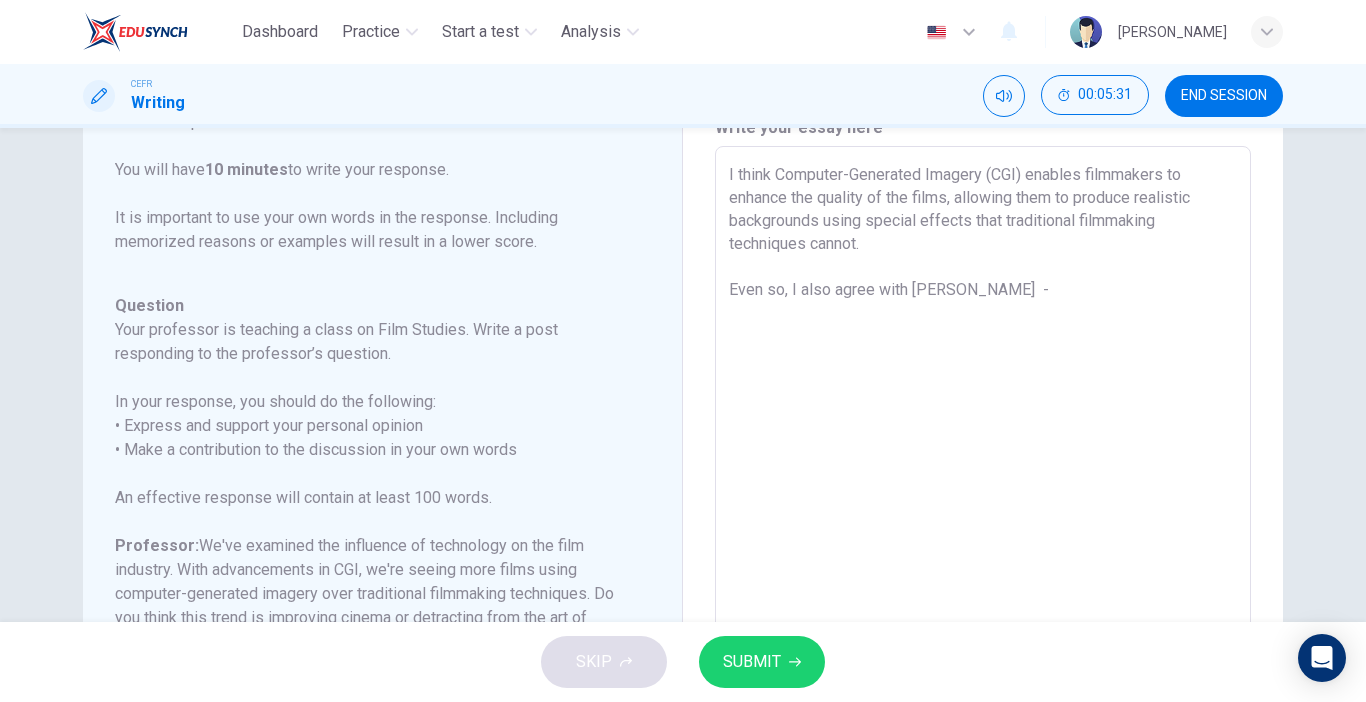 click on "I think Computer-Generated Imagery (CGI) enables filmmakers to enhance the quality of the films, allowing them to produce realistic backgrounds using special effects that traditional filmmaking techniques cannot.
Even so, I also agree with [PERSON_NAME]  -" at bounding box center (983, 480) 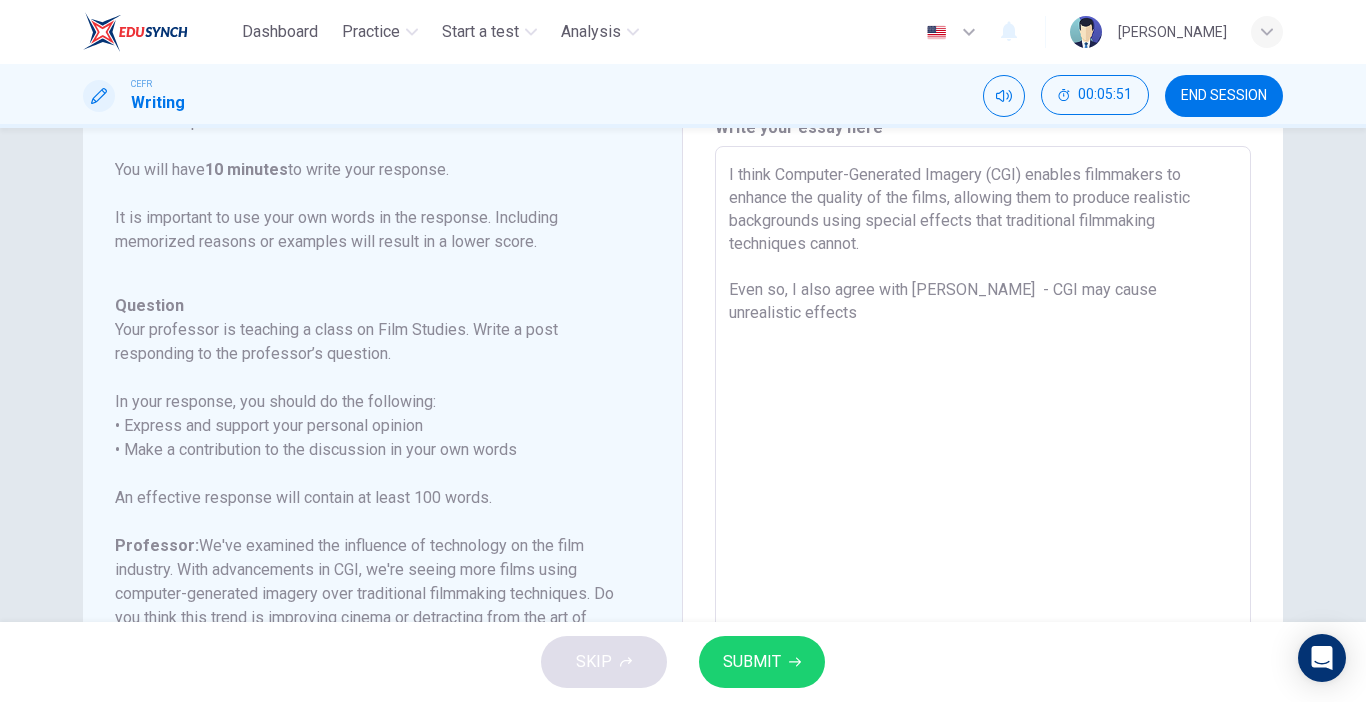 click on "I think Computer-Generated Imagery (CGI) enables filmmakers to enhance the quality of the films, allowing them to produce realistic backgrounds using special effects that traditional filmmaking techniques cannot.
Even so, I also agree with [PERSON_NAME]  - CGI may cause unrealistic effects" at bounding box center (983, 480) 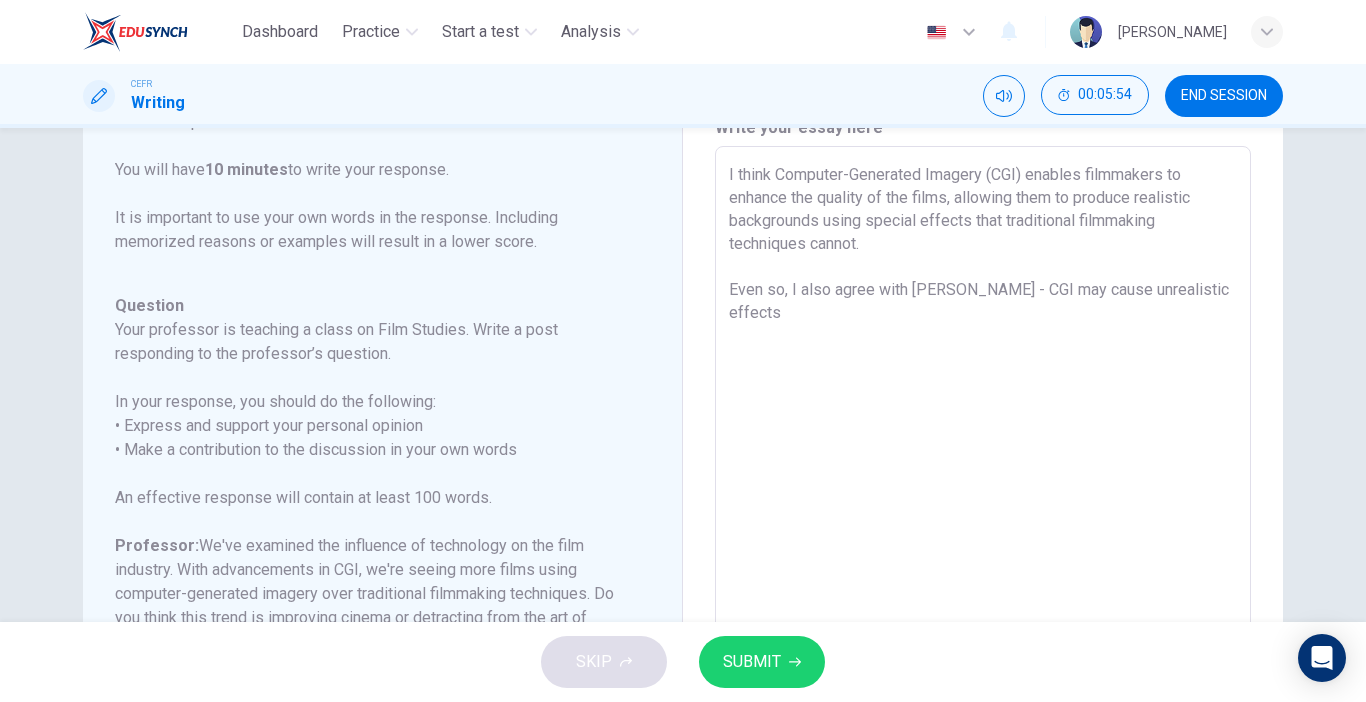 click on "I think Computer-Generated Imagery (CGI) enables filmmakers to enhance the quality of the films, allowing them to produce realistic backgrounds using special effects that traditional filmmaking techniques cannot.
Even so, I also agree with [PERSON_NAME] - CGI may cause unrealistic effects" at bounding box center [983, 480] 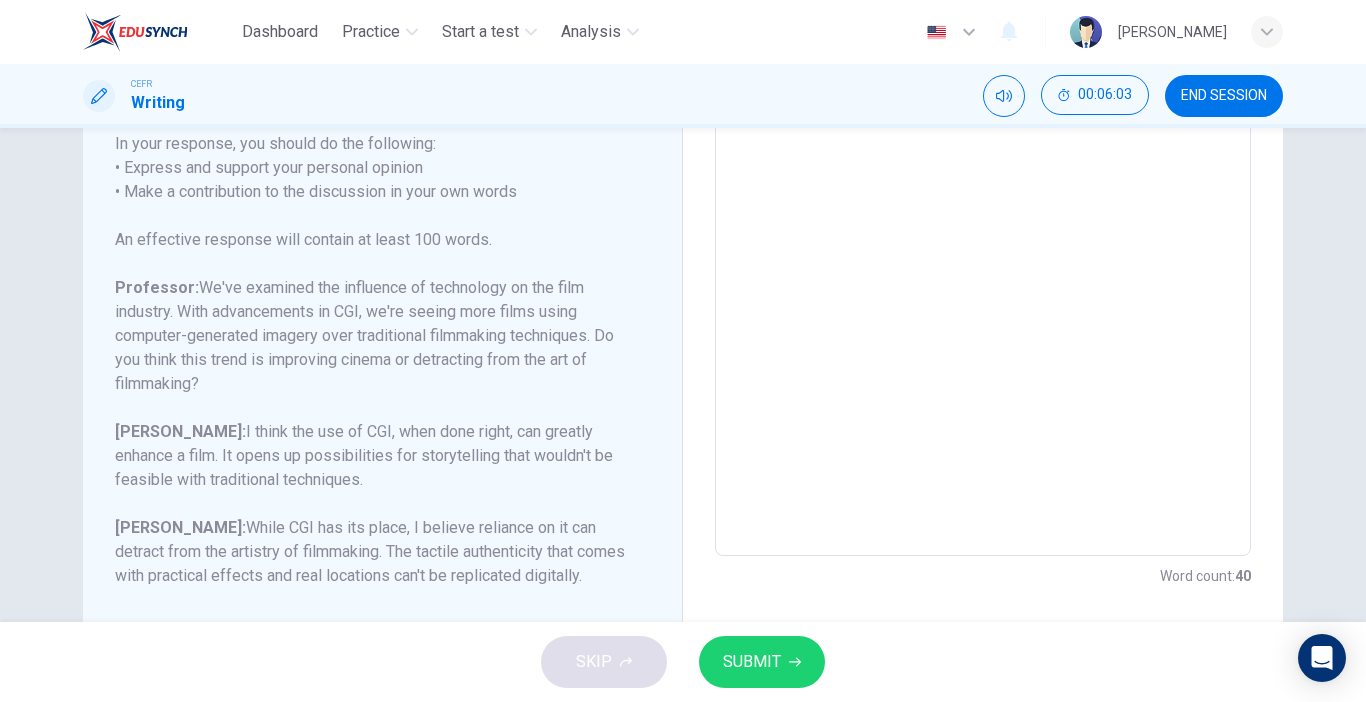 scroll, scrollTop: 346, scrollLeft: 0, axis: vertical 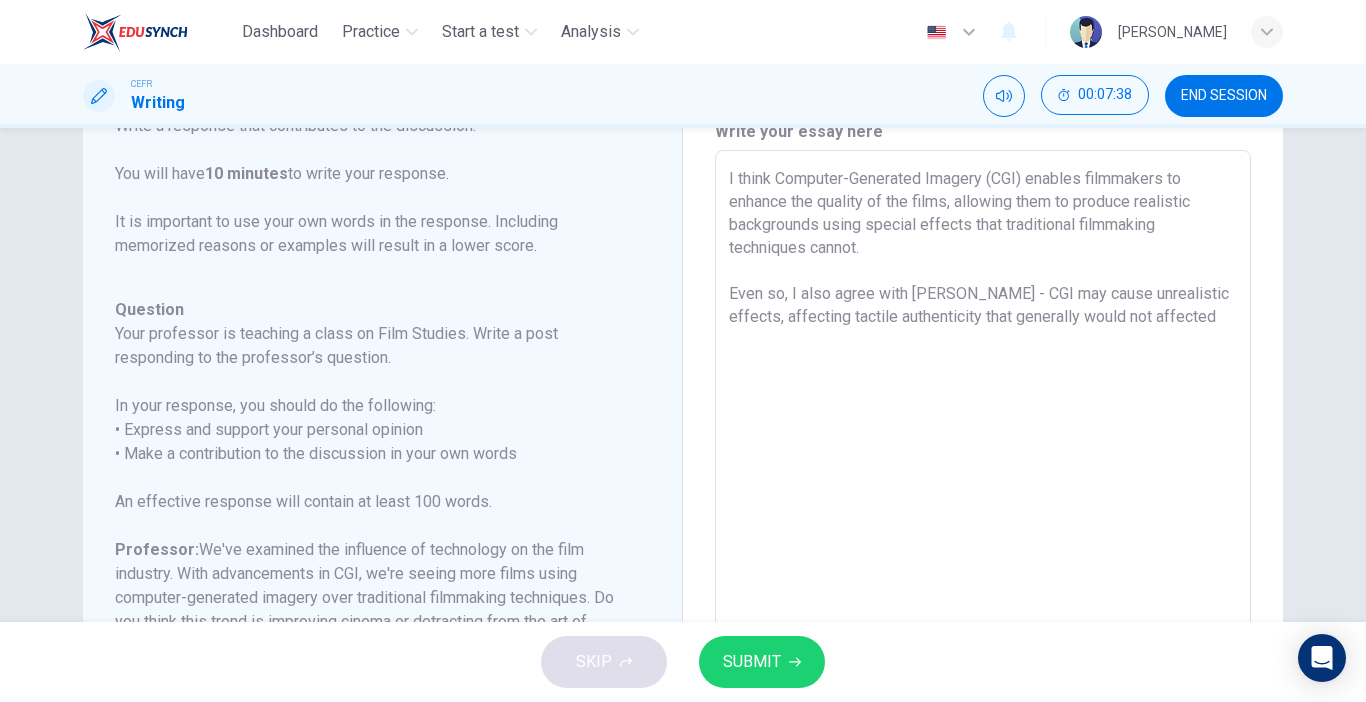 click on "I think Computer-Generated Imagery (CGI) enables filmmakers to enhance the quality of the films, allowing them to produce realistic backgrounds using special effects that traditional filmmaking techniques cannot.
Even so, I also agree with [PERSON_NAME] - CGI may cause unrealistic effects, affecting tactile authenticity that generally would not affected" at bounding box center [983, 484] 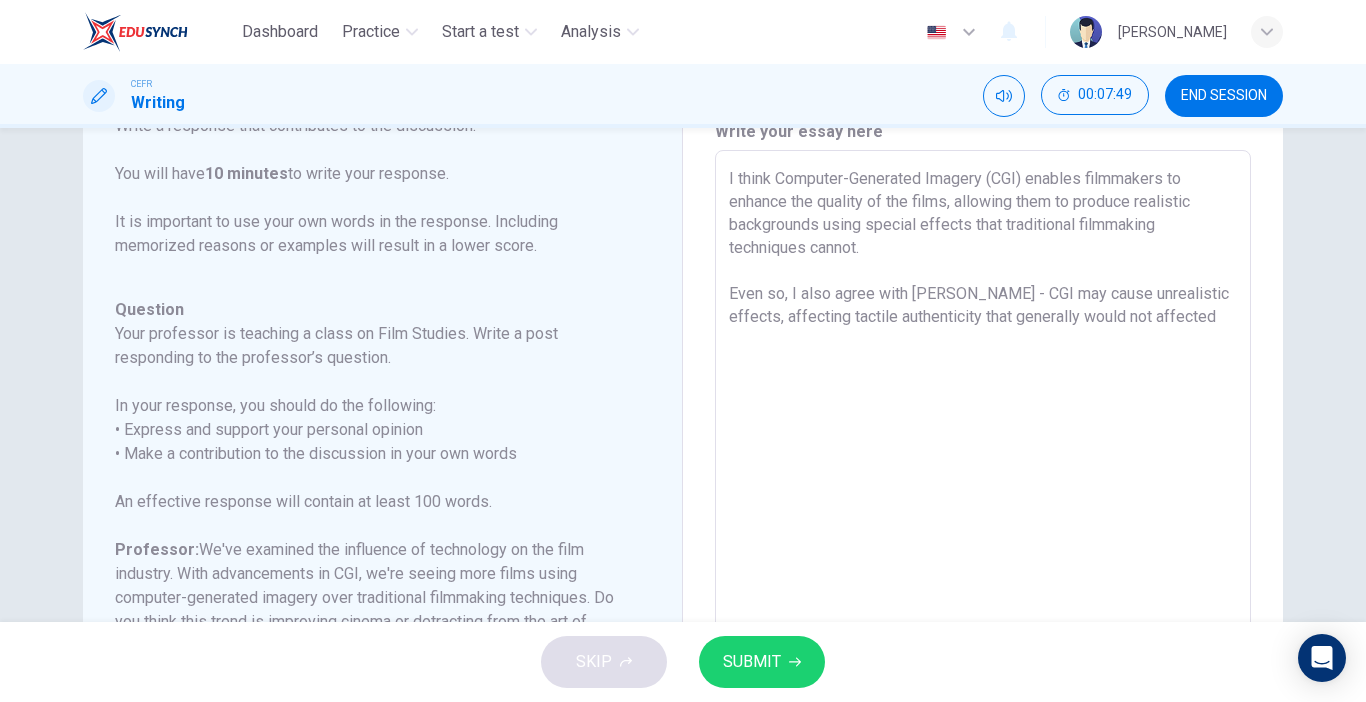click on "I think Computer-Generated Imagery (CGI) enables filmmakers to enhance the quality of the films, allowing them to produce realistic backgrounds using special effects that traditional filmmaking techniques cannot.
Even so, I also agree with [PERSON_NAME] - CGI may cause unrealistic effects, affecting tactile authenticity that generally would not affected" at bounding box center (983, 484) 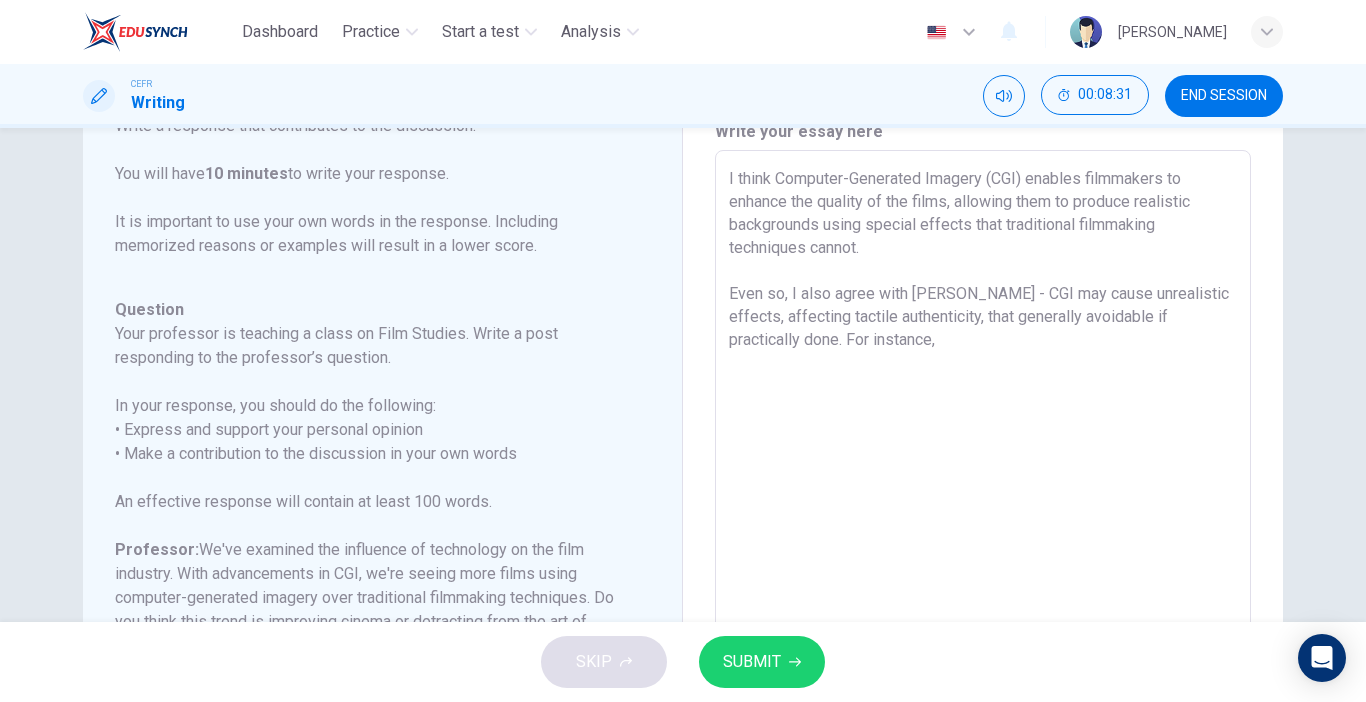 click on "I think Computer-Generated Imagery (CGI) enables filmmakers to enhance the quality of the films, allowing them to produce realistic backgrounds using special effects that traditional filmmaking techniques cannot.
Even so, I also agree with [PERSON_NAME] - CGI may cause unrealistic effects, affecting tactile authenticity, that generally avoidable if practically done. For instance," at bounding box center (983, 484) 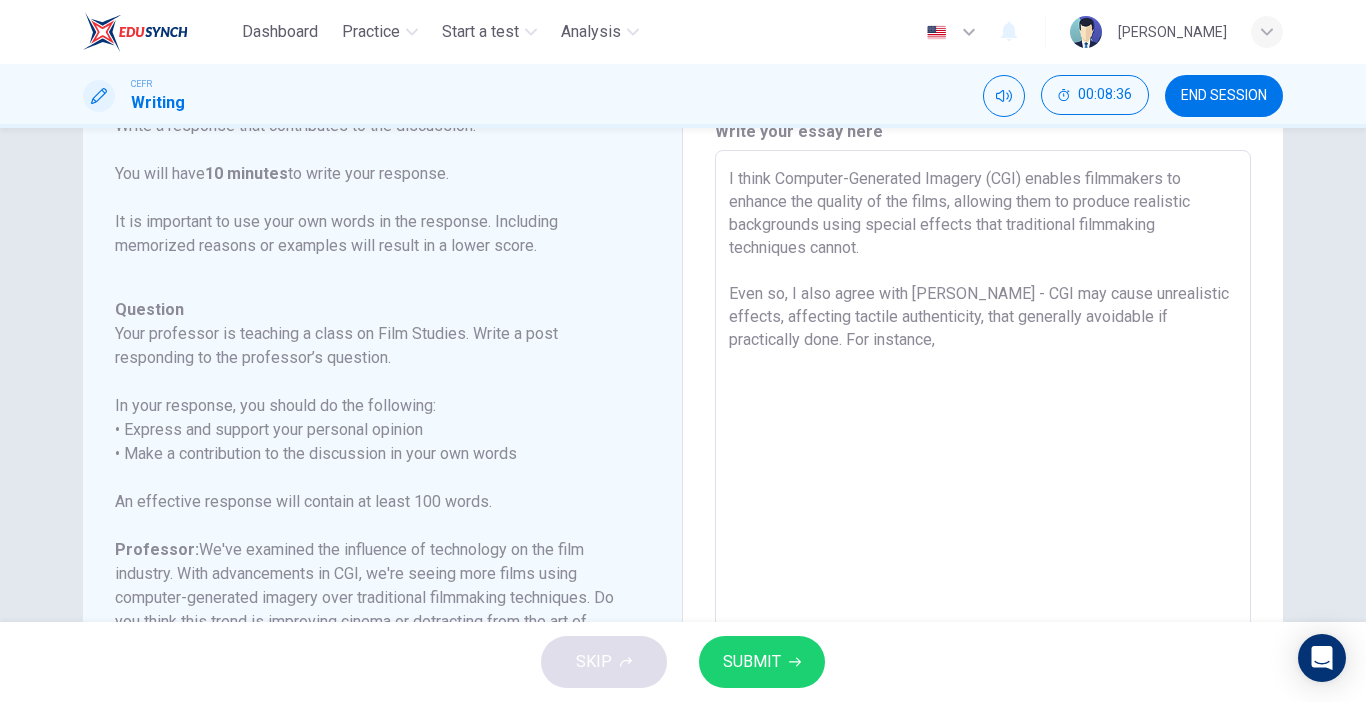 click on "I think Computer-Generated Imagery (CGI) enables filmmakers to enhance the quality of the films, allowing them to produce realistic backgrounds using special effects that traditional filmmaking techniques cannot.
Even so, I also agree with [PERSON_NAME] - CGI may cause unrealistic effects, affecting tactile authenticity, that generally avoidable if practically done. For instance," at bounding box center [983, 484] 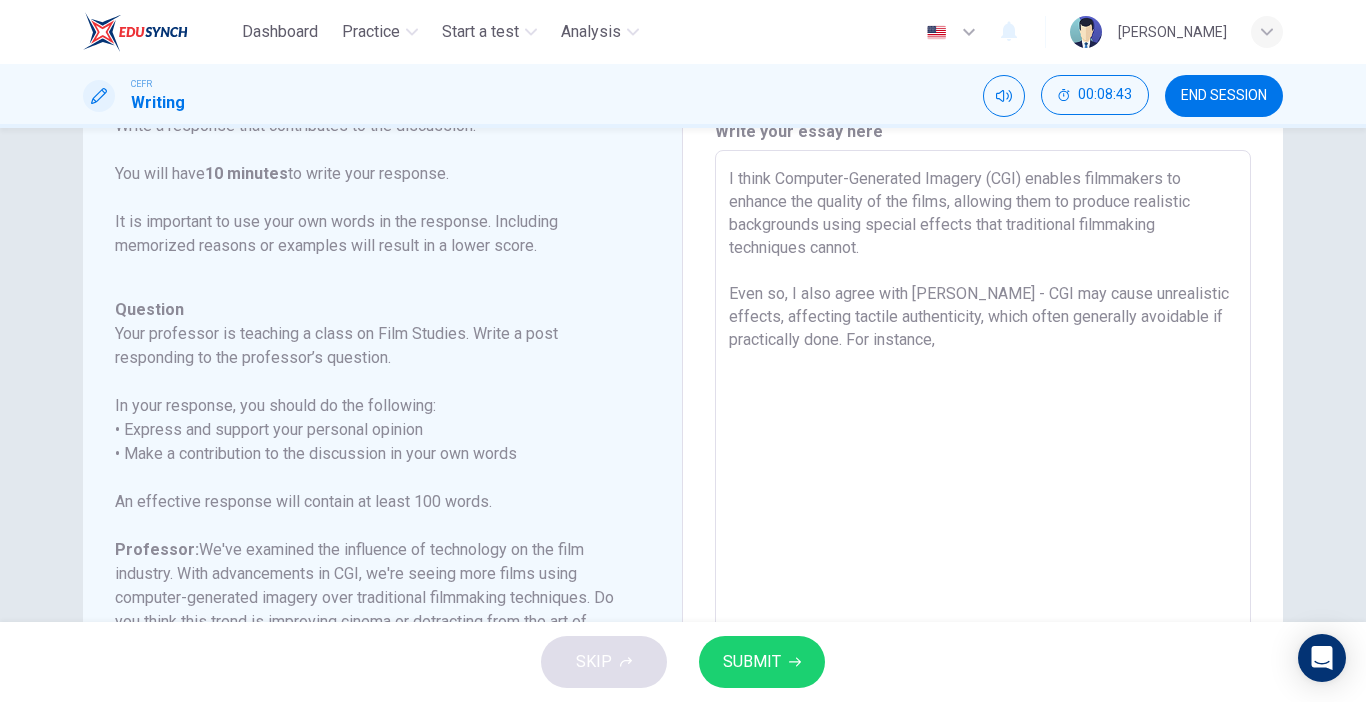 click on "I think Computer-Generated Imagery (CGI) enables filmmakers to enhance the quality of the films, allowing them to produce realistic backgrounds using special effects that traditional filmmaking techniques cannot.
Even so, I also agree with [PERSON_NAME] - CGI may cause unrealistic effects, affecting tactile authenticity, which often generally avoidable if practically done. For instance," at bounding box center (983, 484) 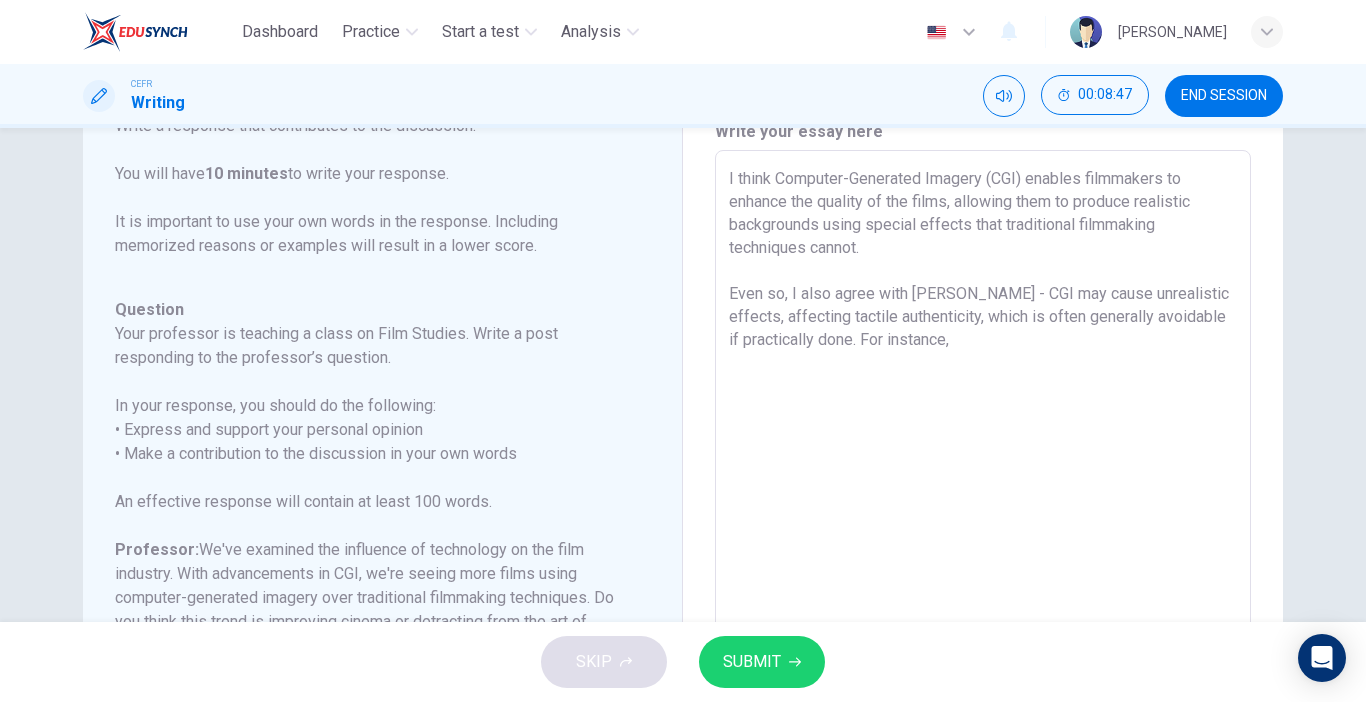 click on "I think Computer-Generated Imagery (CGI) enables filmmakers to enhance the quality of the films, allowing them to produce realistic backgrounds using special effects that traditional filmmaking techniques cannot.
Even so, I also agree with [PERSON_NAME] - CGI may cause unrealistic effects, affecting tactile authenticity, which is often generally avoidable if practically done. For instance," at bounding box center (983, 484) 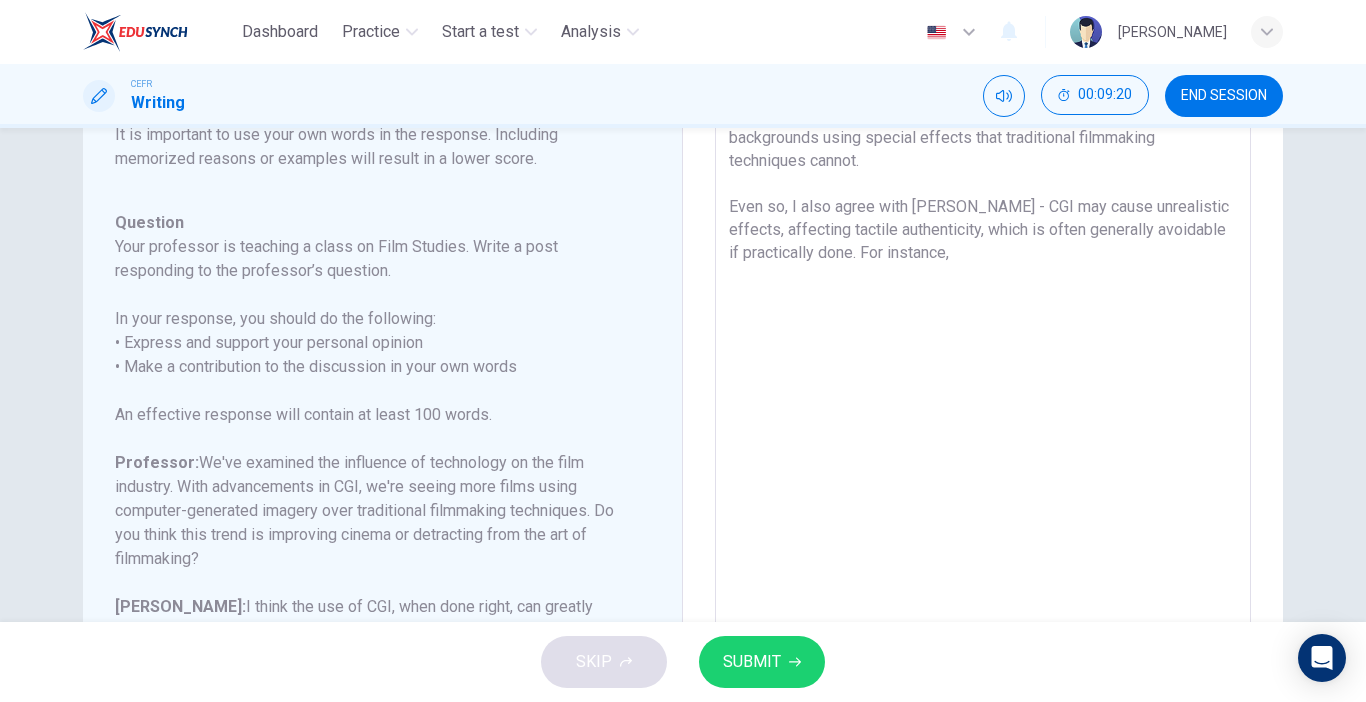 scroll, scrollTop: 173, scrollLeft: 0, axis: vertical 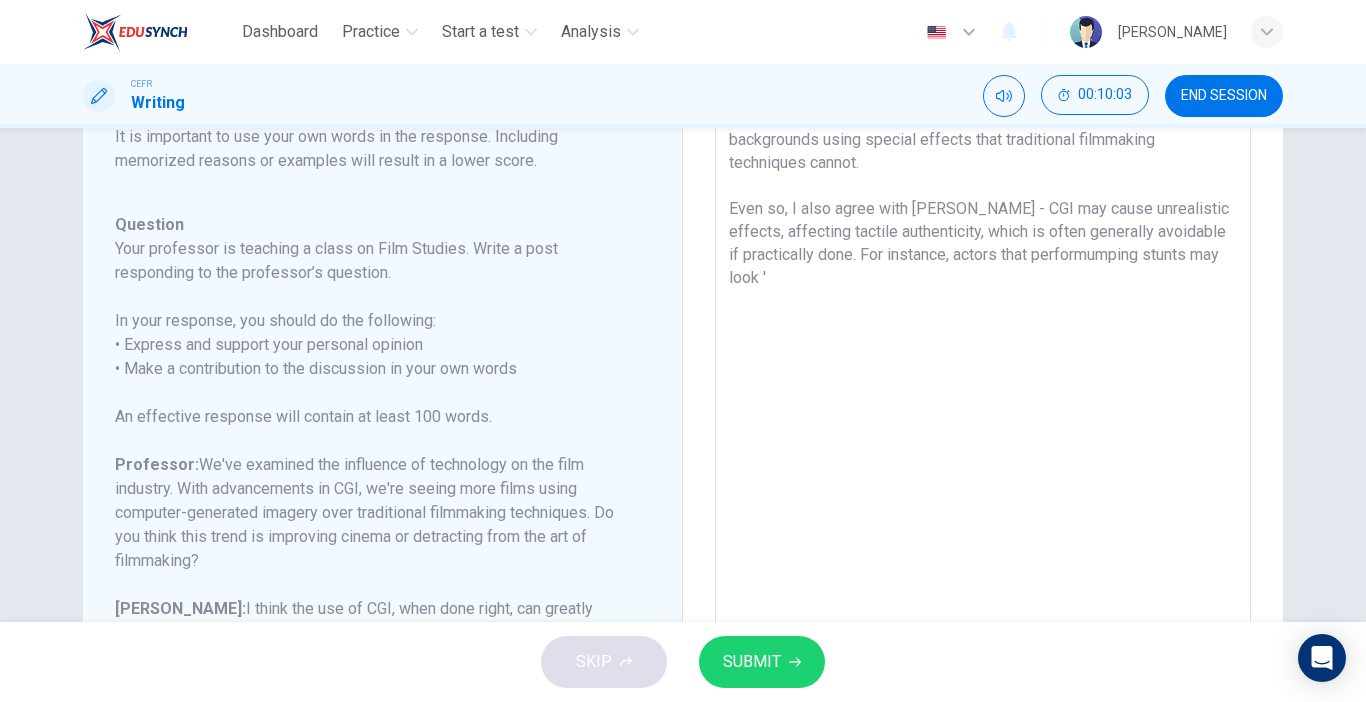 click on "I think Computer-Generated Imagery (CGI) enables filmmakers to enhance the quality of the films, allowing them to produce realistic backgrounds using special effects that traditional filmmaking techniques cannot.
Even so, I also agree with [PERSON_NAME] - CGI may cause unrealistic effects, affecting tactile authenticity, which is often generally avoidable if practically done. For instance, actors that performumping stunts may look '" at bounding box center [983, 399] 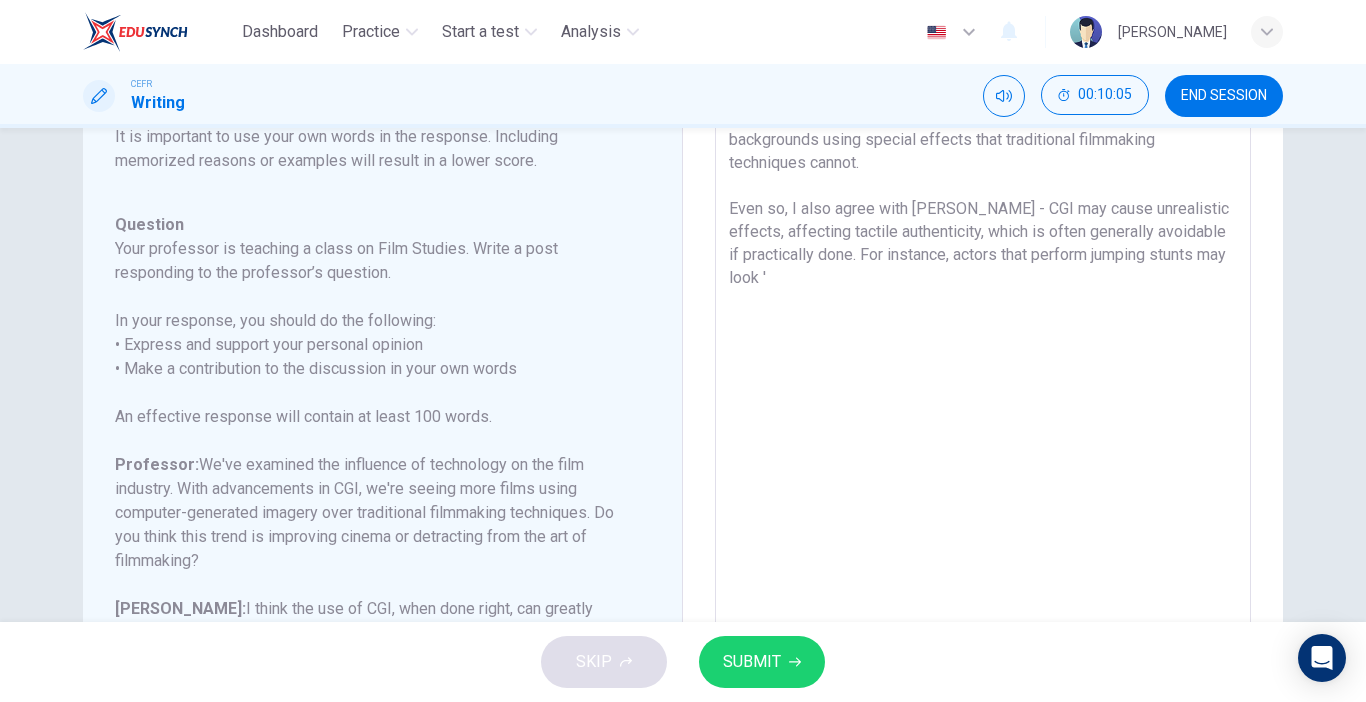 click on "I think Computer-Generated Imagery (CGI) enables filmmakers to enhance the quality of the films, allowing them to produce realistic backgrounds using special effects that traditional filmmaking techniques cannot.
Even so, I also agree with [PERSON_NAME] - CGI may cause unrealistic effects, affecting tactile authenticity, which is often generally avoidable if practically done. For instance, actors that perform jumping stunts may look '" at bounding box center [983, 399] 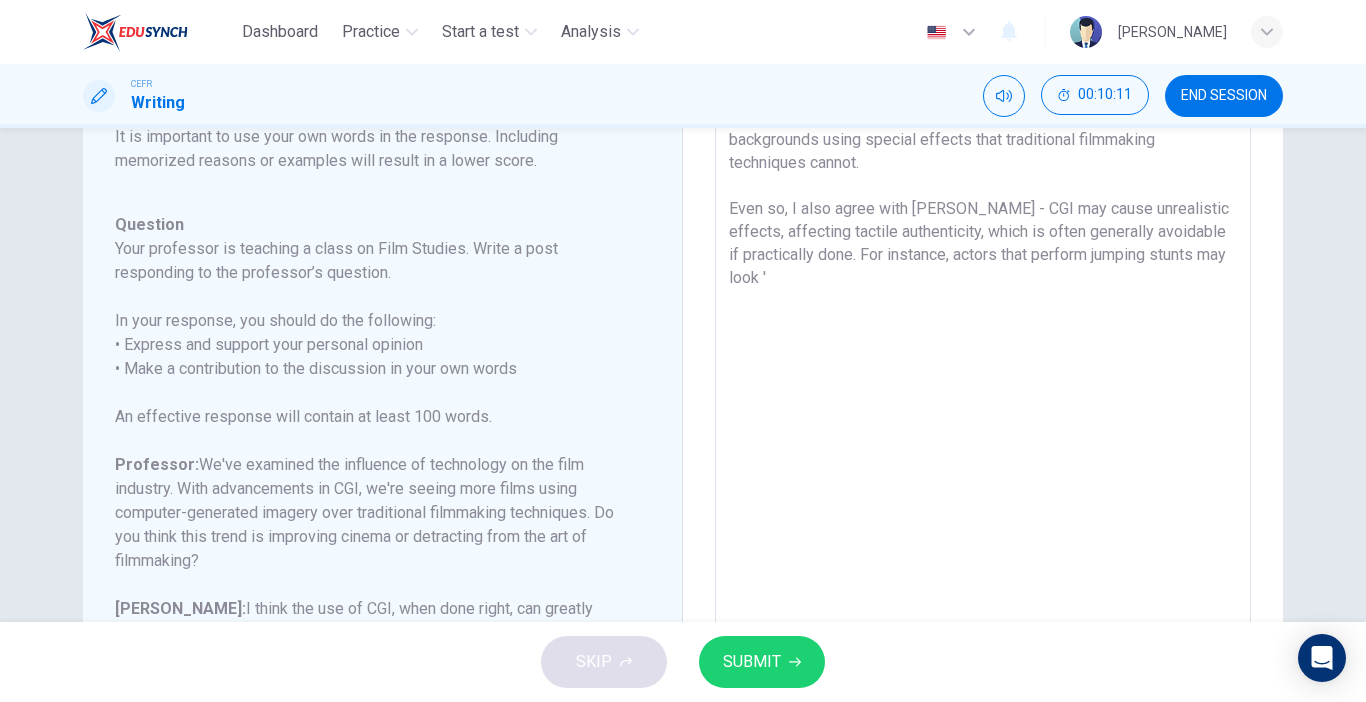 click on "I think Computer-Generated Imagery (CGI) enables filmmakers to enhance the quality of the films, allowing them to produce realistic backgrounds using special effects that traditional filmmaking techniques cannot.
Even so, I also agree with [PERSON_NAME] - CGI may cause unrealistic effects, affecting tactile authenticity, which is often generally avoidable if practically done. For instance, actors that perform jumping stunts may look '" at bounding box center (983, 399) 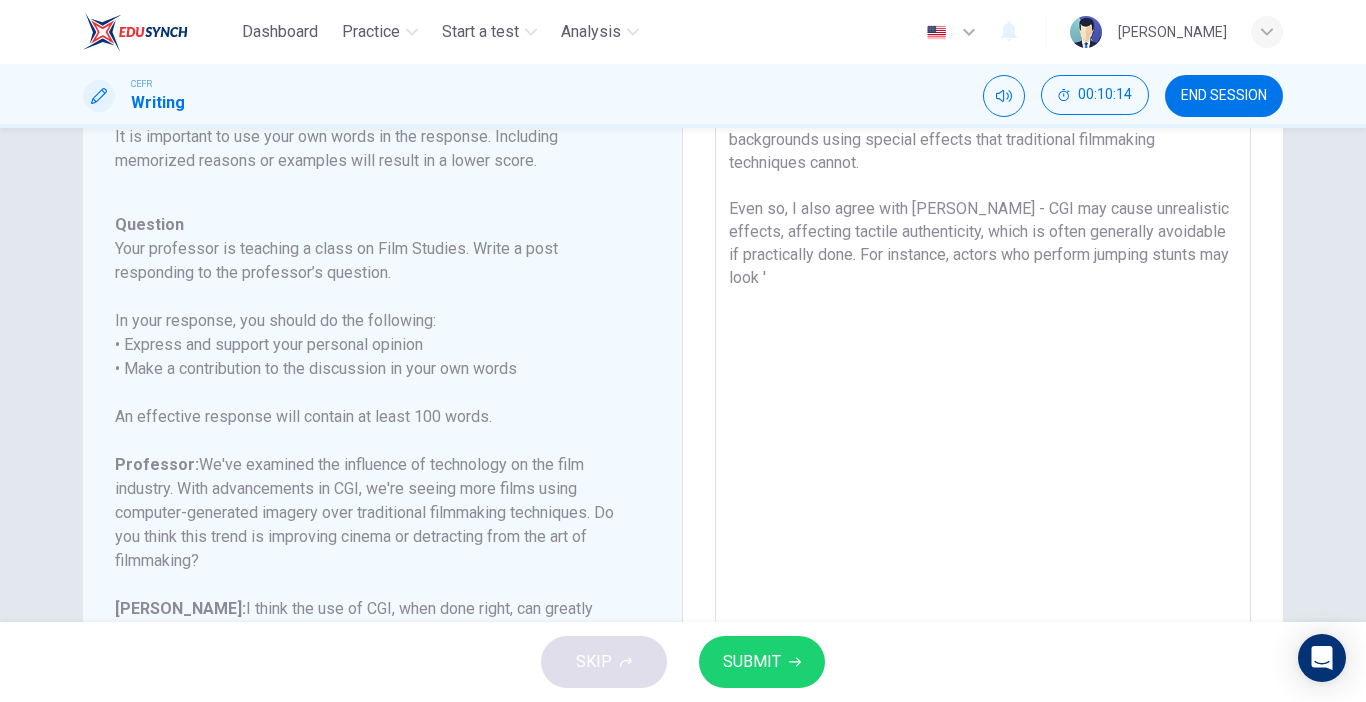 click on "I think Computer-Generated Imagery (CGI) enables filmmakers to enhance the quality of the films, allowing them to produce realistic backgrounds using special effects that traditional filmmaking techniques cannot.
Even so, I also agree with [PERSON_NAME] - CGI may cause unrealistic effects, affecting tactile authenticity, which is often generally avoidable if practically done. For instance, actors who perform jumping stunts may look '" at bounding box center (983, 399) 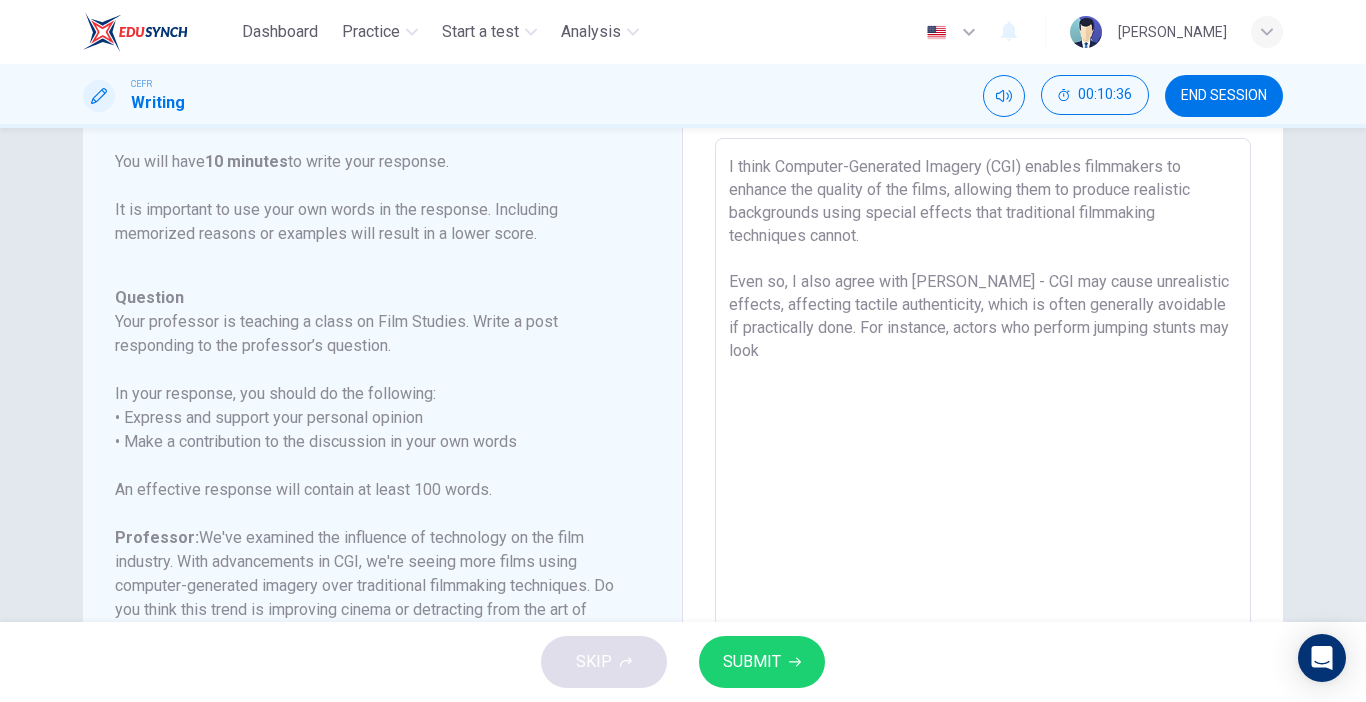 scroll, scrollTop: 115, scrollLeft: 0, axis: vertical 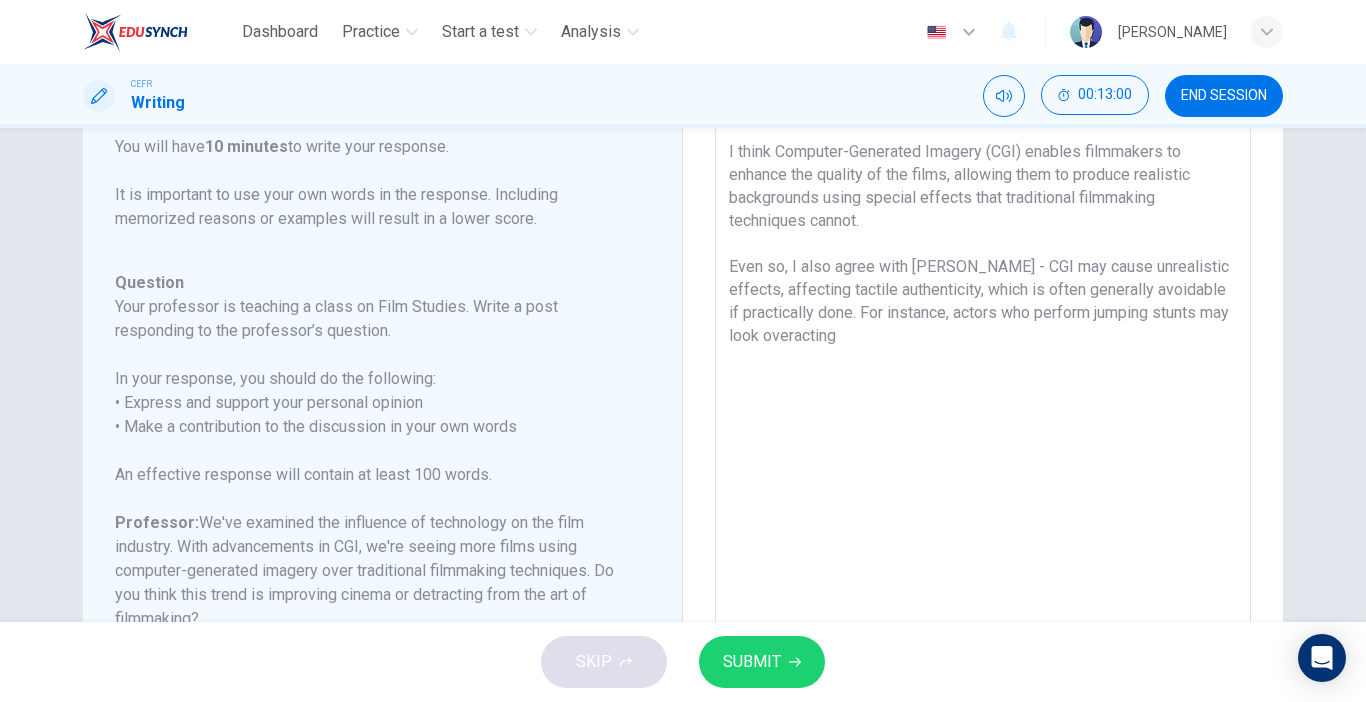 click on "I think Computer-Generated Imagery (CGI) enables filmmakers to enhance the quality of the films, allowing them to produce realistic backgrounds using special effects that traditional filmmaking techniques cannot.
Even so, I also agree with [PERSON_NAME] - CGI may cause unrealistic effects, affecting tactile authenticity, which is often generally avoidable if practically done. For instance, actors who perform jumping stunts may look overacting" at bounding box center [983, 457] 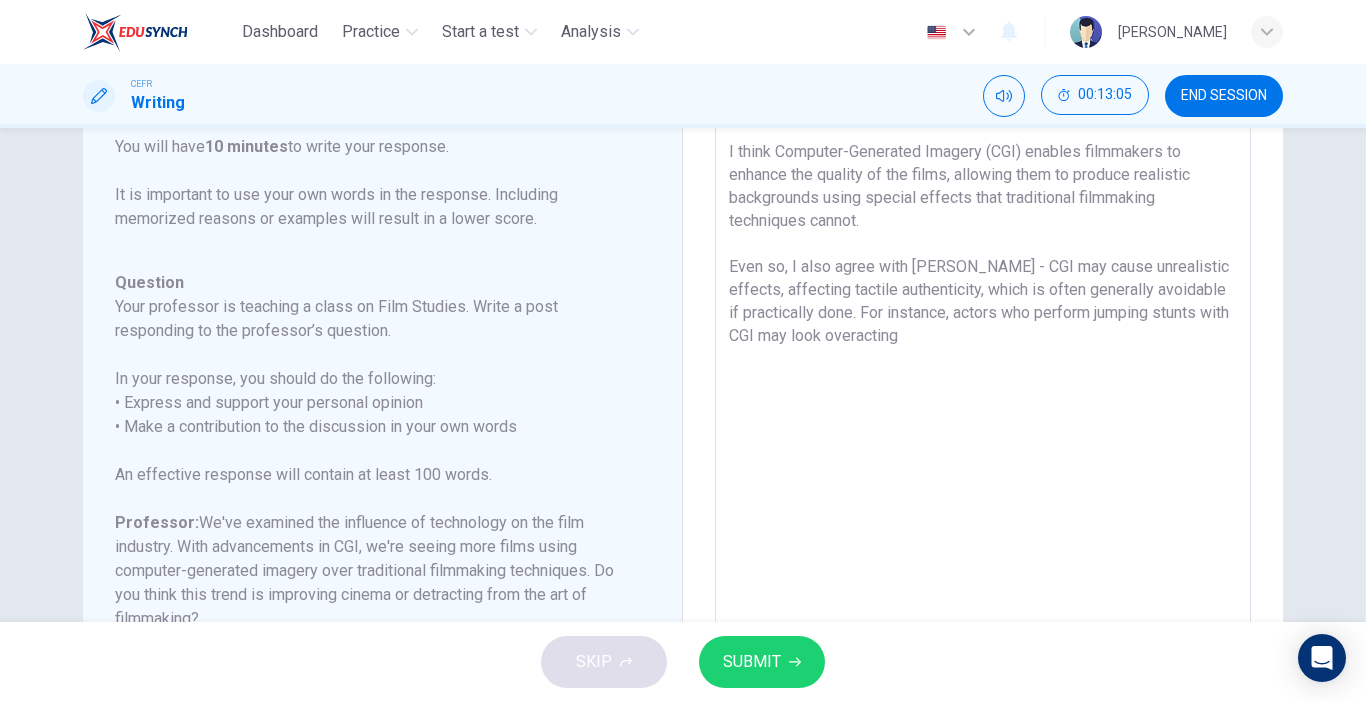 click on "I think Computer-Generated Imagery (CGI) enables filmmakers to enhance the quality of the films, allowing them to produce realistic backgrounds using special effects that traditional filmmaking techniques cannot.
Even so, I also agree with [PERSON_NAME] - CGI may cause unrealistic effects, affecting tactile authenticity, which is often generally avoidable if practically done. For instance, actors who perform jumping stunts with CGI may look overacting" at bounding box center [983, 457] 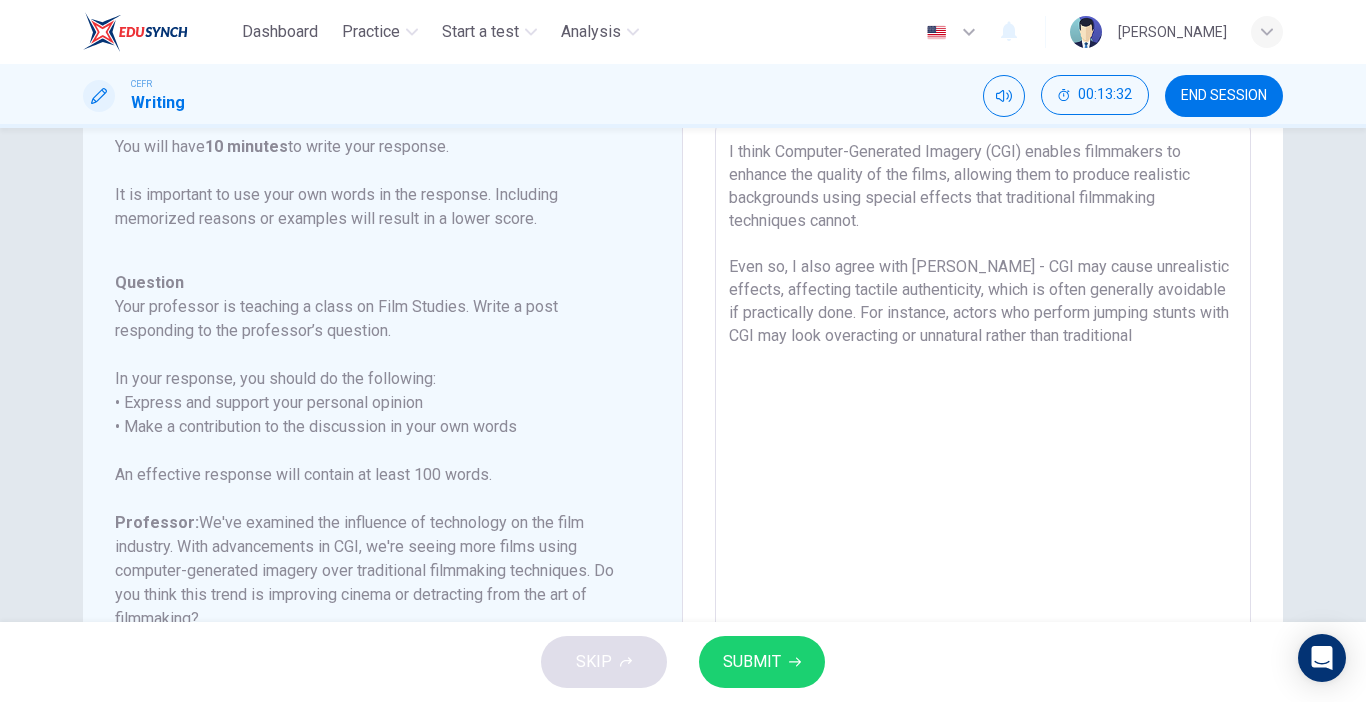 click on "I think Computer-Generated Imagery (CGI) enables filmmakers to enhance the quality of the films, allowing them to produce realistic backgrounds using special effects that traditional filmmaking techniques cannot.
Even so, I also agree with [PERSON_NAME] - CGI may cause unrealistic effects, affecting tactile authenticity, which is often generally avoidable if practically done. For instance, actors who perform jumping stunts with CGI may look overacting or unnatural rather than traditional" at bounding box center [983, 457] 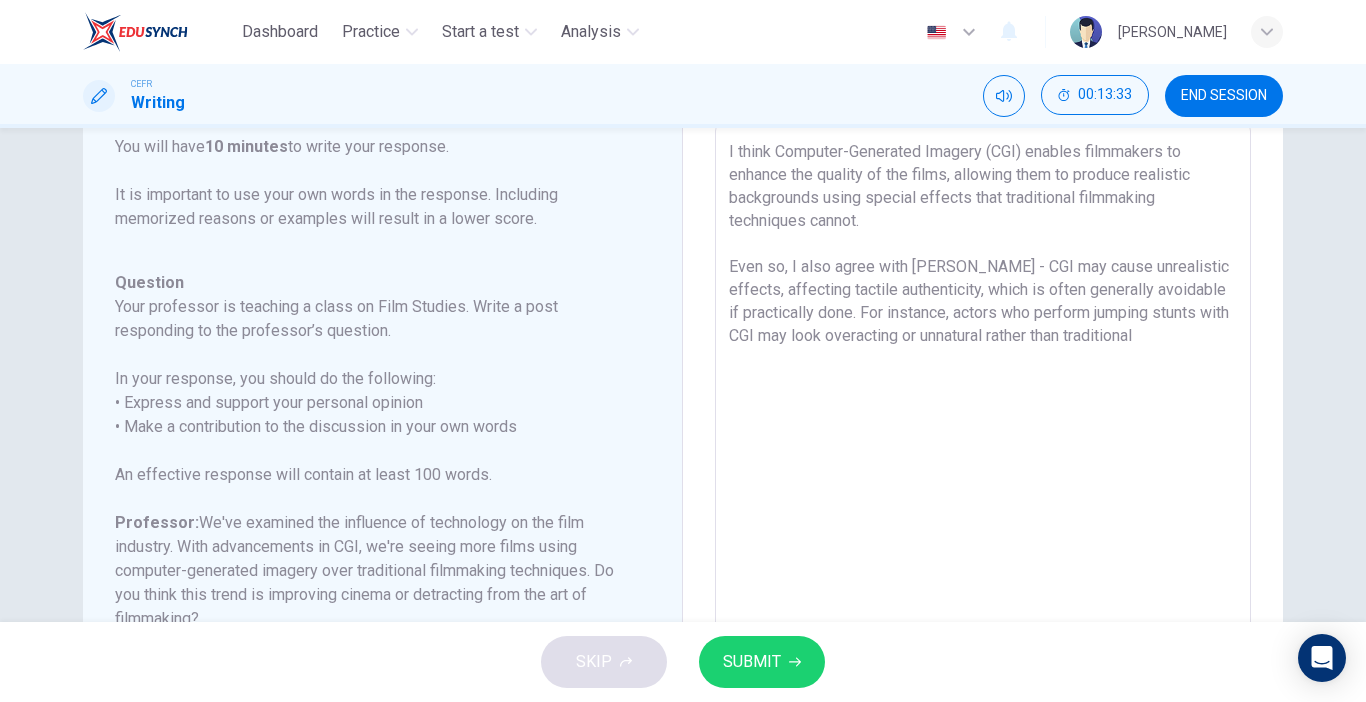 click on "I think Computer-Generated Imagery (CGI) enables filmmakers to enhance the quality of the films, allowing them to produce realistic backgrounds using special effects that traditional filmmaking techniques cannot.
Even so, I also agree with [PERSON_NAME] - CGI may cause unrealistic effects, affecting tactile authenticity, which is often generally avoidable if practically done. For instance, actors who perform jumping stunts with CGI may look overacting or unnatural rather than traditional" at bounding box center [983, 457] 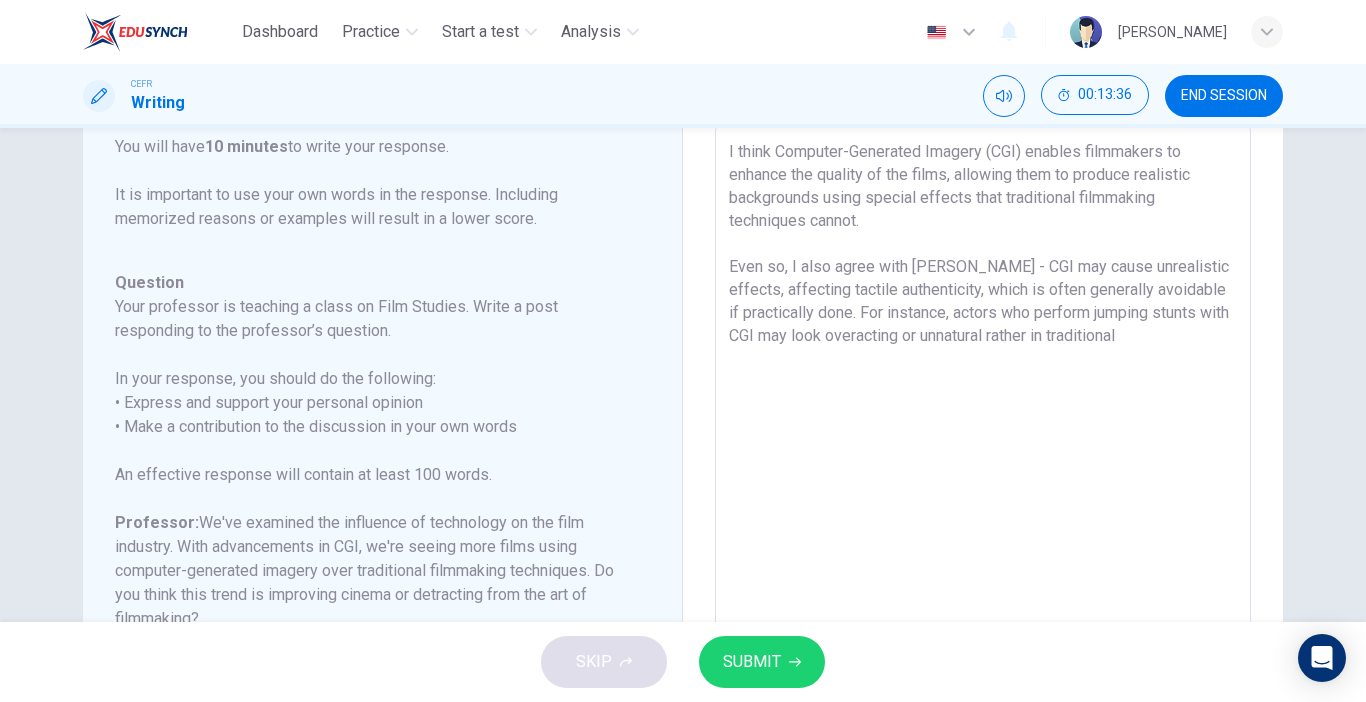 click on "I think Computer-Generated Imagery (CGI) enables filmmakers to enhance the quality of the films, allowing them to produce realistic backgrounds using special effects that traditional filmmaking techniques cannot.
Even so, I also agree with [PERSON_NAME] - CGI may cause unrealistic effects, affecting tactile authenticity, which is often generally avoidable if practically done. For instance, actors who perform jumping stunts with CGI may look overacting or unnatural rather in traditional" at bounding box center (983, 457) 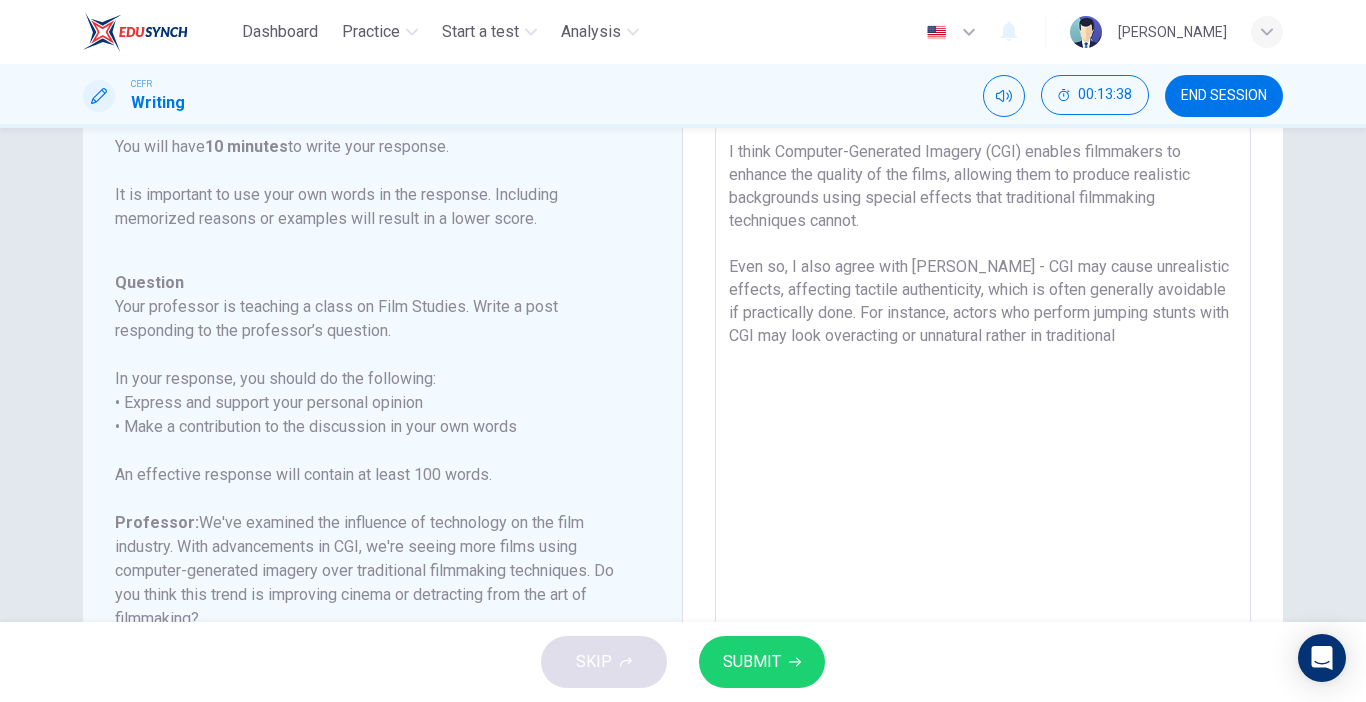 click on "I think Computer-Generated Imagery (CGI) enables filmmakers to enhance the quality of the films, allowing them to produce realistic backgrounds using special effects that traditional filmmaking techniques cannot.
Even so, I also agree with [PERSON_NAME] - CGI may cause unrealistic effects, affecting tactile authenticity, which is often generally avoidable if practically done. For instance, actors who perform jumping stunts with CGI may look overacting or unnatural rather in traditional" at bounding box center (983, 457) 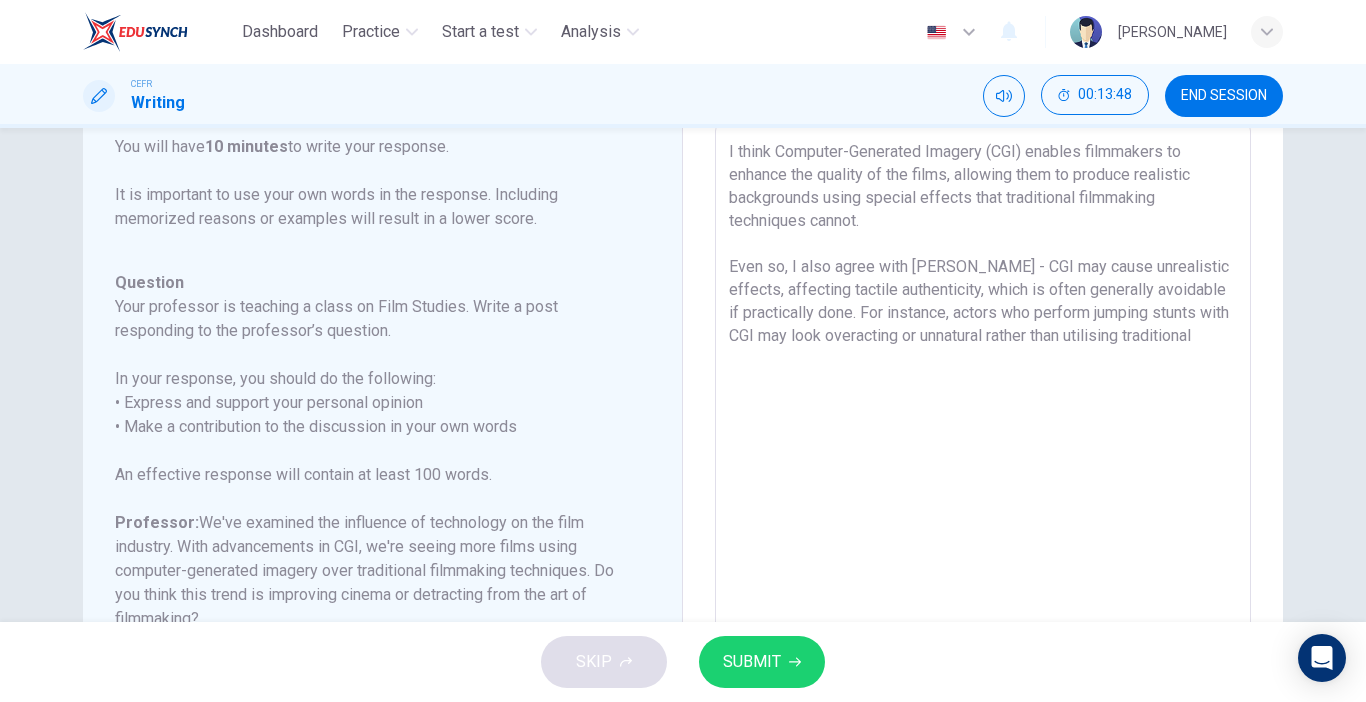 click on "I think Computer-Generated Imagery (CGI) enables filmmakers to enhance the quality of the films, allowing them to produce realistic backgrounds using special effects that traditional filmmaking techniques cannot.
Even so, I also agree with [PERSON_NAME] - CGI may cause unrealistic effects, affecting tactile authenticity, which is often generally avoidable if practically done. For instance, actors who perform jumping stunts with CGI may look overacting or unnatural rather than utilising traditional" at bounding box center [983, 457] 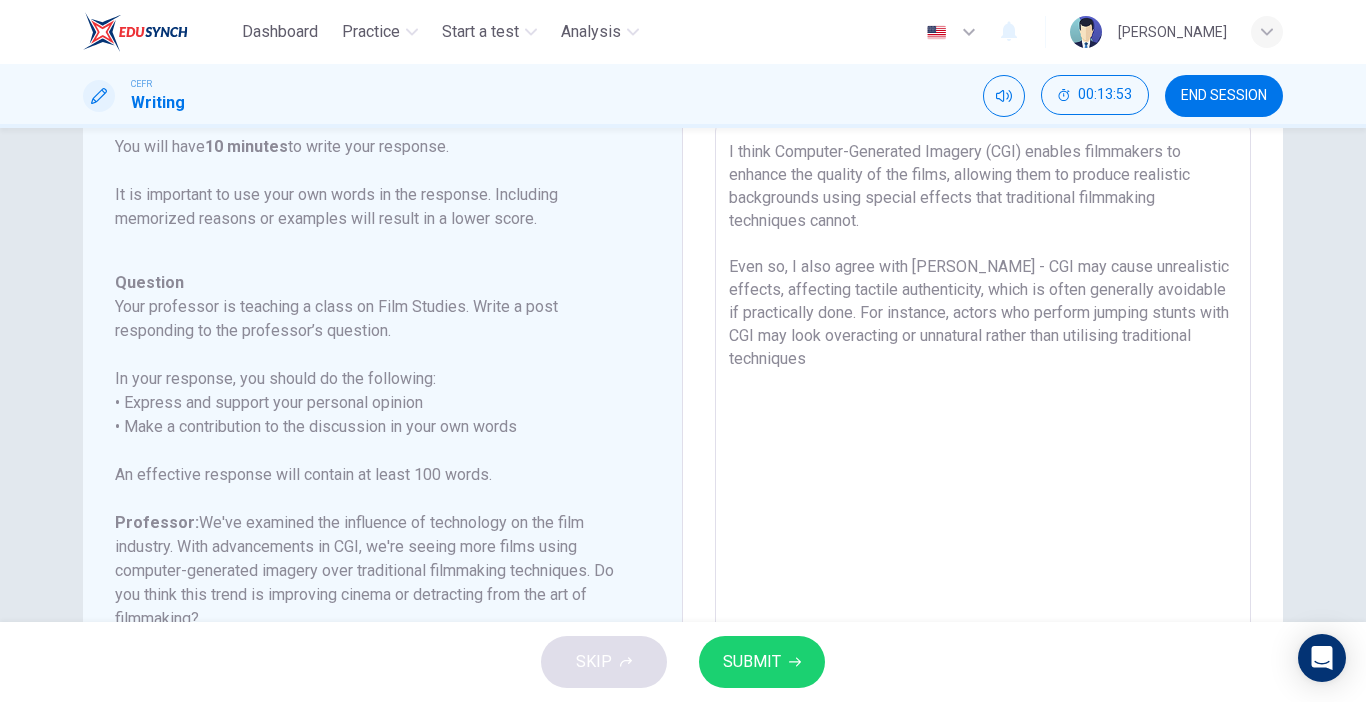 click on "I think Computer-Generated Imagery (CGI) enables filmmakers to enhance the quality of the films, allowing them to produce realistic backgrounds using special effects that traditional filmmaking techniques cannot.
Even so, I also agree with [PERSON_NAME] - CGI may cause unrealistic effects, affecting tactile authenticity, which is often generally avoidable if practically done. For instance, actors who perform jumping stunts with CGI may look overacting or unnatural rather than utilising traditional techniques" at bounding box center [983, 457] 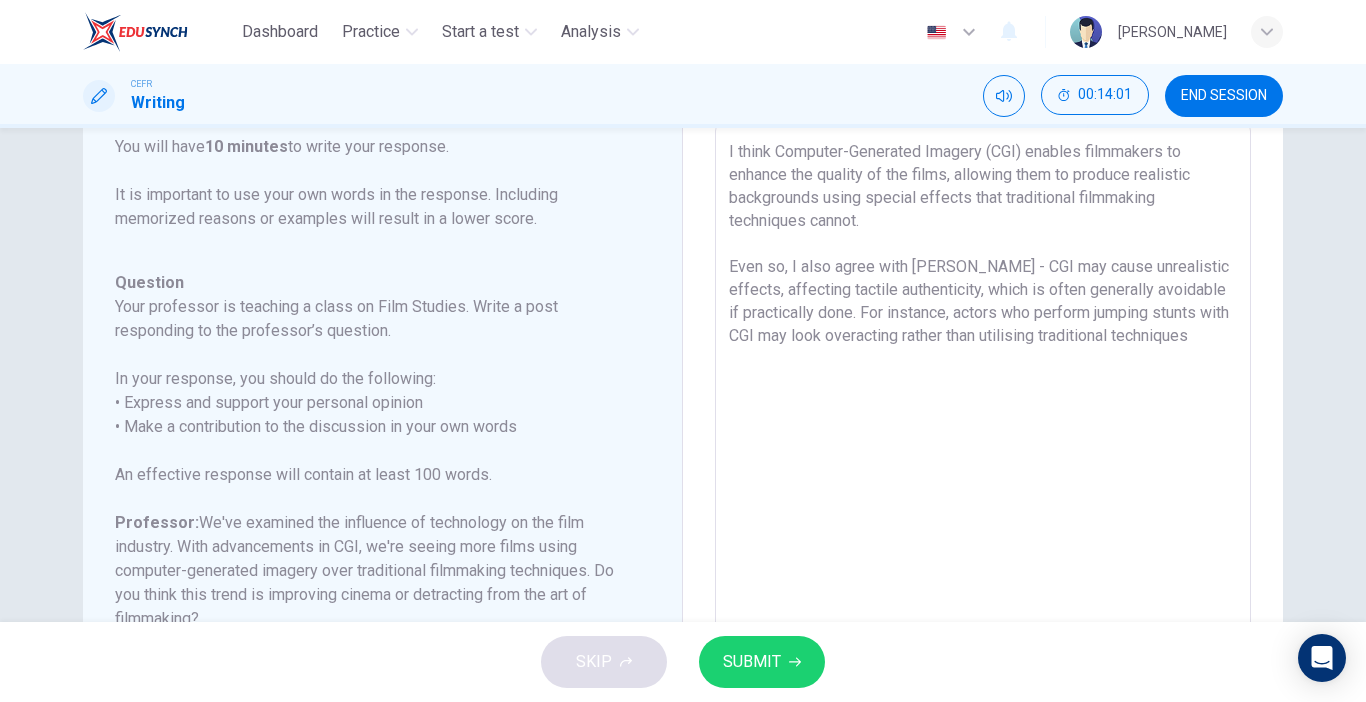 click on "I think Computer-Generated Imagery (CGI) enables filmmakers to enhance the quality of the films, allowing them to produce realistic backgrounds using special effects that traditional filmmaking techniques cannot.
Even so, I also agree with [PERSON_NAME] - CGI may cause unrealistic effects, affecting tactile authenticity, which is often generally avoidable if practically done. For instance, actors who perform jumping stunts with CGI may look overacting rather than utilising traditional techniques" at bounding box center (983, 457) 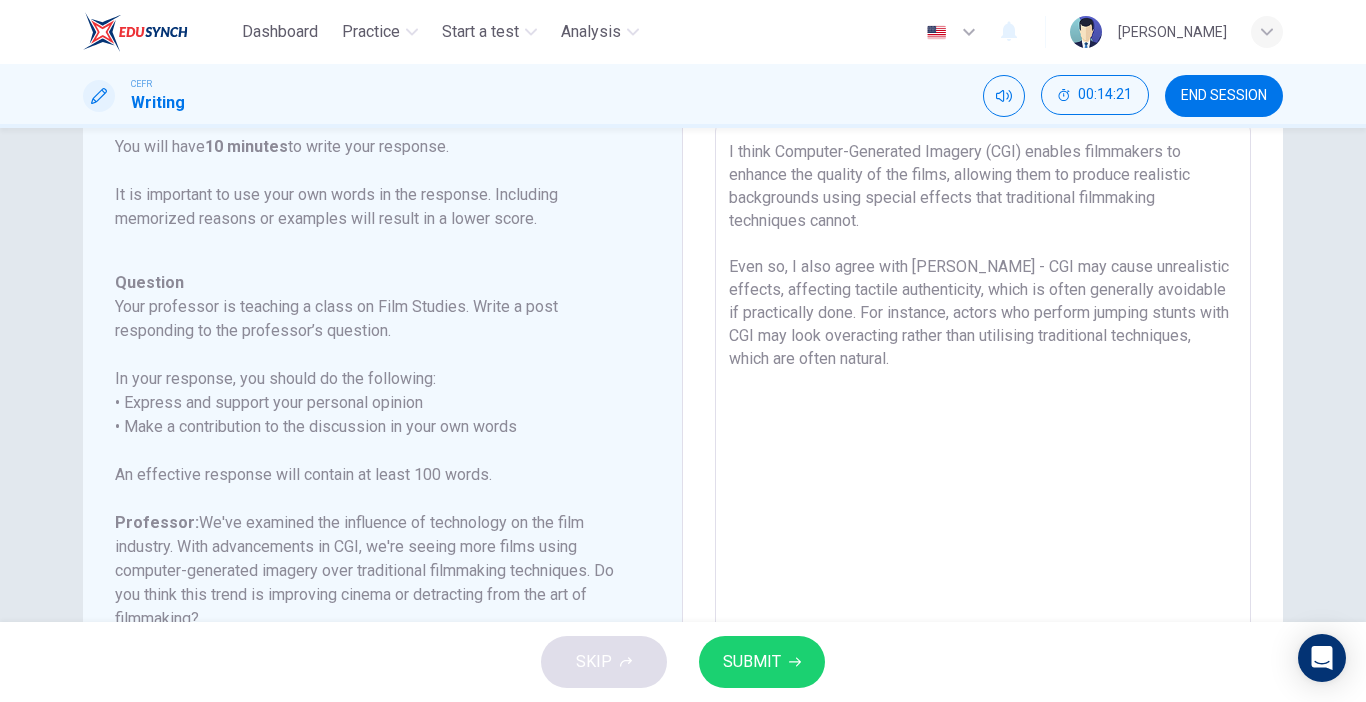 click on "I think Computer-Generated Imagery (CGI) enables filmmakers to enhance the quality of the films, allowing them to produce realistic backgrounds using special effects that traditional filmmaking techniques cannot.
Even so, I also agree with [PERSON_NAME] - CGI may cause unrealistic effects, affecting tactile authenticity, which is often generally avoidable if practically done. For instance, actors who perform jumping stunts with CGI may look overacting rather than utilising traditional techniques, which are often natural." at bounding box center (983, 457) 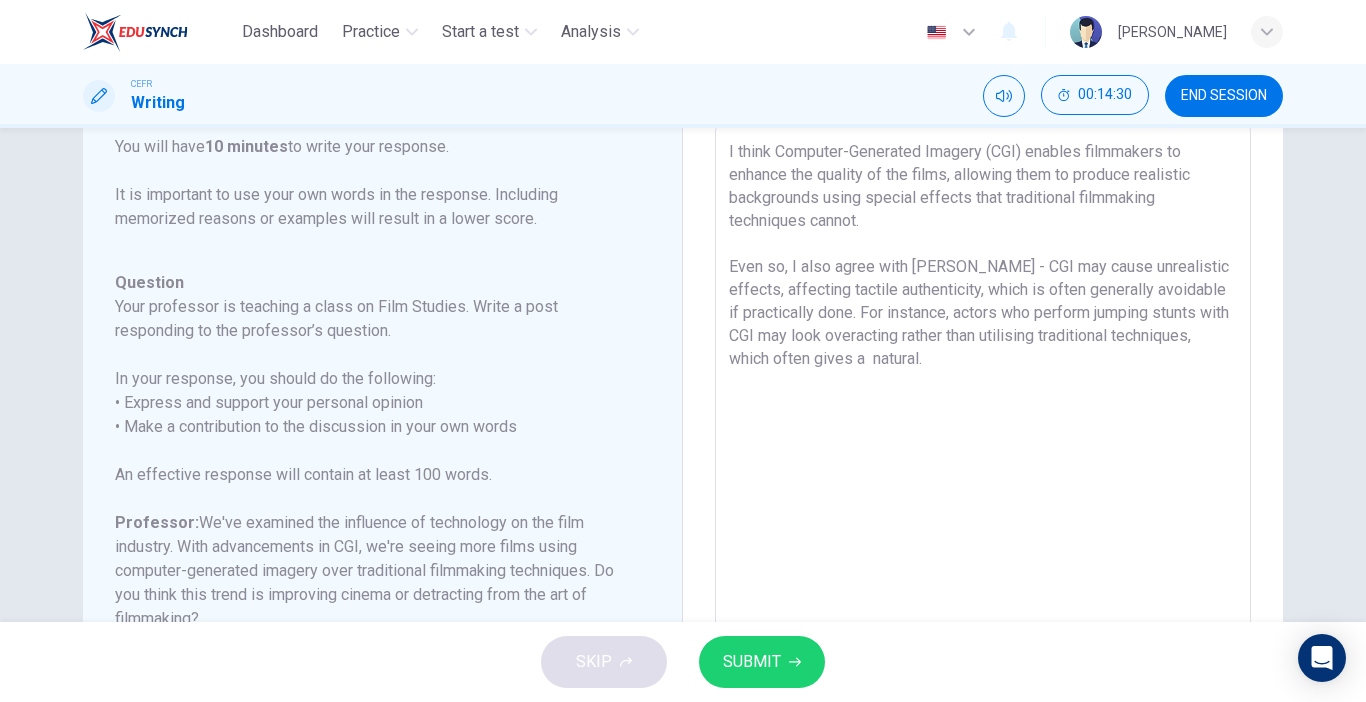 click on "I think Computer-Generated Imagery (CGI) enables filmmakers to enhance the quality of the films, allowing them to produce realistic backgrounds using special effects that traditional filmmaking techniques cannot.
Even so, I also agree with [PERSON_NAME] - CGI may cause unrealistic effects, affecting tactile authenticity, which is often generally avoidable if practically done. For instance, actors who perform jumping stunts with CGI may look overacting rather than utilising traditional techniques, which often gives a  natural." at bounding box center (983, 457) 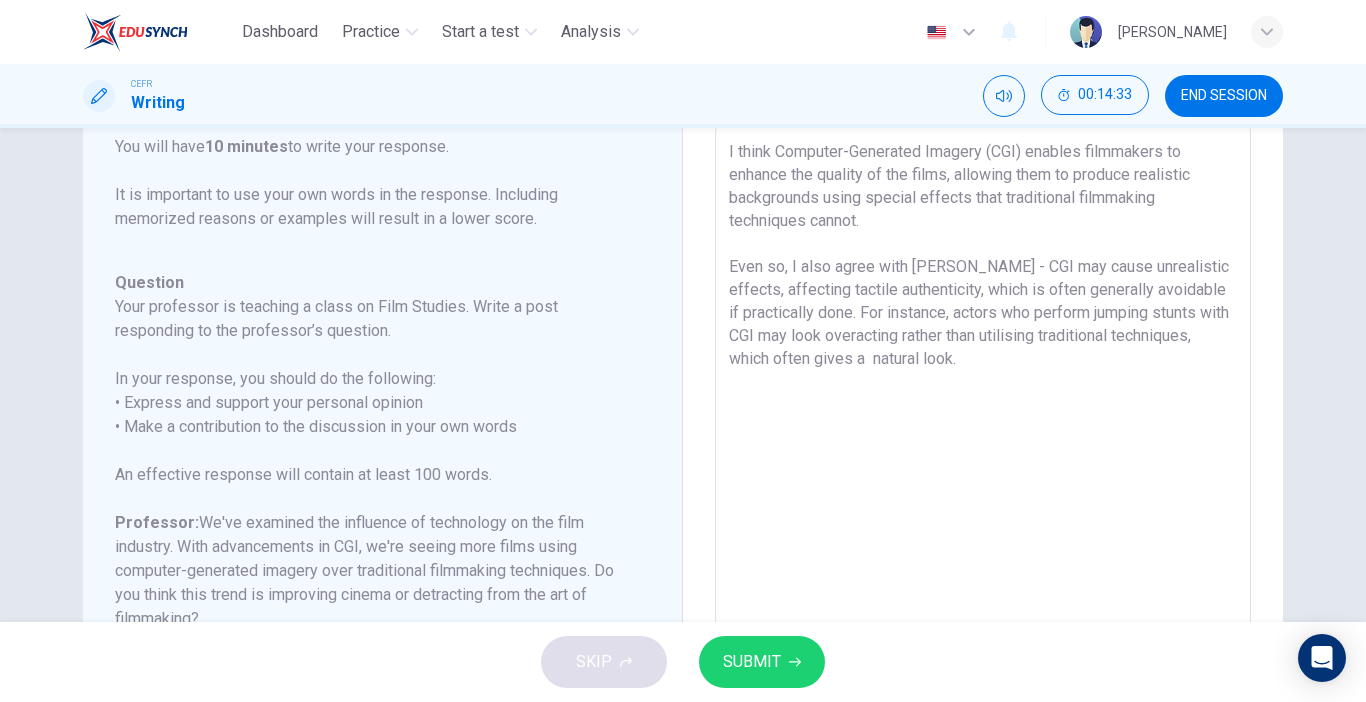 click on "I think Computer-Generated Imagery (CGI) enables filmmakers to enhance the quality of the films, allowing them to produce realistic backgrounds using special effects that traditional filmmaking techniques cannot.
Even so, I also agree with [PERSON_NAME] - CGI may cause unrealistic effects, affecting tactile authenticity, which is often generally avoidable if practically done. For instance, actors who perform jumping stunts with CGI may look overacting rather than utilising traditional techniques, which often gives a  natural look." at bounding box center [983, 457] 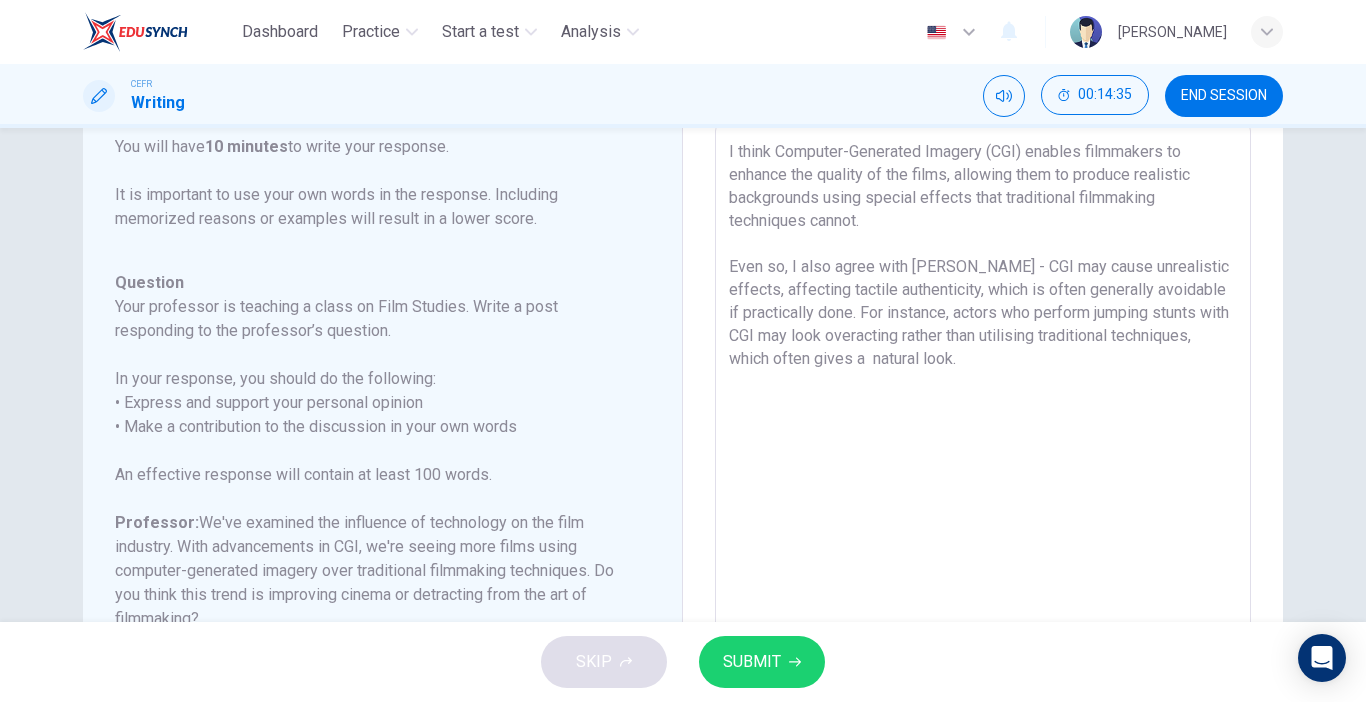 click on "I think Computer-Generated Imagery (CGI) enables filmmakers to enhance the quality of the films, allowing them to produce realistic backgrounds using special effects that traditional filmmaking techniques cannot.
Even so, I also agree with [PERSON_NAME] - CGI may cause unrealistic effects, affecting tactile authenticity, which is often generally avoidable if practically done. For instance, actors who perform jumping stunts with CGI may look overacting rather than utilising traditional techniques, which often gives a  natural look." at bounding box center [983, 457] 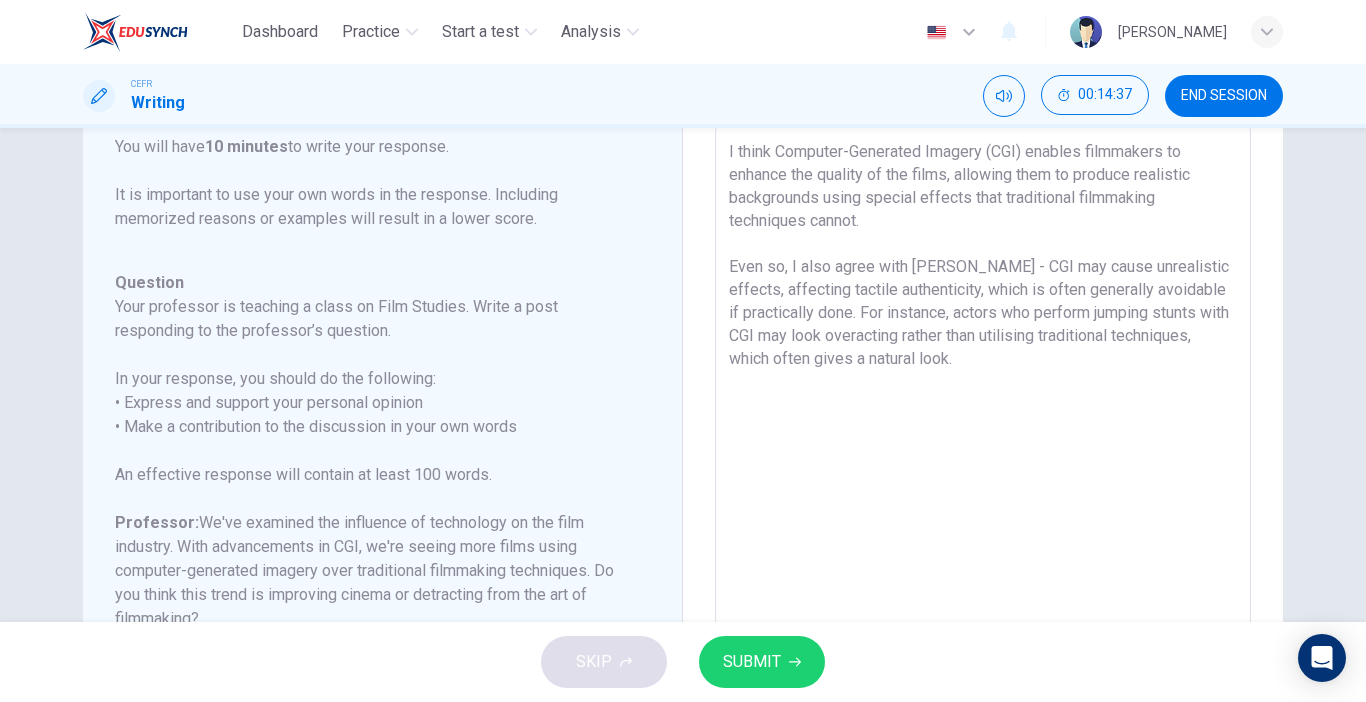 click on "I think Computer-Generated Imagery (CGI) enables filmmakers to enhance the quality of the films, allowing them to produce realistic backgrounds using special effects that traditional filmmaking techniques cannot.
Even so, I also agree with [PERSON_NAME] - CGI may cause unrealistic effects, affecting tactile authenticity, which is often generally avoidable if practically done. For instance, actors who perform jumping stunts with CGI may look overacting rather than utilising traditional techniques, which often gives a natural look." at bounding box center [983, 457] 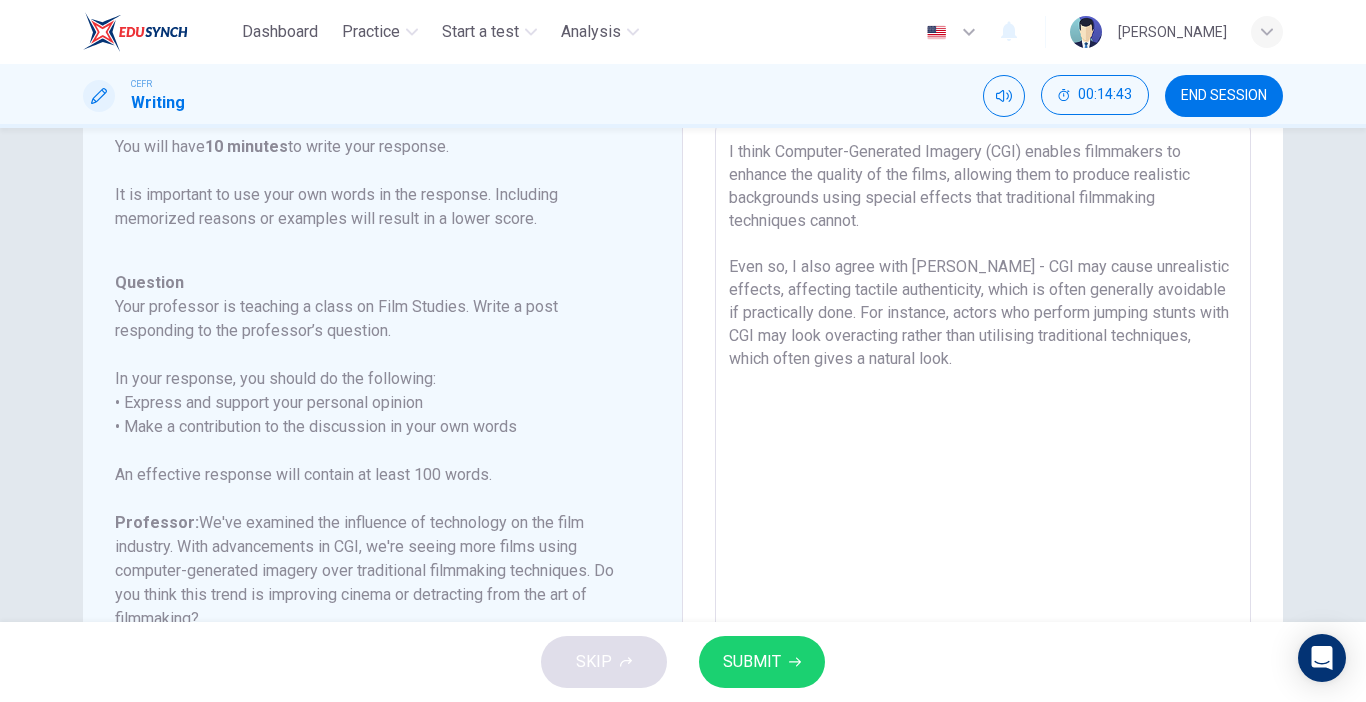 click on "I think Computer-Generated Imagery (CGI) enables filmmakers to enhance the quality of the films, allowing them to produce realistic backgrounds using special effects that traditional filmmaking techniques cannot.
Even so, I also agree with [PERSON_NAME] - CGI may cause unrealistic effects, affecting tactile authenticity, which is often generally avoidable if practically done. For instance, actors who perform jumping stunts with CGI may look overacting rather than utilising traditional techniques, which often gives a natural look." at bounding box center (983, 457) 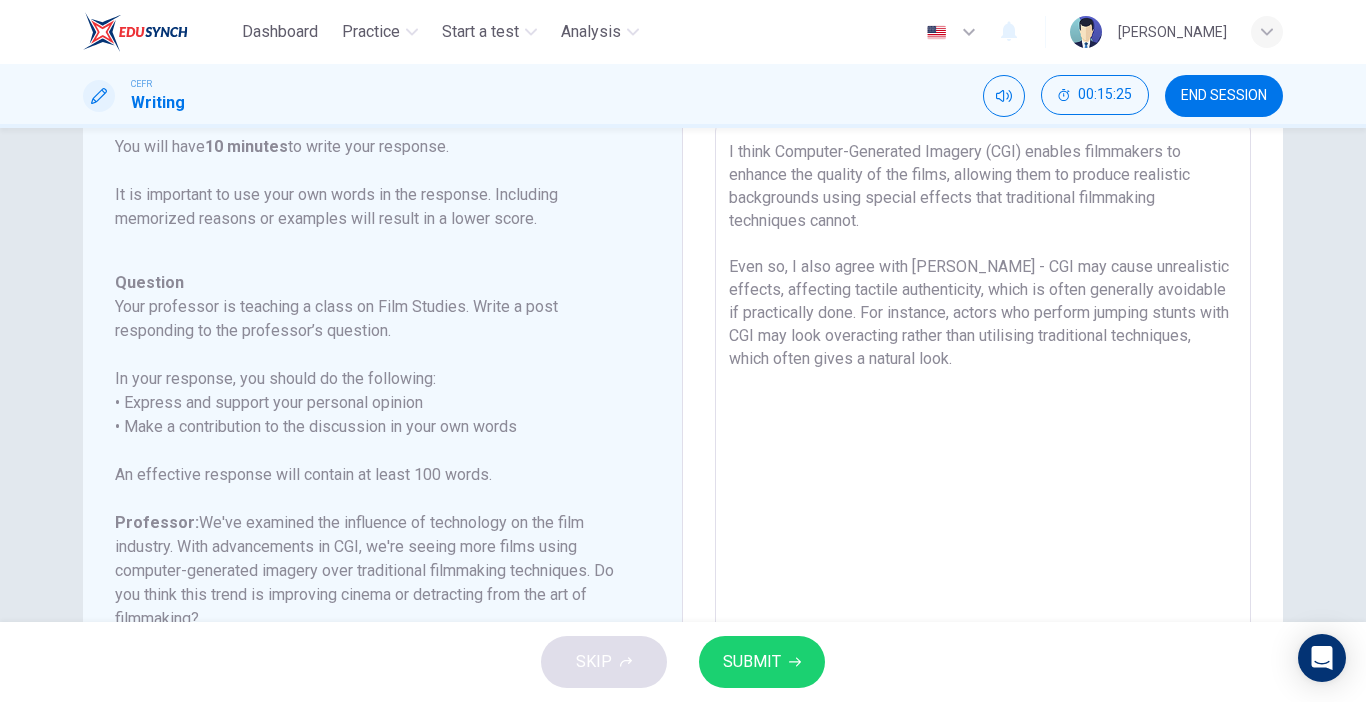 click on "I think Computer-Generated Imagery (CGI) enables filmmakers to enhance the quality of the films, allowing them to produce realistic backgrounds using special effects that traditional filmmaking techniques cannot.
Even so, I also agree with [PERSON_NAME] - CGI may cause unrealistic effects, affecting tactile authenticity, which is often generally avoidable if practically done. For instance, actors who perform jumping stunts with CGI may look overacting rather than utilising traditional techniques, which often gives a natural look." at bounding box center [983, 457] 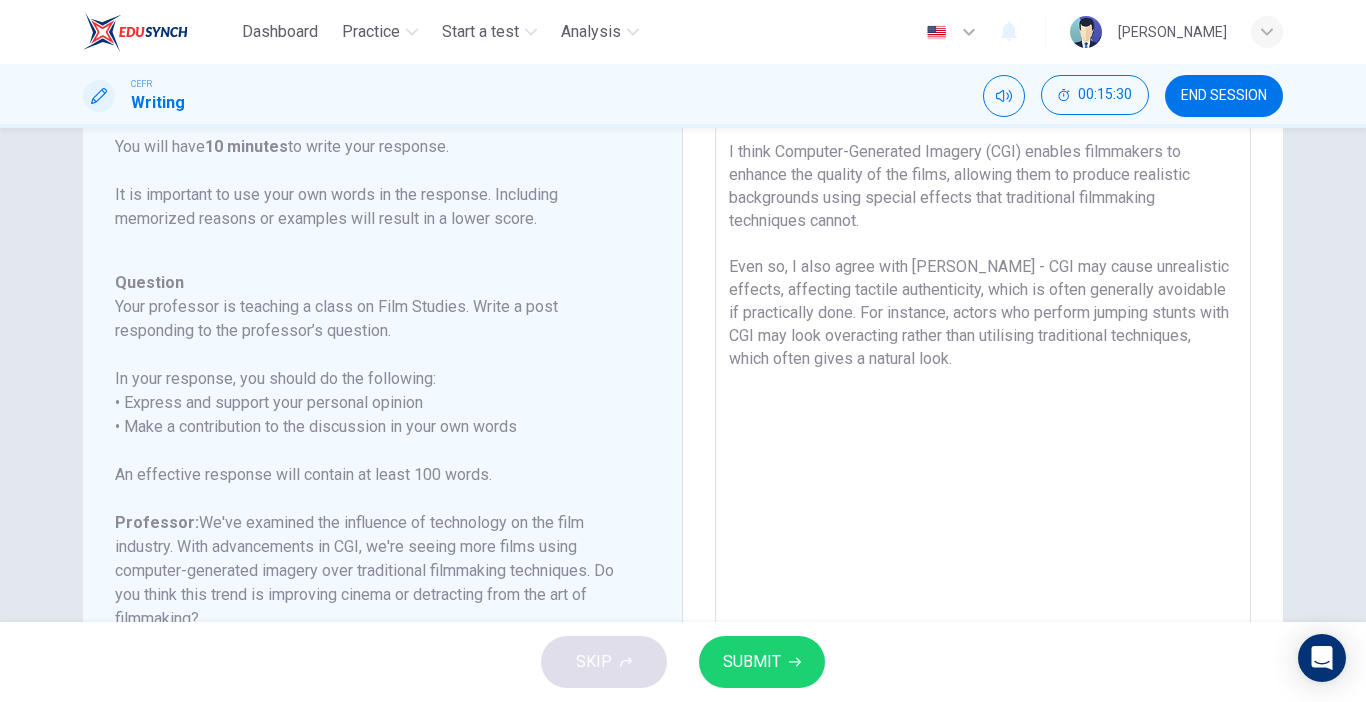 click on "I think Computer-Generated Imagery (CGI) enables filmmakers to enhance the quality of the films, allowing them to produce realistic backgrounds using special effects that traditional filmmaking techniques cannot.
Even so, I also agree with [PERSON_NAME] - CGI may cause unrealistic effects, affecting tactile authenticity, which is often generally avoidable if practically done. For instance, actors who perform jumping stunts with CGI may look overacting rather than utilising traditional techniques, which often gives a natural look." at bounding box center [983, 457] 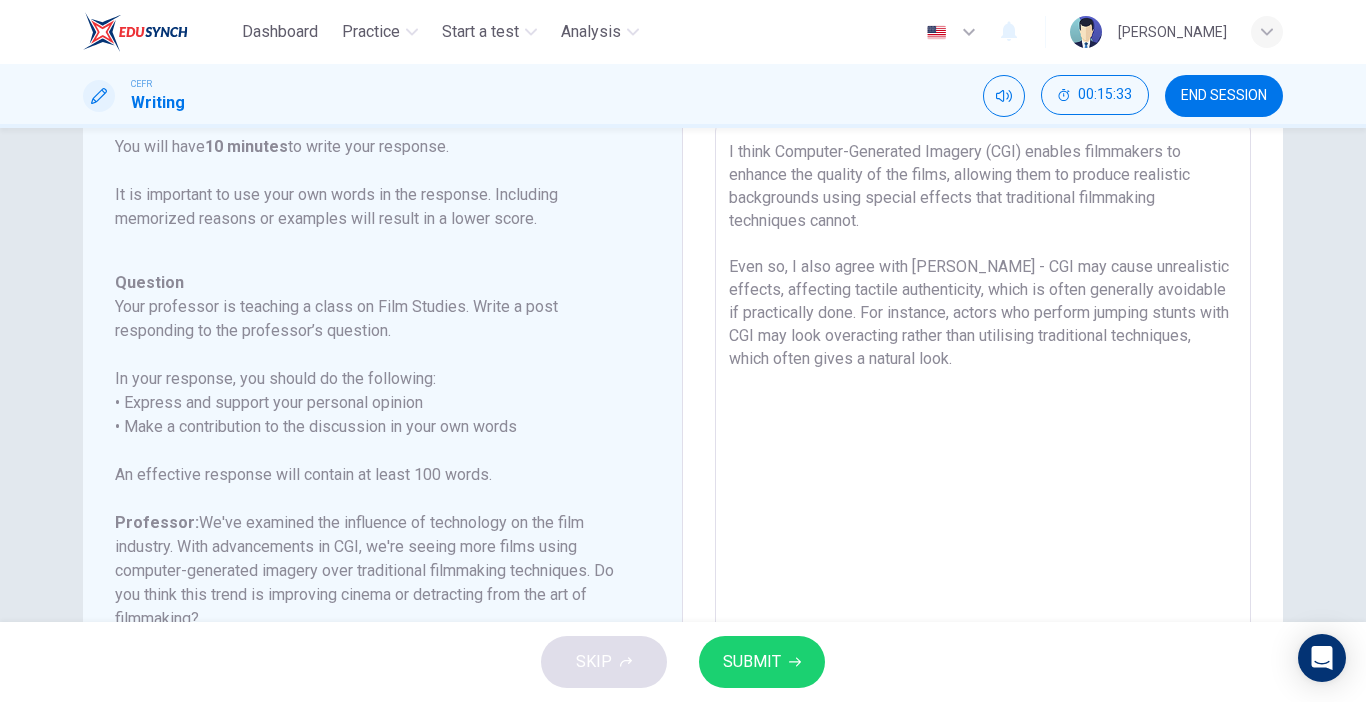 click on "I think Computer-Generated Imagery (CGI) enables filmmakers to enhance the quality of the films, allowing them to produce realistic backgrounds using special effects that traditional filmmaking techniques cannot.
Even so, I also agree with [PERSON_NAME] - CGI may cause unrealistic effects, affecting tactile authenticity, which is often generally avoidable if practically done. For instance, actors who perform jumping stunts with CGI may look overacting rather than utilising traditional techniques, which often gives a natural look." at bounding box center (983, 457) 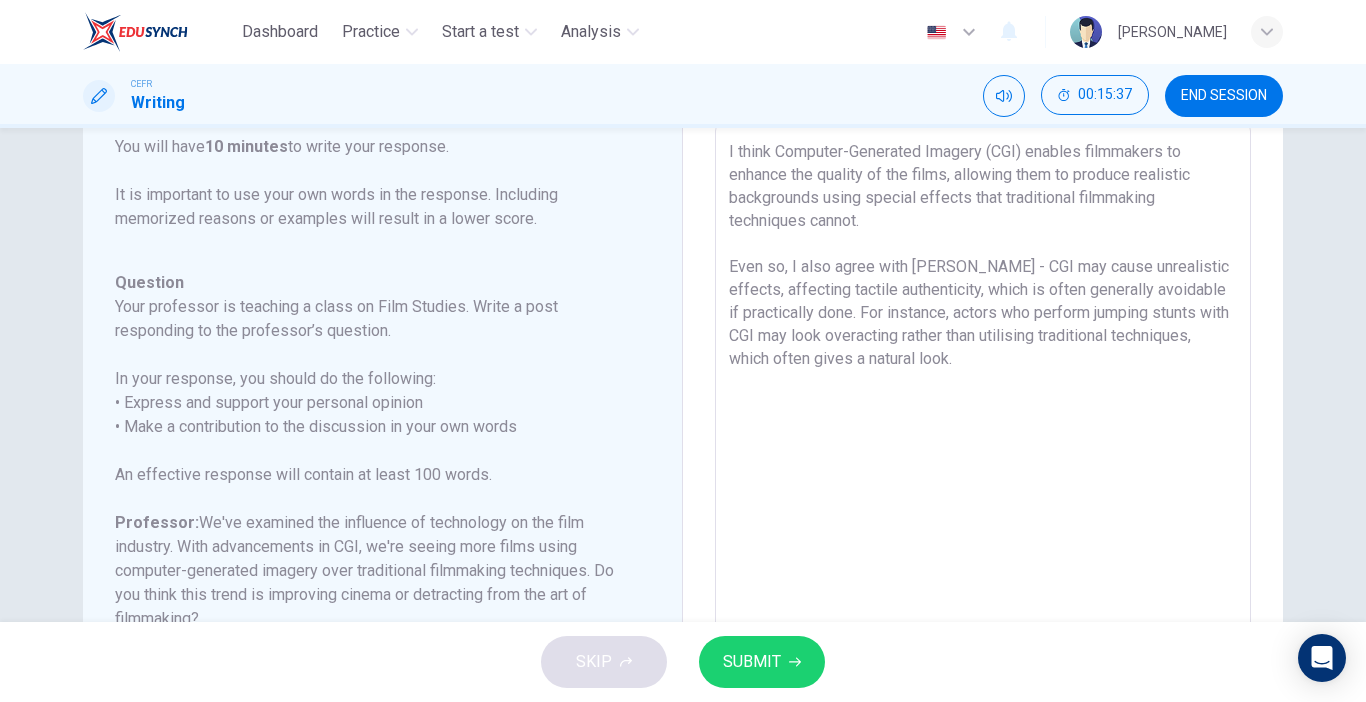 click on "I think Computer-Generated Imagery (CGI) enables filmmakers to enhance the quality of the films, allowing them to produce realistic backgrounds using special effects that traditional filmmaking techniques cannot.
Even so, I also agree with [PERSON_NAME] - CGI may cause unrealistic effects, affecting tactile authenticity, which is often generally avoidable if practically done. For instance, actors who perform jumping stunts with CGI may look overacting rather than utilising traditional techniques, which often gives a natural look." at bounding box center (983, 457) 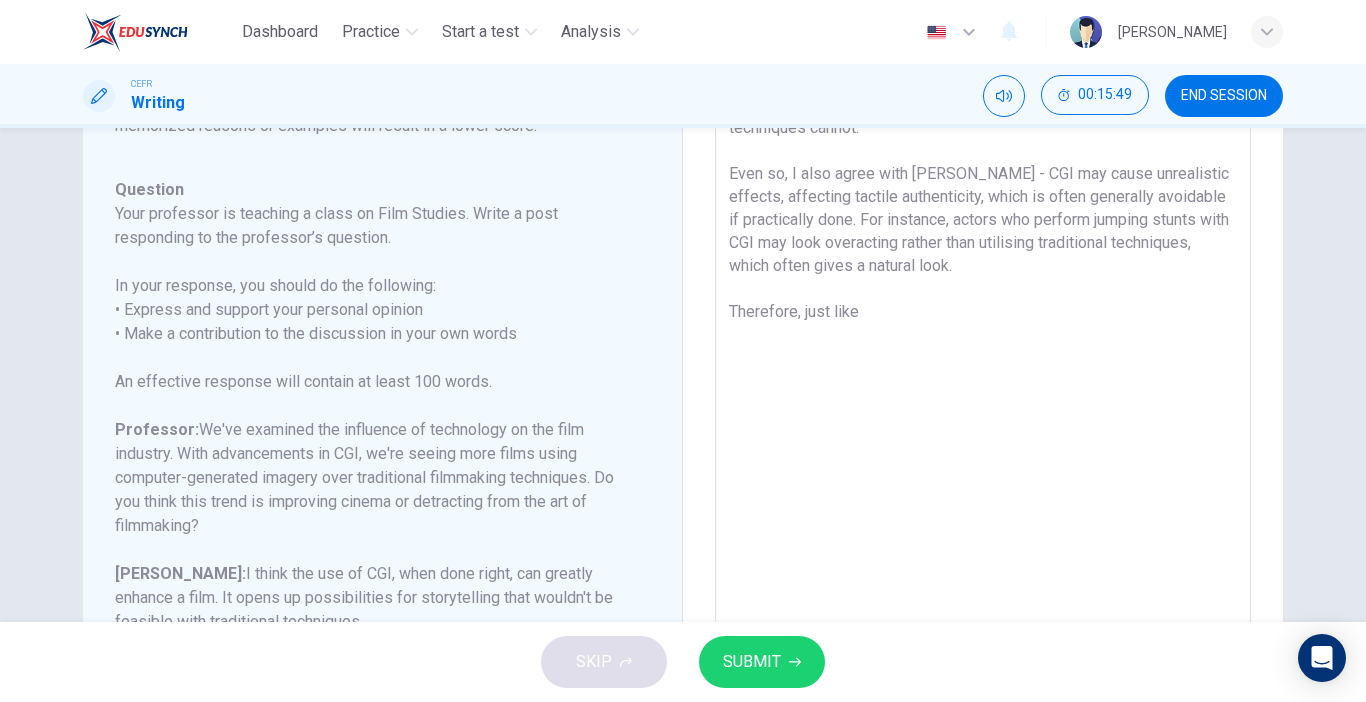 scroll, scrollTop: 230, scrollLeft: 0, axis: vertical 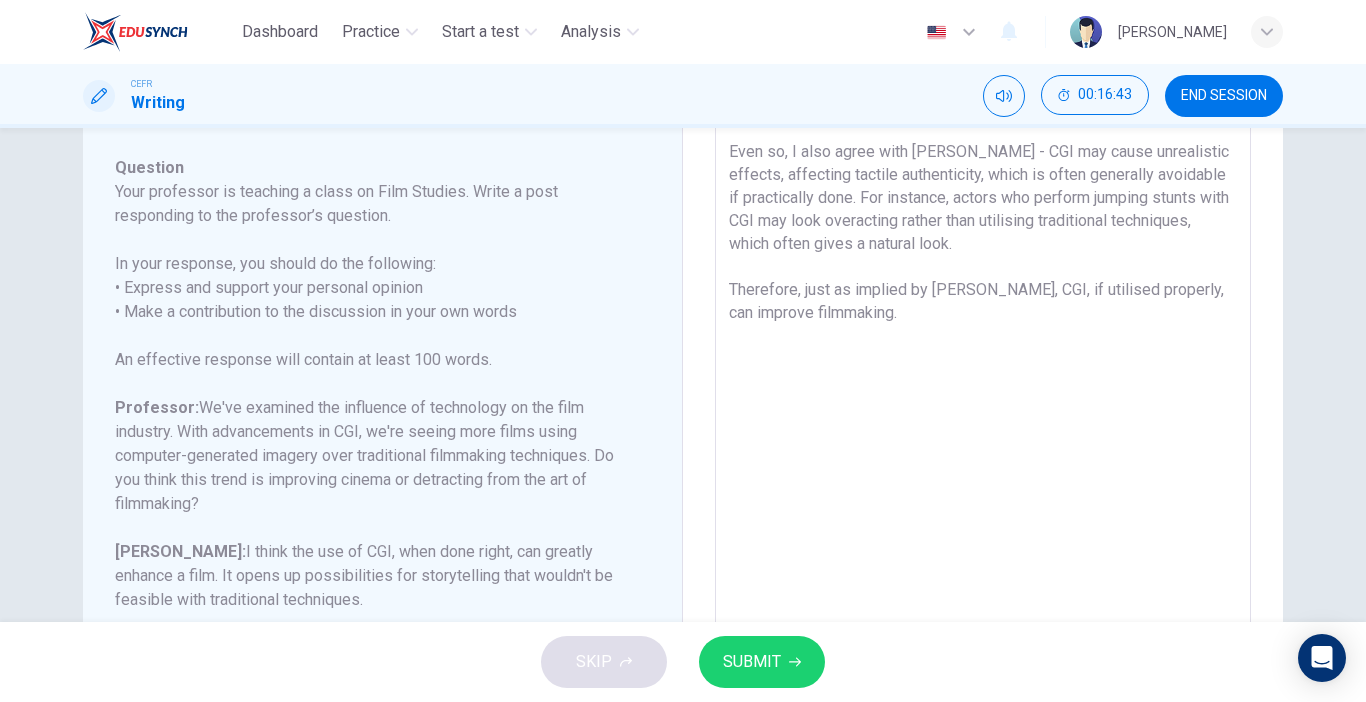 click on "I think Computer-Generated Imagery (CGI) enables filmmakers to enhance the quality of the films, allowing them to produce realistic backgrounds using special effects that traditional filmmaking techniques cannot.
Even so, I also agree with [PERSON_NAME] - CGI may cause unrealistic effects, affecting tactile authenticity, which is often generally avoidable if practically done. For instance, actors who perform jumping stunts with CGI may look overacting rather than utilising traditional techniques, which often gives a natural look.
Therefore, just as implied by [PERSON_NAME], CGI, if utilised properly, can improve filmmaking. x ​" at bounding box center (983, 342) 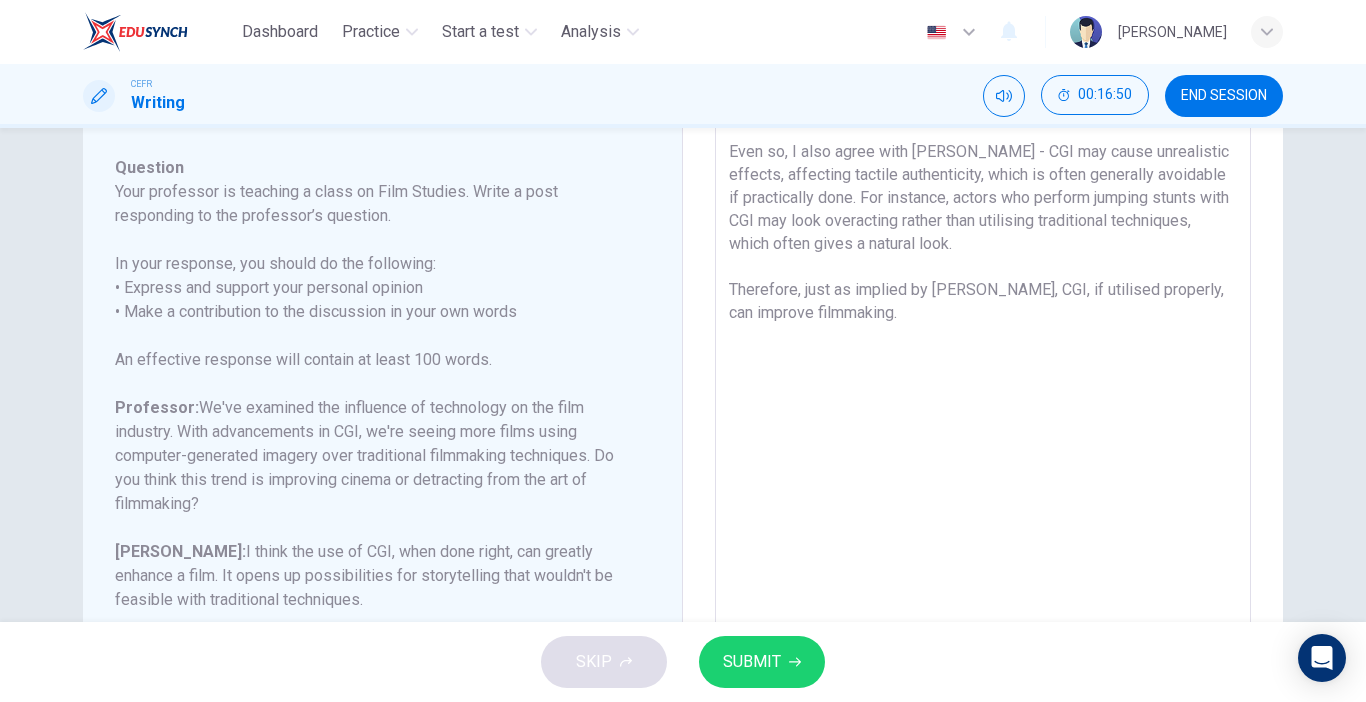 click on "I think Computer-Generated Imagery (CGI) enables filmmakers to enhance the quality of the films, allowing them to produce realistic backgrounds using special effects that traditional filmmaking techniques cannot.
Even so, I also agree with [PERSON_NAME] - CGI may cause unrealistic effects, affecting tactile authenticity, which is often generally avoidable if practically done. For instance, actors who perform jumping stunts with CGI may look overacting rather than utilising traditional techniques, which often gives a natural look.
Therefore, just as implied by [PERSON_NAME], CGI, if utilised properly, can improve filmmaking. x ​" at bounding box center (983, 342) 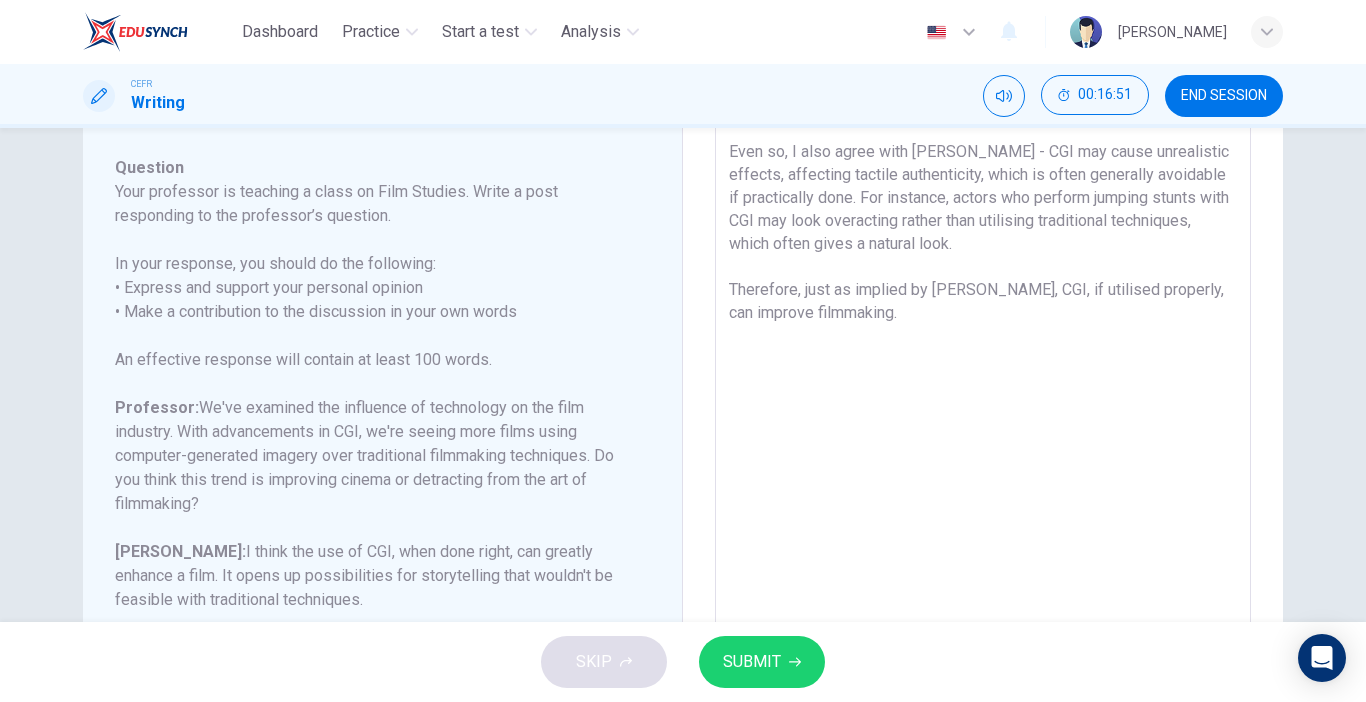 click on "I think Computer-Generated Imagery (CGI) enables filmmakers to enhance the quality of the films, allowing them to produce realistic backgrounds using special effects that traditional filmmaking techniques cannot.
Even so, I also agree with [PERSON_NAME] - CGI may cause unrealistic effects, affecting tactile authenticity, which is often generally avoidable if practically done. For instance, actors who perform jumping stunts with CGI may look overacting rather than utilising traditional techniques, which often gives a natural look.
Therefore, just as implied by [PERSON_NAME], CGI, if utilised properly, can improve filmmaking." at bounding box center [983, 342] 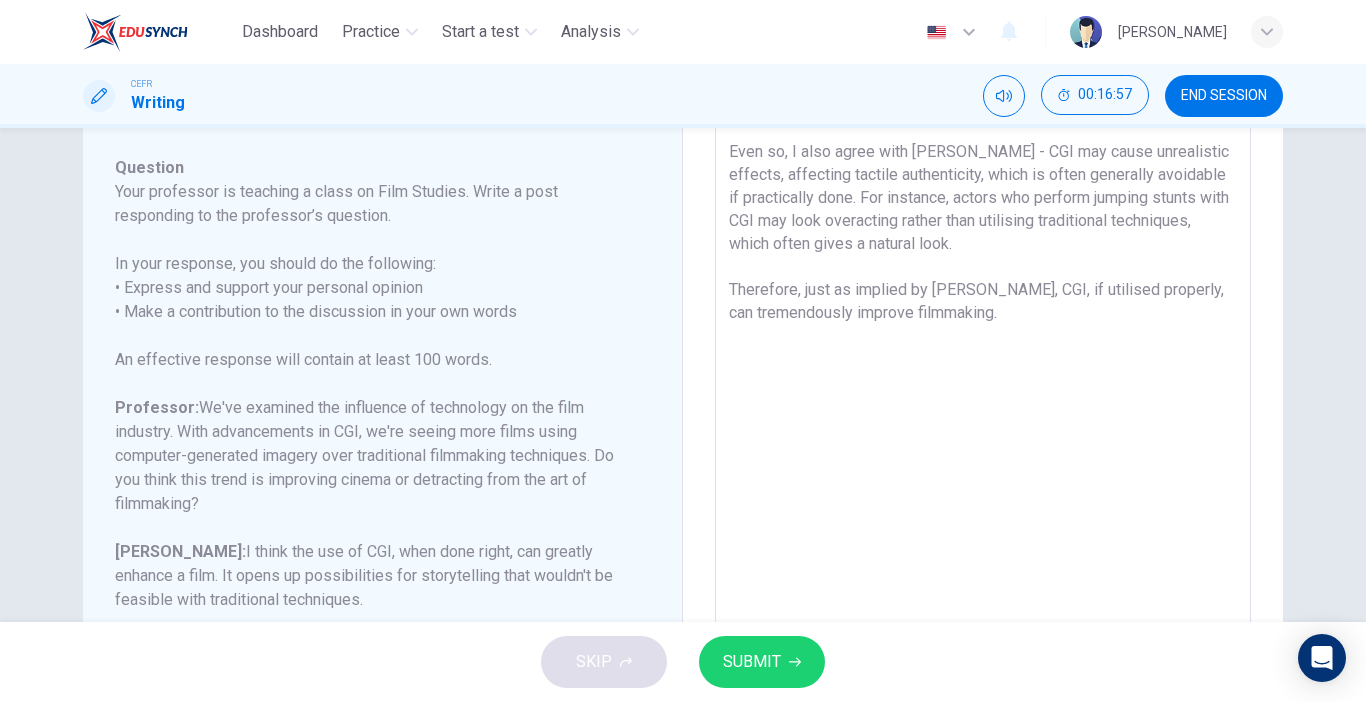 click on "I think Computer-Generated Imagery (CGI) enables filmmakers to enhance the quality of the films, allowing them to produce realistic backgrounds using special effects that traditional filmmaking techniques cannot.
Even so, I also agree with [PERSON_NAME] - CGI may cause unrealistic effects, affecting tactile authenticity, which is often generally avoidable if practically done. For instance, actors who perform jumping stunts with CGI may look overacting rather than utilising traditional techniques, which often gives a natural look.
Therefore, just as implied by [PERSON_NAME], CGI, if utilised properly, can tremendously improve filmmaking." at bounding box center (983, 342) 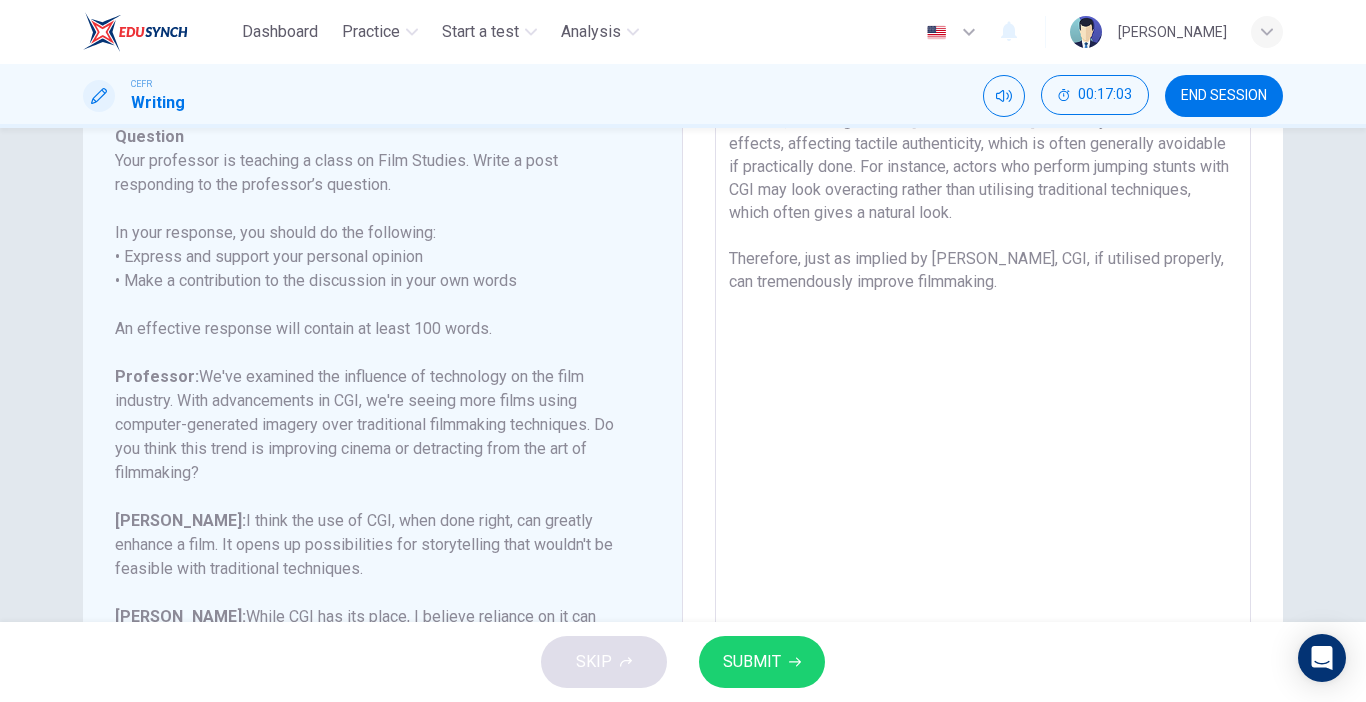 scroll, scrollTop: 255, scrollLeft: 0, axis: vertical 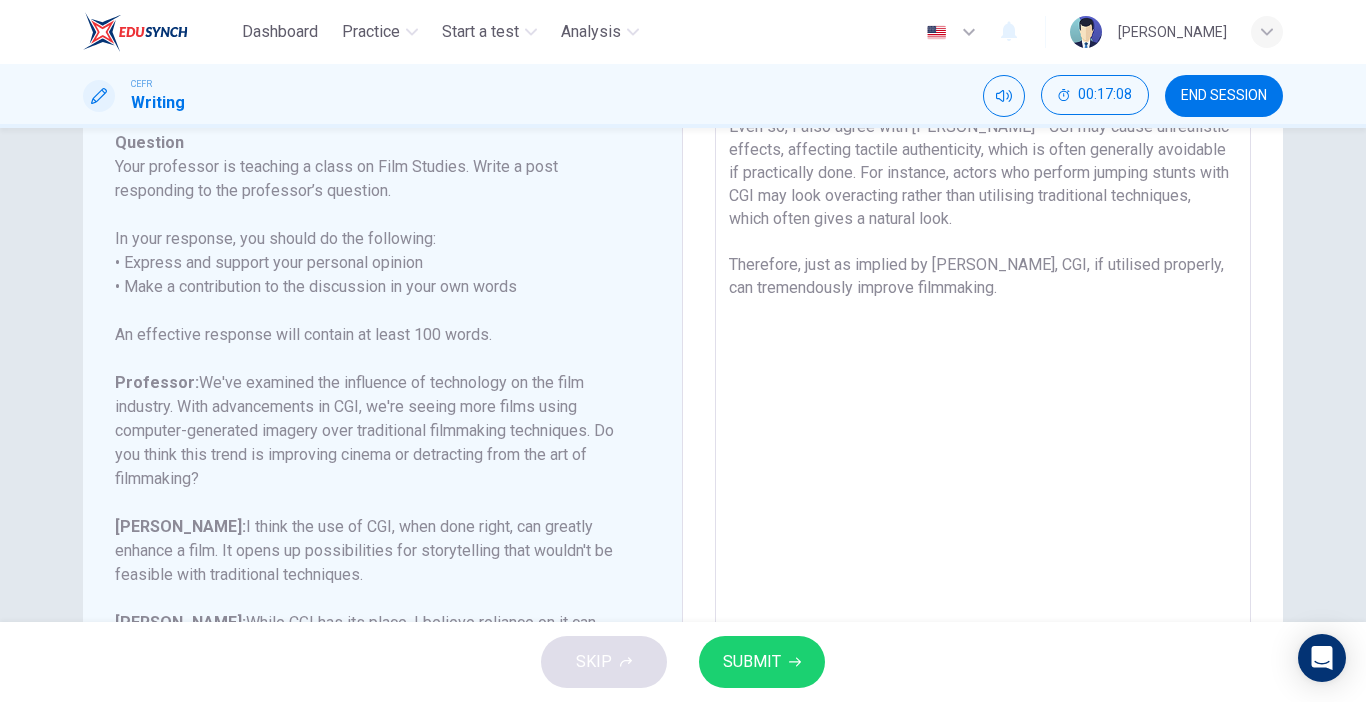 click on "I think Computer-Generated Imagery (CGI) enables filmmakers to enhance the quality of the films, allowing them to produce realistic backgrounds using special effects that traditional filmmaking techniques cannot.
Even so, I also agree with [PERSON_NAME] - CGI may cause unrealistic effects, affecting tactile authenticity, which is often generally avoidable if practically done. For instance, actors who perform jumping stunts with CGI may look overacting rather than utilising traditional techniques, which often gives a natural look.
Therefore, just as implied by [PERSON_NAME], CGI, if utilised properly, can tremendously improve filmmaking." at bounding box center (983, 317) 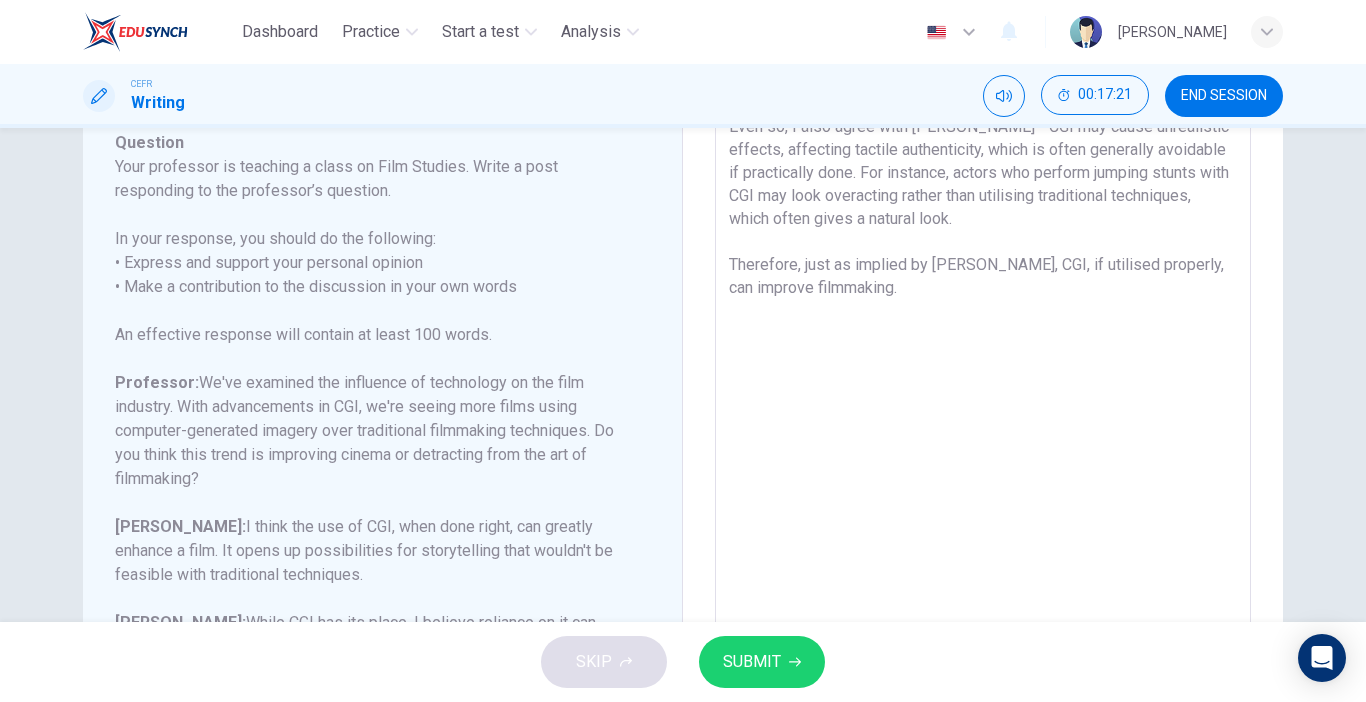 click on "I think Computer-Generated Imagery (CGI) enables filmmakers to enhance the quality of the films, allowing them to produce realistic backgrounds using special effects that traditional filmmaking techniques cannot.
Even so, I also agree with [PERSON_NAME] - CGI may cause unrealistic effects, affecting tactile authenticity, which is often generally avoidable if practically done. For instance, actors who perform jumping stunts with CGI may look overacting rather than utilising traditional techniques, which often gives a natural look.
Therefore, just as implied by [PERSON_NAME], CGI, if utilised properly, can improve filmmaking." at bounding box center (983, 317) 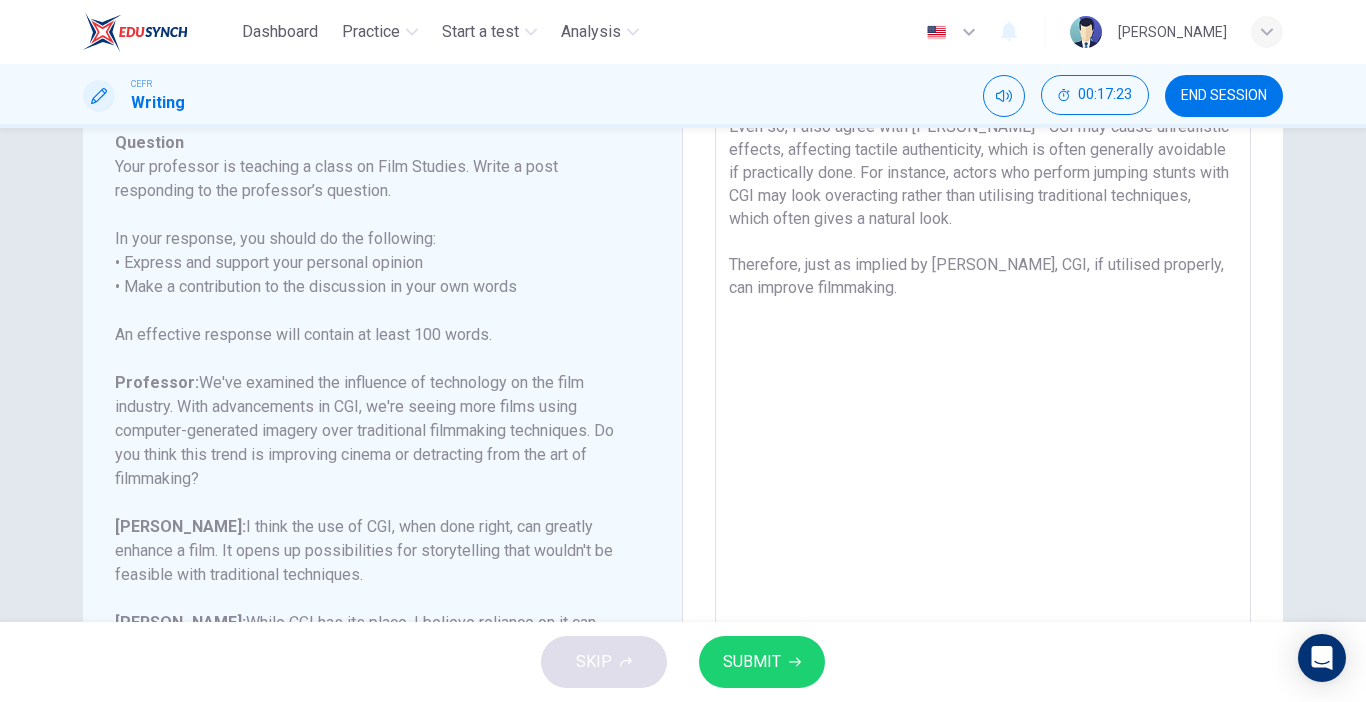 click on "I think Computer-Generated Imagery (CGI) enables filmmakers to enhance the quality of the films, allowing them to produce realistic backgrounds using special effects that traditional filmmaking techniques cannot.
Even so, I also agree with [PERSON_NAME] - CGI may cause unrealistic effects, affecting tactile authenticity, which is often generally avoidable if practically done. For instance, actors who perform jumping stunts with CGI may look overacting rather than utilising traditional techniques, which often gives a natural look.
Therefore, just as implied by [PERSON_NAME], CGI, if utilised properly, can improve filmmaking." at bounding box center [983, 317] 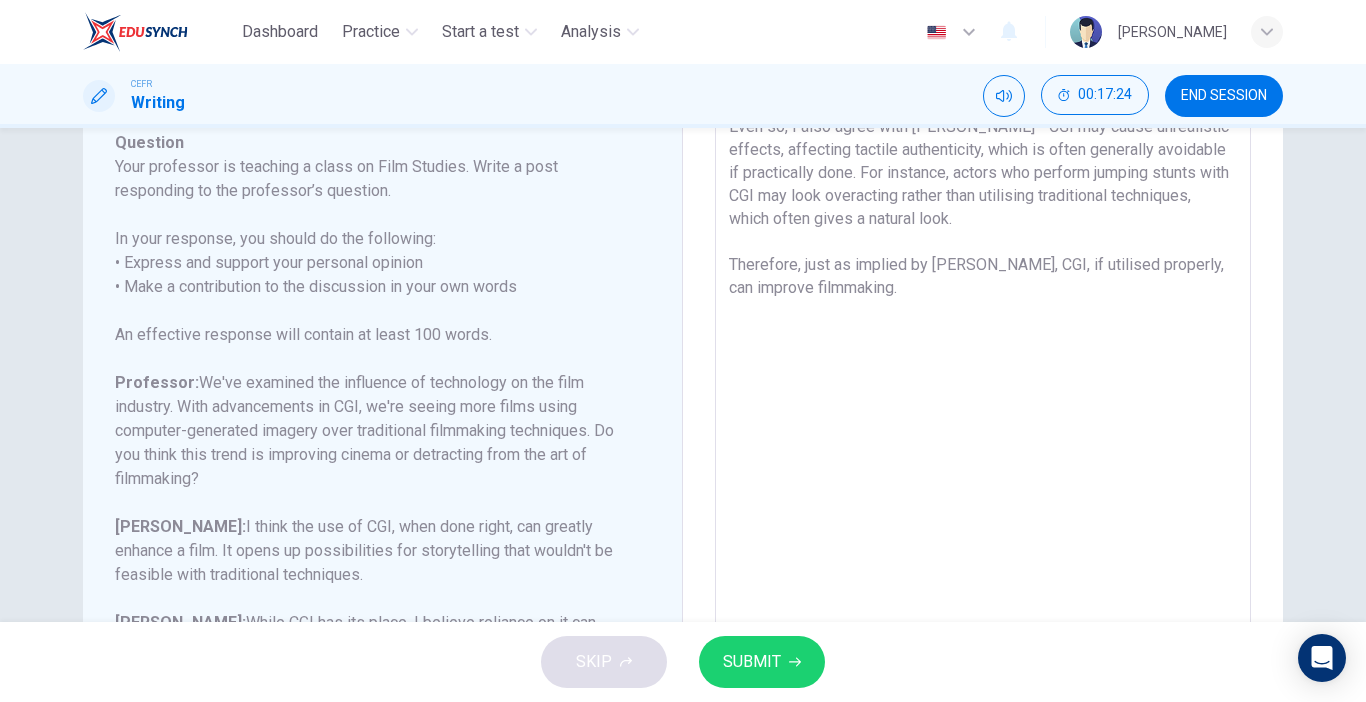 click on "I think Computer-Generated Imagery (CGI) enables filmmakers to enhance the quality of the films, allowing them to produce realistic backgrounds using special effects that traditional filmmaking techniques cannot.
Even so, I also agree with [PERSON_NAME] - CGI may cause unrealistic effects, affecting tactile authenticity, which is often generally avoidable if practically done. For instance, actors who perform jumping stunts with CGI may look overacting rather than utilising traditional techniques, which often gives a natural look.
Therefore, just as implied by [PERSON_NAME], CGI, if utilised properly, can improve filmmaking." at bounding box center (983, 317) 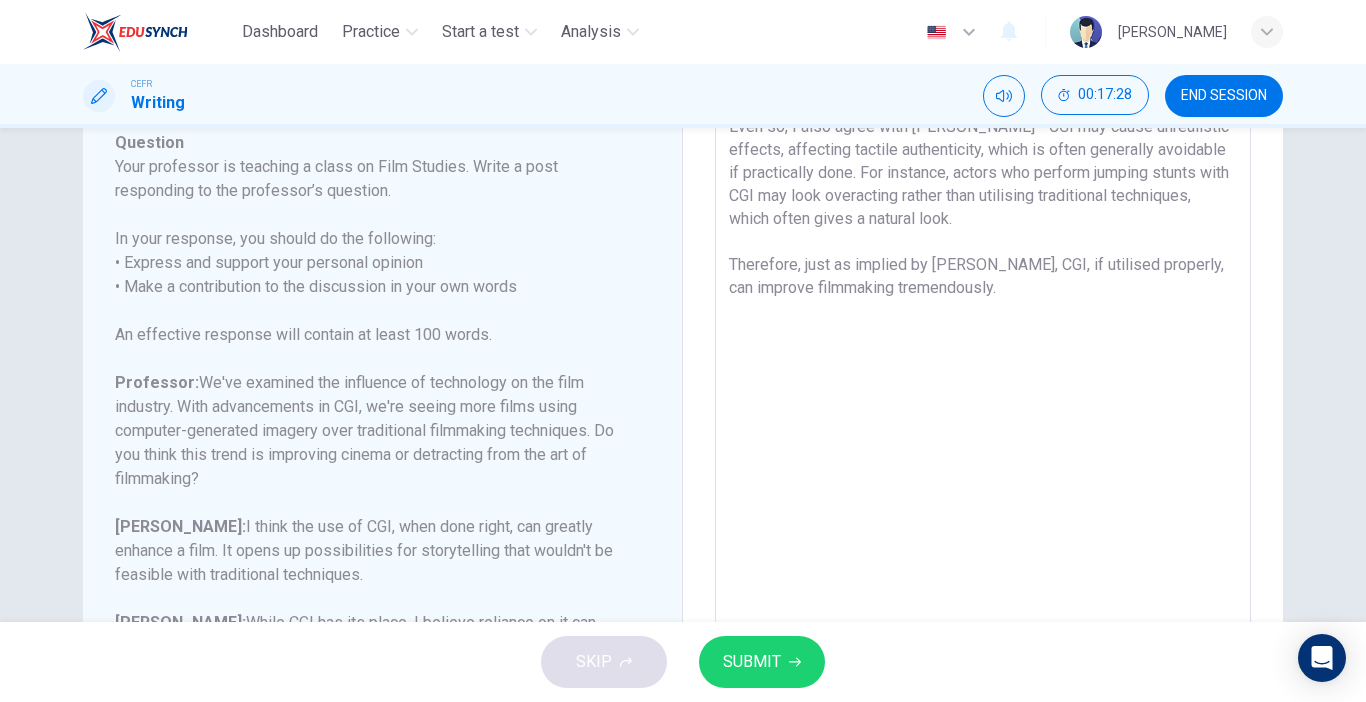 click on "I think Computer-Generated Imagery (CGI) enables filmmakers to enhance the quality of the films, allowing them to produce realistic backgrounds using special effects that traditional filmmaking techniques cannot.
Even so, I also agree with [PERSON_NAME] - CGI may cause unrealistic effects, affecting tactile authenticity, which is often generally avoidable if practically done. For instance, actors who perform jumping stunts with CGI may look overacting rather than utilising traditional techniques, which often gives a natural look.
Therefore, just as implied by [PERSON_NAME], CGI, if utilised properly, can improve filmmaking tremendously." at bounding box center [983, 317] 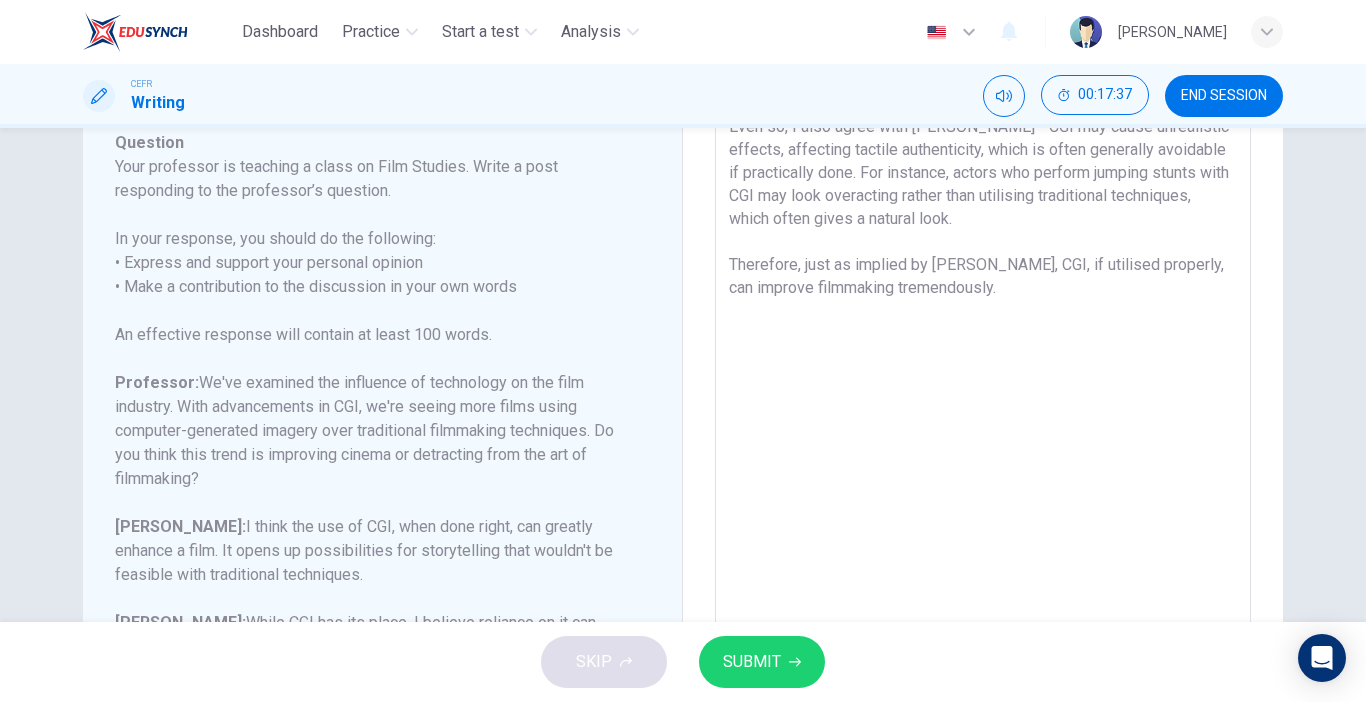click on "I think Computer-Generated Imagery (CGI) enables filmmakers to enhance the quality of the films, allowing them to produce realistic backgrounds using special effects that traditional filmmaking techniques cannot.
Even so, I also agree with [PERSON_NAME] - CGI may cause unrealistic effects, affecting tactile authenticity, which is often generally avoidable if practically done. For instance, actors who perform jumping stunts with CGI may look overacting rather than utilising traditional techniques, which often gives a natural look.
Therefore, just as implied by [PERSON_NAME], CGI, if utilised properly, can improve filmmaking tremendously." at bounding box center [983, 317] 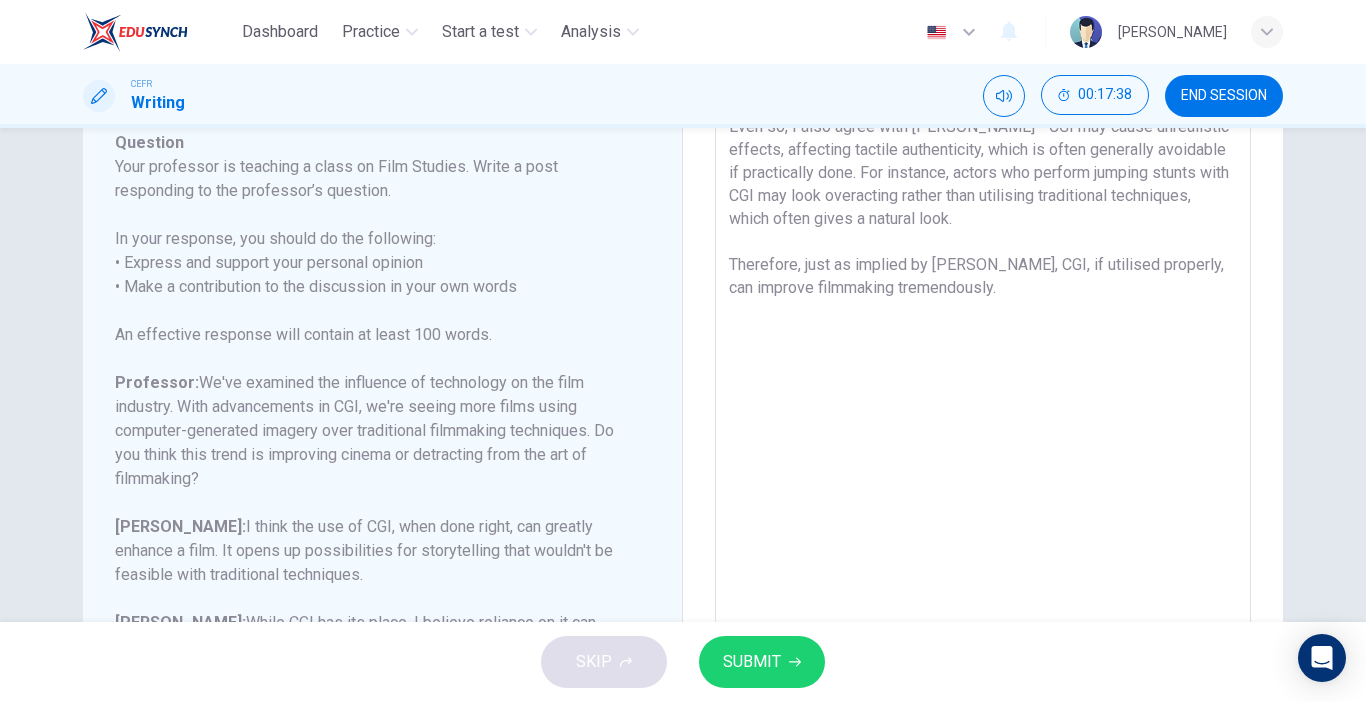 drag, startPoint x: 868, startPoint y: 287, endPoint x: 926, endPoint y: 287, distance: 58 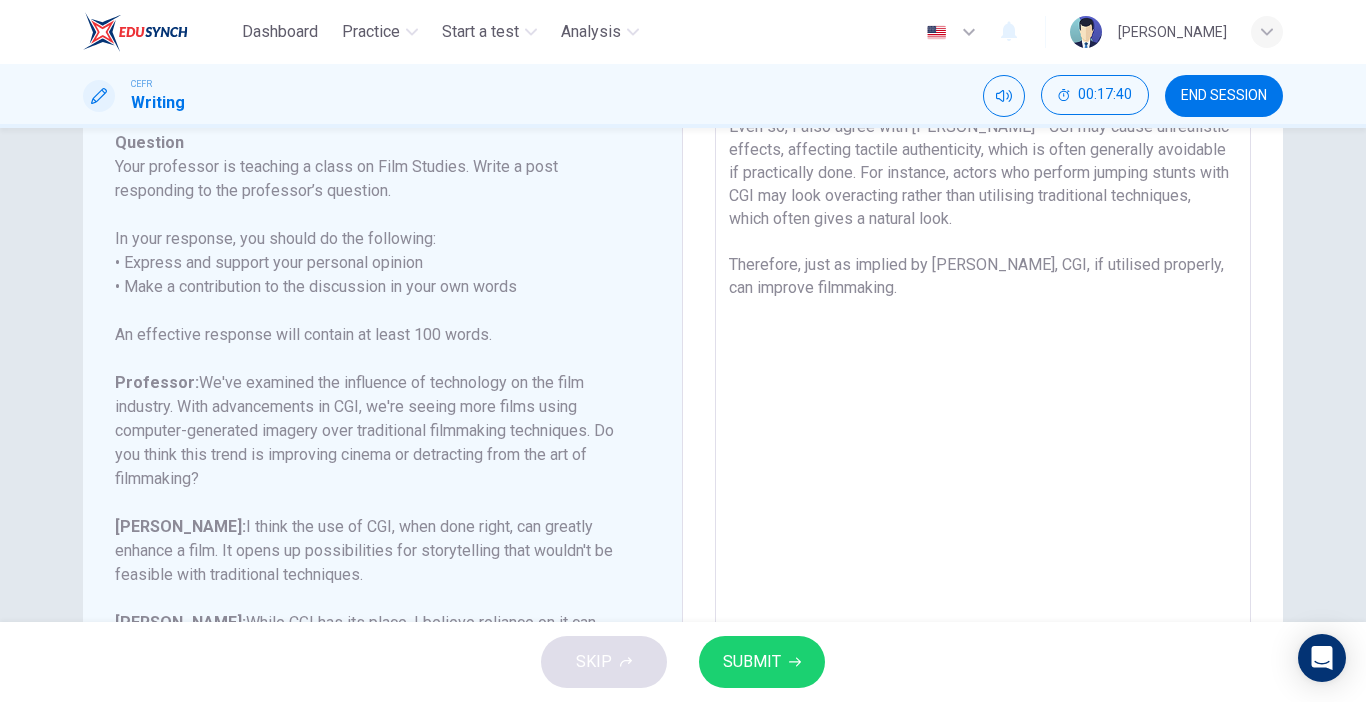 click on "I think Computer-Generated Imagery (CGI) enables filmmakers to enhance the quality of the films, allowing them to produce realistic backgrounds using special effects that traditional filmmaking techniques cannot.
Even so, I also agree with [PERSON_NAME] - CGI may cause unrealistic effects, affecting tactile authenticity, which is often generally avoidable if practically done. For instance, actors who perform jumping stunts with CGI may look overacting rather than utilising traditional techniques, which often gives a natural look.
Therefore, just as implied by [PERSON_NAME], CGI, if utilised properly, can improve filmmaking." at bounding box center [983, 317] 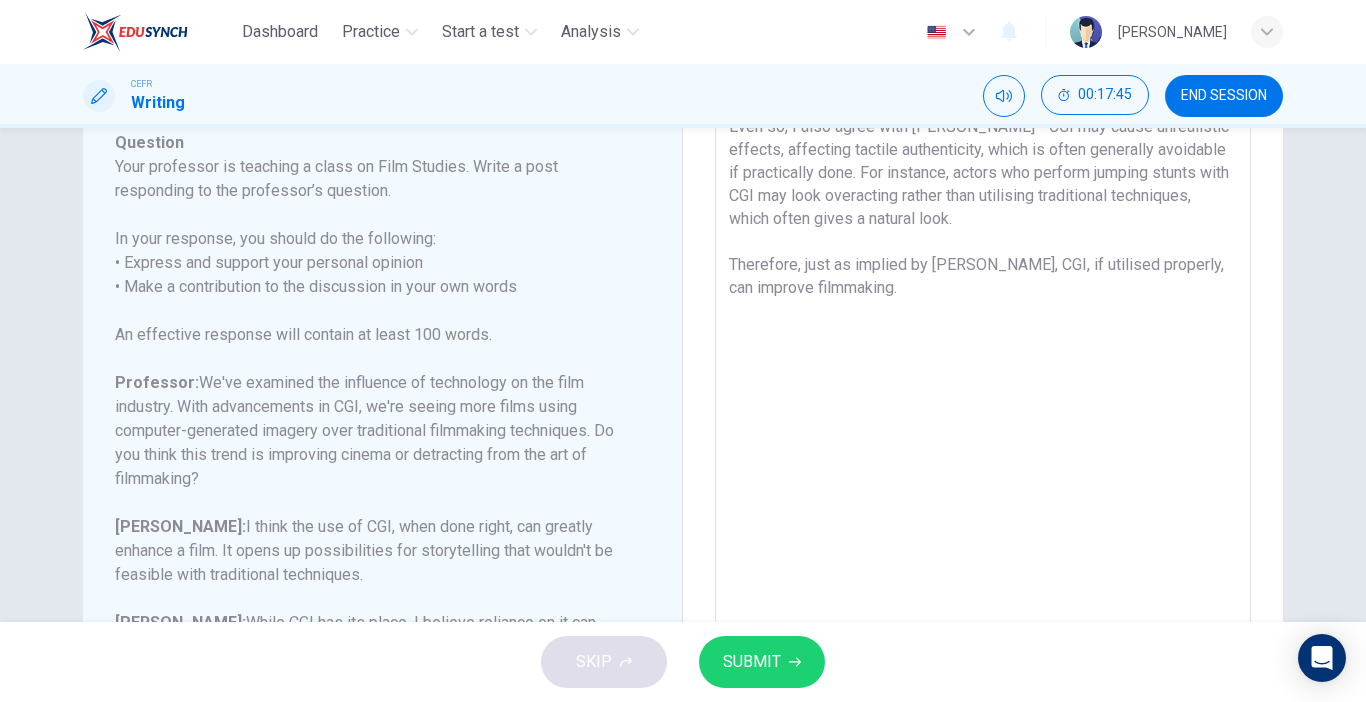 click on "I think Computer-Generated Imagery (CGI) enables filmmakers to enhance the quality of the films, allowing them to produce realistic backgrounds using special effects that traditional filmmaking techniques cannot.
Even so, I also agree with [PERSON_NAME] - CGI may cause unrealistic effects, affecting tactile authenticity, which is often generally avoidable if practically done. For instance, actors who perform jumping stunts with CGI may look overacting rather than utilising traditional techniques, which often gives a natural look.
Therefore, just as implied by [PERSON_NAME], CGI, if utilised properly, can improve filmmaking." at bounding box center [983, 317] 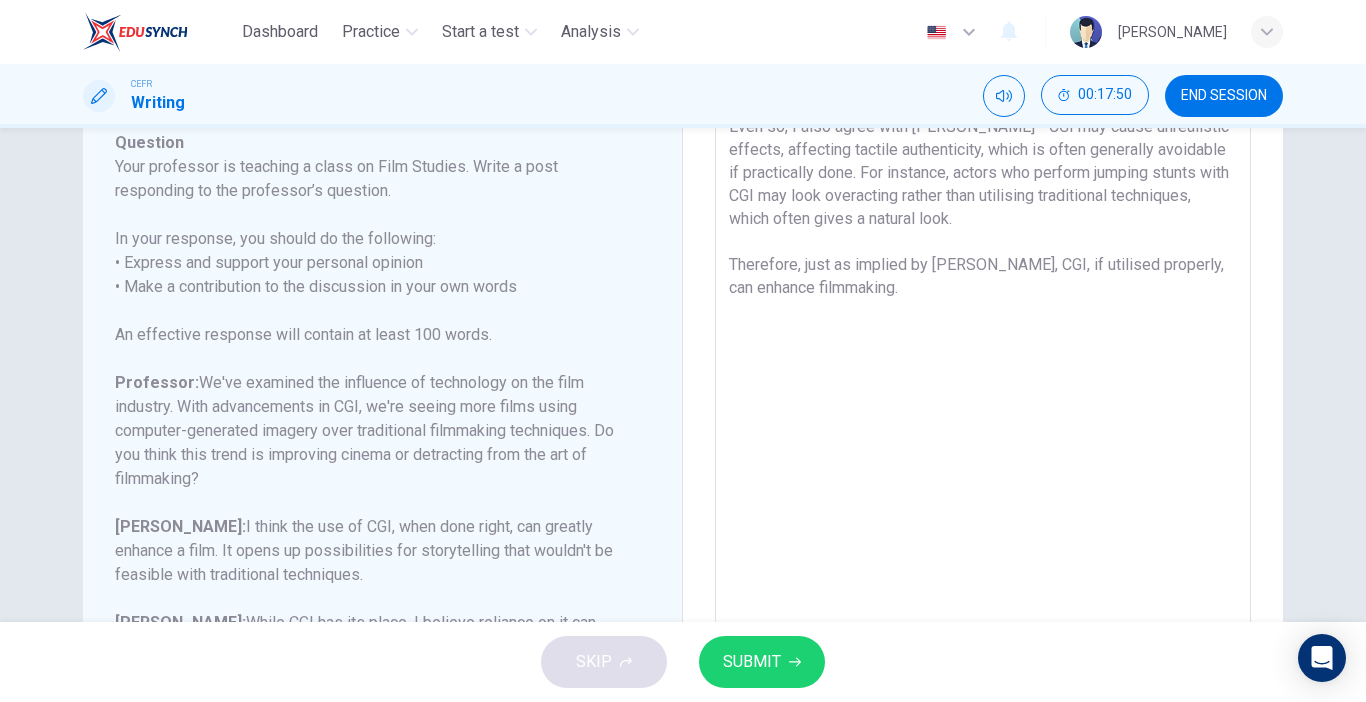 click on "I think Computer-Generated Imagery (CGI) enables filmmakers to enhance the quality of the films, allowing them to produce realistic backgrounds using special effects that traditional filmmaking techniques cannot.
Even so, I also agree with [PERSON_NAME] - CGI may cause unrealistic effects, affecting tactile authenticity, which is often generally avoidable if practically done. For instance, actors who perform jumping stunts with CGI may look overacting rather than utilising traditional techniques, which often gives a natural look.
Therefore, just as implied by [PERSON_NAME], CGI, if utilised properly, can enhance filmmaking.  x ​" at bounding box center (983, 317) 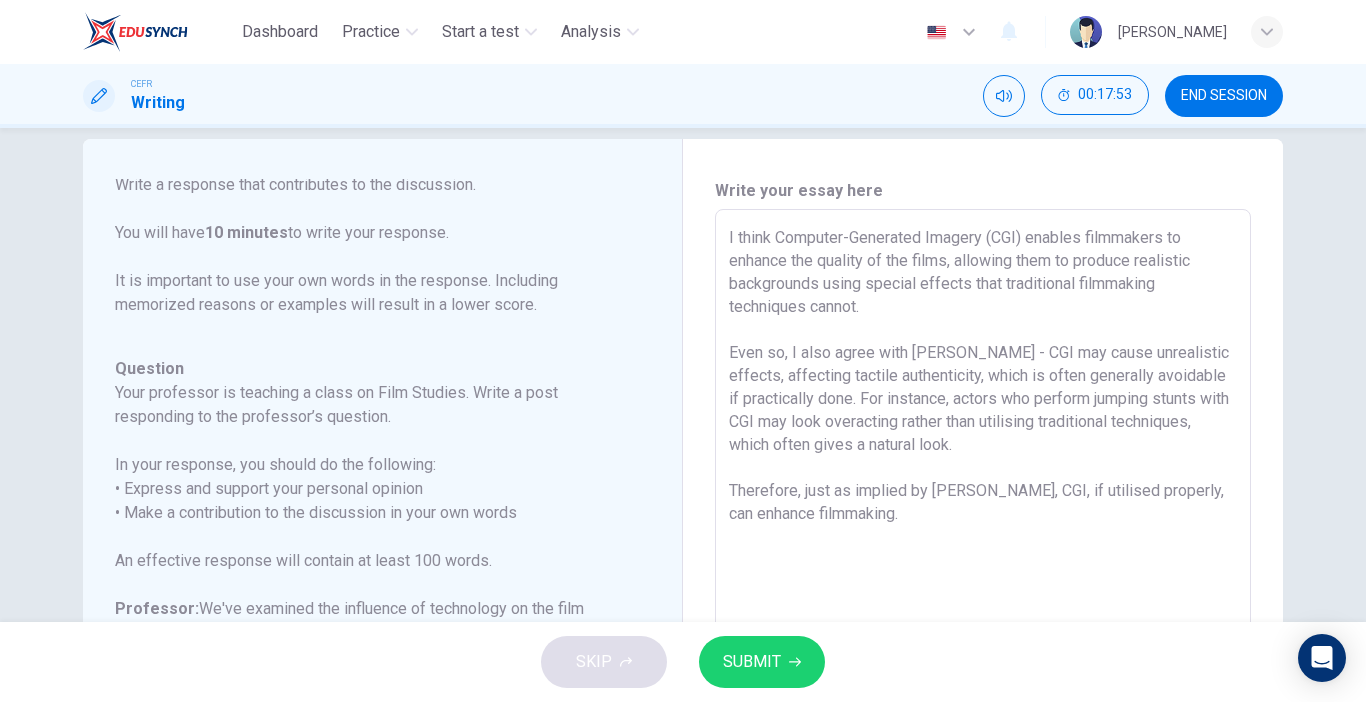 scroll, scrollTop: 26, scrollLeft: 0, axis: vertical 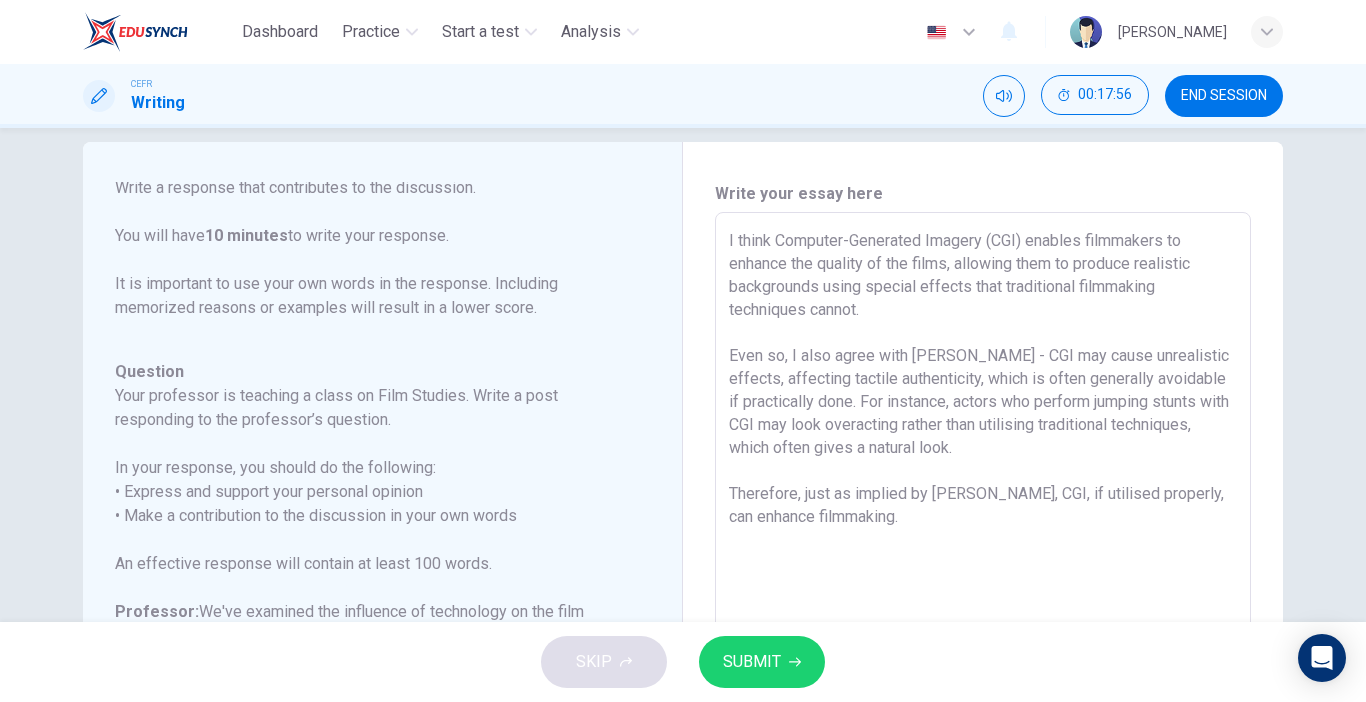 click on "I think Computer-Generated Imagery (CGI) enables filmmakers to enhance the quality of the films, allowing them to produce realistic backgrounds using special effects that traditional filmmaking techniques cannot.
Even so, I also agree with [PERSON_NAME] - CGI may cause unrealistic effects, affecting tactile authenticity, which is often generally avoidable if practically done. For instance, actors who perform jumping stunts with CGI may look overacting rather than utilising traditional techniques, which often gives a natural look.
Therefore, just as implied by [PERSON_NAME], CGI, if utilised properly, can enhance filmmaking." at bounding box center [983, 546] 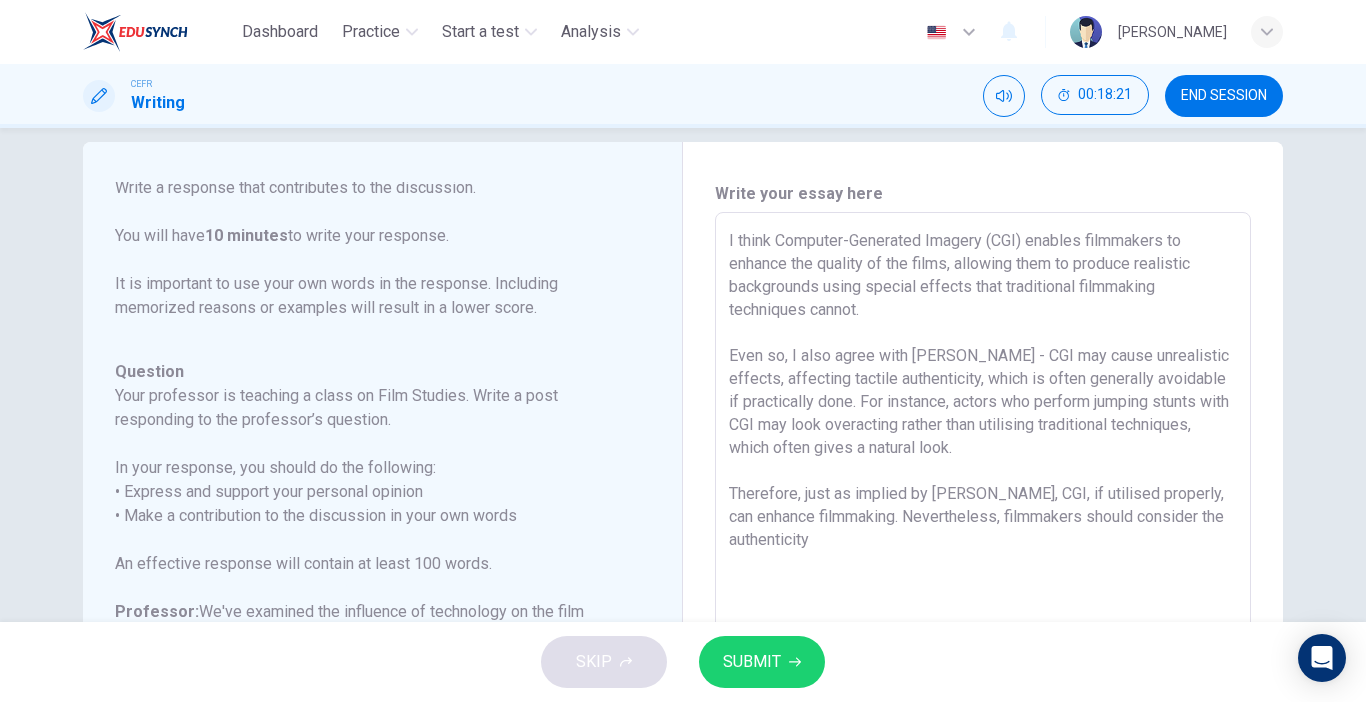 click on "I think Computer-Generated Imagery (CGI) enables filmmakers to enhance the quality of the films, allowing them to produce realistic backgrounds using special effects that traditional filmmaking techniques cannot.
Even so, I also agree with [PERSON_NAME] - CGI may cause unrealistic effects, affecting tactile authenticity, which is often generally avoidable if practically done. For instance, actors who perform jumping stunts with CGI may look overacting rather than utilising traditional techniques, which often gives a natural look.
Therefore, just as implied by [PERSON_NAME], CGI, if utilised properly, can enhance filmmaking. Nevertheless, filmmakers should consider the authenticity" at bounding box center [983, 546] 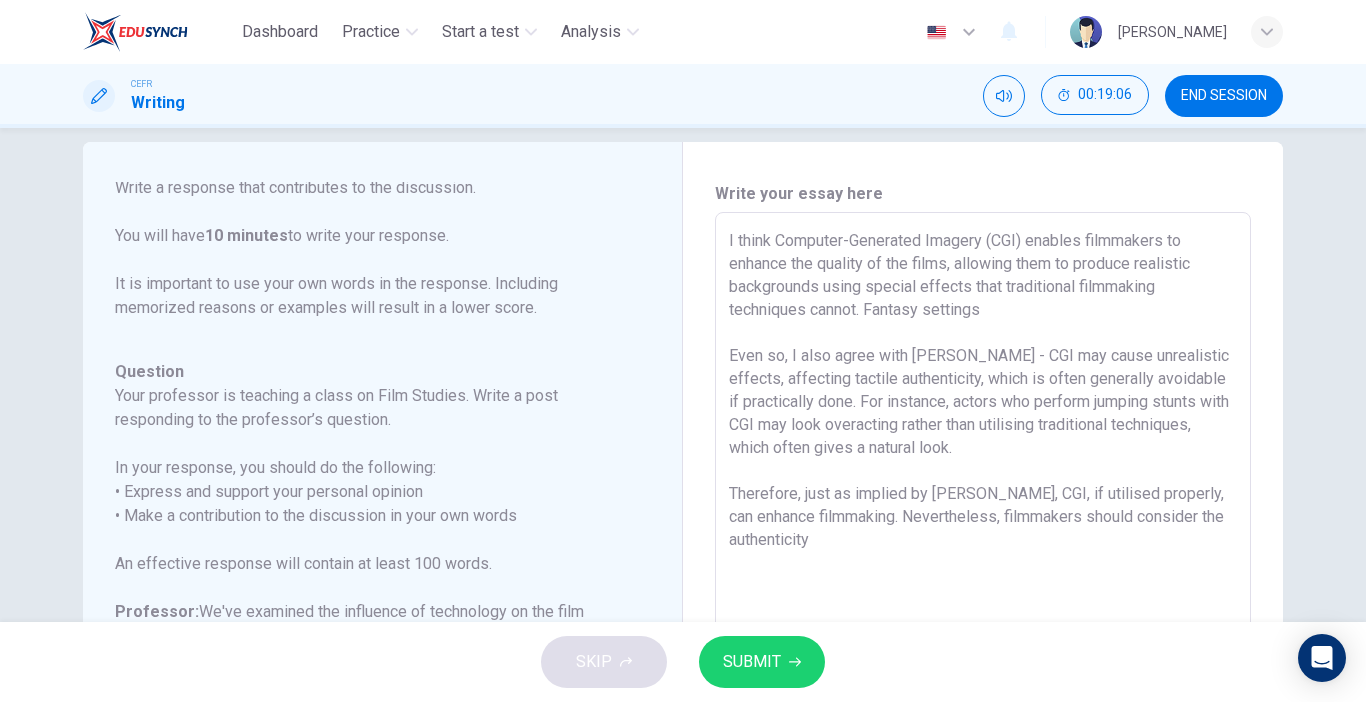 click on "I think Computer-Generated Imagery (CGI) enables filmmakers to enhance the quality of the films, allowing them to produce realistic backgrounds using special effects that traditional filmmaking techniques cannot. Fantasy settings
Even so, I also agree with [PERSON_NAME] - CGI may cause unrealistic effects, affecting tactile authenticity, which is often generally avoidable if practically done. For instance, actors who perform jumping stunts with CGI may look overacting rather than utilising traditional techniques, which often gives a natural look.
Therefore, just as implied by [PERSON_NAME], CGI, if utilised properly, can enhance filmmaking. Nevertheless, filmmakers should consider the authenticity" at bounding box center [983, 546] 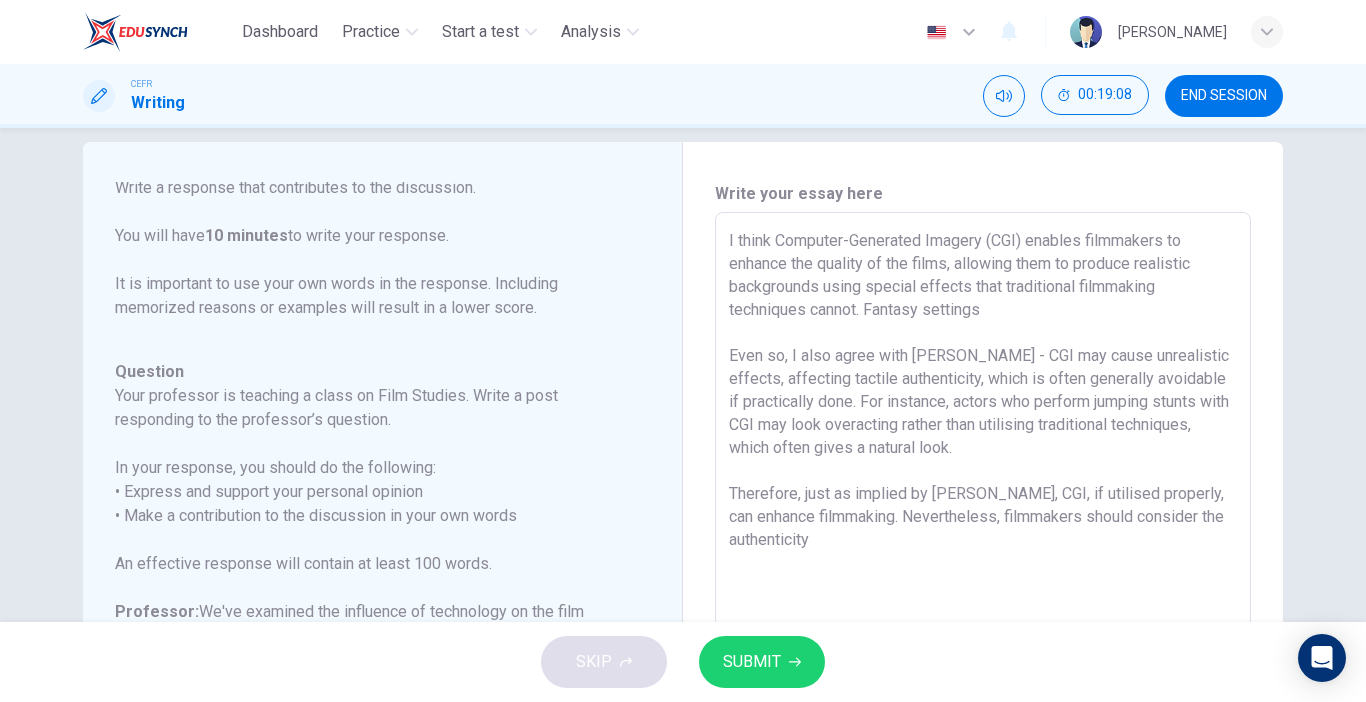click on "I think Computer-Generated Imagery (CGI) enables filmmakers to enhance the quality of the films, allowing them to produce realistic backgrounds using special effects that traditional filmmaking techniques cannot. Fantasy settings
Even so, I also agree with [PERSON_NAME] - CGI may cause unrealistic effects, affecting tactile authenticity, which is often generally avoidable if practically done. For instance, actors who perform jumping stunts with CGI may look overacting rather than utilising traditional techniques, which often gives a natural look.
Therefore, just as implied by [PERSON_NAME], CGI, if utilised properly, can enhance filmmaking. Nevertheless, filmmakers should consider the authenticity" at bounding box center [983, 546] 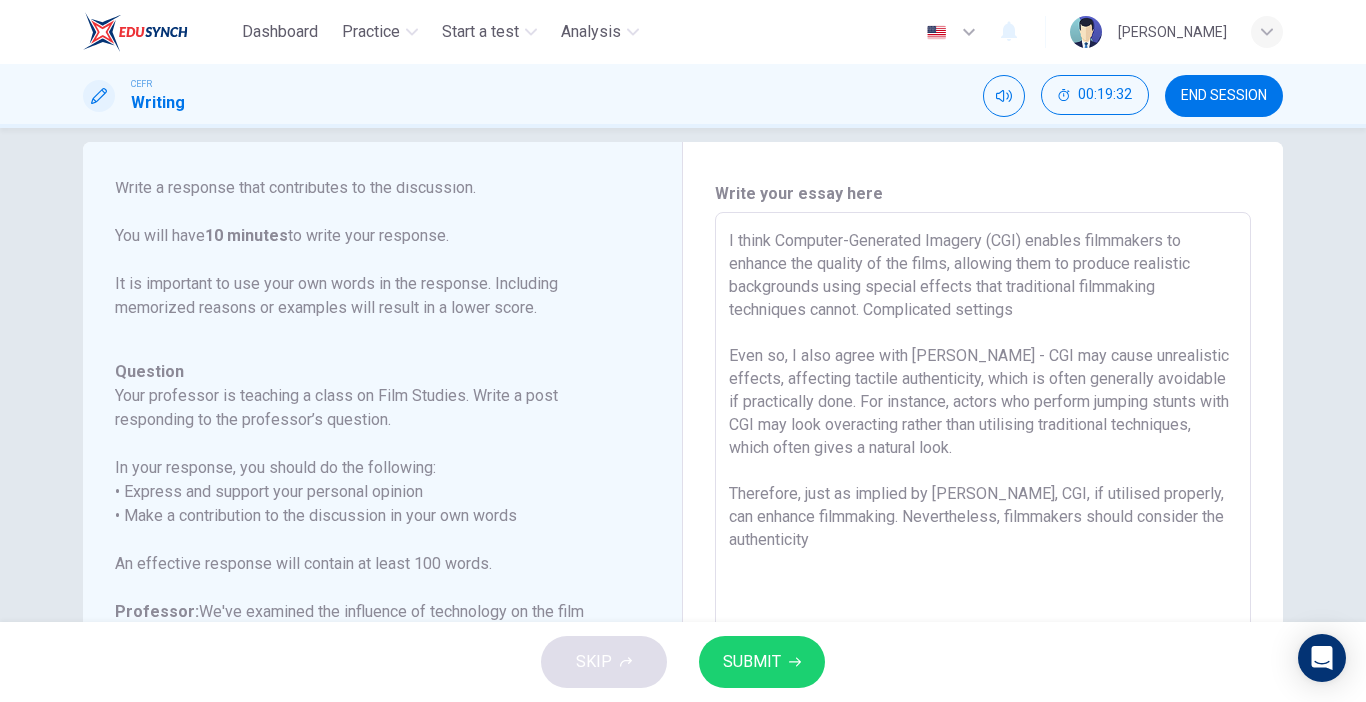click on "I think Computer-Generated Imagery (CGI) enables filmmakers to enhance the quality of the films, allowing them to produce realistic backgrounds using special effects that traditional filmmaking techniques cannot. Complicated settings
Even so, I also agree with [PERSON_NAME] - CGI may cause unrealistic effects, affecting tactile authenticity, which is often generally avoidable if practically done. For instance, actors who perform jumping stunts with CGI may look overacting rather than utilising traditional techniques, which often gives a natural look.
Therefore, just as implied by [PERSON_NAME], CGI, if utilised properly, can enhance filmmaking. Nevertheless, filmmakers should consider the authenticity" at bounding box center (983, 546) 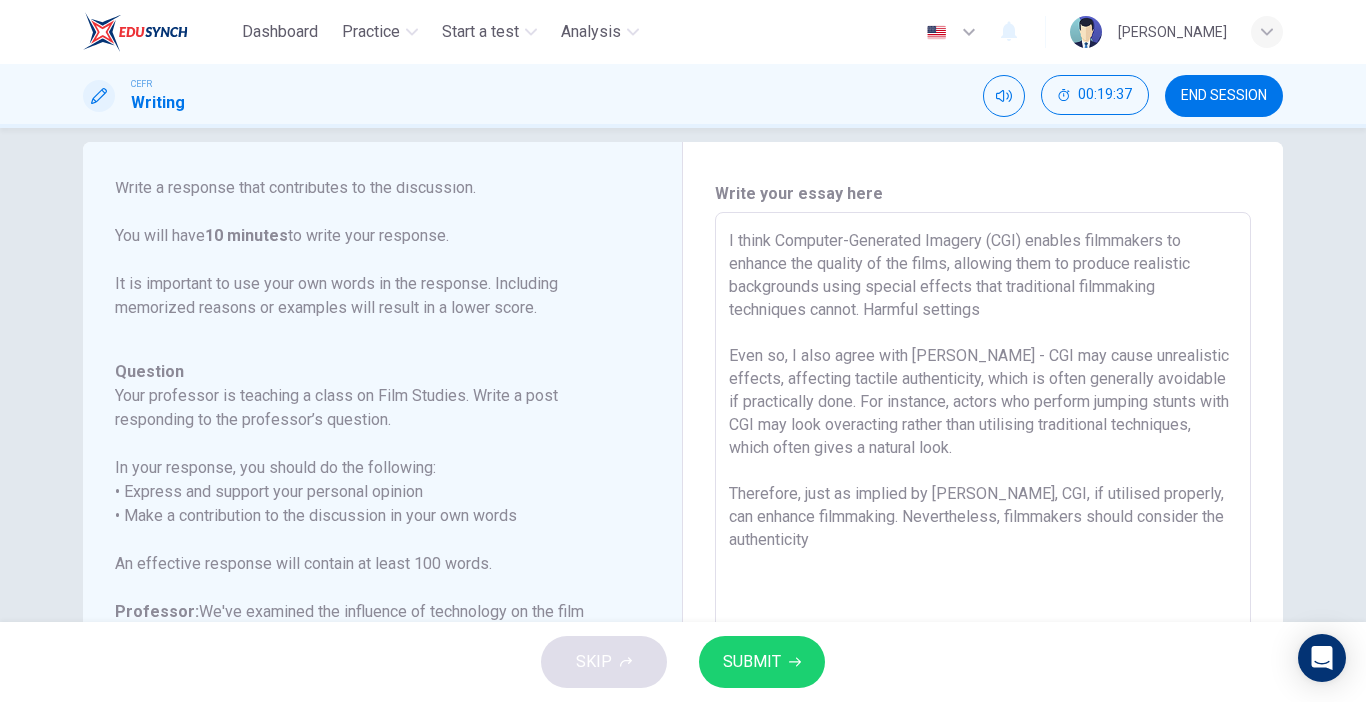 click on "I think Computer-Generated Imagery (CGI) enables filmmakers to enhance the quality of the films, allowing them to produce realistic backgrounds using special effects that traditional filmmaking techniques cannot. Harmful settings
Even so, I also agree with [PERSON_NAME] - CGI may cause unrealistic effects, affecting tactile authenticity, which is often generally avoidable if practically done. For instance, actors who perform jumping stunts with CGI may look overacting rather than utilising traditional techniques, which often gives a natural look.
Therefore, just as implied by [PERSON_NAME], CGI, if utilised properly, can enhance filmmaking. Nevertheless, filmmakers should consider the authenticity" at bounding box center (983, 546) 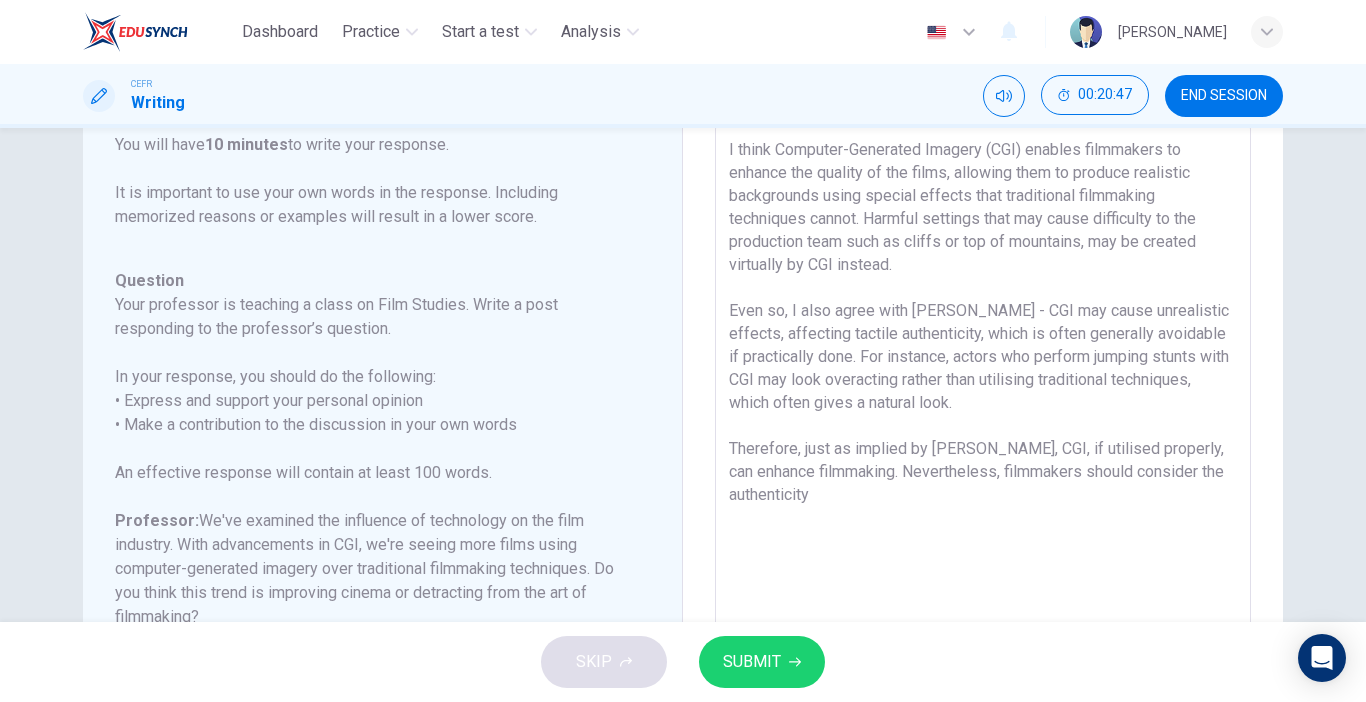 scroll, scrollTop: 128, scrollLeft: 0, axis: vertical 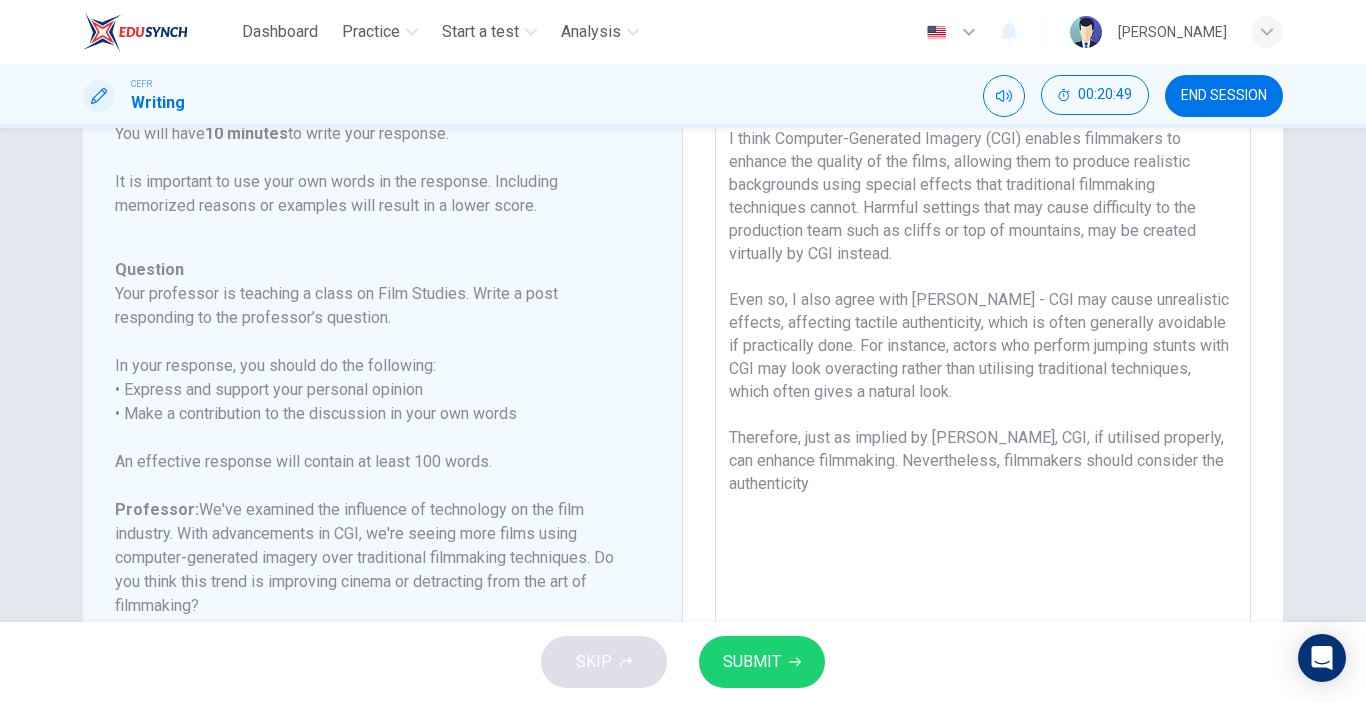 click on "I think Computer-Generated Imagery (CGI) enables filmmakers to enhance the quality of the films, allowing them to produce realistic backgrounds using special effects that traditional filmmaking techniques cannot. Harmful settings that may cause difficulty to the production team such as cliffs or top of mountains, may be created virtually by CGI instead.
Even so, I also agree with [PERSON_NAME] - CGI may cause unrealistic effects, affecting tactile authenticity, which is often generally avoidable if practically done. For instance, actors who perform jumping stunts with CGI may look overacting rather than utilising traditional techniques, which often gives a natural look.
Therefore, just as implied by [PERSON_NAME], CGI, if utilised properly, can enhance filmmaking. Nevertheless, filmmakers should consider the authenticity" at bounding box center [983, 444] 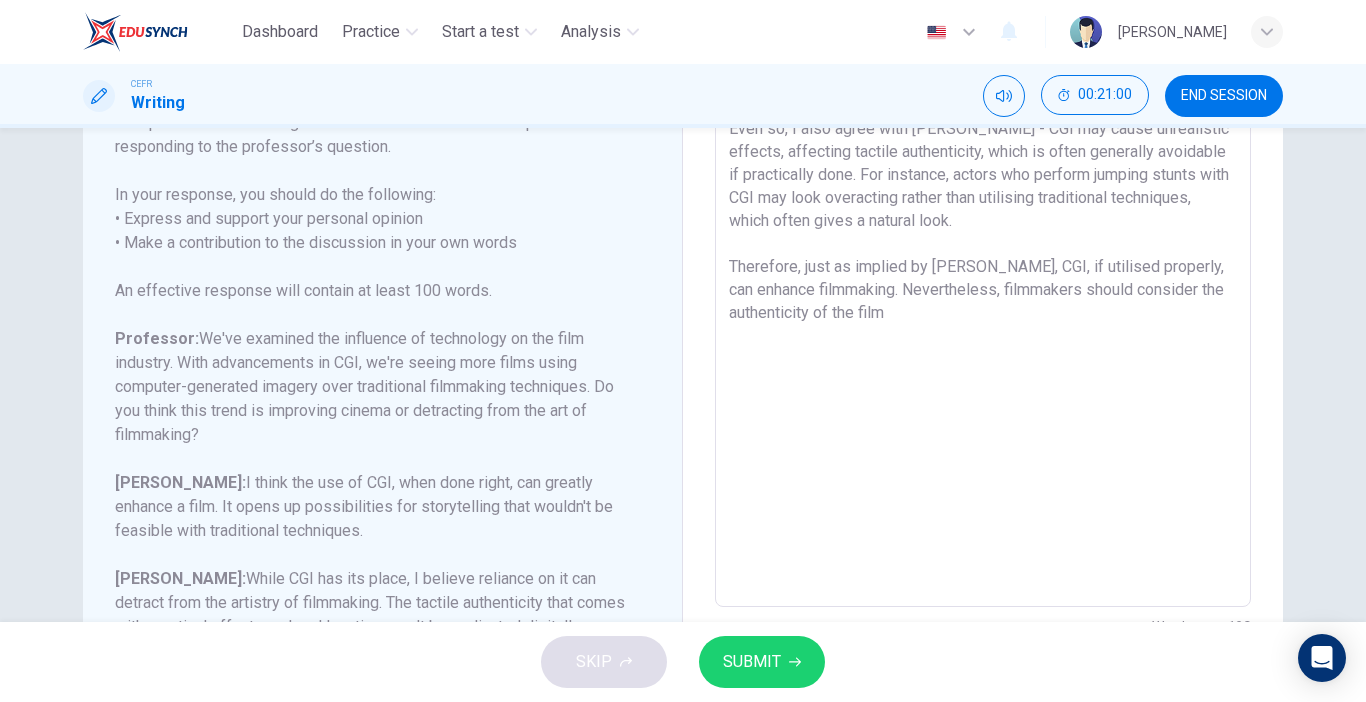 scroll, scrollTop: 297, scrollLeft: 0, axis: vertical 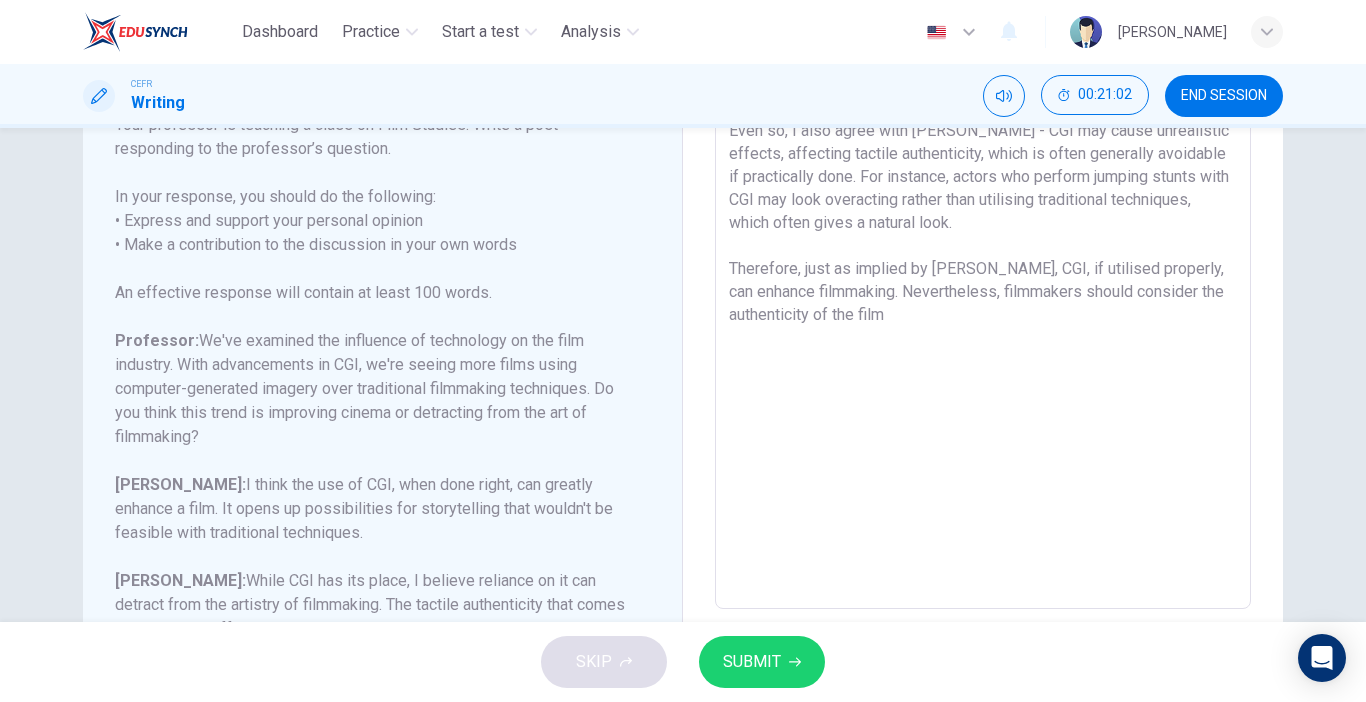 drag, startPoint x: 877, startPoint y: 289, endPoint x: 891, endPoint y: 321, distance: 34.928497 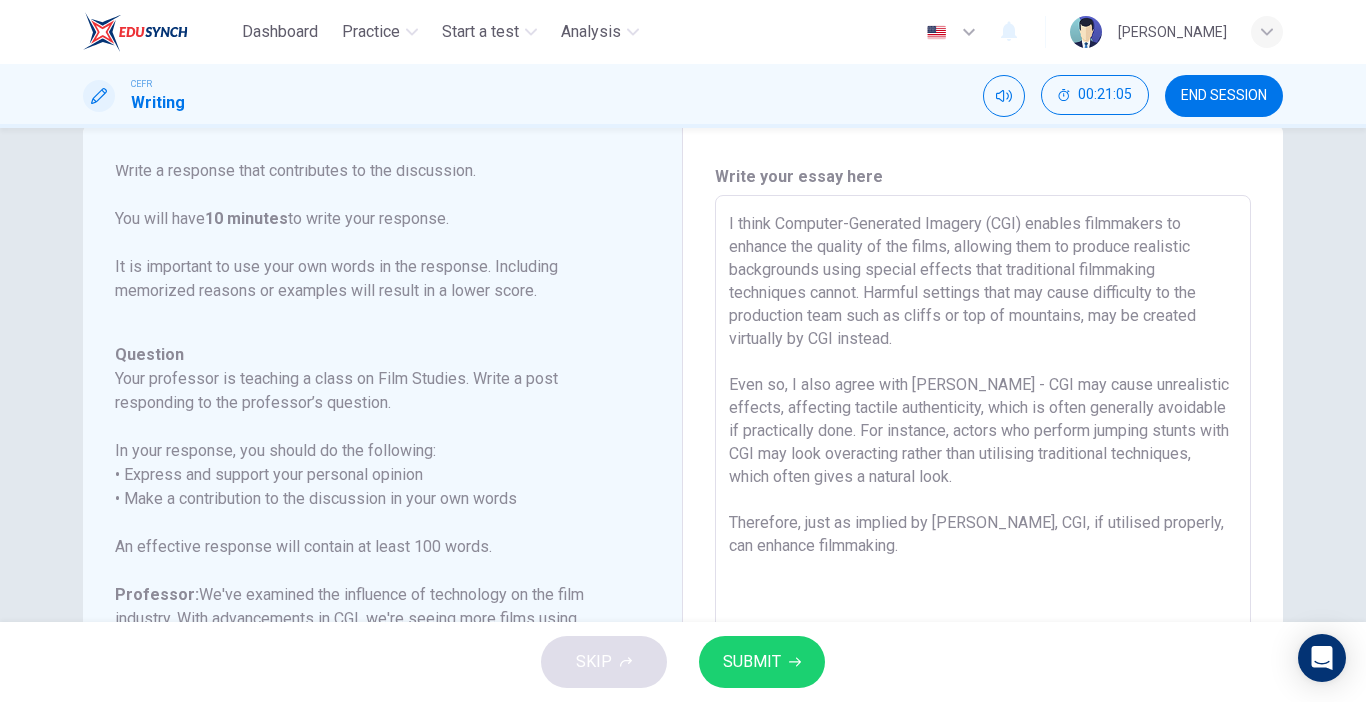 scroll, scrollTop: 26, scrollLeft: 0, axis: vertical 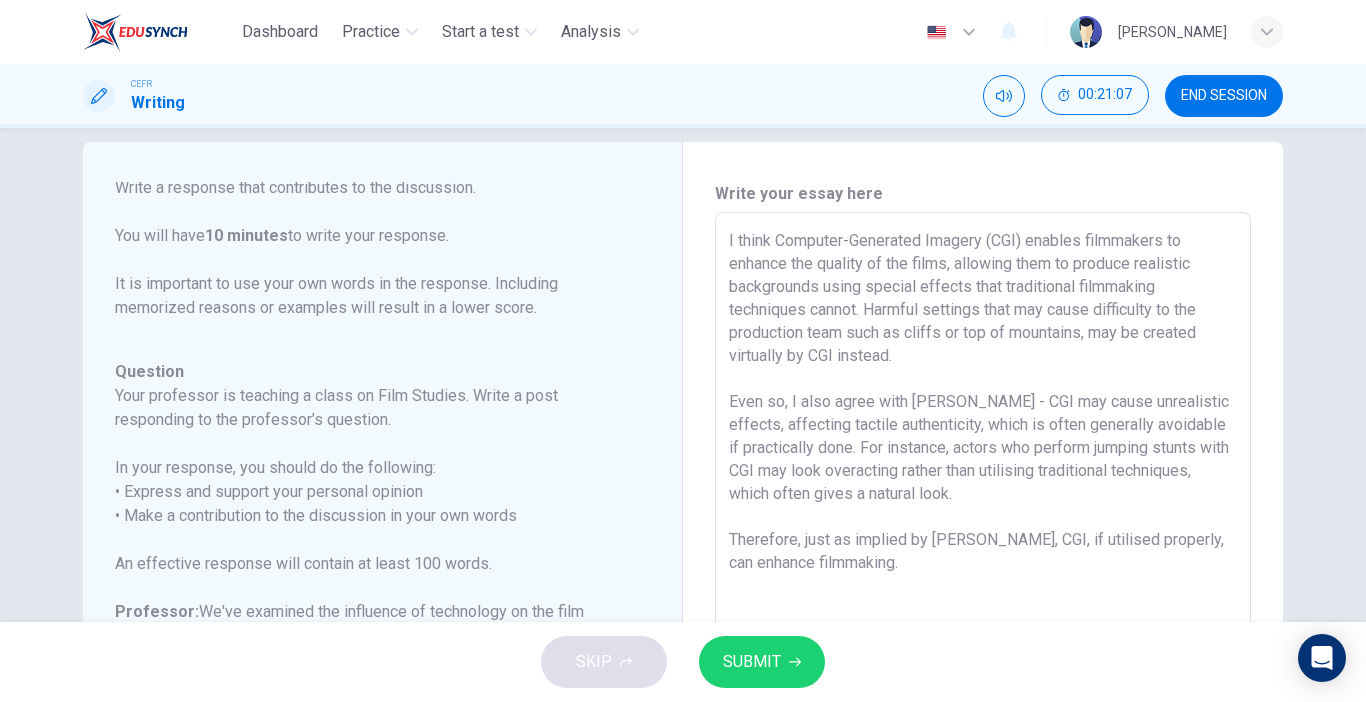 drag, startPoint x: 719, startPoint y: 238, endPoint x: 946, endPoint y: 503, distance: 348.93265 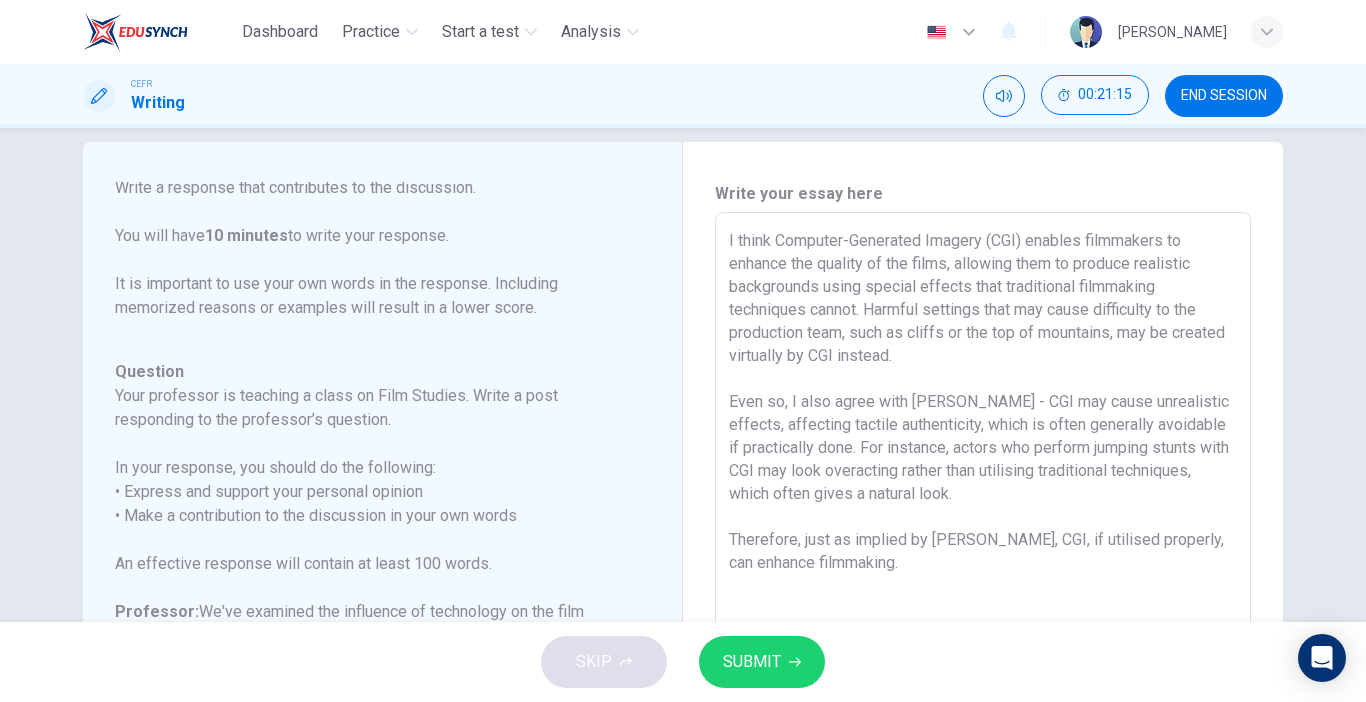 drag, startPoint x: 721, startPoint y: 245, endPoint x: 874, endPoint y: 560, distance: 350.19138 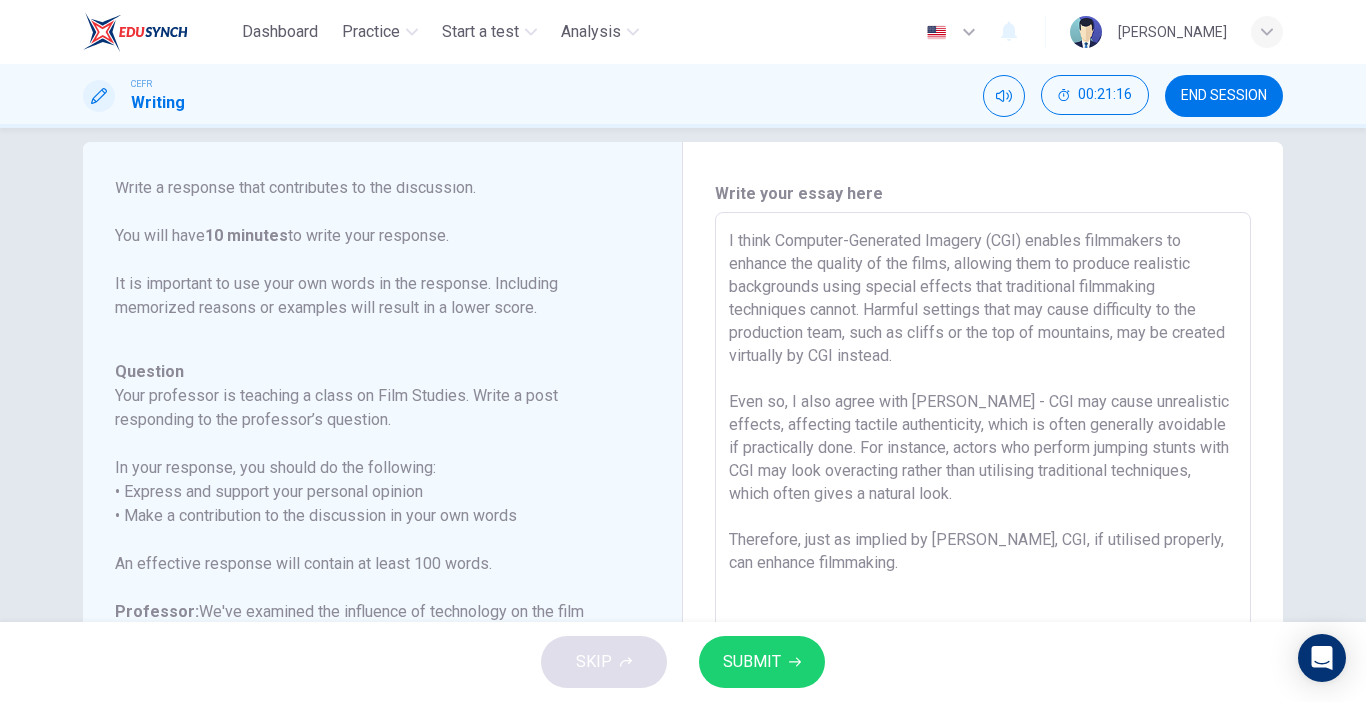 click on "I think Computer-Generated Imagery (CGI) enables filmmakers to enhance the quality of the films, allowing them to produce realistic backgrounds using special effects that traditional filmmaking techniques cannot. Harmful settings that may cause difficulty to the production team, such as cliffs or the top of mountains, may be created virtually by CGI instead.
Even so, I also agree with [PERSON_NAME] - CGI may cause unrealistic effects, affecting tactile authenticity, which is often generally avoidable if practically done. For instance, actors who perform jumping stunts with CGI may look overacting rather than utilising traditional techniques, which often gives a natural look.
Therefore, just as implied by [PERSON_NAME], CGI, if utilised properly, can enhance filmmaking." at bounding box center [983, 546] 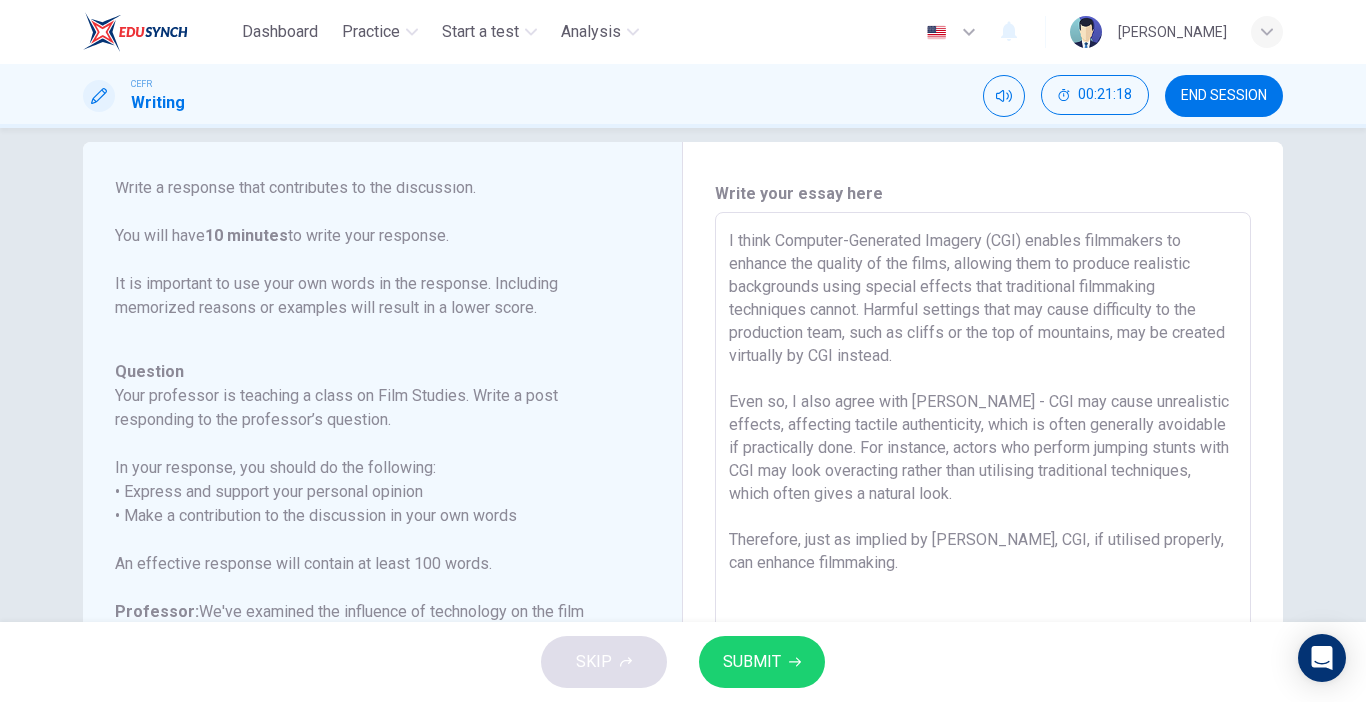 drag, startPoint x: 874, startPoint y: 560, endPoint x: 726, endPoint y: 237, distance: 355.29285 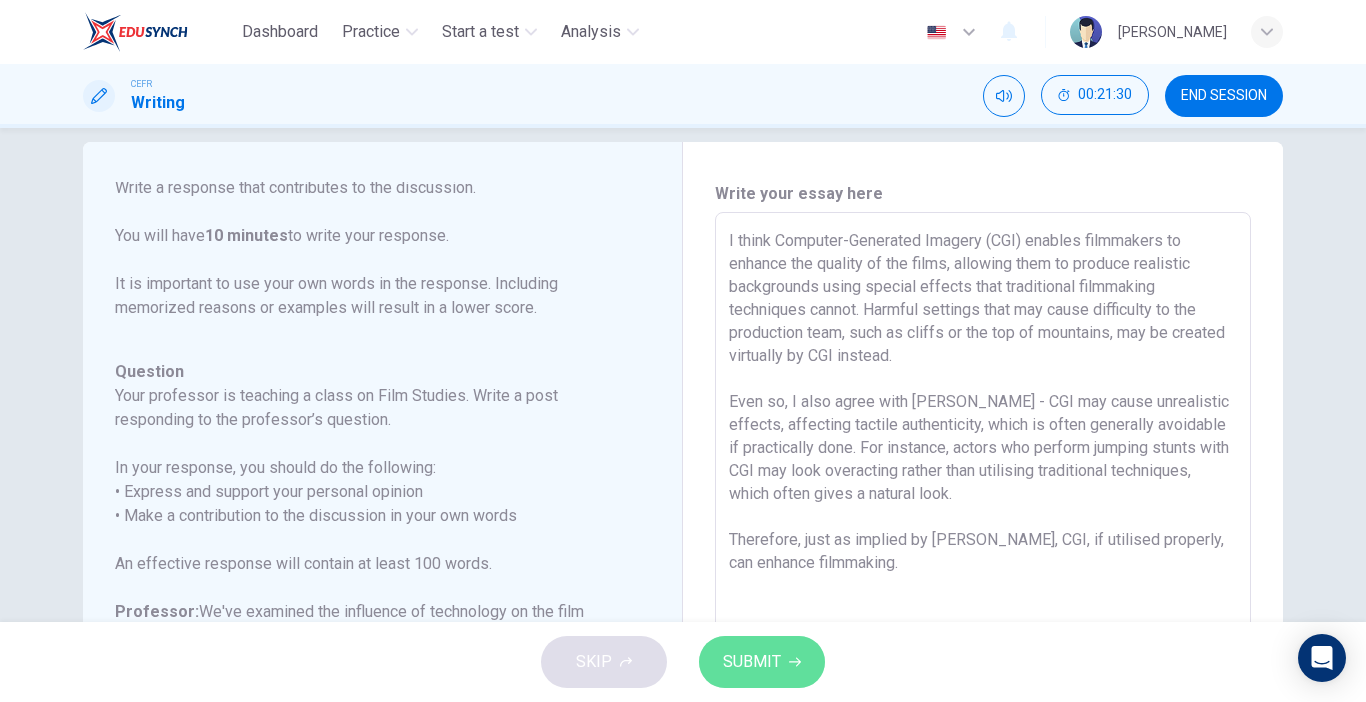 click 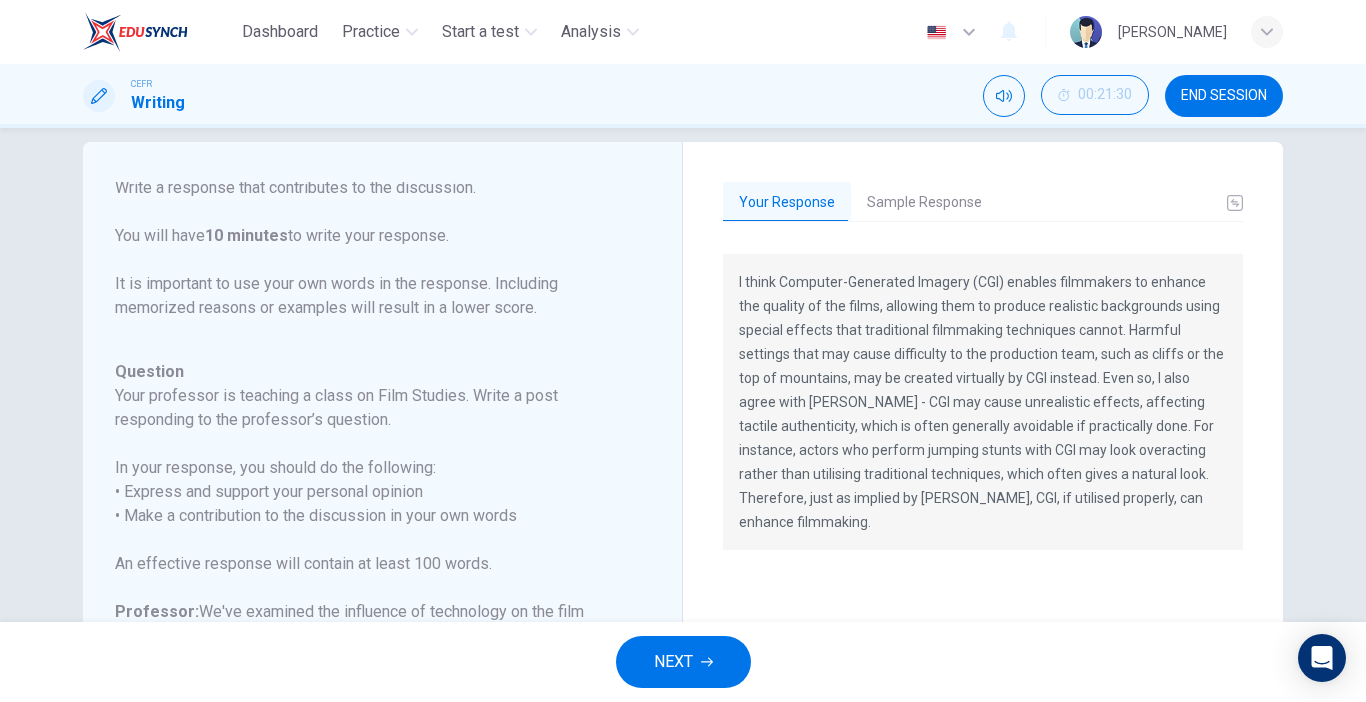 drag, startPoint x: 649, startPoint y: 424, endPoint x: 981, endPoint y: 442, distance: 332.48758 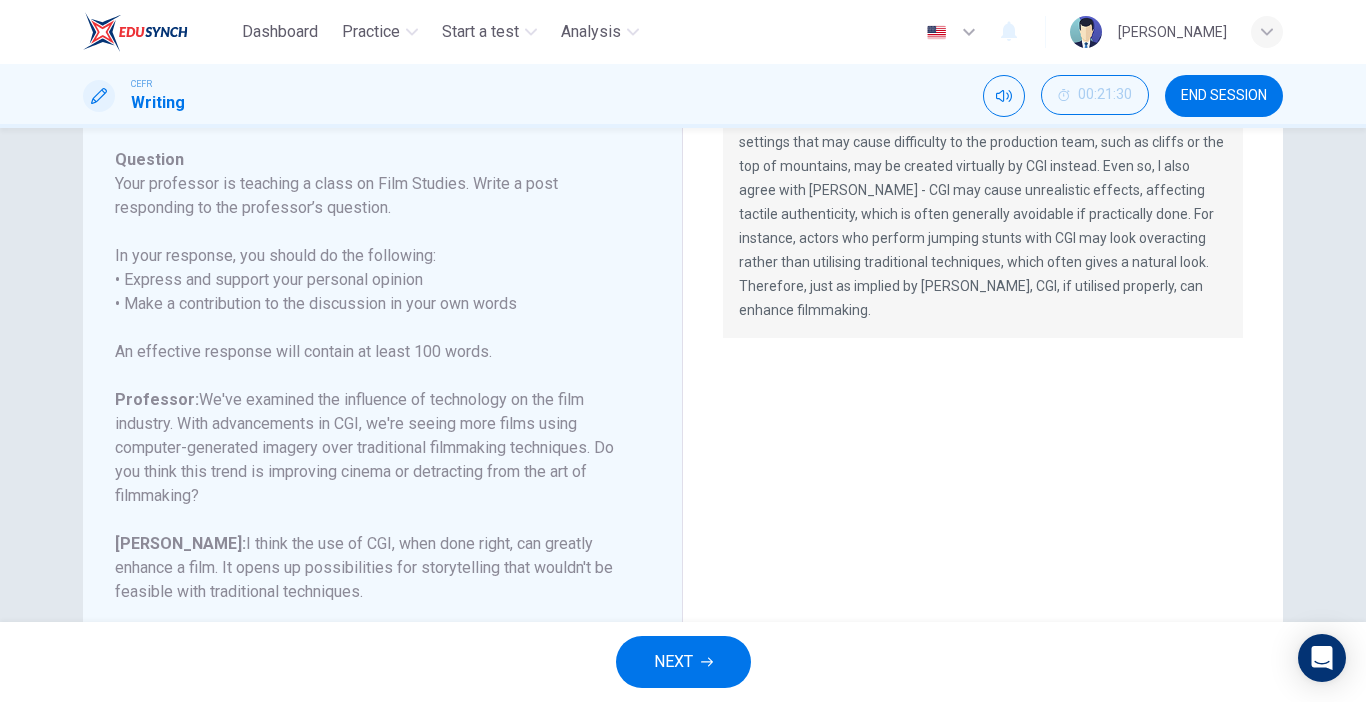 scroll, scrollTop: 242, scrollLeft: 0, axis: vertical 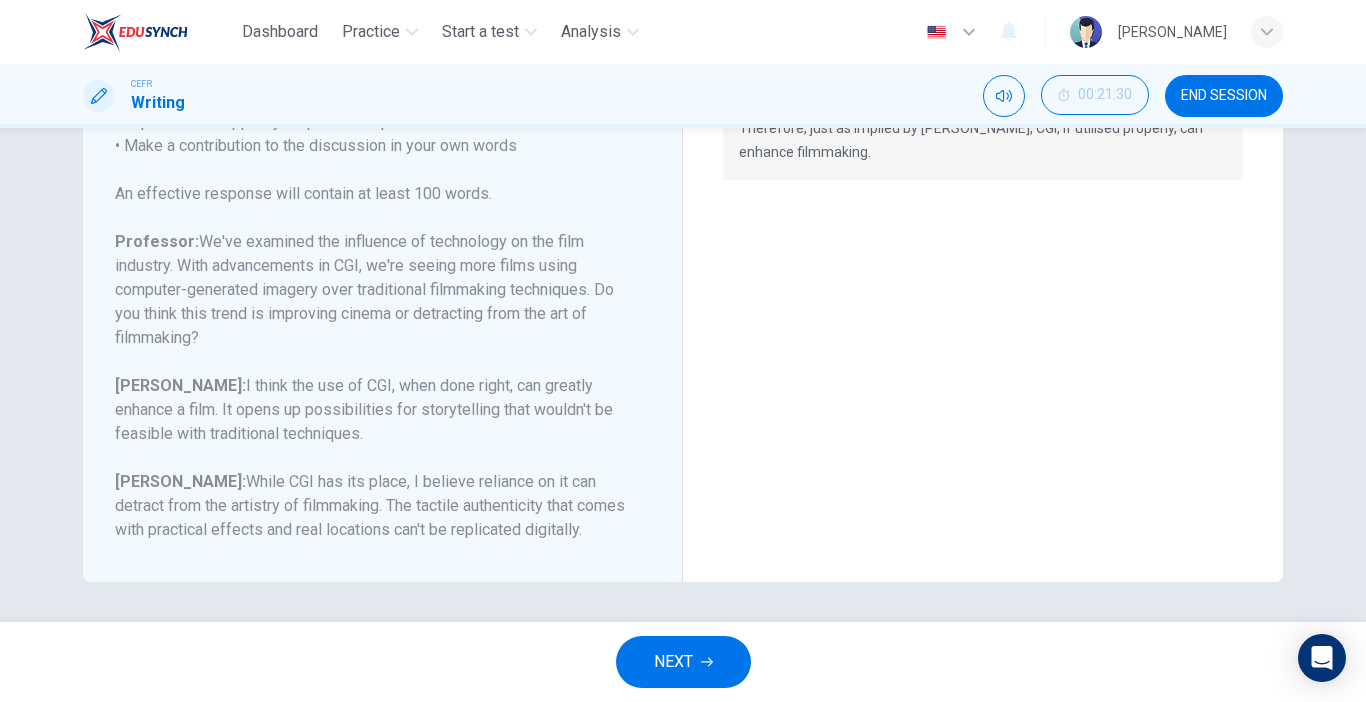 click on "Question   1 Question Type :   Writing for an Academic Discussion Directions For this task, you will read an online discussion. A professor has posted a question about a topic, and some classmates have responded with their ideas. Write a response that contributes to the discussion. You will have  10 minutes  to write your response.  It is important to use your own words in the response. Including memorized reasons or examples will result in a lower score. Question : Your professor is teaching a class on Film Studies. Write a post responding to the professor’s question. In your response, you should do the following:
• Express and support your personal opinion
• Make a contribution to the discussion in your own words An effective response will contain at least 100 words. Professor: [PERSON_NAME]:  I think the use of CGI, when done right, can greatly enhance a film. It opens up possibilities for storytelling that wouldn't be feasible with traditional techniques. [PERSON_NAME]: Question Professor: [PERSON_NAME]: [PERSON_NAME]:" at bounding box center (683, 375) 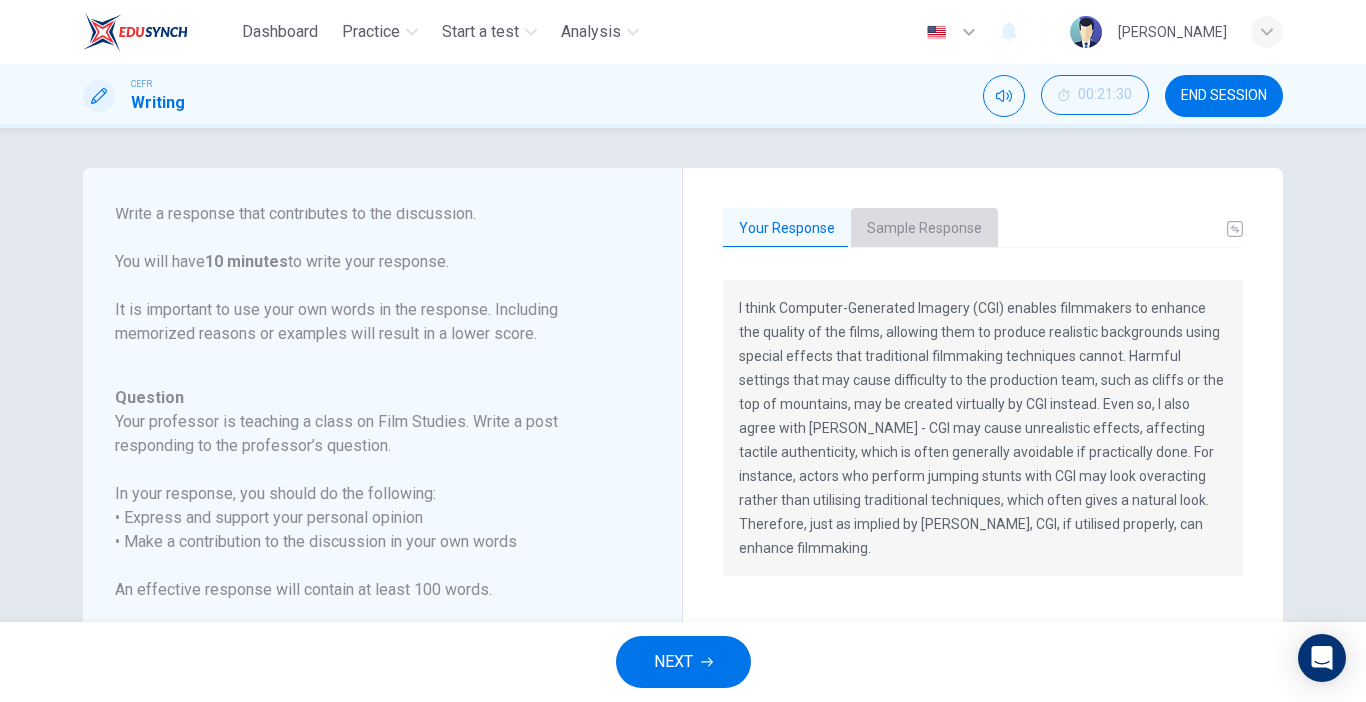 click on "Sample Response" at bounding box center (924, 229) 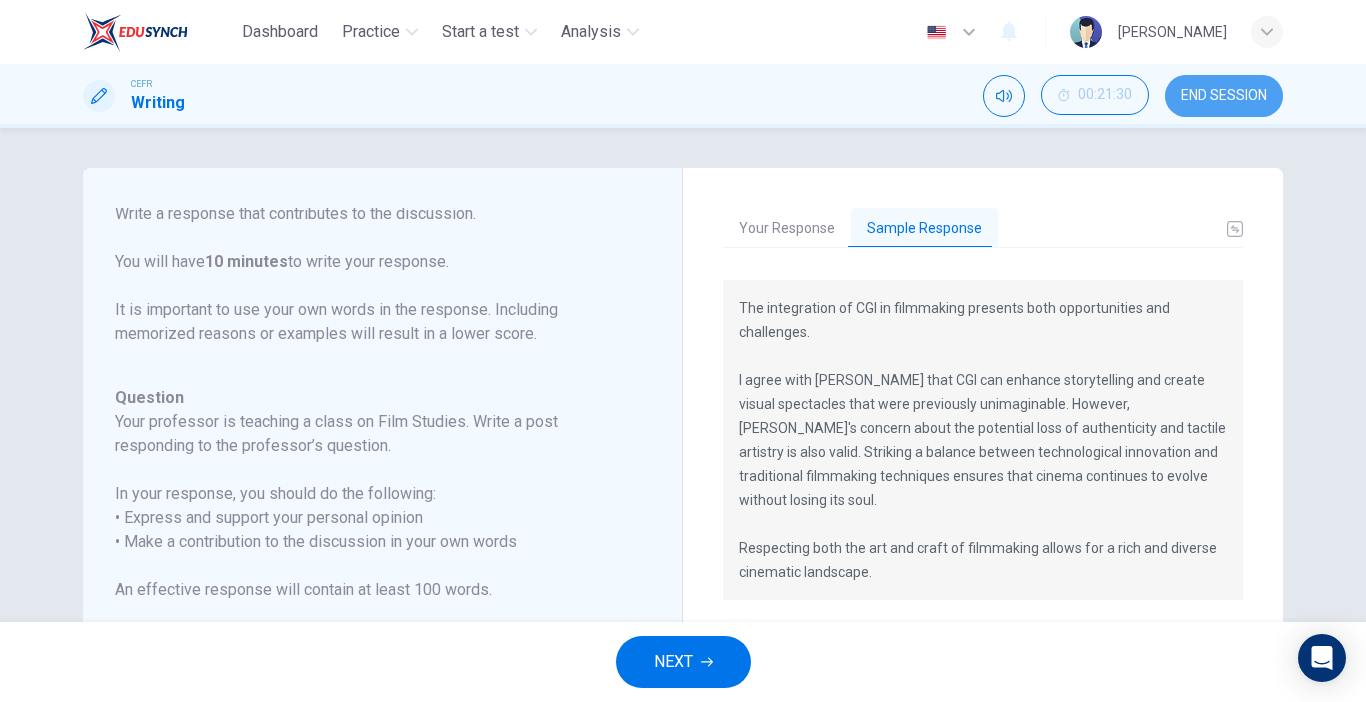 click on "END SESSION" at bounding box center (1224, 96) 